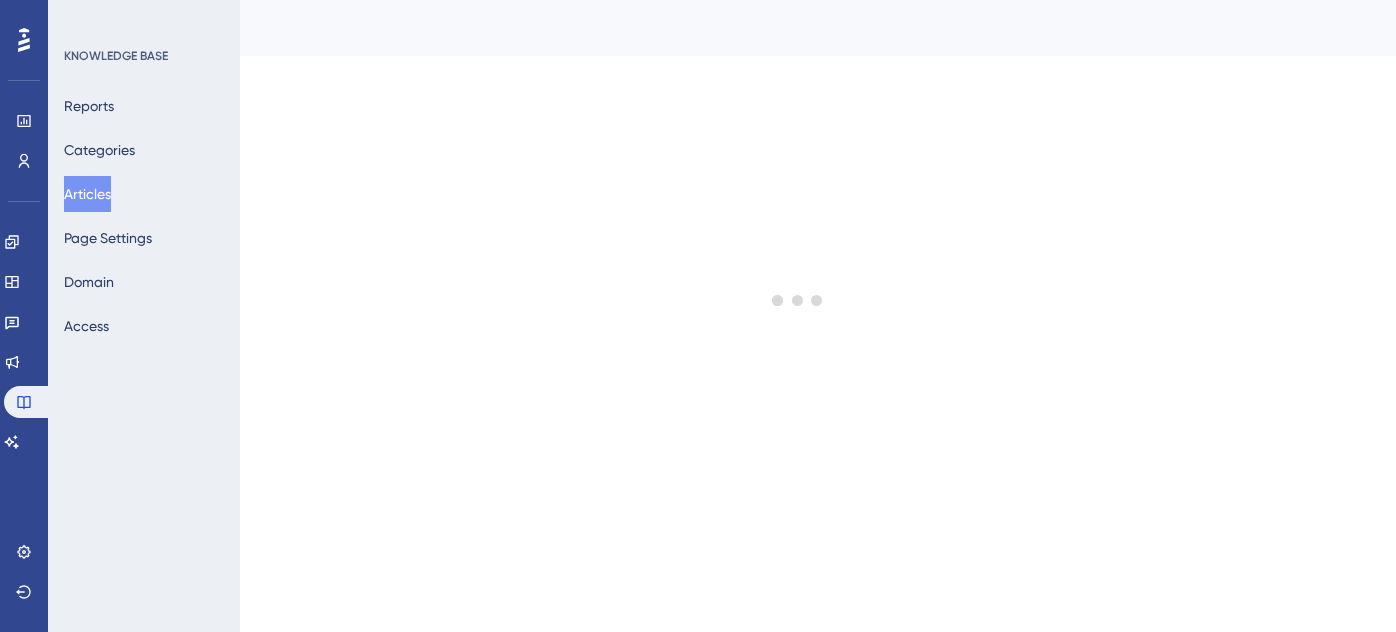 scroll, scrollTop: 0, scrollLeft: 0, axis: both 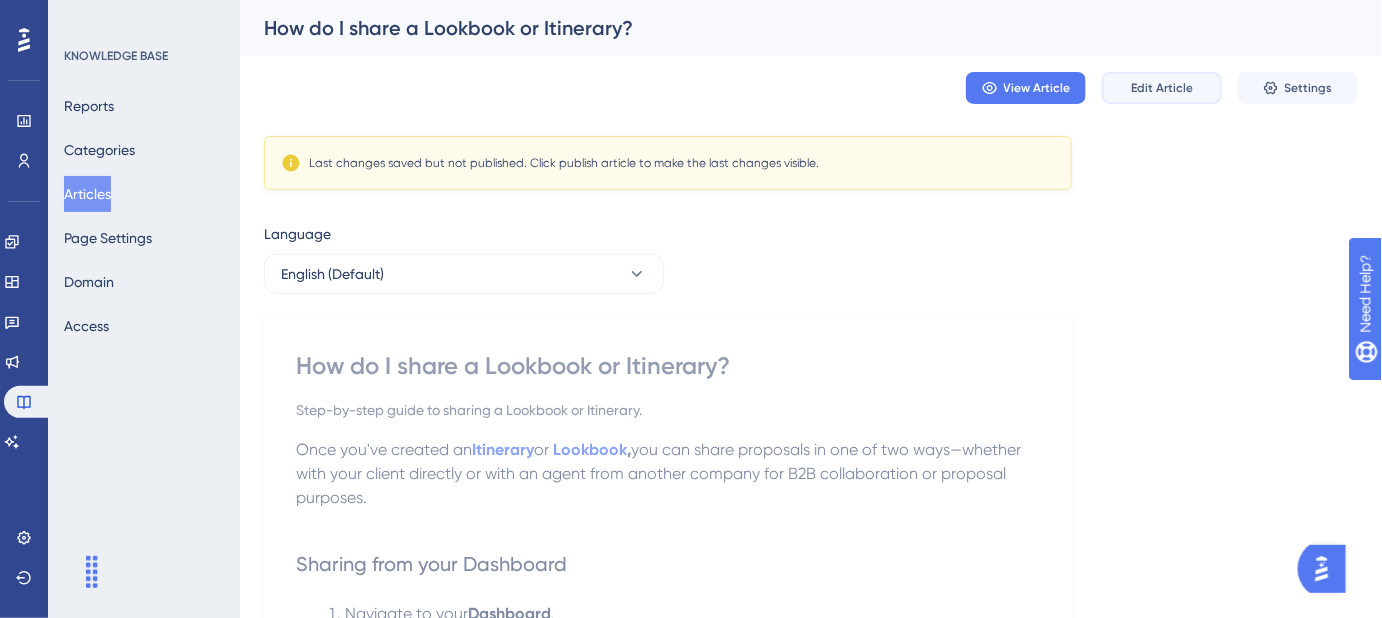 click on "Edit Article" at bounding box center [1162, 88] 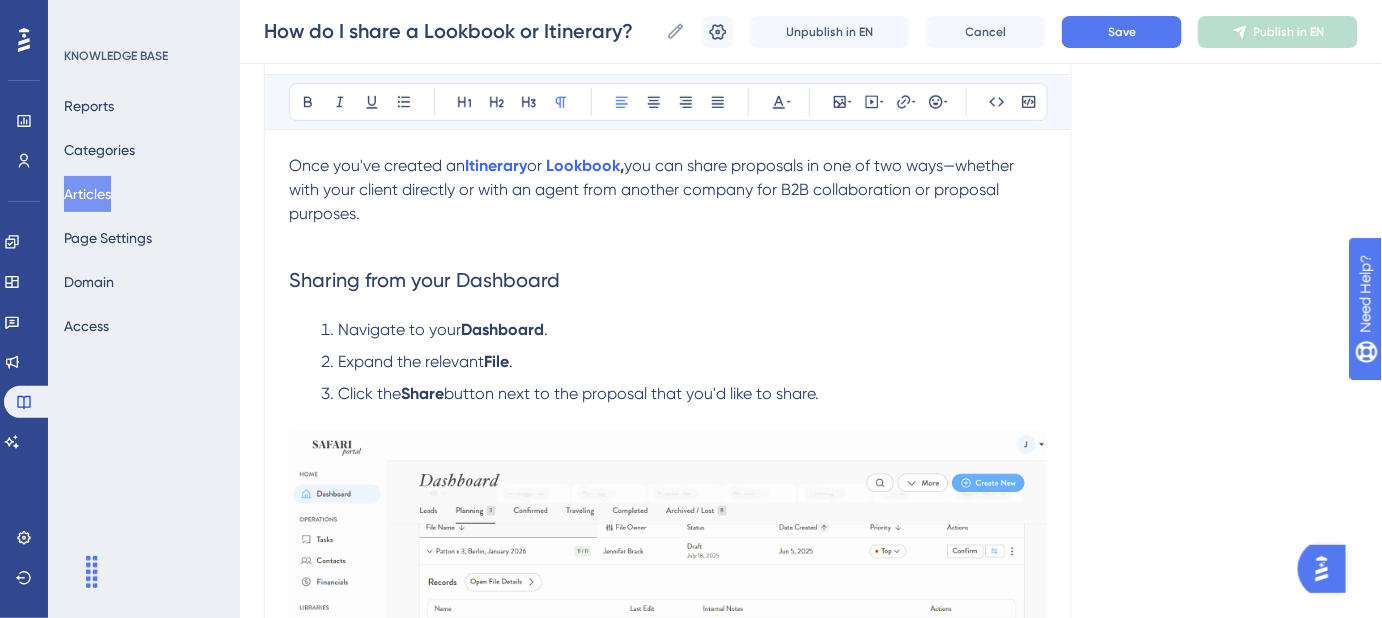 scroll, scrollTop: 297, scrollLeft: 0, axis: vertical 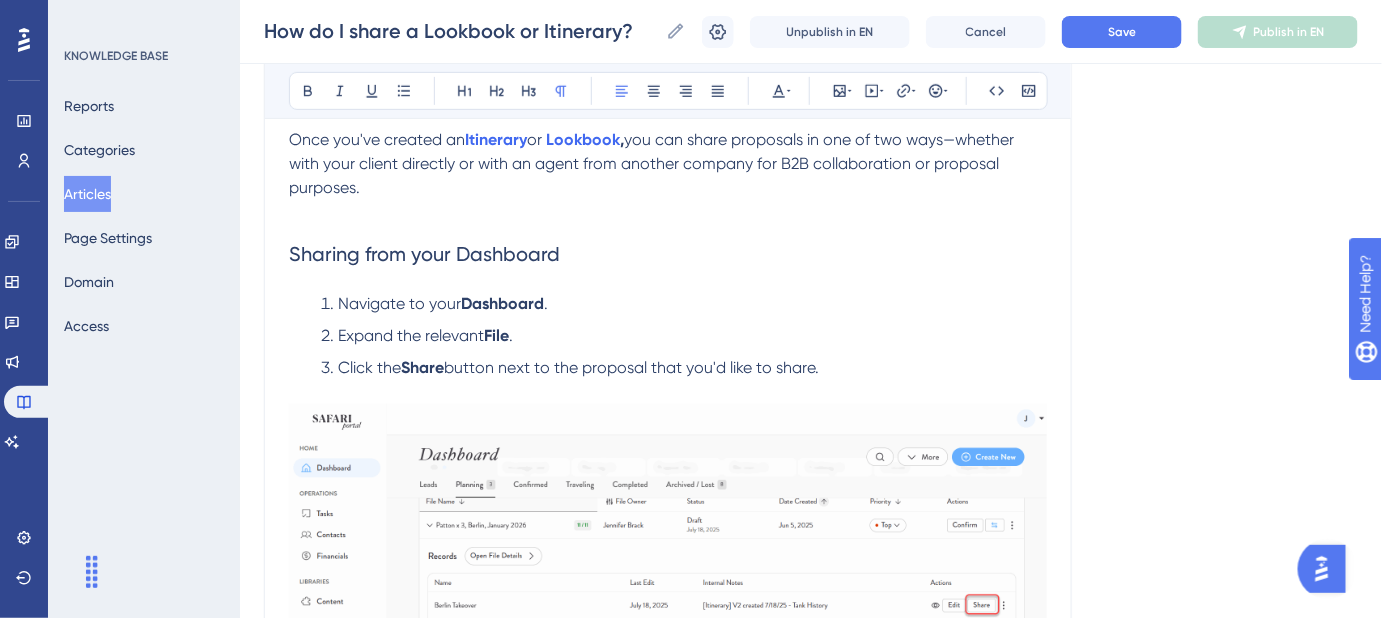click on "Sharing from your Dashboard" at bounding box center [668, 254] 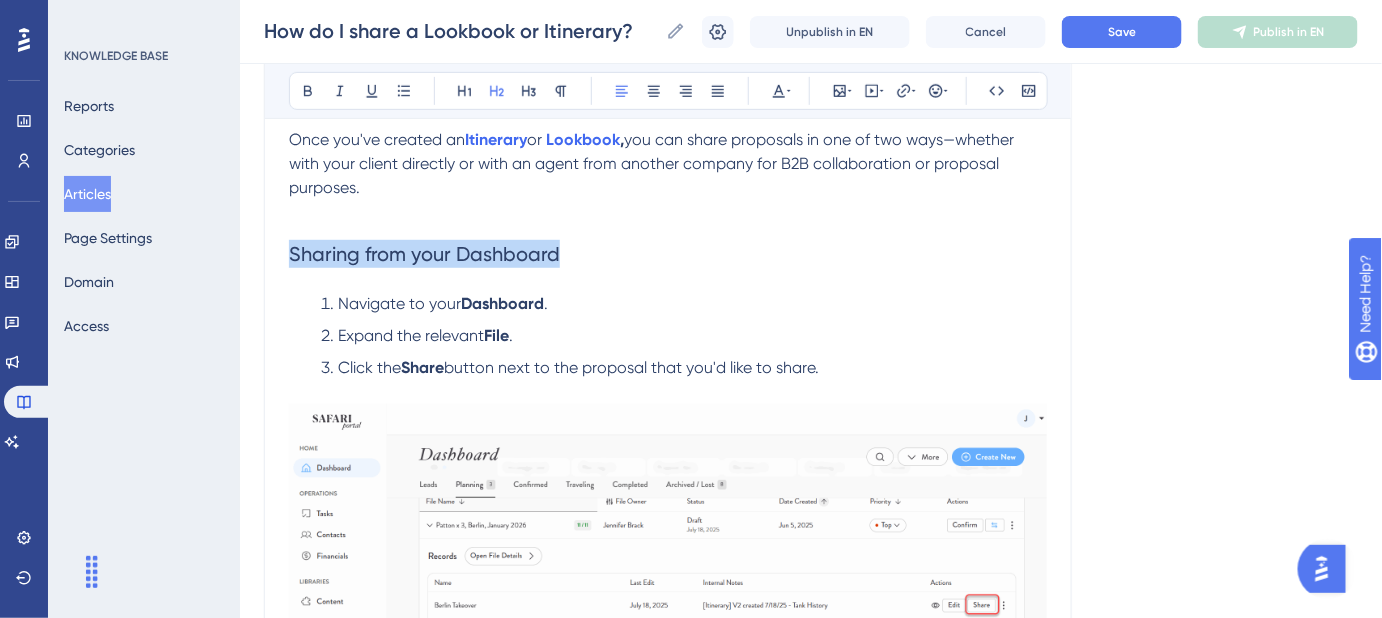 drag, startPoint x: 556, startPoint y: 252, endPoint x: 288, endPoint y: 251, distance: 268.00186 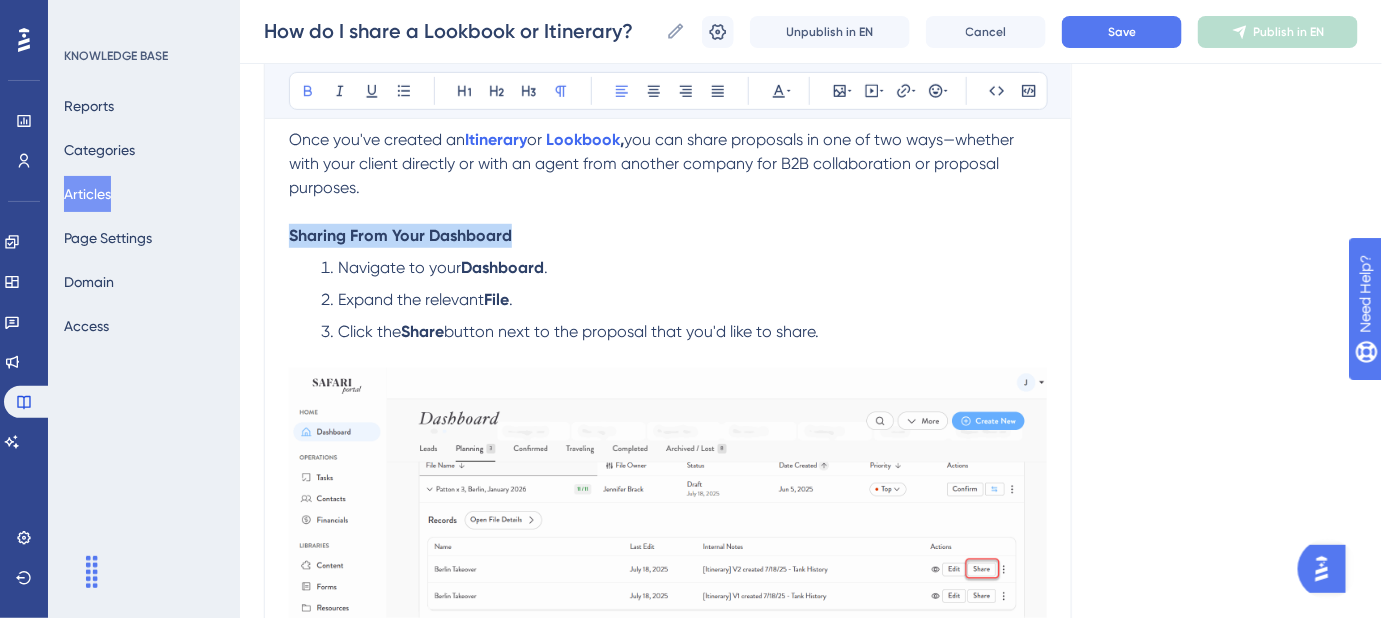 drag, startPoint x: 514, startPoint y: 233, endPoint x: 272, endPoint y: 231, distance: 242.00827 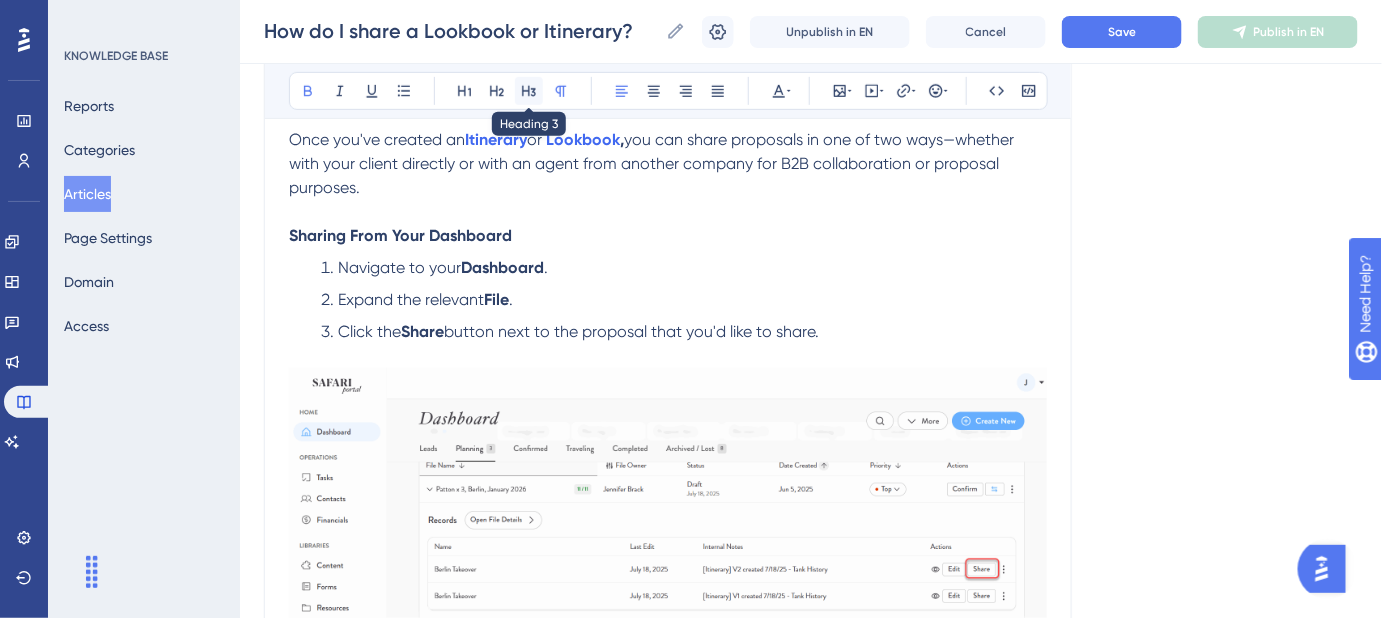 click 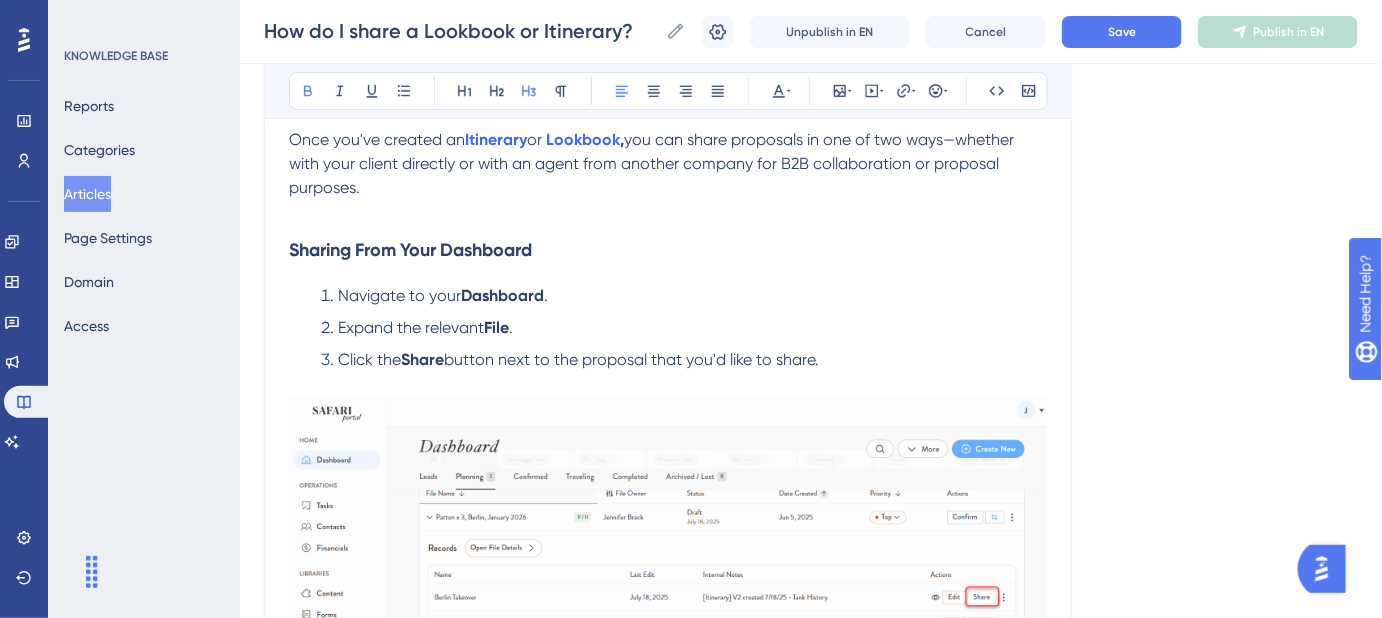 click on "Sharing From Your Dashboard" at bounding box center (668, 250) 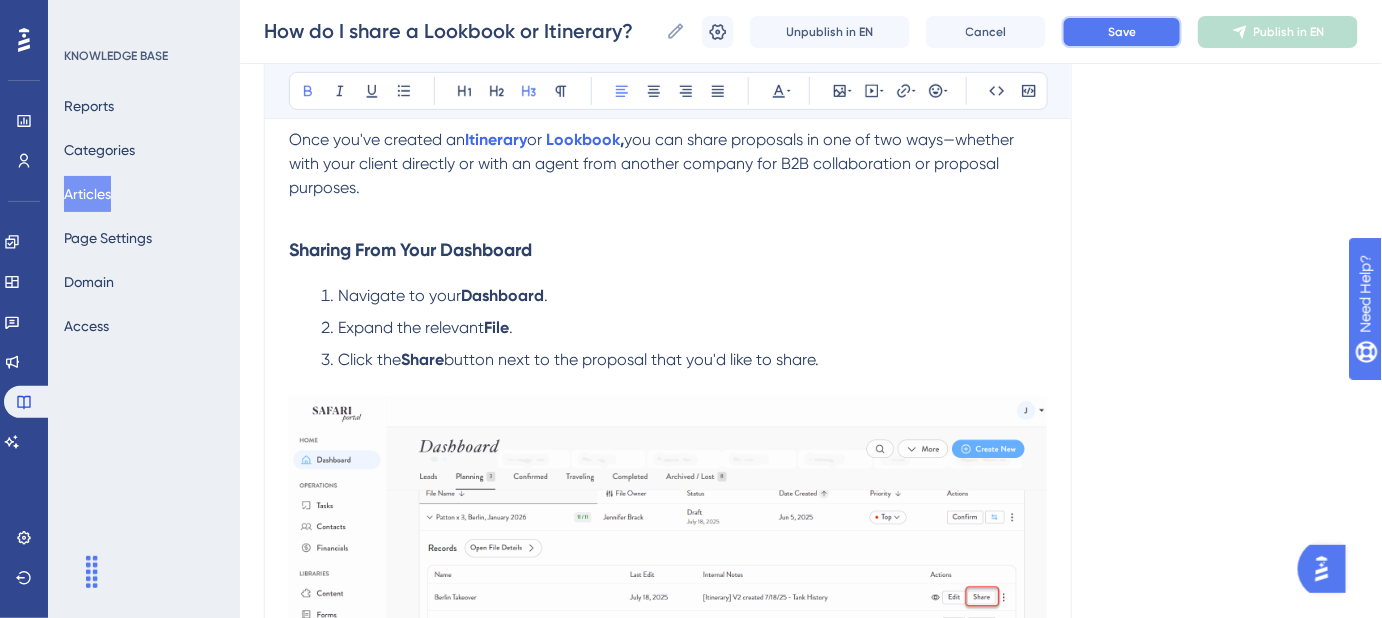 click on "Save" at bounding box center (1122, 32) 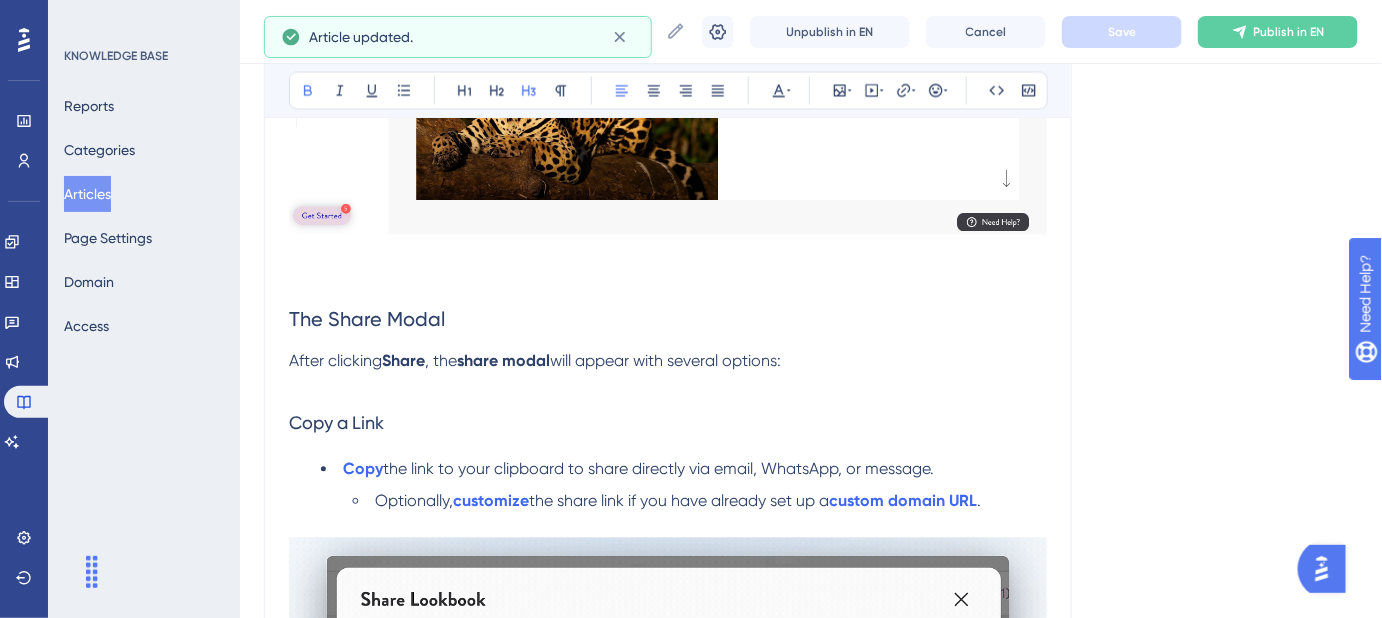 scroll, scrollTop: 1297, scrollLeft: 0, axis: vertical 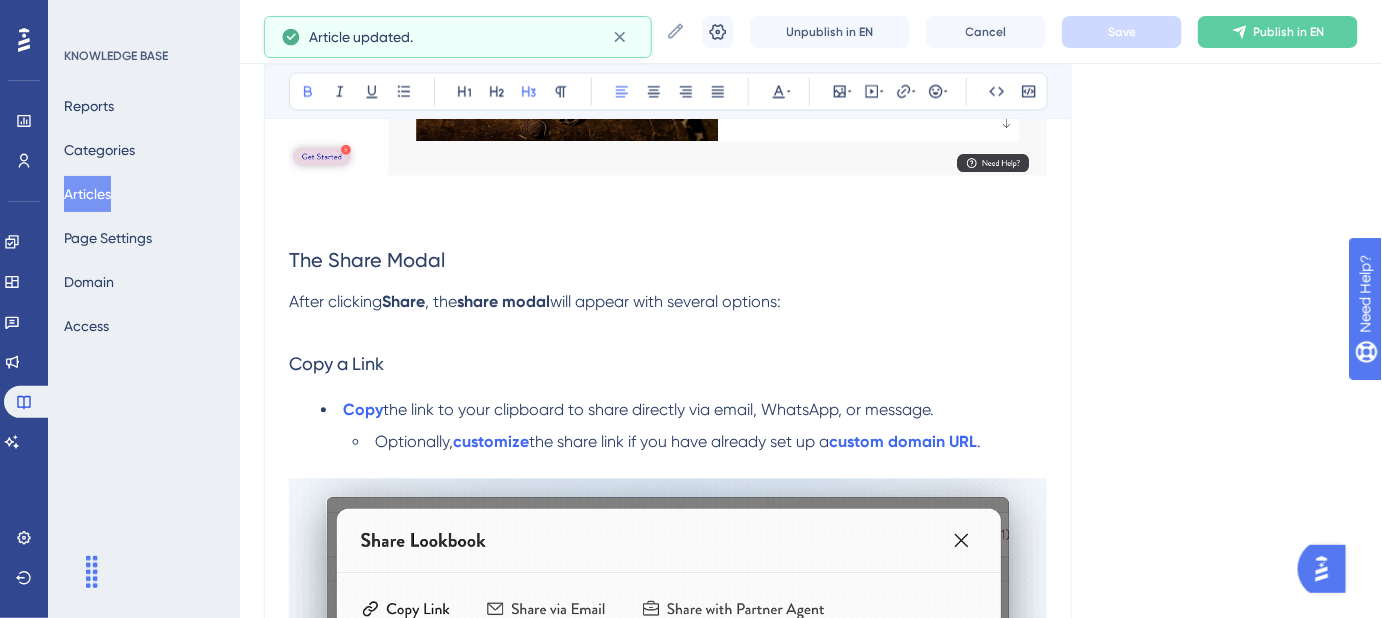 click on "The Share Modal" at bounding box center (367, 260) 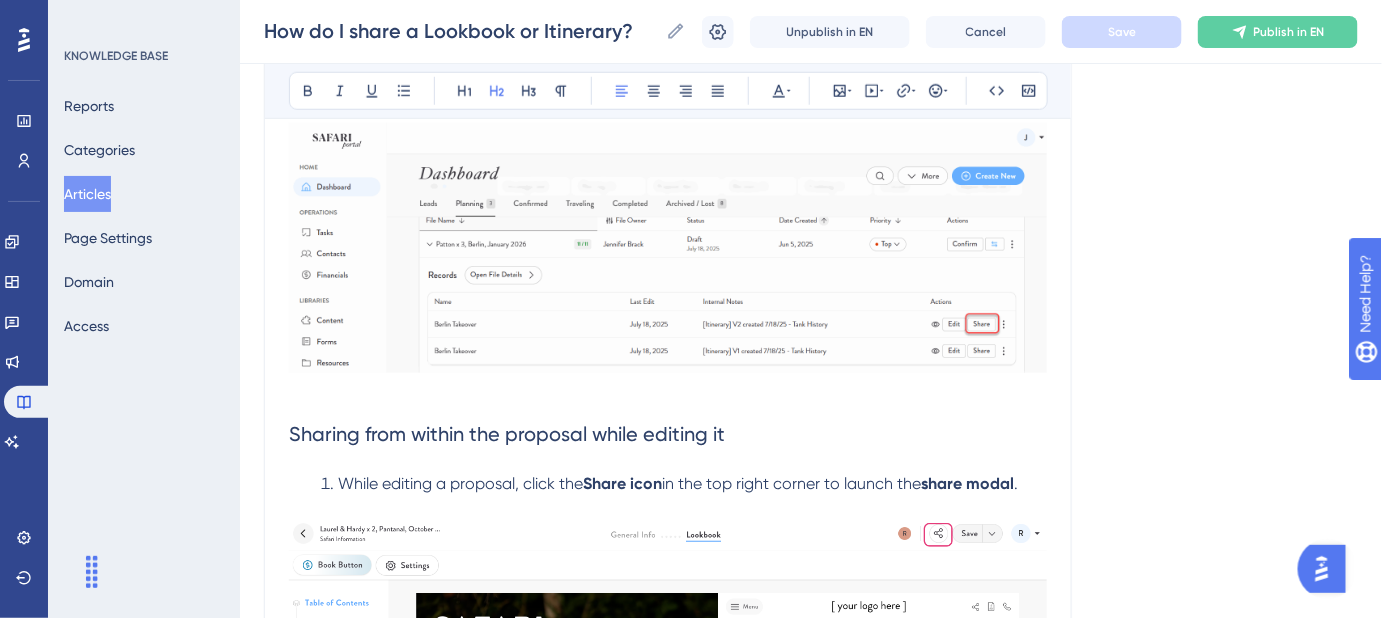 scroll, scrollTop: 206, scrollLeft: 0, axis: vertical 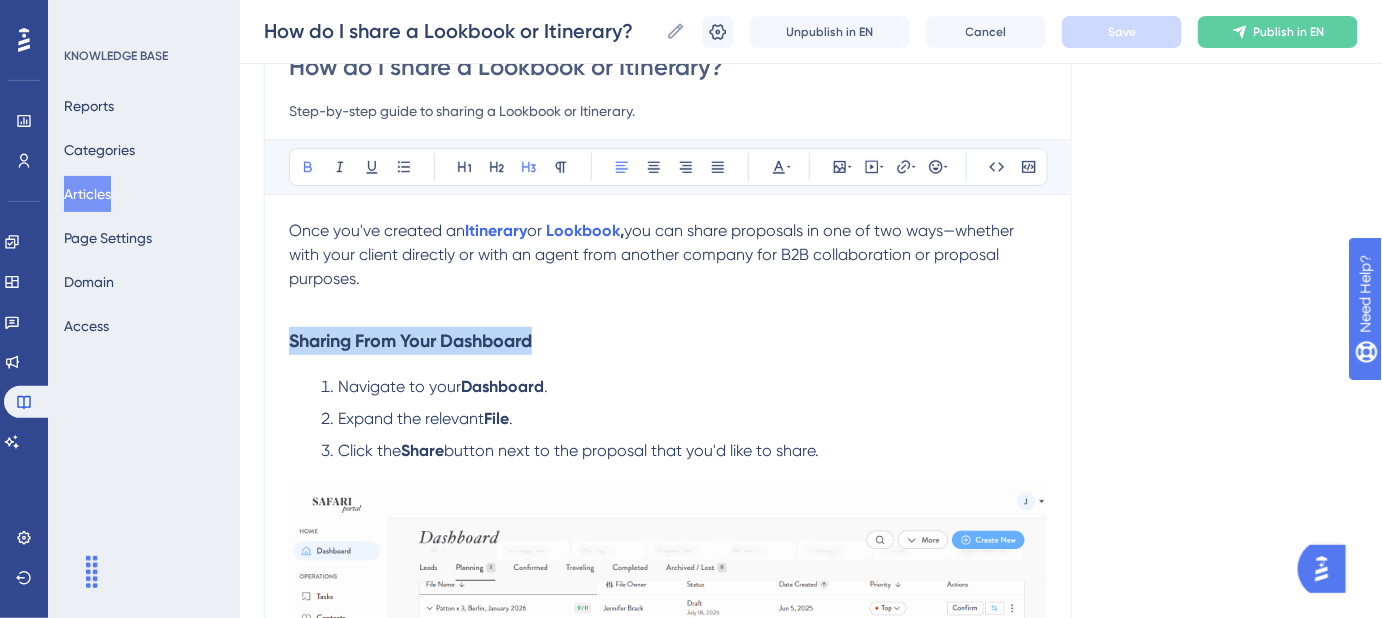 drag, startPoint x: 547, startPoint y: 340, endPoint x: 274, endPoint y: 340, distance: 273 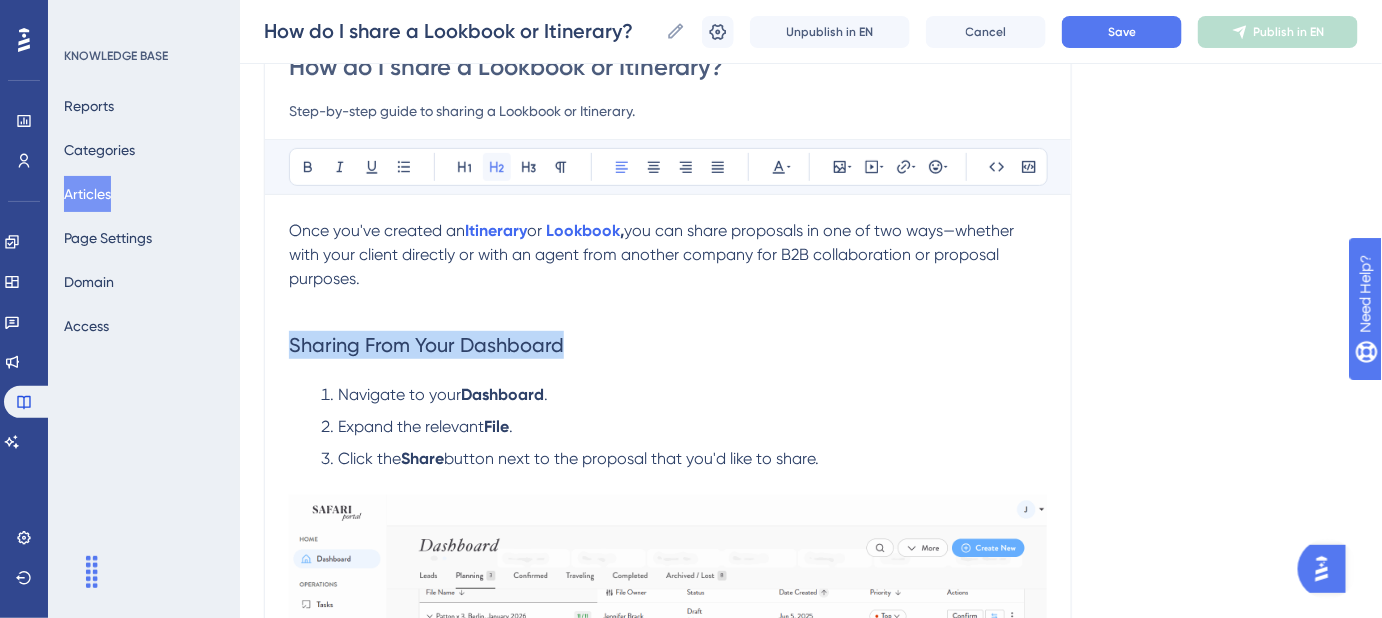 click 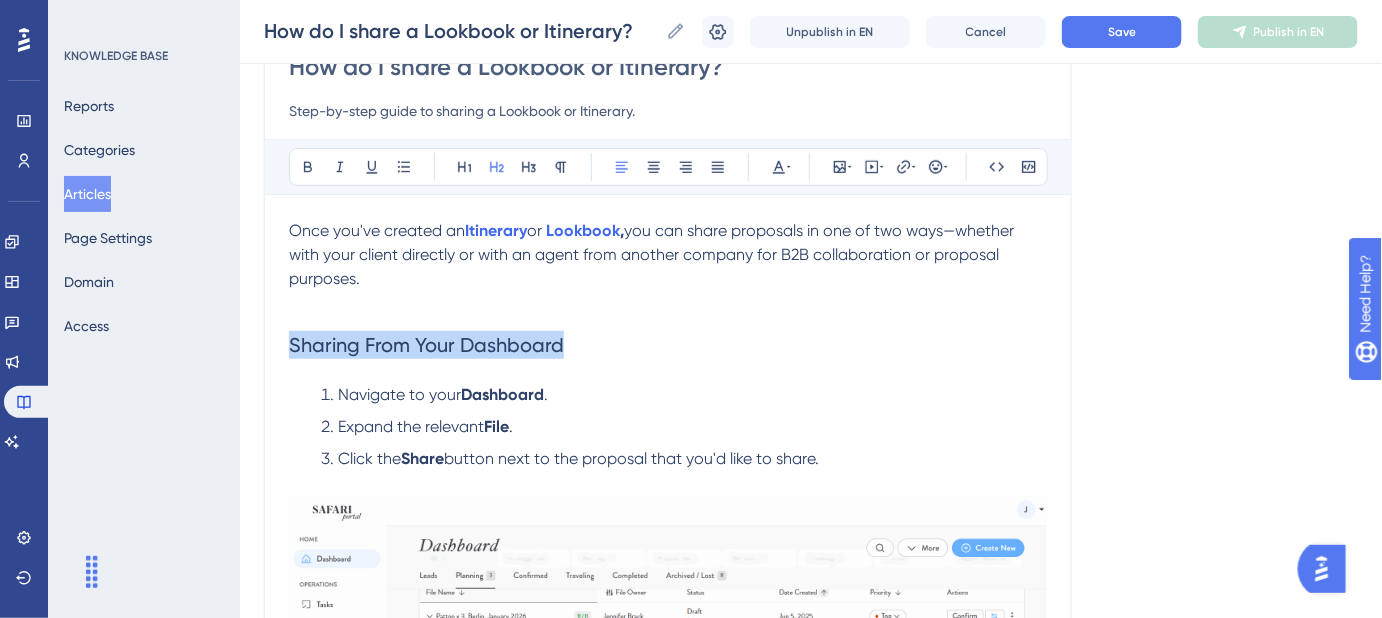 click on "Sharing From Your Dashboard" at bounding box center (668, 345) 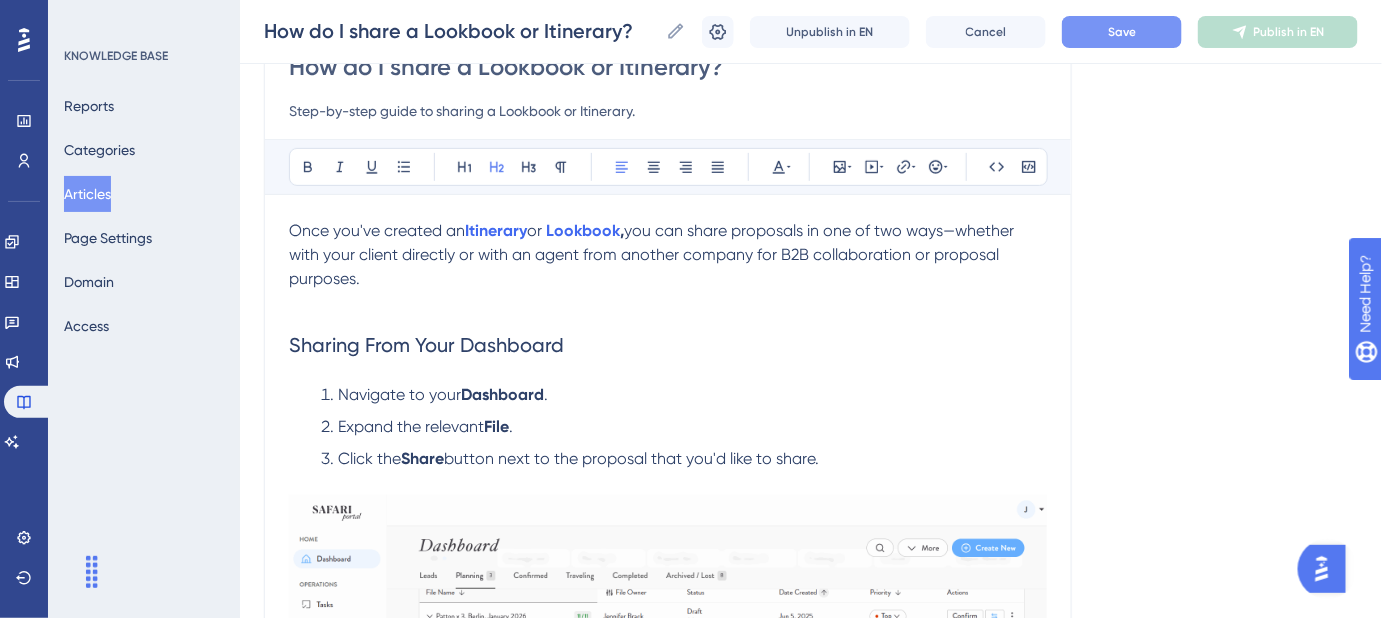 click on "Save" at bounding box center (1122, 32) 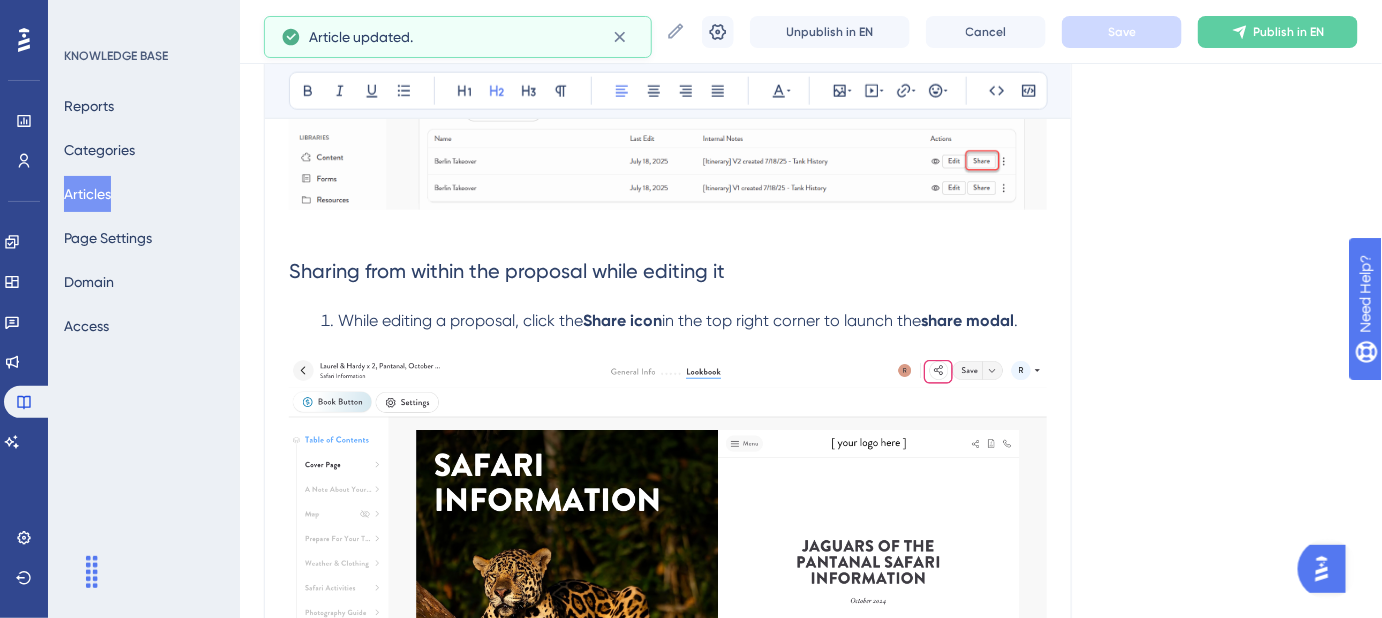 scroll, scrollTop: 752, scrollLeft: 0, axis: vertical 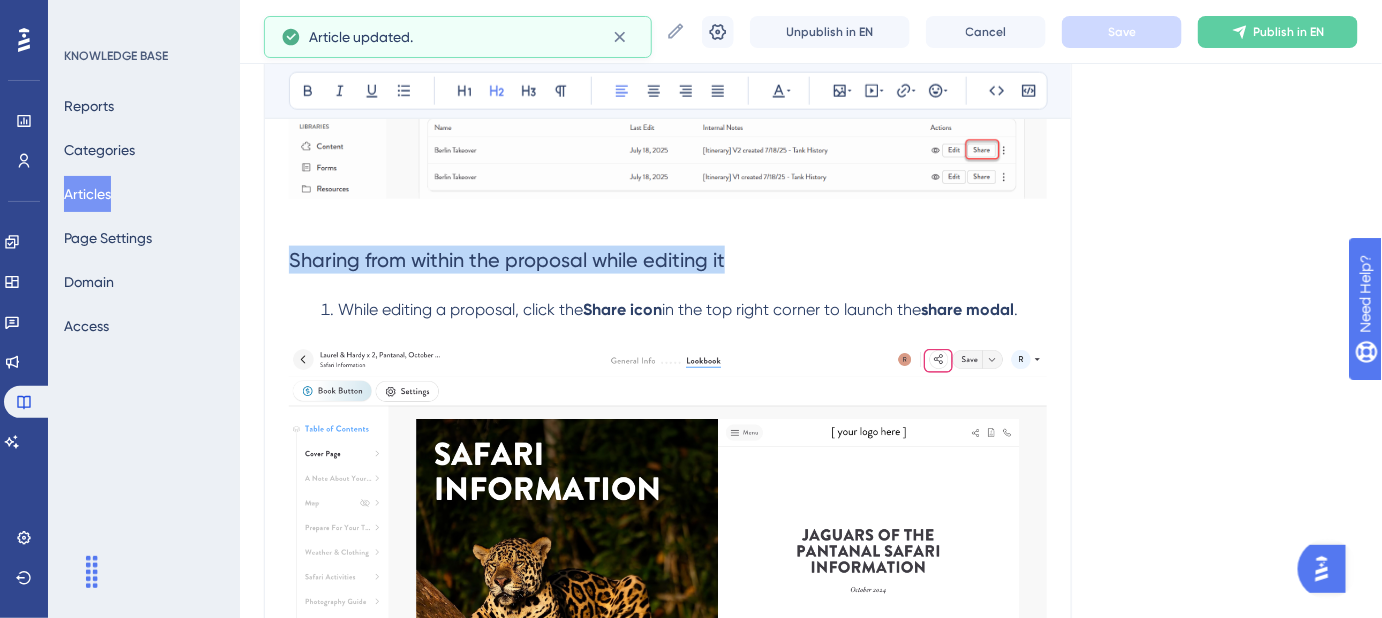 drag, startPoint x: 731, startPoint y: 256, endPoint x: 290, endPoint y: 257, distance: 441.00113 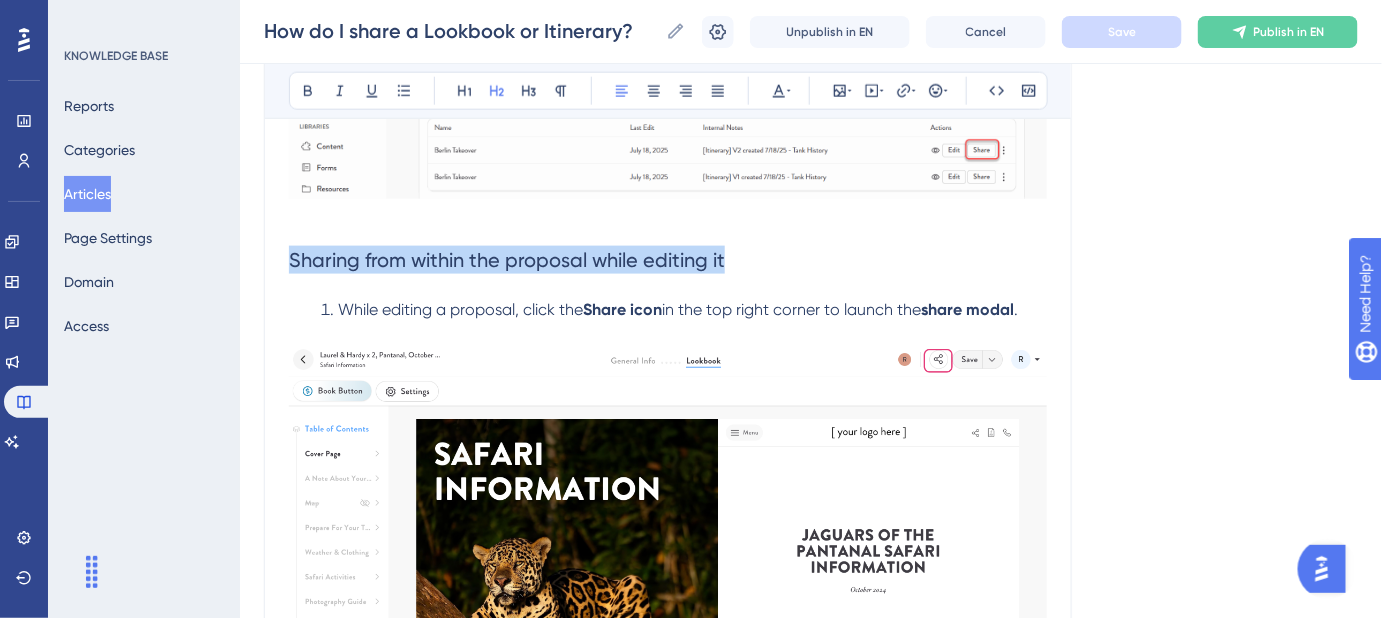 click on "Sharing from within the proposal while editing it" at bounding box center [668, 260] 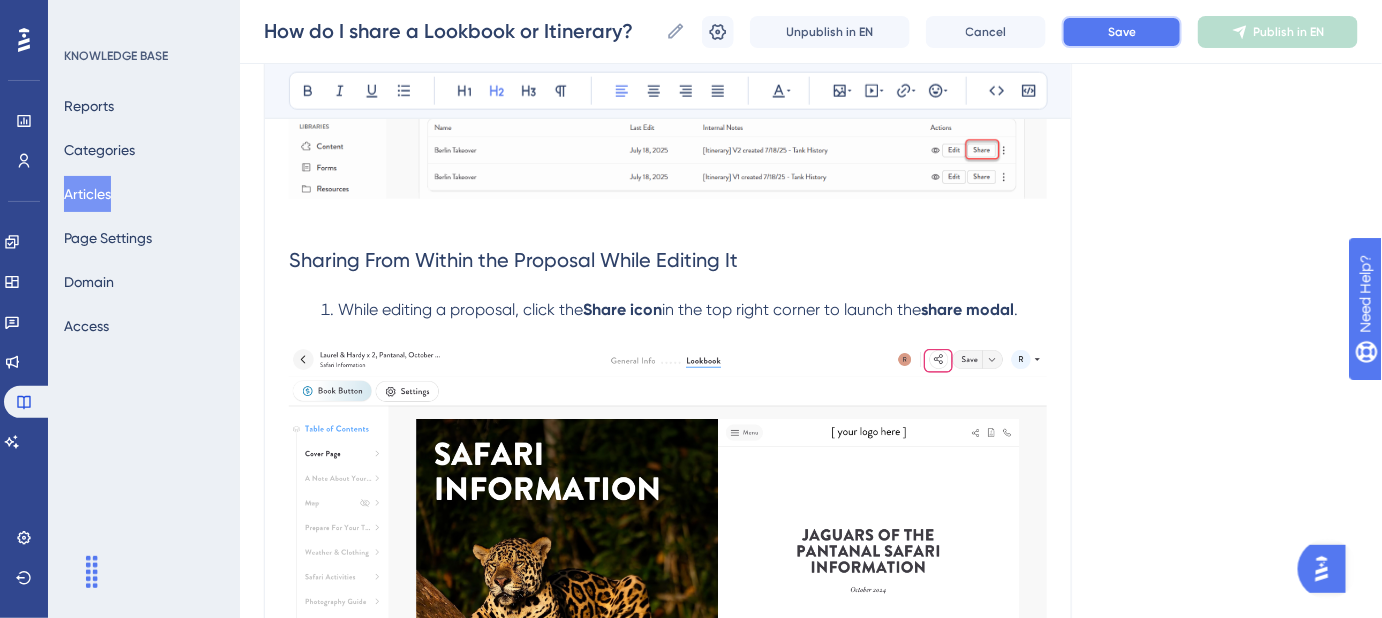 click on "Save" at bounding box center [1122, 32] 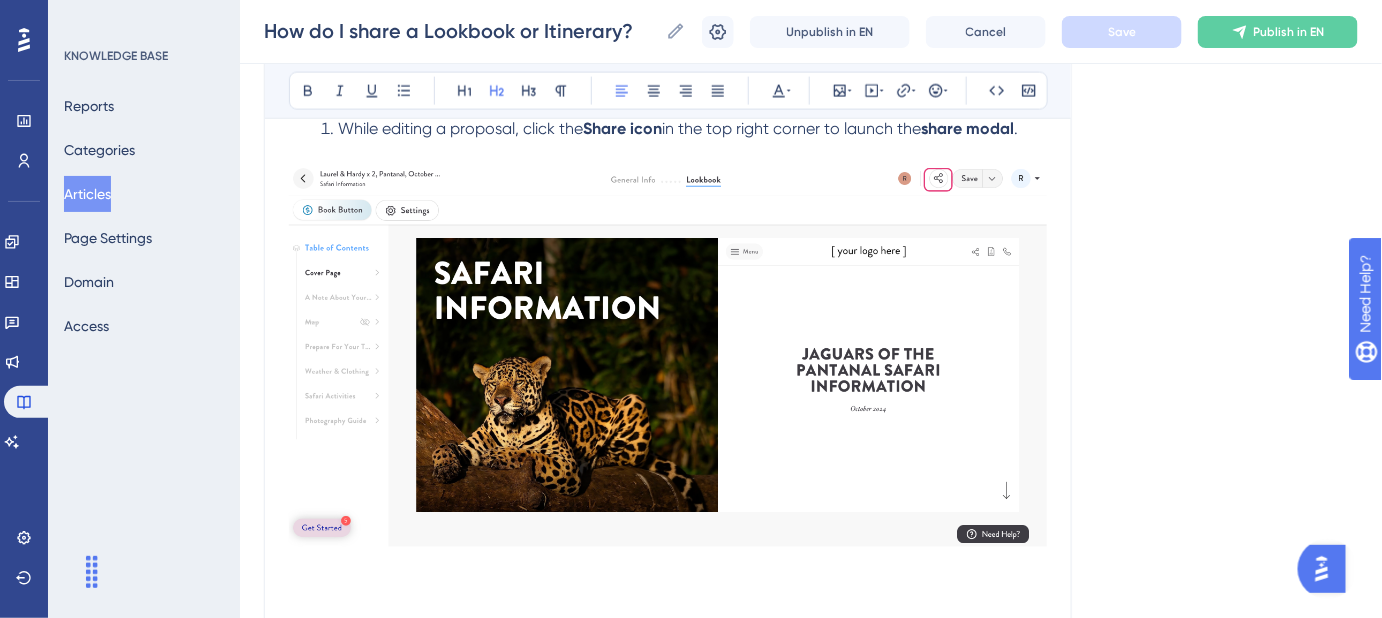 scroll, scrollTop: 752, scrollLeft: 0, axis: vertical 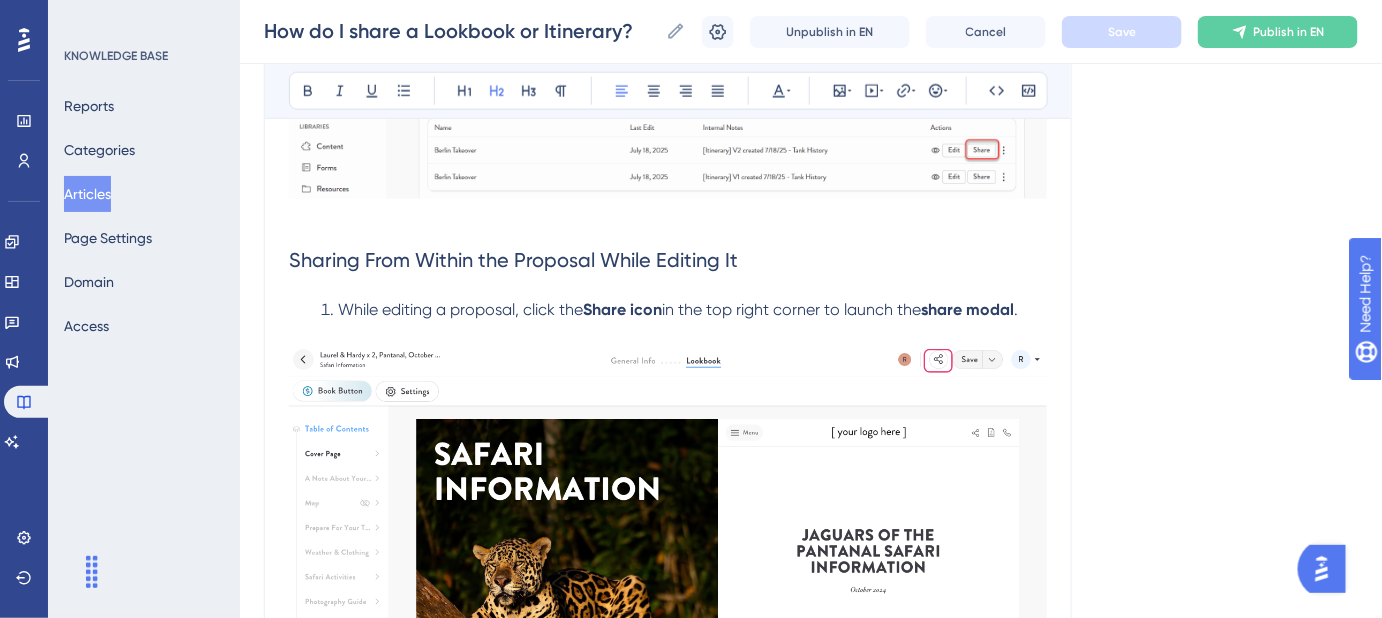 click on "While editing a proposal, click the" at bounding box center (460, 309) 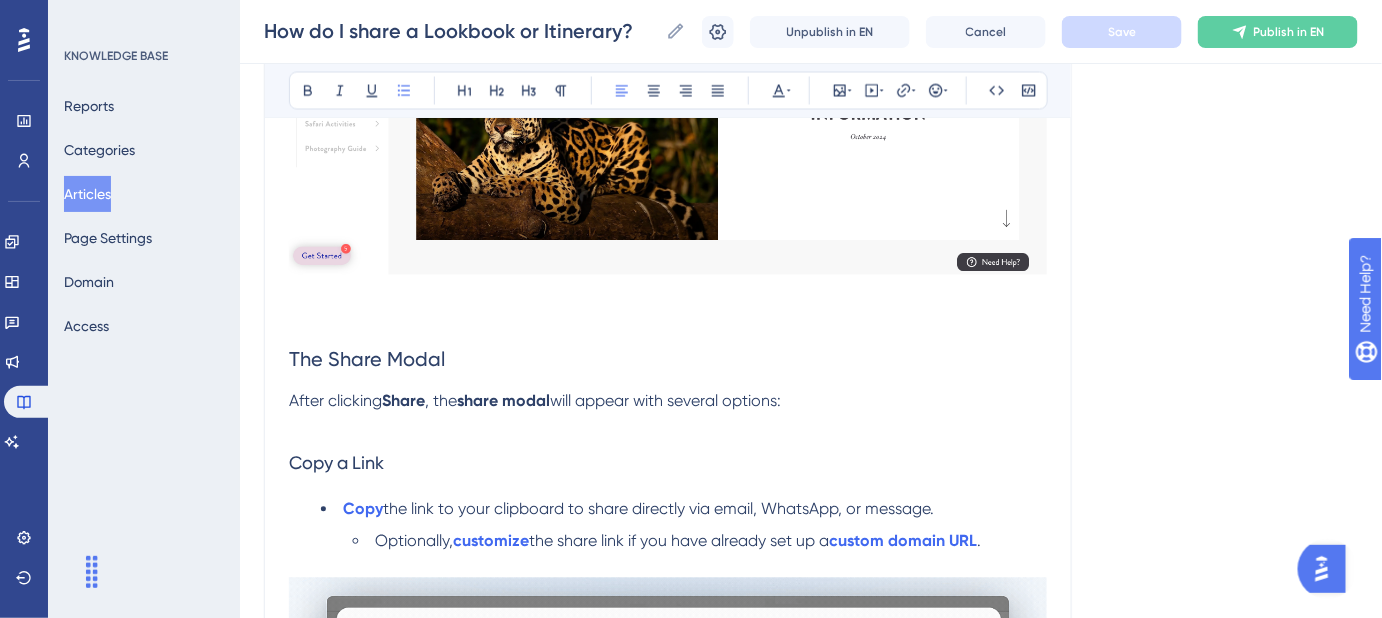 scroll, scrollTop: 1206, scrollLeft: 0, axis: vertical 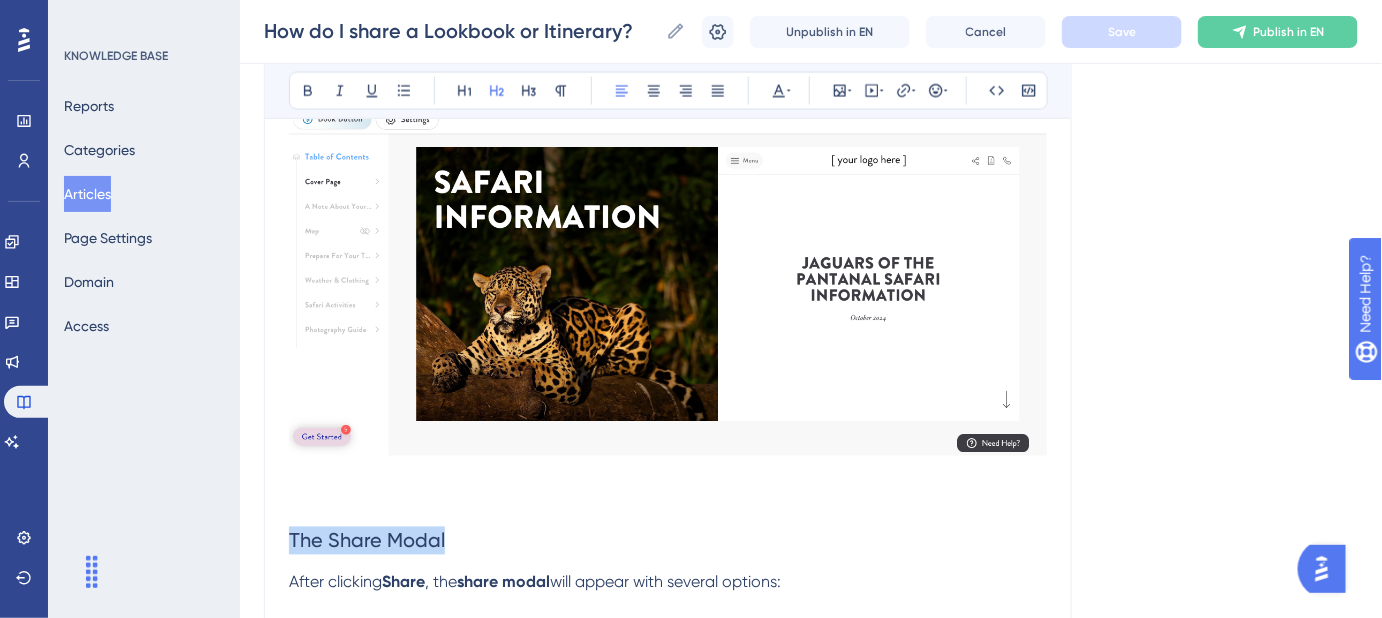 drag, startPoint x: 408, startPoint y: 540, endPoint x: 256, endPoint y: 525, distance: 152.73834 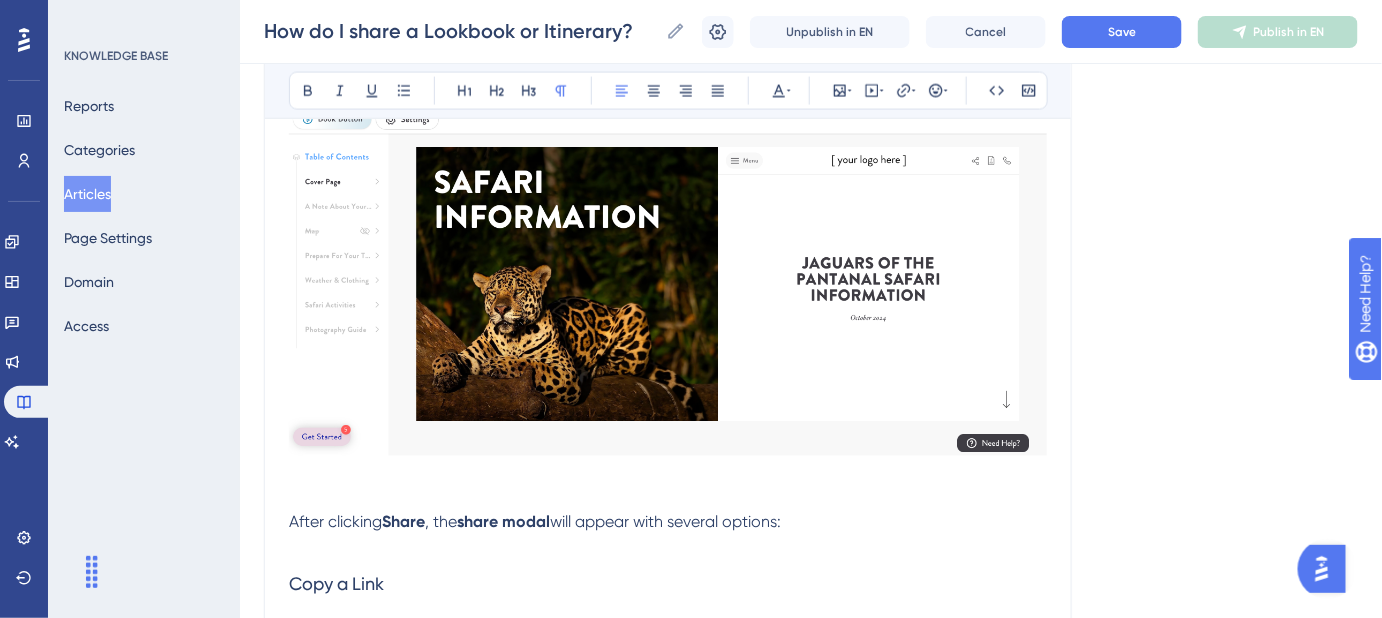 type 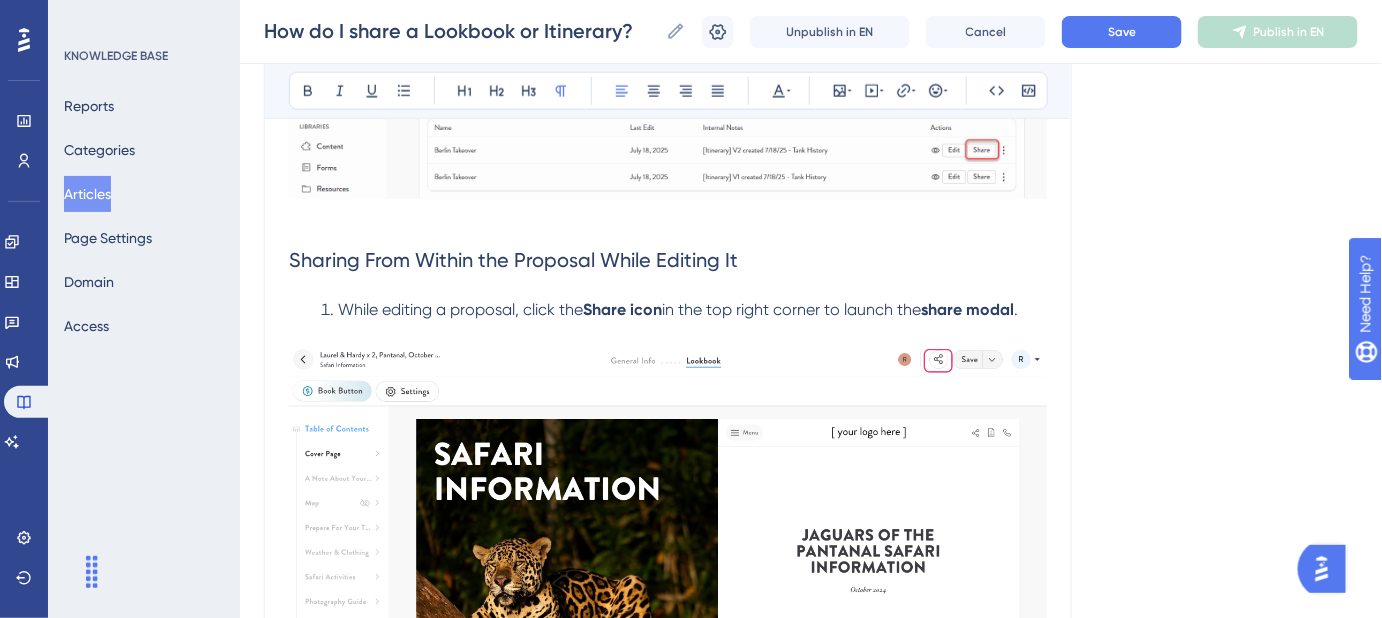 scroll, scrollTop: 1024, scrollLeft: 0, axis: vertical 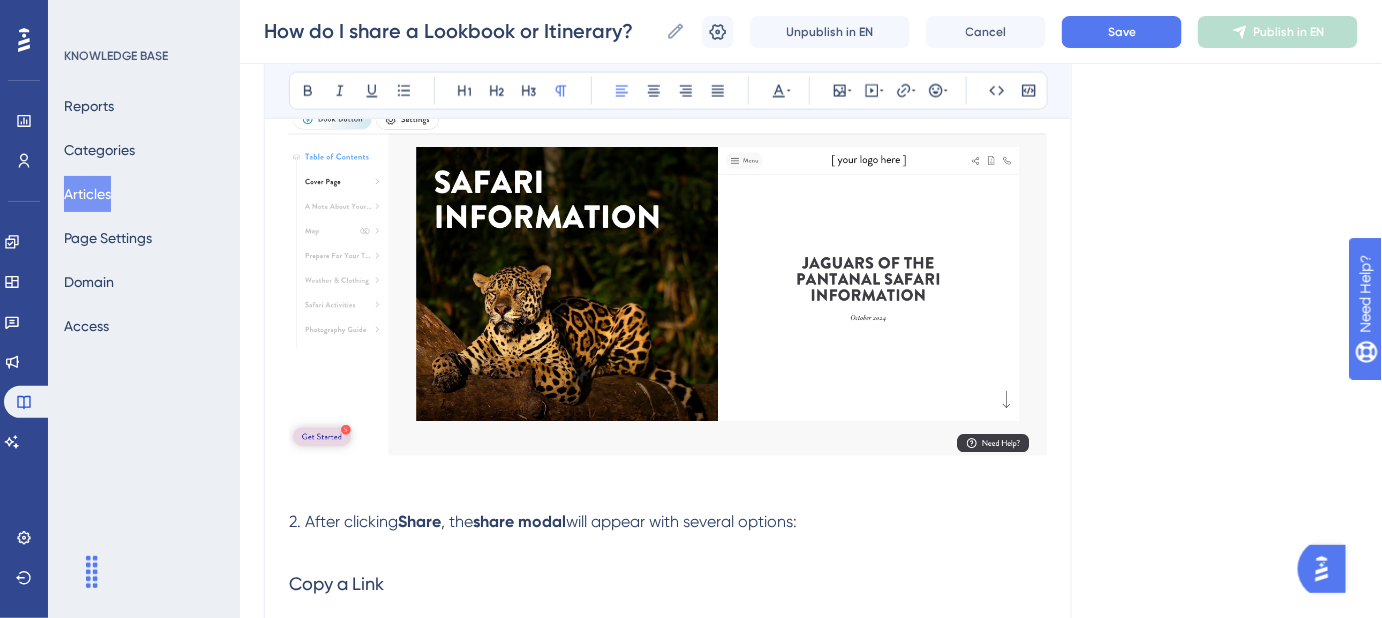 click on "2. After clicking" at bounding box center (343, 522) 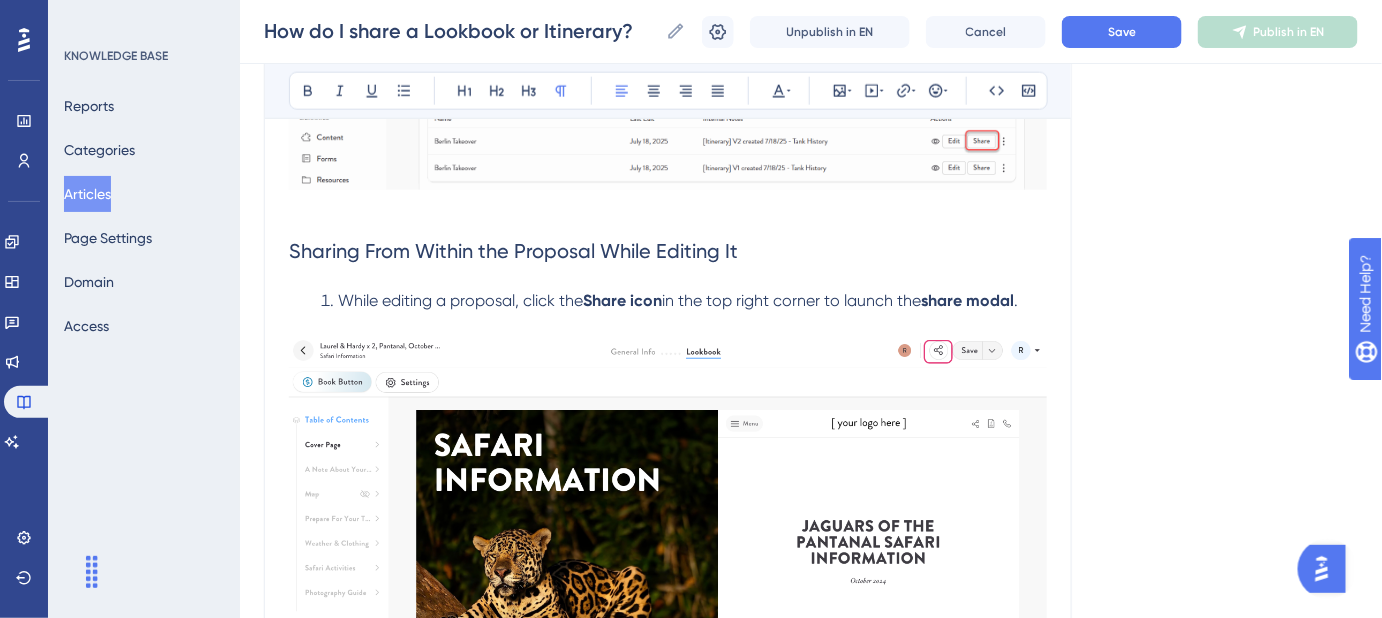 scroll, scrollTop: 752, scrollLeft: 0, axis: vertical 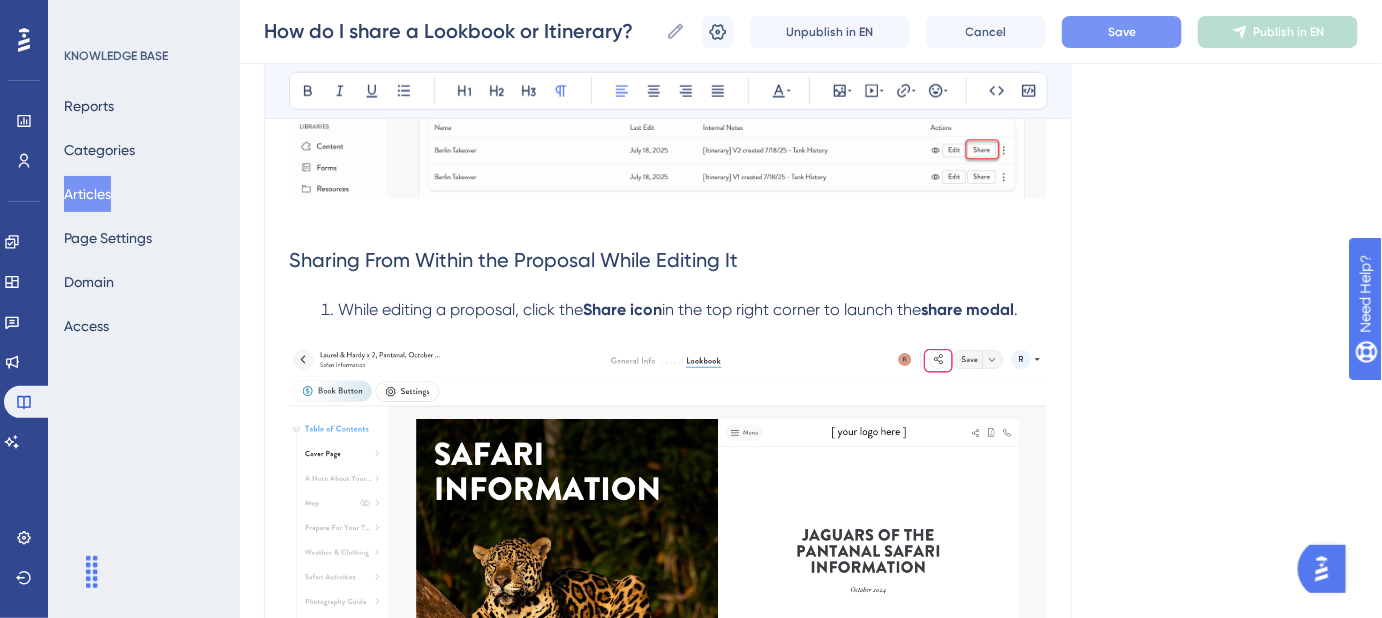 click on "Save" at bounding box center [1122, 32] 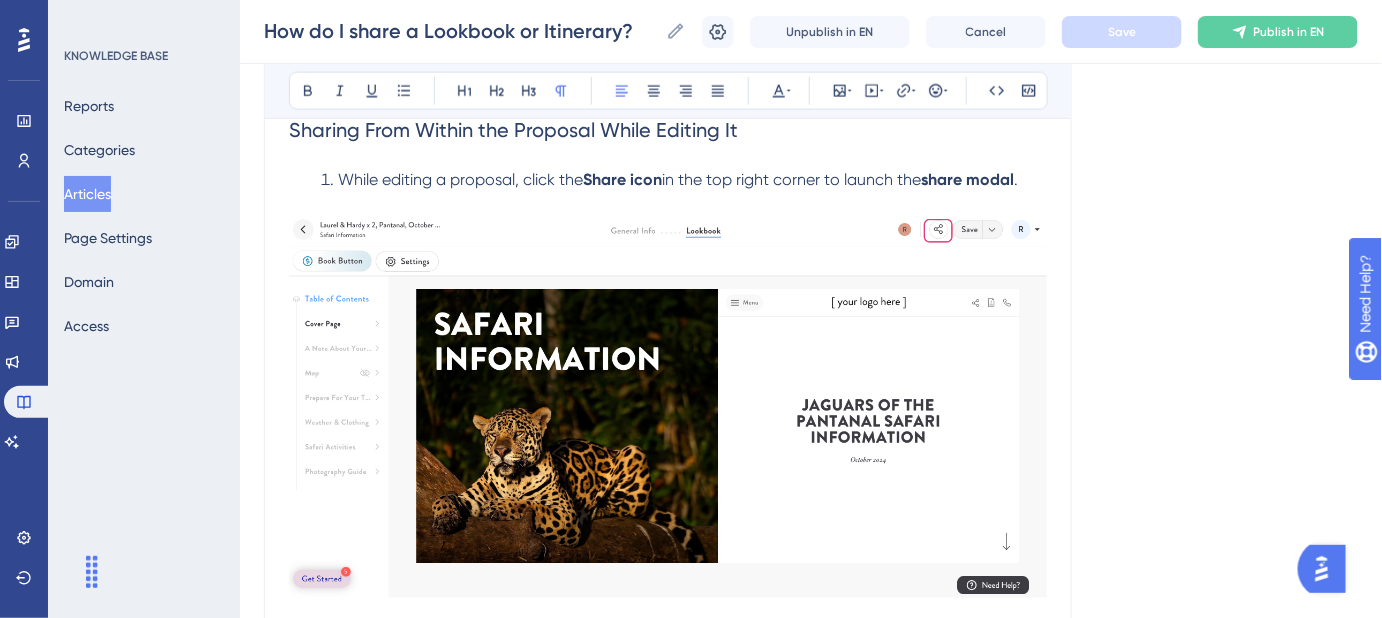 scroll, scrollTop: 842, scrollLeft: 0, axis: vertical 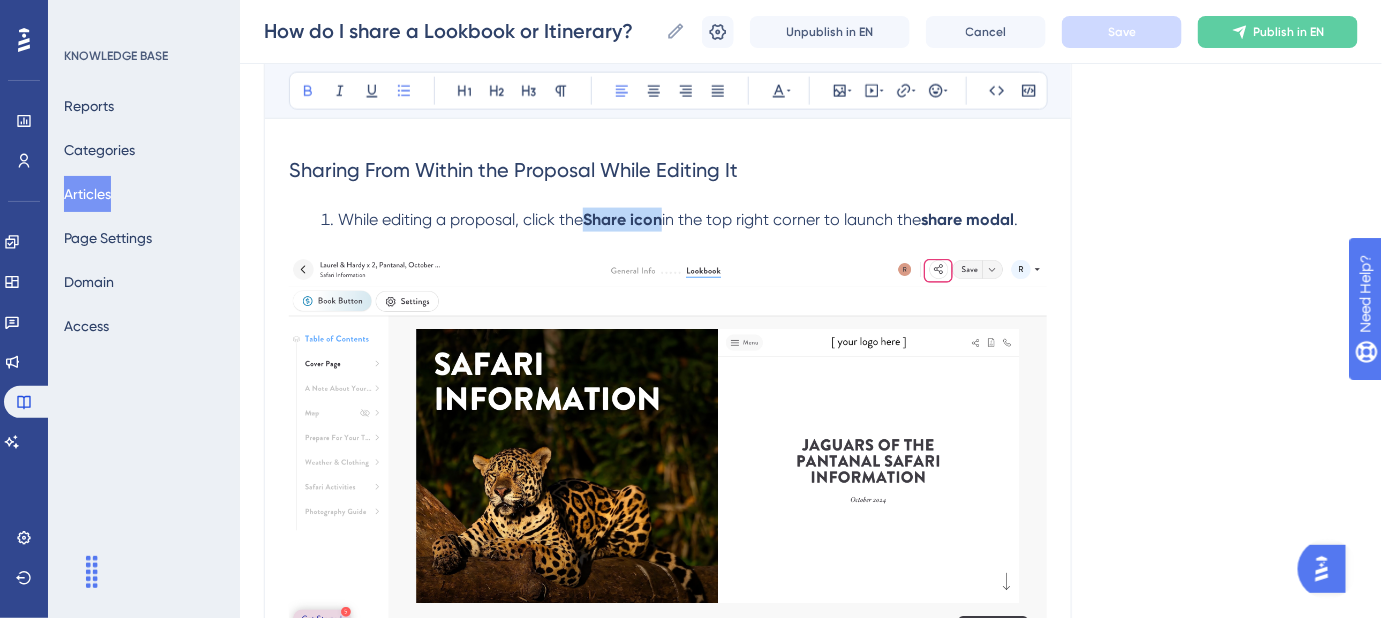 drag, startPoint x: 664, startPoint y: 220, endPoint x: 589, endPoint y: 221, distance: 75.00667 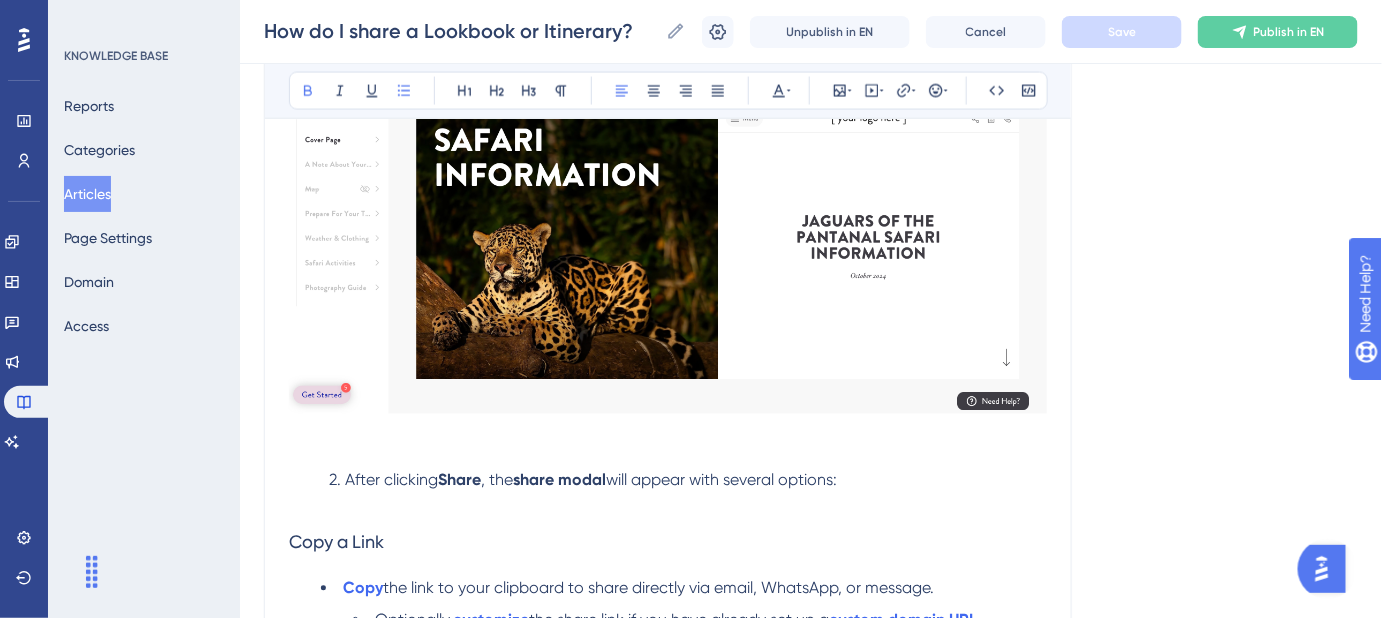 scroll, scrollTop: 1206, scrollLeft: 0, axis: vertical 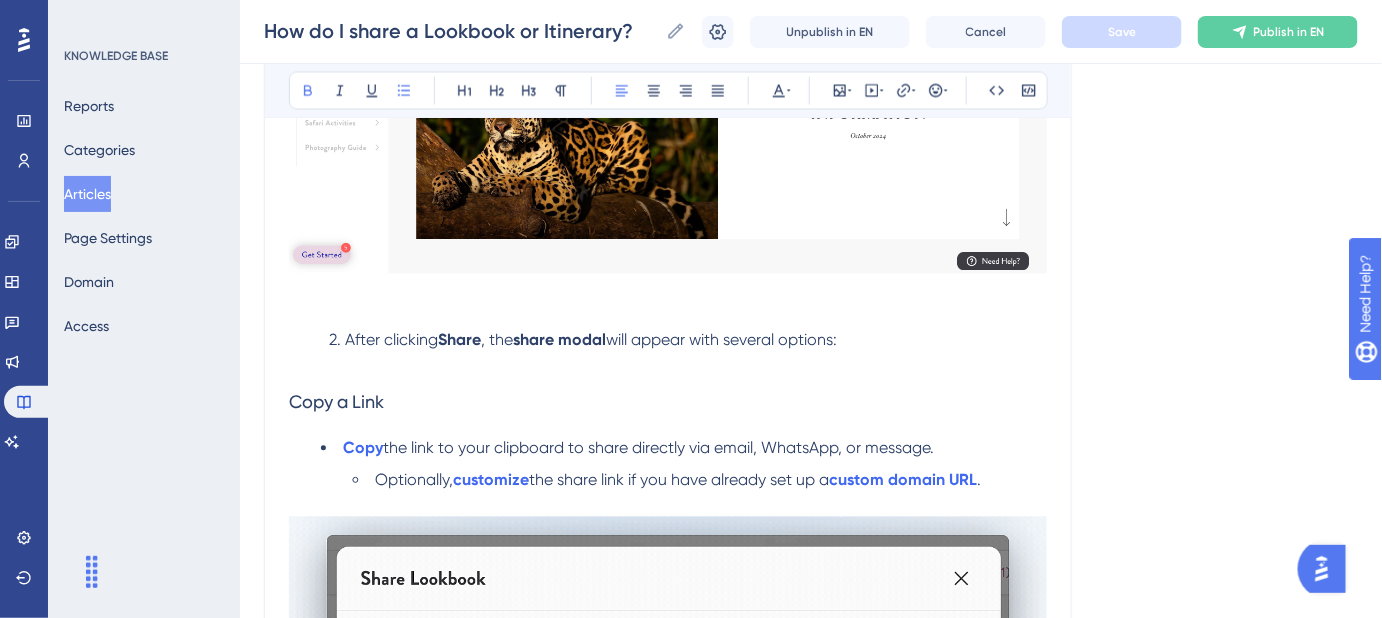 click on "Share" at bounding box center [459, 340] 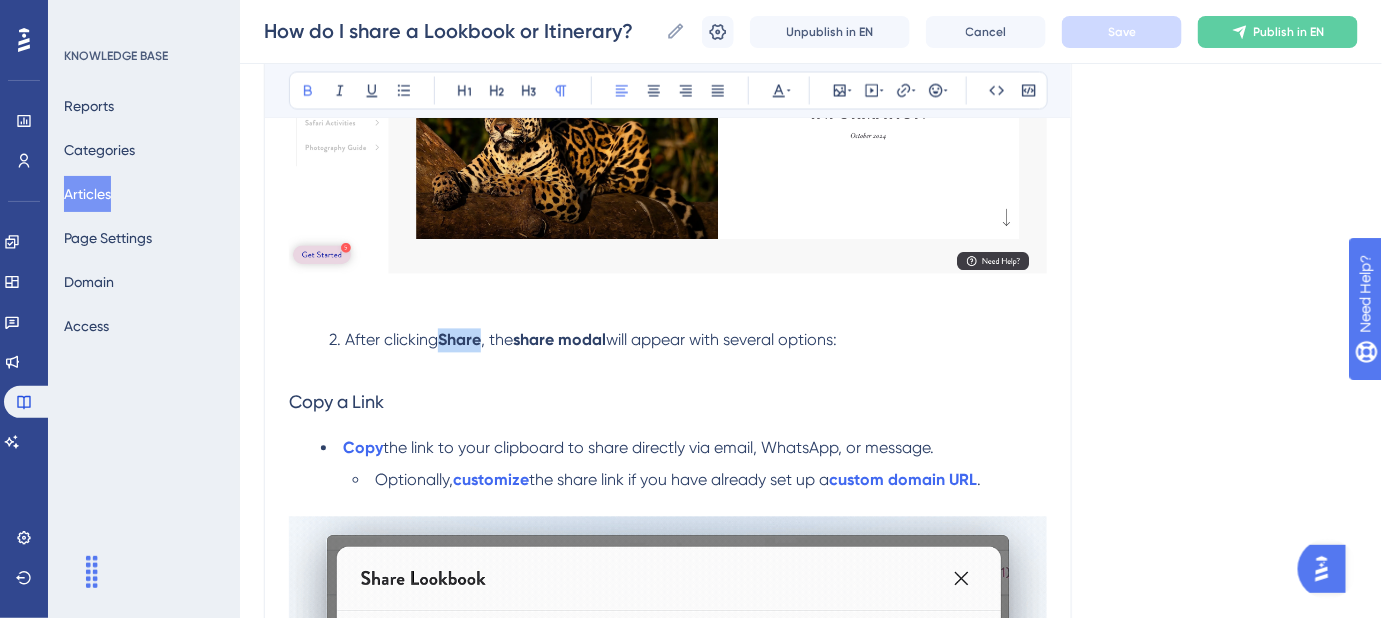 click on "Share" at bounding box center [459, 340] 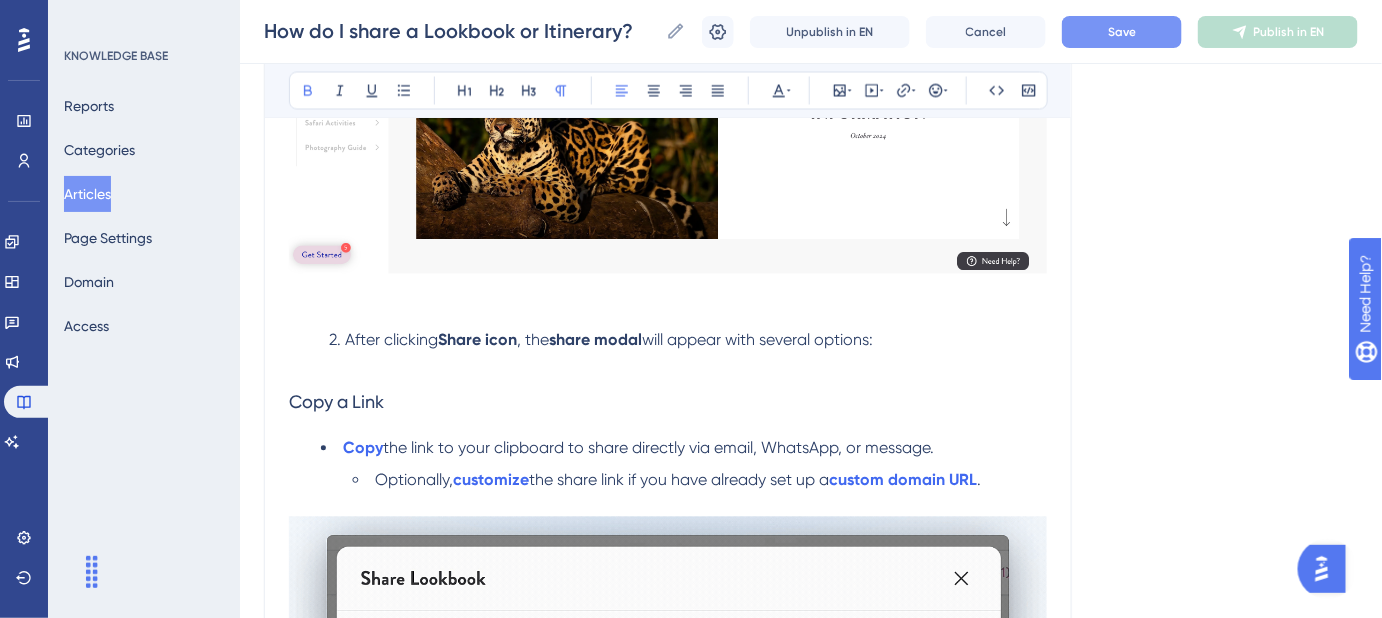 click on "Share icon" at bounding box center [477, 340] 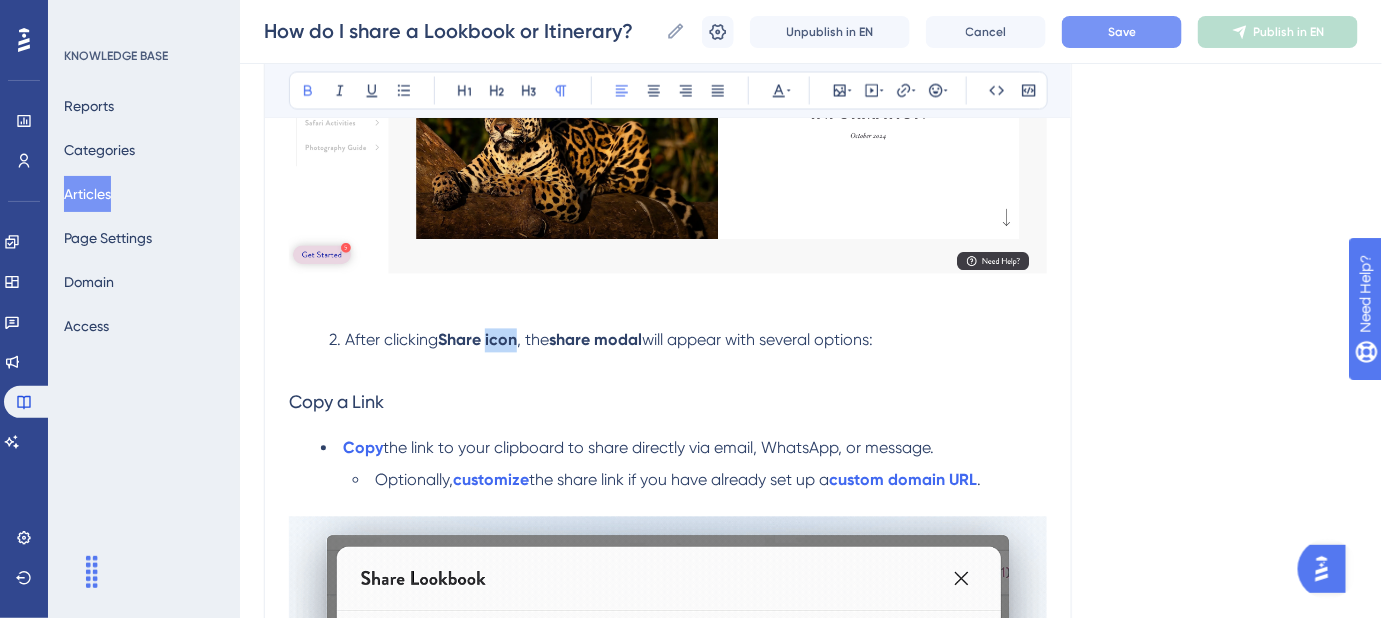 click on "Share icon" at bounding box center (477, 340) 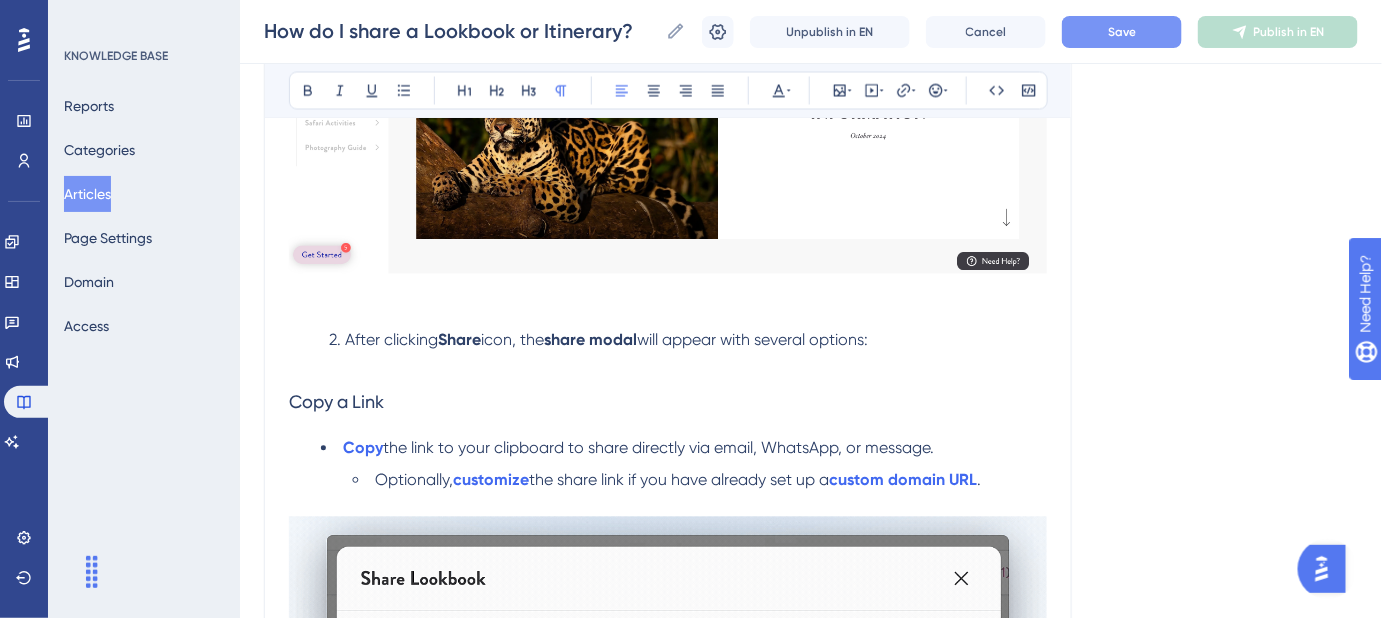 click on "Copy a Link" at bounding box center (668, 403) 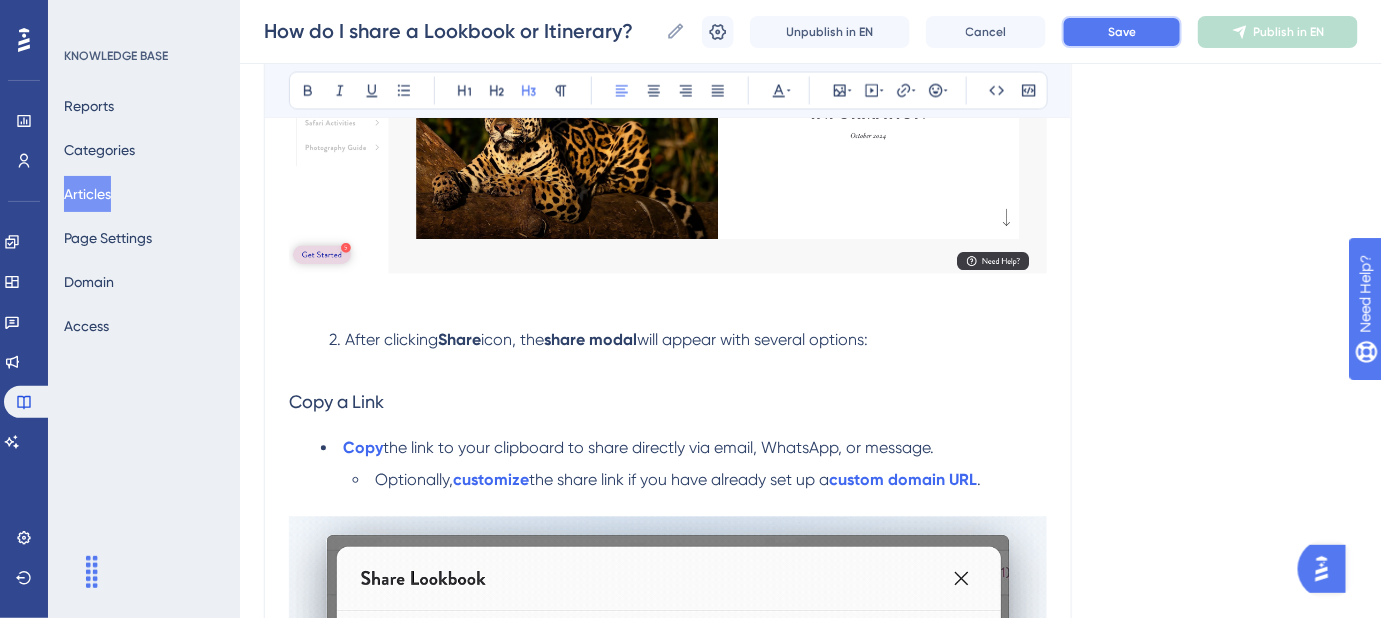 click on "Save" at bounding box center [1122, 32] 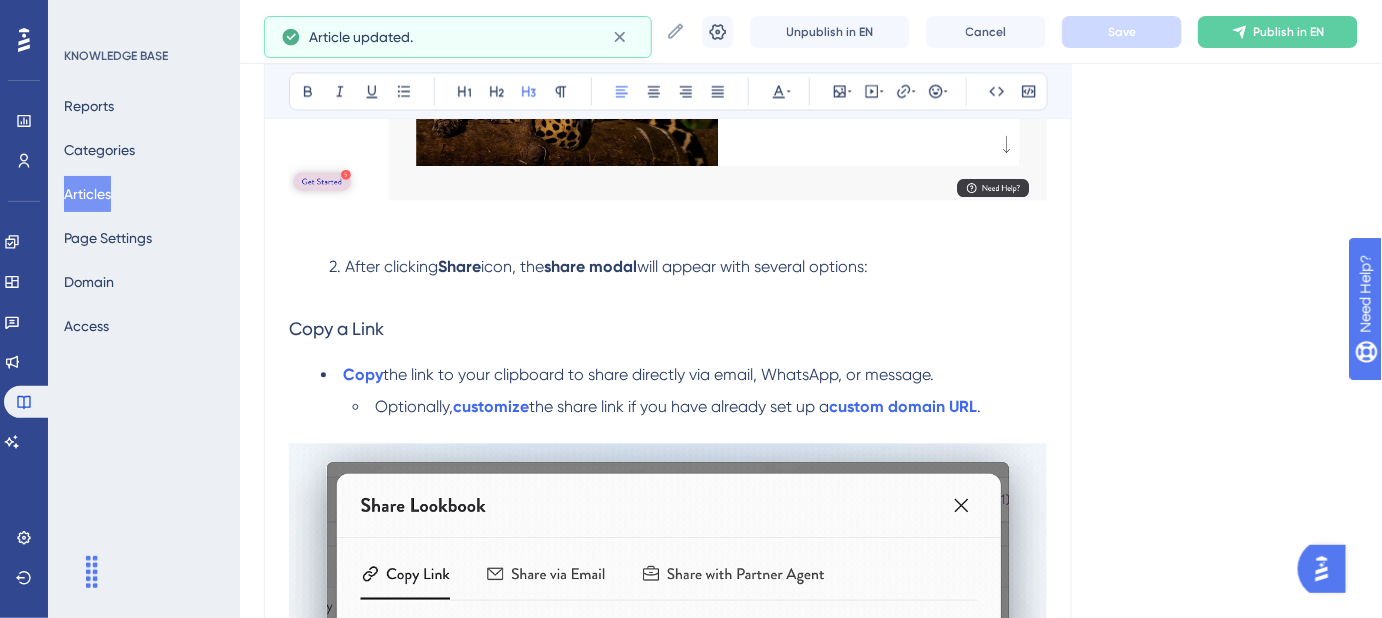 scroll, scrollTop: 1388, scrollLeft: 0, axis: vertical 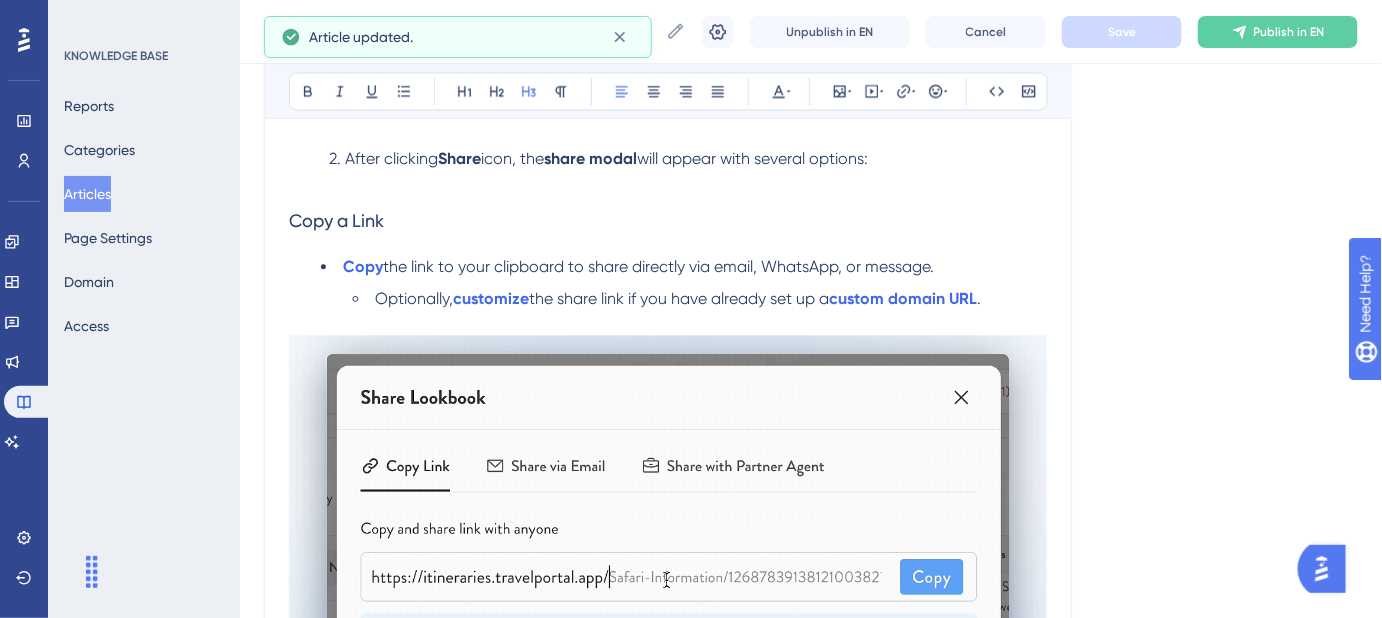 click on "Copy a Link" at bounding box center (336, 220) 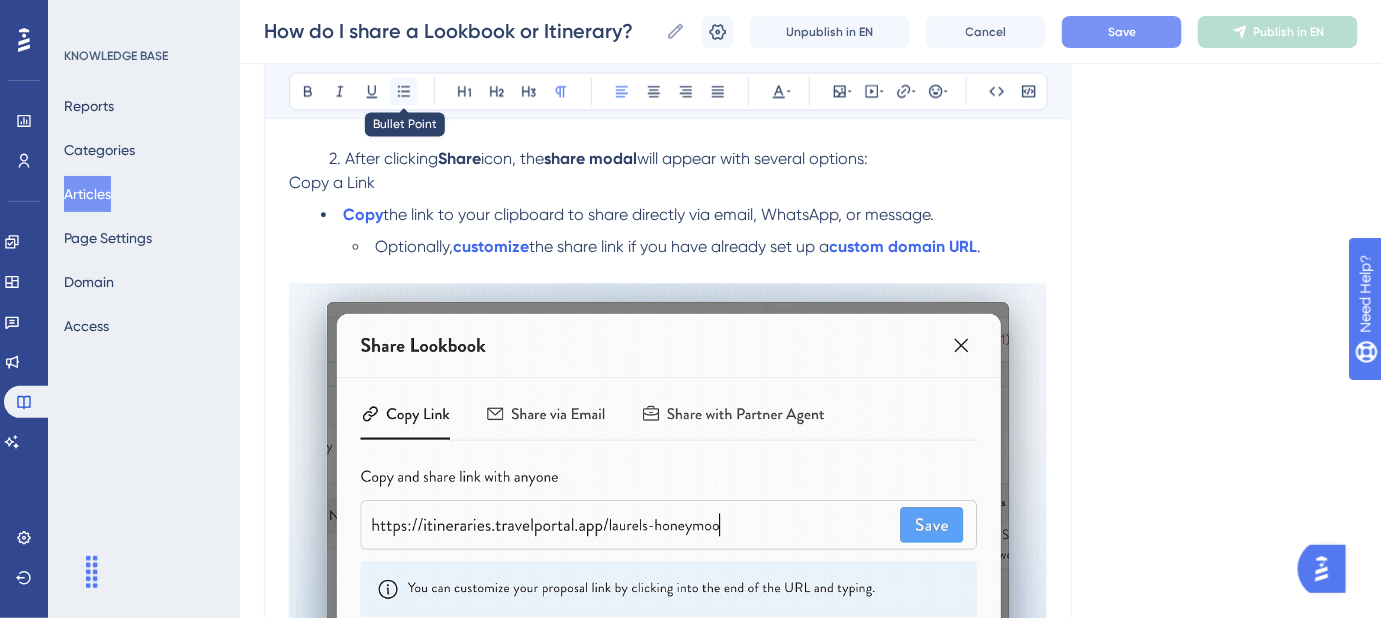 click at bounding box center [404, 91] 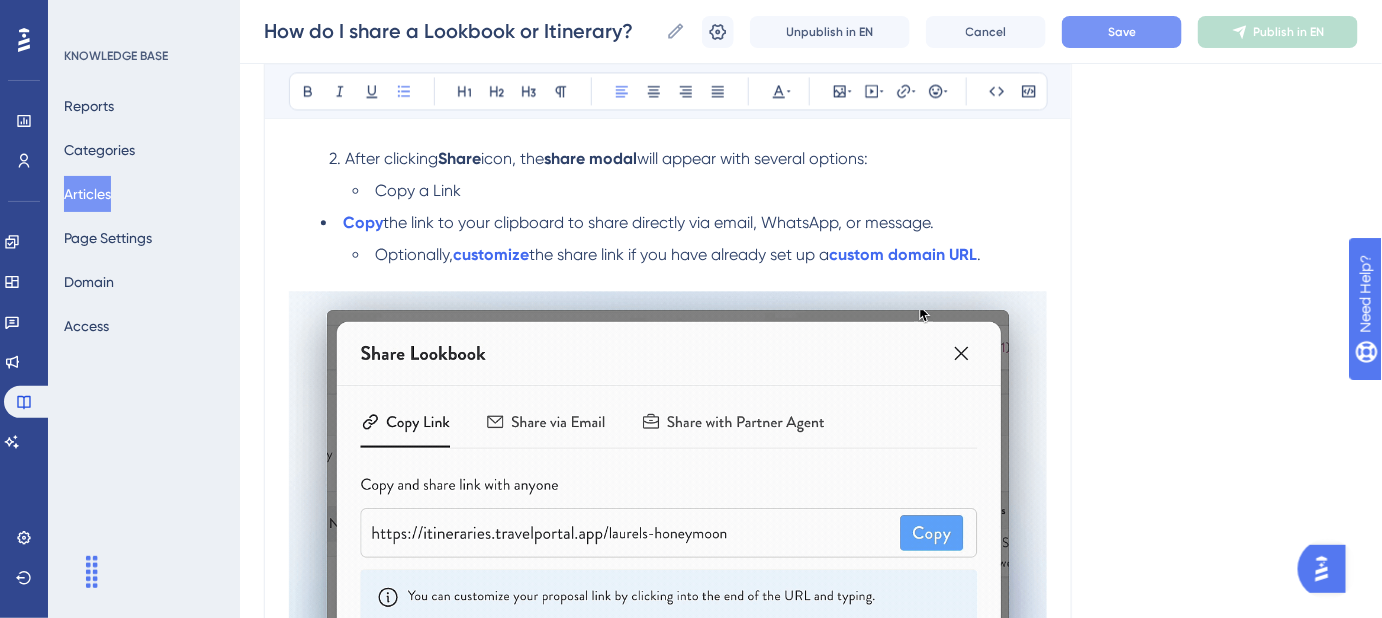 click on "Copy  the link to your clipboard to share directly via email, WhatsApp, or message." at bounding box center [684, 223] 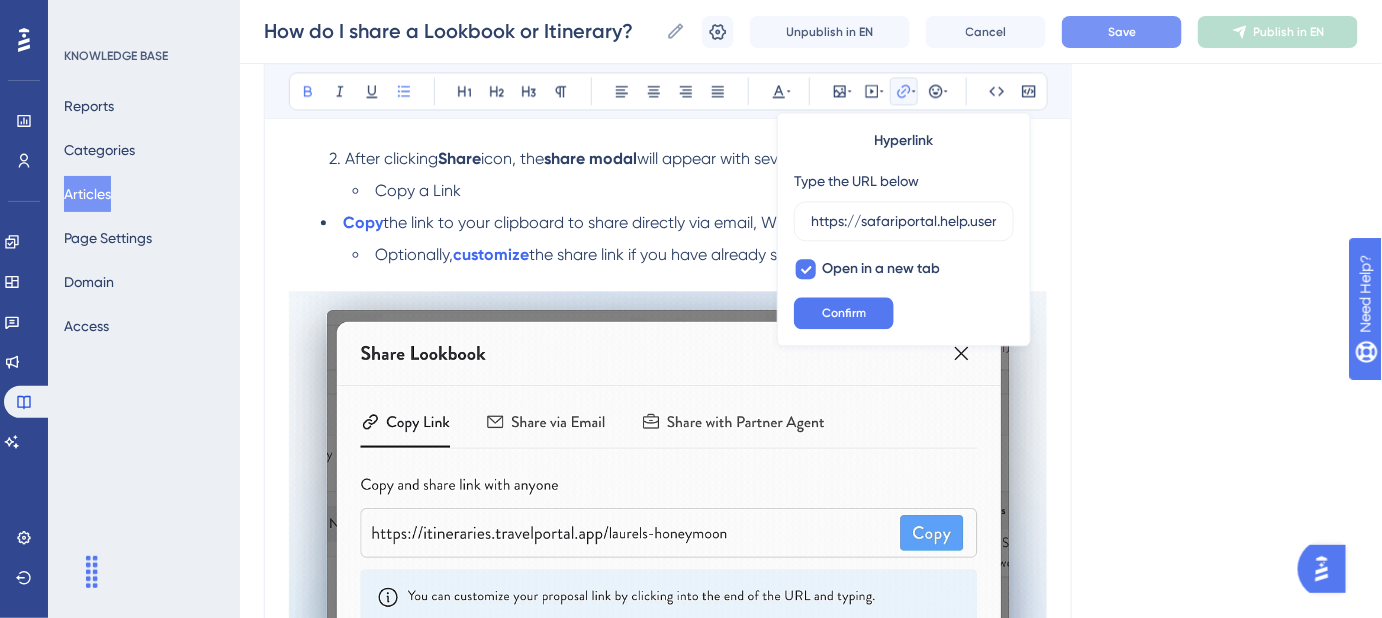 scroll, scrollTop: 0, scrollLeft: 461, axis: horizontal 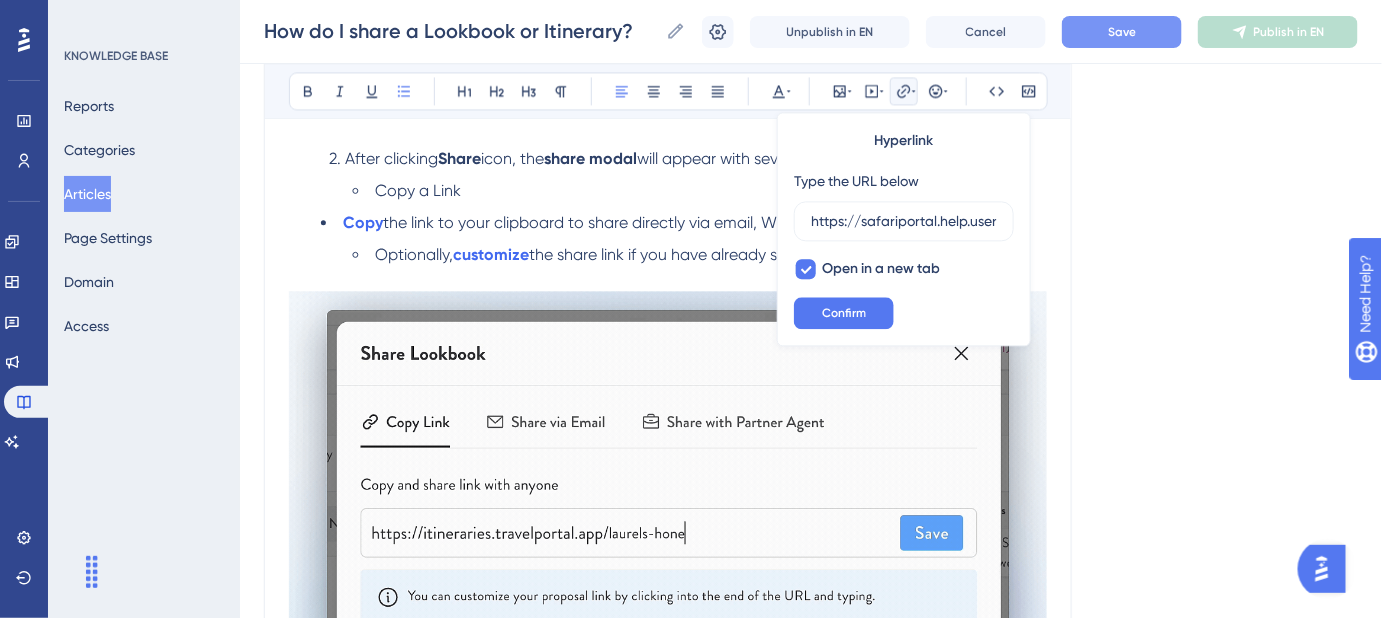 click on "the link to your clipboard to share directly via email, WhatsApp, or message." at bounding box center (658, 222) 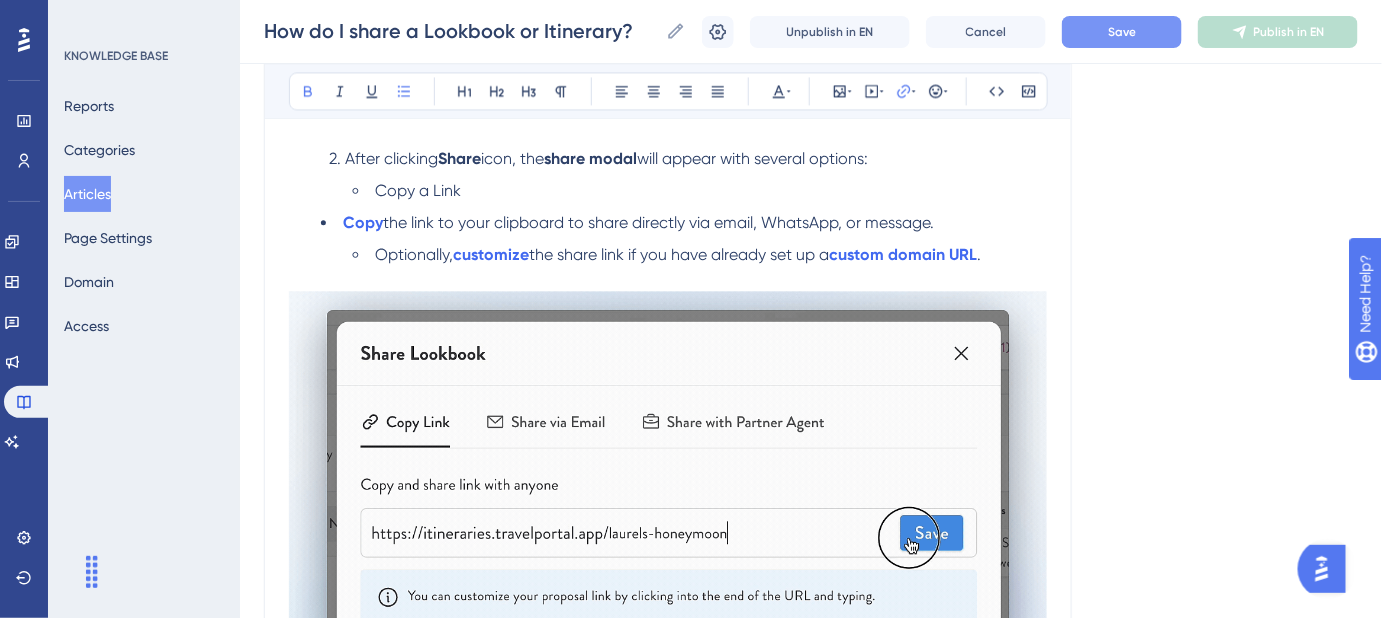 click on "Copy  the link to your clipboard to share directly via email, WhatsApp, or message." at bounding box center [684, 223] 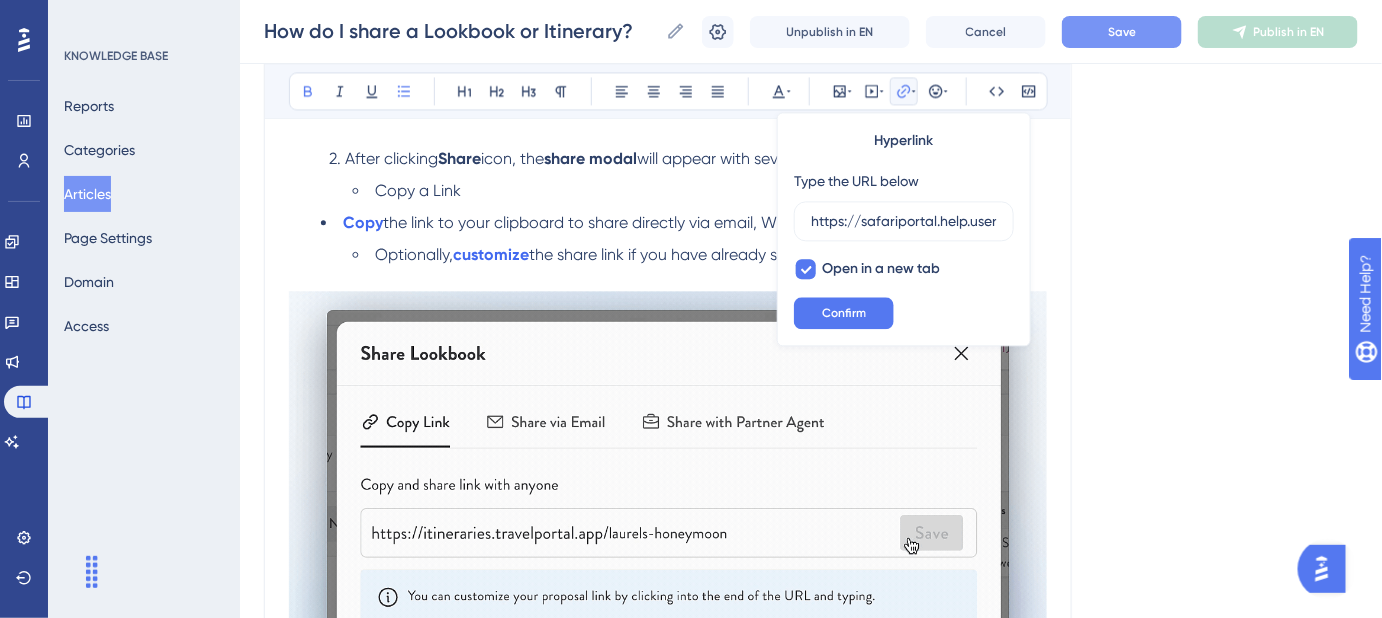 scroll, scrollTop: 0, scrollLeft: 461, axis: horizontal 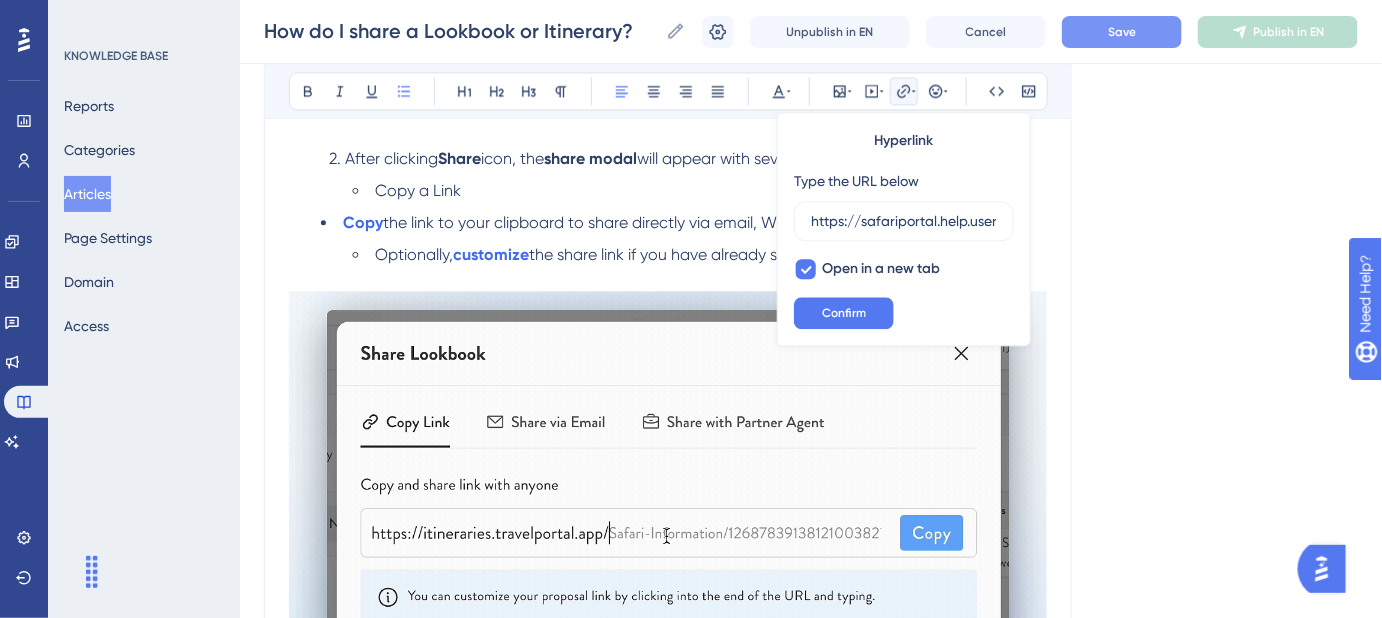click on "Copy a Link" at bounding box center [700, 191] 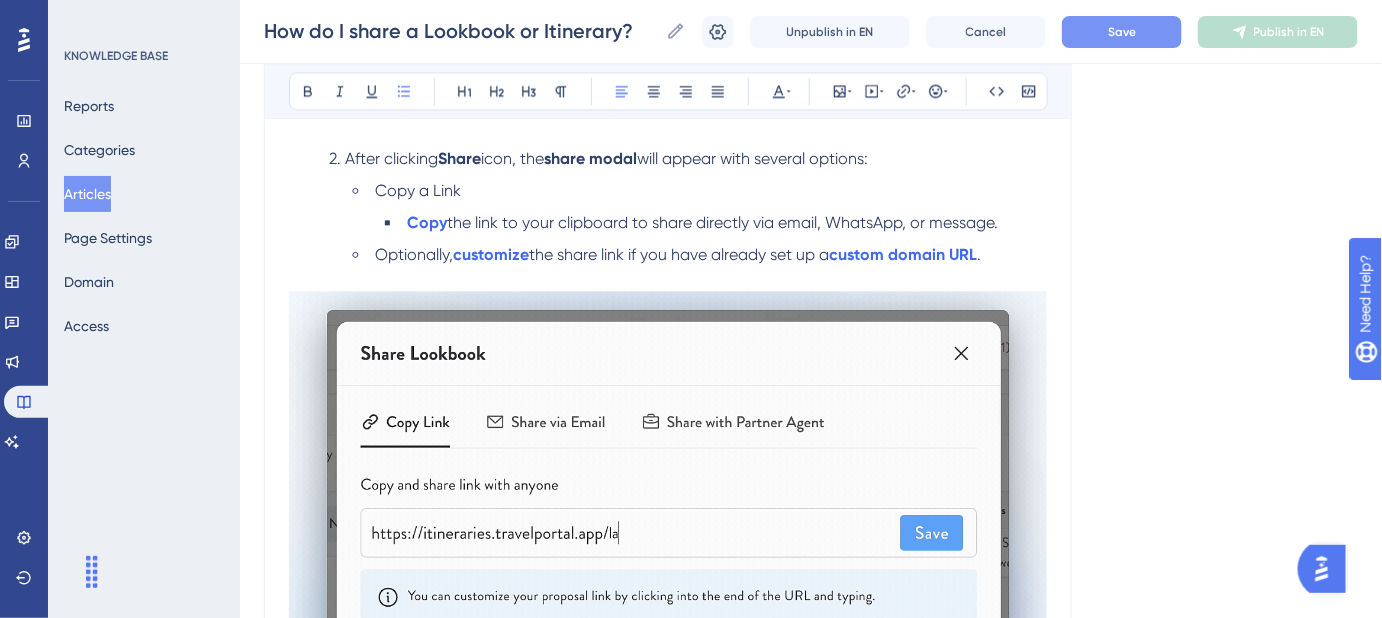 click on "Optionally," at bounding box center [414, 254] 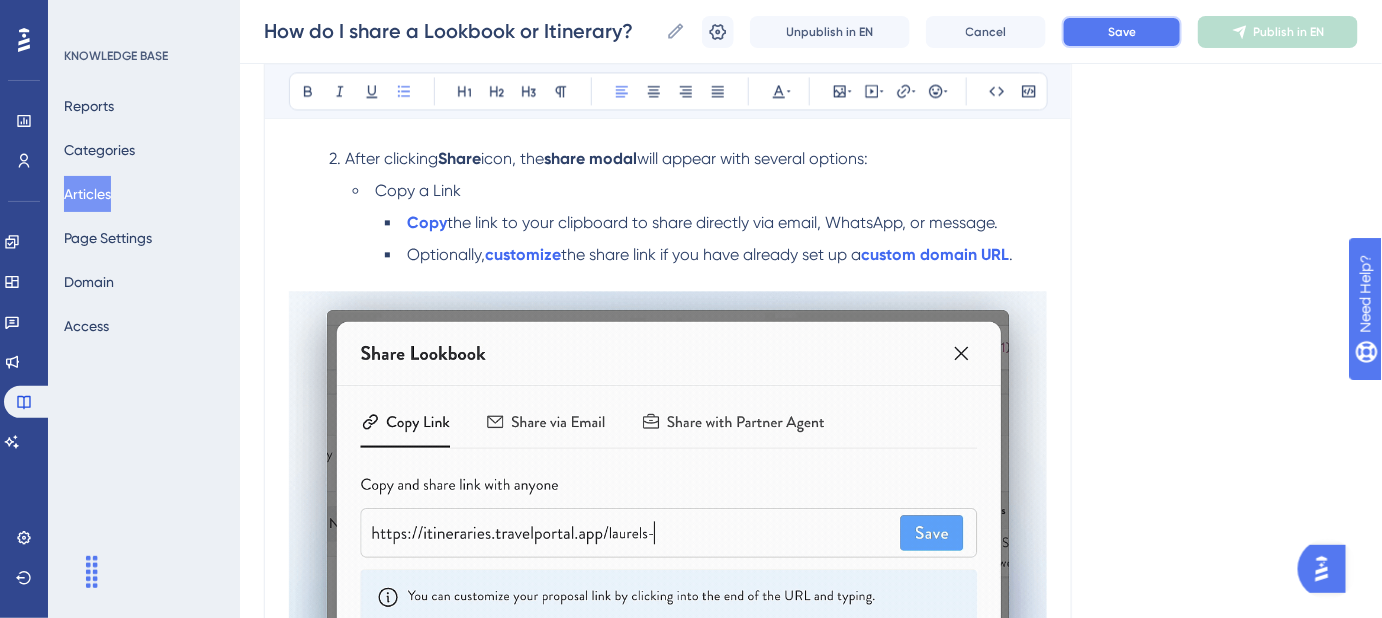 click on "Save" at bounding box center [1122, 32] 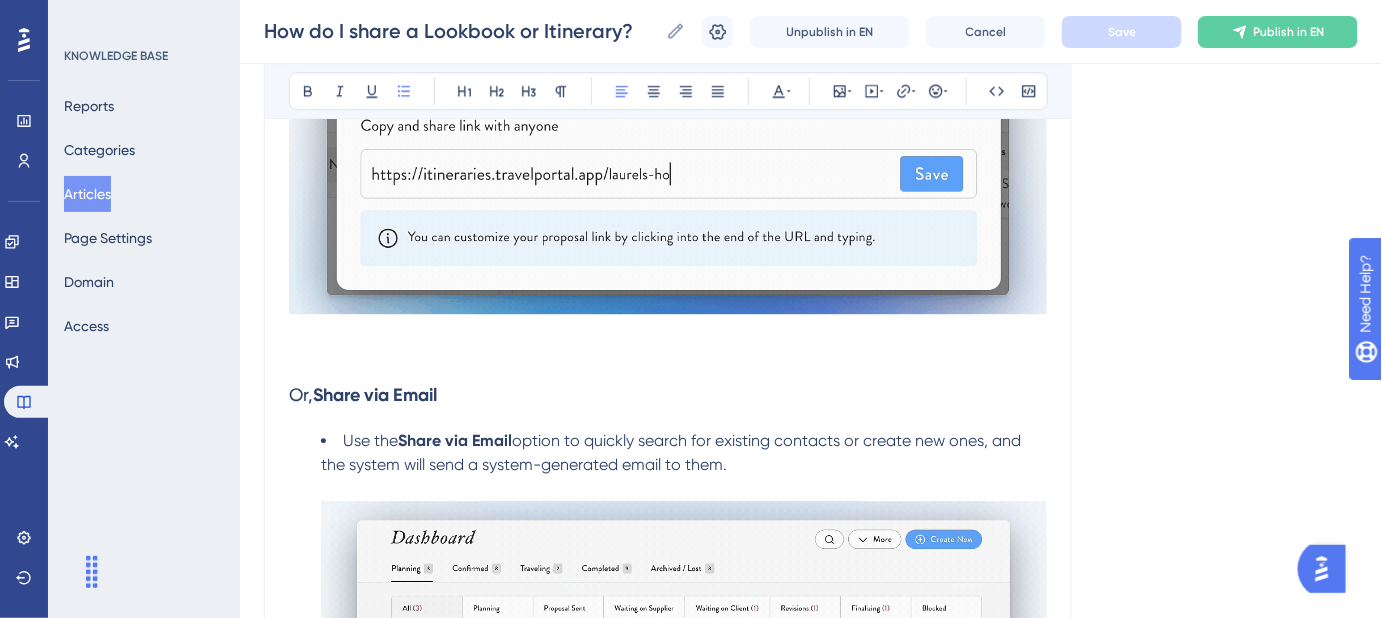 scroll, scrollTop: 1752, scrollLeft: 0, axis: vertical 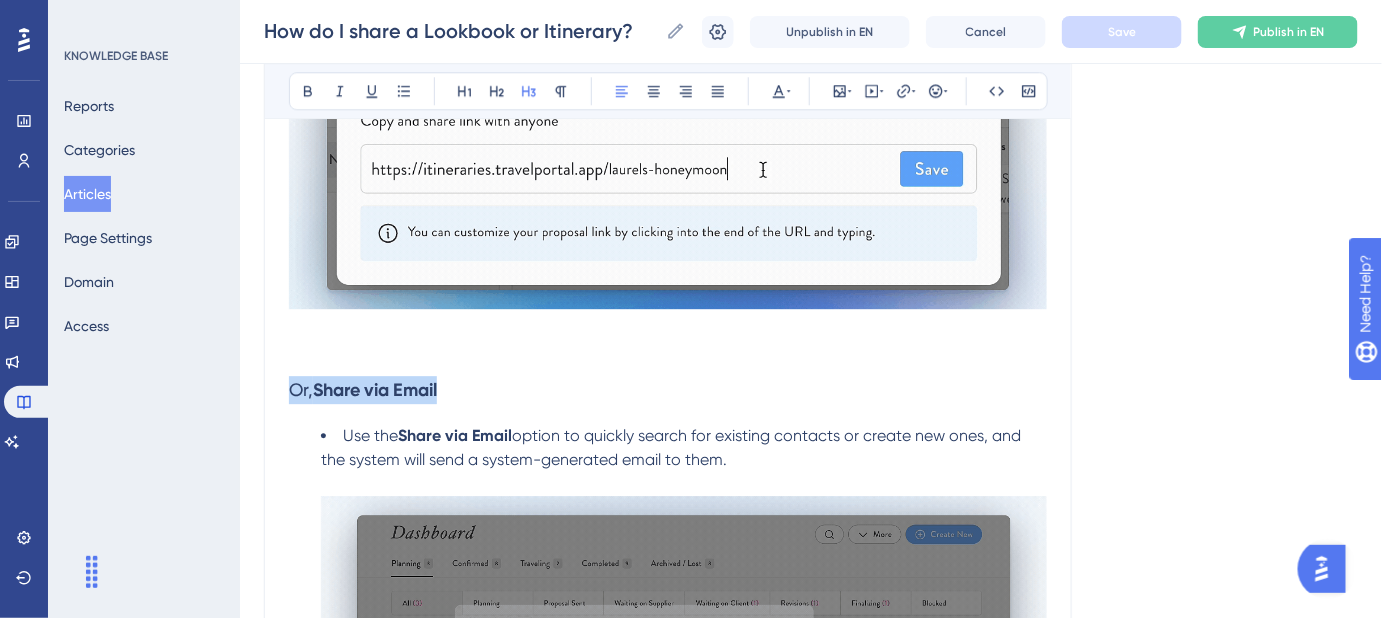 drag, startPoint x: 468, startPoint y: 387, endPoint x: 254, endPoint y: 364, distance: 215.23244 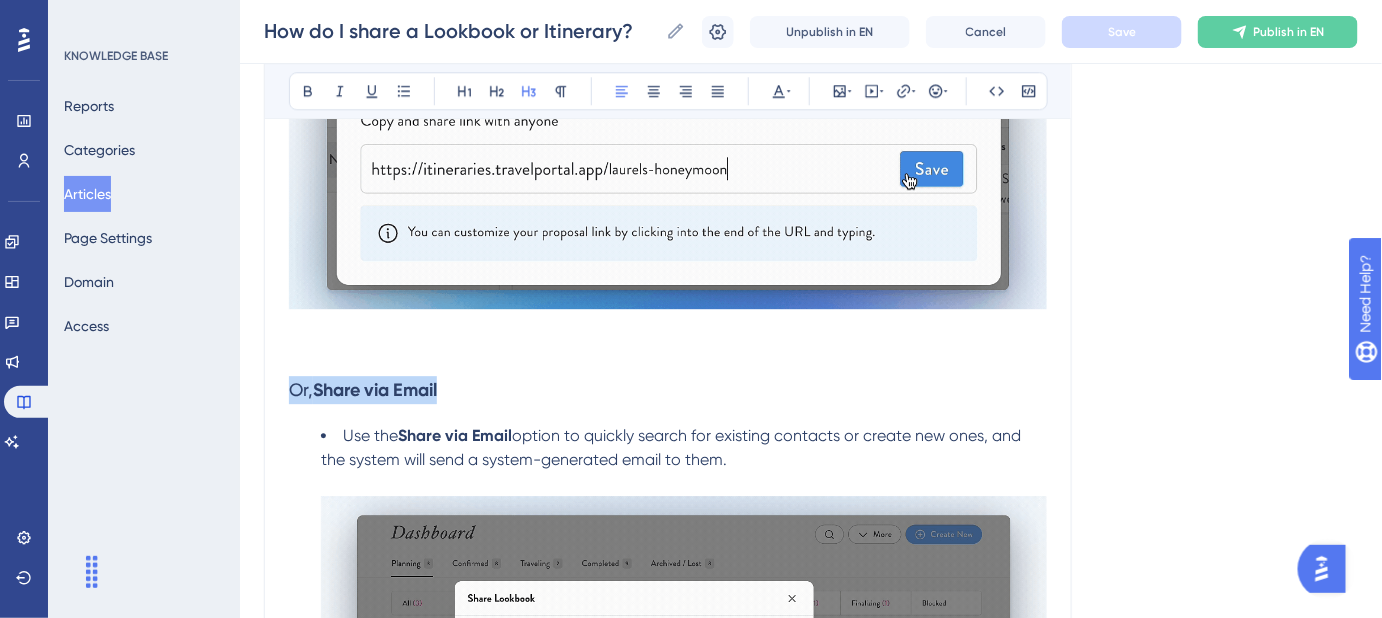 click on "Performance Users Engagement Widgets Feedback Product Updates Knowledge Base AI Assistant Settings Logout KNOWLEDGE BASE Reports Categories Articles Page Settings Domain Access How do I share a Lookbook or Itinerary? How do I share a Lookbook or Itinerary? How do I share a Lookbook or Itinerary? Unpublish in EN Cancel Save Publish in EN Language English (Default) How do I share a Lookbook or Itinerary? Step-by-step guide to sharing a Lookbook or Itinerary. Bold Italic Underline Bullet Point Heading 1 Heading 2 Heading 3 Normal Align Left Align Center Align Right Align Justify Text Color Insert Image Embed Video Hyperlink Emojis Code Code Block Once you've created an  Itinerary  or   Lookbook ,  you can share proposals in one of two ways—whether with your client directly or with an agent from another company for B2B collaboration or proposal purposes. Sharing From Your Dashboard Navigate to your  Dashboard . Expand the relevant  File . Click the  Share  button next to the proposal that you'd like to share. ." at bounding box center [811, 417] 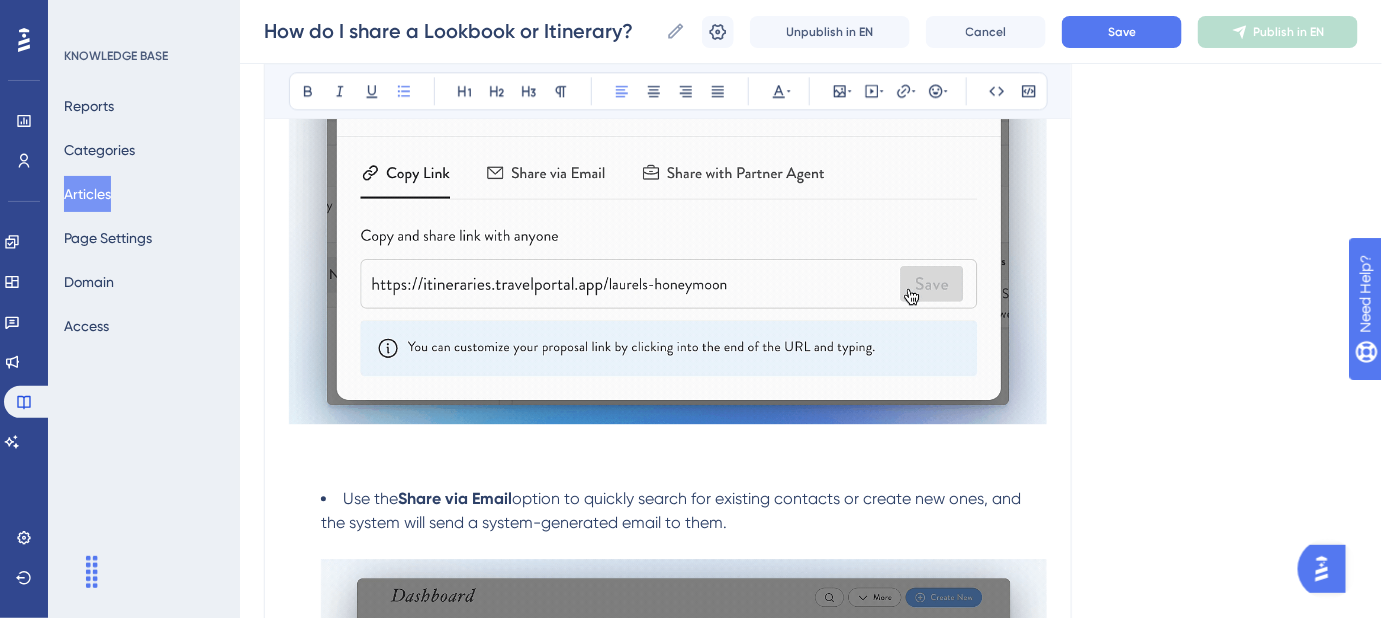 scroll, scrollTop: 1661, scrollLeft: 0, axis: vertical 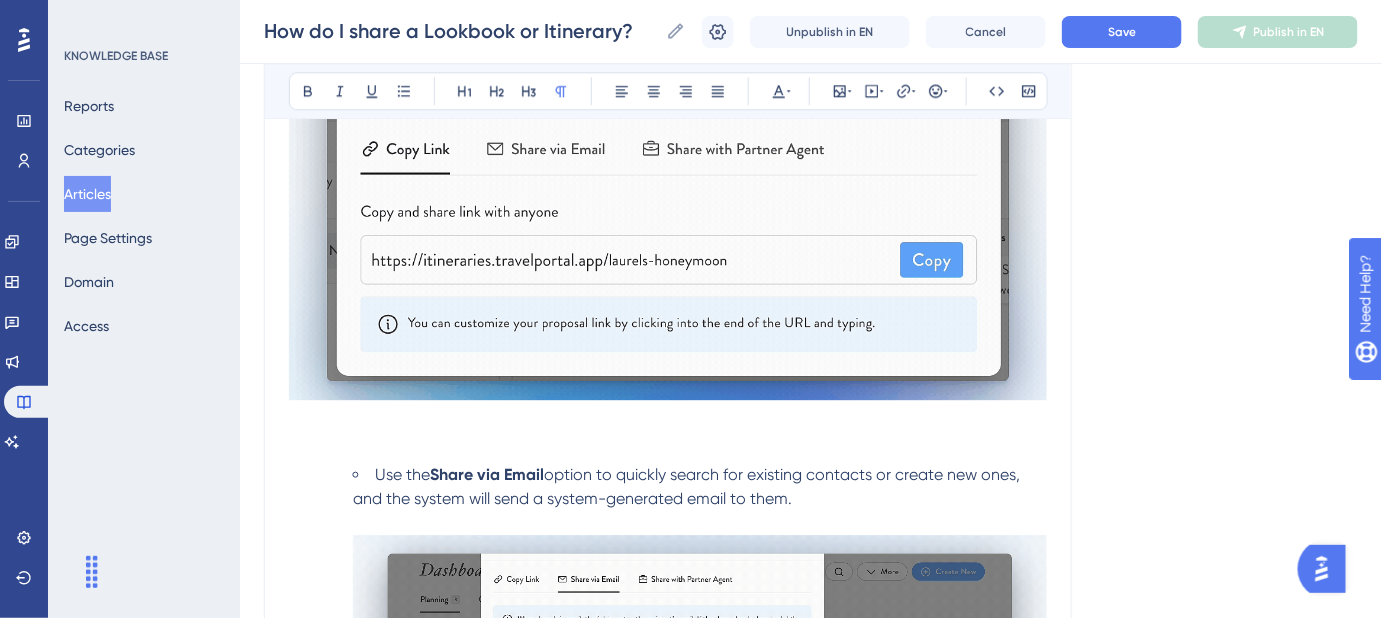 click at bounding box center (668, 419) 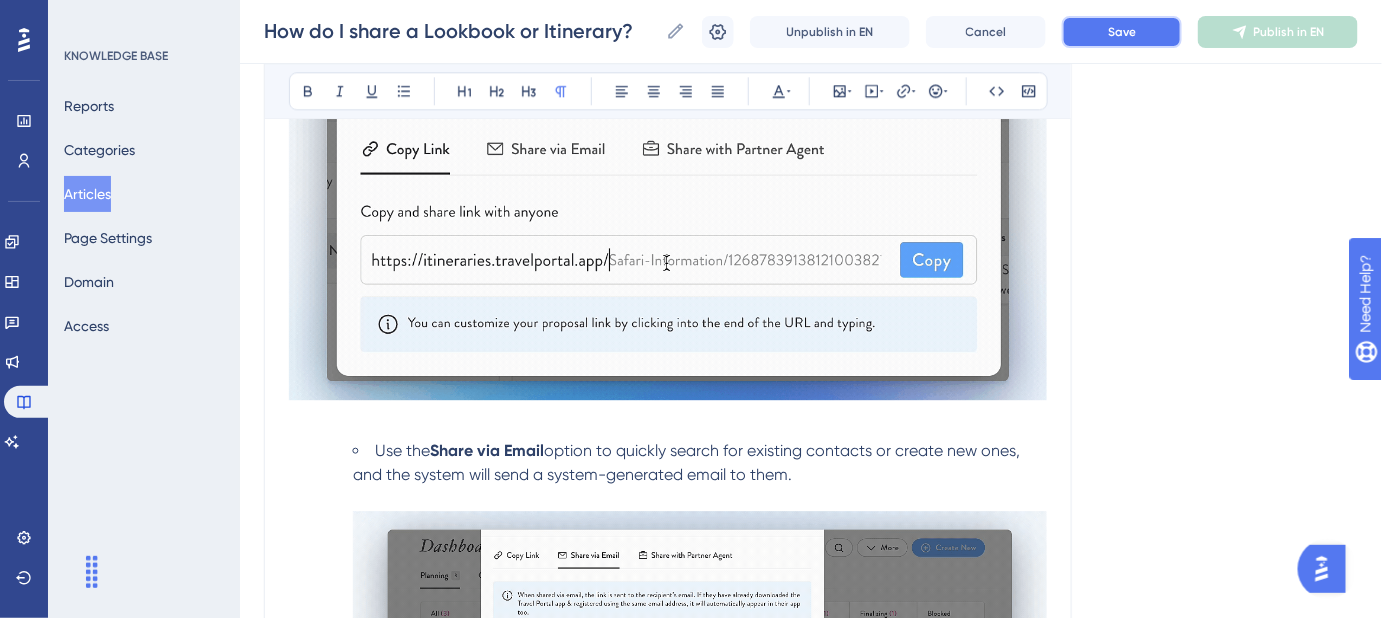 click on "Save" at bounding box center [1122, 32] 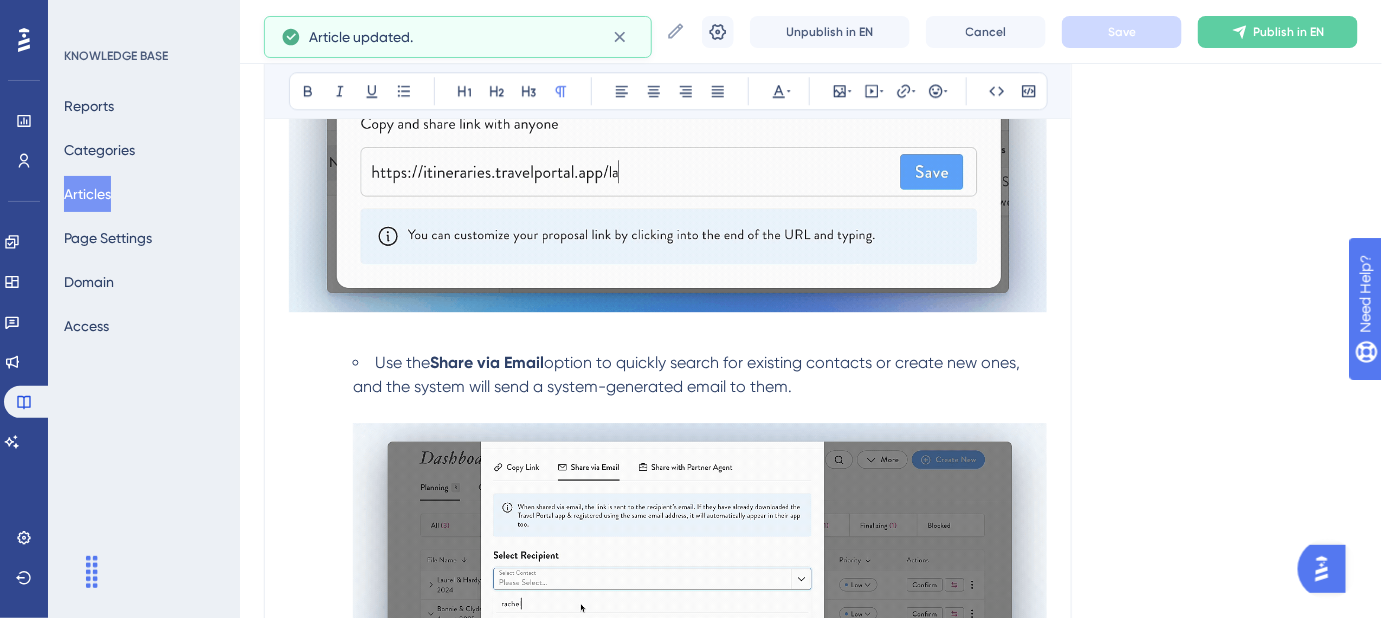 scroll, scrollTop: 1752, scrollLeft: 0, axis: vertical 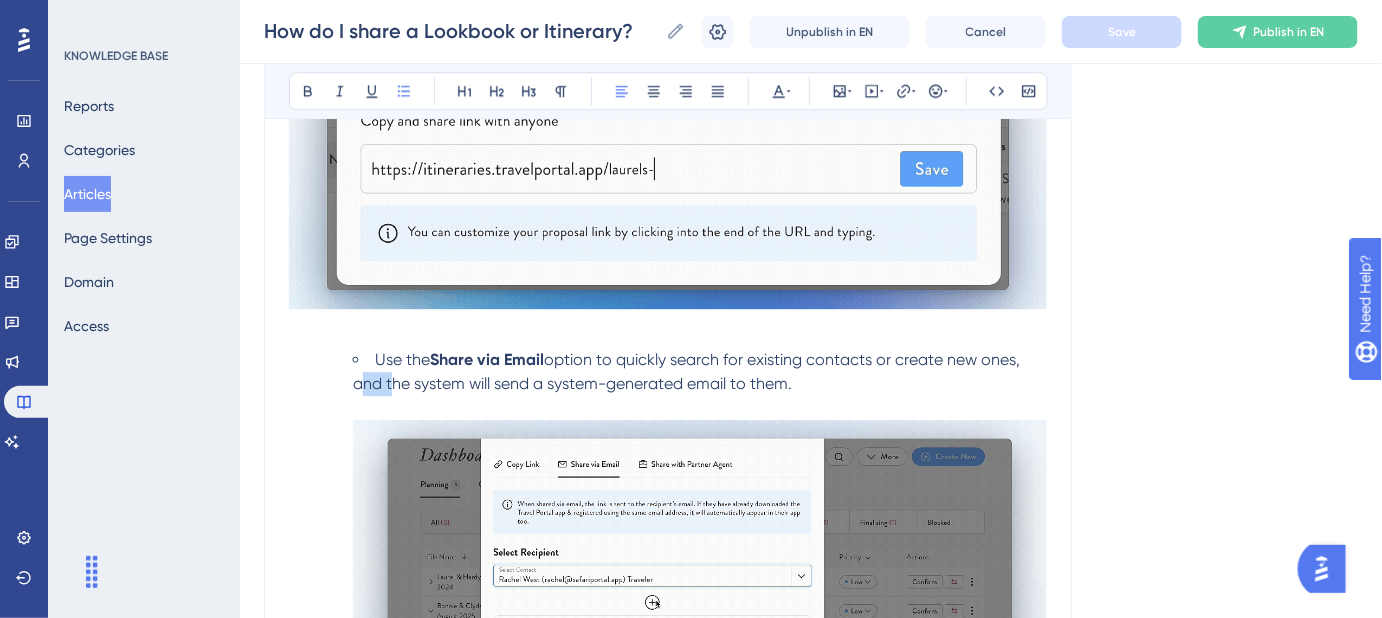 drag, startPoint x: 384, startPoint y: 379, endPoint x: 346, endPoint y: 377, distance: 38.052597 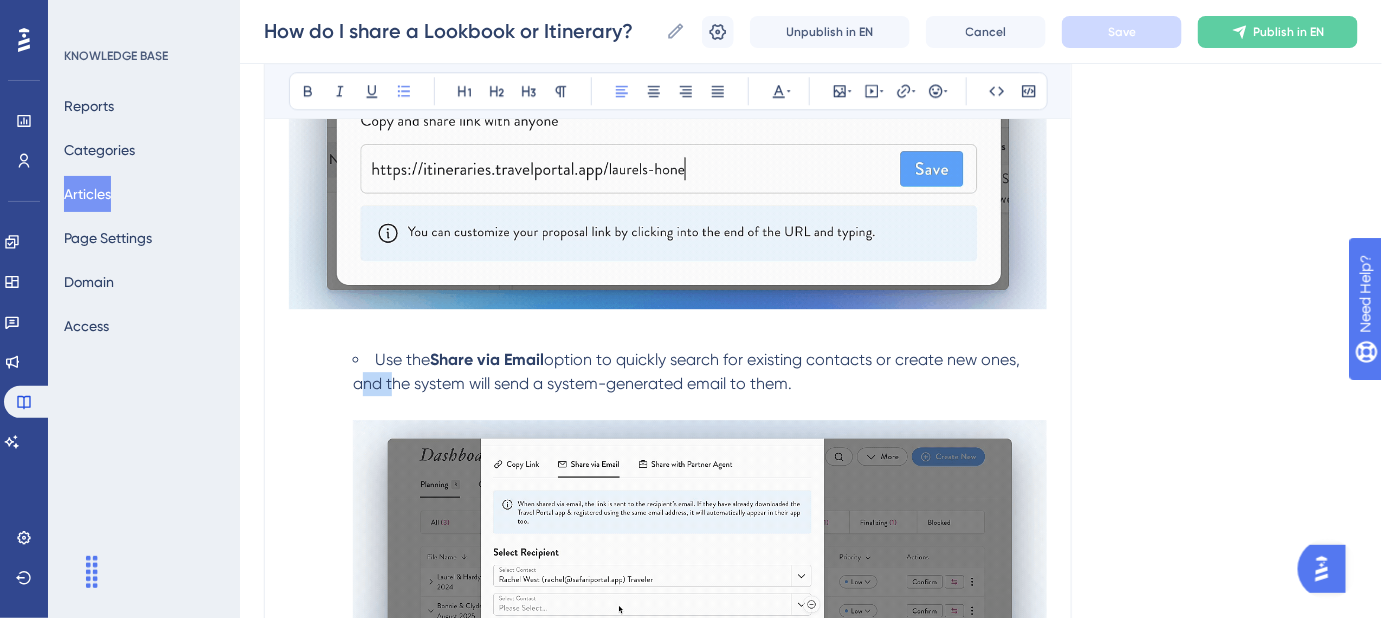 click on "Use the  Share via Email  option to quickly search for existing contacts or create new ones, and the system will send a system-generated email to them." at bounding box center (684, 581) 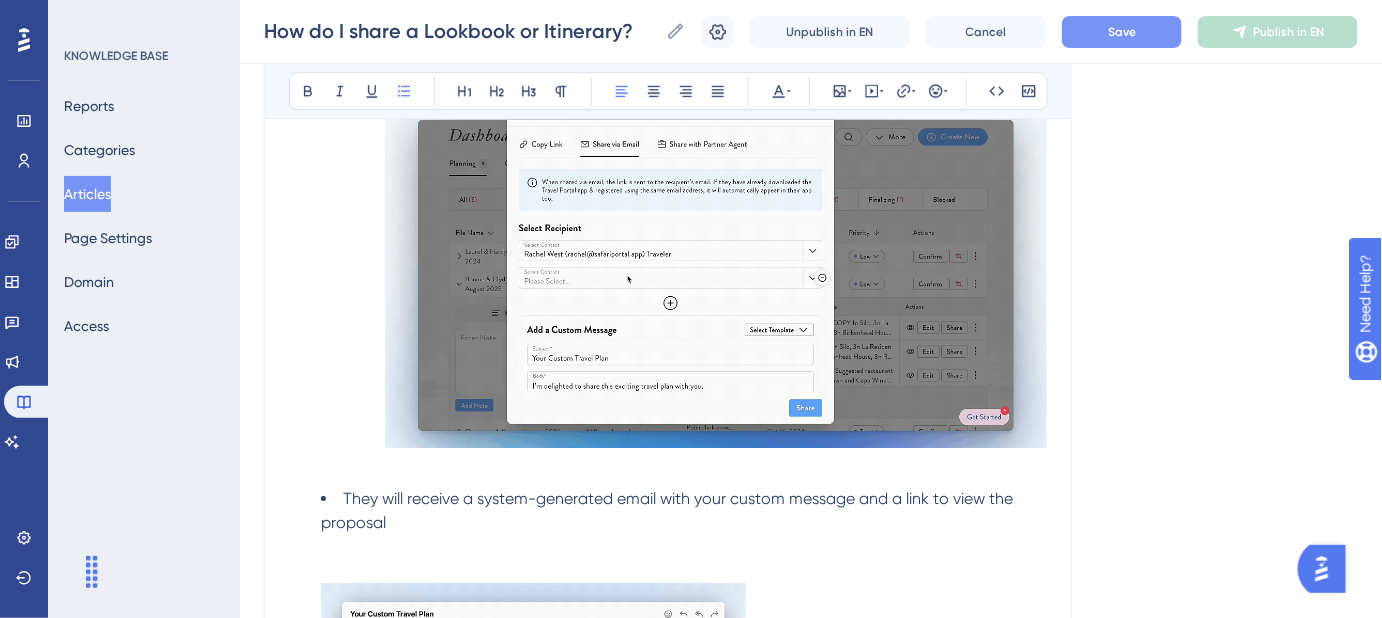 scroll, scrollTop: 2206, scrollLeft: 0, axis: vertical 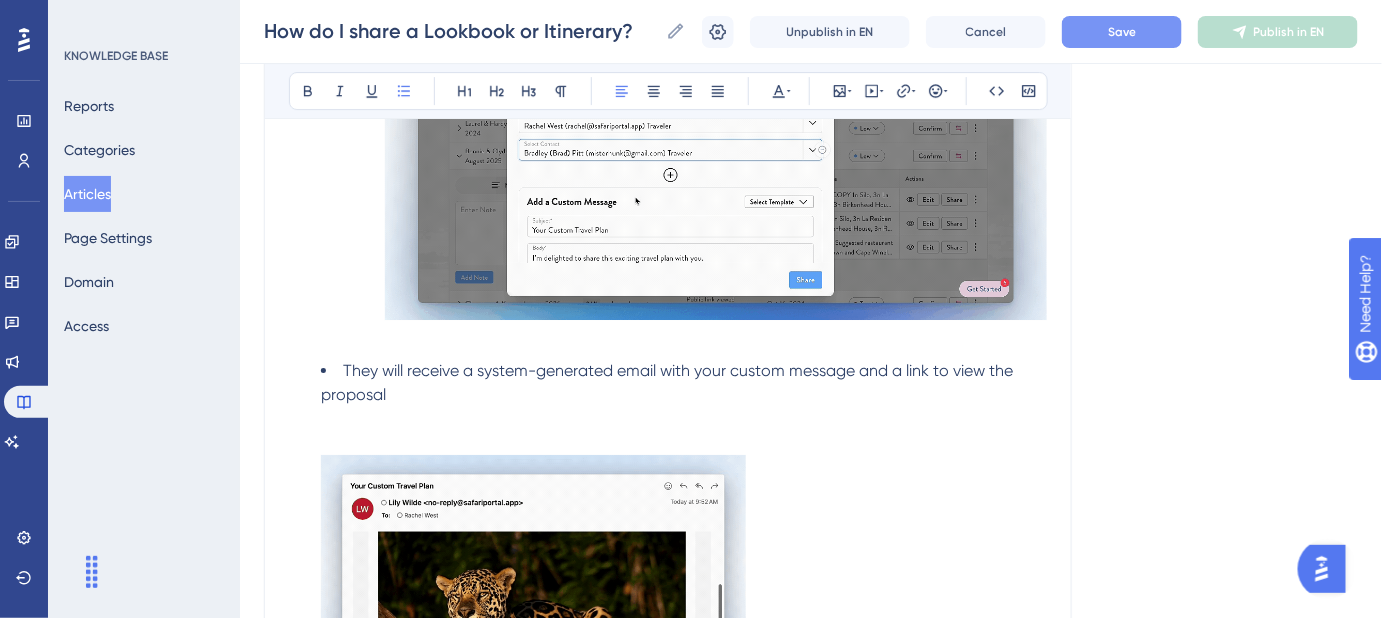 click on "They will receive a system-generated email with your custom message and a link to view the proposal" at bounding box center [684, 614] 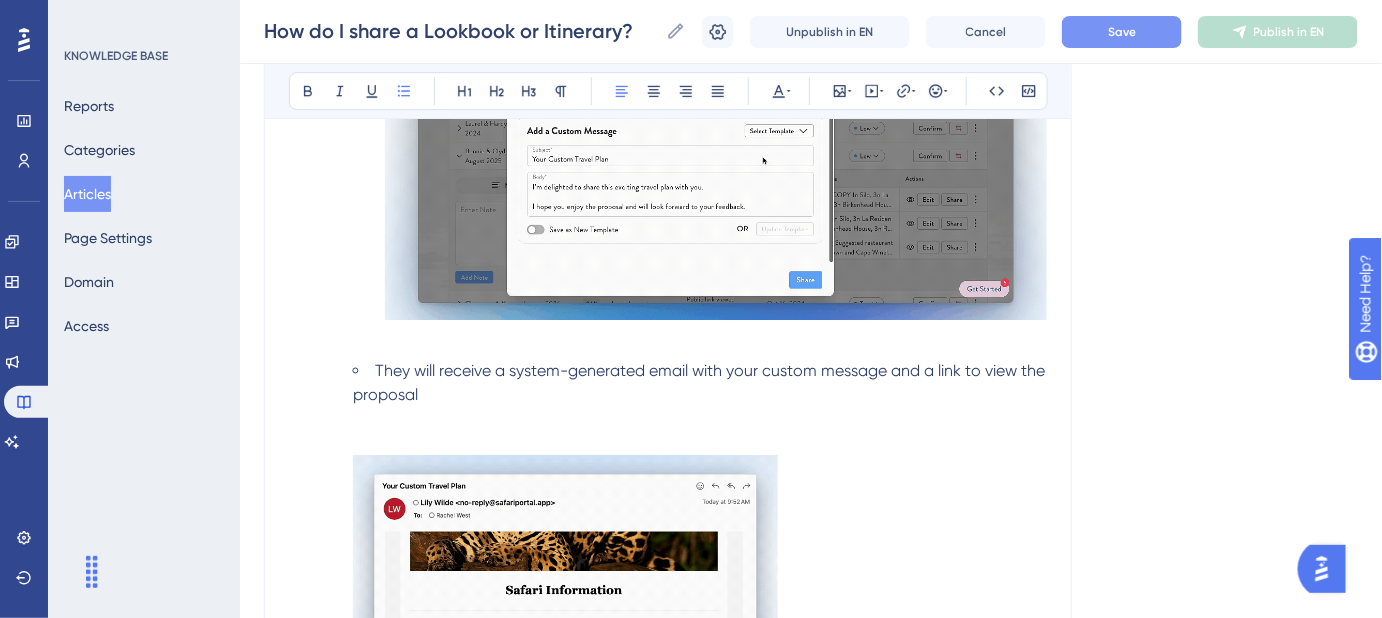 click on "Save" at bounding box center (1122, 32) 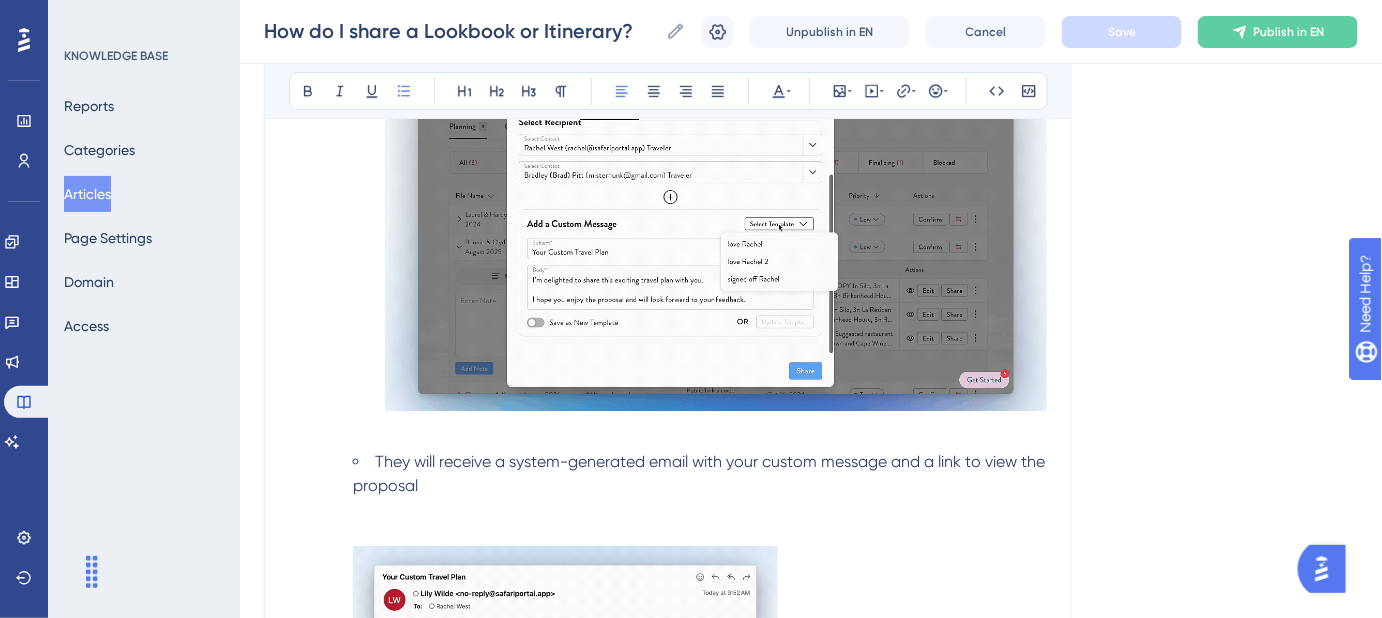 scroll, scrollTop: 2661, scrollLeft: 0, axis: vertical 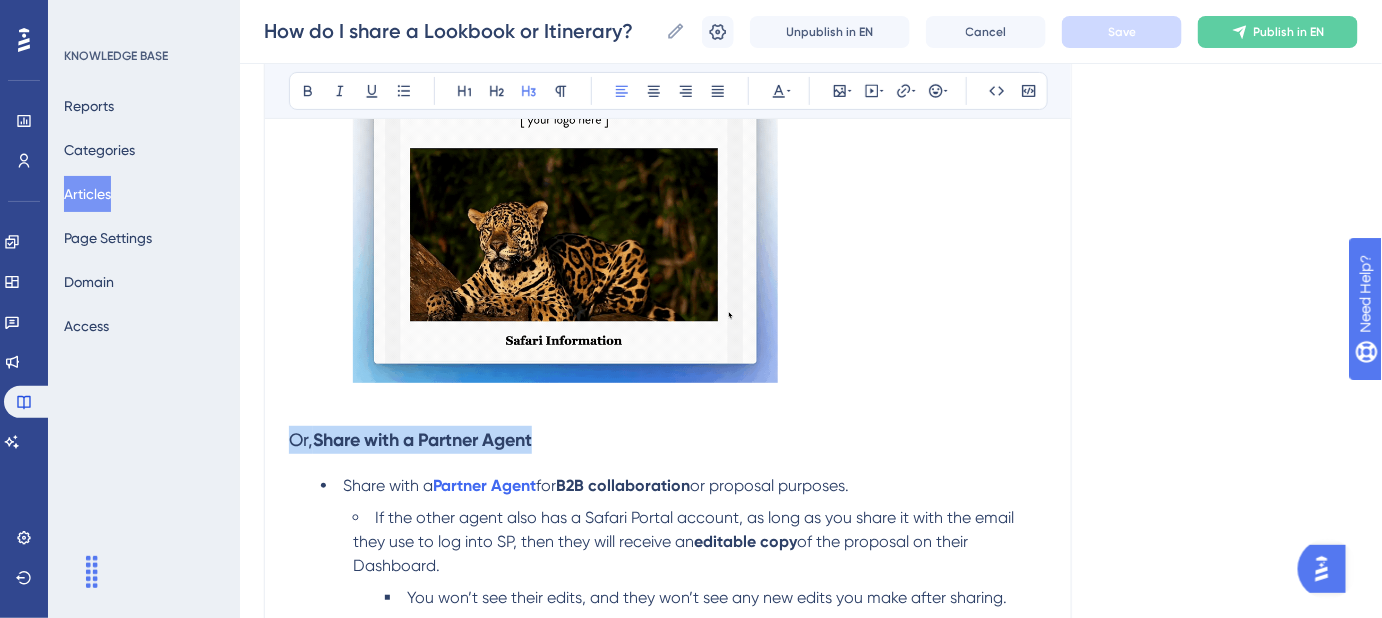 drag, startPoint x: 542, startPoint y: 446, endPoint x: 288, endPoint y: 444, distance: 254.00787 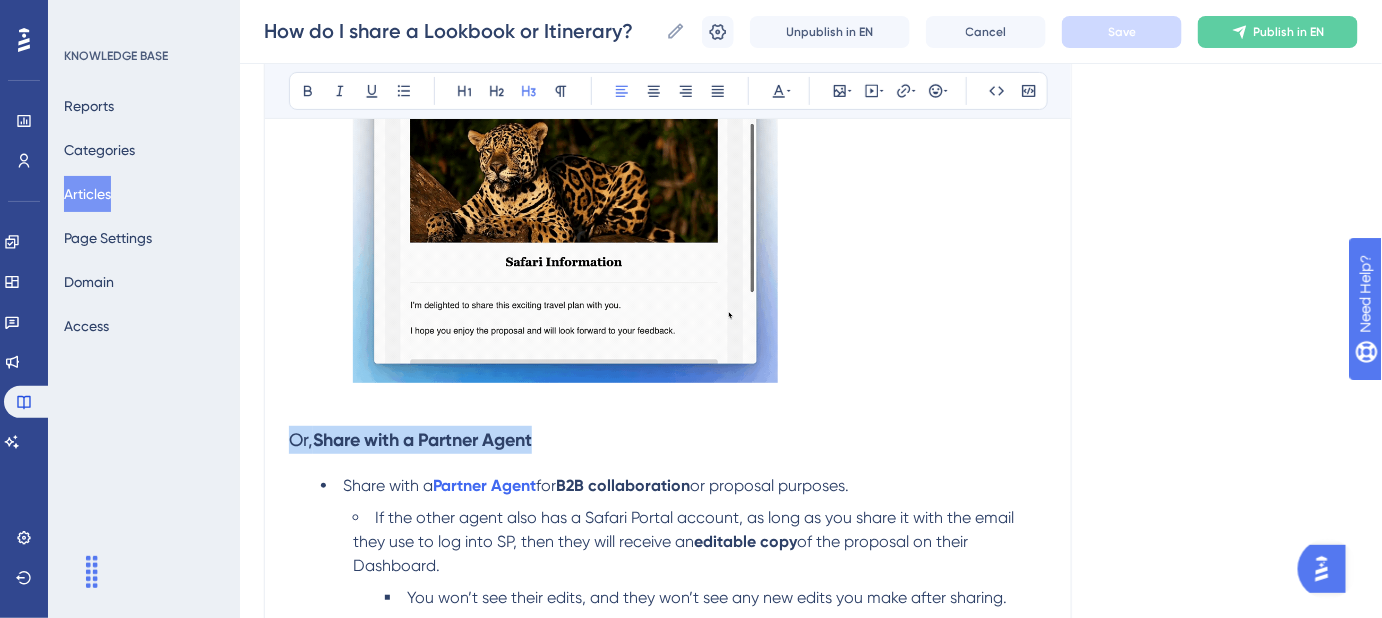 click on "Or,  Share with a Partner Agent" at bounding box center [668, 440] 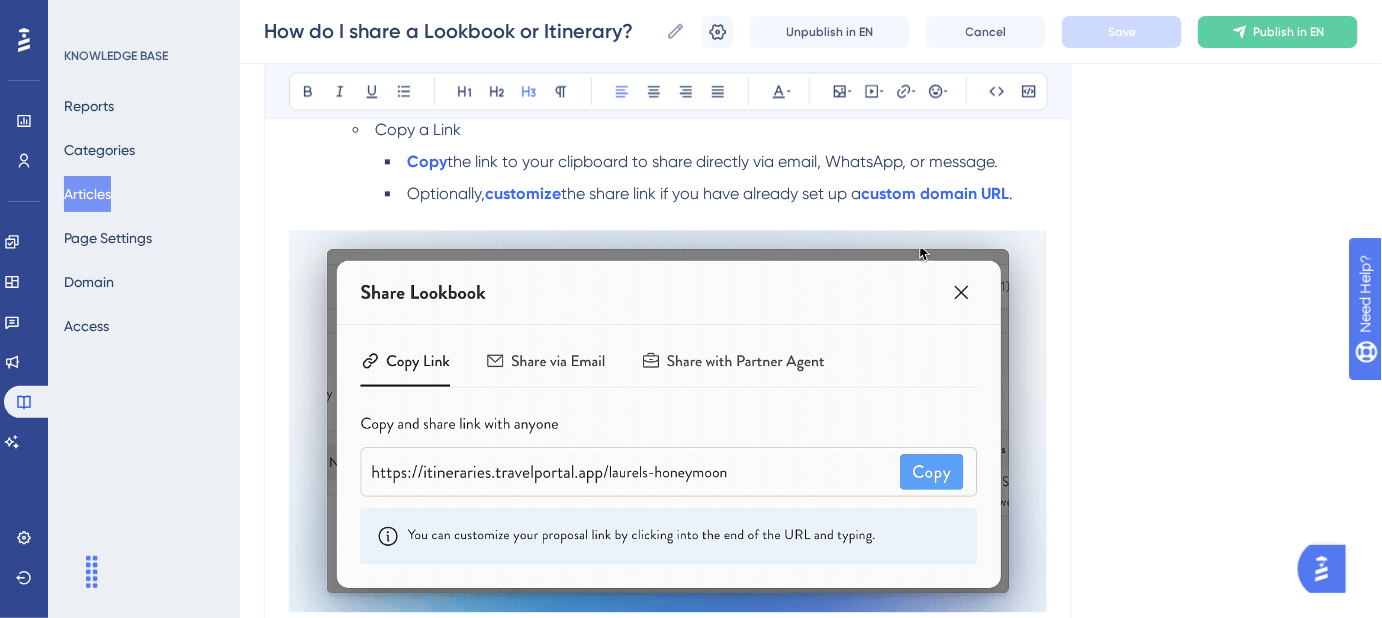scroll, scrollTop: 1570, scrollLeft: 0, axis: vertical 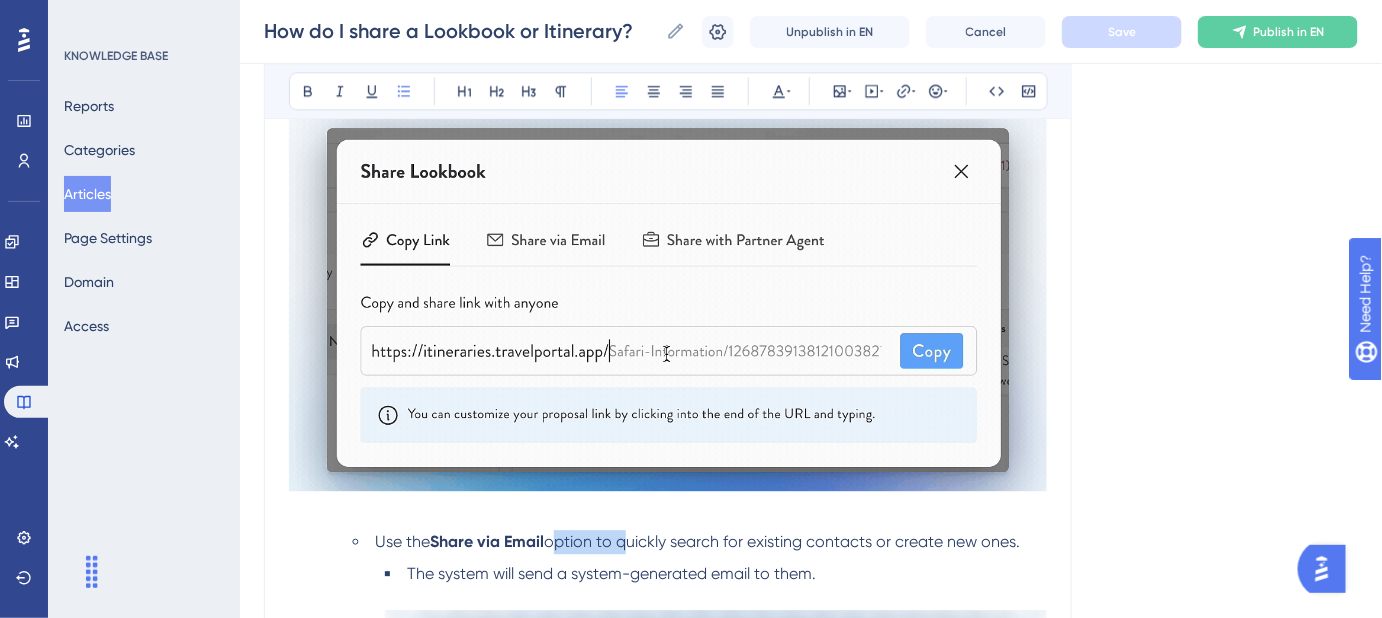 drag, startPoint x: 621, startPoint y: 539, endPoint x: 553, endPoint y: 539, distance: 68 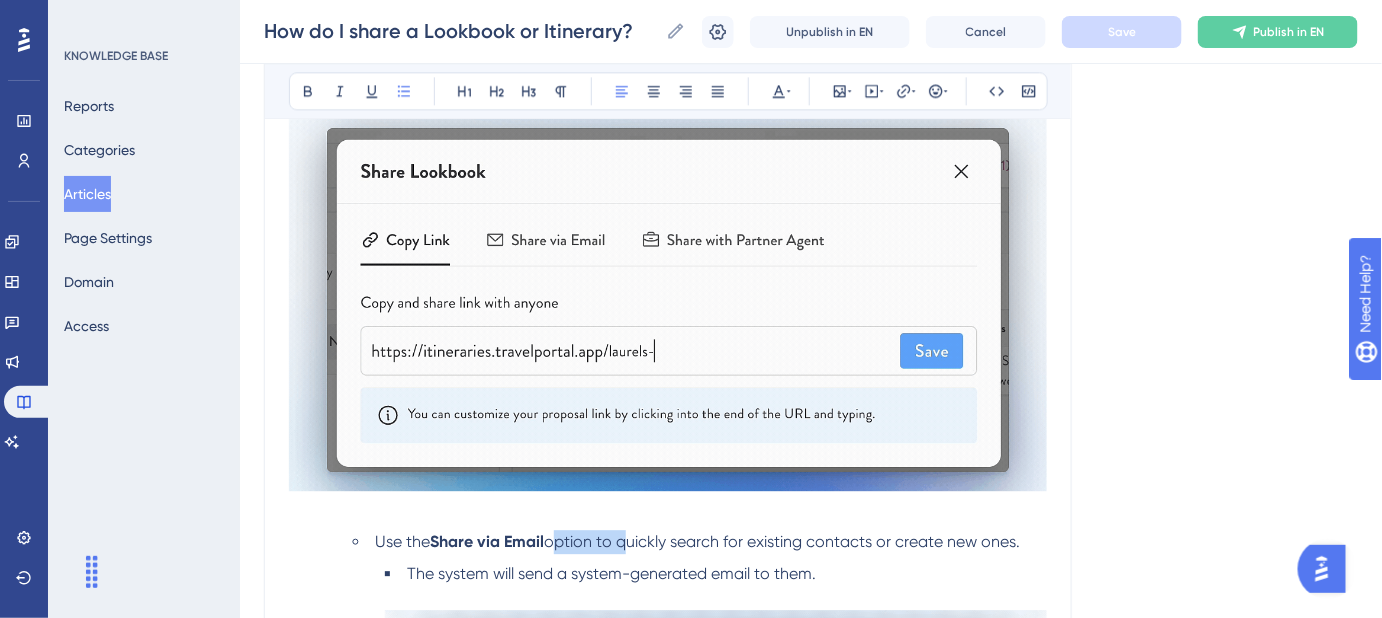 click on "option to quickly search for existing contacts or create new ones." at bounding box center (782, 541) 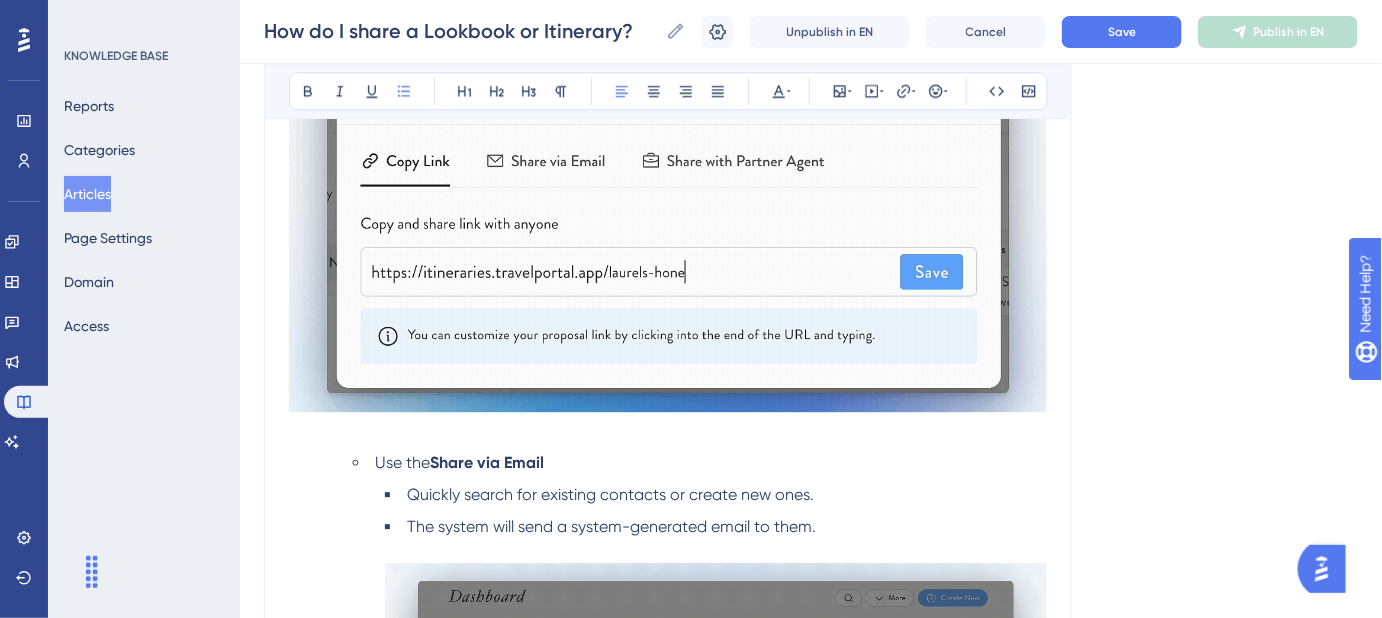 scroll, scrollTop: 1752, scrollLeft: 0, axis: vertical 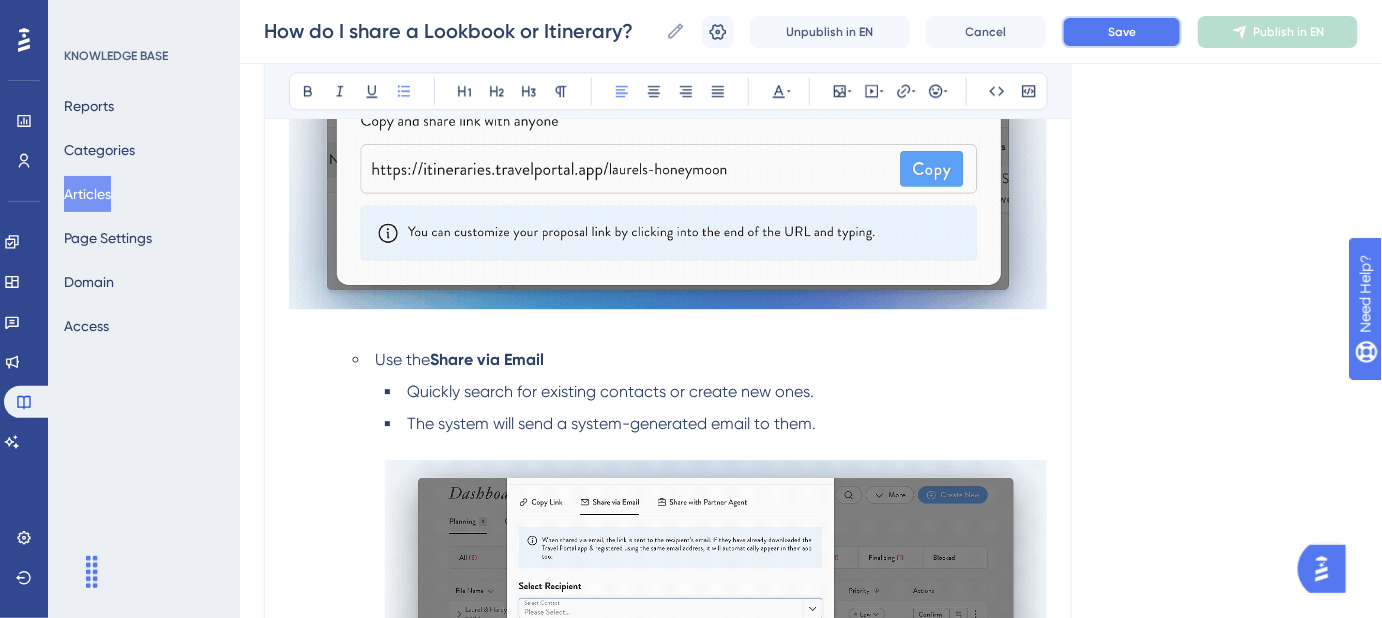 click on "Save" at bounding box center (1122, 32) 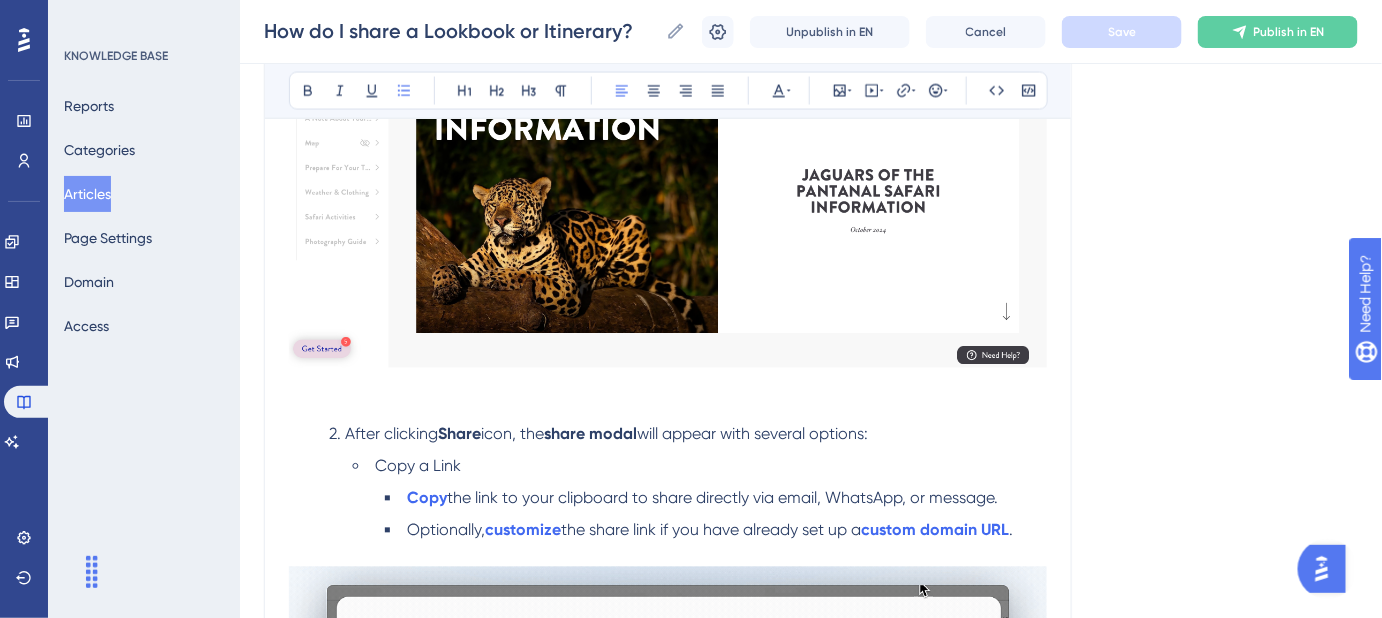 scroll, scrollTop: 1115, scrollLeft: 0, axis: vertical 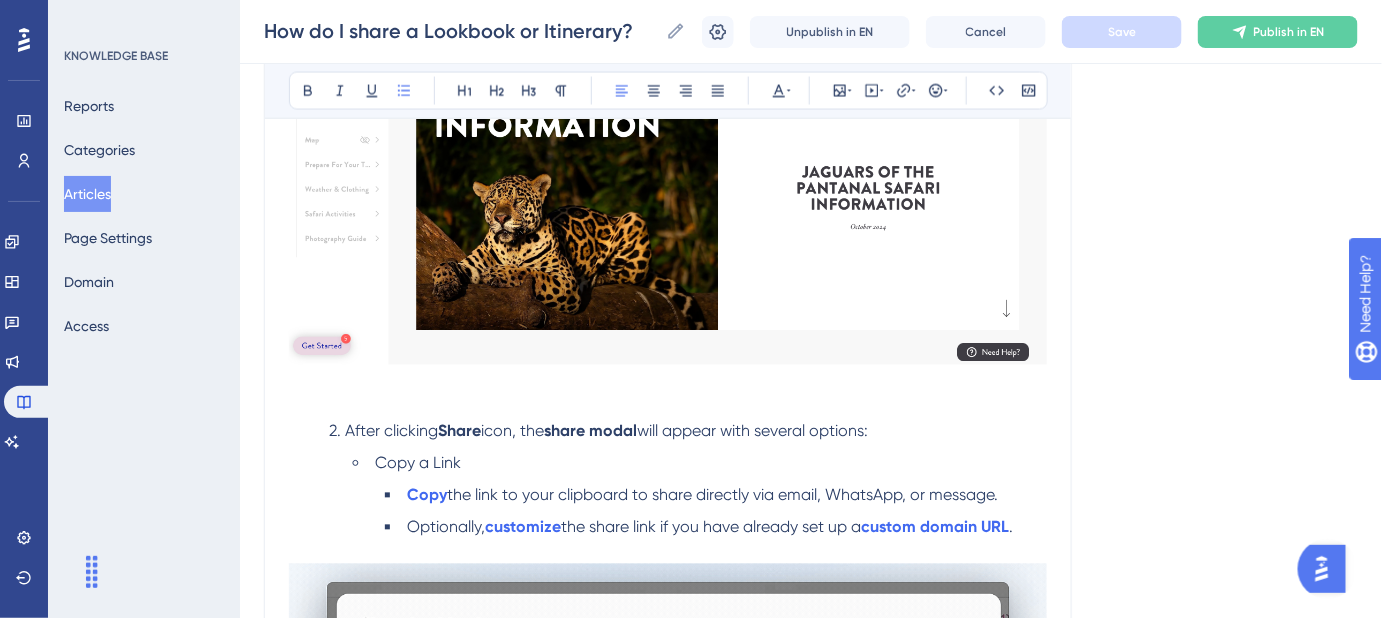 click on "Share" at bounding box center (459, 431) 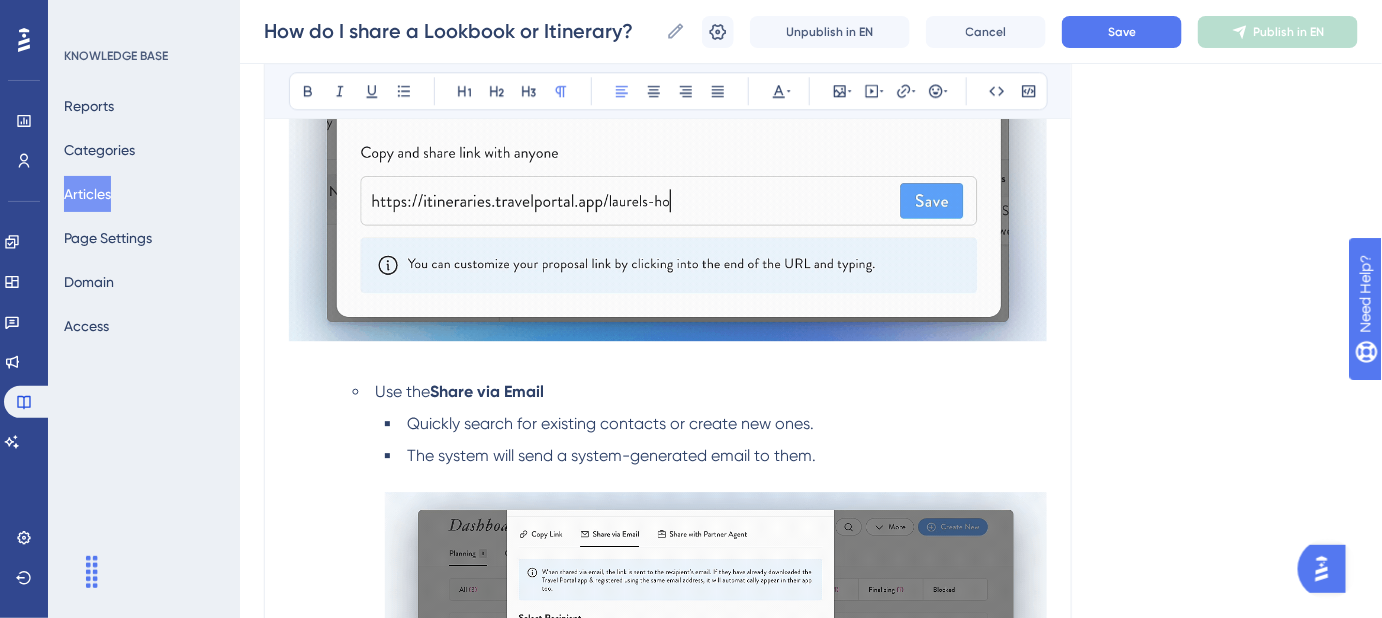 scroll, scrollTop: 1752, scrollLeft: 0, axis: vertical 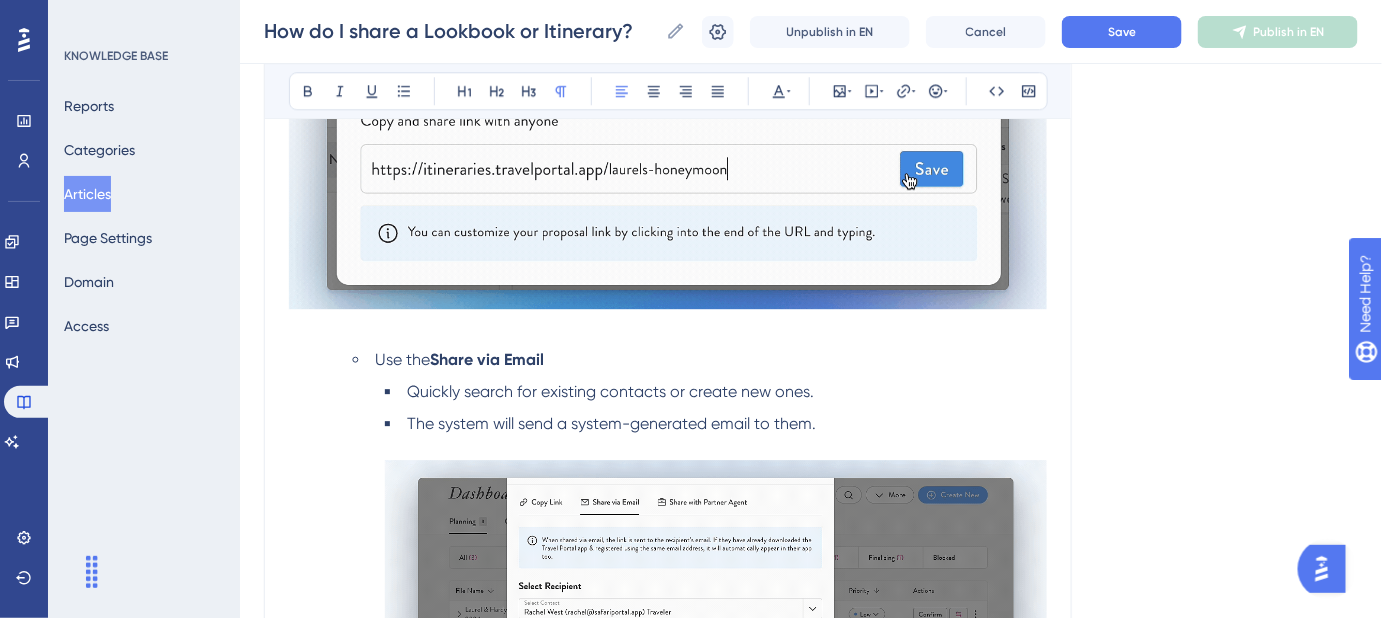 click on "Use the" at bounding box center [402, 359] 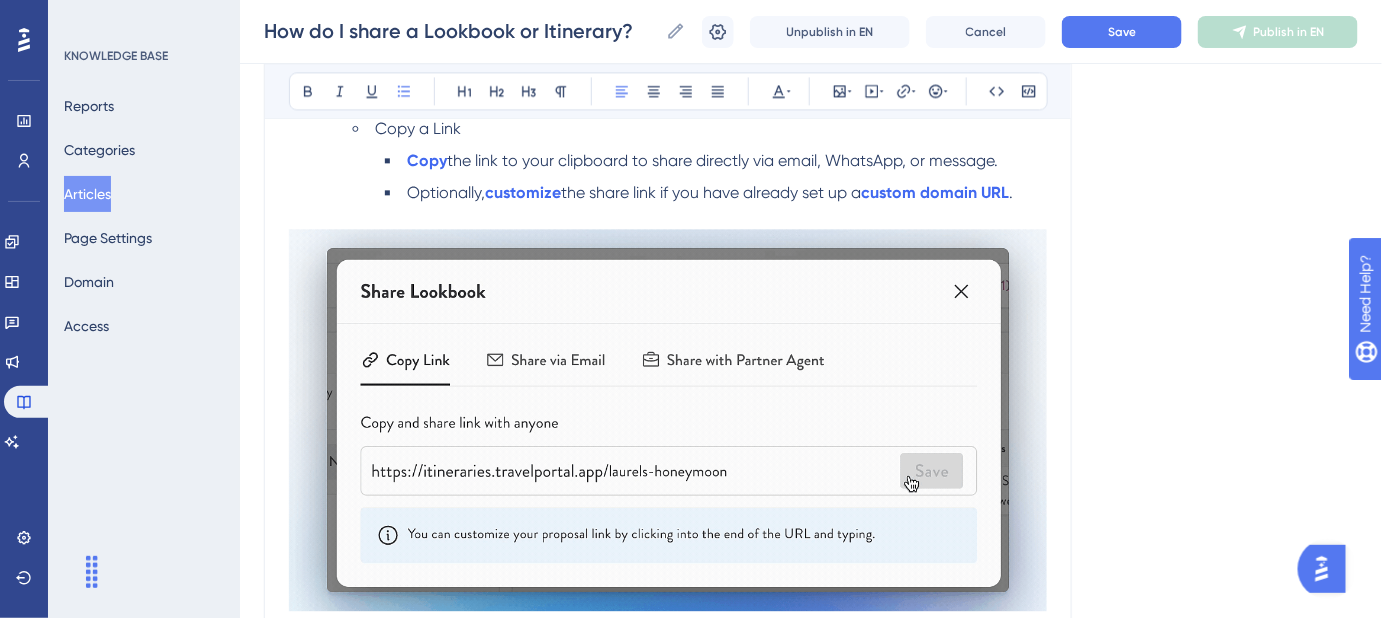 scroll, scrollTop: 1297, scrollLeft: 0, axis: vertical 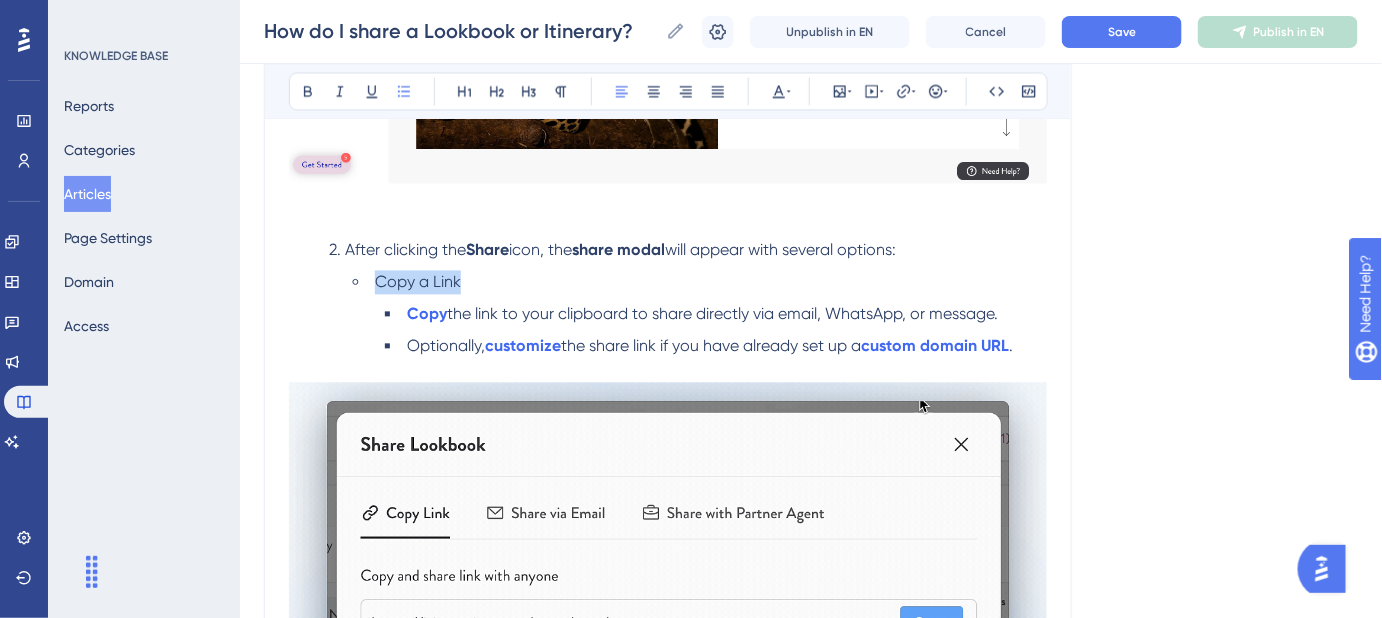 drag, startPoint x: 471, startPoint y: 279, endPoint x: 378, endPoint y: 280, distance: 93.00538 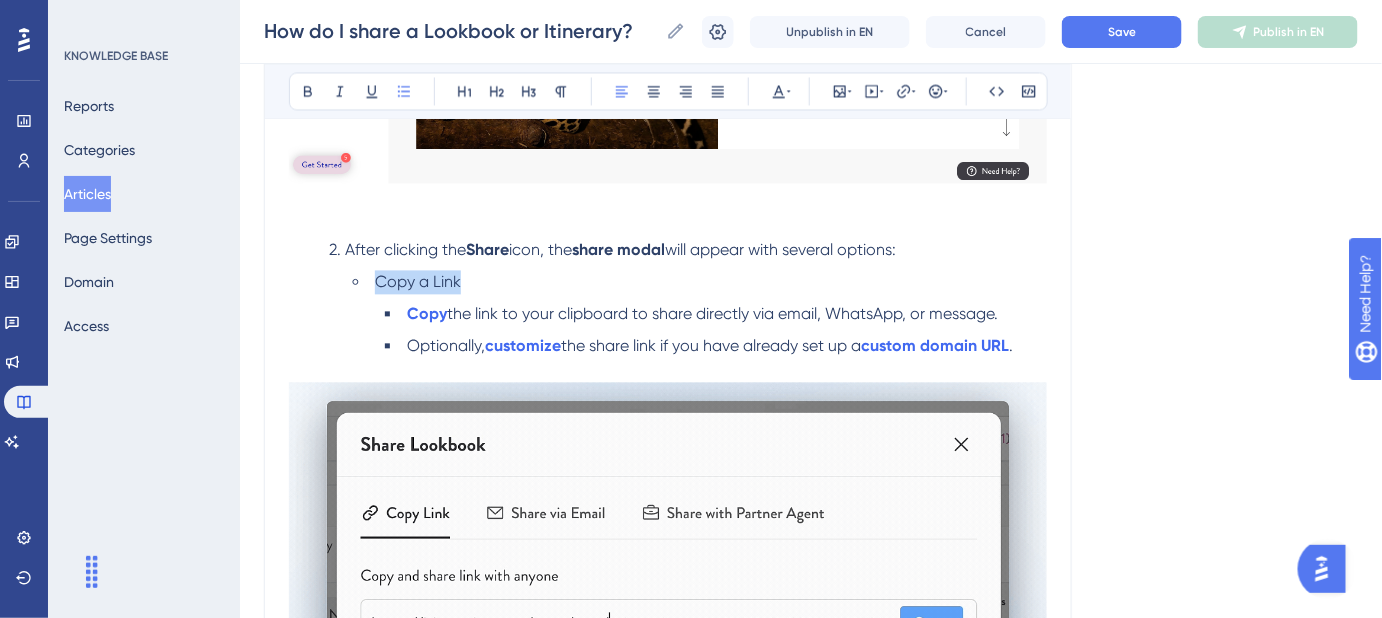 click on "Copy a Link" at bounding box center (700, 282) 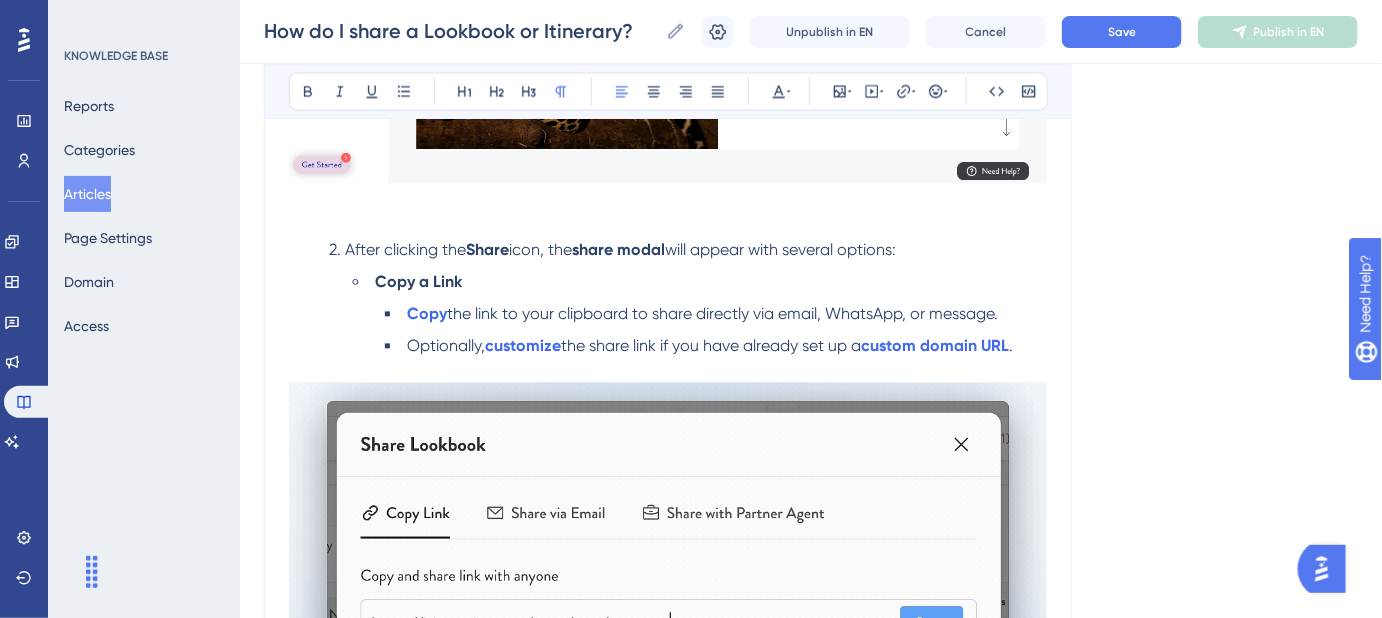 click on "2. After clicking the  Share  icon, the  share modal  will appear with several options:" at bounding box center [668, 250] 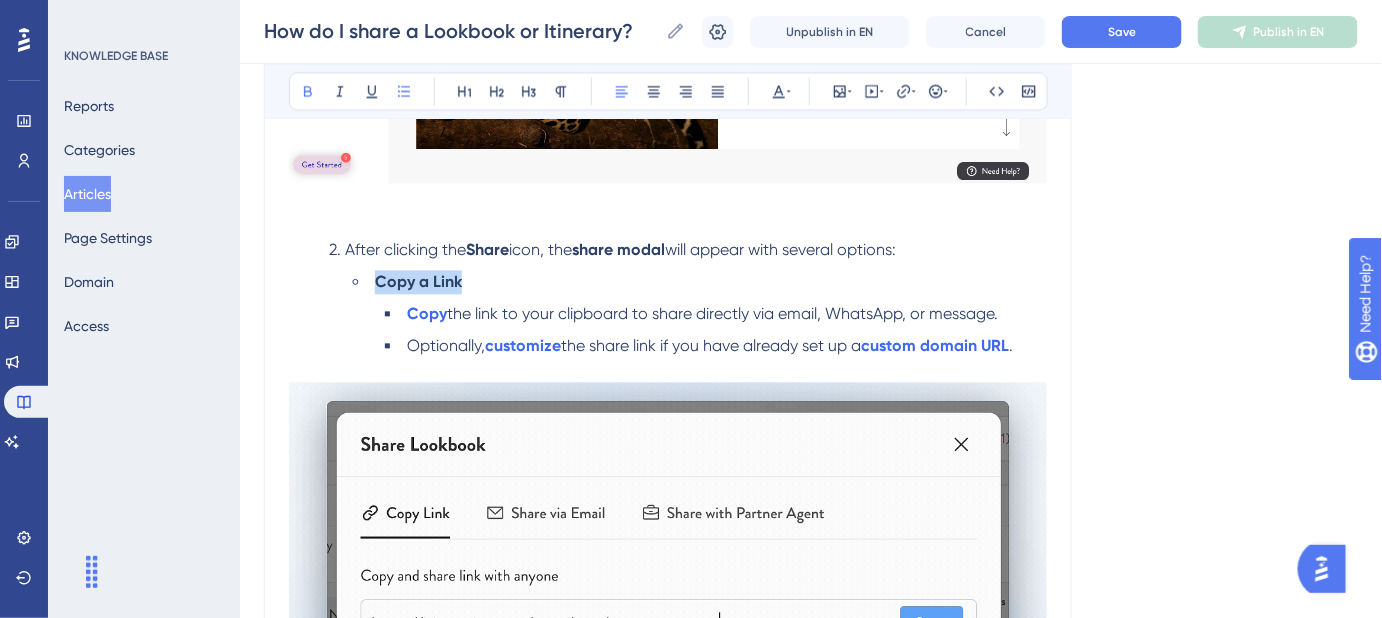 drag, startPoint x: 468, startPoint y: 276, endPoint x: 376, endPoint y: 282, distance: 92.19544 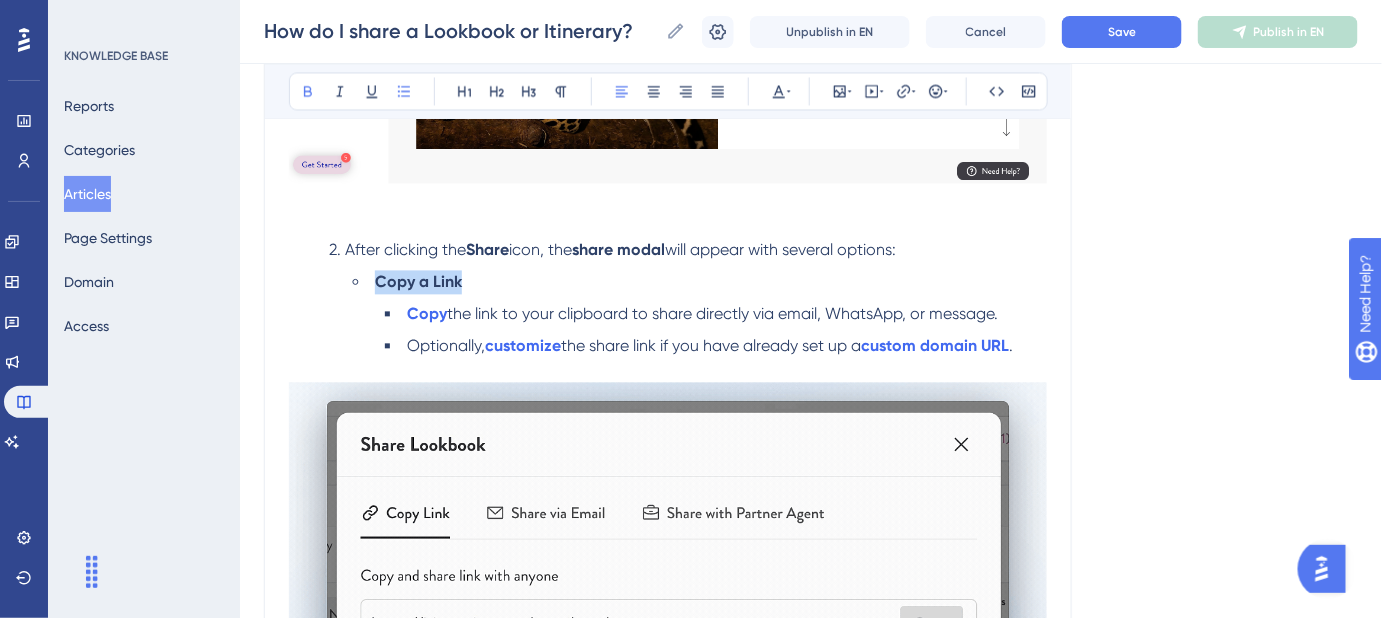 click on "Copy a Link" at bounding box center (700, 282) 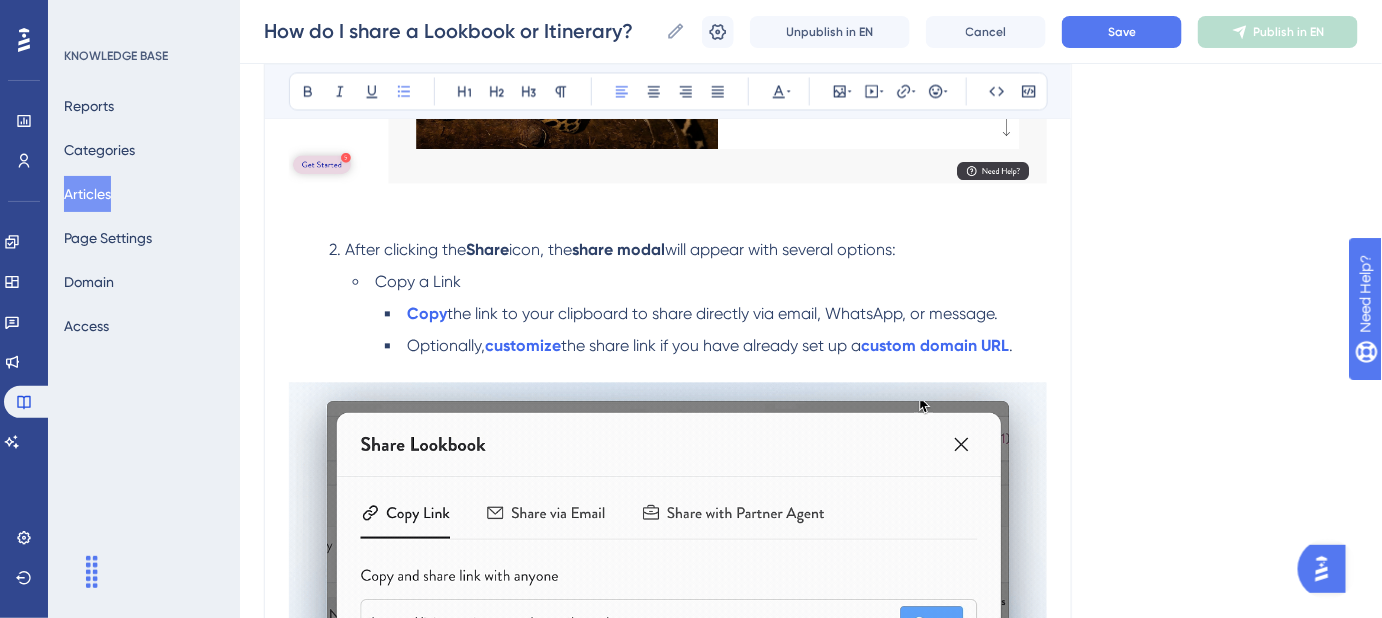 scroll, scrollTop: 1752, scrollLeft: 0, axis: vertical 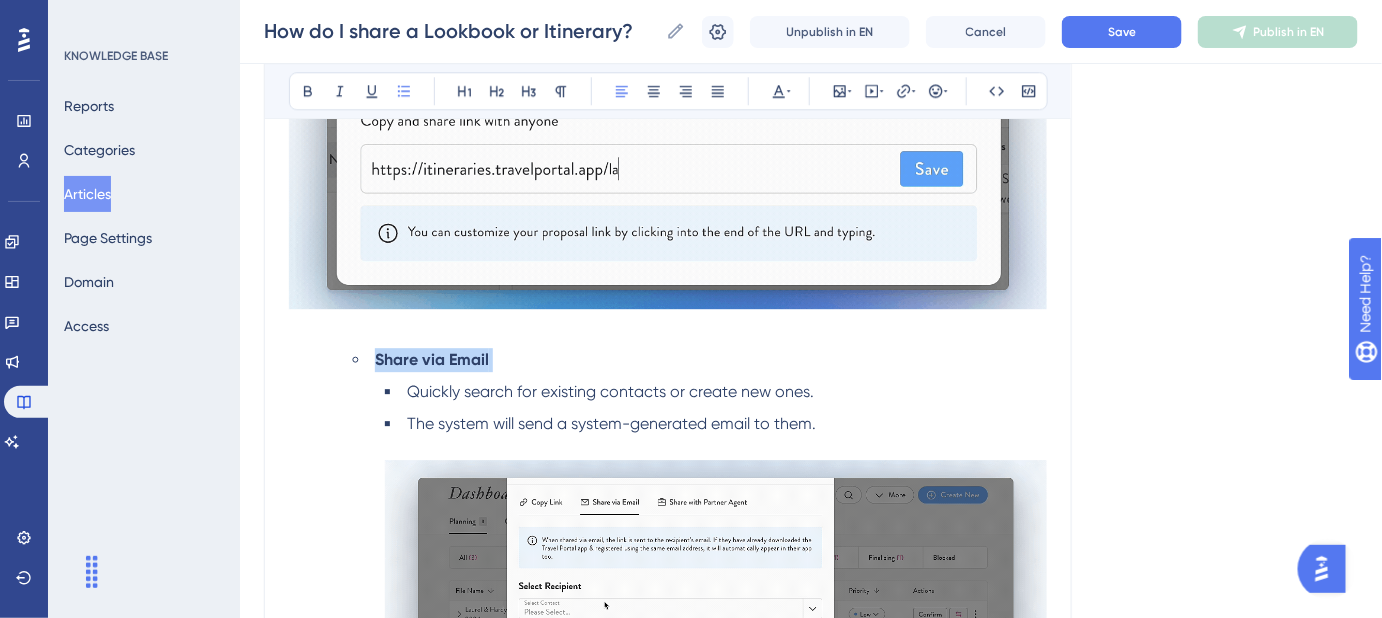 drag, startPoint x: 495, startPoint y: 354, endPoint x: 378, endPoint y: 356, distance: 117.01709 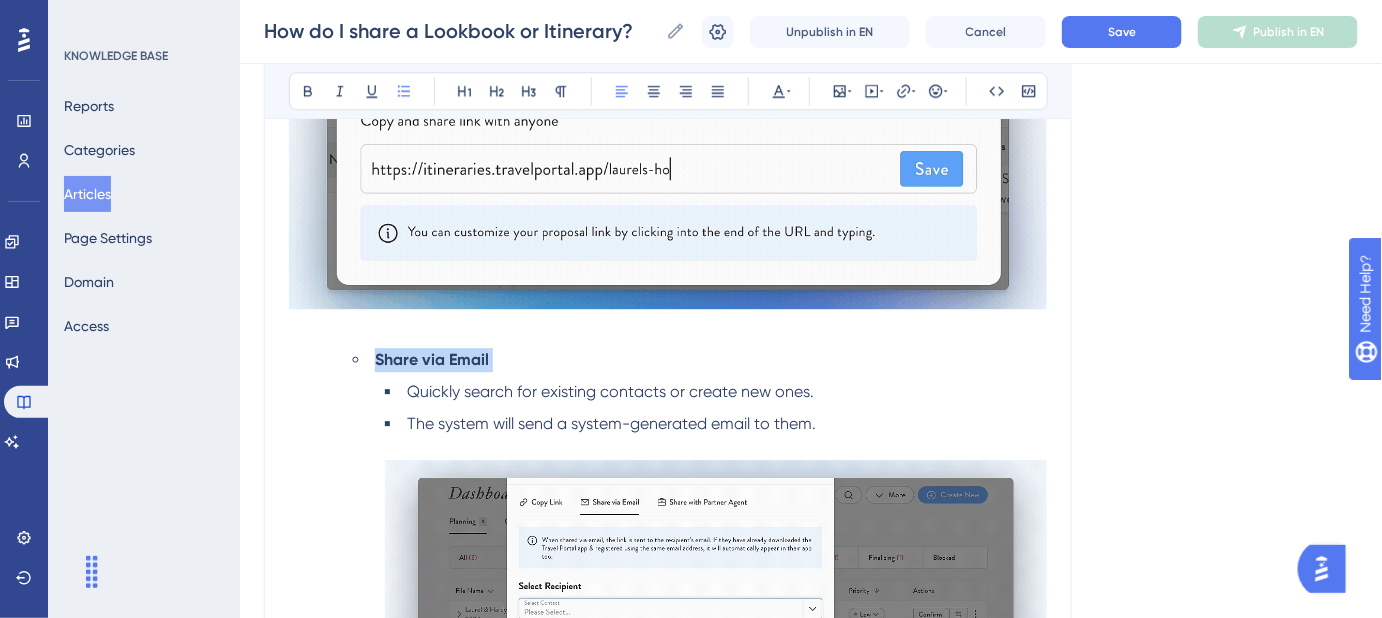 click on "Share via Email" at bounding box center (700, 360) 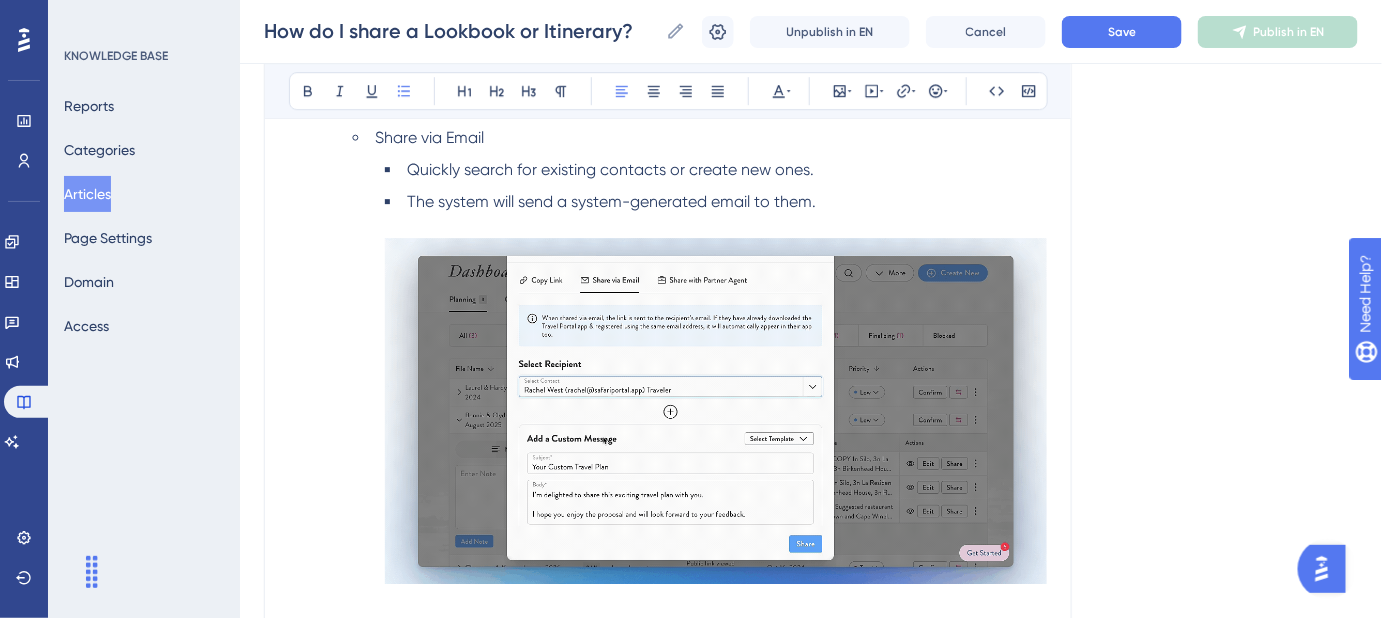 scroll, scrollTop: 2115, scrollLeft: 0, axis: vertical 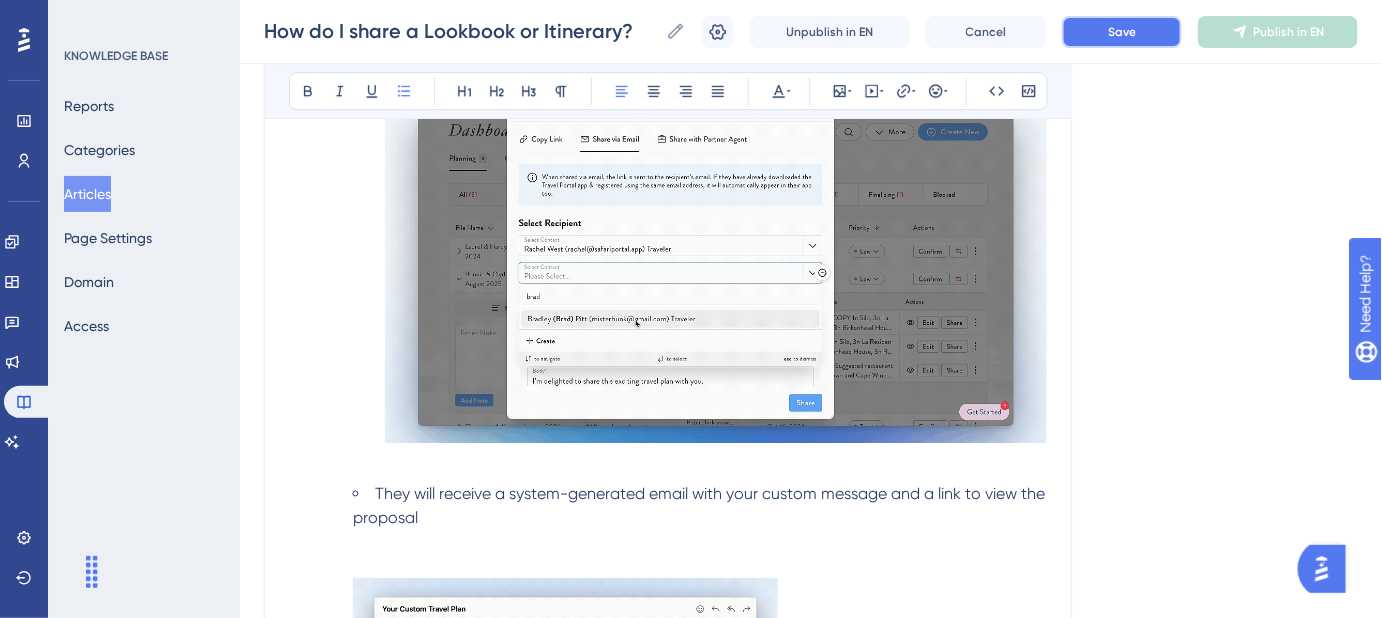 click on "Save" at bounding box center (1122, 32) 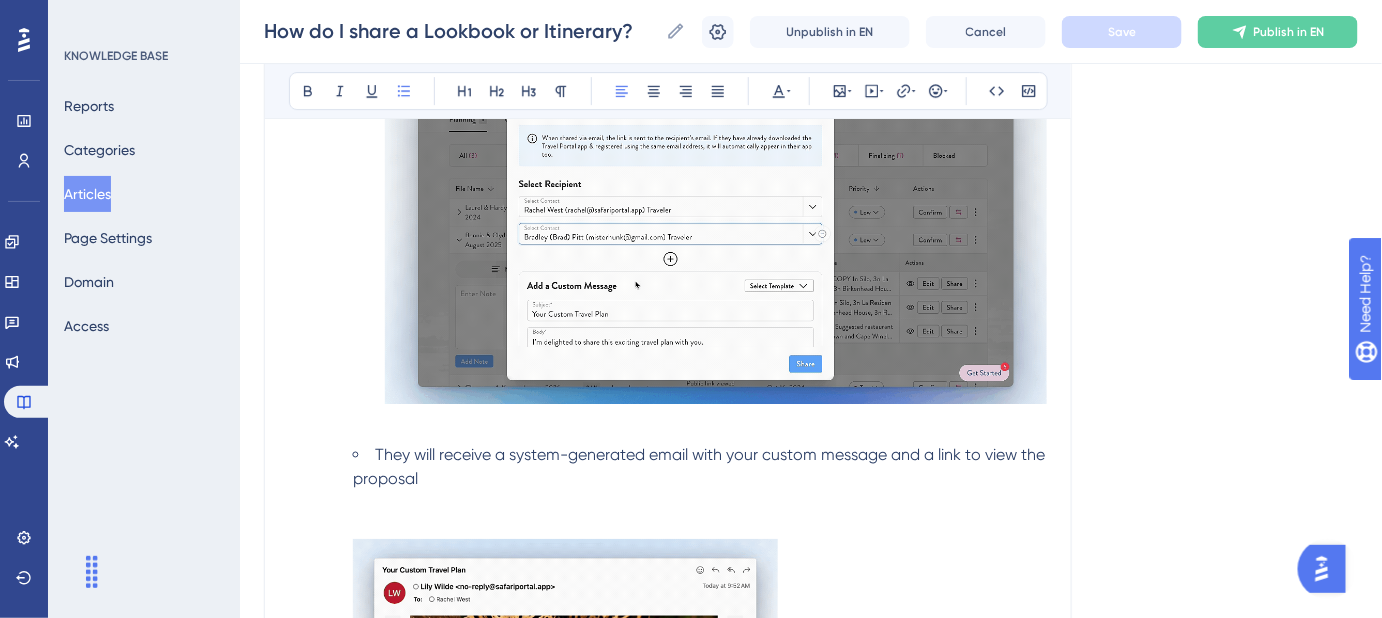scroll, scrollTop: 2206, scrollLeft: 0, axis: vertical 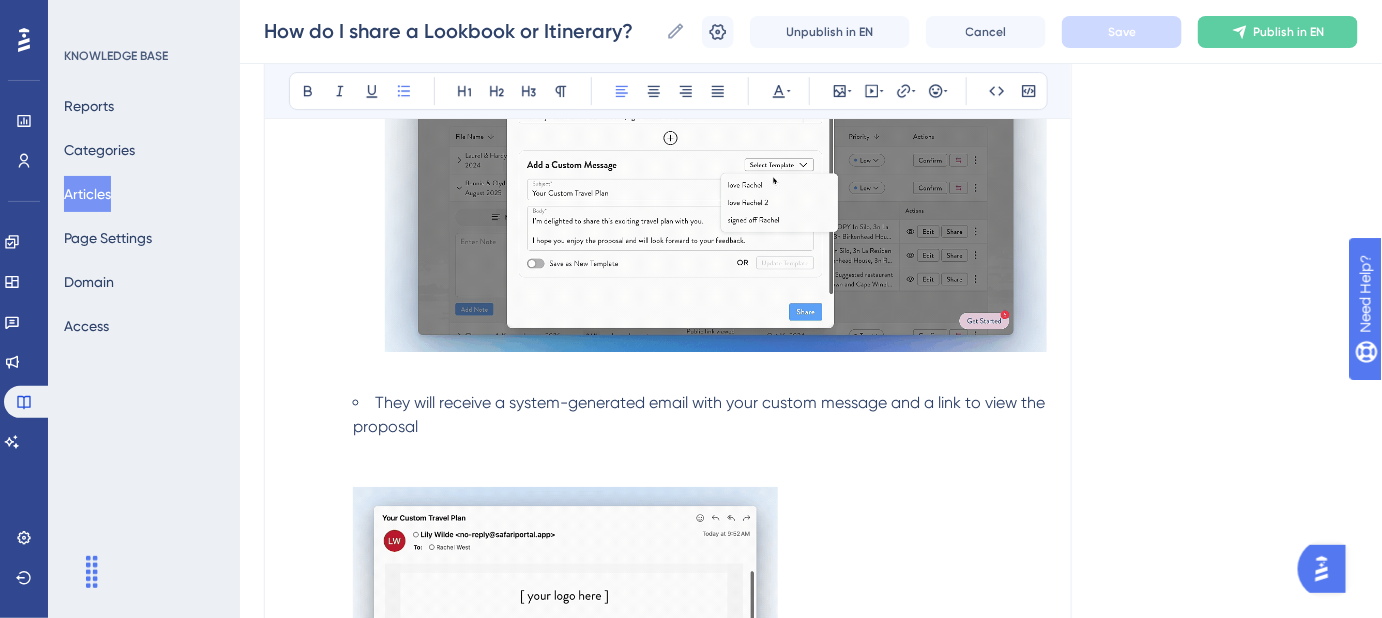 click on "They will receive a system-generated email with your custom message and a link to view the proposal" at bounding box center [700, 646] 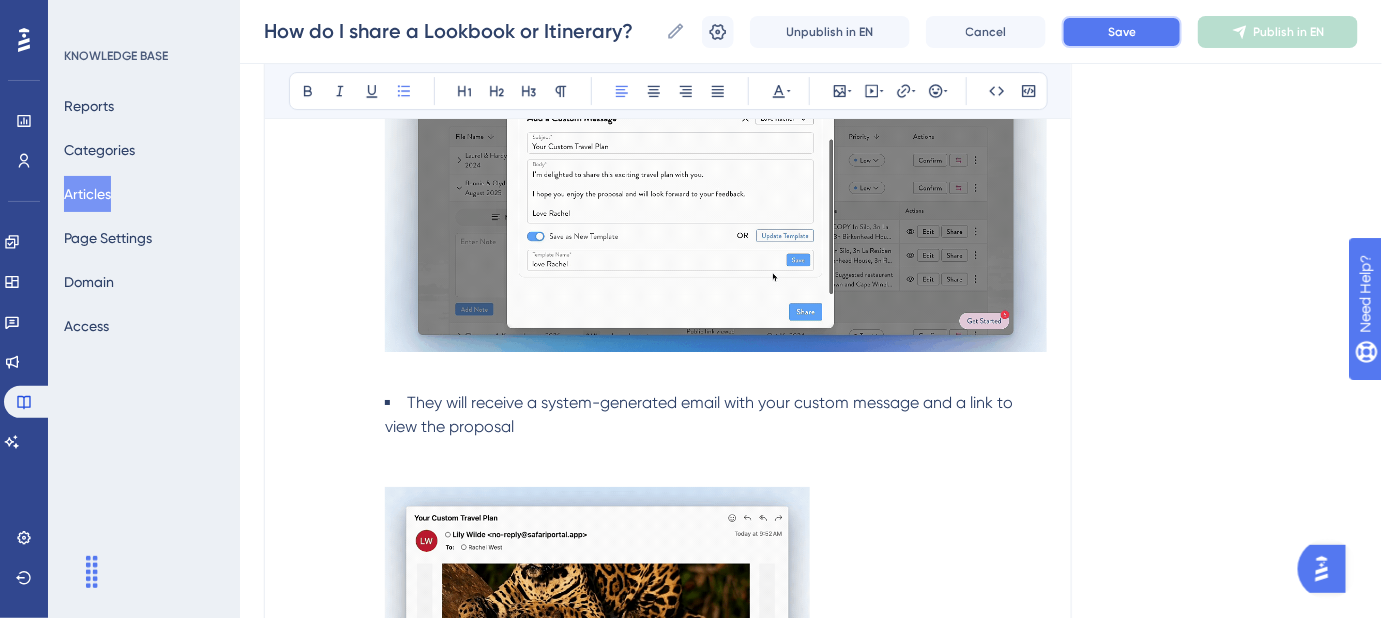 click on "Save" at bounding box center [1122, 32] 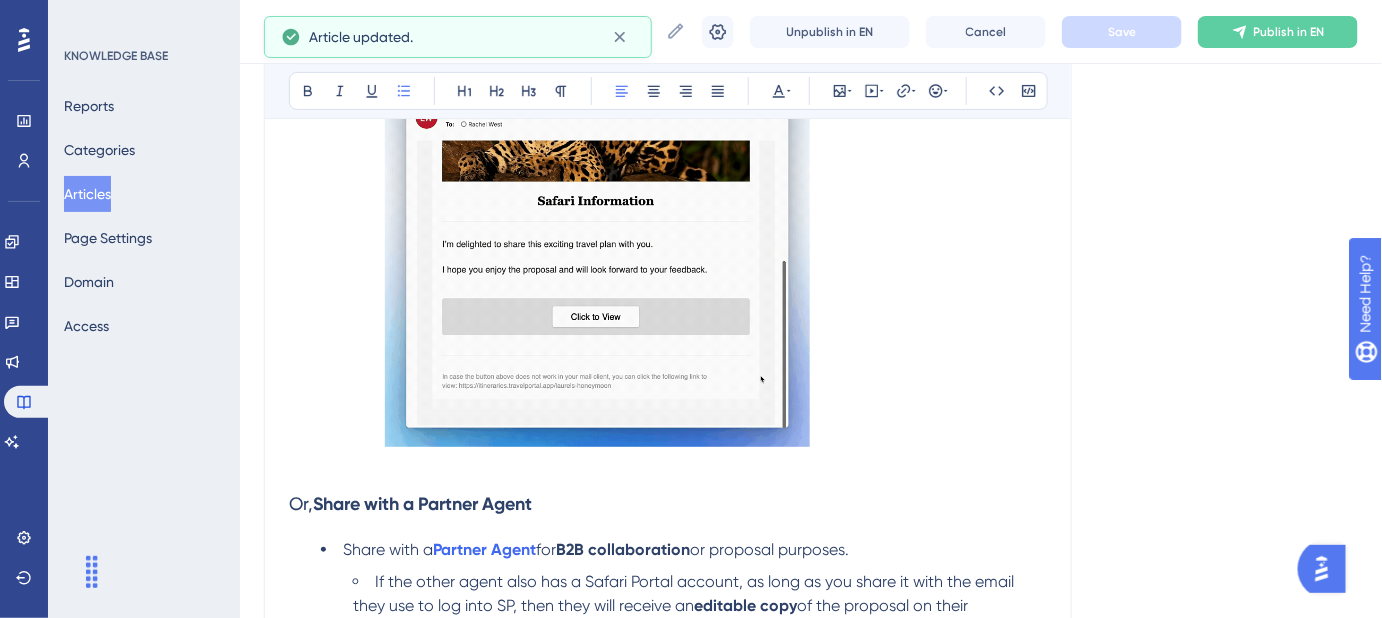 scroll, scrollTop: 2842, scrollLeft: 0, axis: vertical 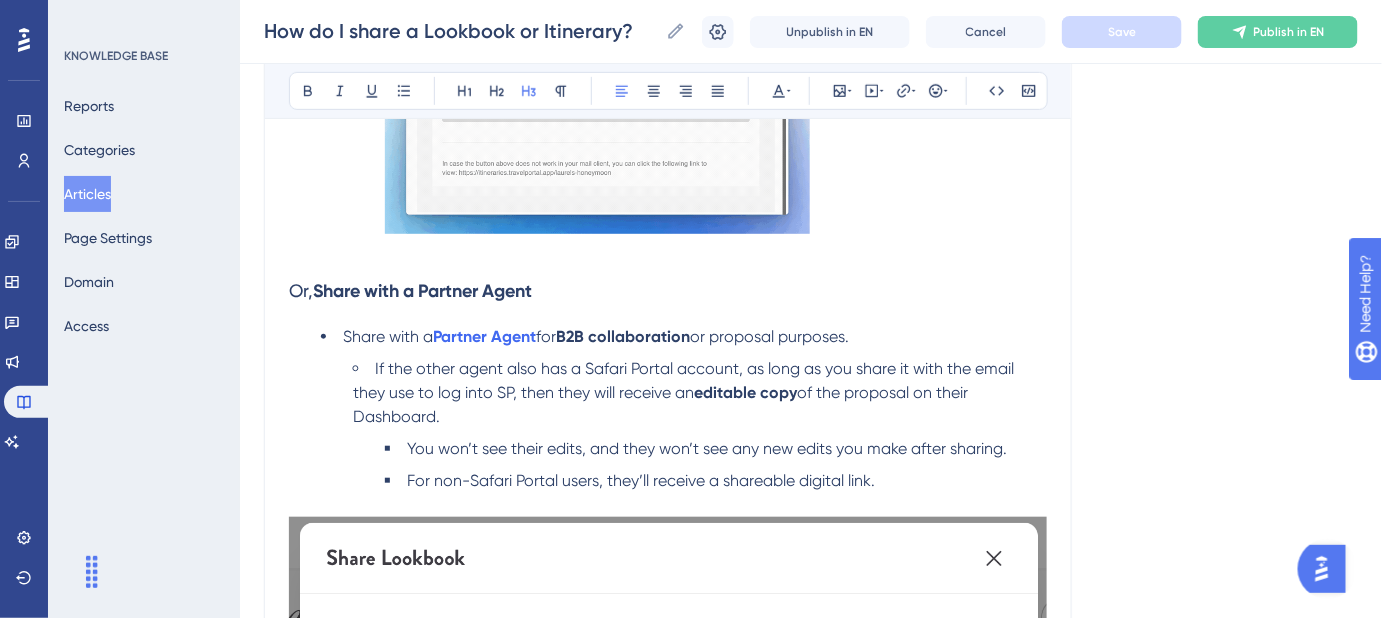 drag, startPoint x: 314, startPoint y: 283, endPoint x: 284, endPoint y: 290, distance: 30.805843 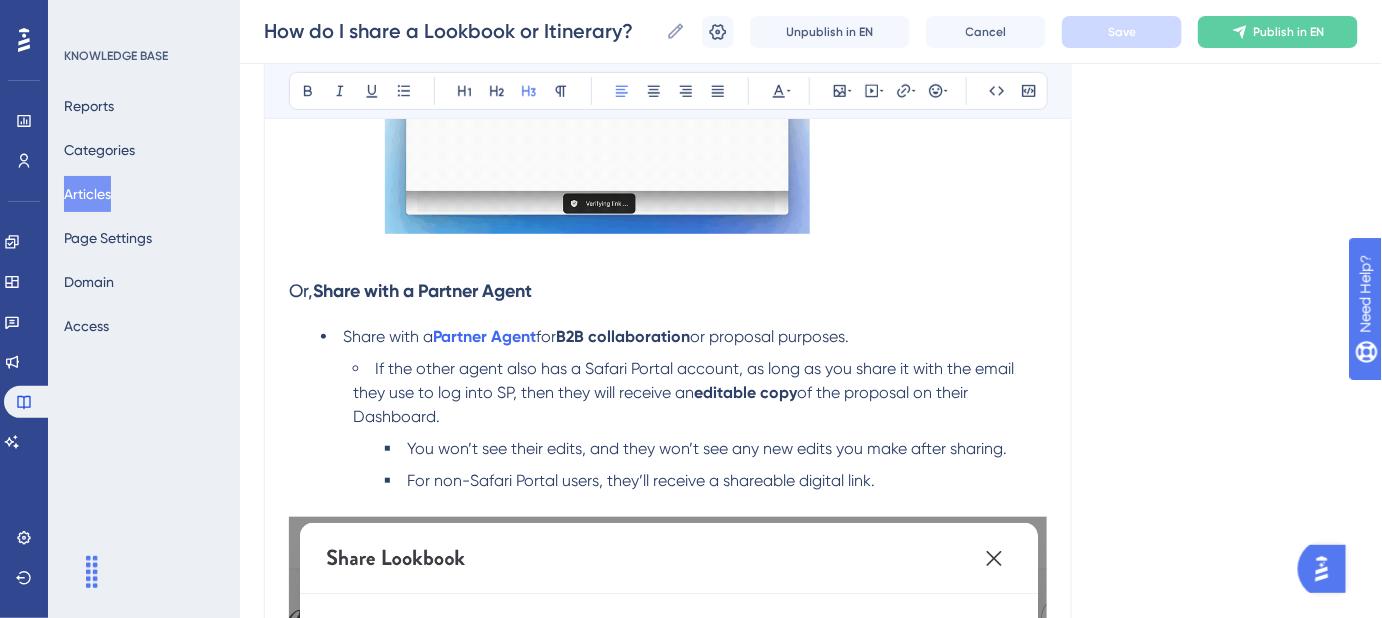 click on "How do I share a Lookbook or Itinerary? Step-by-step guide to sharing a Lookbook or Itinerary. Bold Italic Underline Bullet Point Heading 1 Heading 2 Heading 3 Normal Align Left Align Center Align Right Align Justify Text Color Insert Image Embed Video Hyperlink Emojis Code Code Block Once you've created an  Itinerary  or   Lookbook ,  you can share proposals in one of two ways—whether with your client directly or with an agent from another company for B2B collaboration or proposal purposes. Sharing From Your Dashboard Navigate to your  Dashboard . Expand the relevant  File . Click the  Share  button next to the proposal that you'd like to share. Sharing From Within the Proposal While Editing It While editing a proposal, click the  Share icon  in the top right corner to launch the  share modal . 2. After clicking the  Share  icon, the  share modal  will appear with several options: Copy a Link Copy  the link to your clipboard to share directly via email, WhatsApp, or message. Optionally,  customize  . Or," at bounding box center (668, -671) 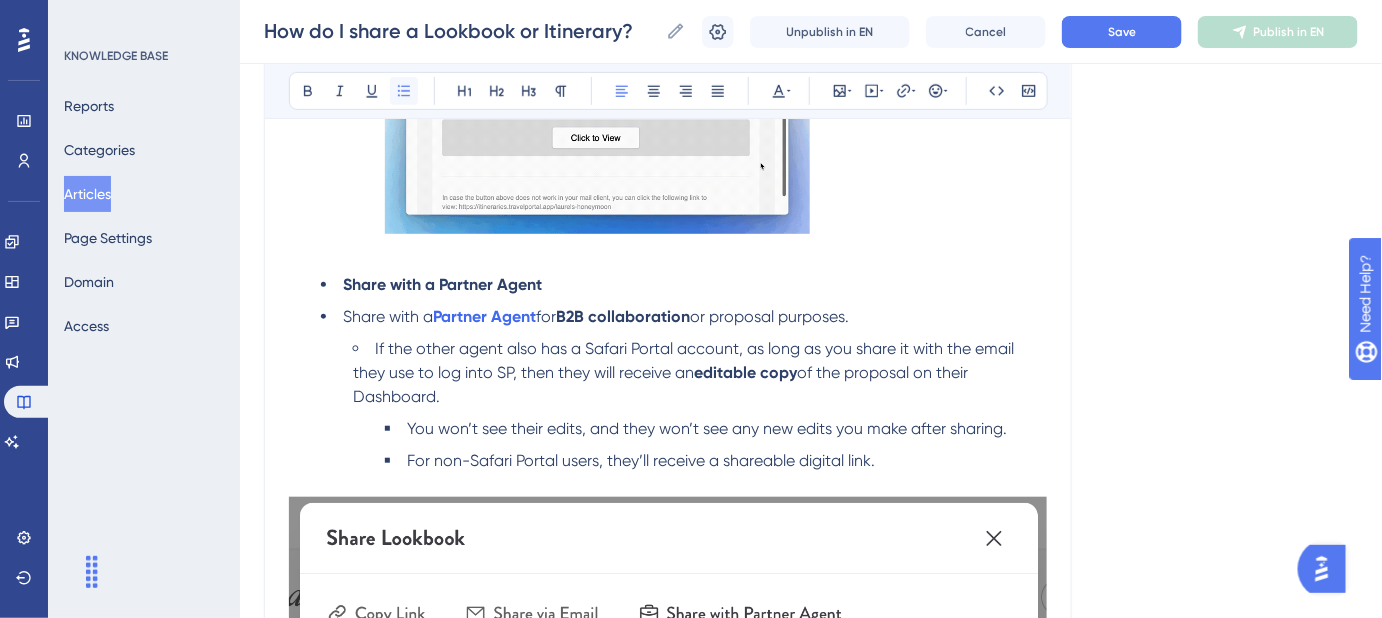 click 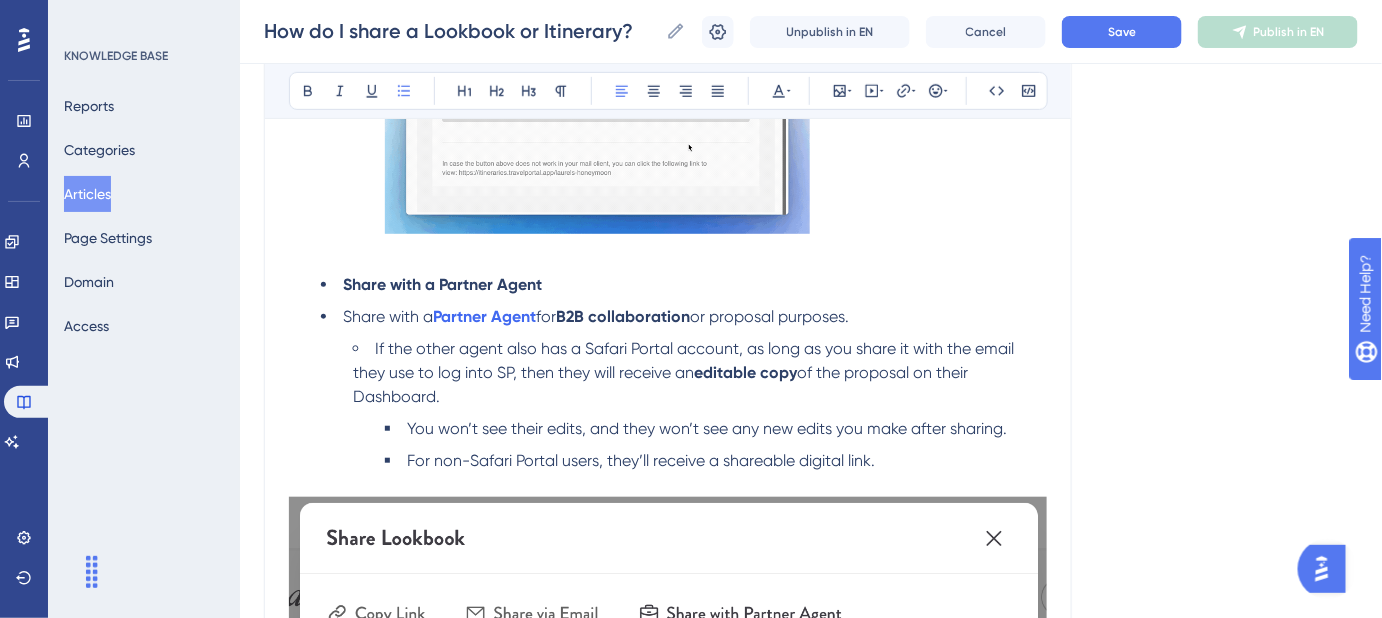 click on "Share with a" at bounding box center (388, 316) 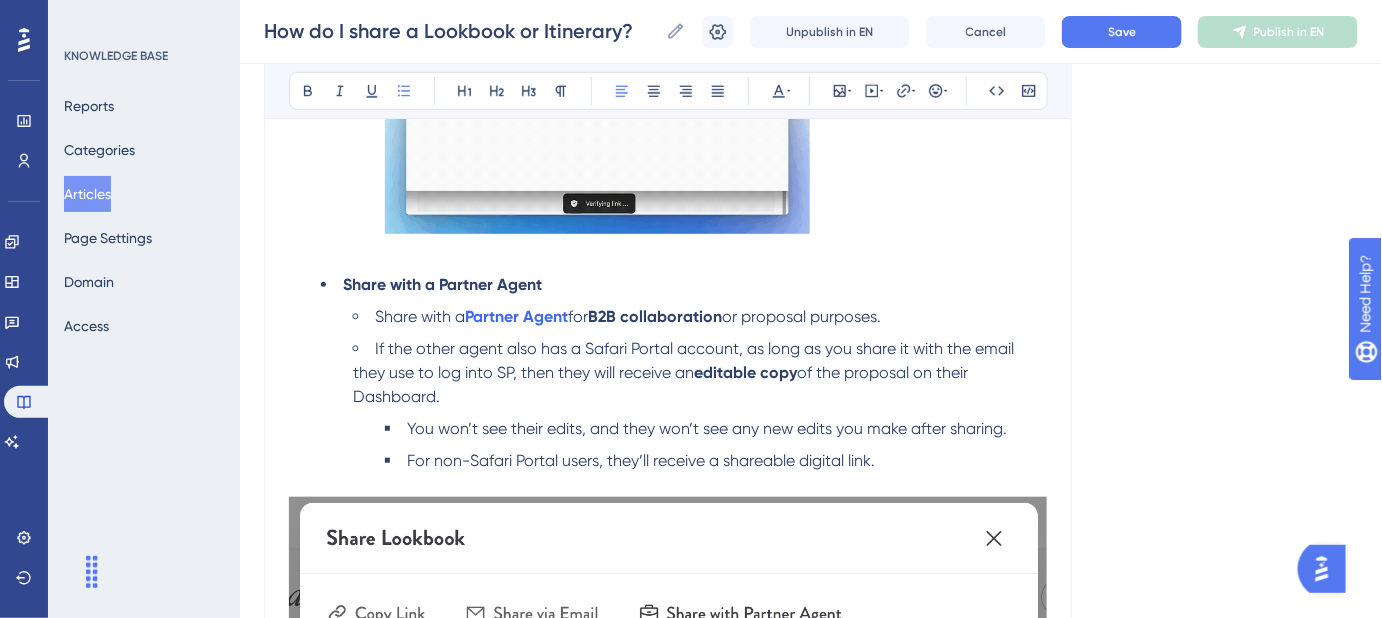 click on "If the other agent also has a Safari Portal account, as long as you share it with the email they use to log into SP, then they will receive an  editable copy  of the proposal on their Dashboard." at bounding box center [700, 373] 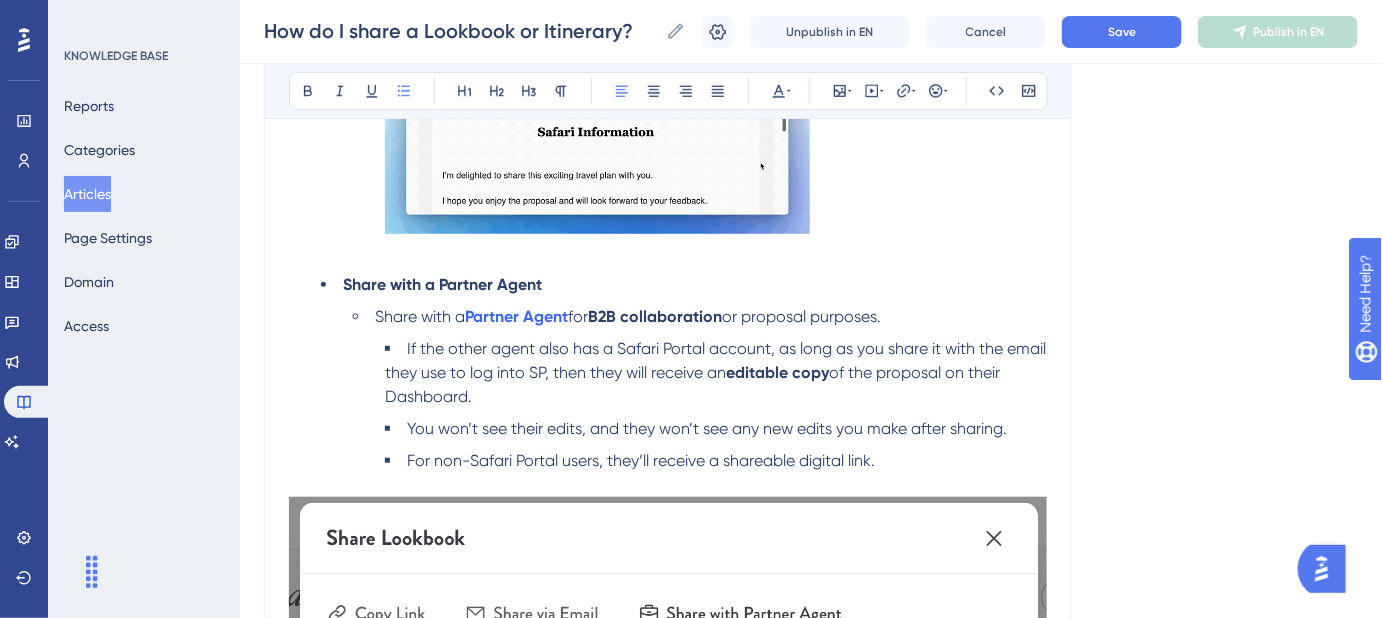 click on "You won’t see their edits, and they won’t see any new edits you make after sharing." at bounding box center (707, 428) 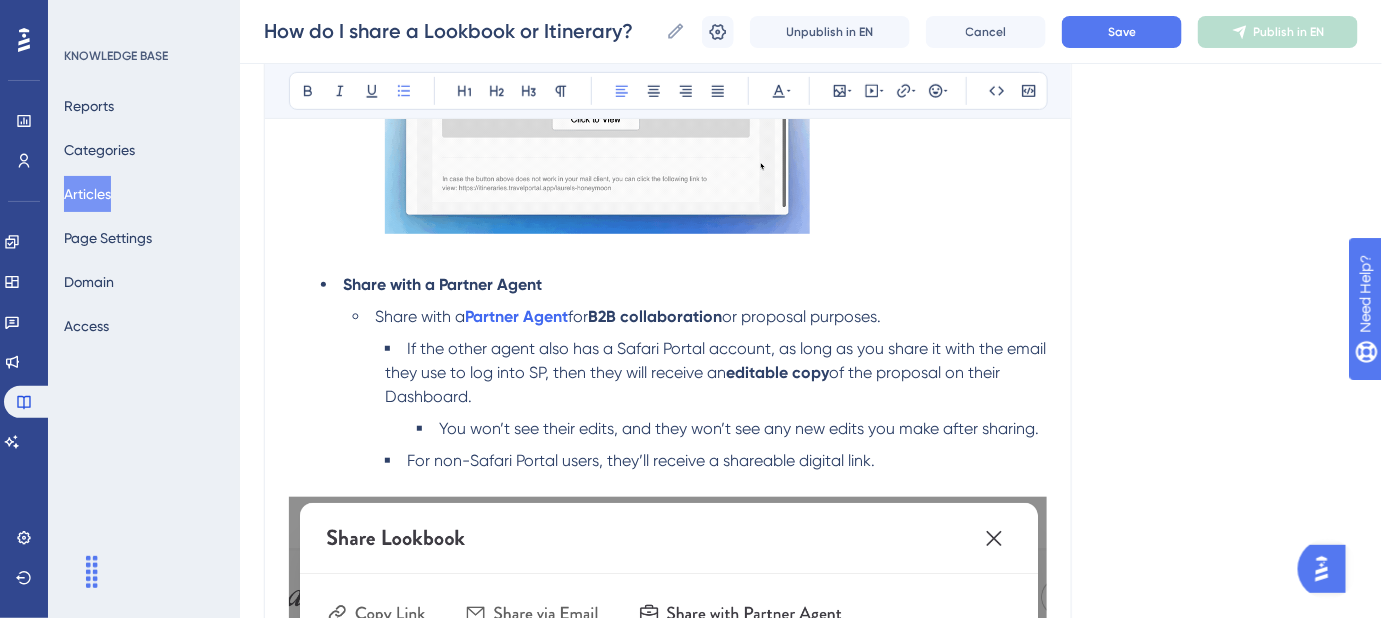 click on "For non-Safari Portal users, they’ll receive a shareable digital link." at bounding box center [716, 461] 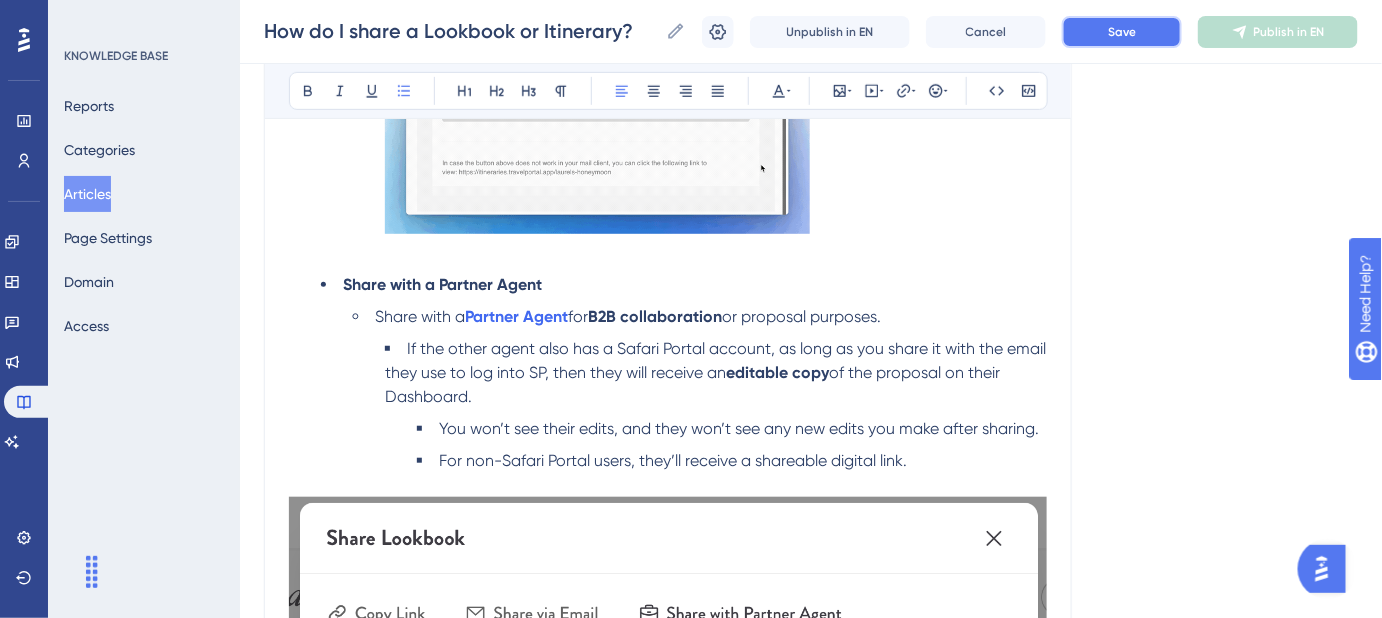 click on "Save" at bounding box center [1122, 32] 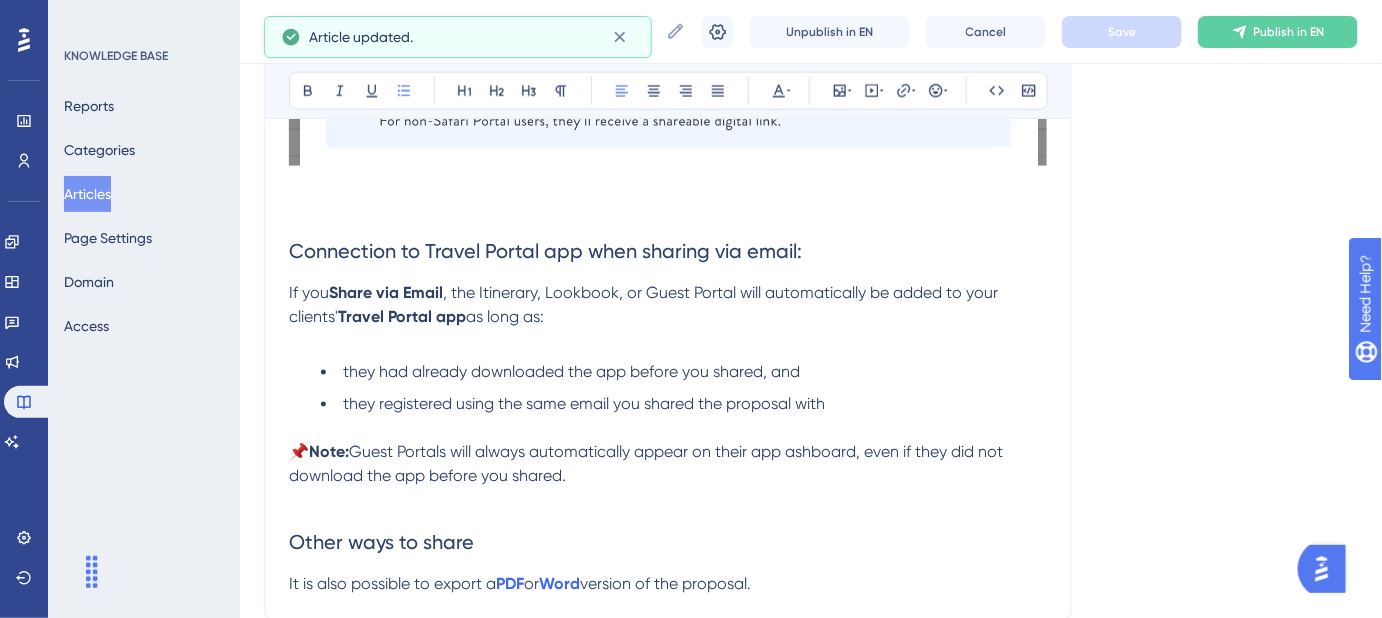 scroll, scrollTop: 3479, scrollLeft: 0, axis: vertical 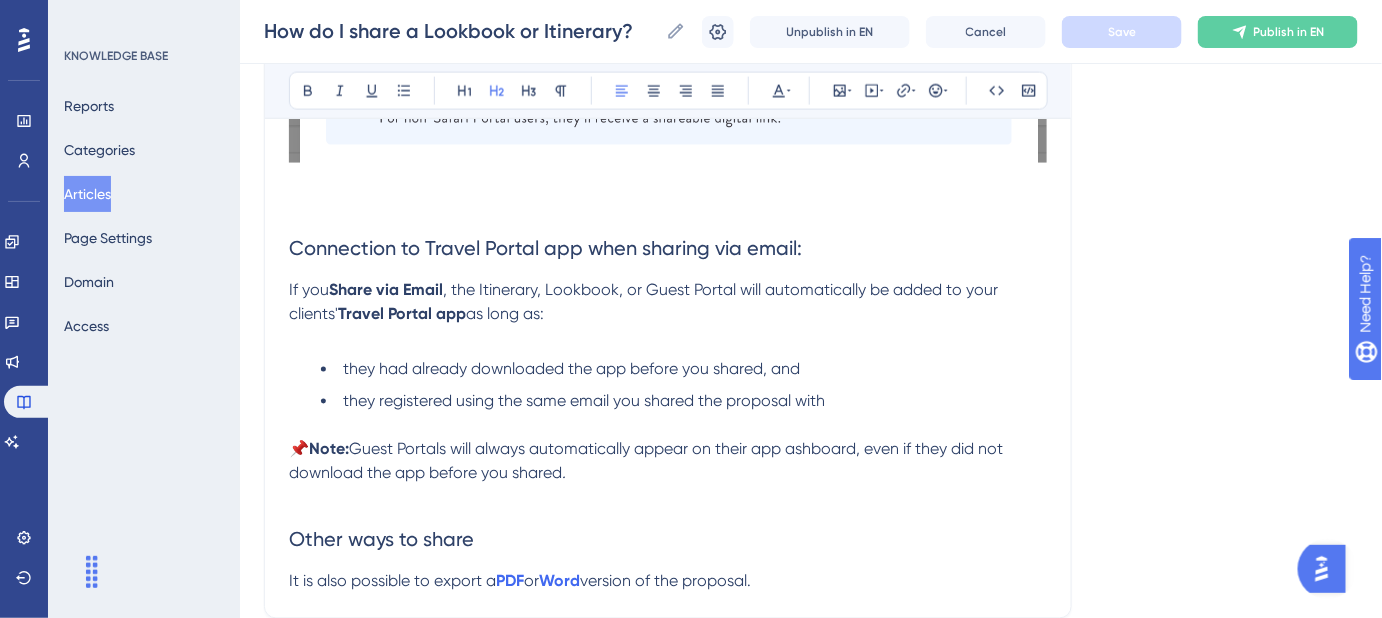 drag, startPoint x: 767, startPoint y: 247, endPoint x: 279, endPoint y: 247, distance: 488 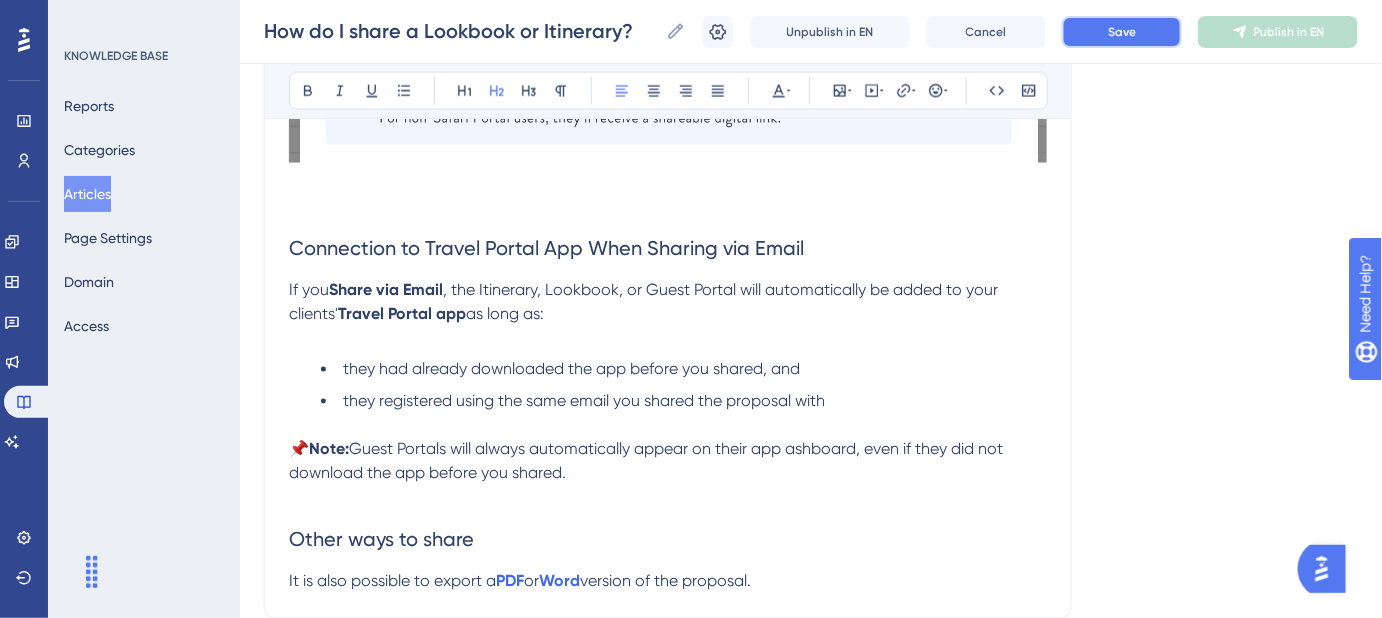 click on "Save" at bounding box center [1122, 32] 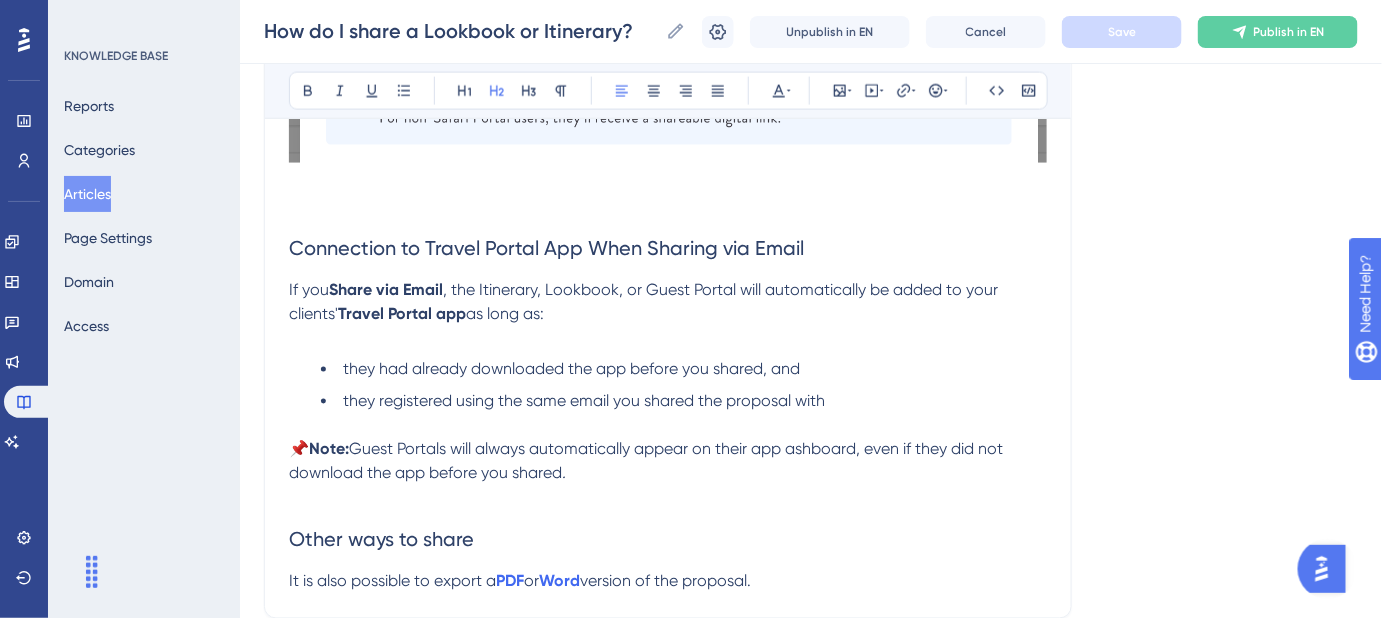 click on "Travel Portal app" at bounding box center (402, 313) 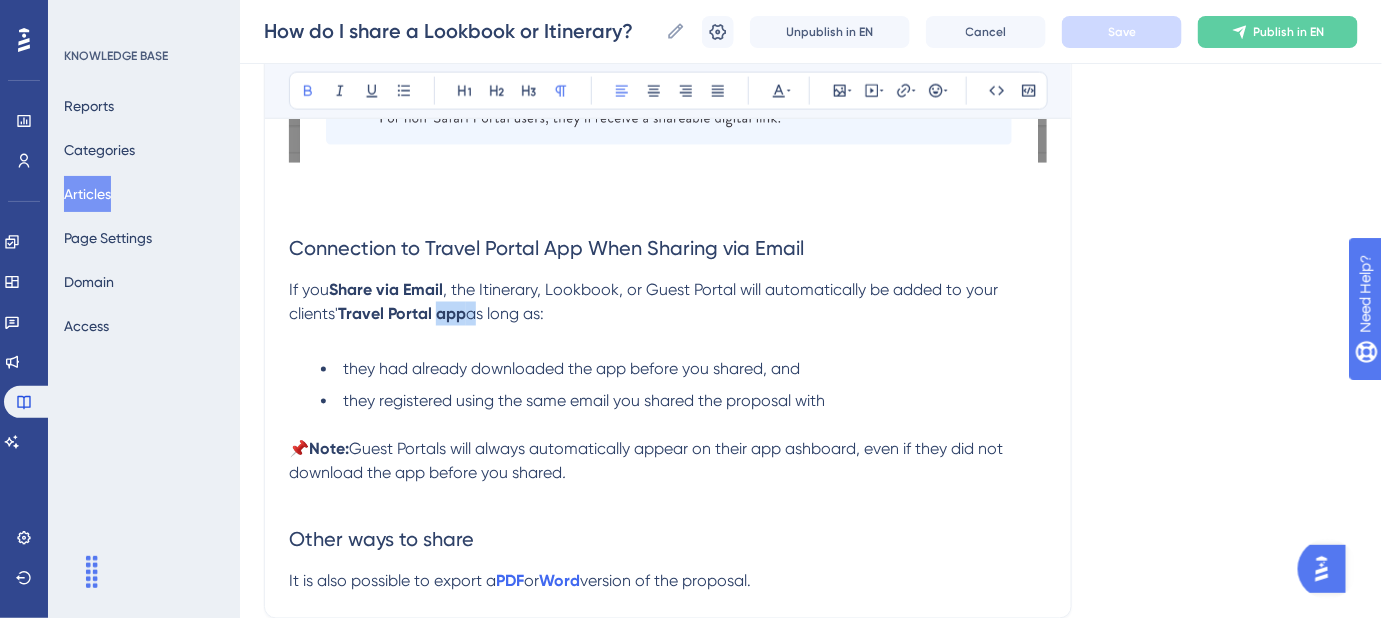click on "Travel Portal app" at bounding box center (402, 313) 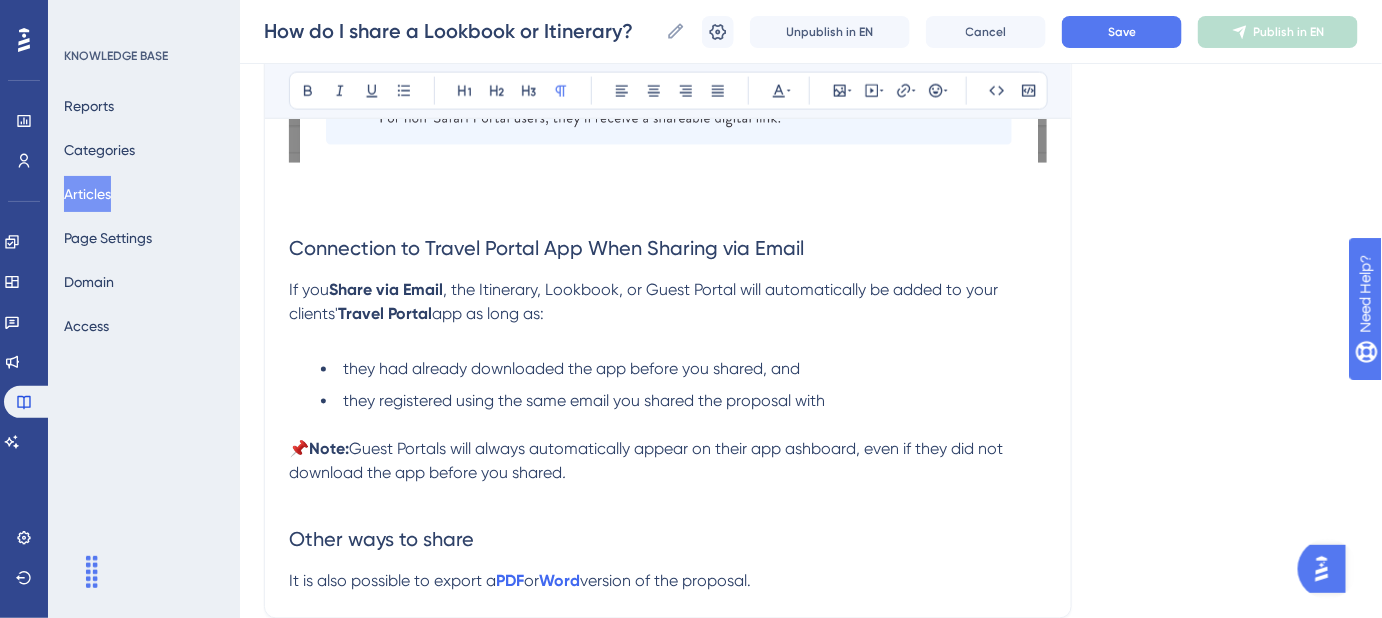click at bounding box center (668, 338) 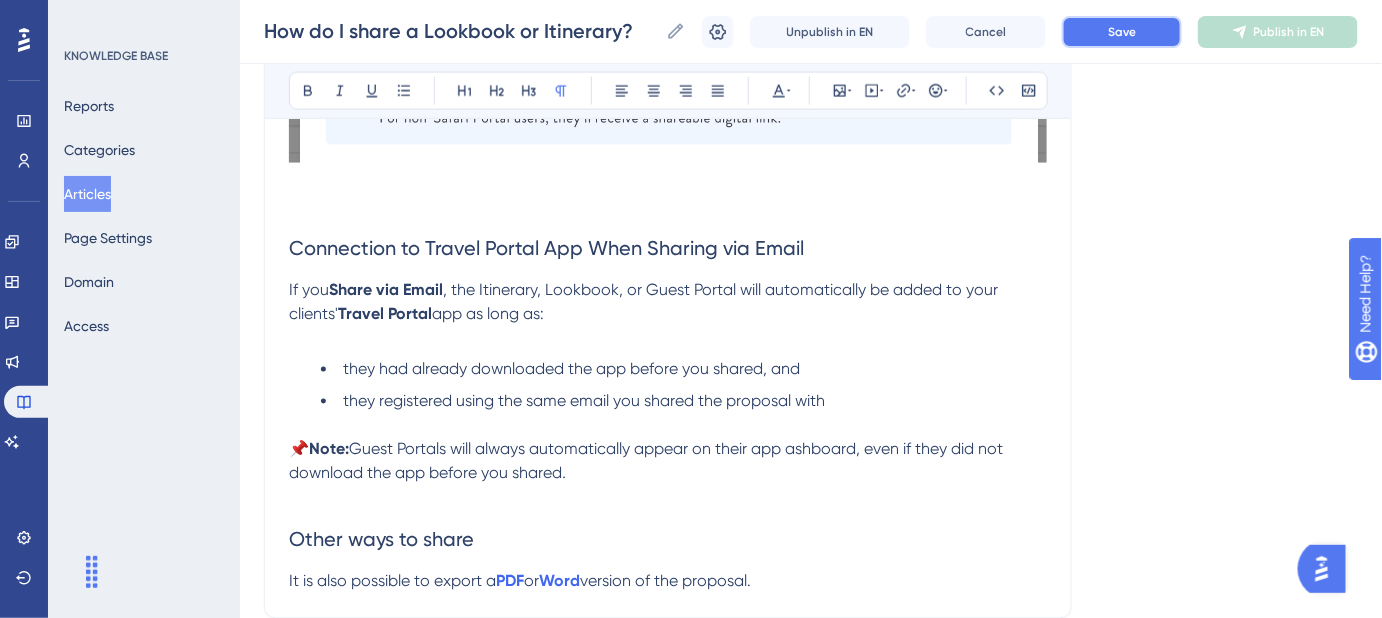 click on "Save" at bounding box center (1122, 32) 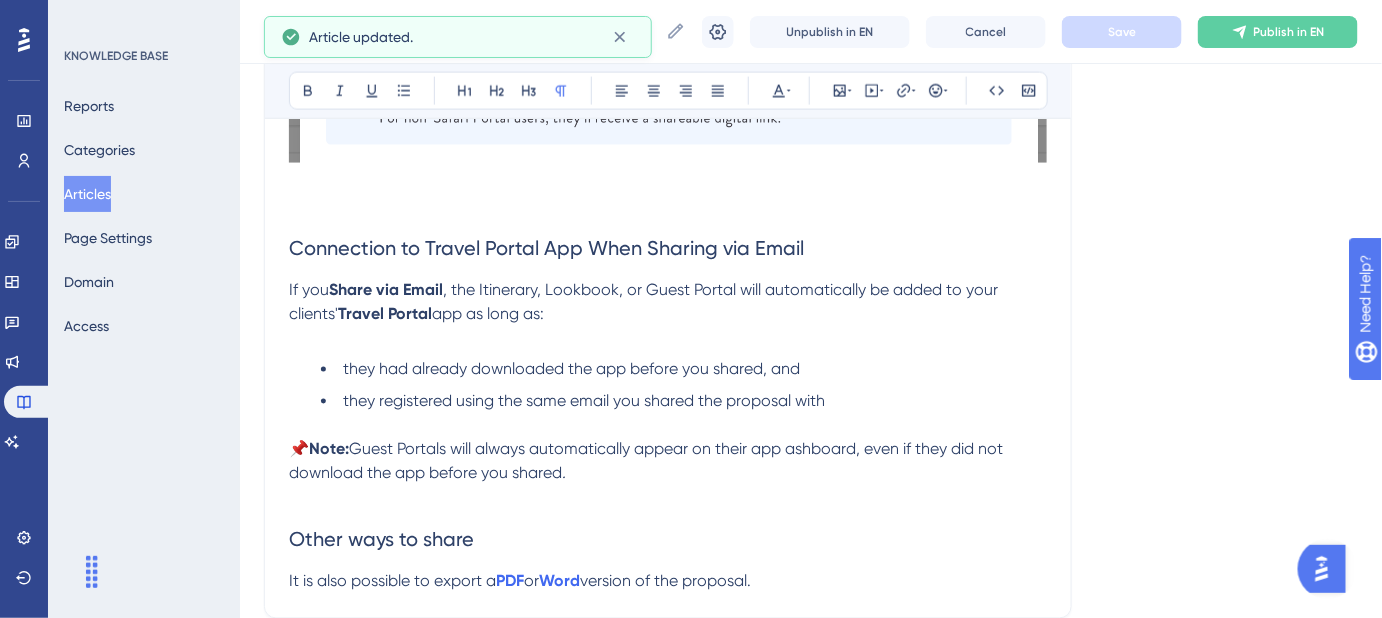 click on "they had already downloaded the app before you shared, and" at bounding box center [571, 369] 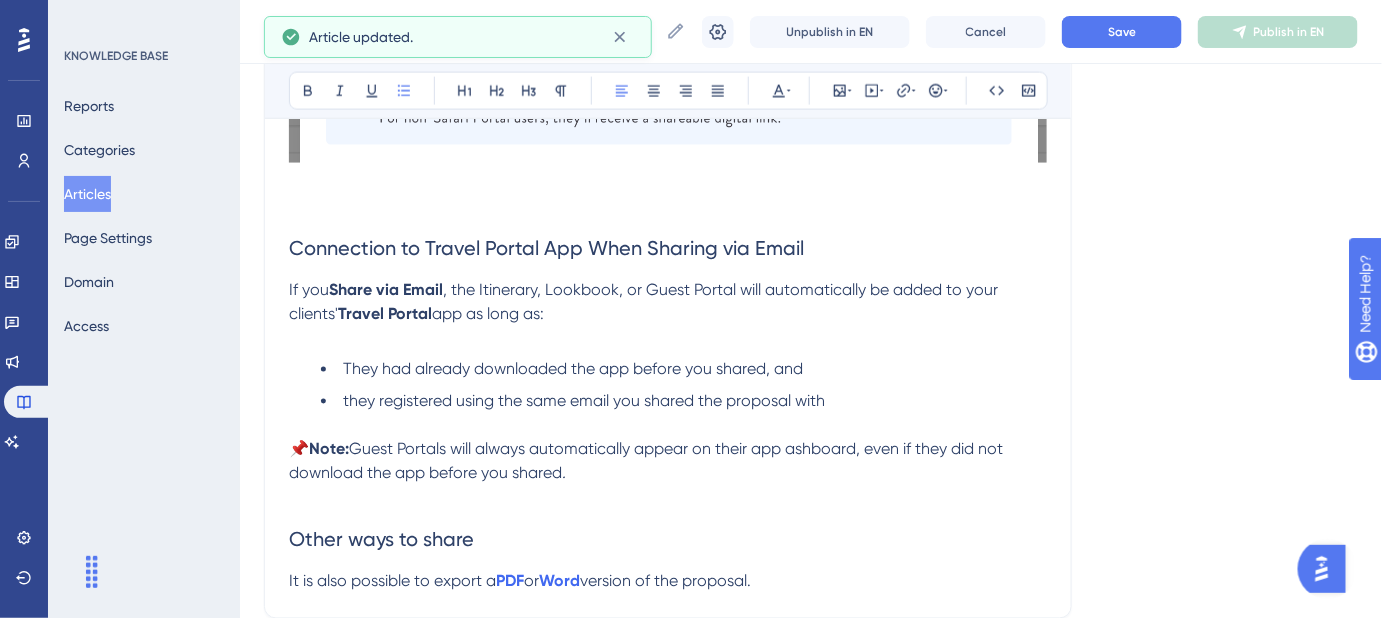 click on "they registered using the same email you shared the proposal with" at bounding box center [584, 401] 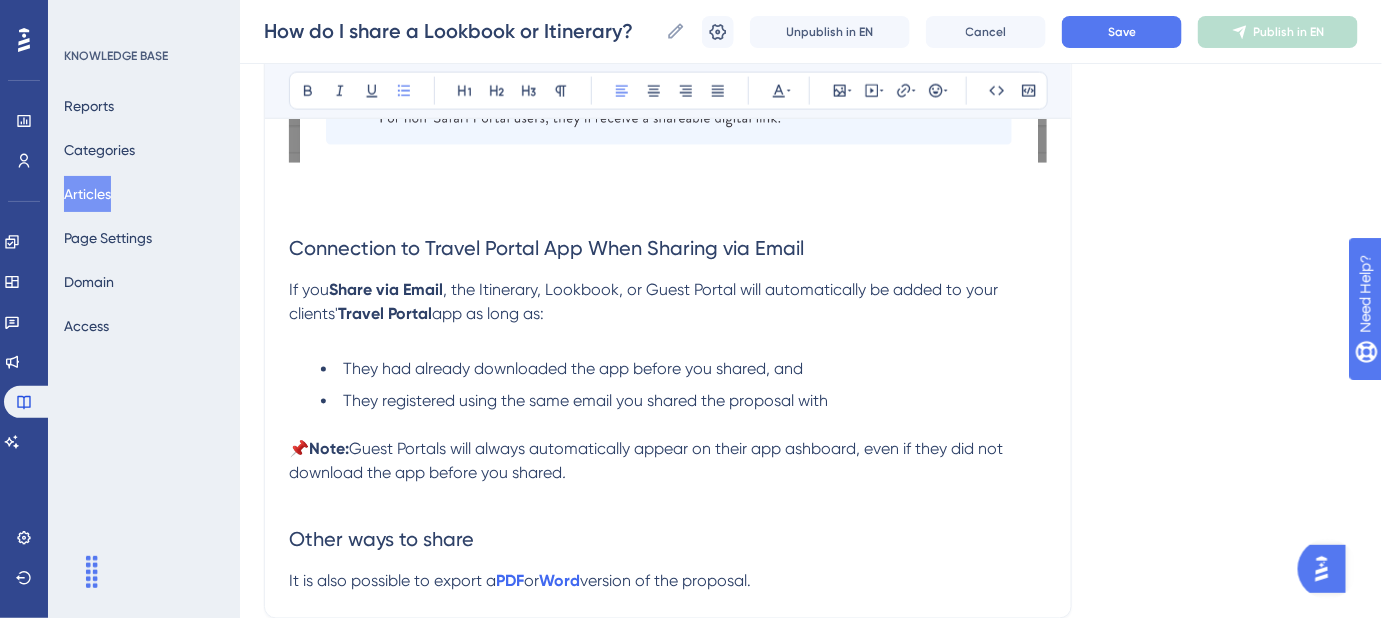 click on "They had already downloaded the app before you shared, and" at bounding box center (573, 369) 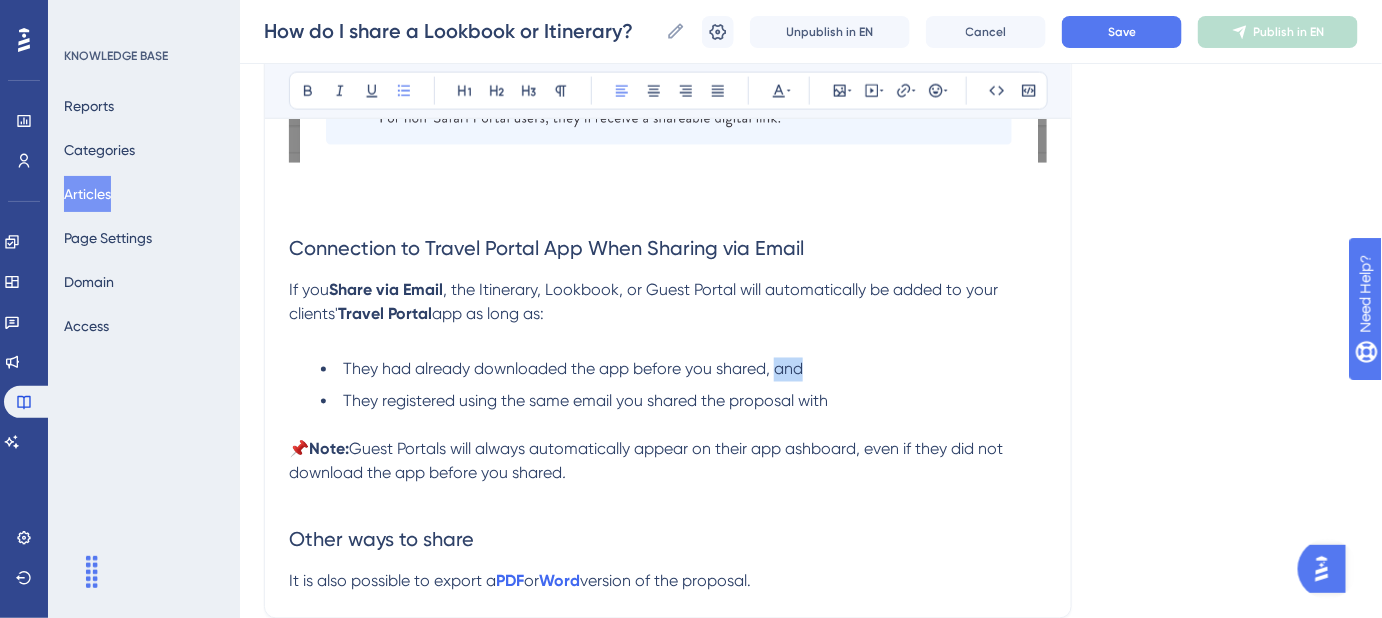 click on "They had already downloaded the app before you shared, and" at bounding box center [573, 369] 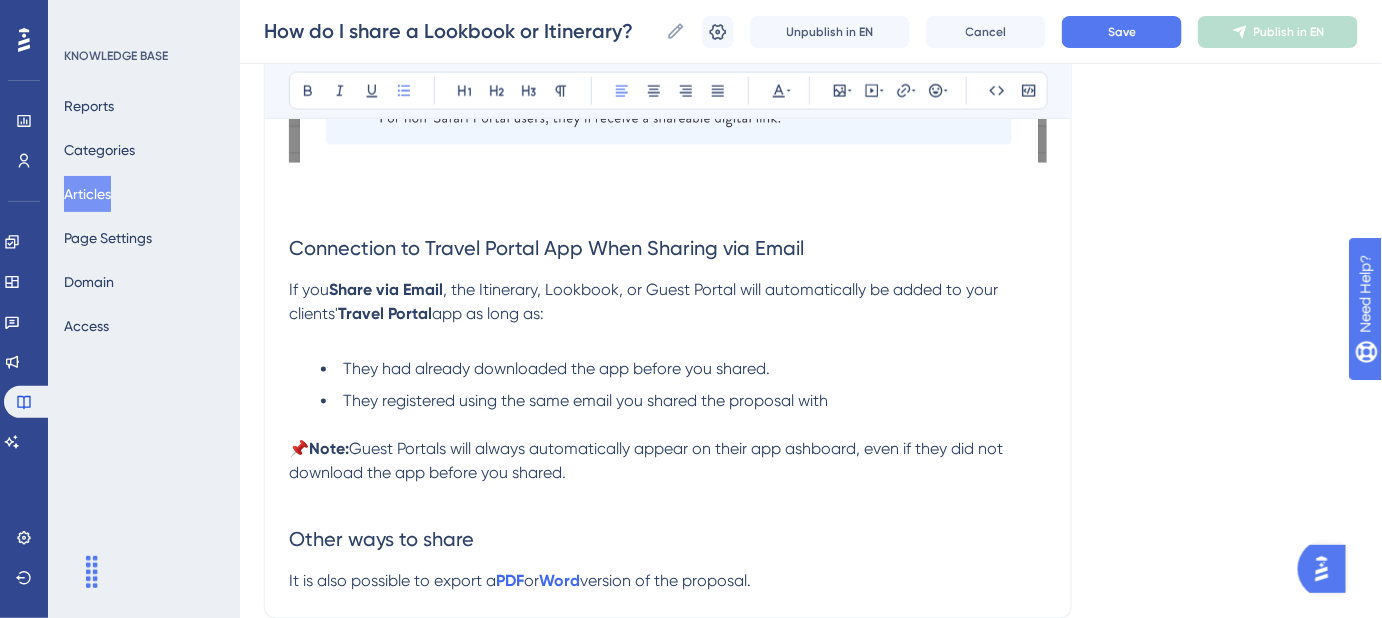 click on "They registered using the same email you shared the proposal with" at bounding box center (684, 402) 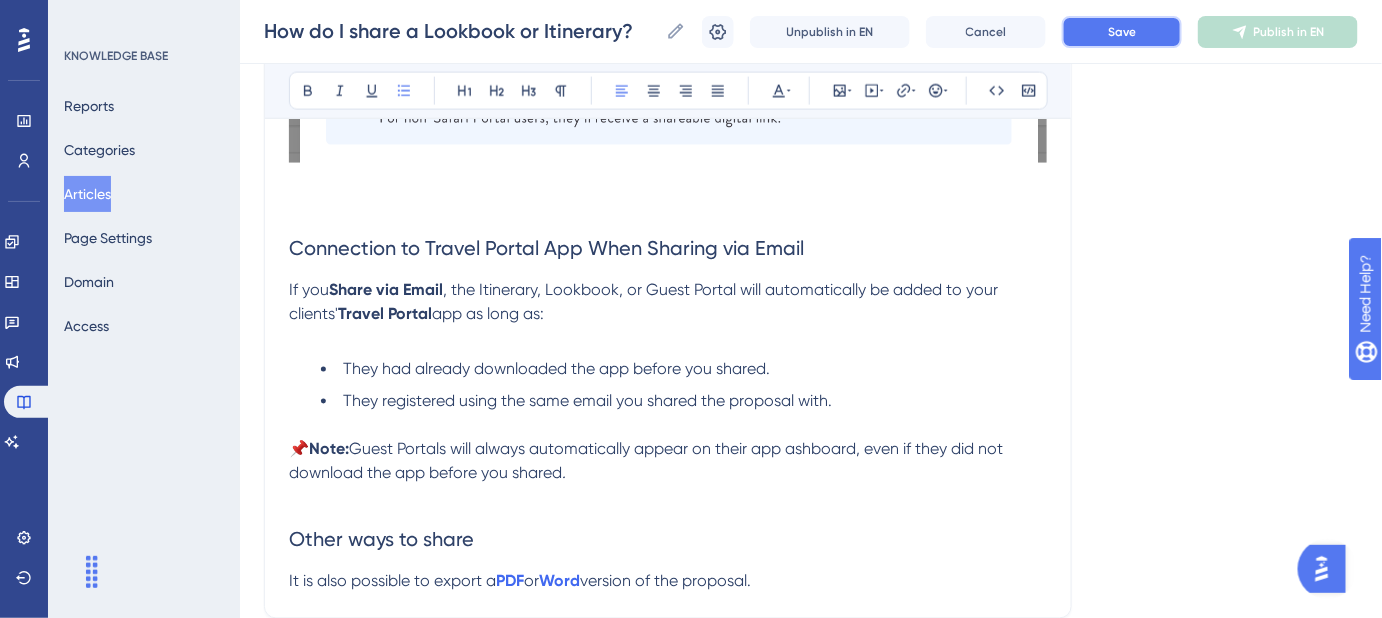 click on "Save" at bounding box center [1122, 32] 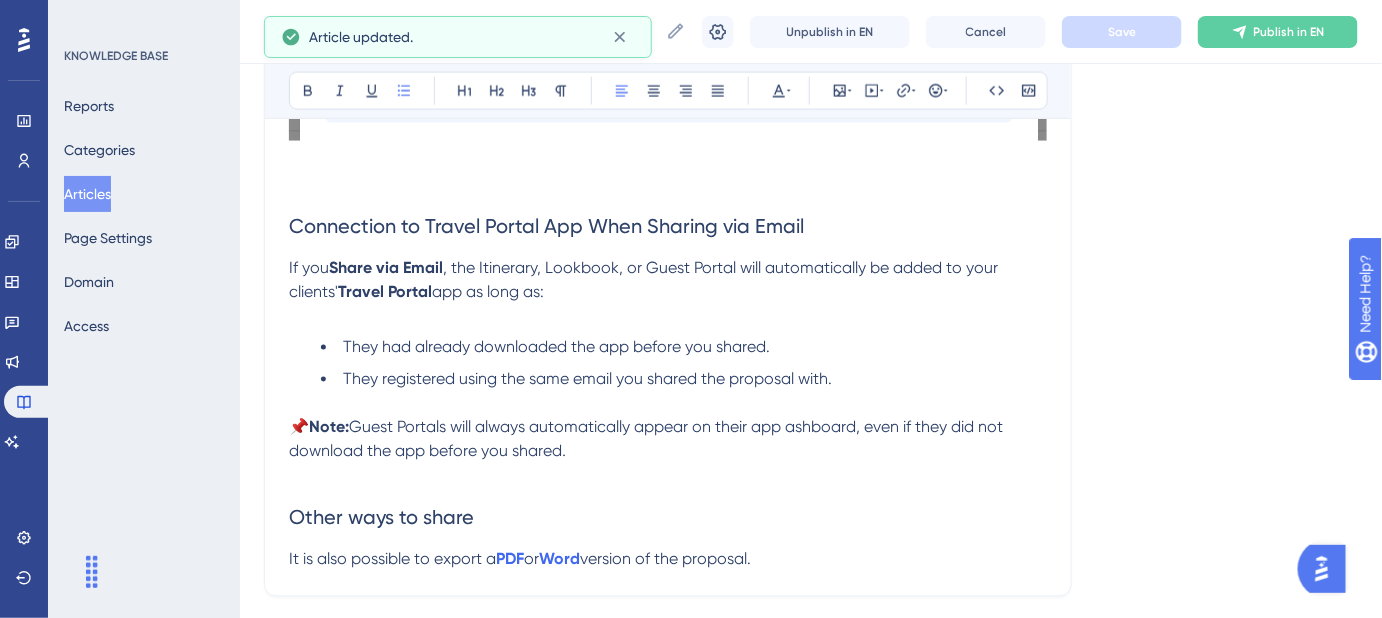 scroll, scrollTop: 3659, scrollLeft: 0, axis: vertical 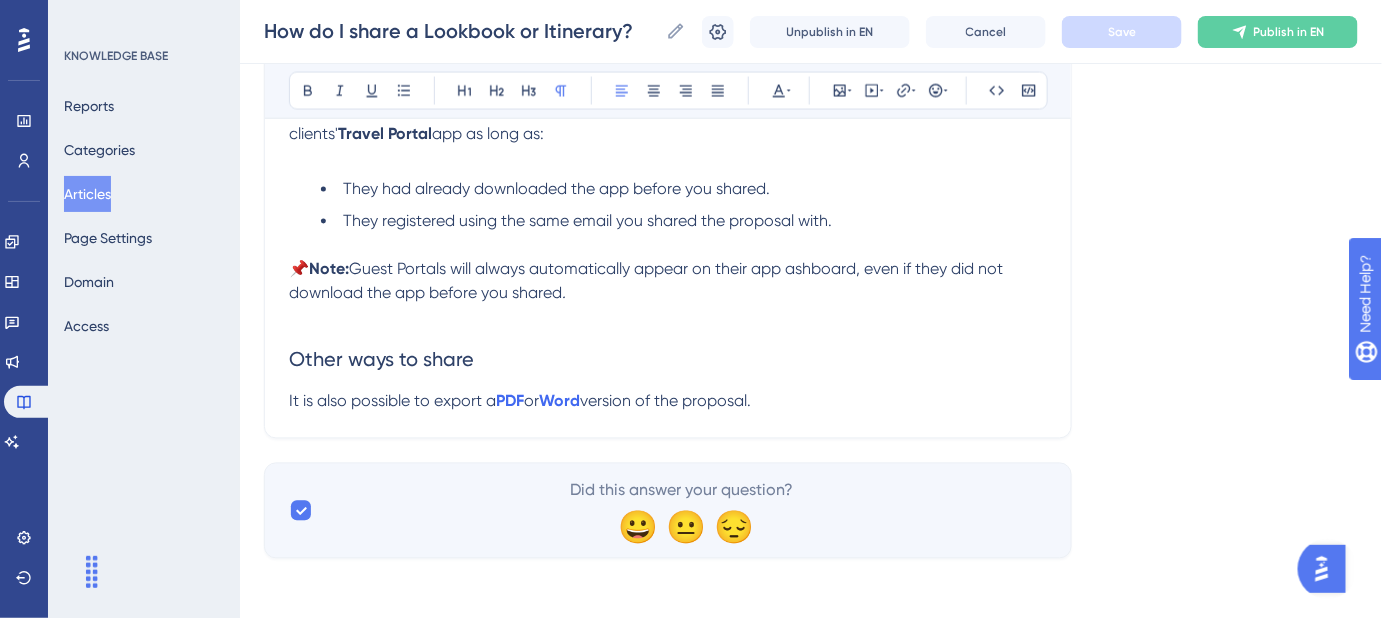 click on "Guest Portals will always automatically appear on their app dashboard, even if they did not download the app before you shared" at bounding box center (648, 281) 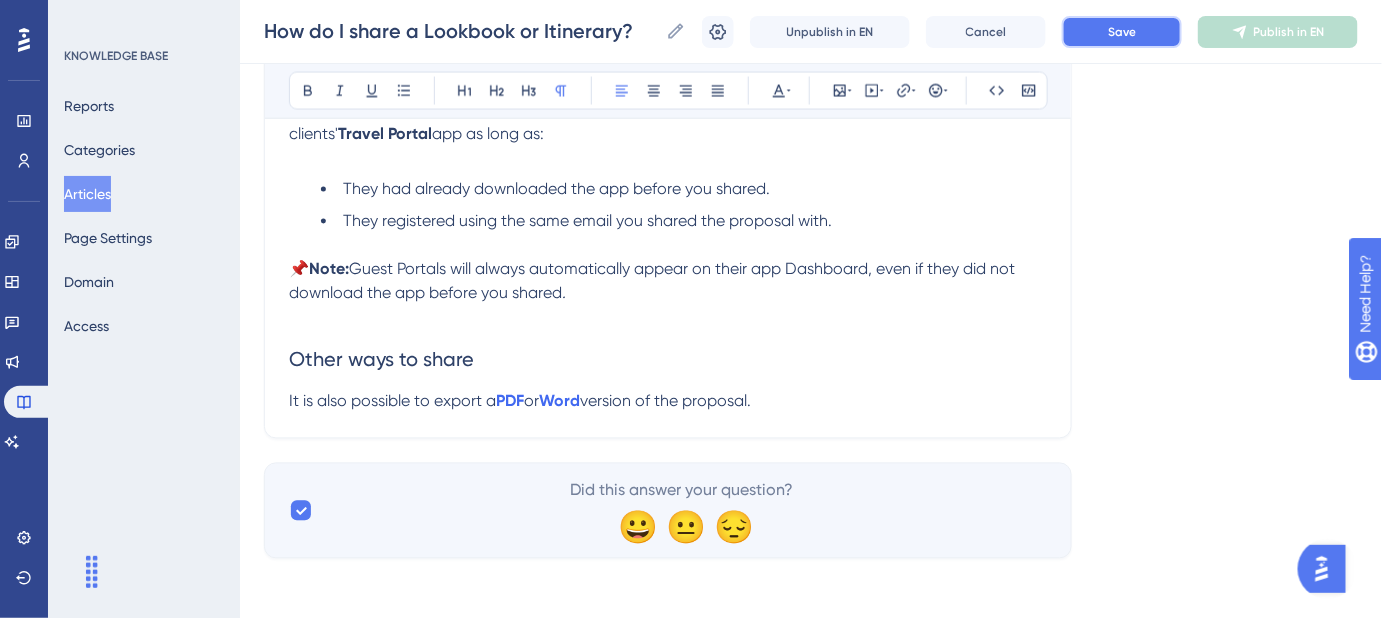 click on "Save" at bounding box center (1122, 32) 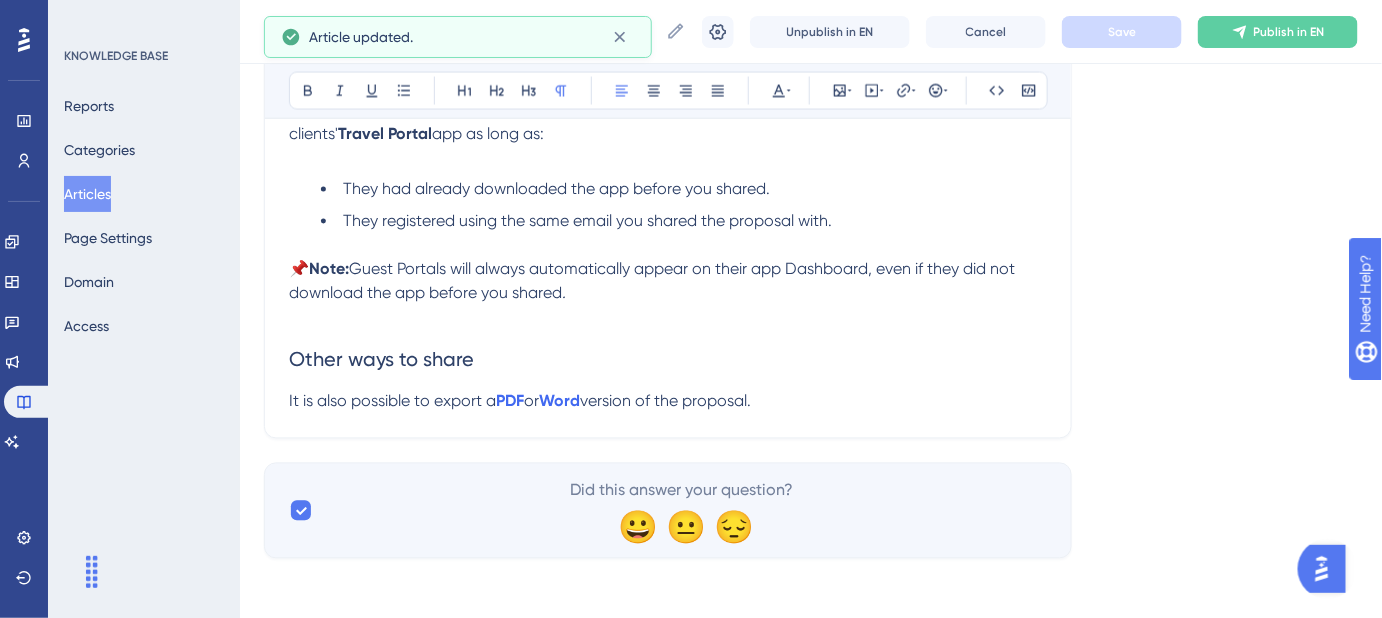 click on "It is also possible to export a  PDF  or  Word  version of the proposal." at bounding box center [668, 402] 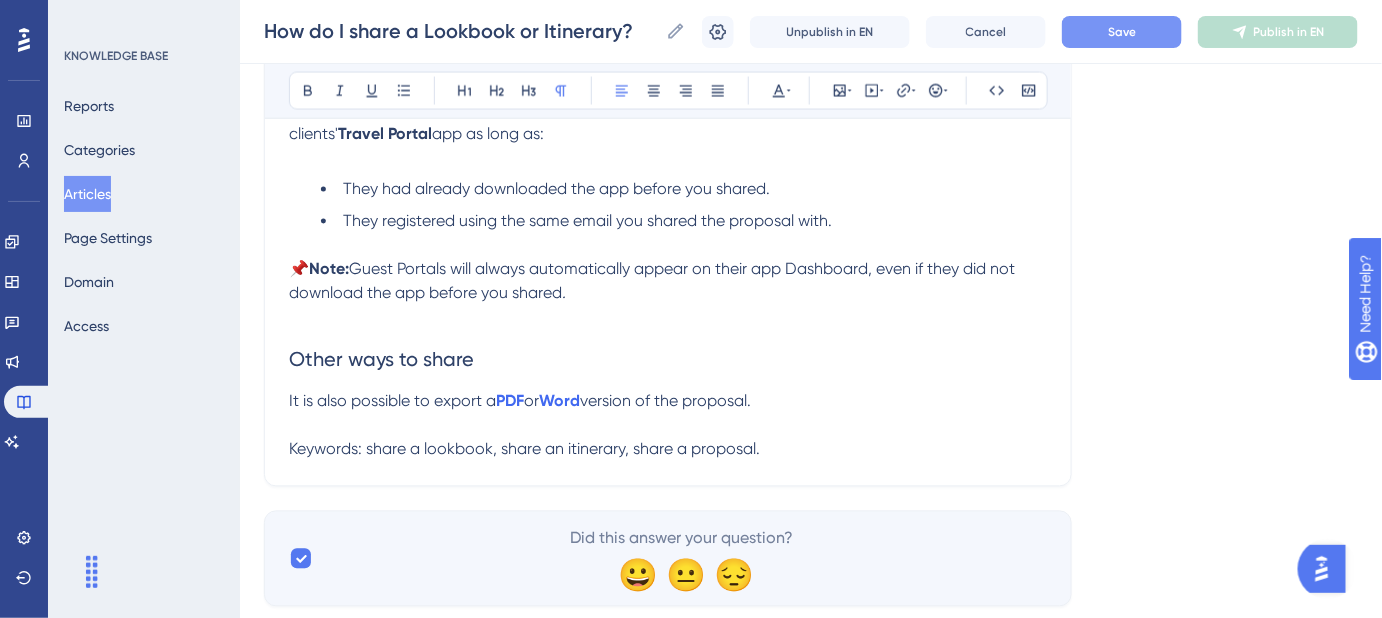 click on "Keywords: share a lookbook, share an itinerary, share a proposal." at bounding box center [524, 449] 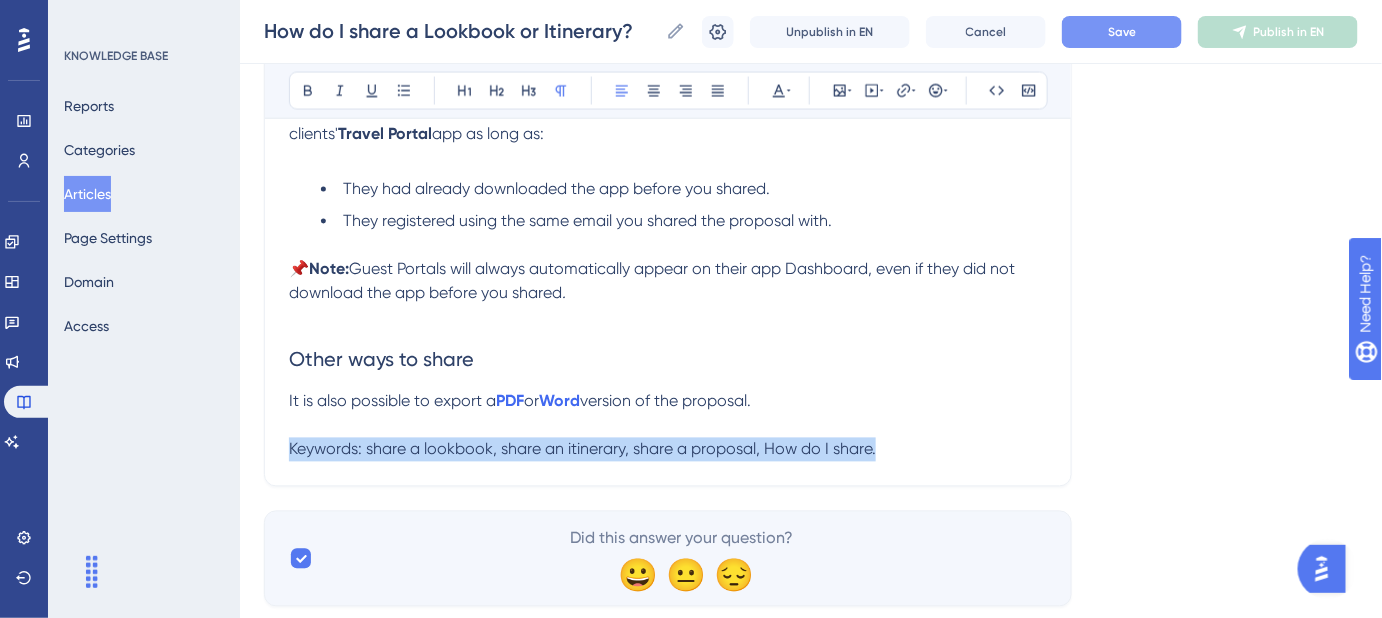 drag, startPoint x: 877, startPoint y: 440, endPoint x: 372, endPoint y: 396, distance: 506.9132 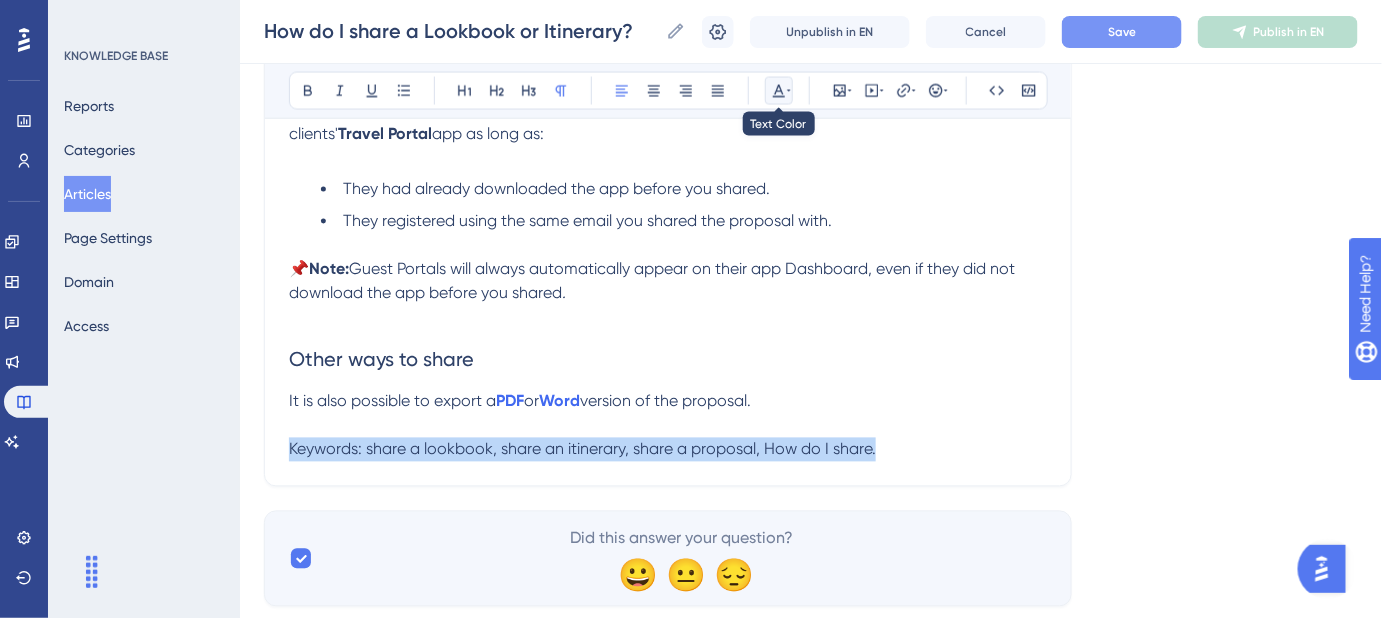 click 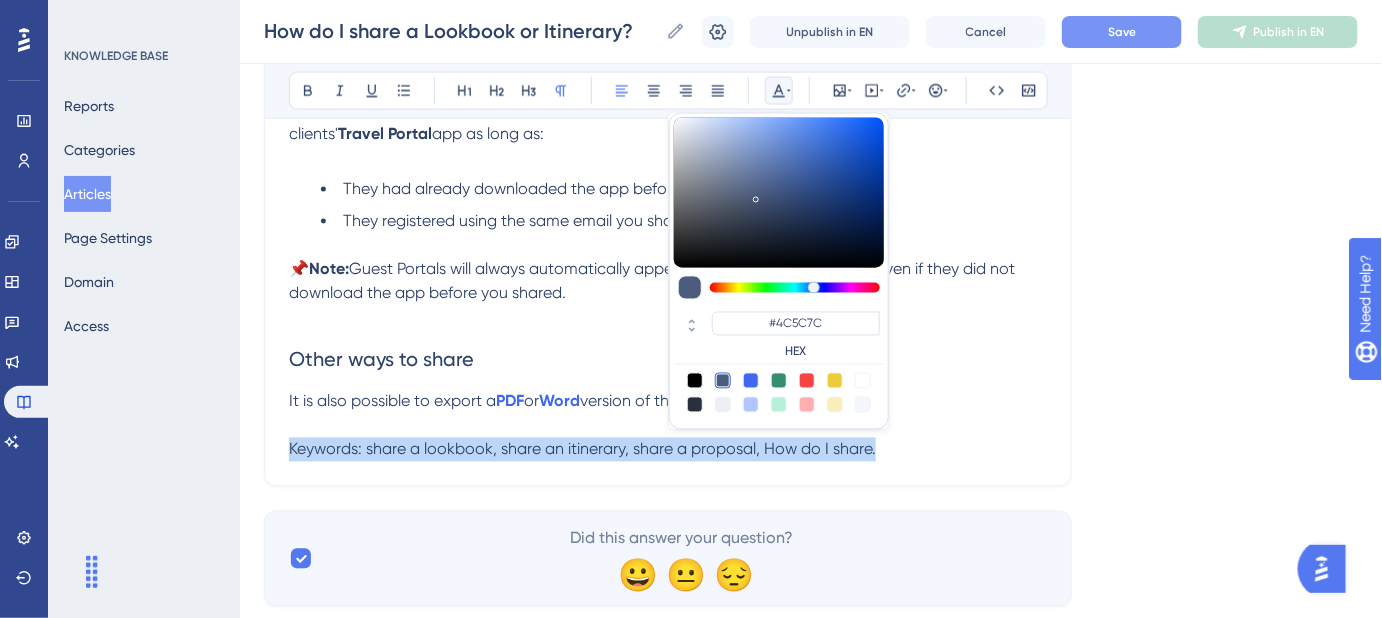 click at bounding box center [723, 405] 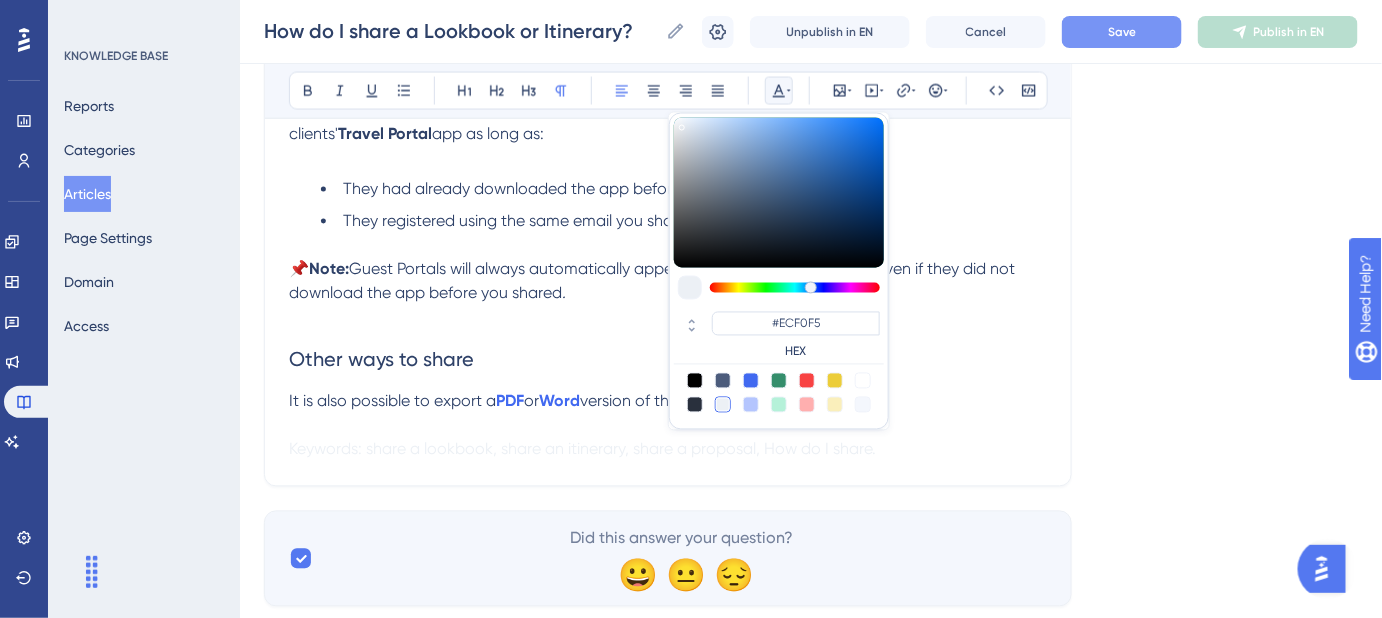 drag, startPoint x: 1122, startPoint y: 396, endPoint x: 1121, endPoint y: 323, distance: 73.00685 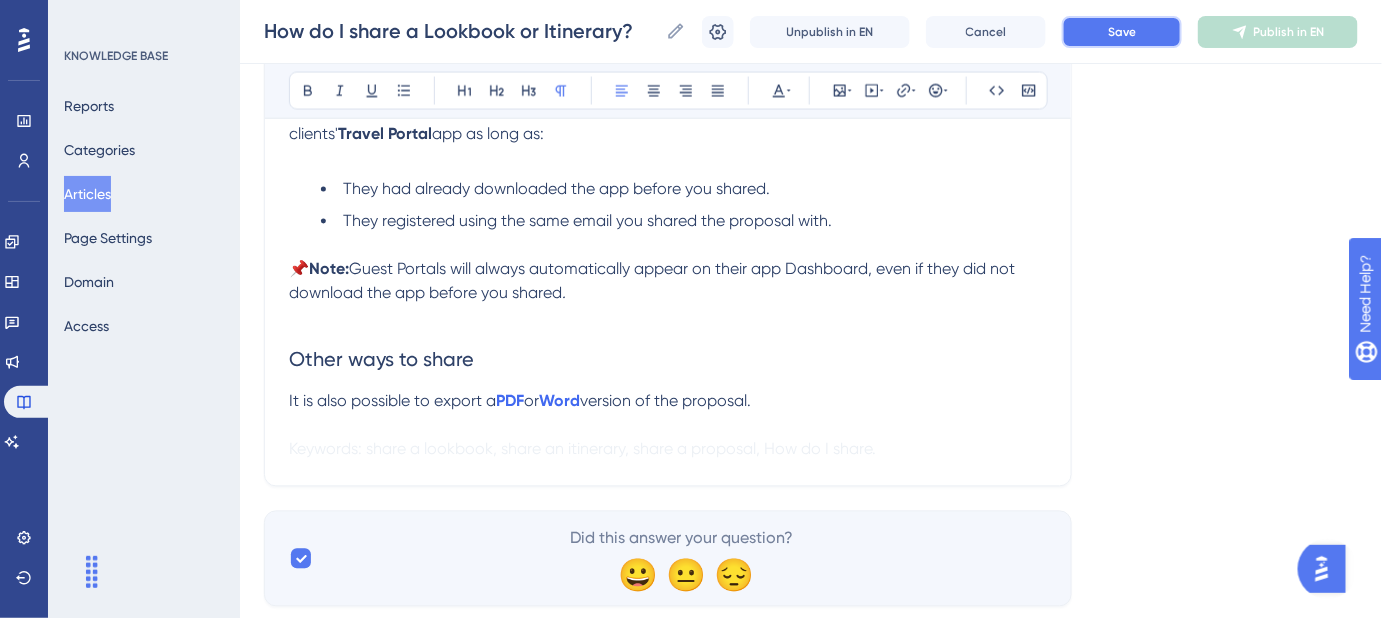 click on "Save" at bounding box center [1122, 32] 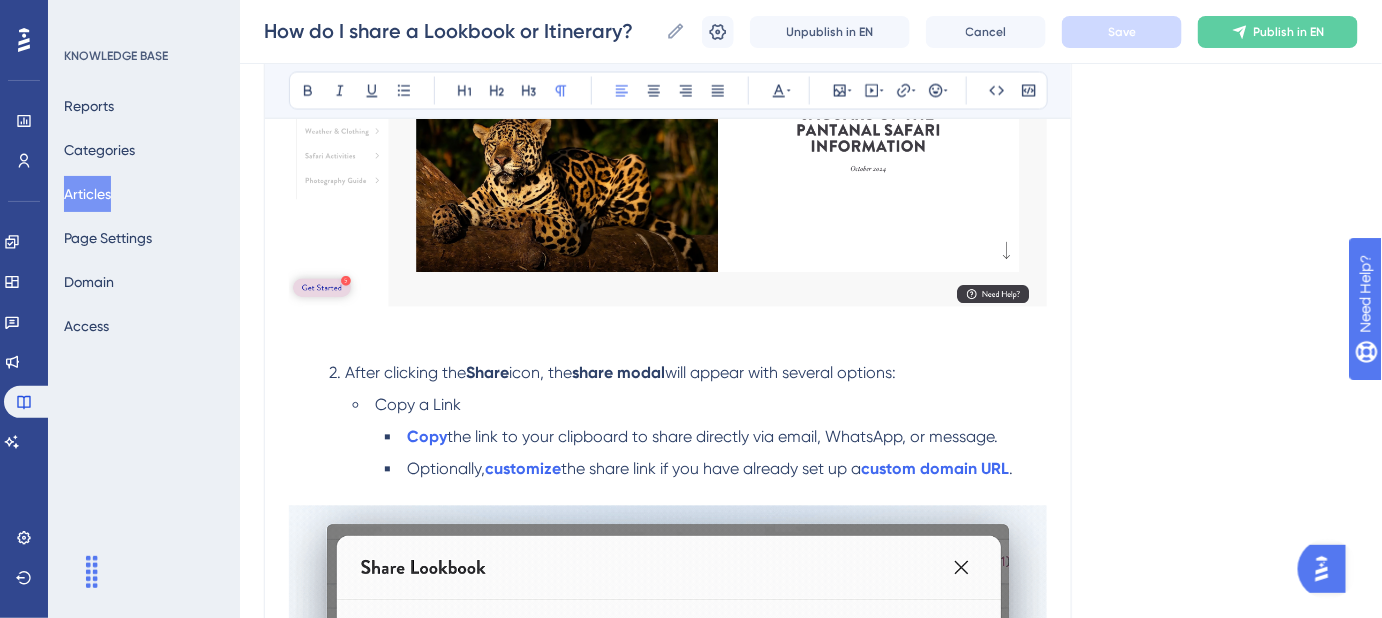 scroll, scrollTop: 1205, scrollLeft: 0, axis: vertical 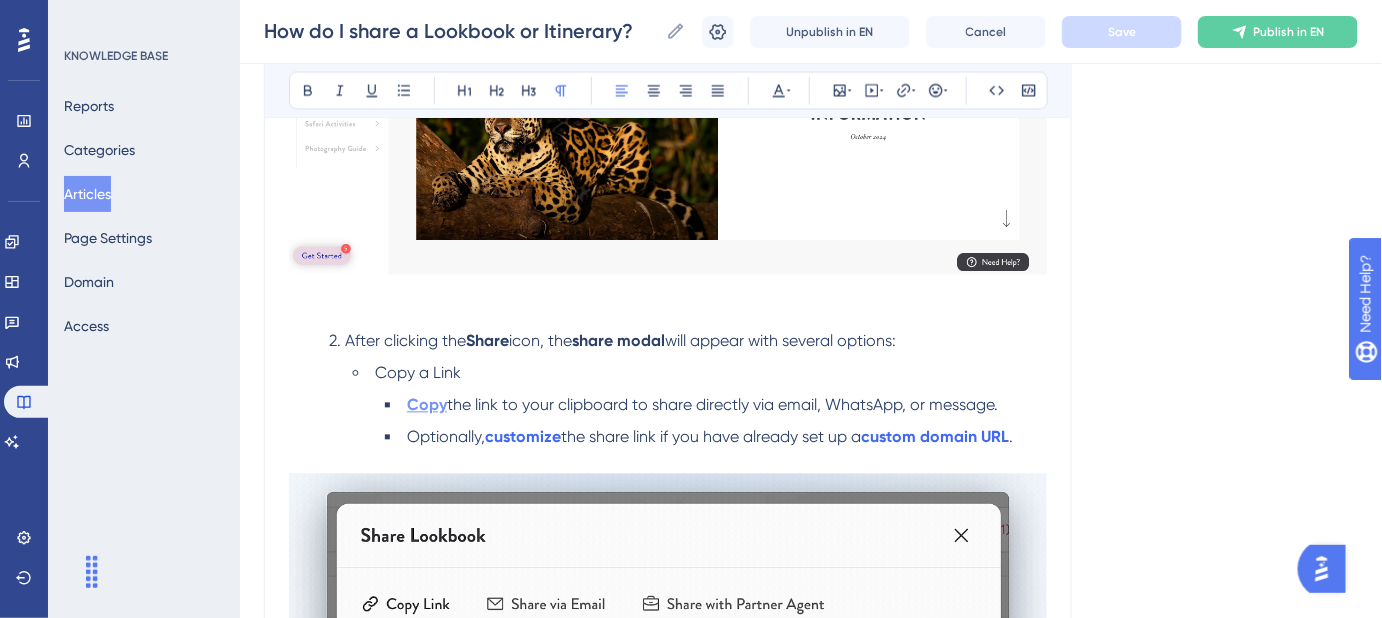 click on "Copy" at bounding box center [427, 405] 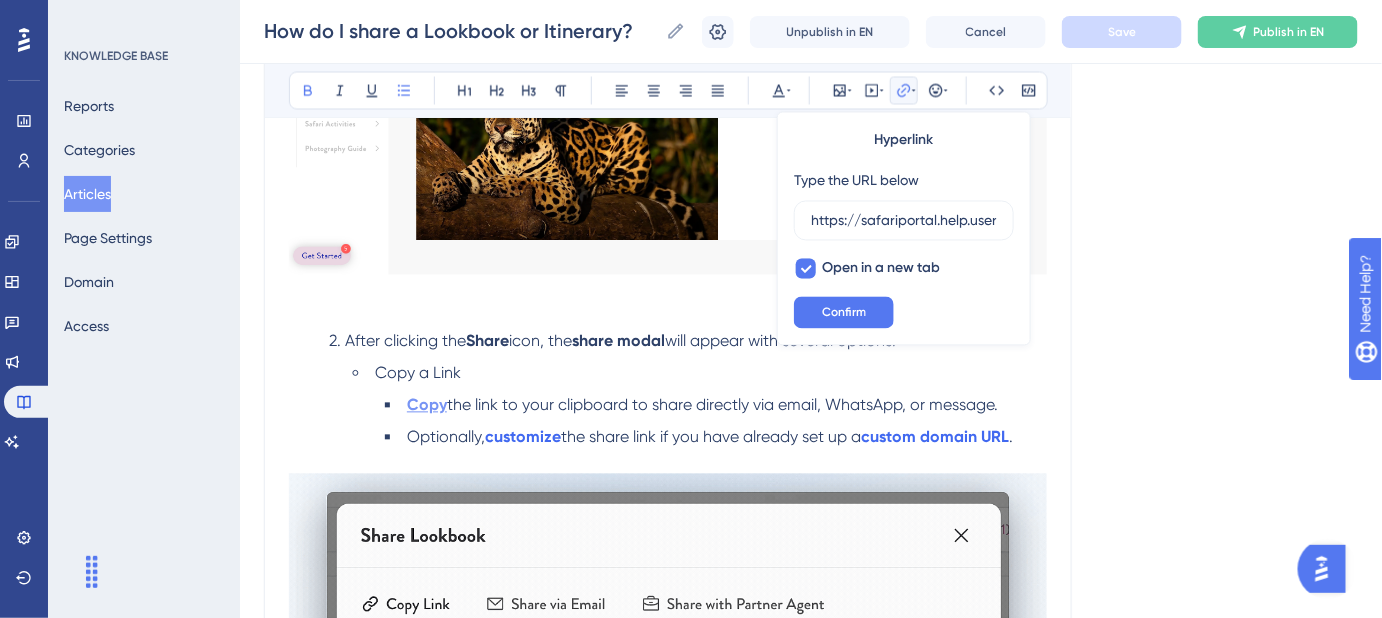 scroll, scrollTop: 0, scrollLeft: 461, axis: horizontal 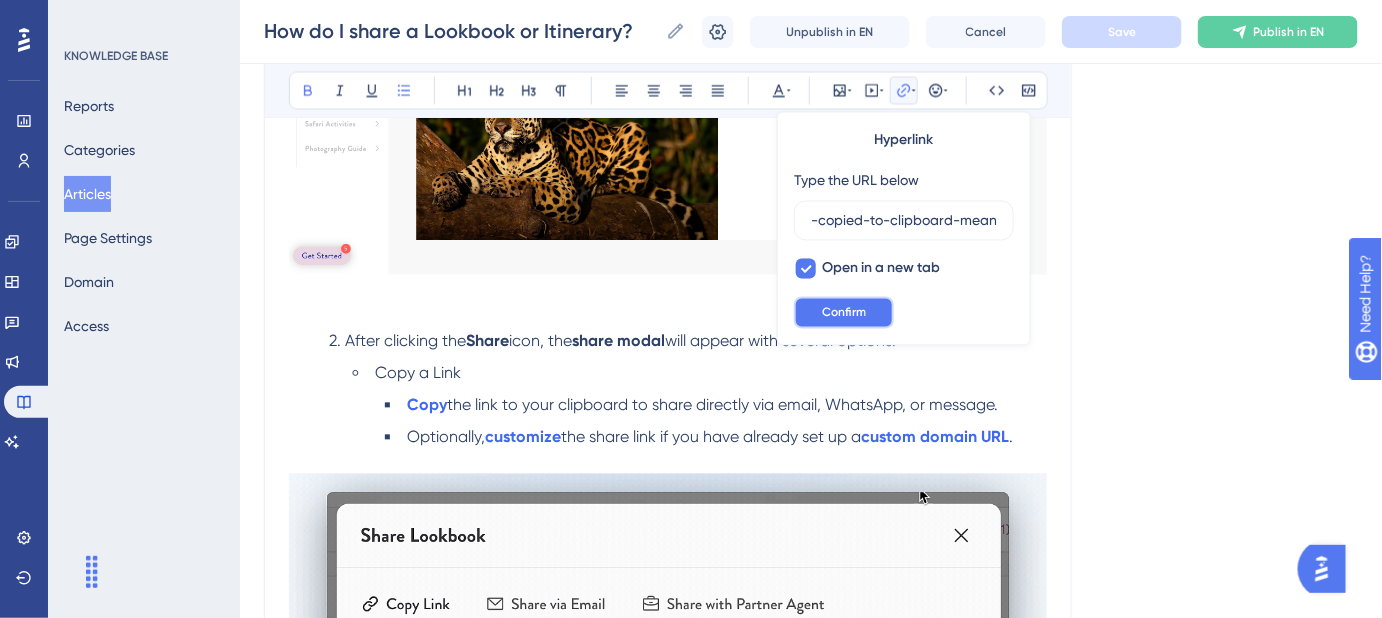 click on "Confirm" at bounding box center (844, 313) 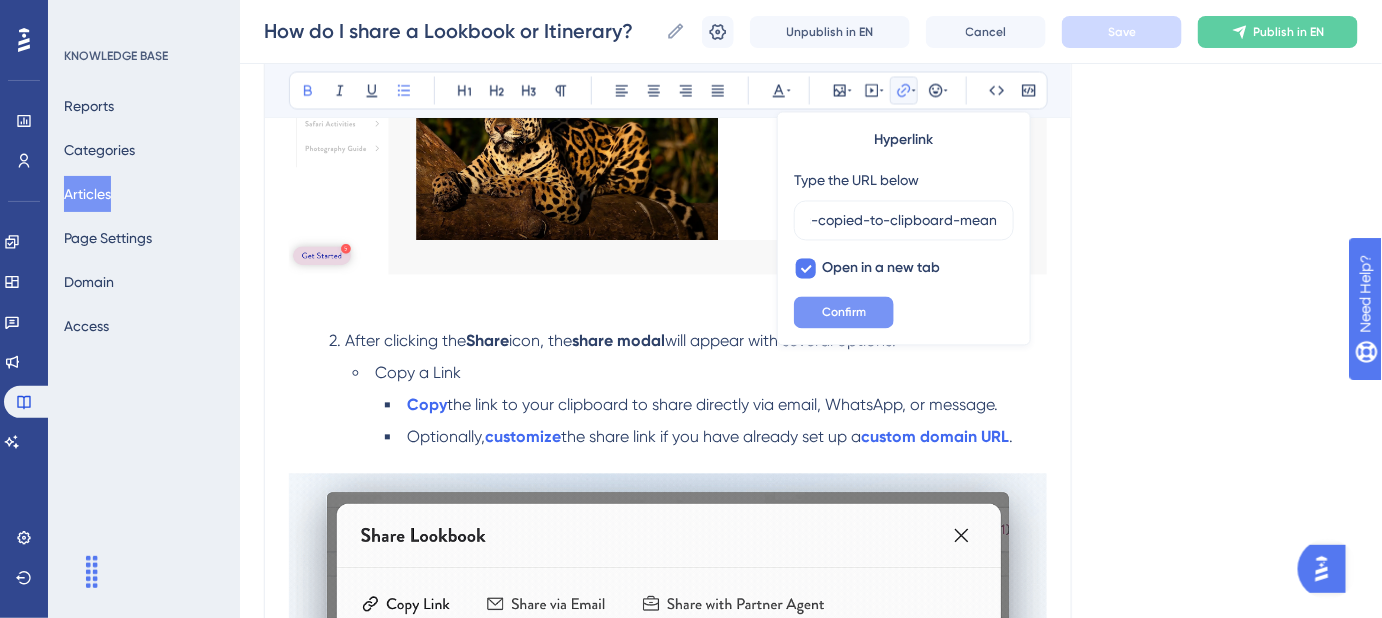 scroll, scrollTop: 0, scrollLeft: 0, axis: both 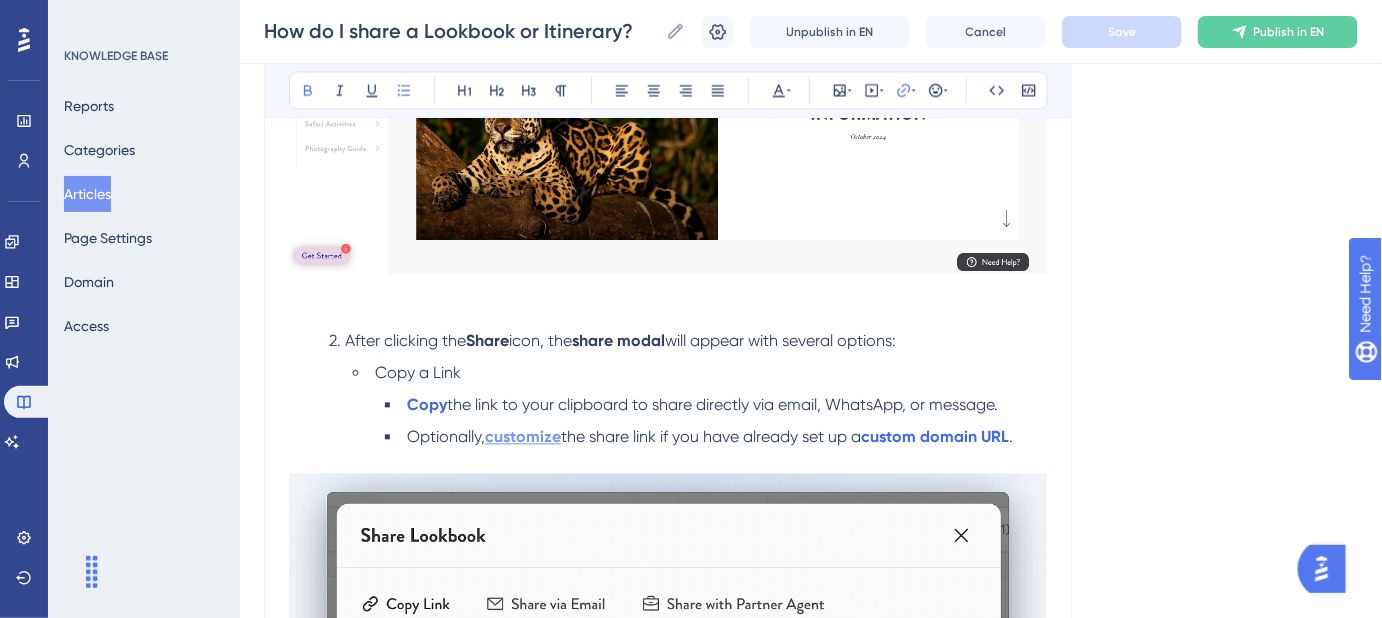 click on "customize" at bounding box center (523, 437) 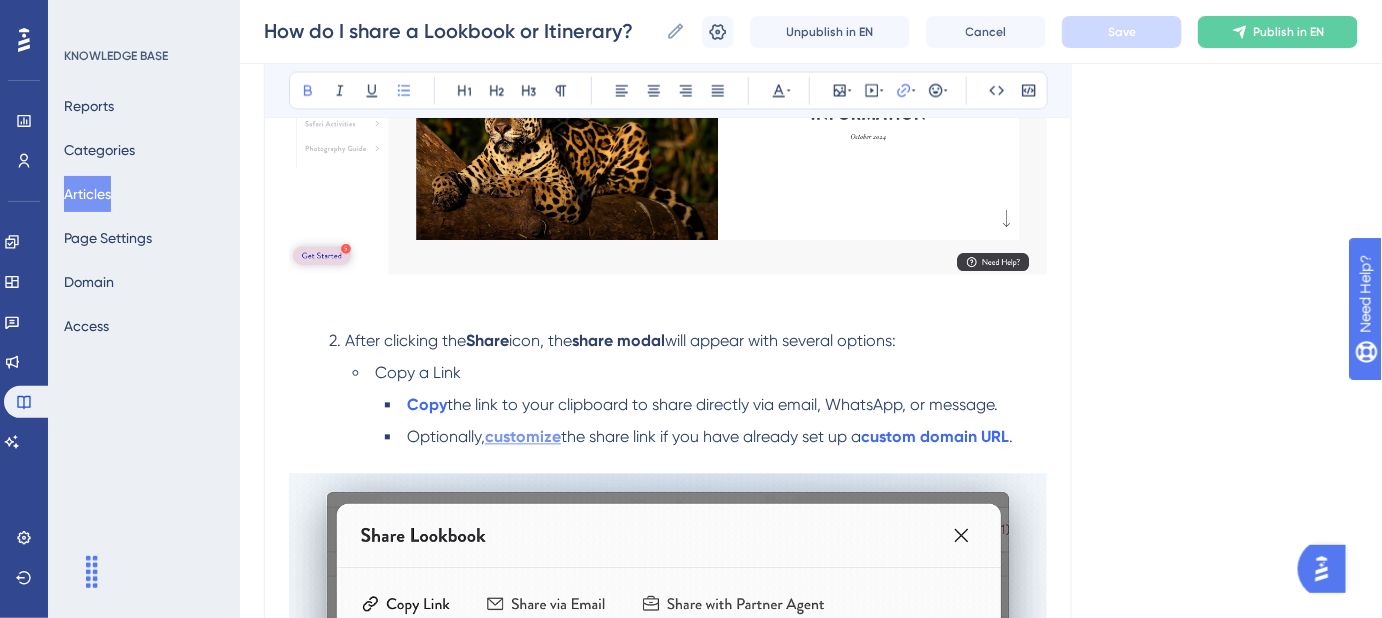 click on "customize" at bounding box center [523, 437] 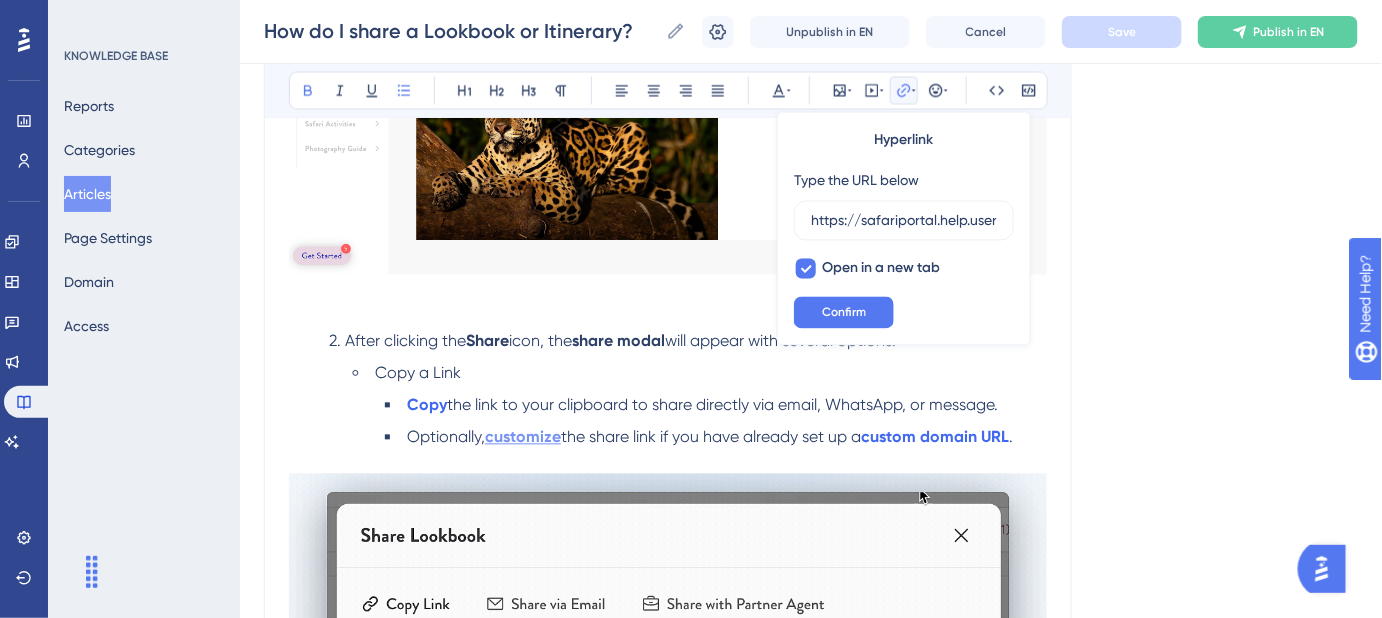 scroll, scrollTop: 0, scrollLeft: 531, axis: horizontal 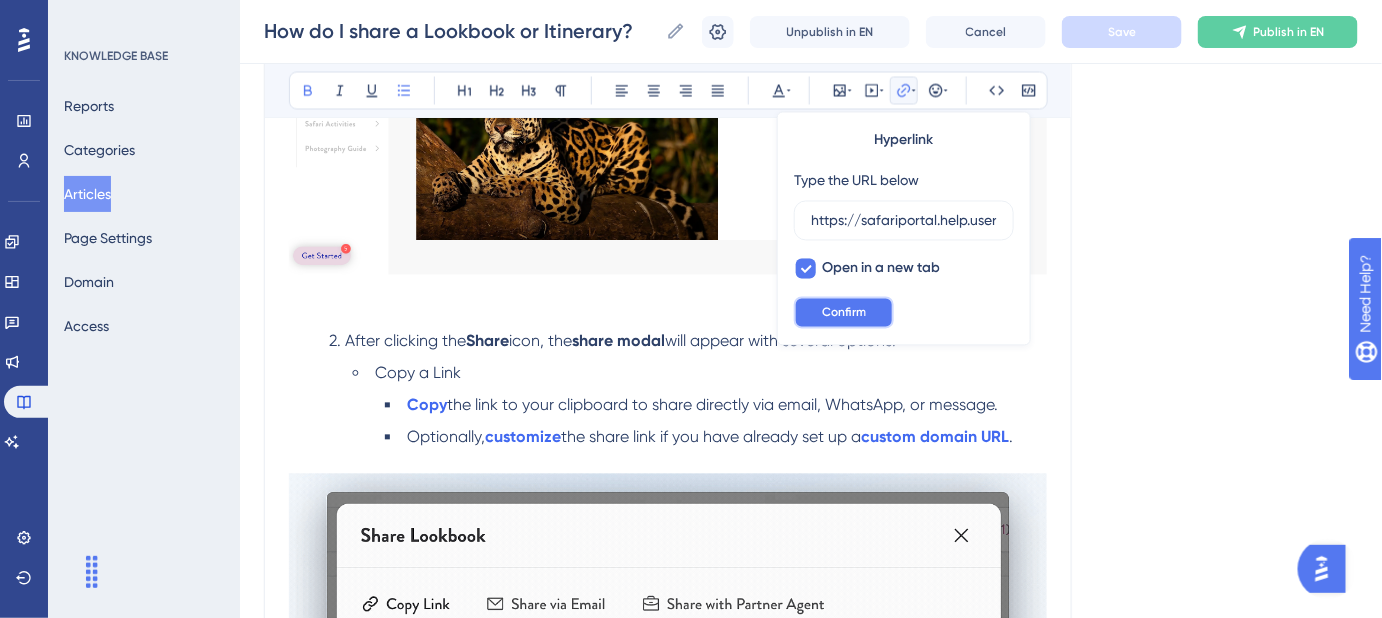 click on "Confirm" at bounding box center (844, 313) 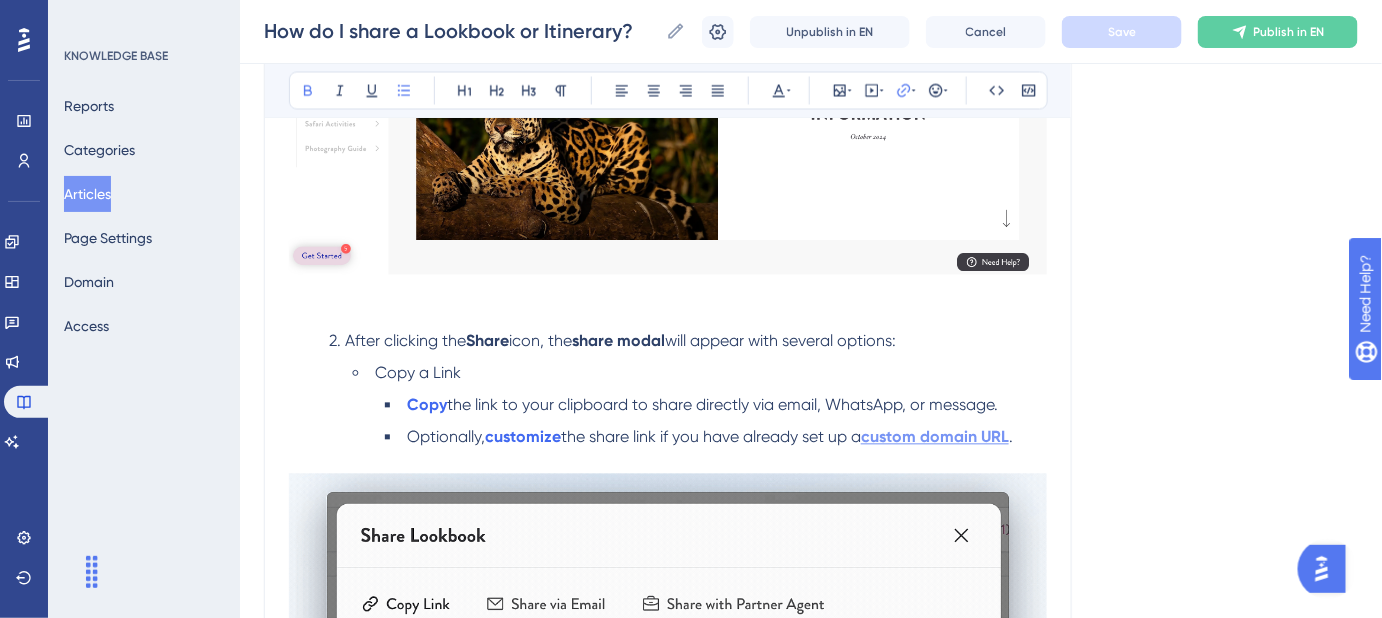 click on "custom domain URL" at bounding box center (935, 437) 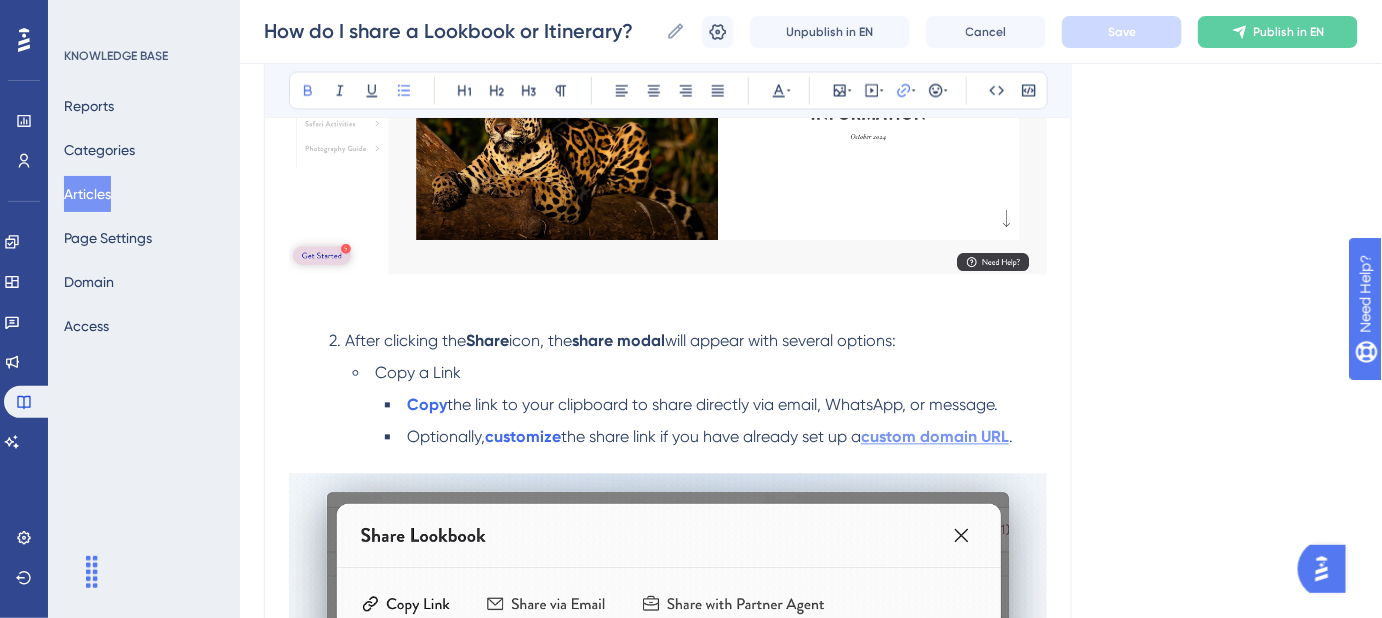 click on "custom domain URL" at bounding box center (935, 437) 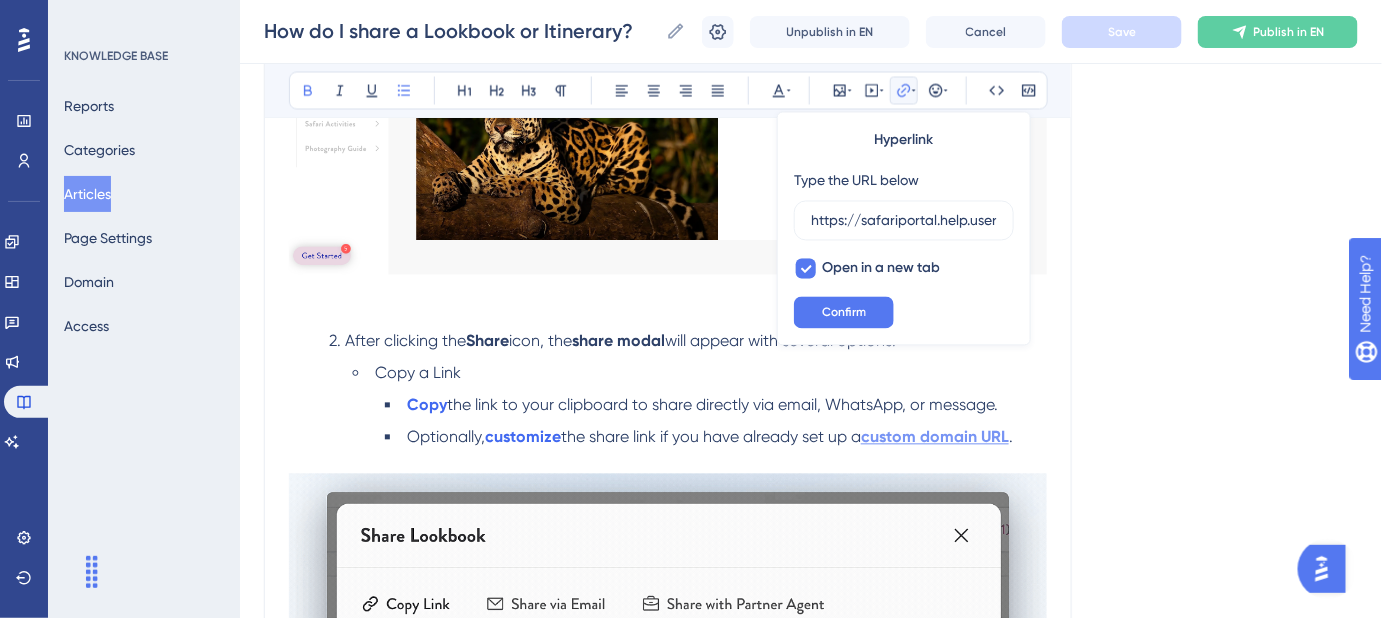 scroll, scrollTop: 0, scrollLeft: 461, axis: horizontal 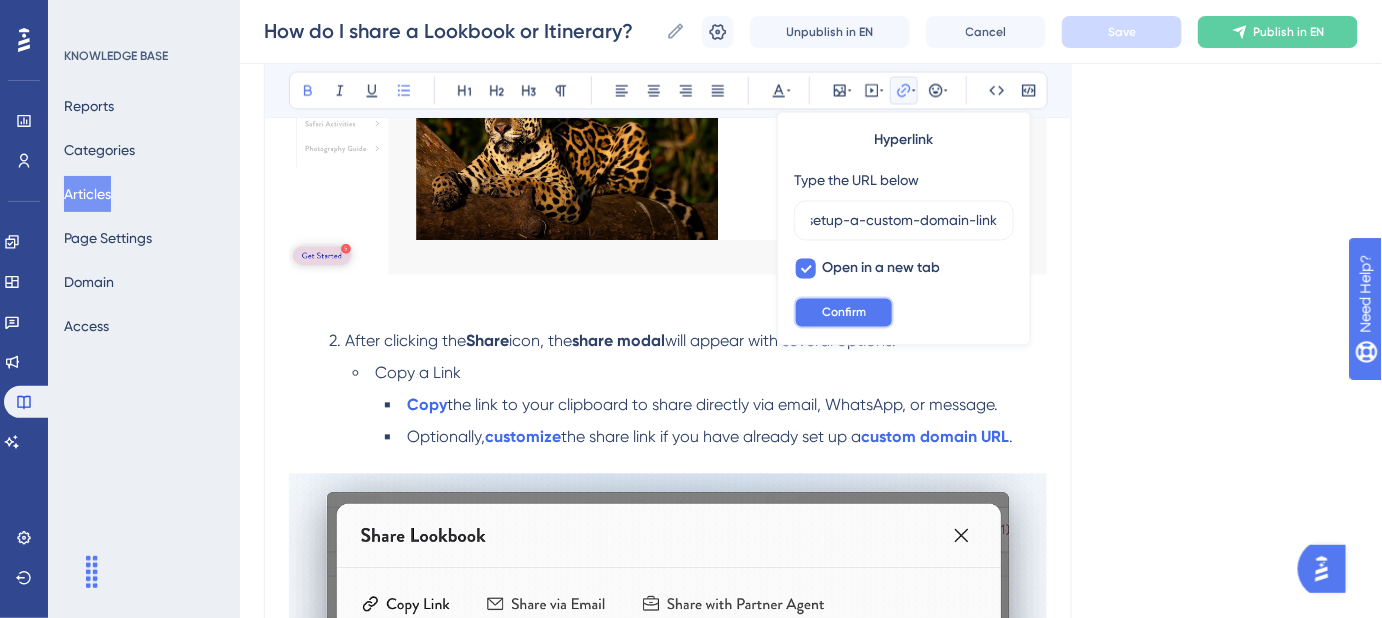 click on "Confirm" at bounding box center (844, 313) 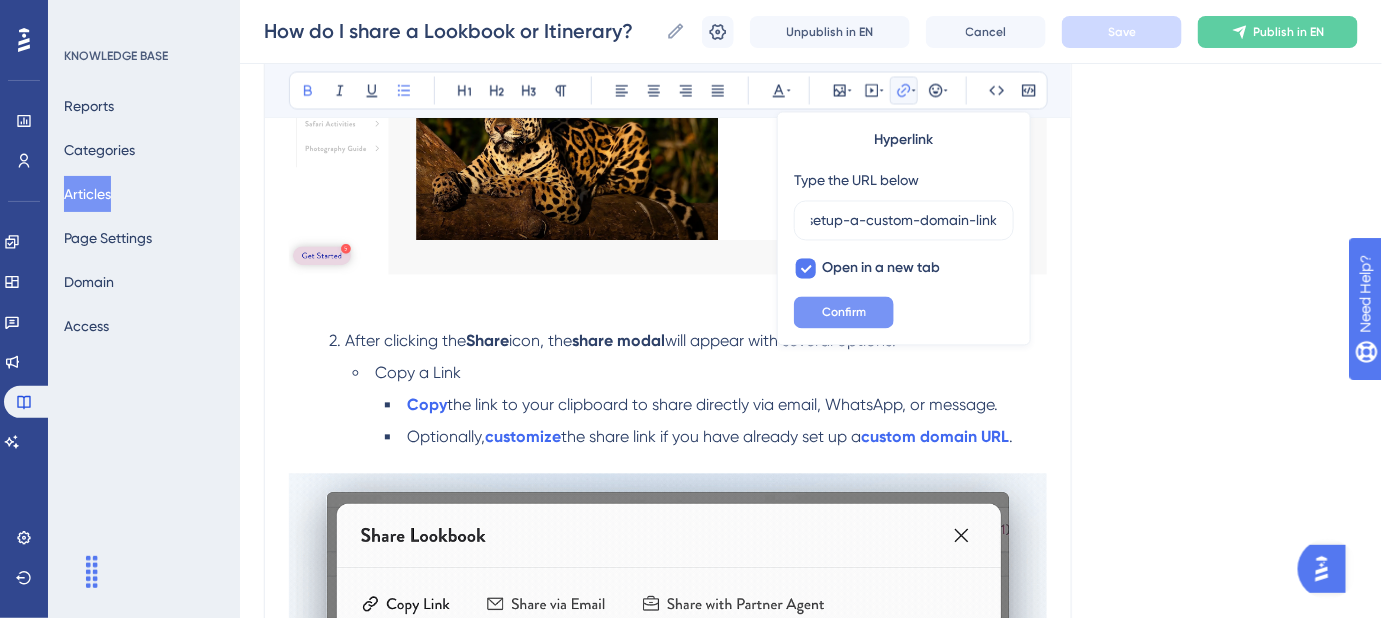 scroll, scrollTop: 0, scrollLeft: 0, axis: both 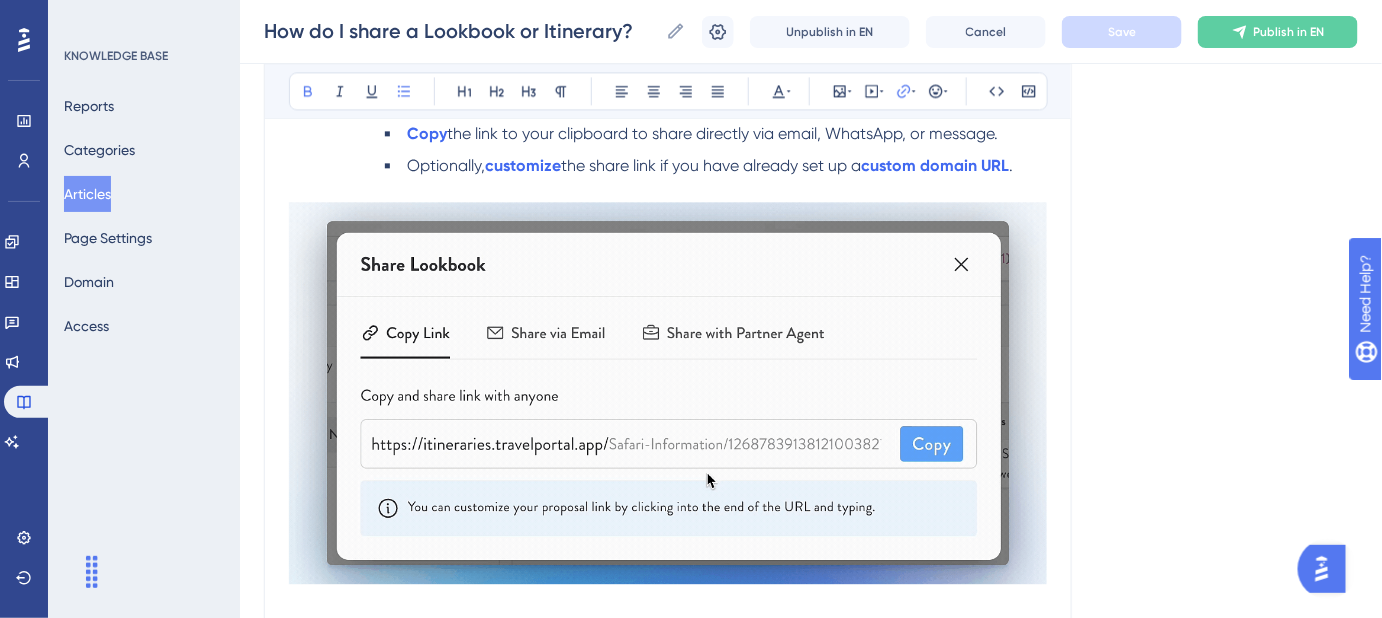 click at bounding box center (668, 392) 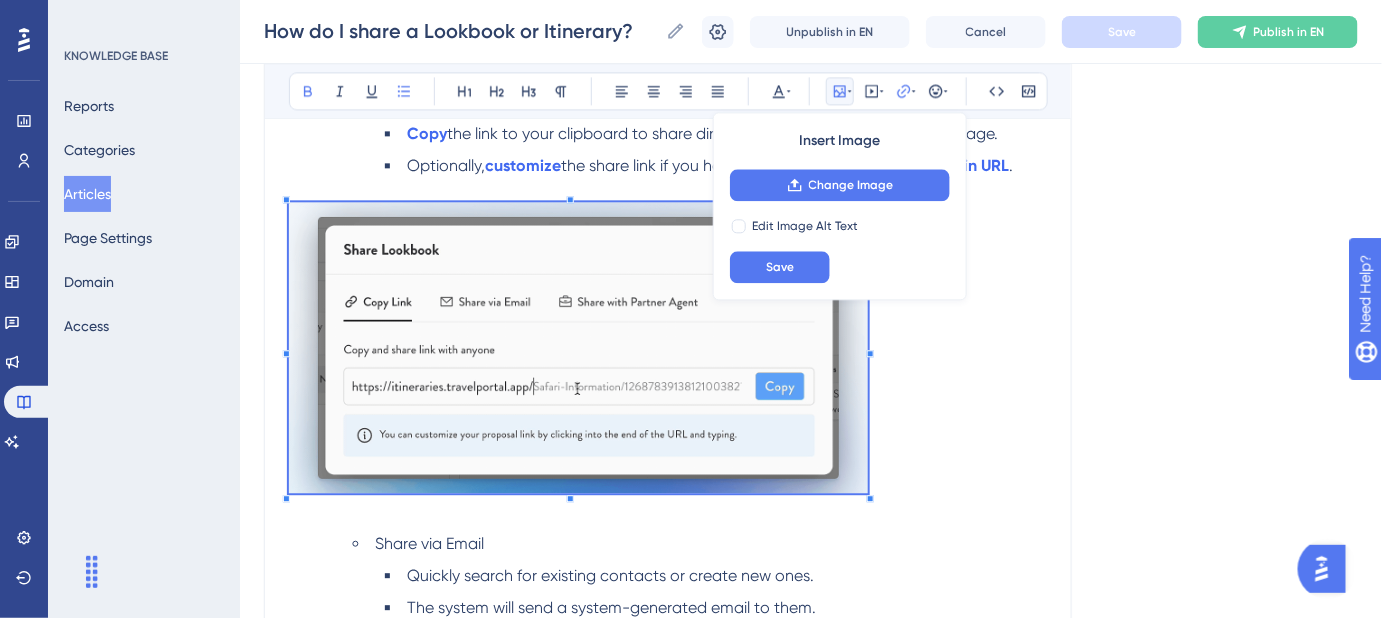 click at bounding box center [578, 351] 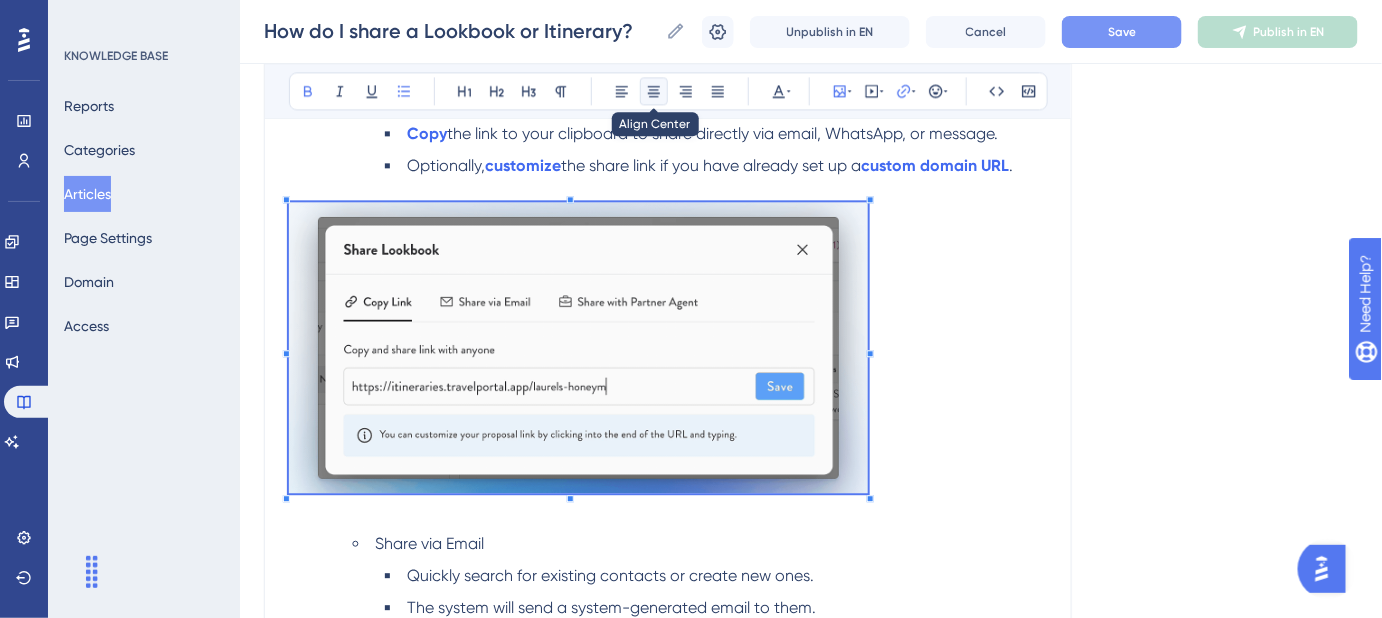 click at bounding box center (654, 91) 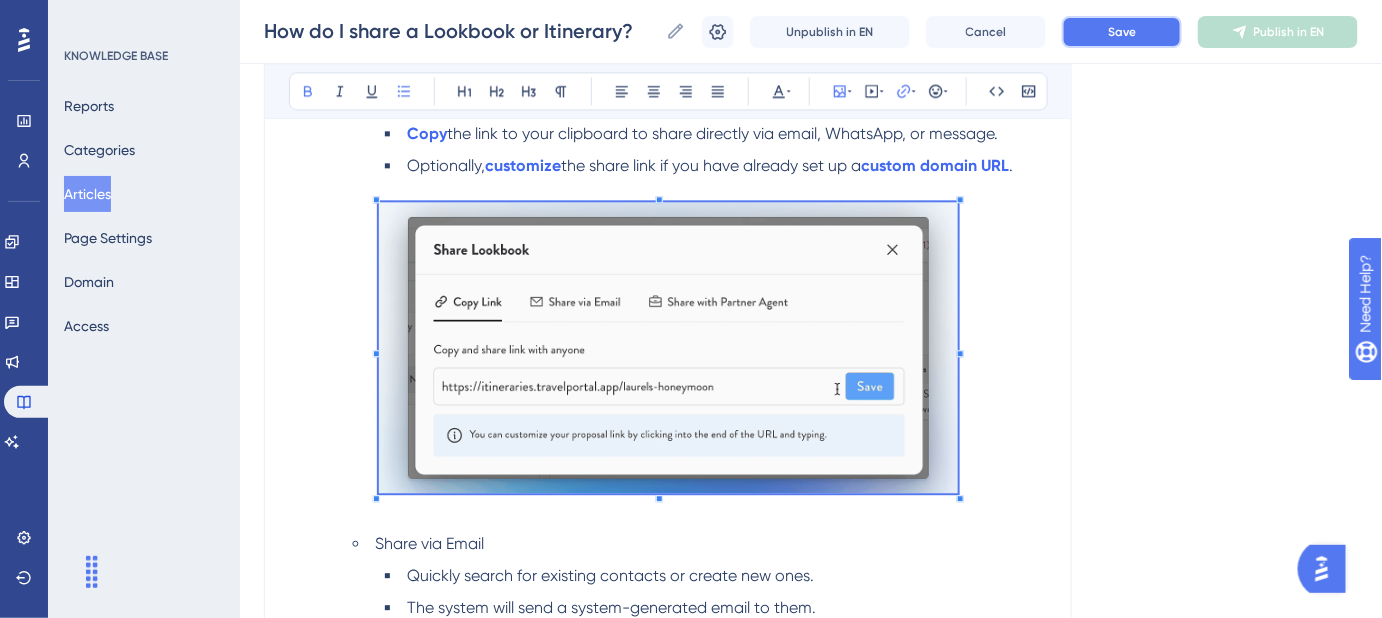 click on "Save" at bounding box center [1122, 32] 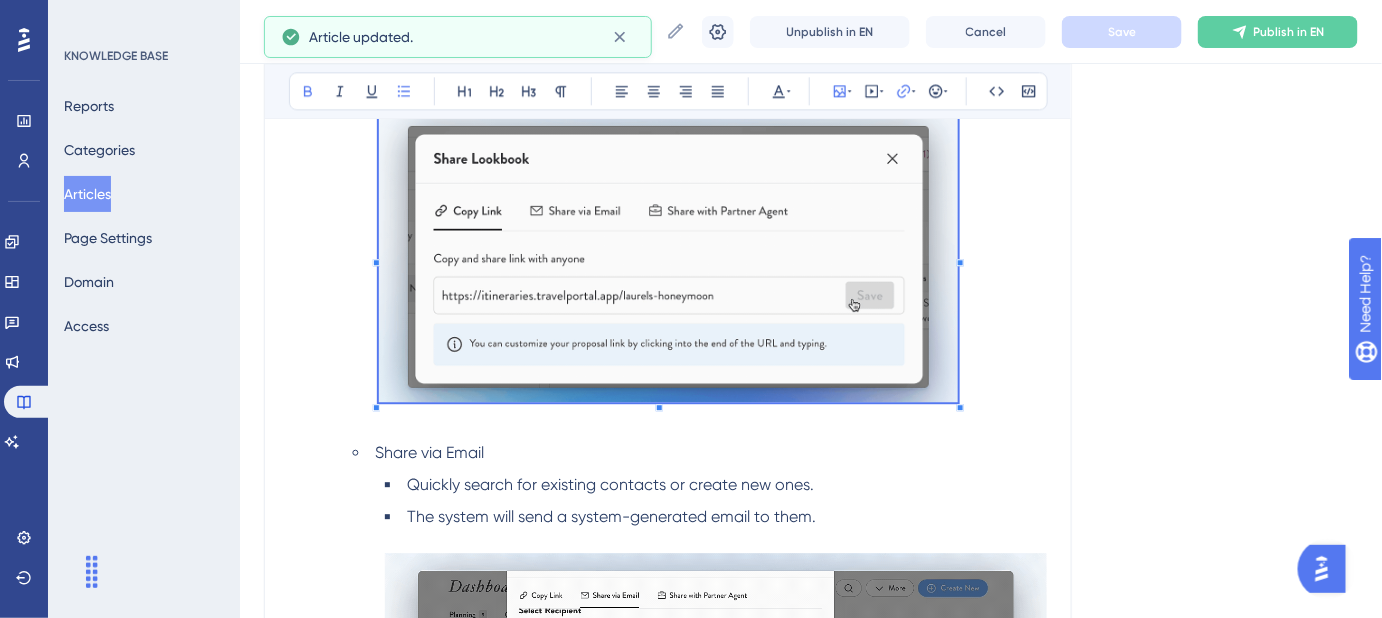scroll, scrollTop: 1568, scrollLeft: 0, axis: vertical 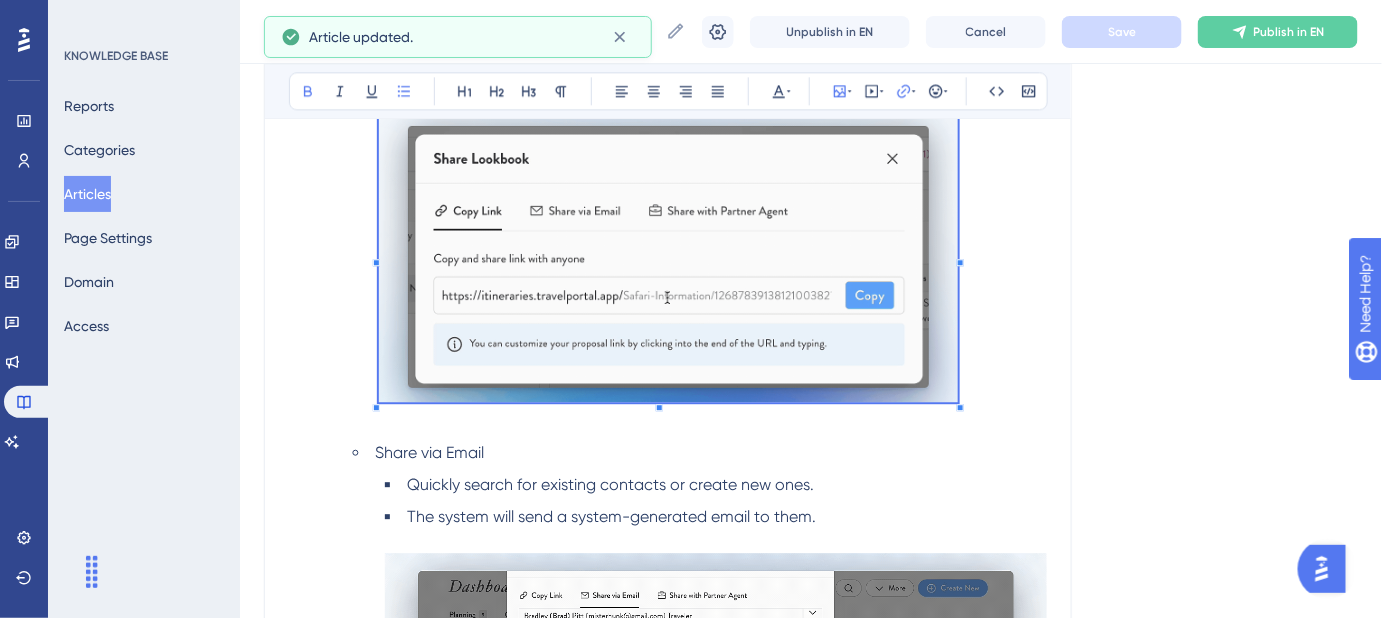 click on "Language English (Default) How do I share a Lookbook or Itinerary? Step-by-step guide to sharing a Lookbook or Itinerary. Bold Italic Underline Bullet Point Heading 1 Heading 2 Heading 3 Normal Align Left Align Center Align Right Align Justify Text Color Insert Image Embed Video Hyperlink Emojis Code Code Block Once you've created an  Itinerary  or   Lookbook ,  you can share proposals in one of two ways—whether with your client directly or with an agent from another company for B2B collaboration or proposal purposes. Sharing From Your Dashboard Navigate to your  Dashboard . Expand the relevant  File . Click the  Share  button next to the proposal that you'd like to share. Sharing From Within the Proposal While Editing It While editing a proposal, click the  Share icon  in the top right corner to launch the  share modal . 2. After clicking the  Share  icon, the  share modal  will appear with several options: Copy a Link Copy  the link to your clipboard to share directly via email, WhatsApp, or message. ." at bounding box center (811, 584) 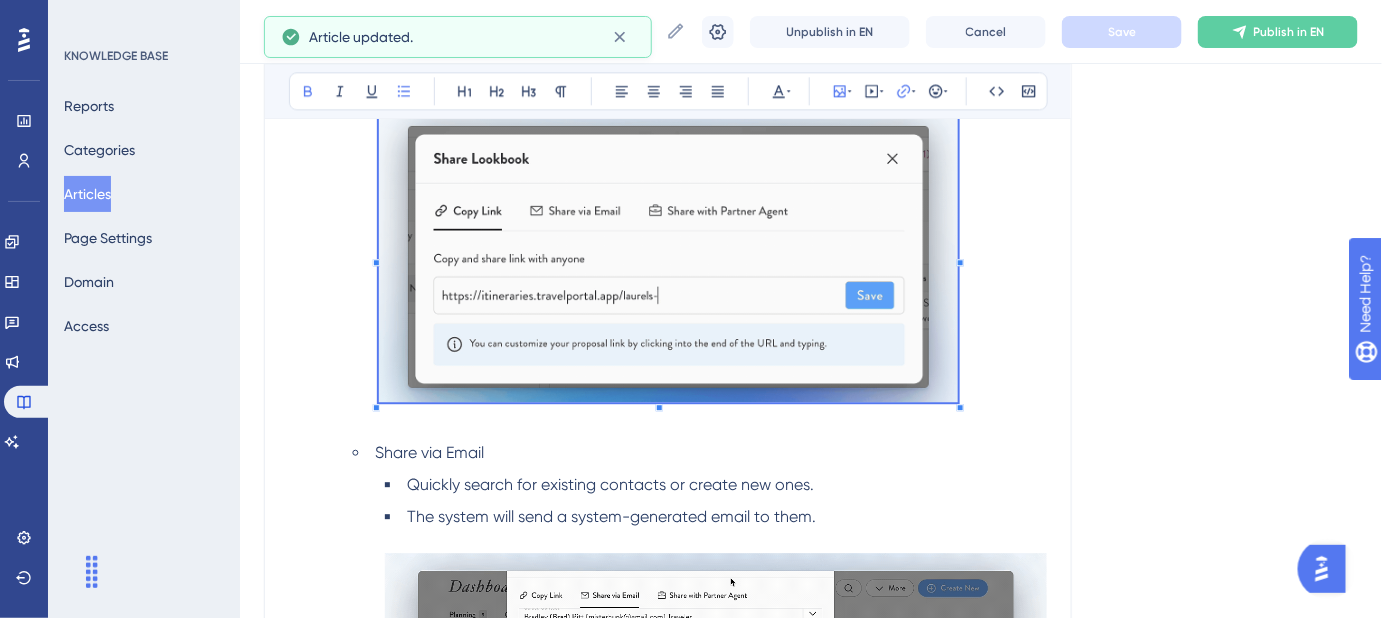 click on "Language English (Default) How do I share a Lookbook or Itinerary? Step-by-step guide to sharing a Lookbook or Itinerary. Bold Italic Underline Bullet Point Heading 1 Heading 2 Heading 3 Normal Align Left Align Center Align Right Align Justify Text Color Insert Image Embed Video Hyperlink Emojis Code Code Block Once you've created an  Itinerary  or   Lookbook ,  you can share proposals in one of two ways—whether with your client directly or with an agent from another company for B2B collaboration or proposal purposes. Sharing From Your Dashboard Navigate to your  Dashboard . Expand the relevant  File . Click the  Share  button next to the proposal that you'd like to share. Sharing From Within the Proposal While Editing It While editing a proposal, click the  Share icon  in the top right corner to launch the  share modal . 2. After clicking the  Share  icon, the  share modal  will appear with several options: Copy a Link Copy  the link to your clipboard to share directly via email, WhatsApp, or message. ." at bounding box center (811, 584) 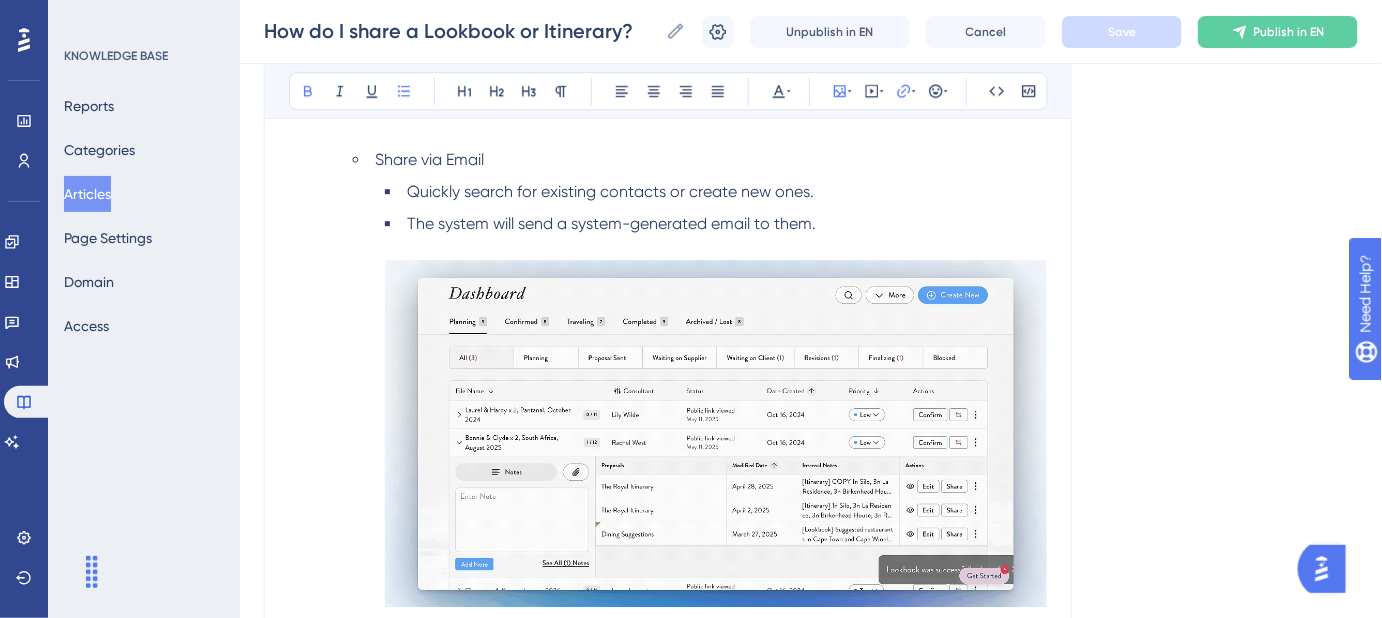 scroll, scrollTop: 1841, scrollLeft: 0, axis: vertical 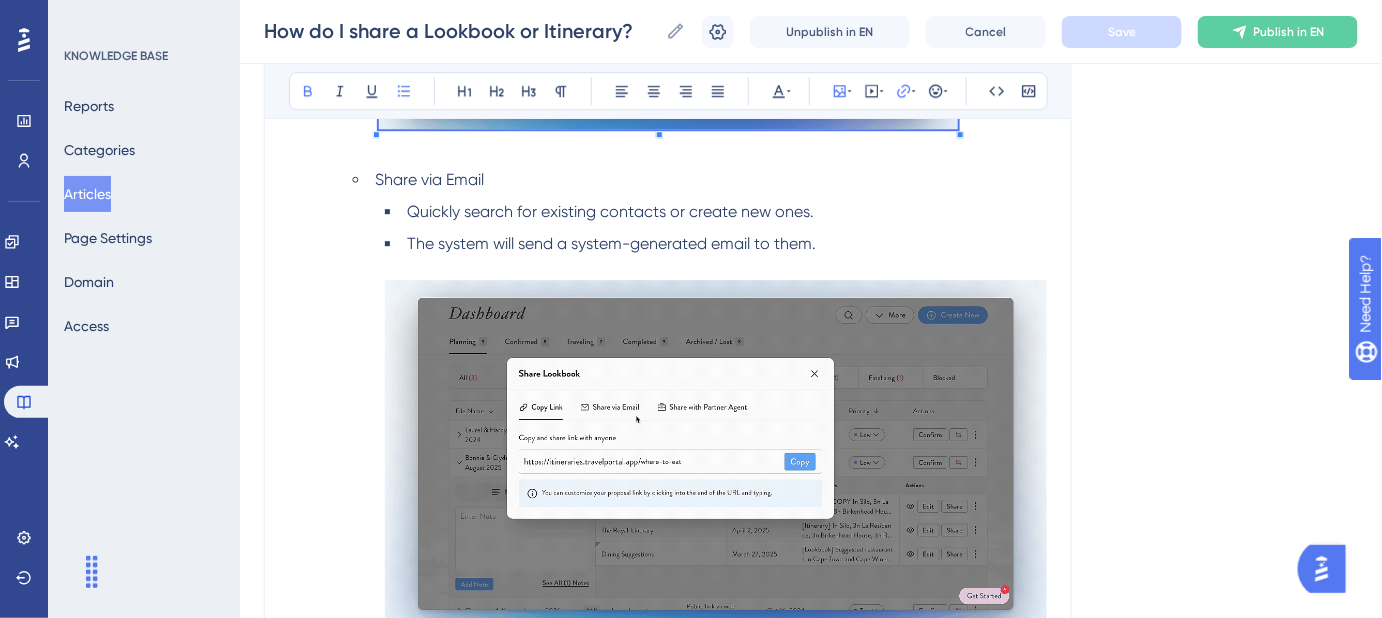 click at bounding box center [716, 453] 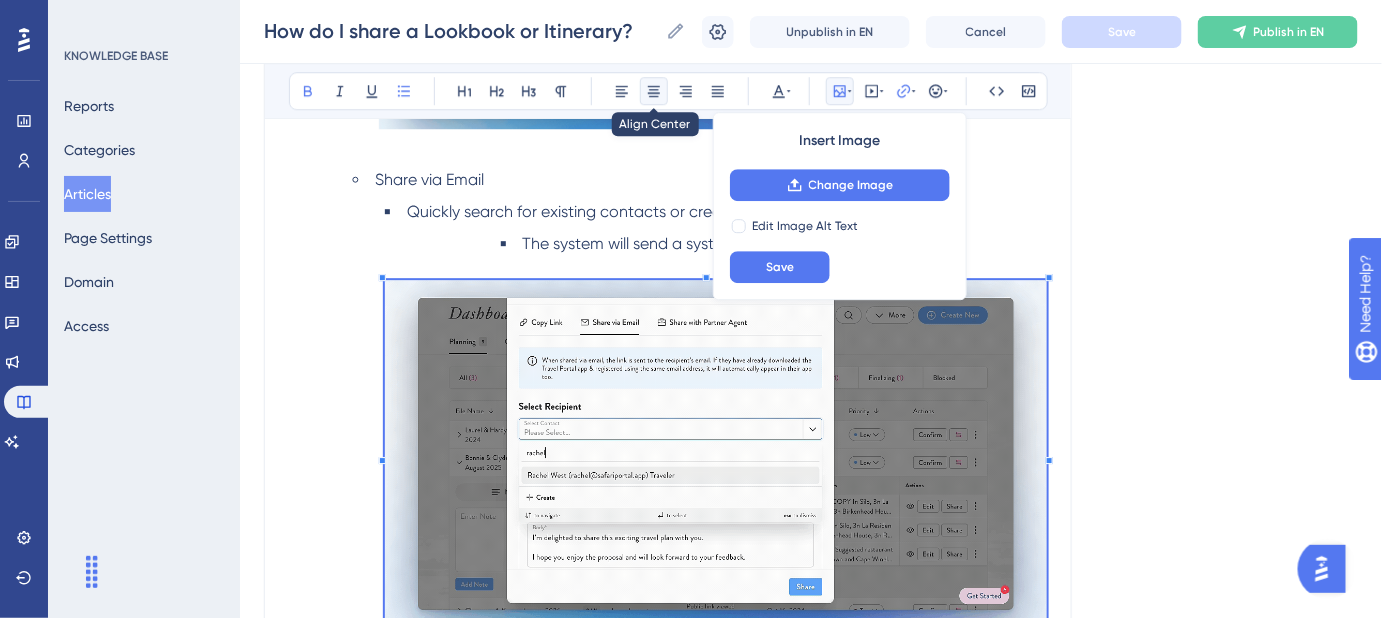 click 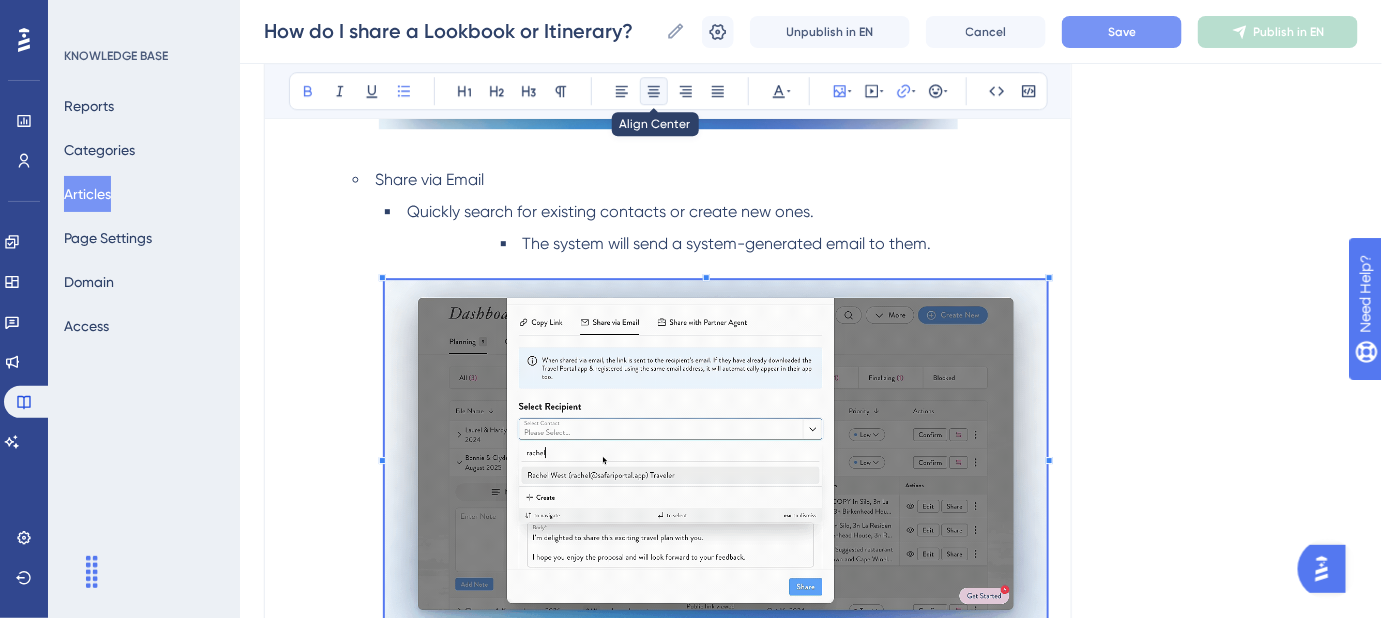 click 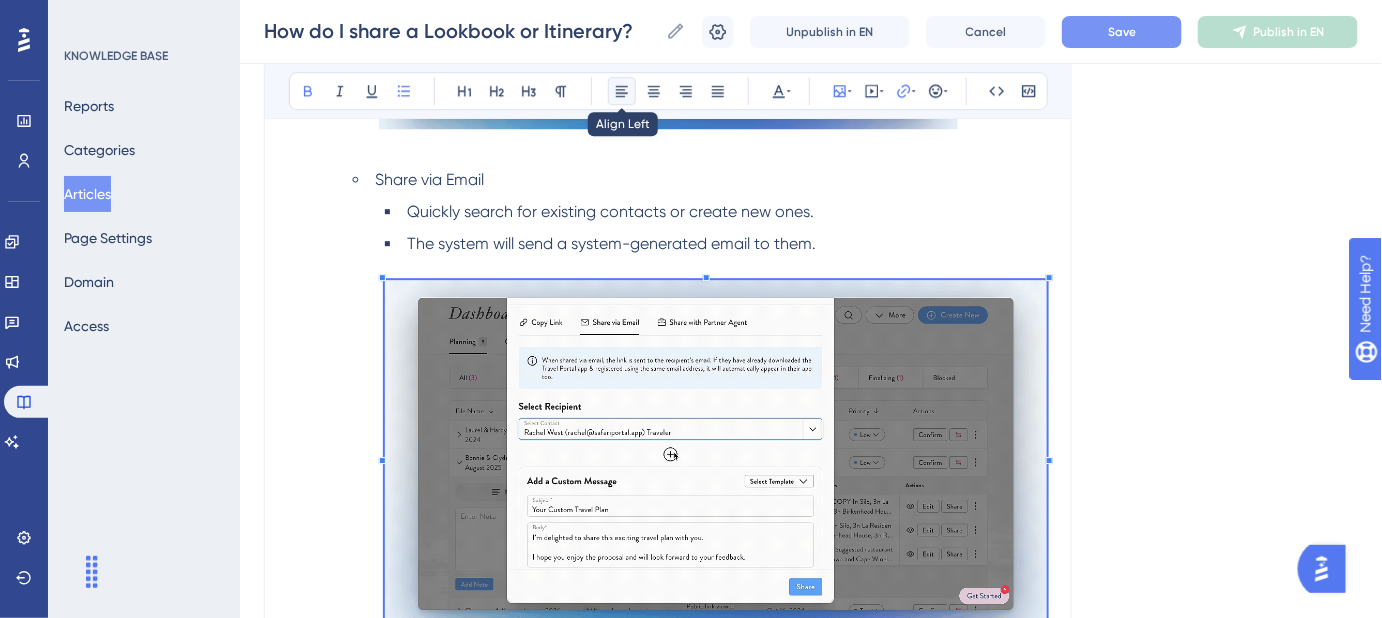 click 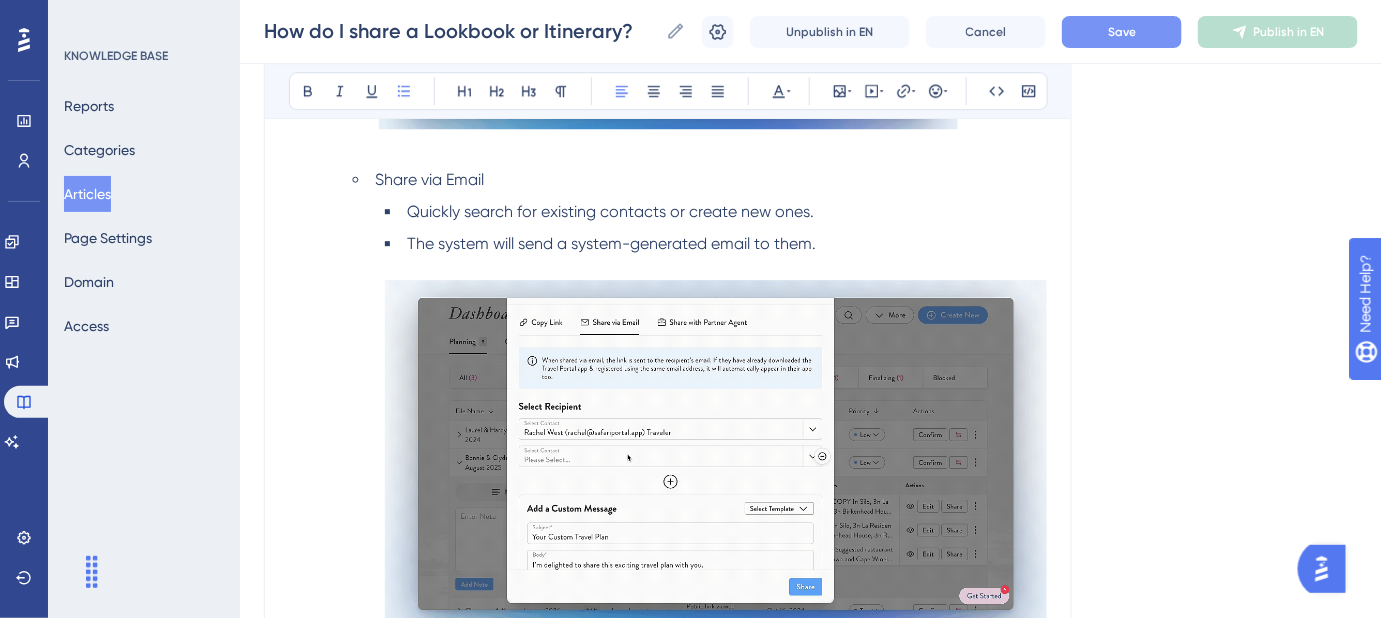 click on "Share via Email  Quickly search for existing contacts or create new ones. The system will send a system-generated email to them. They will receive a system-generated email with your custom message and a link to view the proposal Share with a Partner Agent Share with a  Partner Agent  for  B2B collaboration  or proposal purposes. If the other agent also has a Safari Portal account, as long as you share it with the email they use to log into SP, then they will receive an  editable copy  of the proposal on their Dashboard. 	 You won’t see their edits, and they won’t see any new edits you make after sharing. For non-Safari Portal users, they’ll receive a shareable digital link." at bounding box center (668, 775) 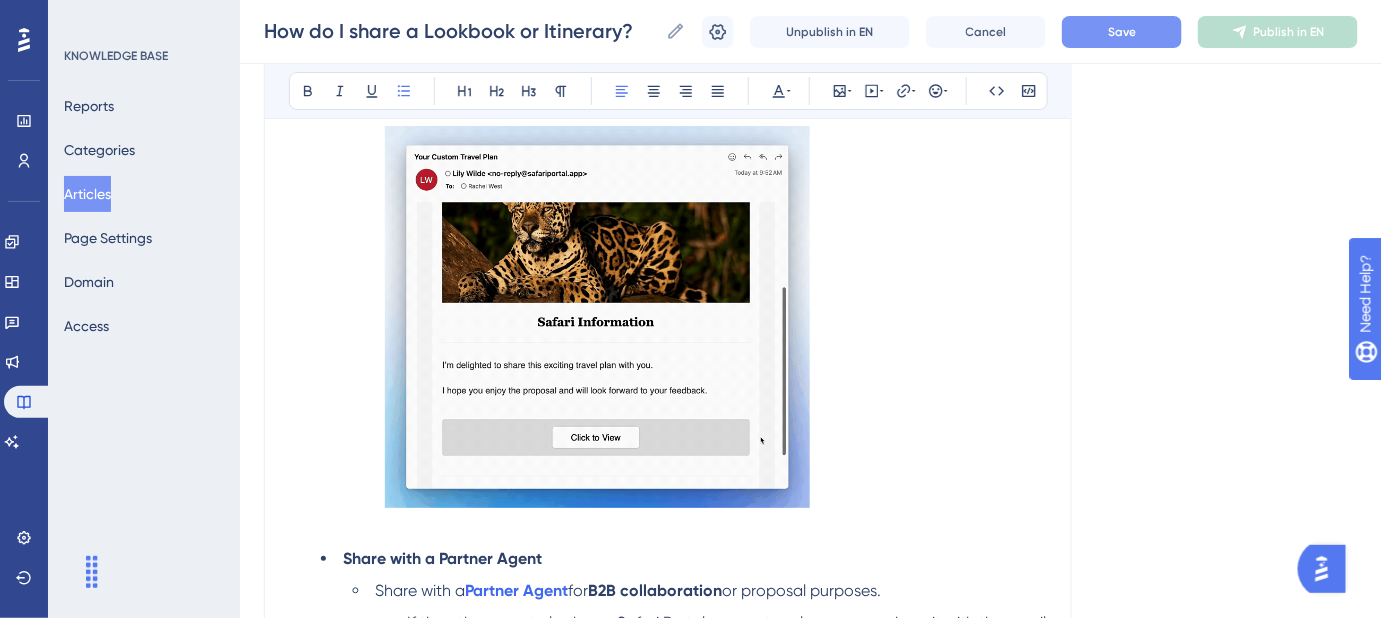 scroll, scrollTop: 2659, scrollLeft: 0, axis: vertical 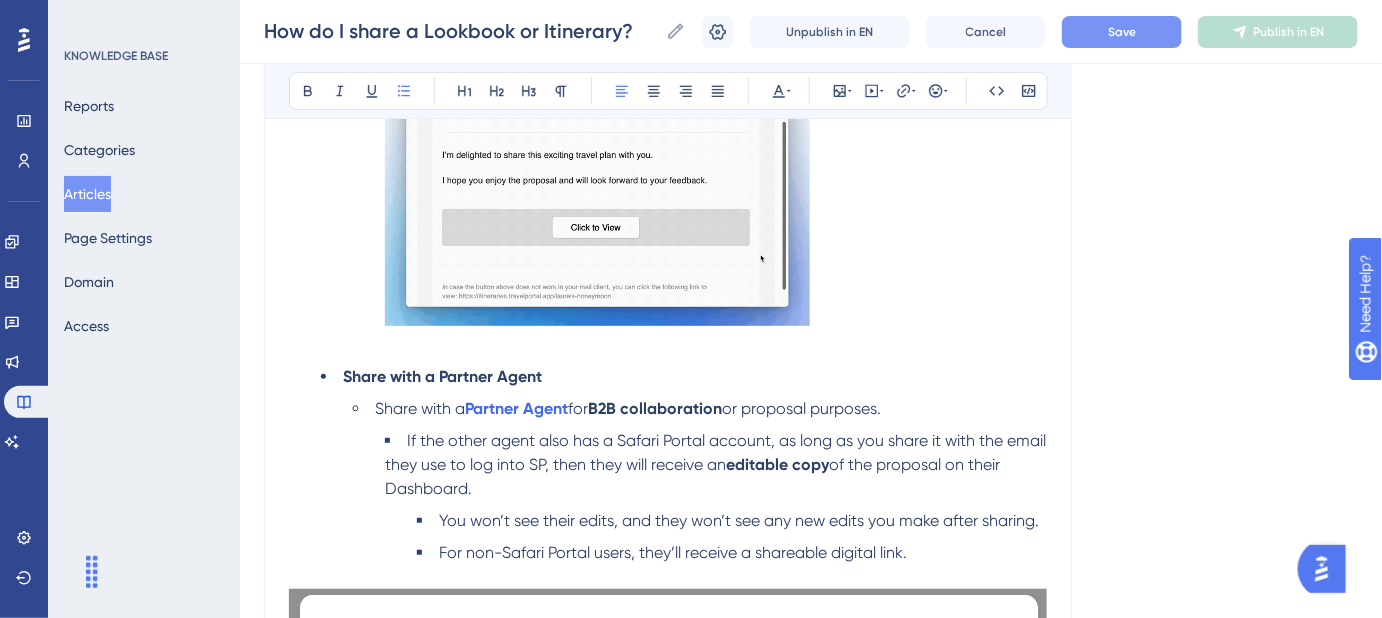 click on "Share with a Partner Agent" at bounding box center [442, 376] 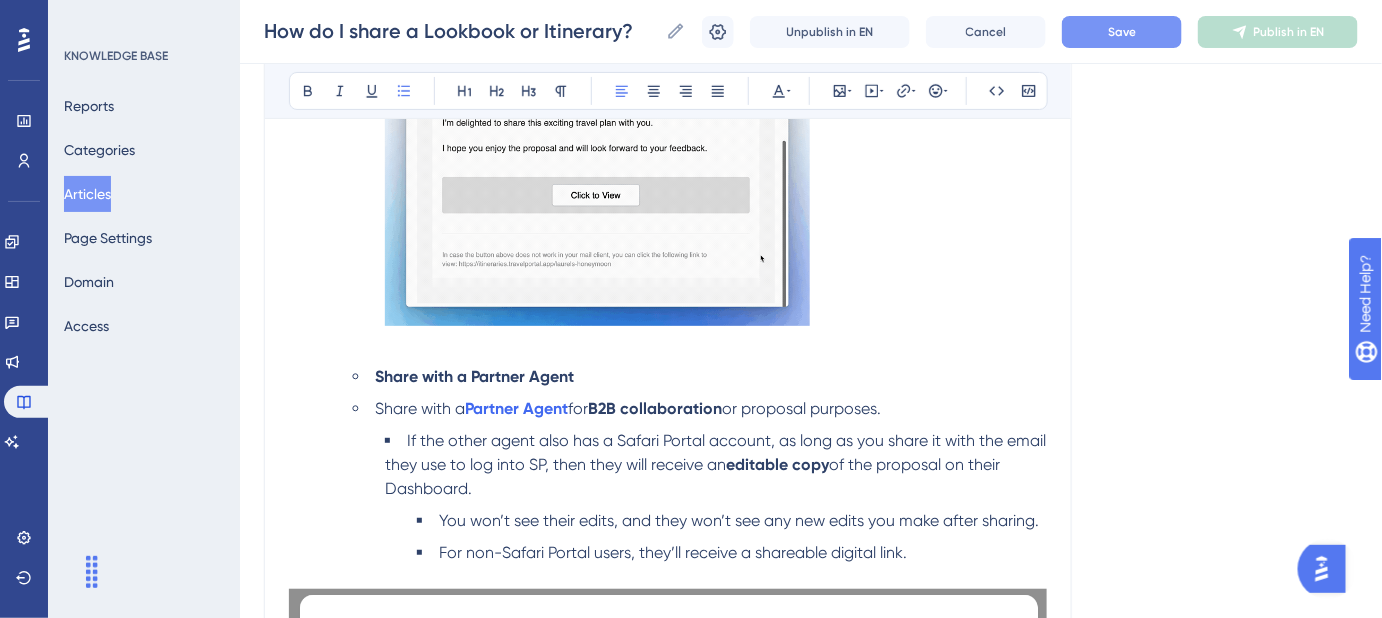 click on "Share with a" at bounding box center (420, 408) 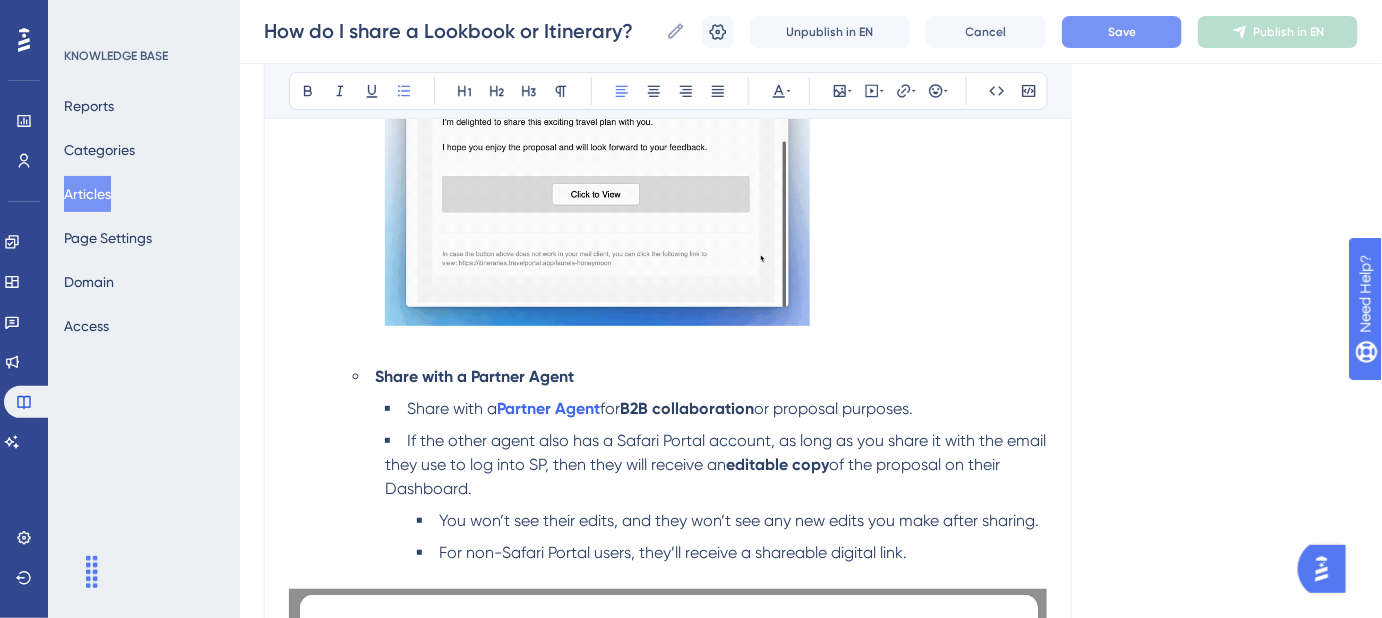 click on "If the other agent also has a Safari Portal account, as long as you share it with the email they use to log into SP, then they will receive an  editable copy  of the proposal on their Dashboard." at bounding box center (716, 465) 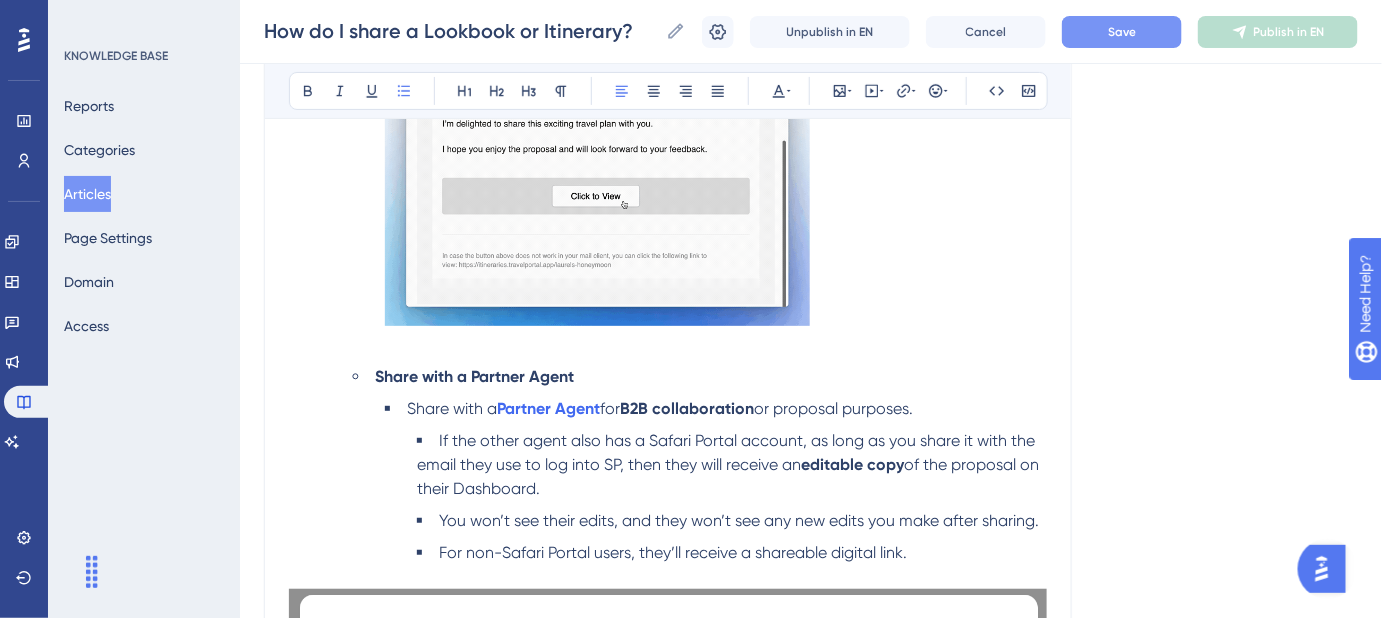 click on "You won’t see their edits, and they won’t see any new edits you make after sharing." at bounding box center [739, 520] 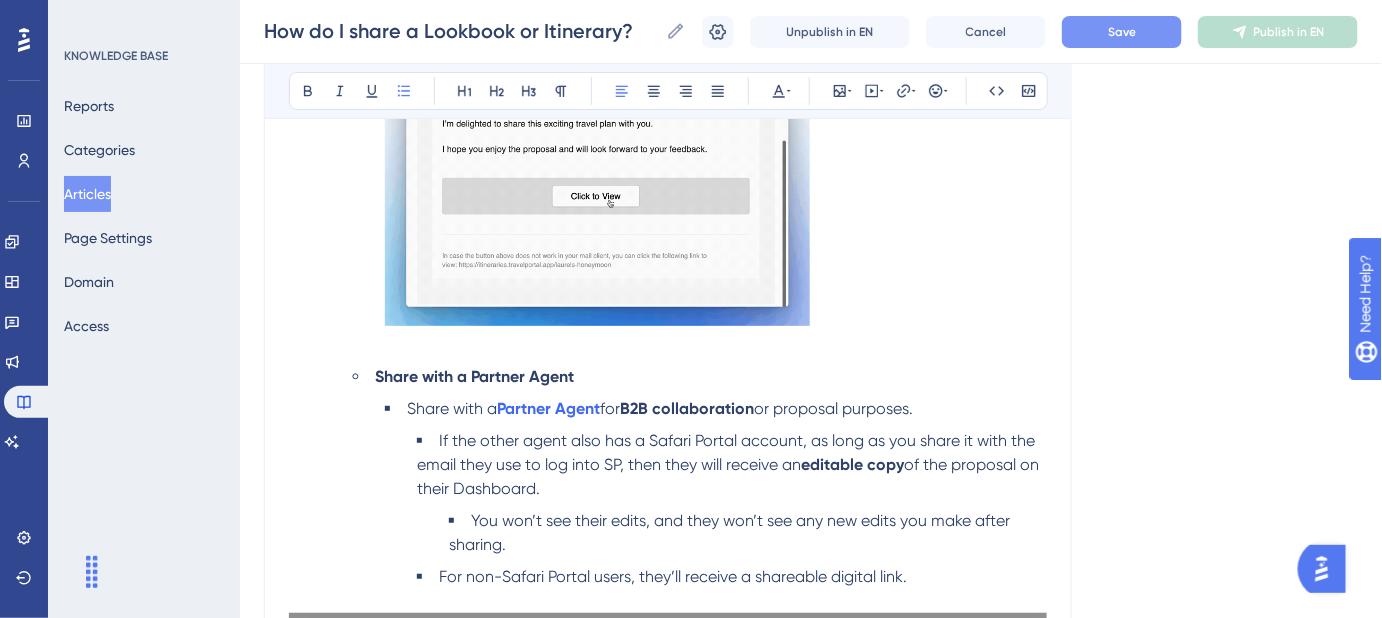 click on "For non-Safari Portal users, they’ll receive a shareable digital link." at bounding box center (673, 576) 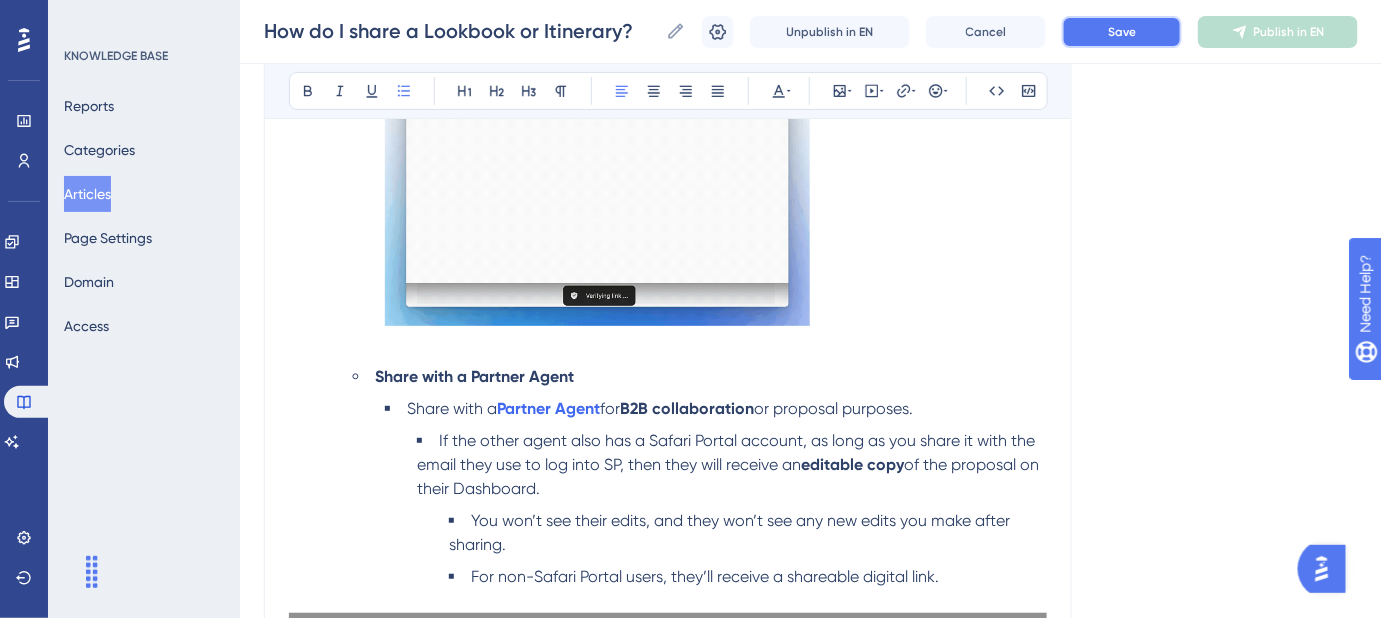click on "Save" at bounding box center [1122, 32] 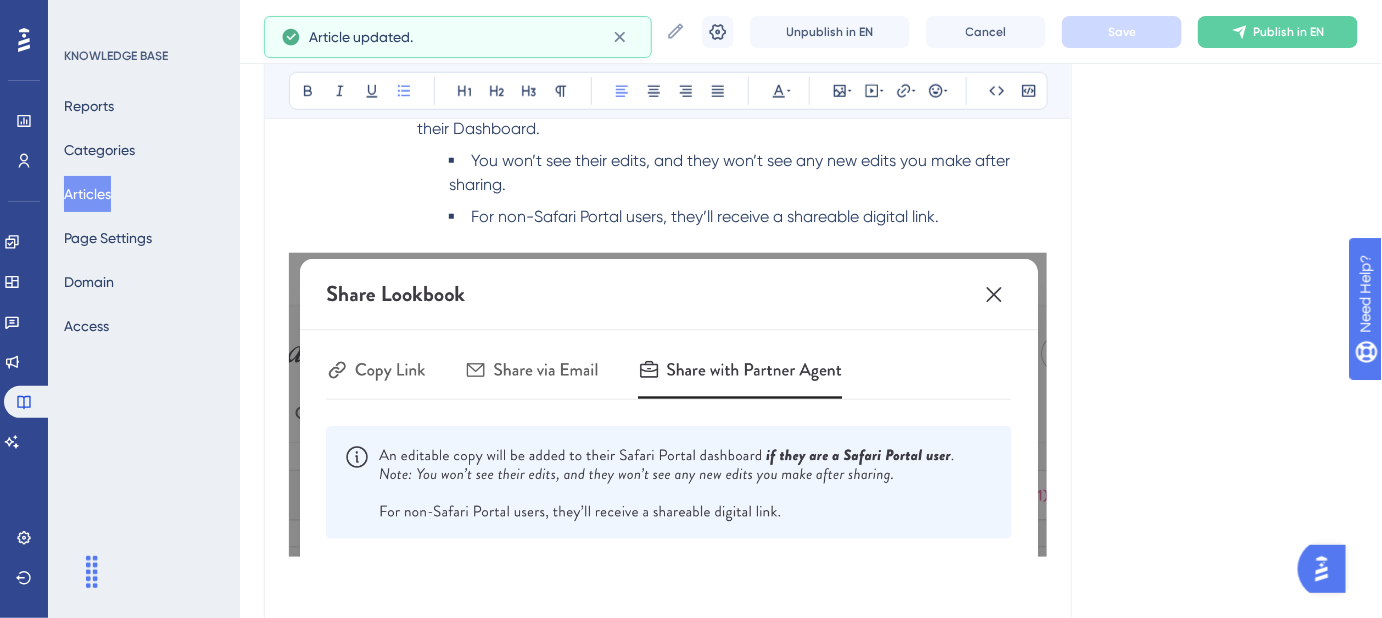 scroll, scrollTop: 3114, scrollLeft: 0, axis: vertical 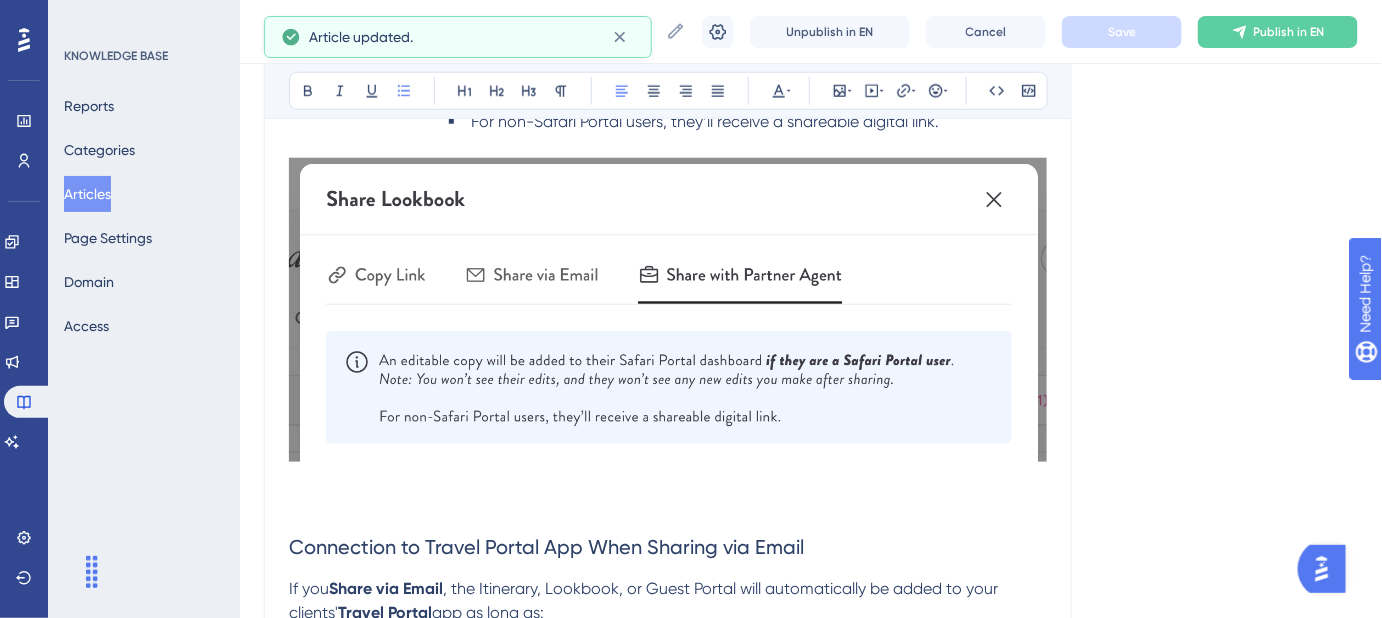 click at bounding box center (668, 309) 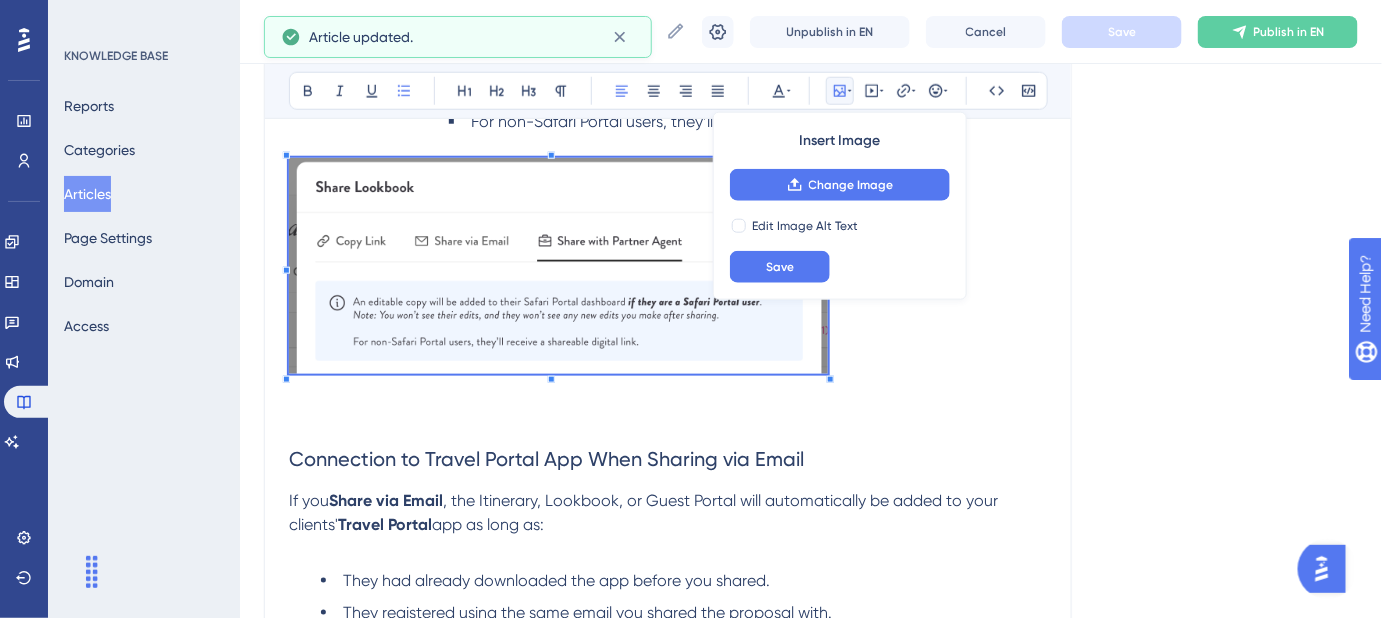 click at bounding box center [558, 269] 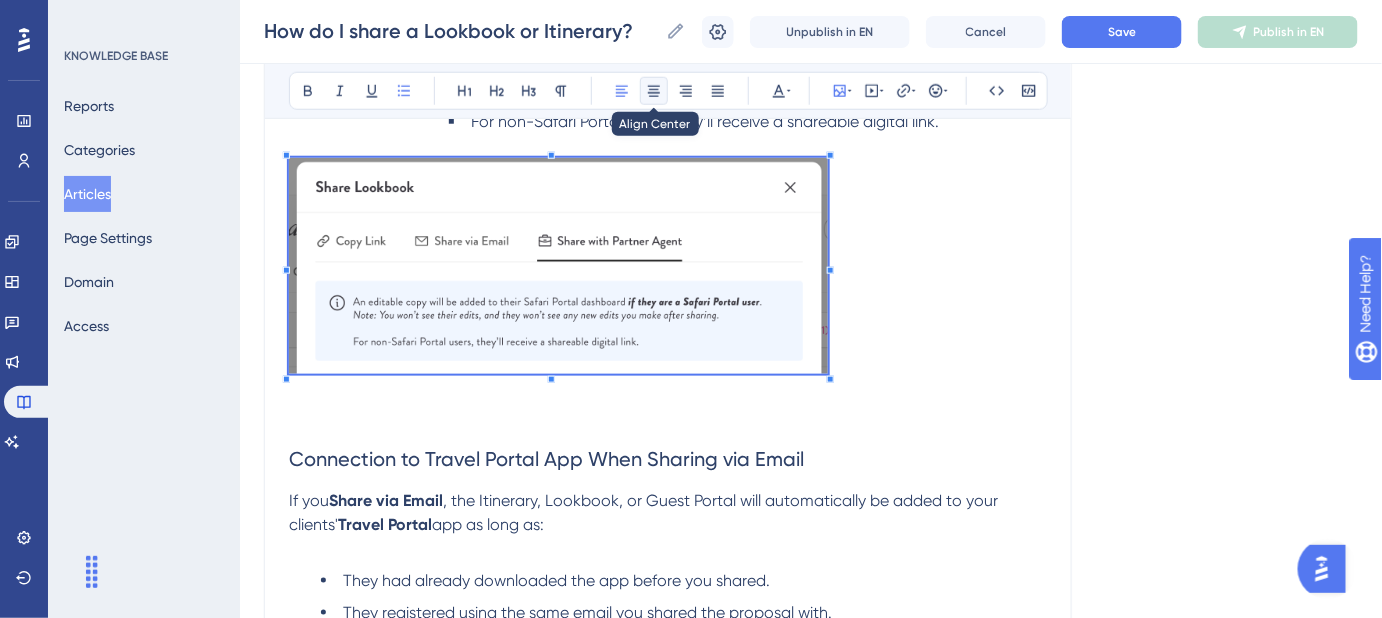 click 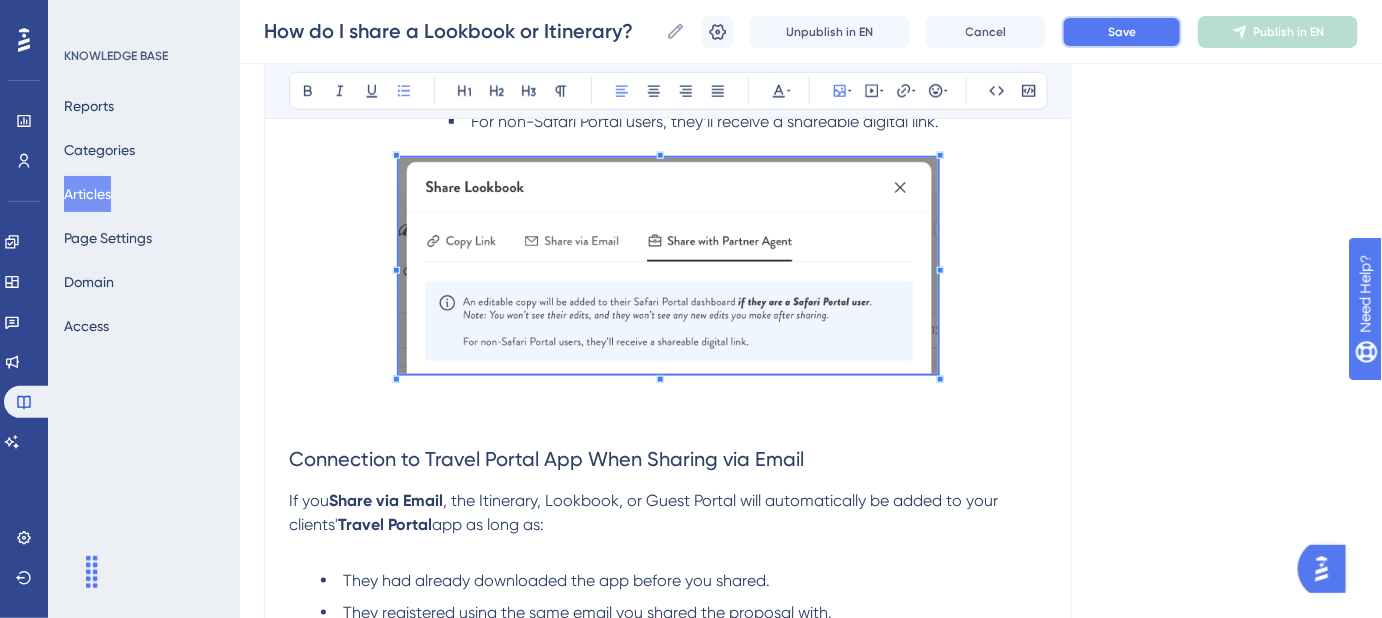 click on "Save" at bounding box center [1122, 32] 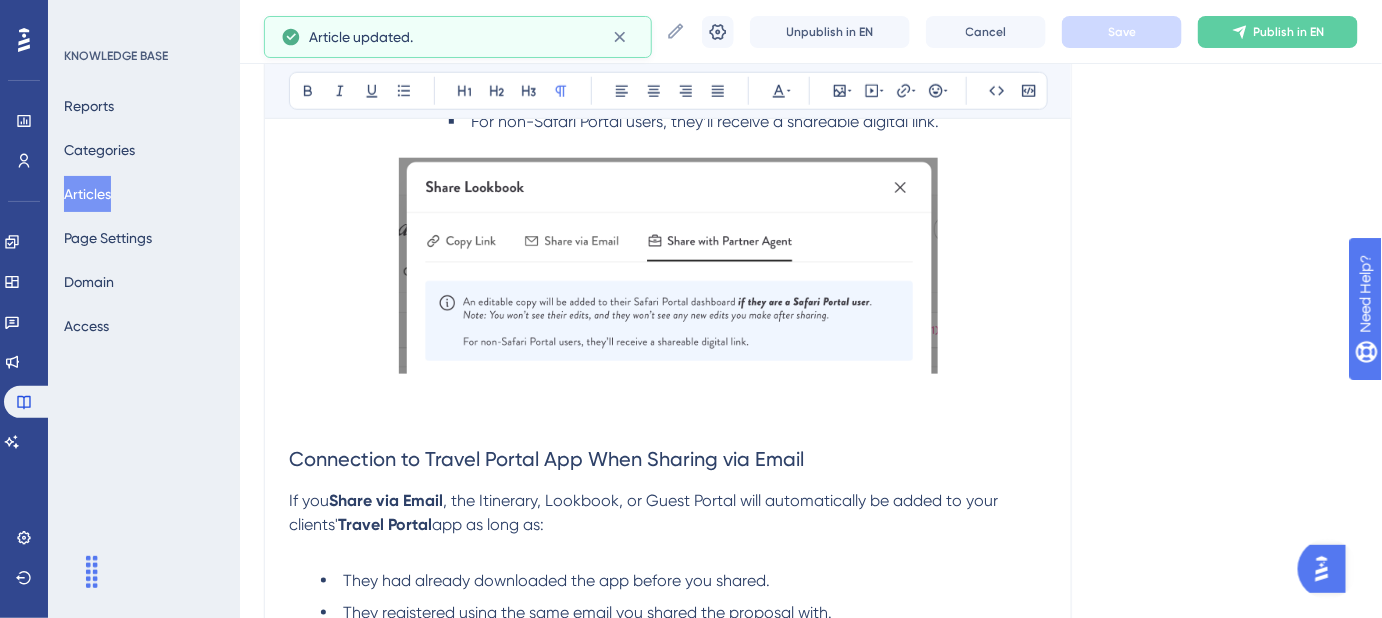 click at bounding box center (668, 417) 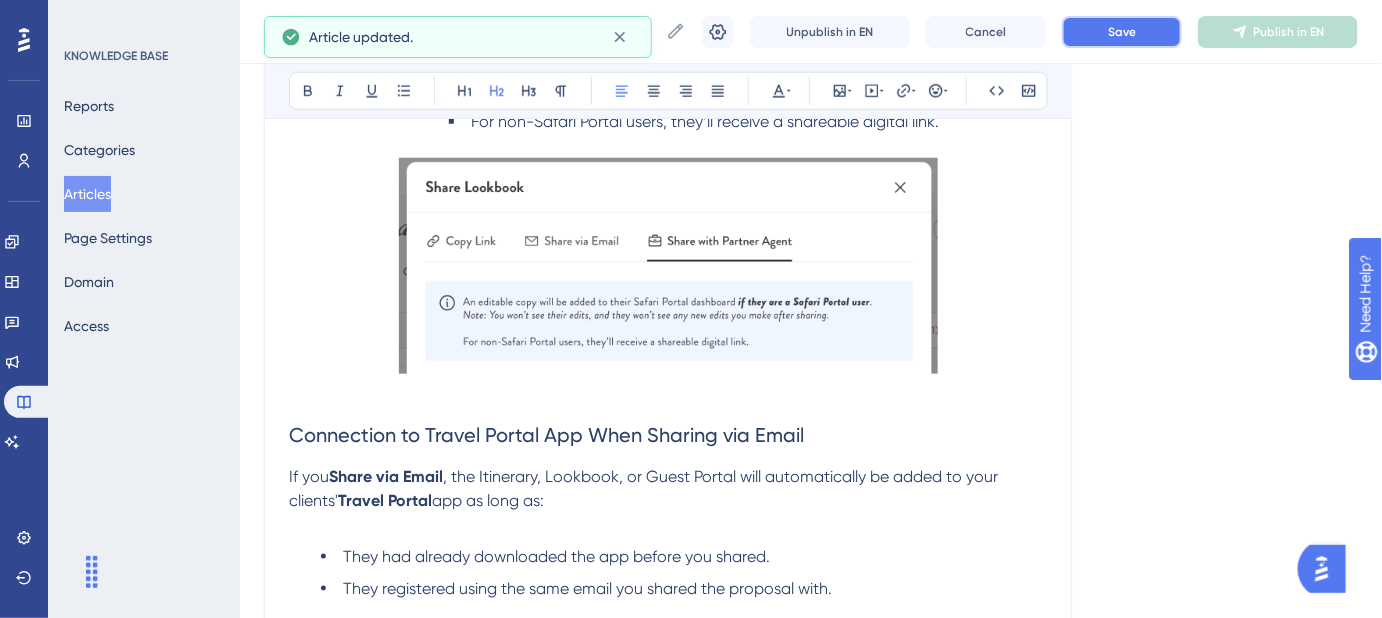 click on "Save" at bounding box center [1122, 32] 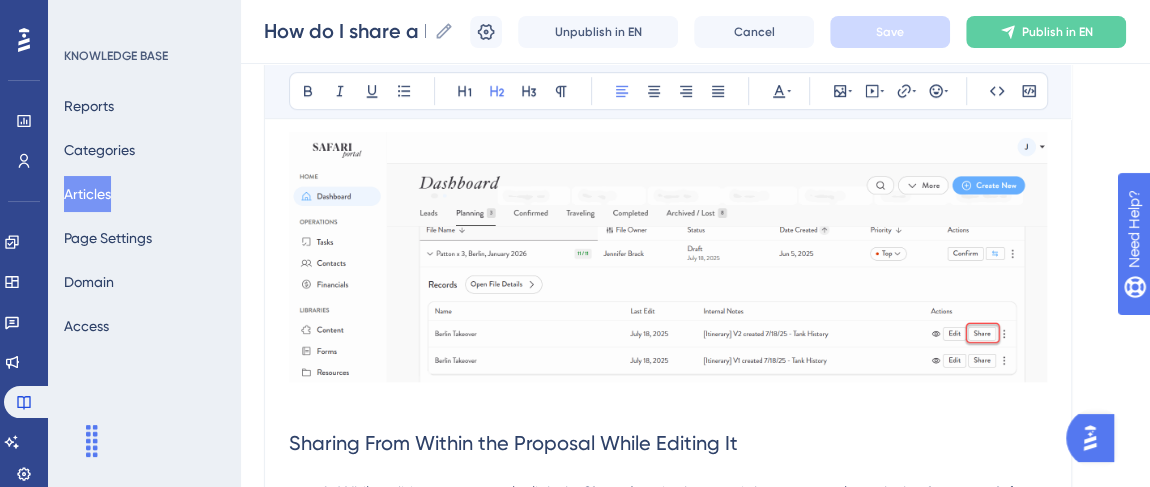scroll, scrollTop: 386, scrollLeft: 0, axis: vertical 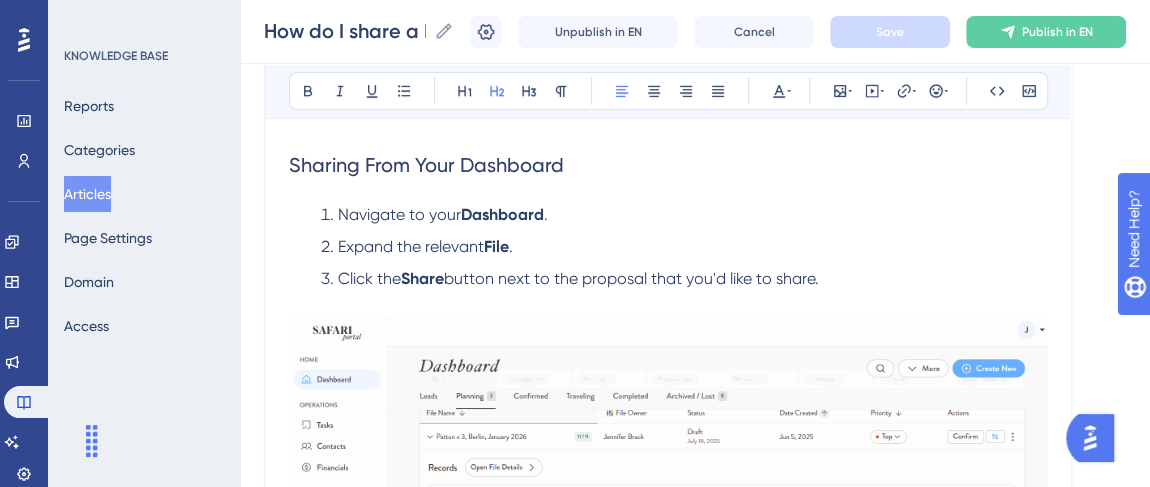 click on "Sharing From Your Dashboard" at bounding box center (426, 165) 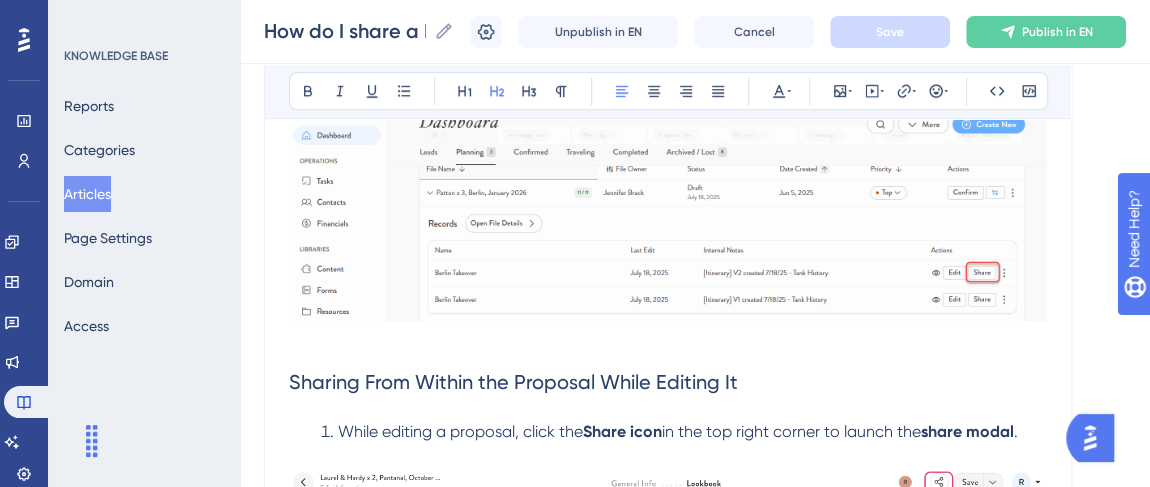 scroll, scrollTop: 659, scrollLeft: 0, axis: vertical 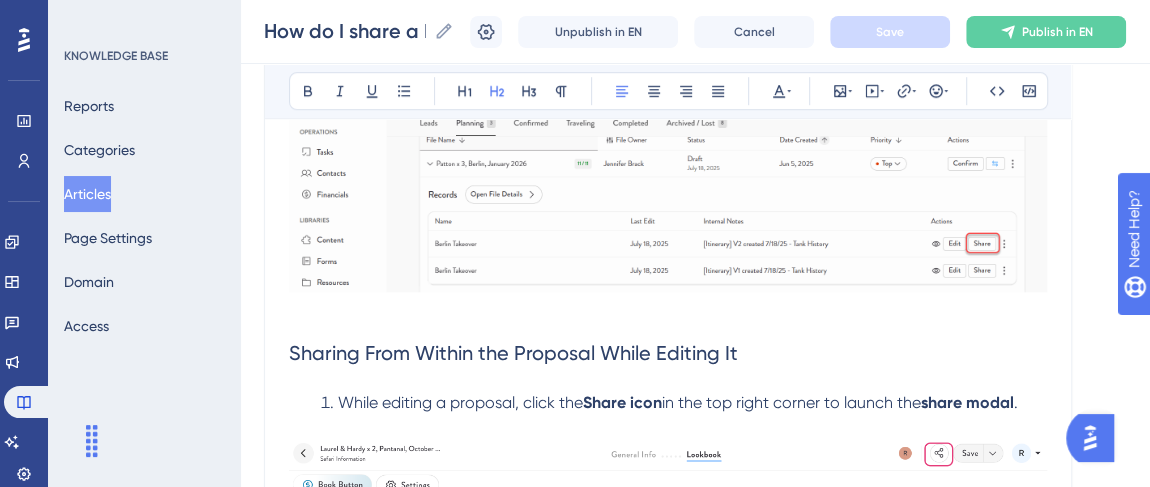 click on "Sharing From Within the Proposal While Editing It" at bounding box center (513, 353) 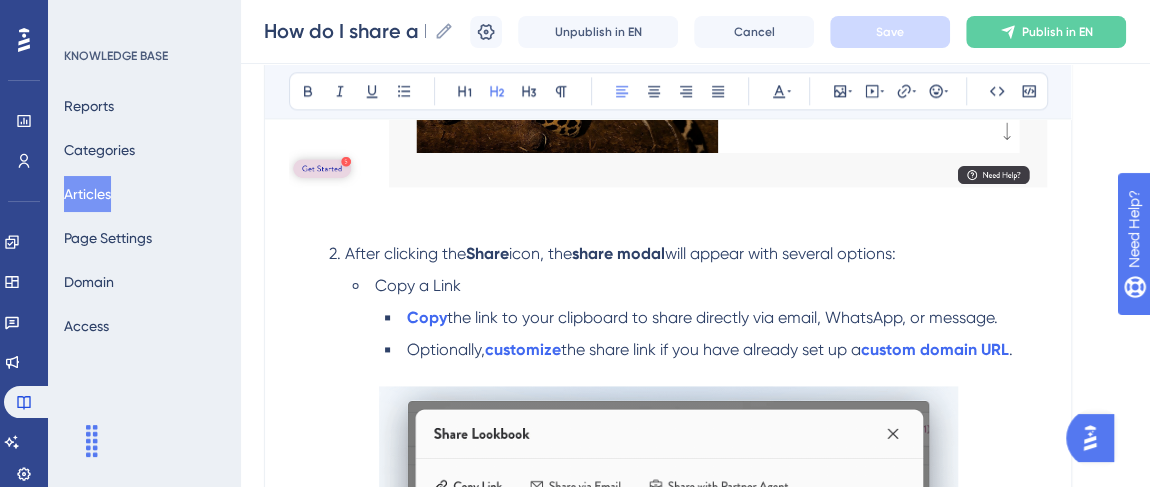 scroll, scrollTop: 1295, scrollLeft: 0, axis: vertical 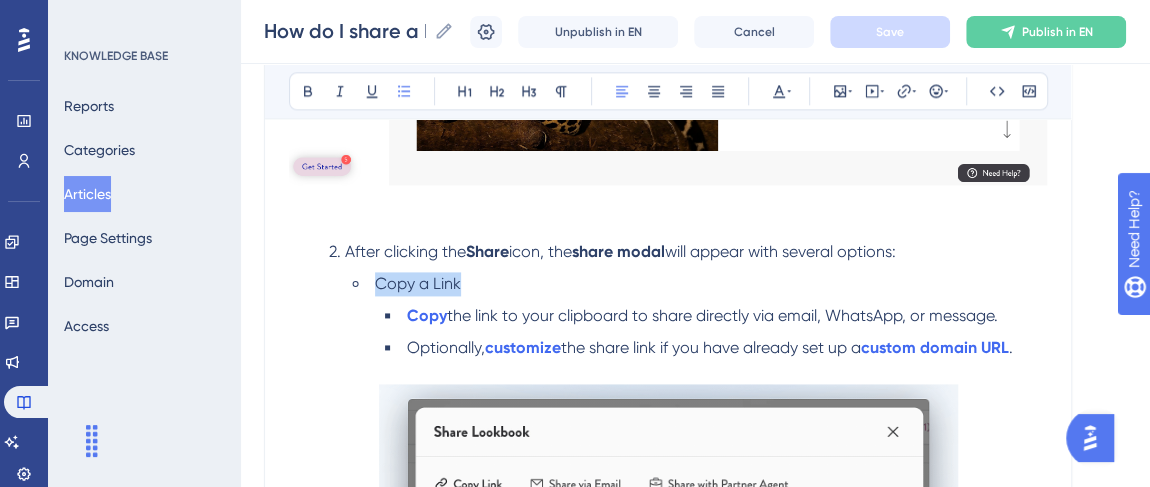drag, startPoint x: 458, startPoint y: 280, endPoint x: 378, endPoint y: 282, distance: 80.024994 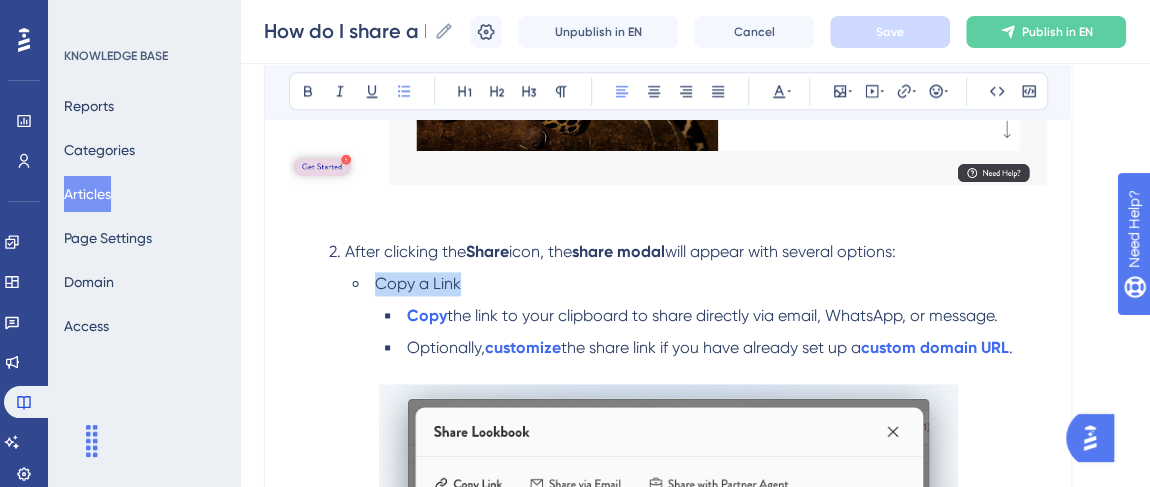 click on "Copy a Link" at bounding box center [418, 283] 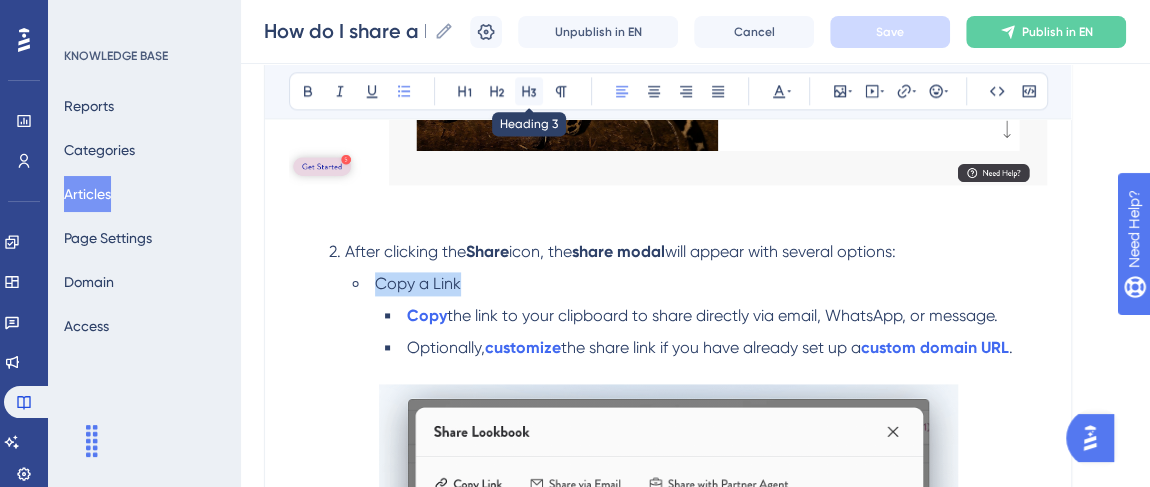 click at bounding box center (529, 91) 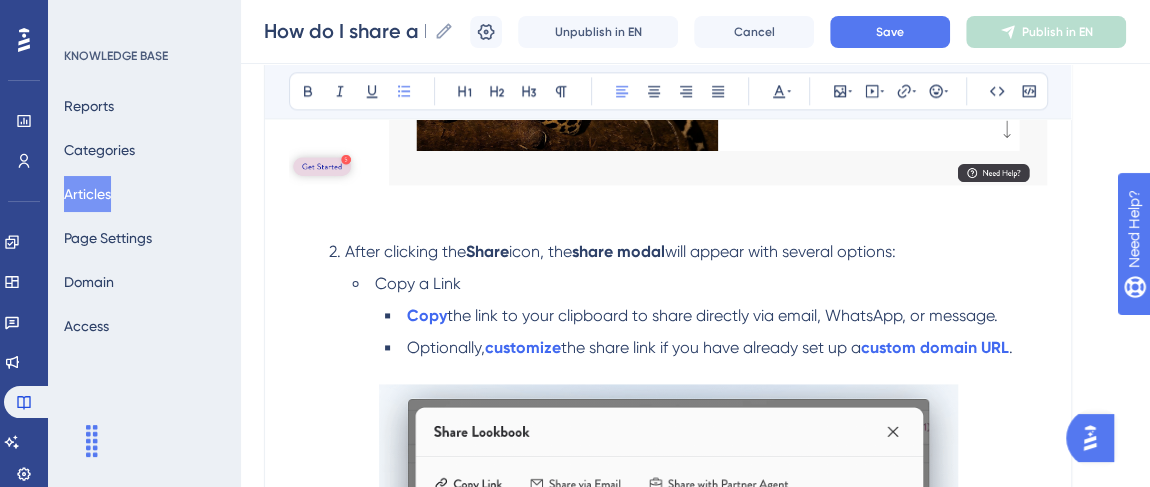 click on "Copy a Link" at bounding box center (700, 284) 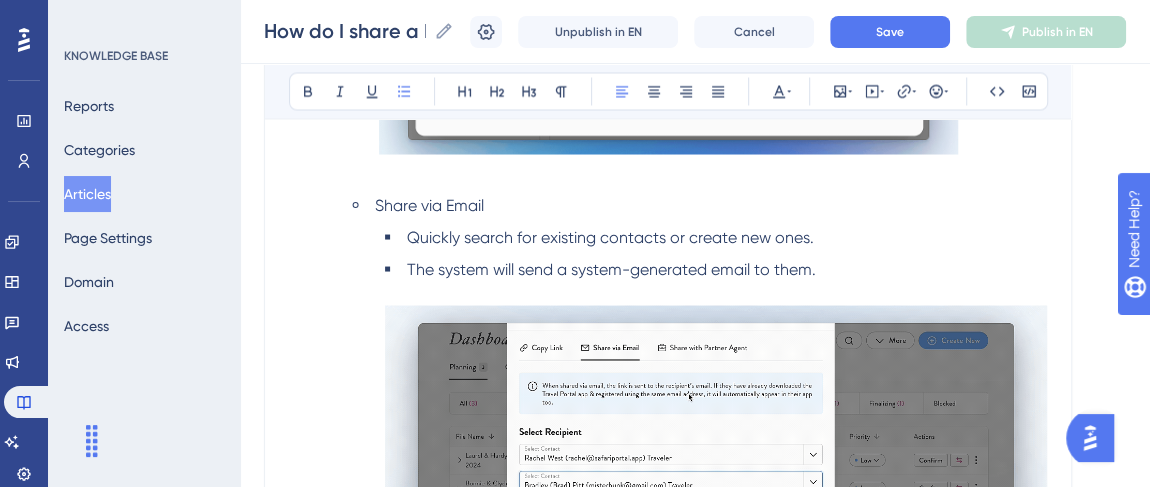 scroll, scrollTop: 1841, scrollLeft: 0, axis: vertical 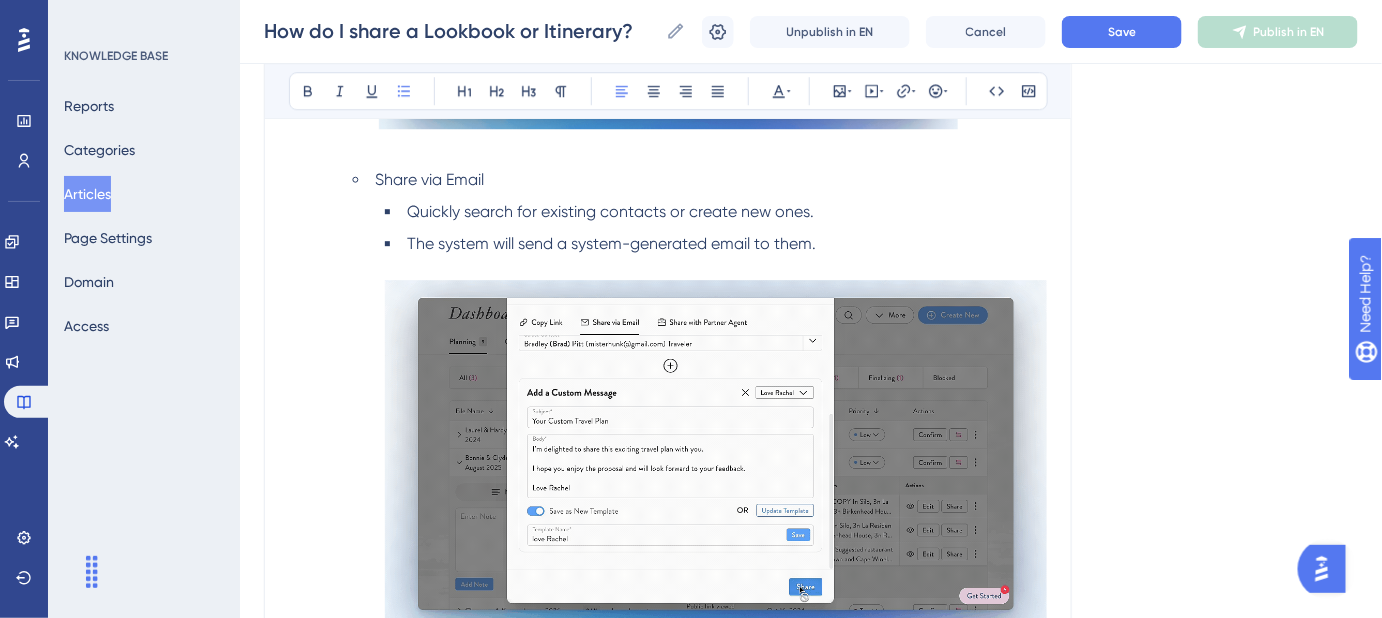click on "The system will send a system-generated email to them." at bounding box center (716, 445) 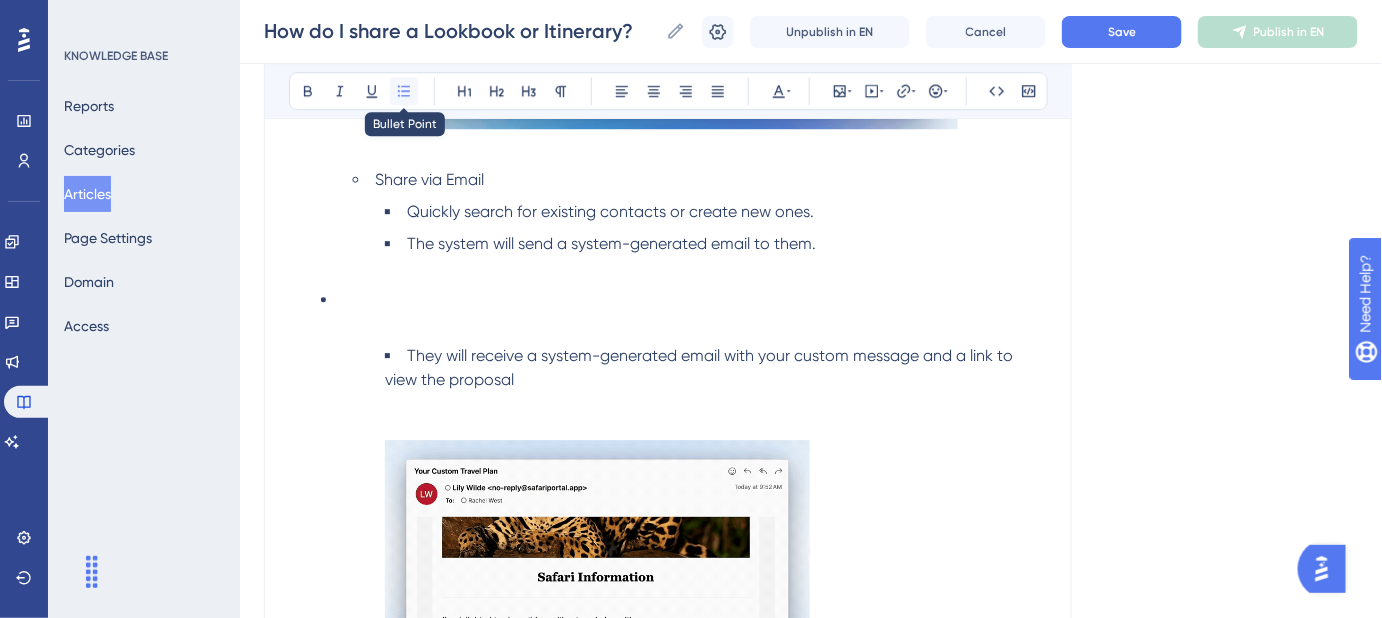 click 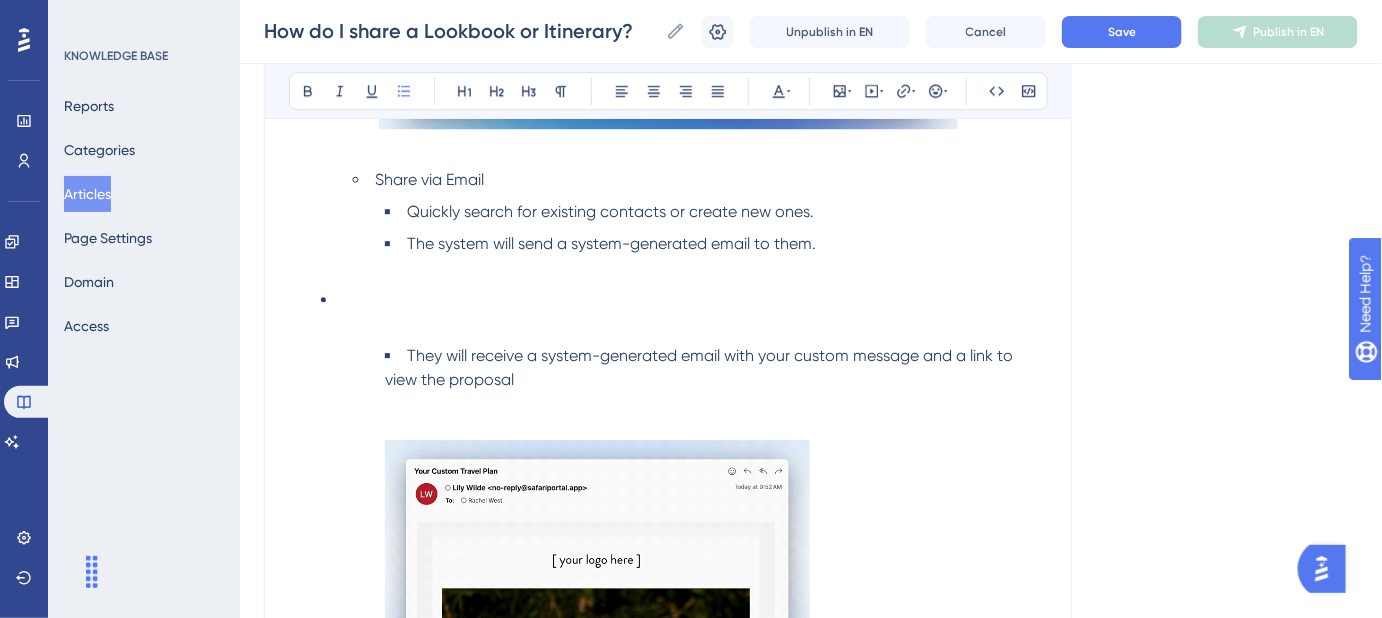 click on "The system will send a system-generated email to them." at bounding box center (716, 256) 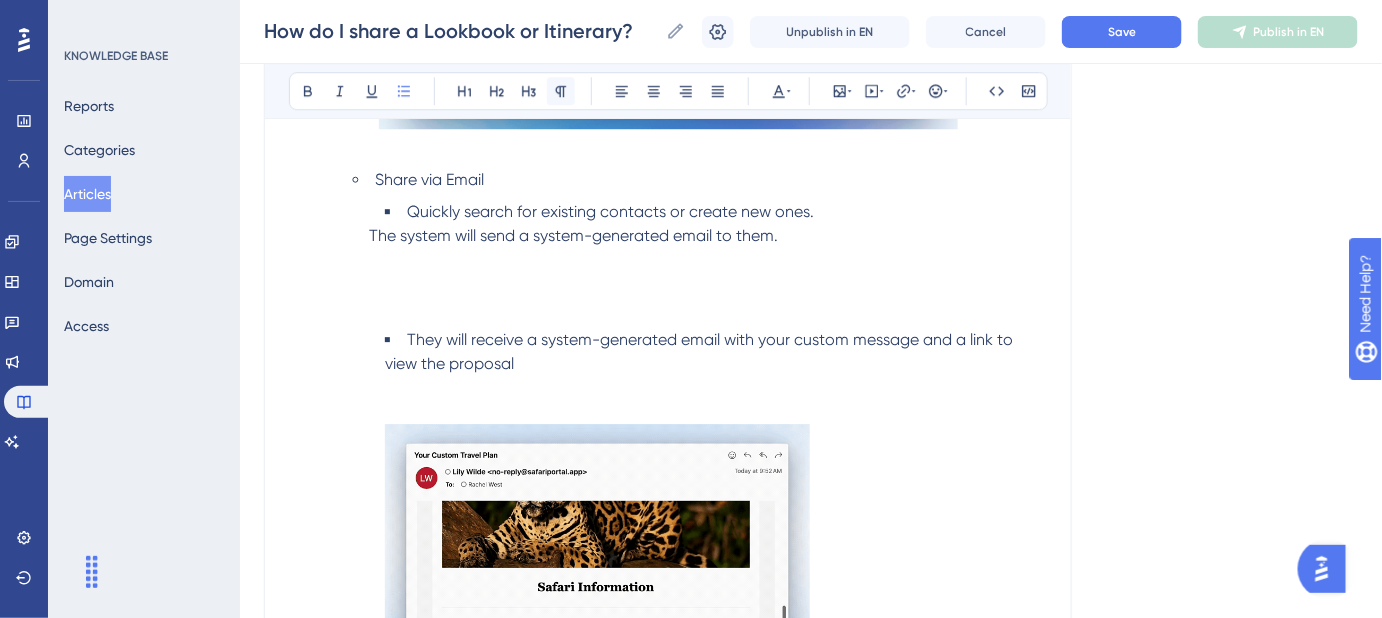 click 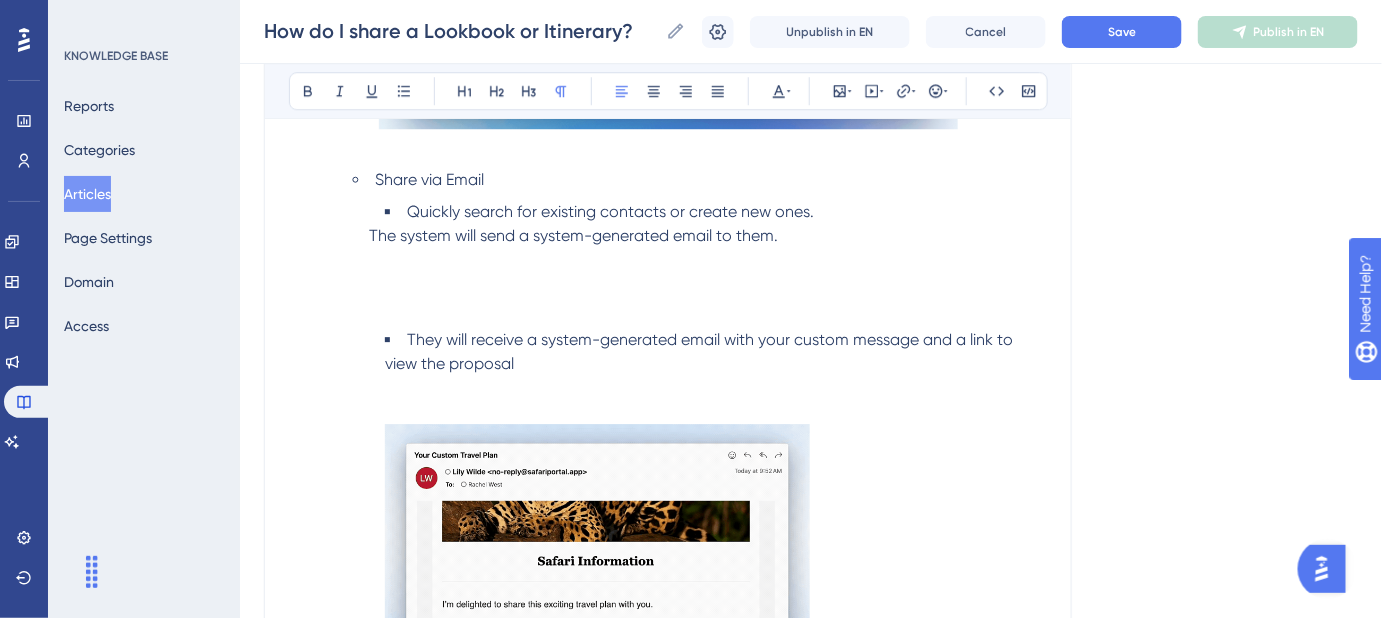 click on "The system will send a system-generated email to them." at bounding box center [668, 272] 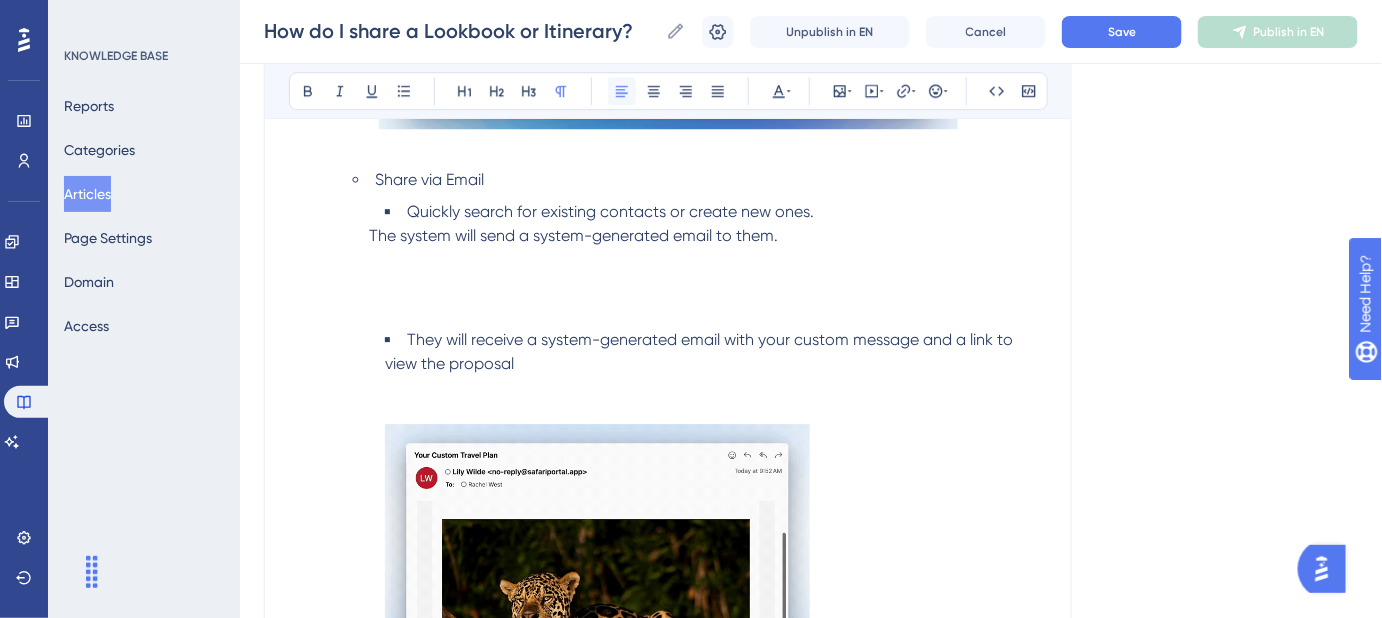 click 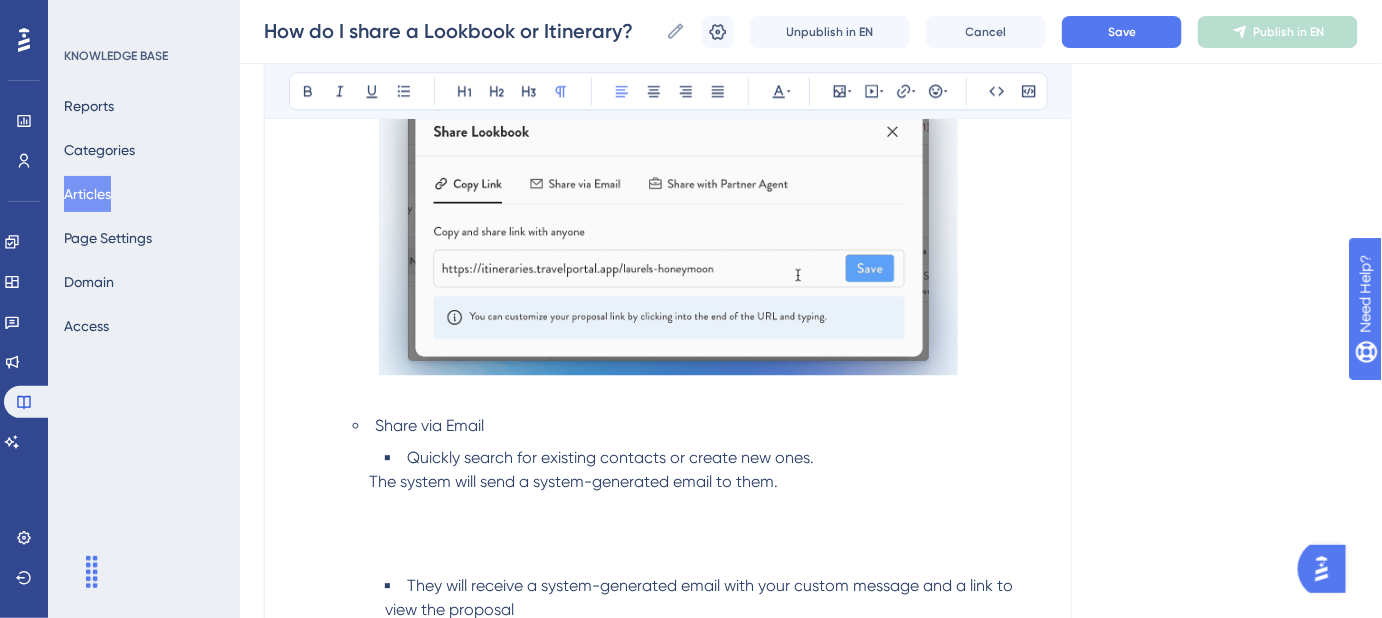 scroll, scrollTop: 1841, scrollLeft: 0, axis: vertical 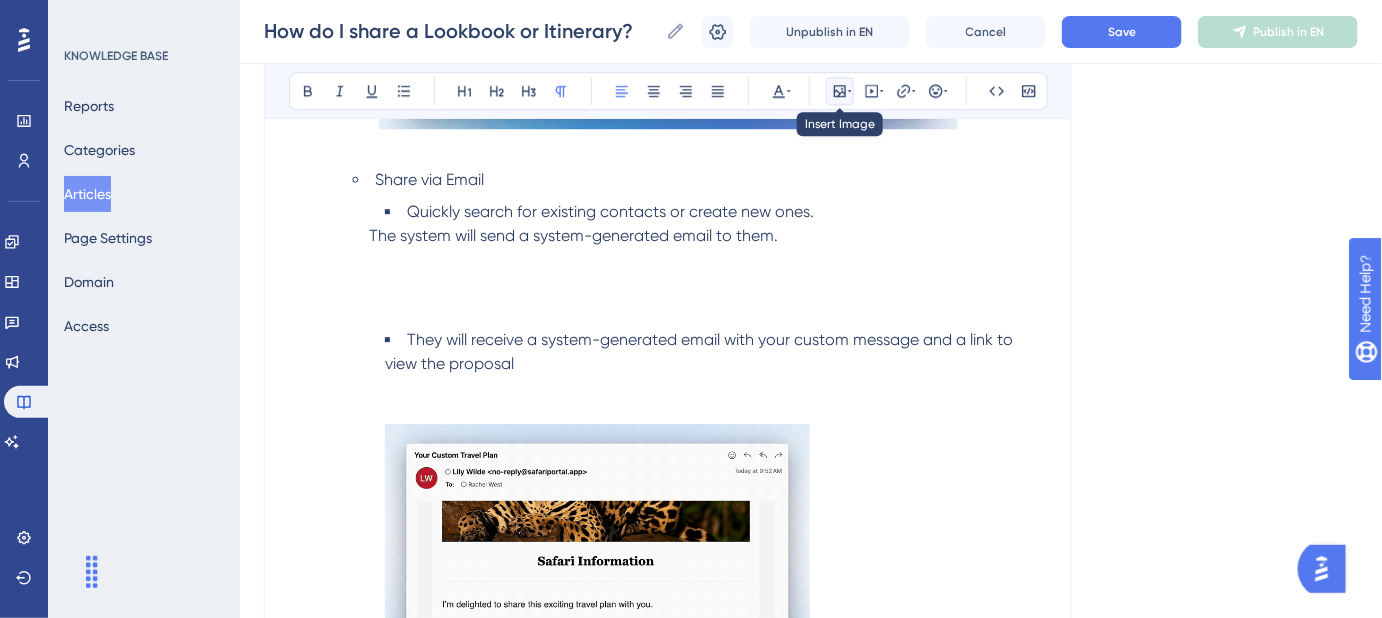 click 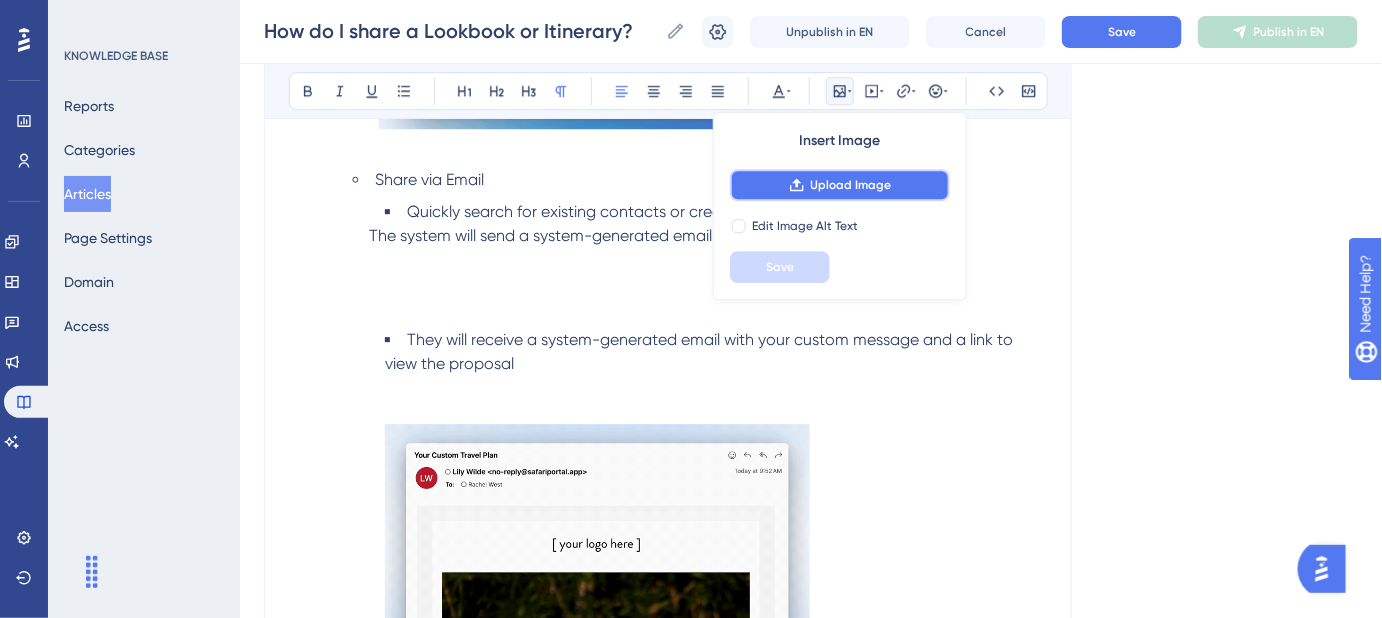 click on "Upload Image" at bounding box center (851, 185) 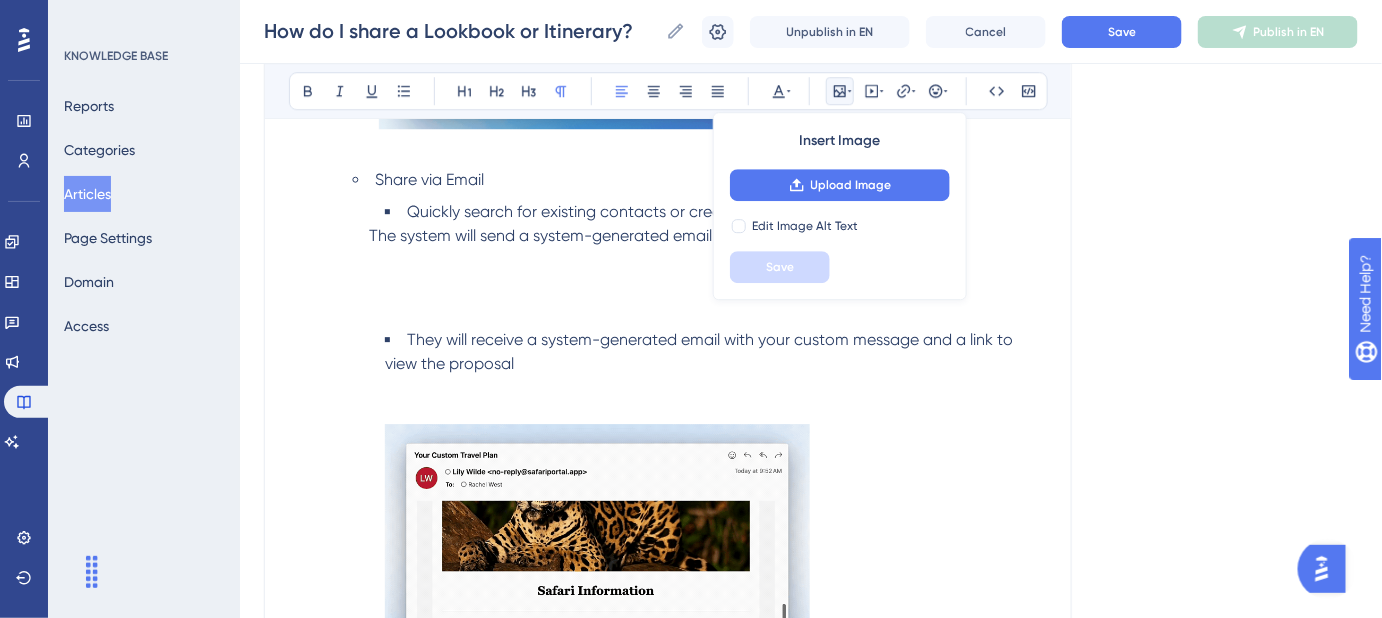 click on "The system will send a system-generated email to them." at bounding box center (668, 272) 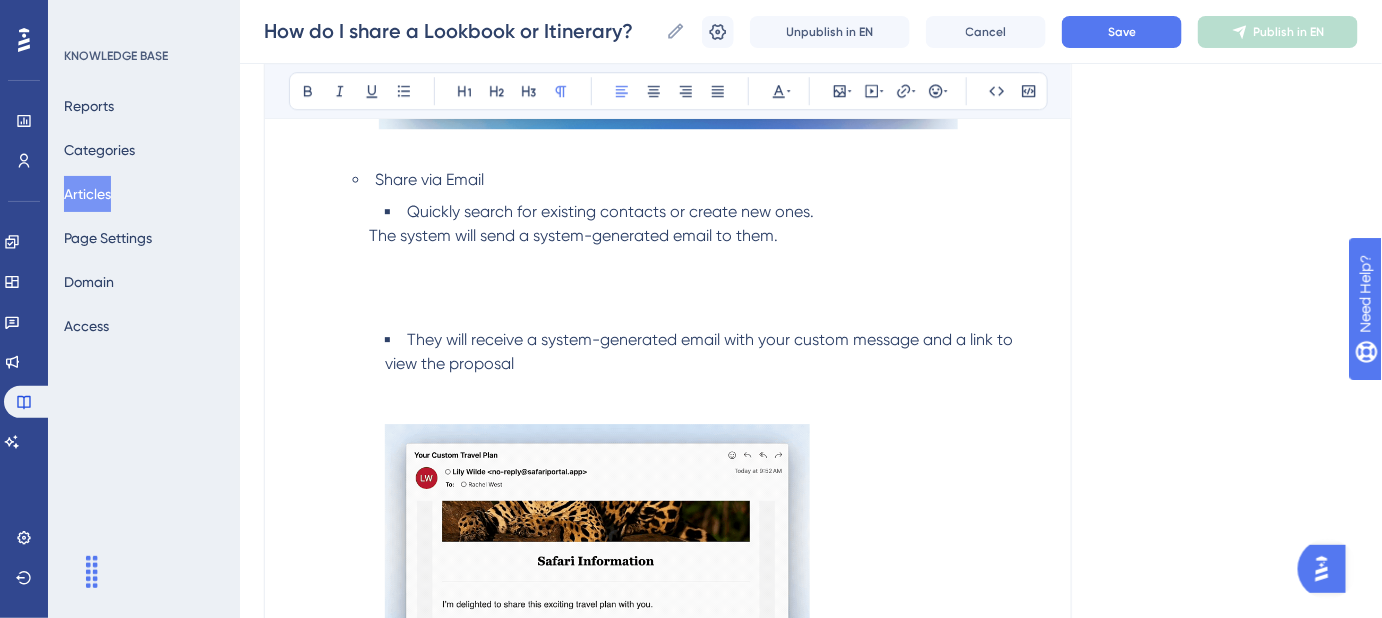 click on "How do I share a Lookbook or Itinerary? Step-by-step guide to sharing a Lookbook or Itinerary. Bold Italic Underline Bullet Point Heading 1 Heading 2 Heading 3 Normal Align Left Align Center Align Right Align Justify Text Color Insert Image Embed Video Hyperlink Emojis Code Code Block Once you've created an  Itinerary  or   Lookbook ,  you can share proposals in one of two ways—whether with your client directly or with an agent from another company for B2B collaboration or proposal purposes. Sharing From Your Dashboard Navigate to your  Dashboard . Expand the relevant  File . Click the  Share  button next to the proposal that you'd like to share. Sharing From Within the Proposal While Editing It While editing a proposal, click the  Share icon  in the top right corner to launch the  share modal . 2. After clicking the  Share  icon, the  share modal  will appear with several options: Copy a Link Copy  the link to your clipboard to share directly via email, WhatsApp, or message. Optionally,  customize  . for" at bounding box center [668, 86] 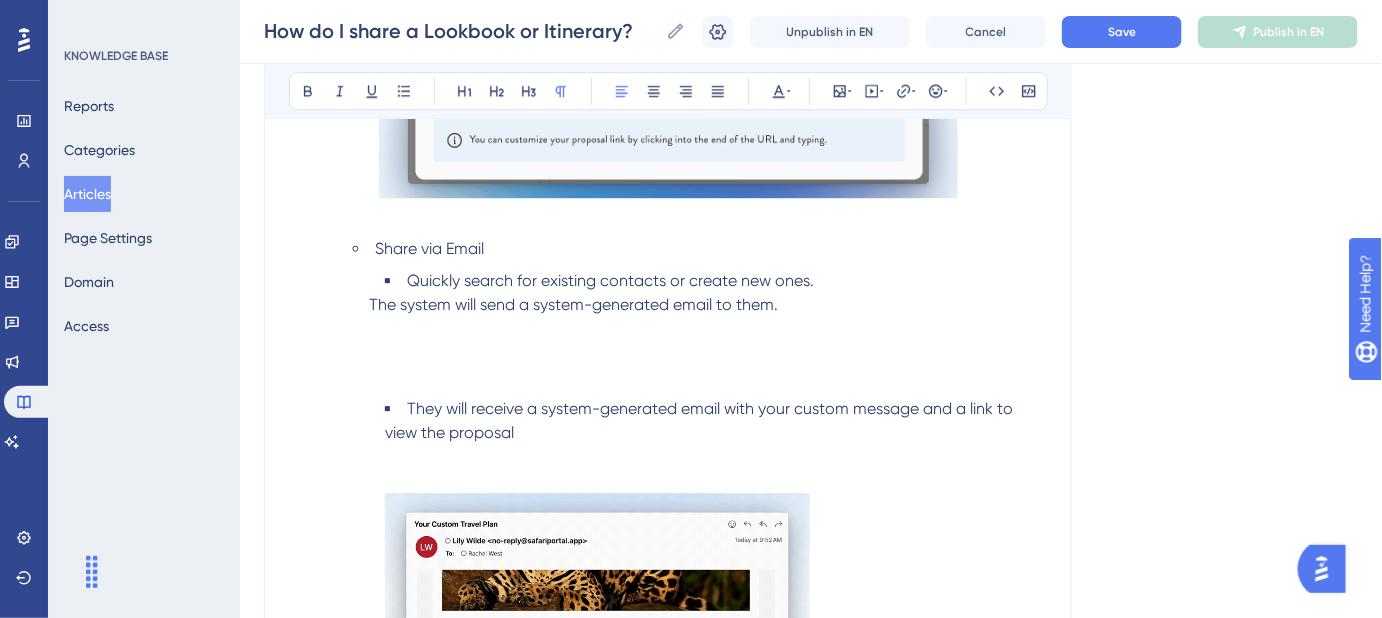 scroll, scrollTop: 1841, scrollLeft: 0, axis: vertical 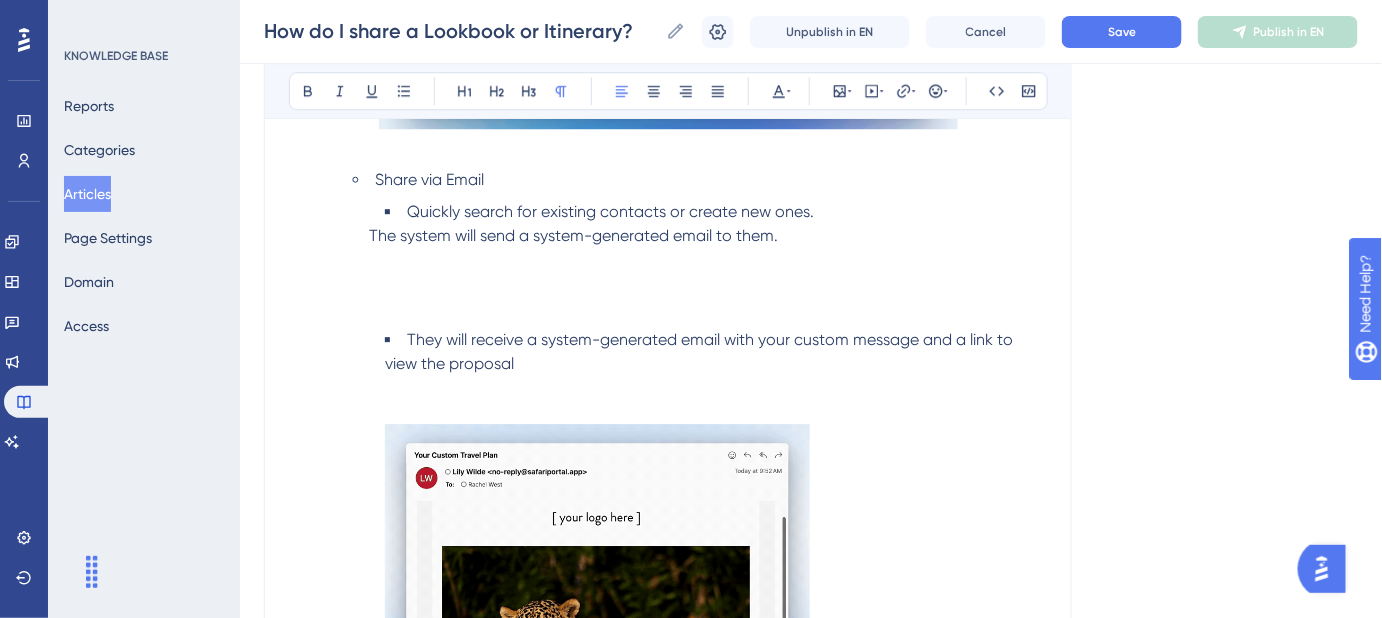 click on "The system will send a system-generated email to them." at bounding box center [668, 272] 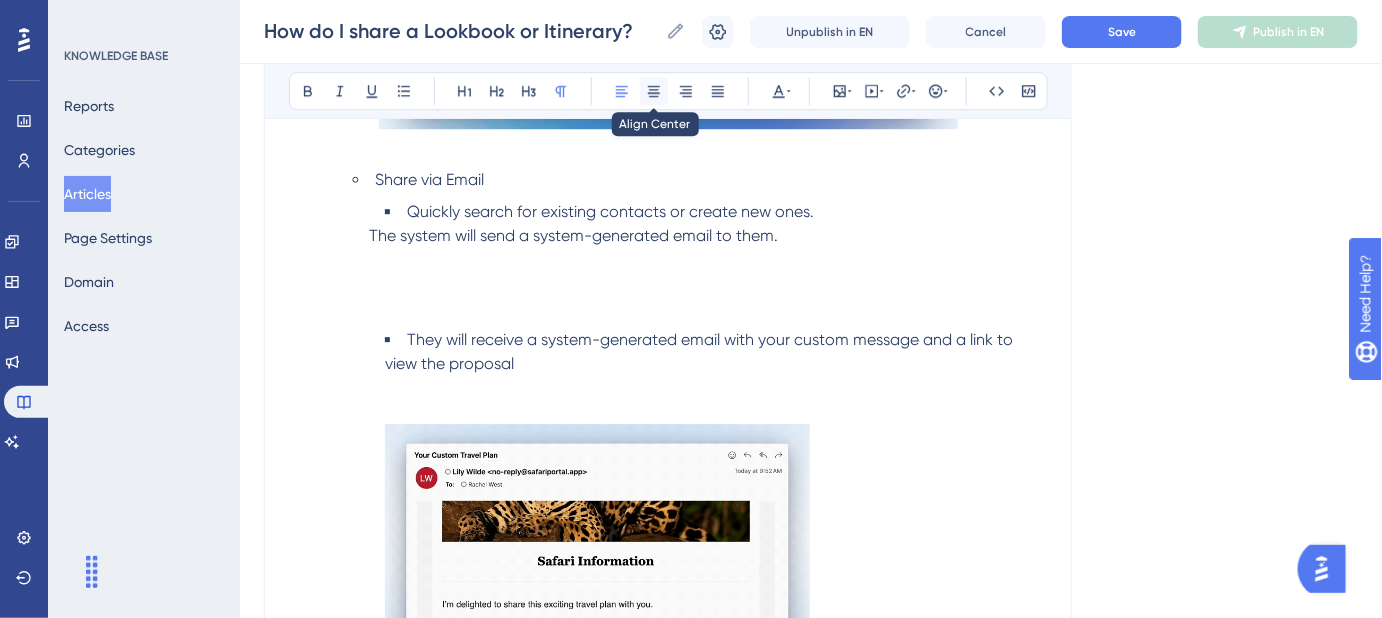 click 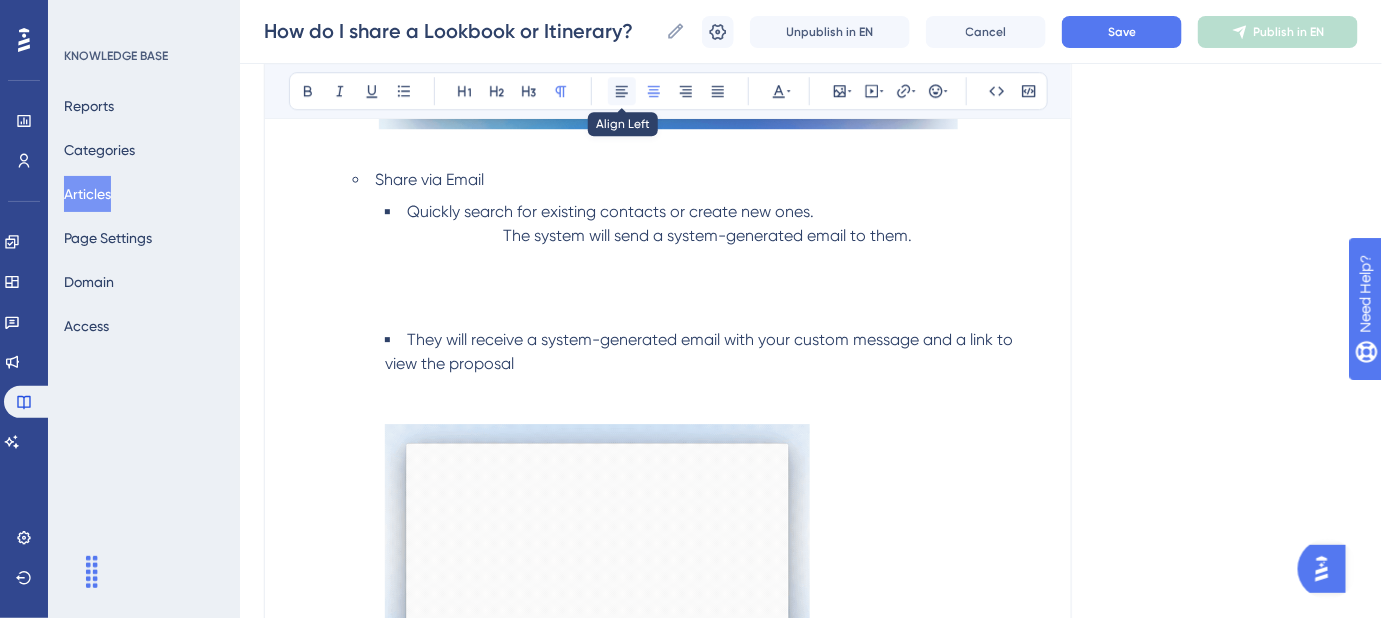 click 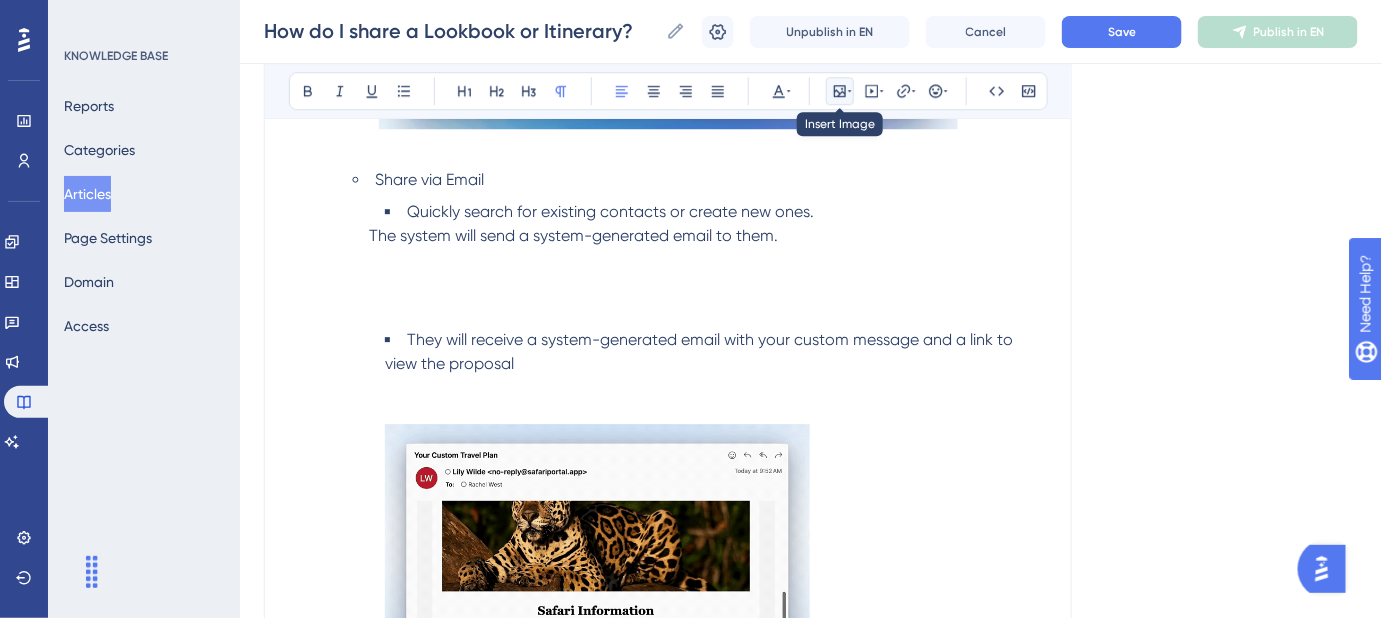 click 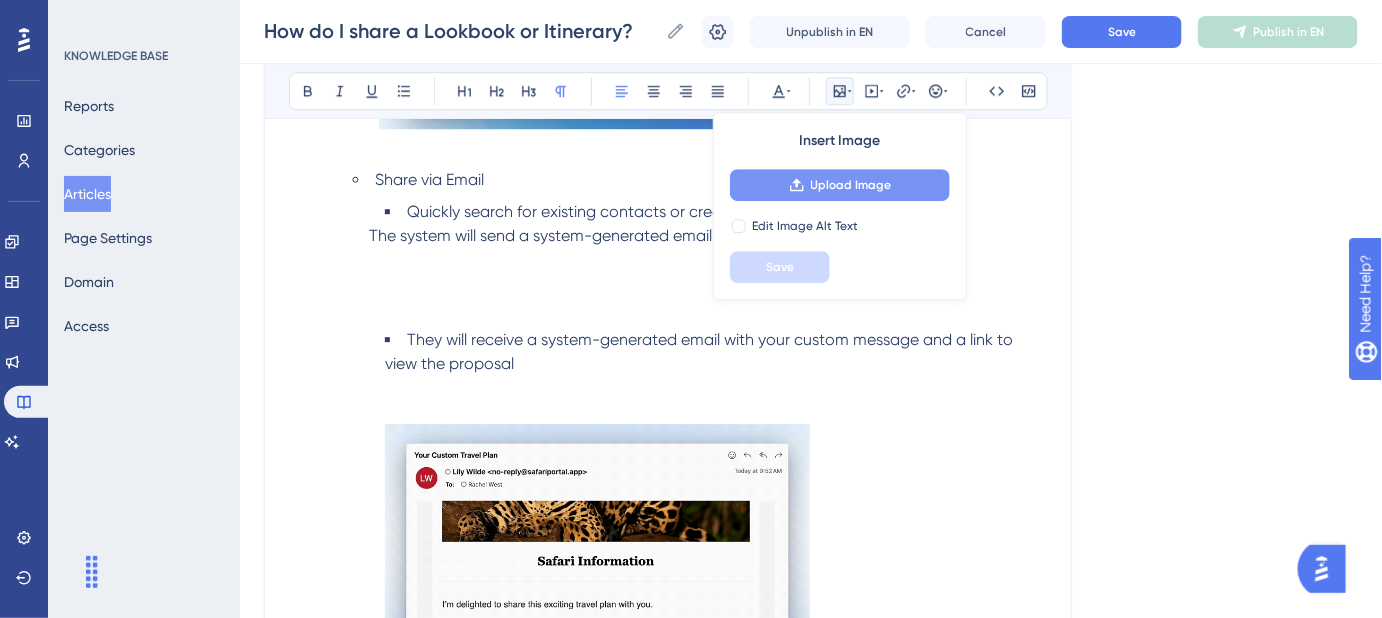 click on "Upload Image" at bounding box center [851, 185] 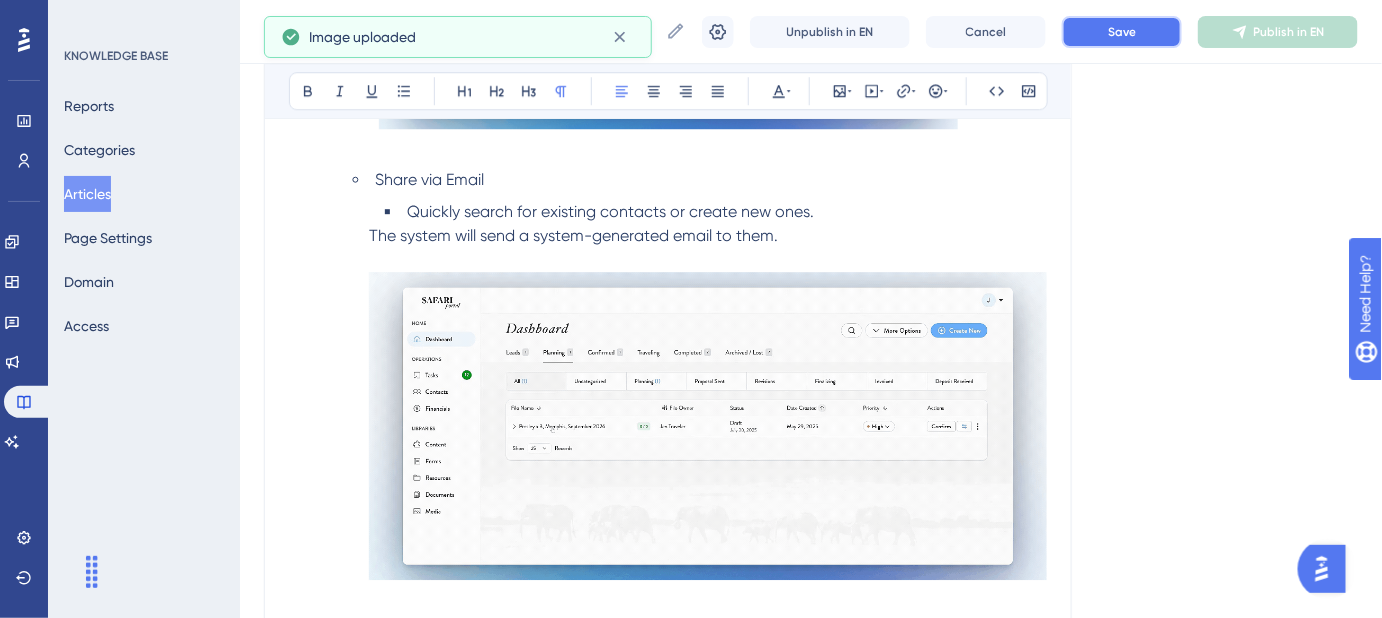 click on "Save" at bounding box center [1122, 32] 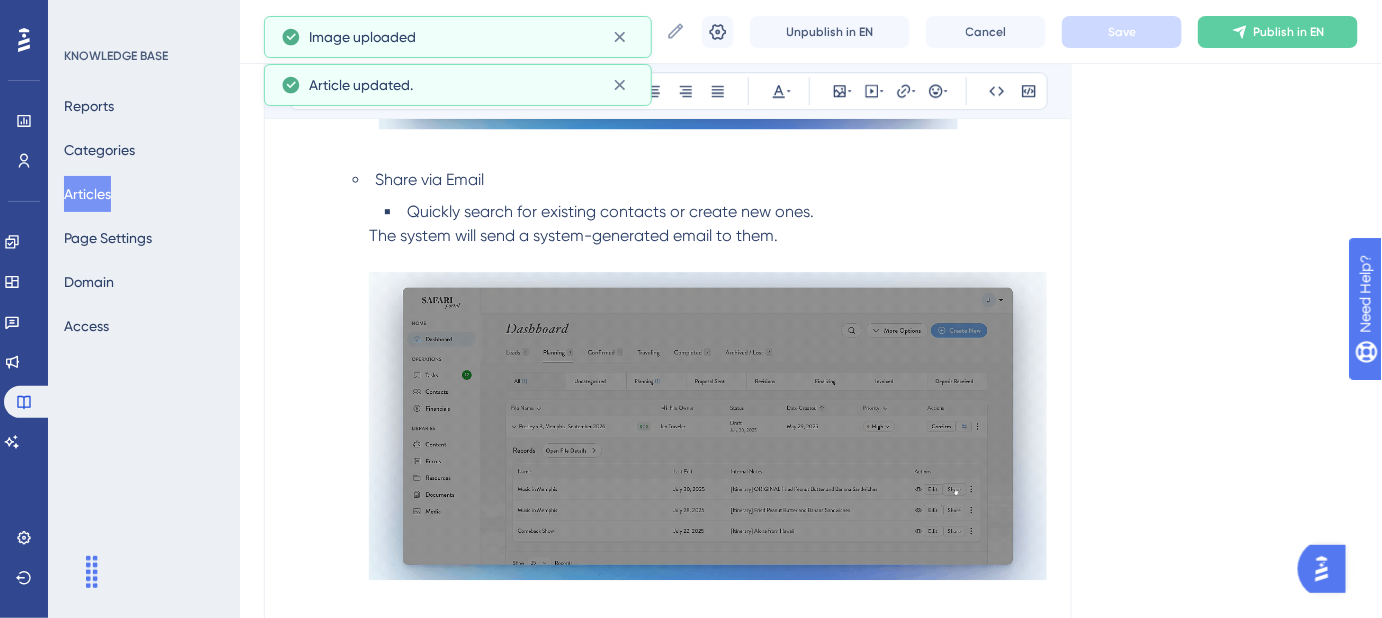 click on "The system will send a system-generated email to them." at bounding box center (573, 235) 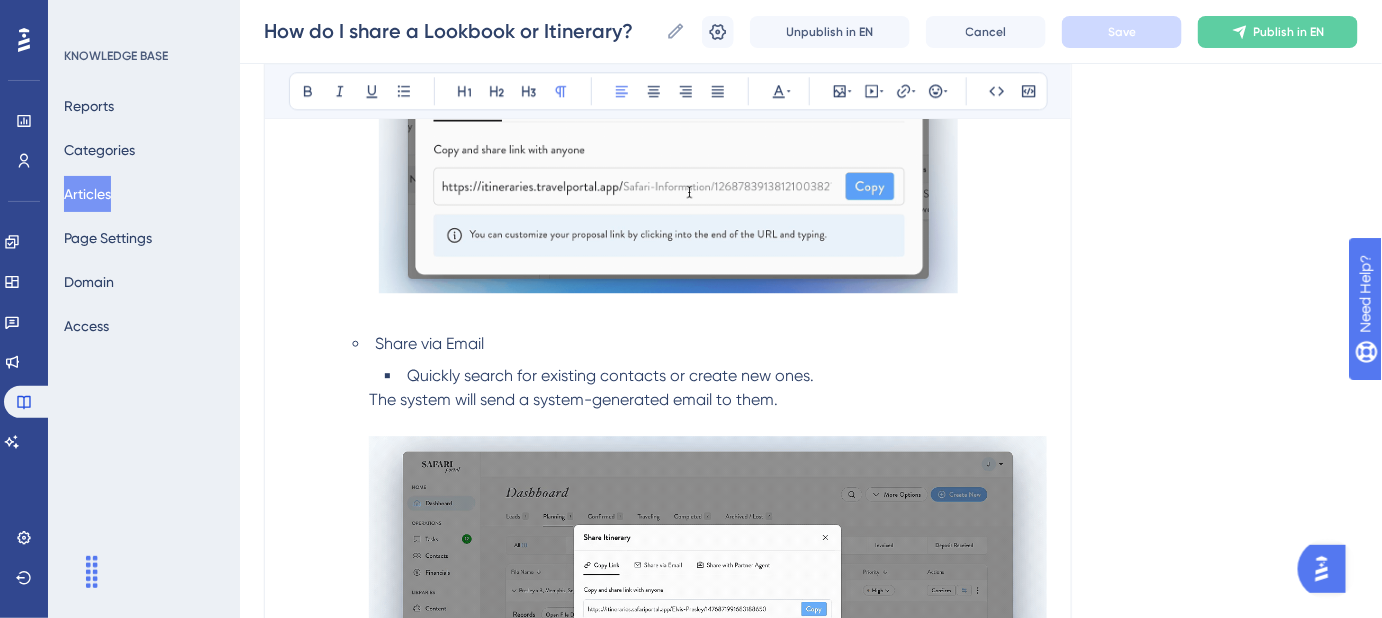 scroll, scrollTop: 1659, scrollLeft: 0, axis: vertical 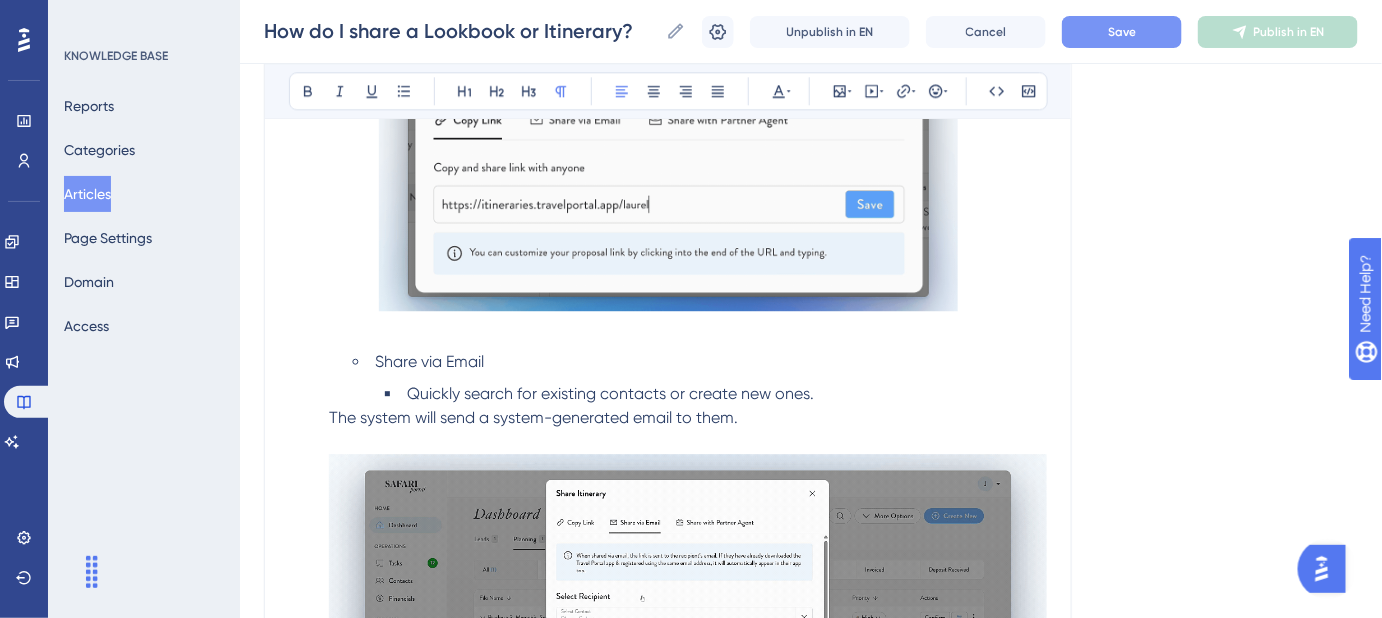 click on "Quickly search for existing contacts or create new ones." at bounding box center (716, 394) 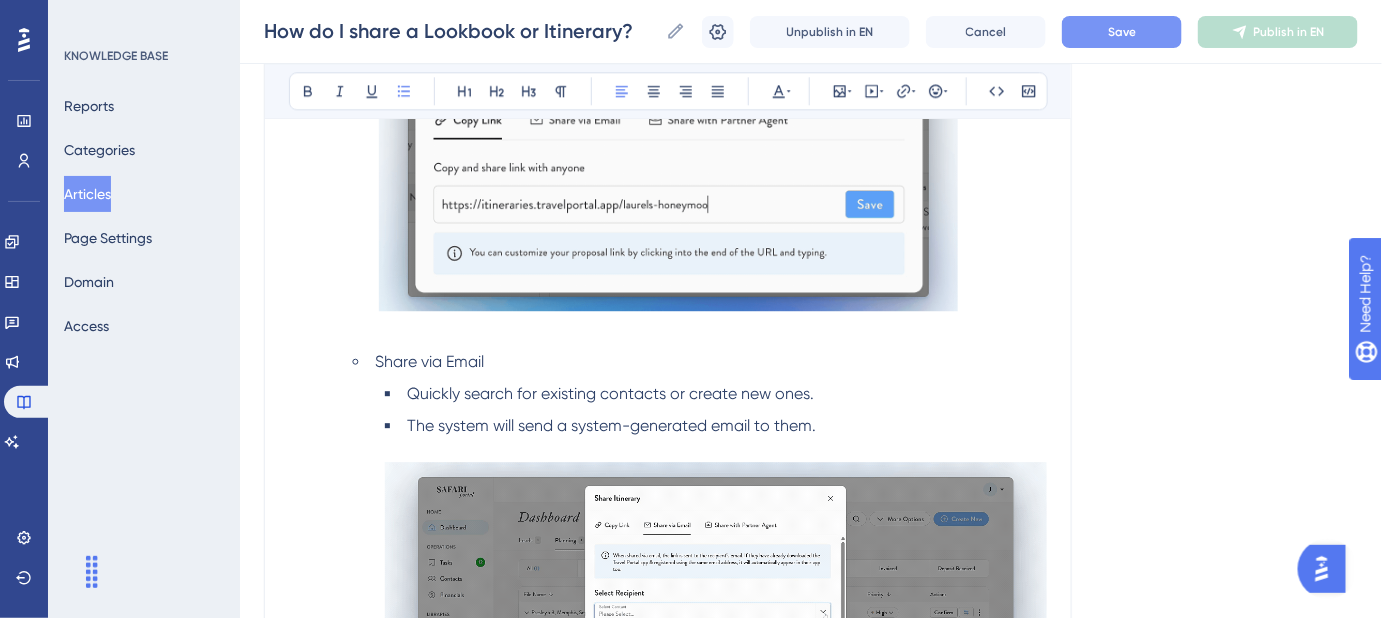 click at bounding box center [716, 612] 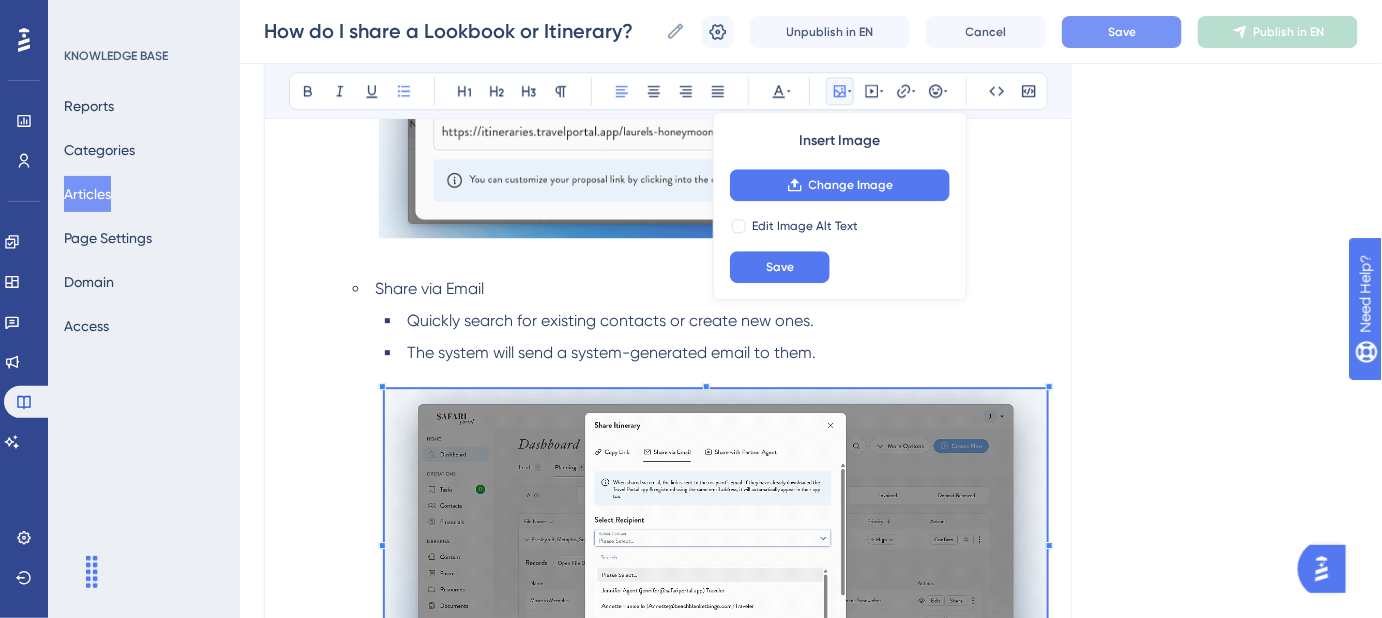 scroll, scrollTop: 1841, scrollLeft: 0, axis: vertical 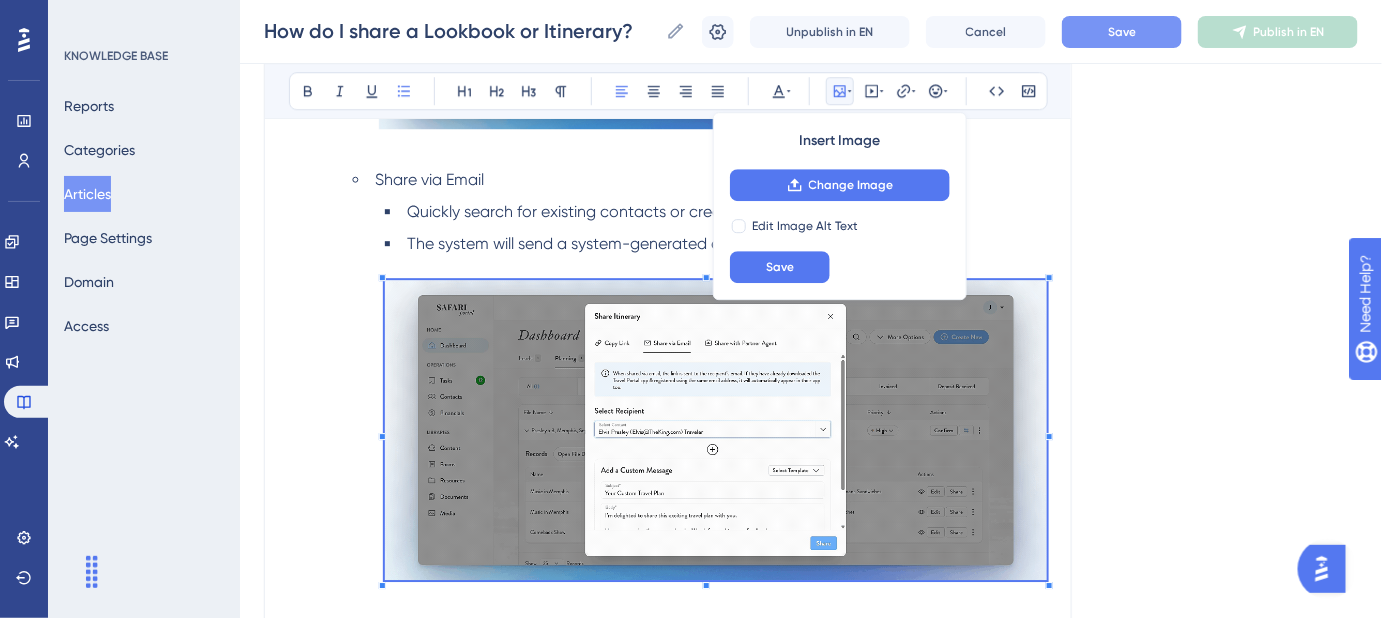 click on "Language English (Default) How do I share a Lookbook or Itinerary? Step-by-step guide to sharing a Lookbook or Itinerary. Bold Italic Underline Bullet Point Heading 1 Heading 2 Heading 3 Normal Align Left Align Center Align Right Align Justify Text Color Insert Image Change Image Edit Image Alt Text Save Embed Video Hyperlink Emojis Code Code Block Once you've created an  Itinerary  or   Lookbook ,  you can share proposals in one of two ways—whether with your client directly or with an agent from another company for B2B collaboration or proposal purposes. Sharing From Your Dashboard Navigate to your  Dashboard . Expand the relevant  File . Click the  Share  button next to the proposal that you'd like to share. Sharing From Within the Proposal While Editing It While editing a proposal, click the  Share icon  in the top right corner to launch the  share modal . 2. After clicking the  Share  icon, the  share modal  will appear with several options: Copy a Link Copy  Optionally,  customize  custom domain URL ." at bounding box center [811, 244] 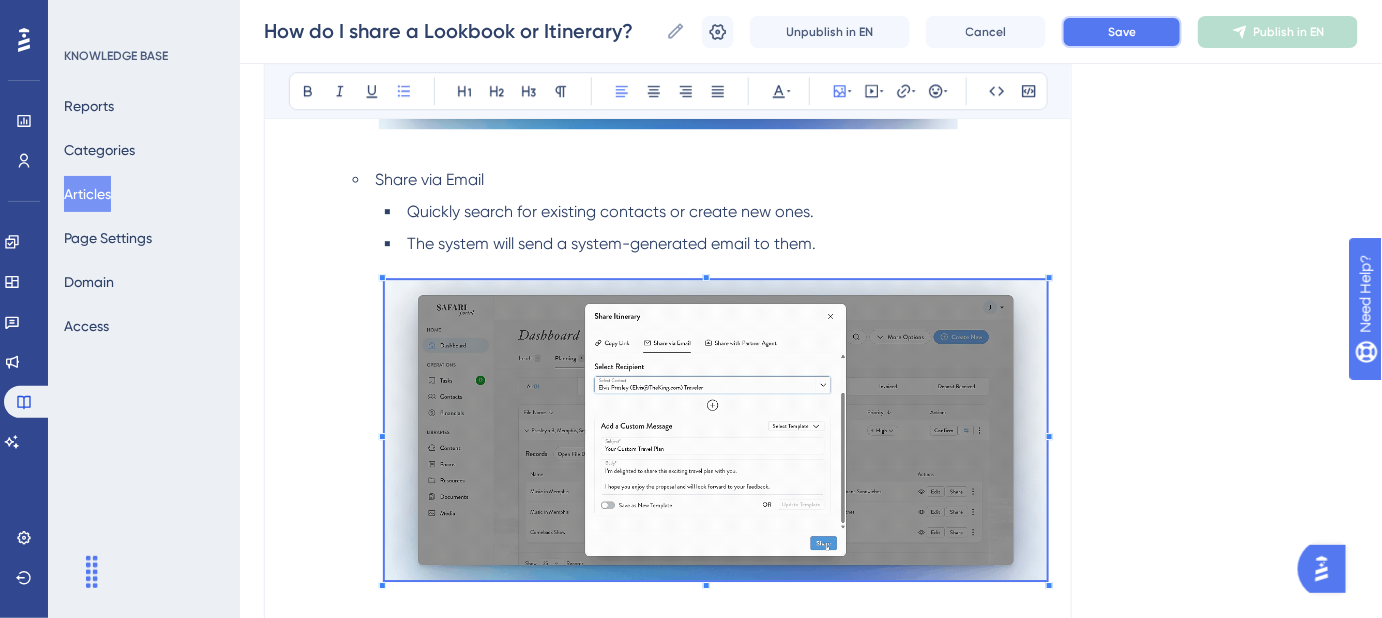 type 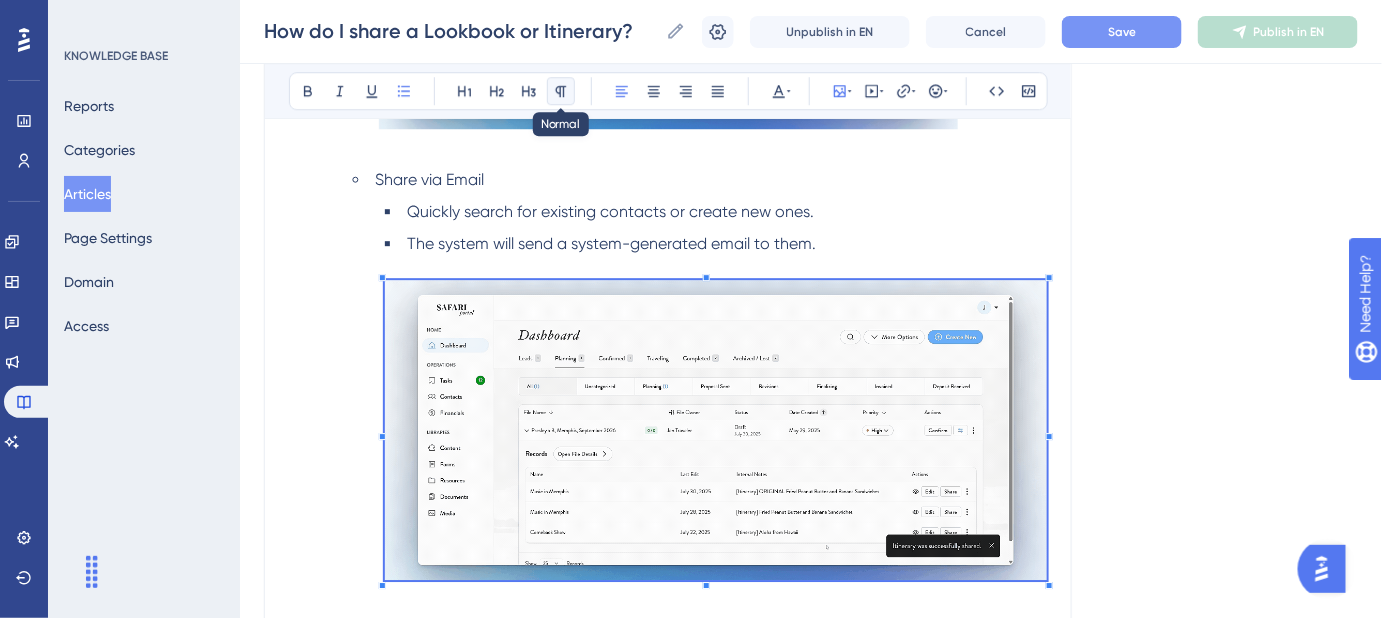 click 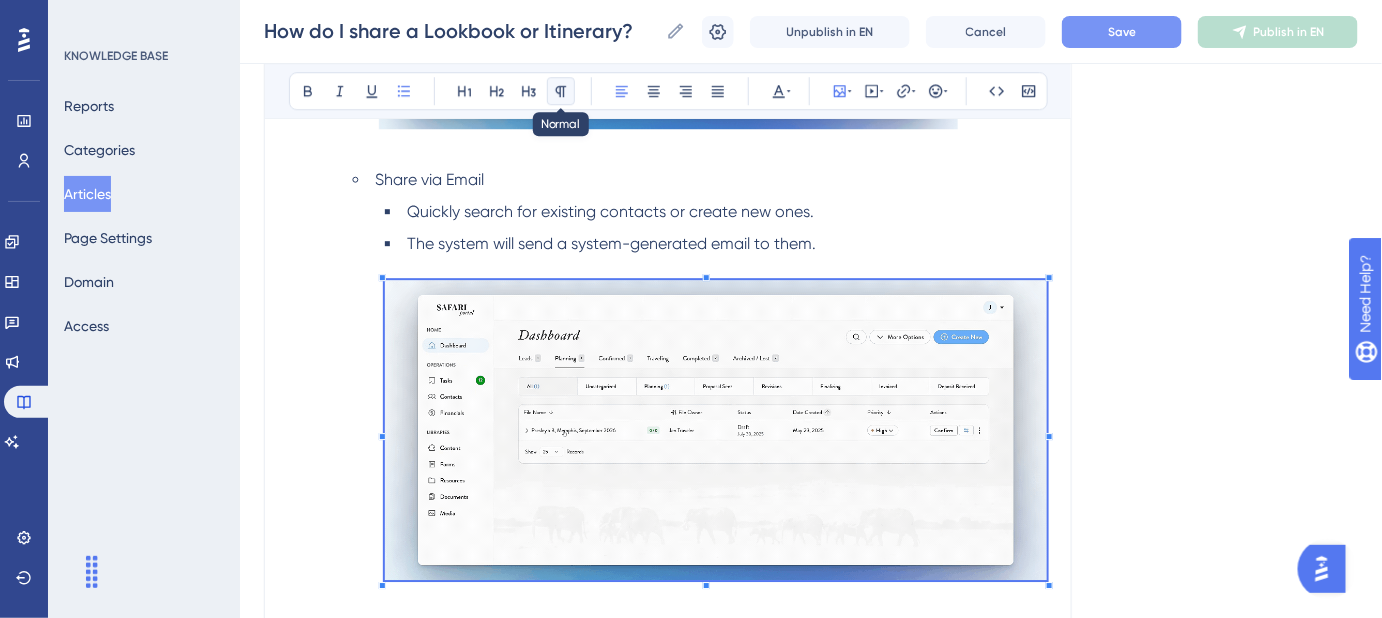click 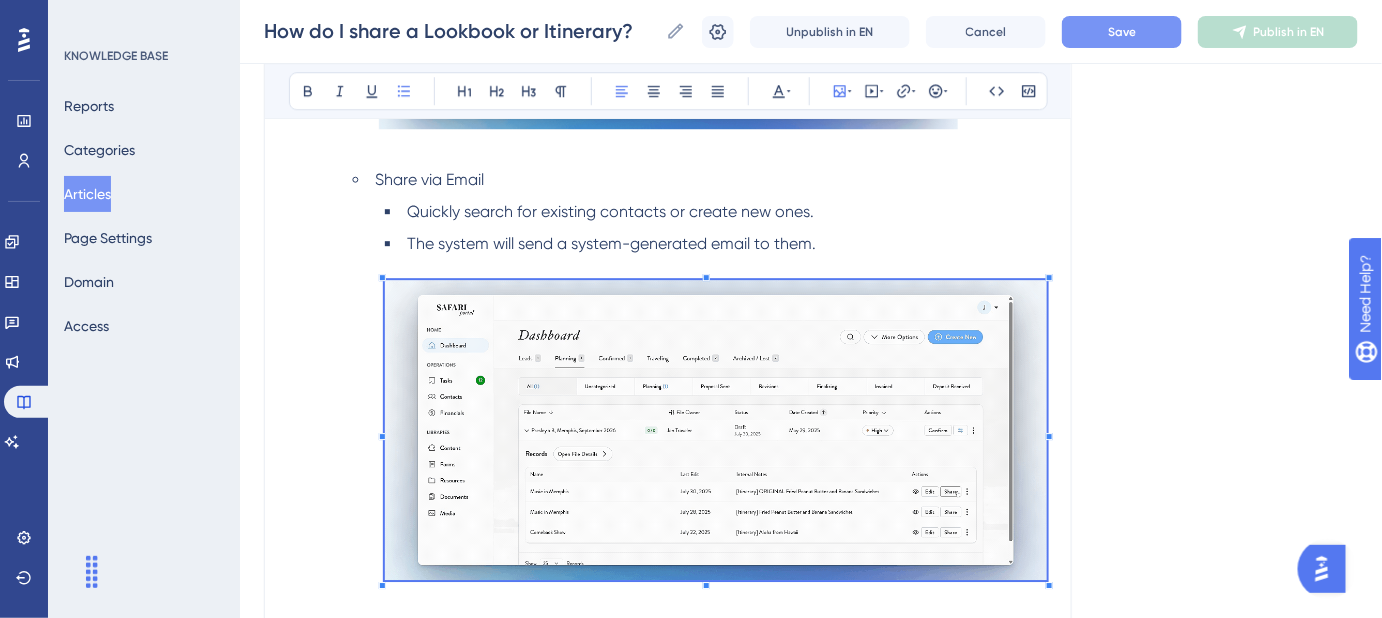 click on "Quickly search for existing contacts or create new ones. The system will send a system-generated email to them. They will receive a system-generated email with your custom message and a link to view the proposal" at bounding box center (700, 664) 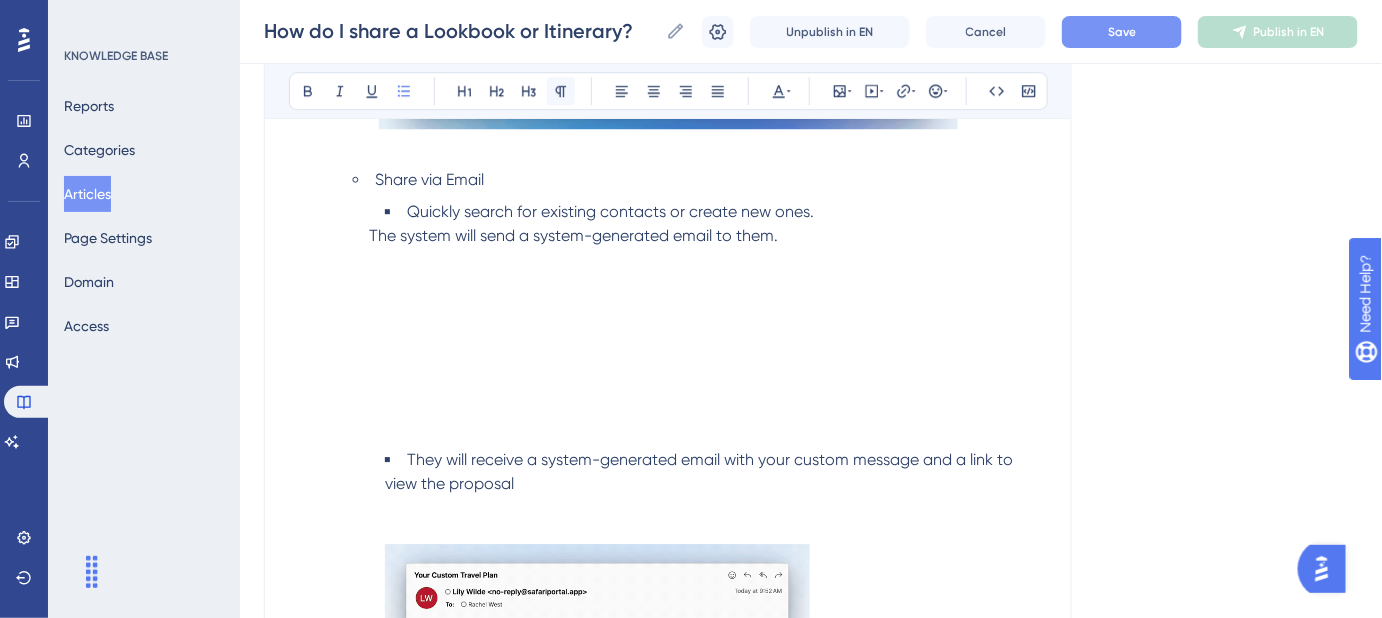 click 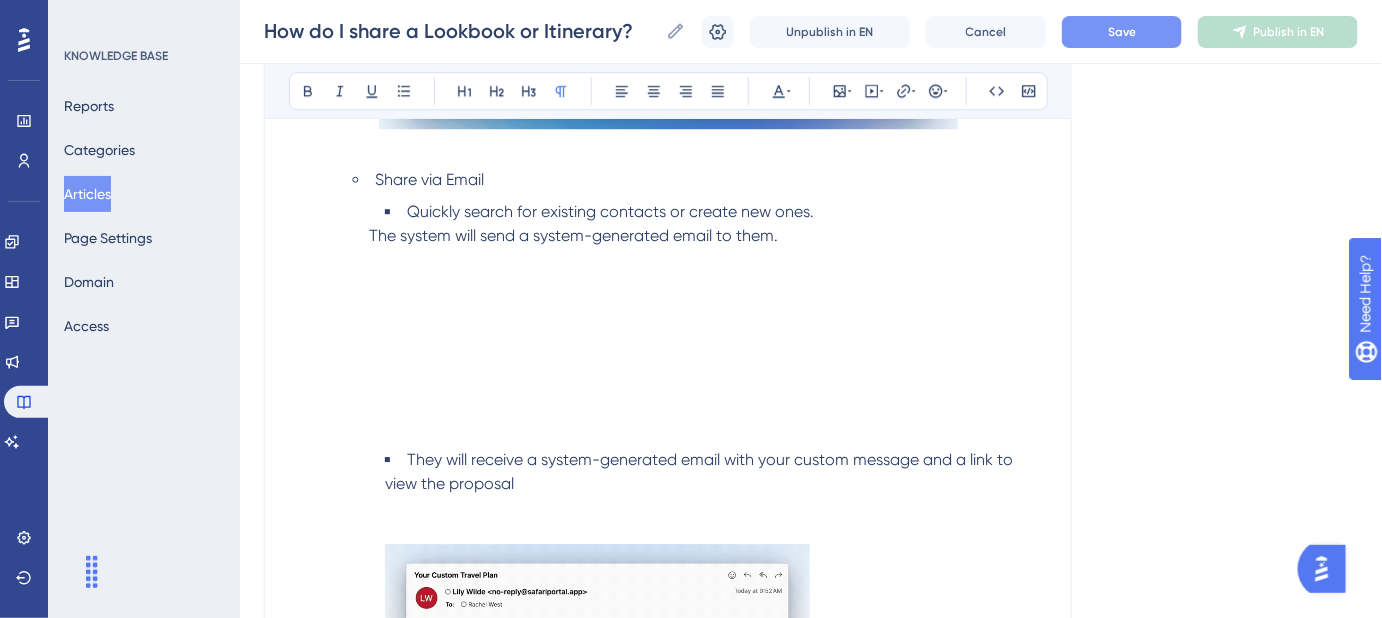 click on "The system will send a system-generated email to them." at bounding box center [668, 332] 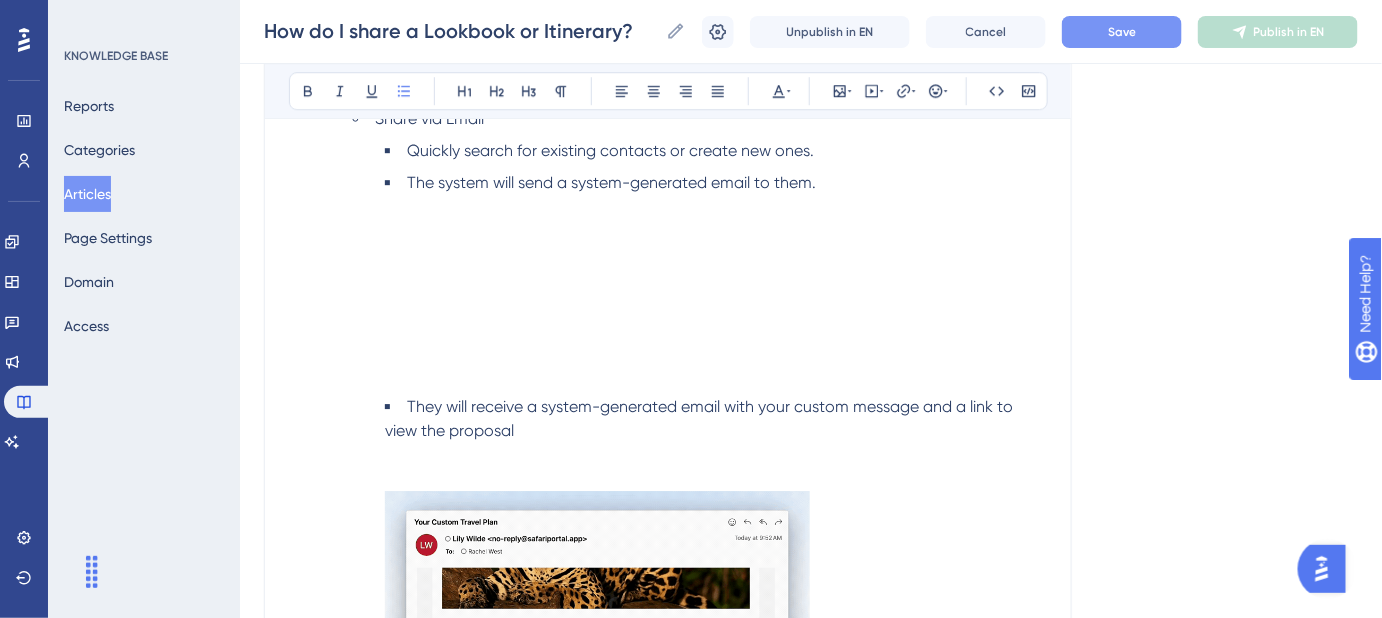 scroll, scrollTop: 2296, scrollLeft: 0, axis: vertical 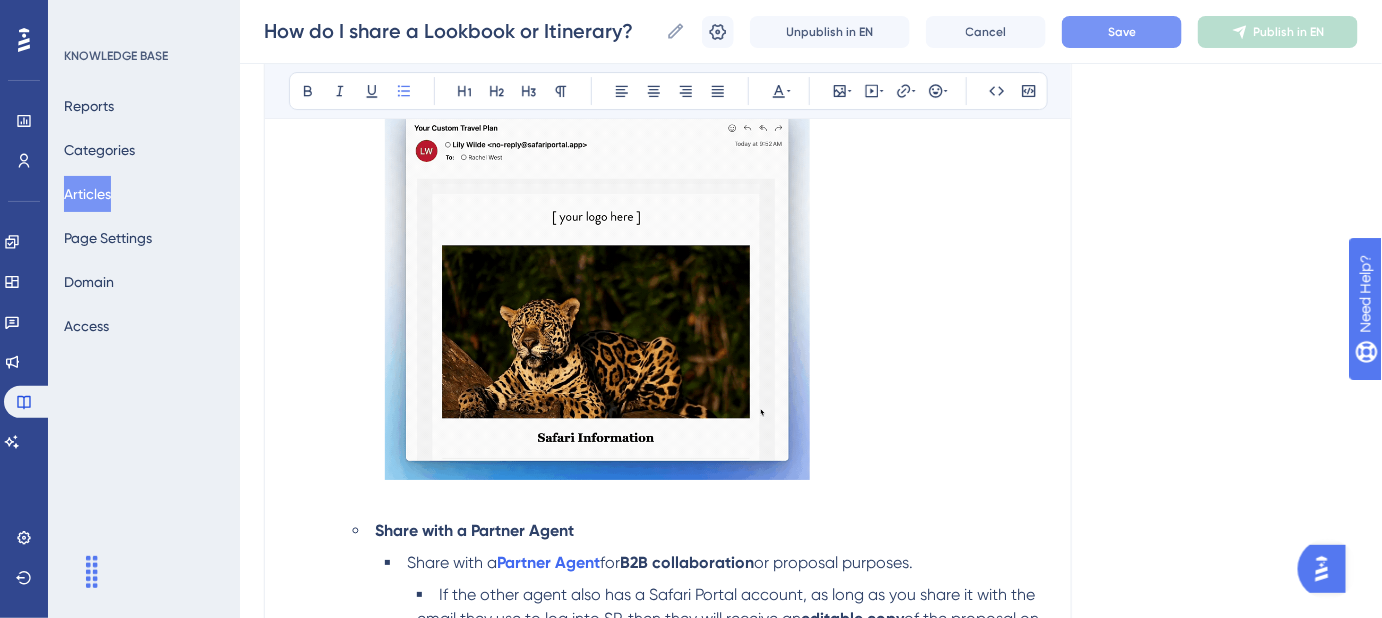 click at bounding box center [597, 288] 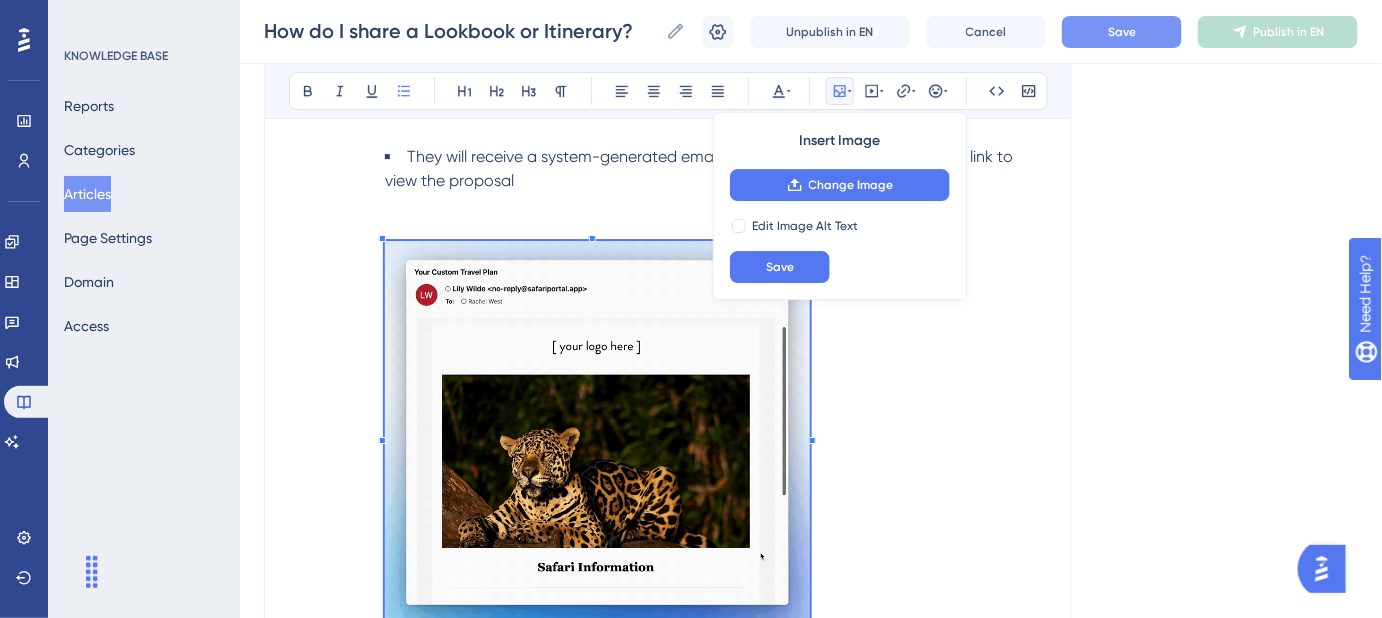 scroll, scrollTop: 2023, scrollLeft: 0, axis: vertical 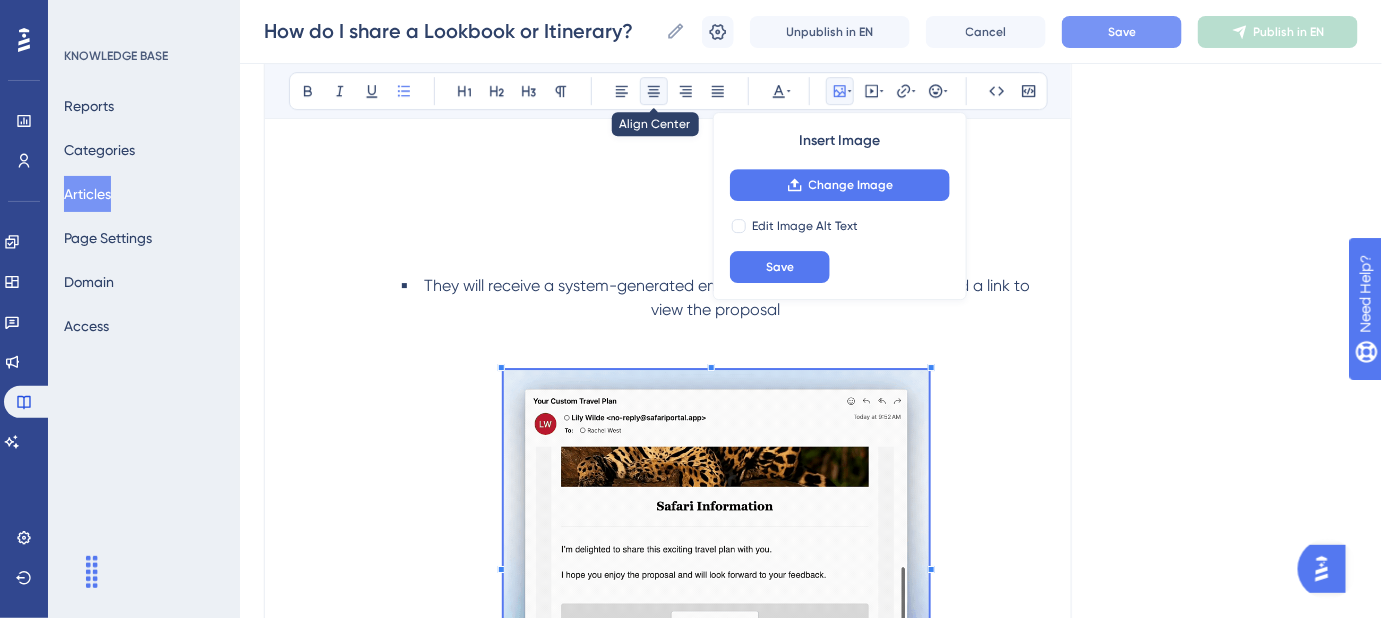 click 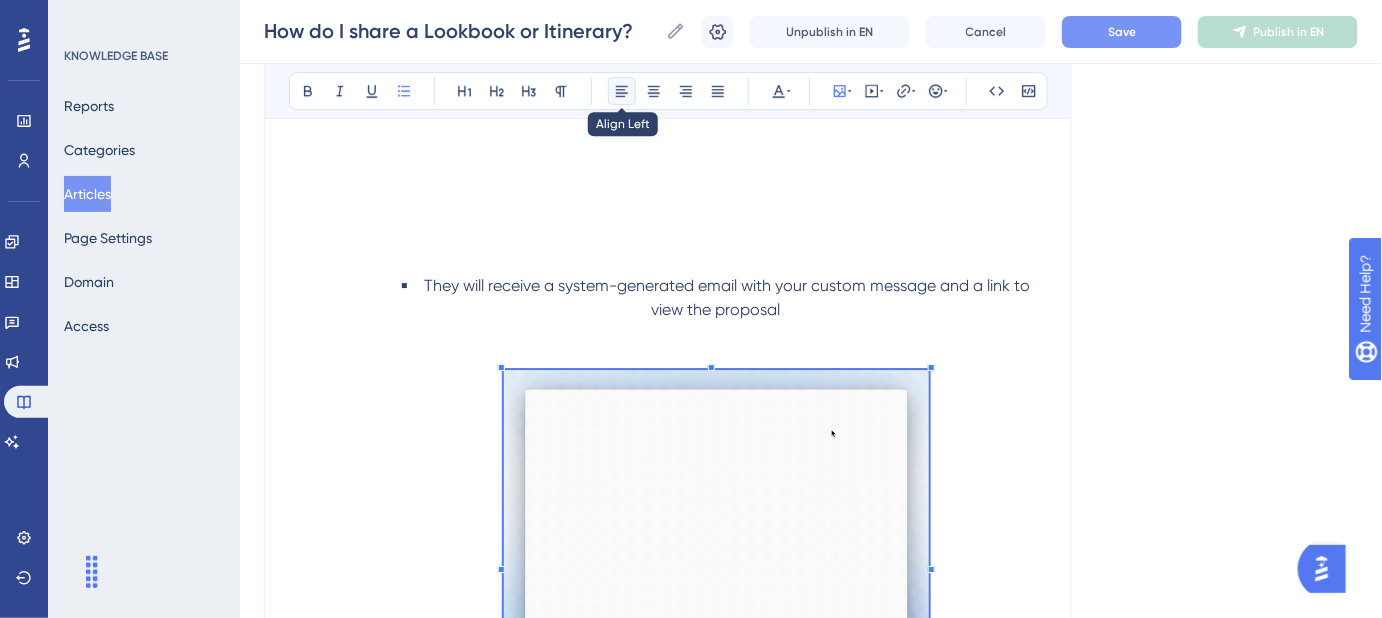 click 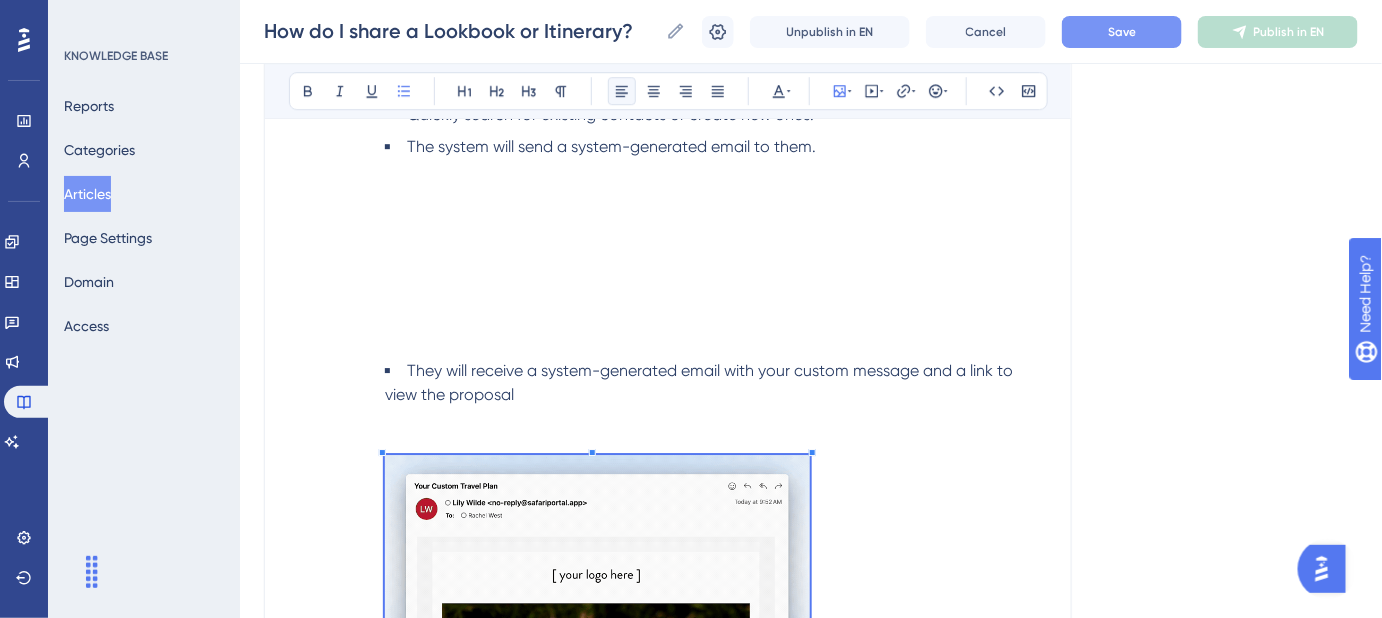 scroll, scrollTop: 1841, scrollLeft: 0, axis: vertical 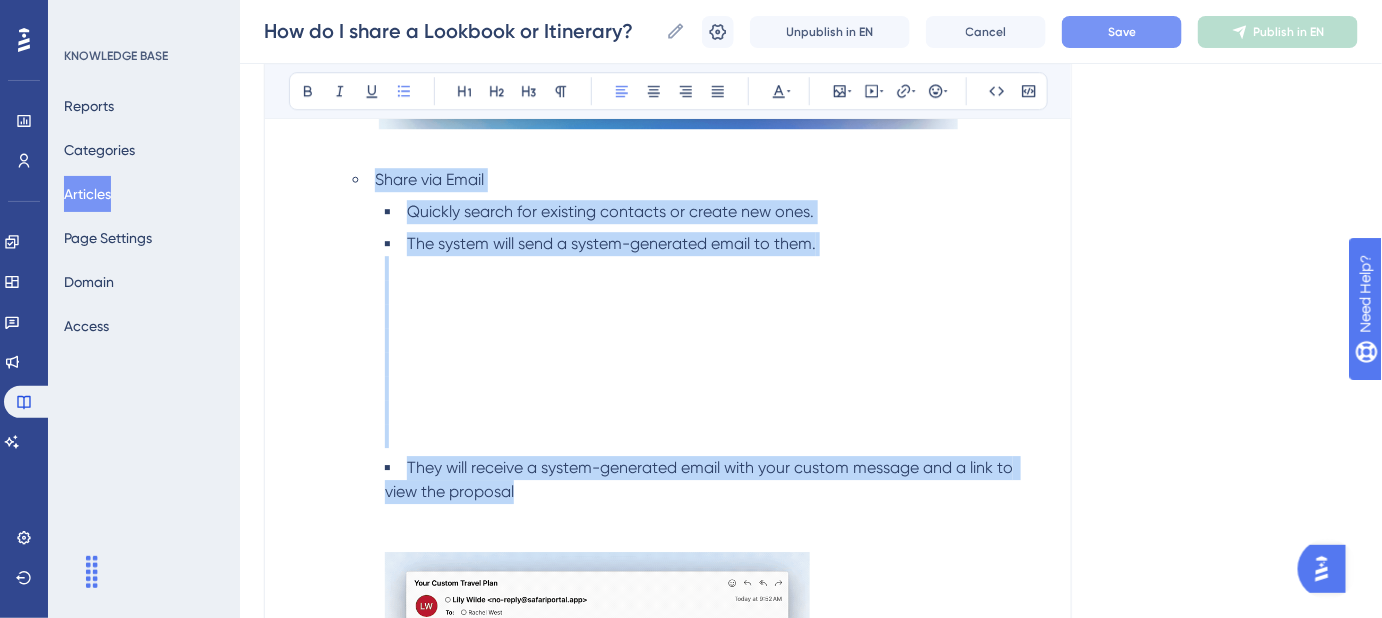 drag, startPoint x: 512, startPoint y: 489, endPoint x: 359, endPoint y: 160, distance: 362.83606 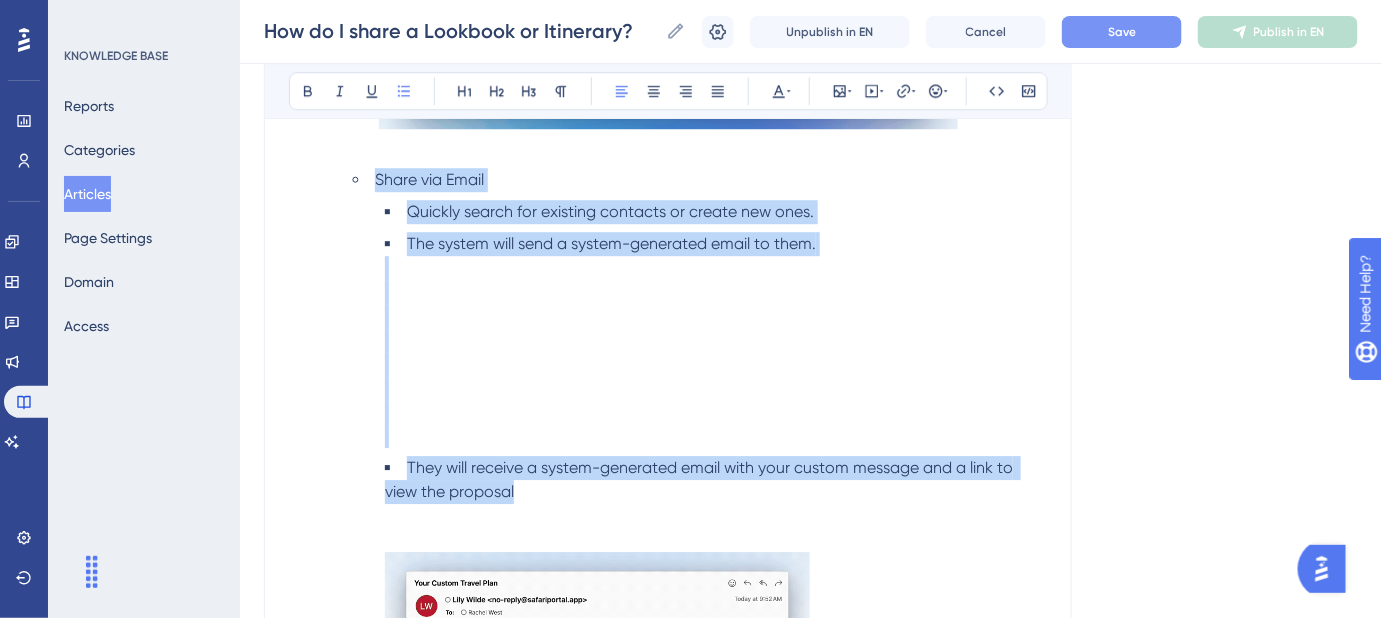 click on "Once you've created an  Itinerary  or   Lookbook ,  you can share proposals in one of two ways—whether with your client directly or with an agent from another company for B2B collaboration or proposal purposes. Sharing From Your Dashboard Navigate to your  Dashboard . Expand the relevant  File . Click the  Share  button next to the proposal that you'd like to share. Sharing From Within the Proposal While Editing It While editing a proposal, click the  Share icon  in the top right corner to launch the  share modal . 2. After clicking the  Share  icon, the  share modal  will appear with several options: Copy a Link Copy  the link to your clipboard to share directly via email, WhatsApp, or message. Optionally,  customize  the share link if you have already set up a  custom domain URL . Share via Email  Quickly search for existing contacts or create new ones. The system will send a system-generated email to them. They will receive a system-generated email with your custom message and a link to view the proposal" at bounding box center (668, 238) 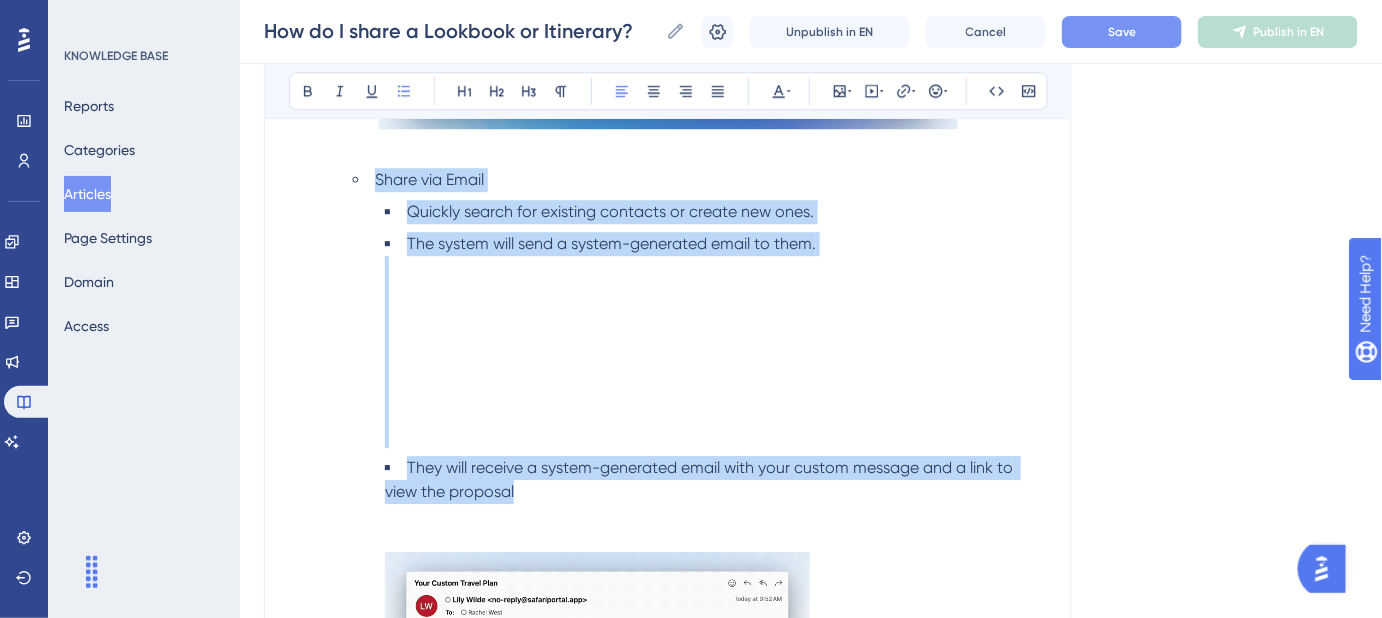 click on "The system will send a system-generated email to them." at bounding box center [716, 340] 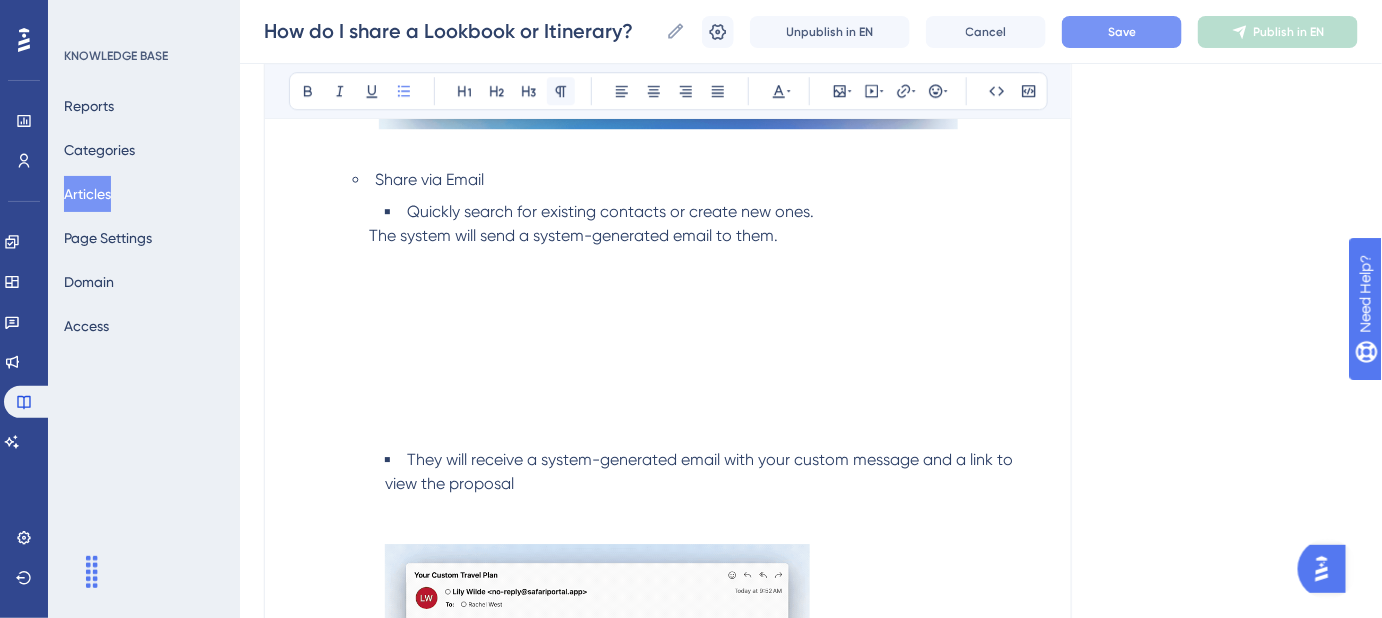 click 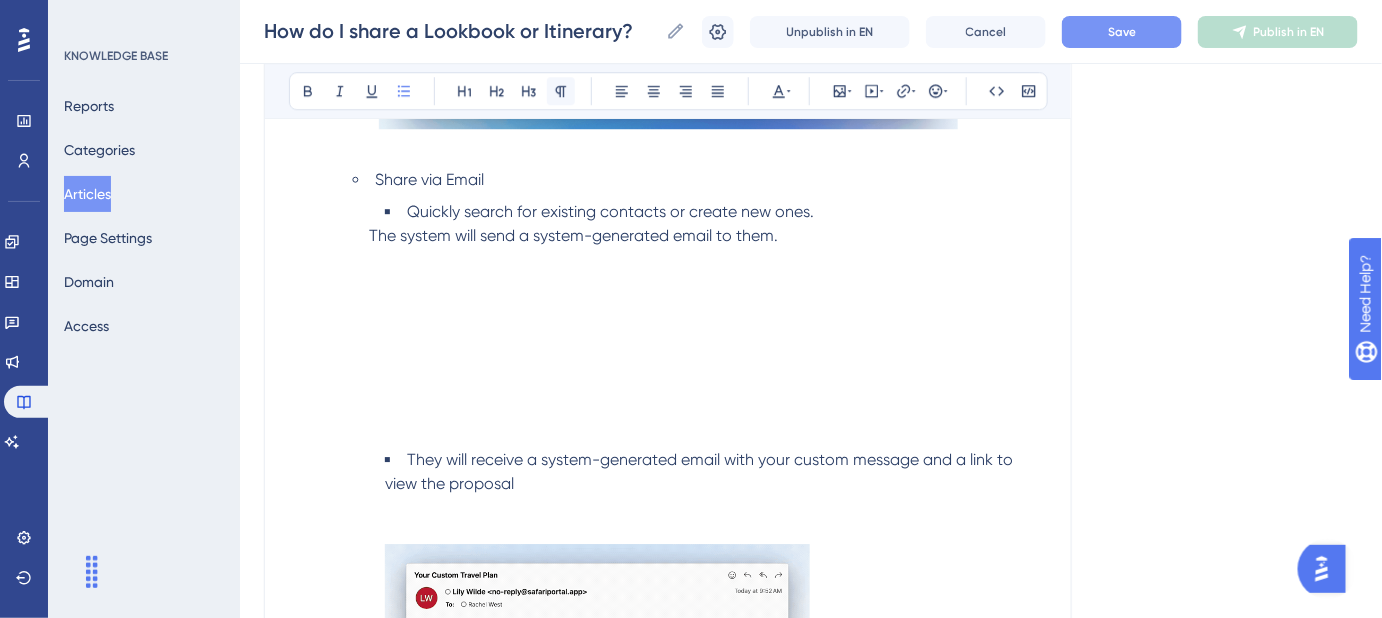 click 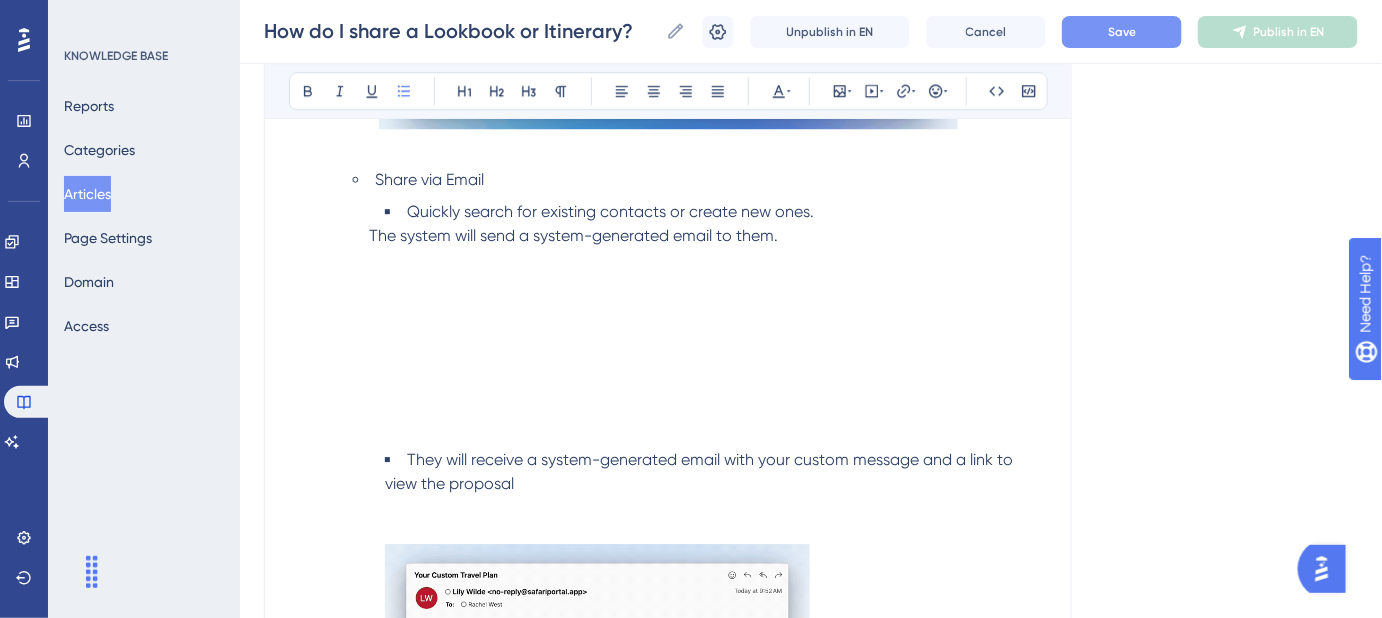 click on "The system will send a system-generated email to them." at bounding box center (668, 332) 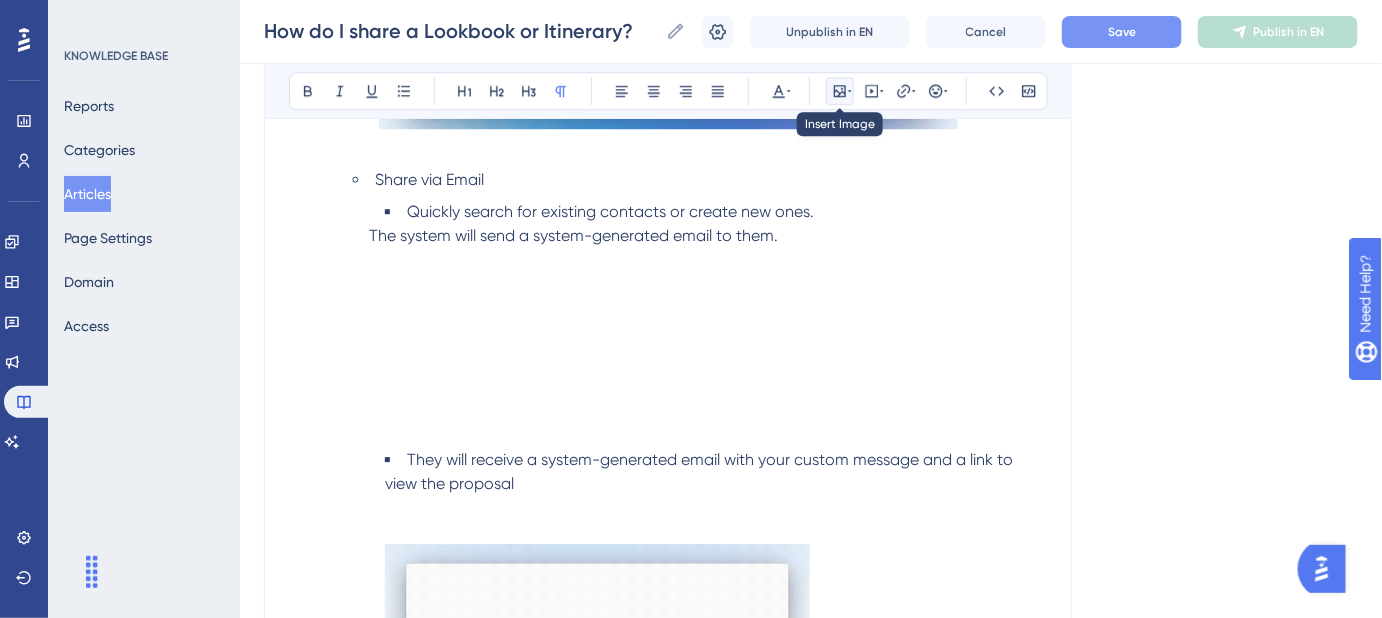 click 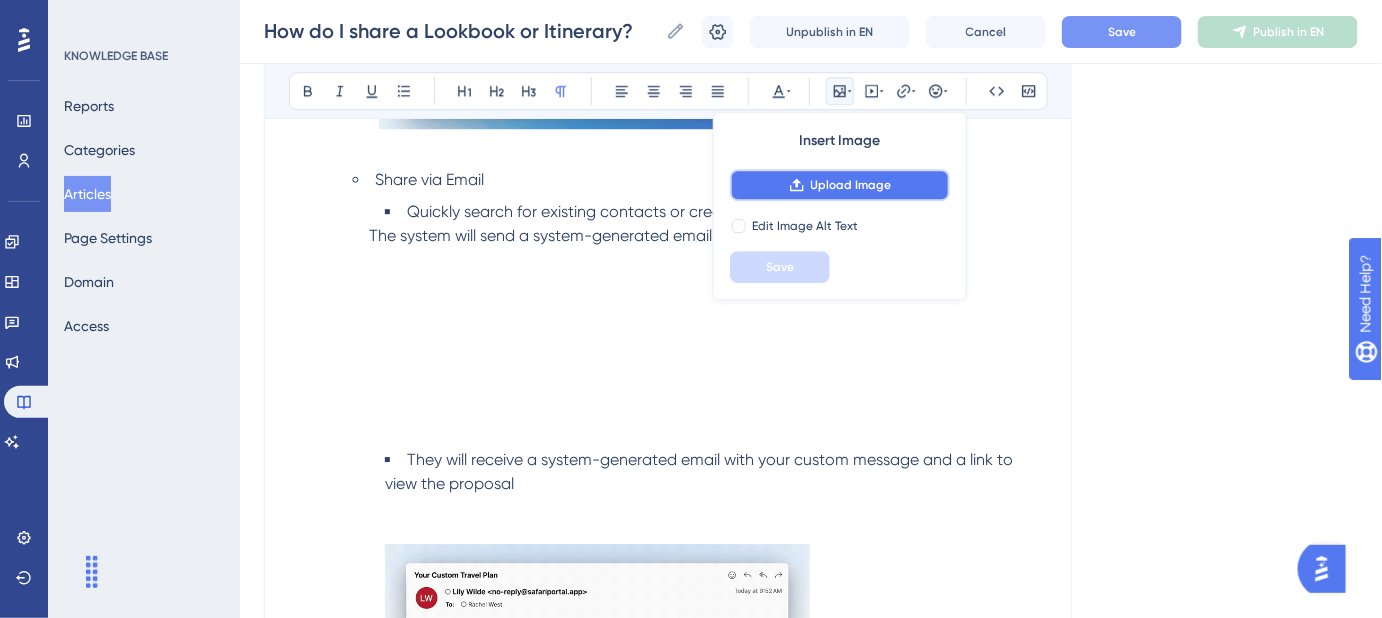 click on "Upload Image" at bounding box center (851, 185) 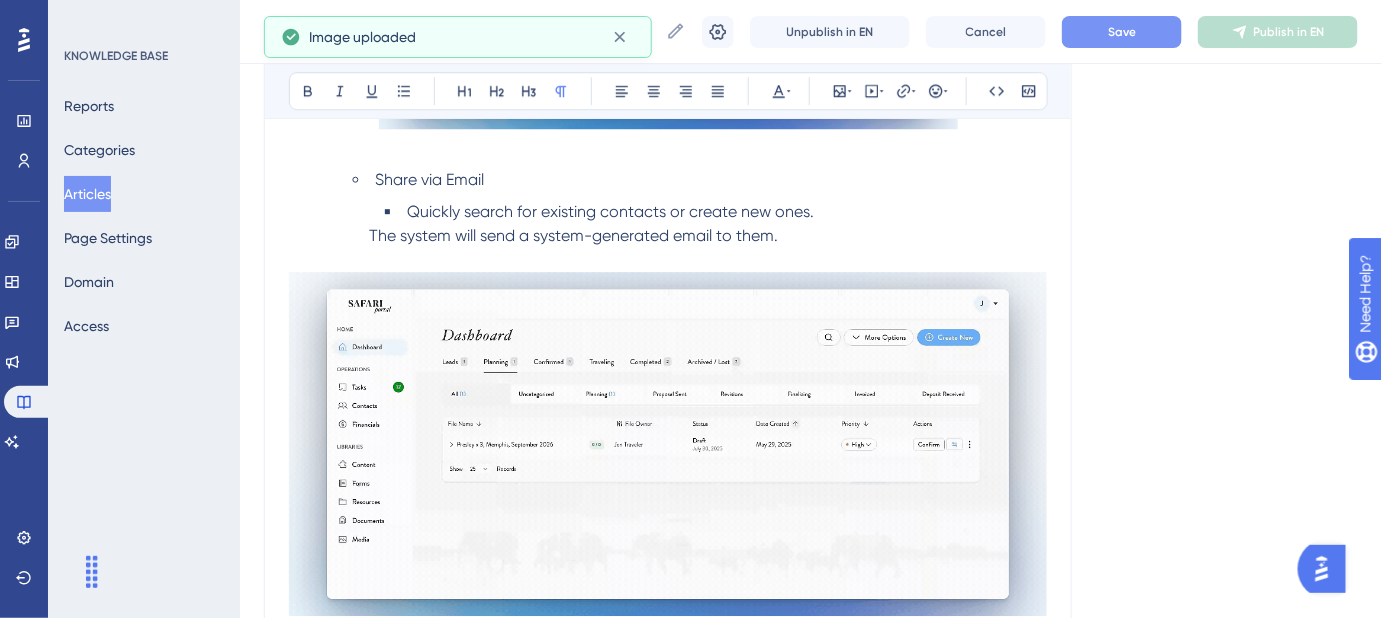 click on "The system will send a system-generated email to them." at bounding box center [668, 236] 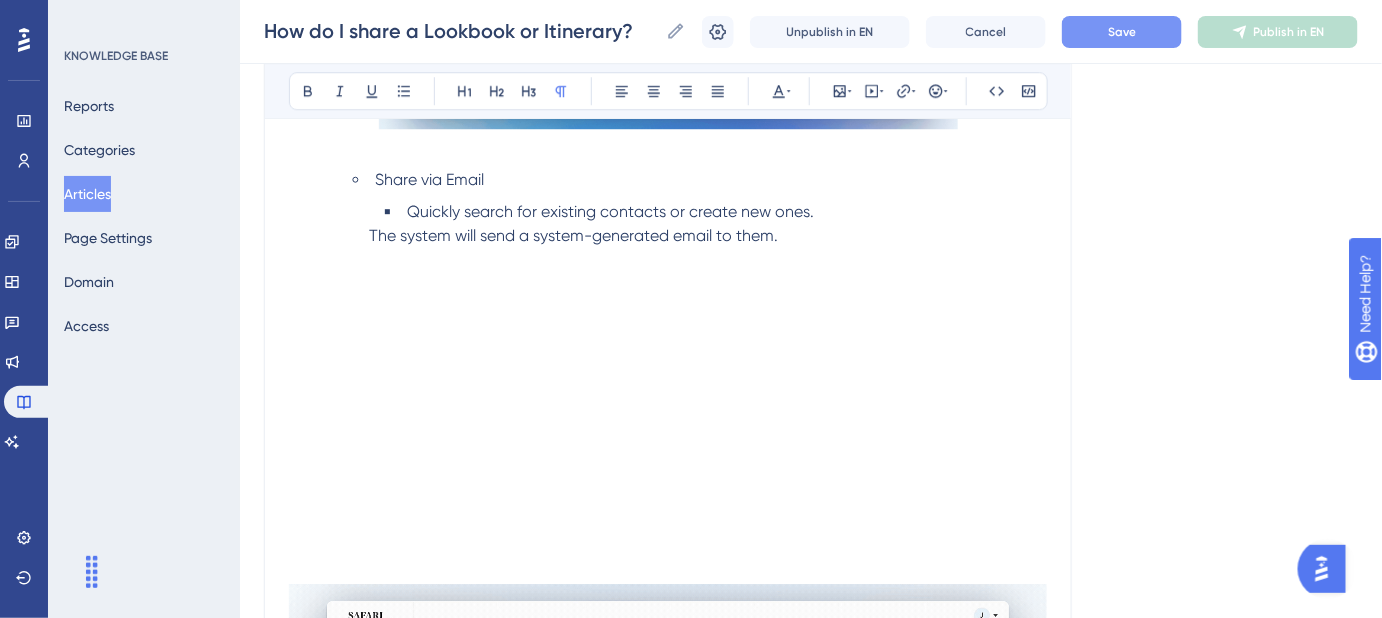 click on "The system will send a system-generated email to them." at bounding box center [573, 235] 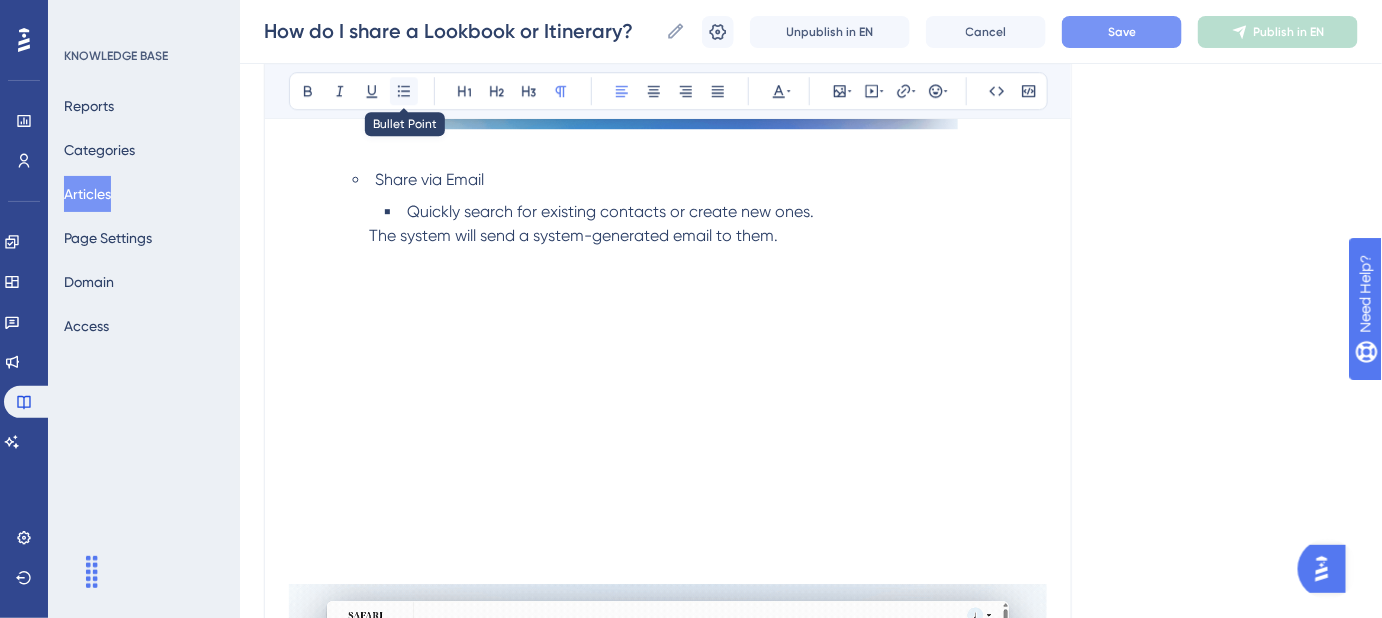 click at bounding box center [404, 91] 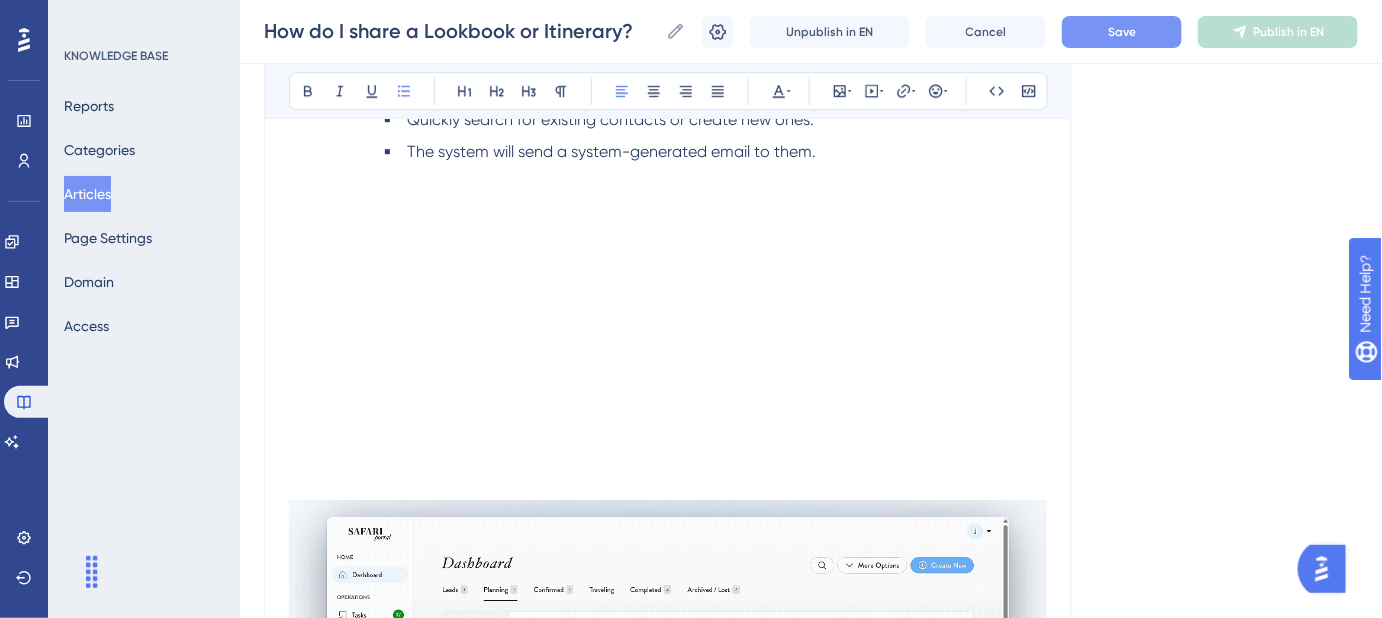 scroll, scrollTop: 1932, scrollLeft: 0, axis: vertical 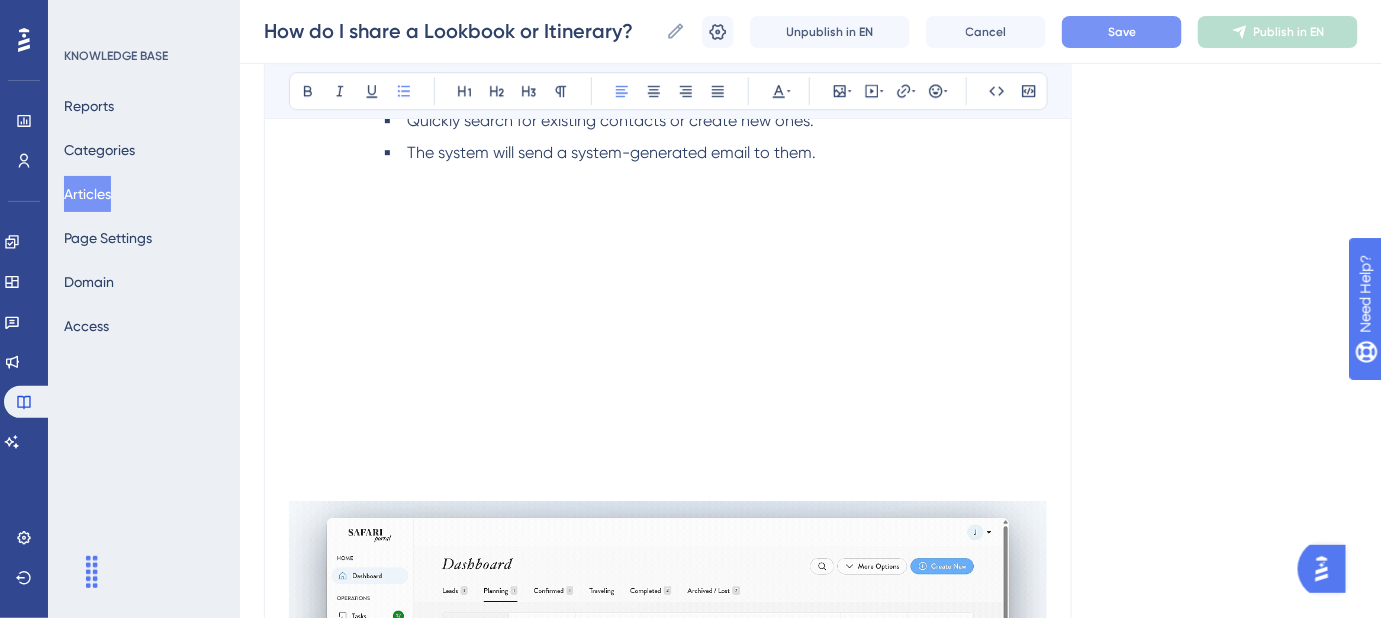 click on "The system will send a system-generated email to them." at bounding box center [716, 153] 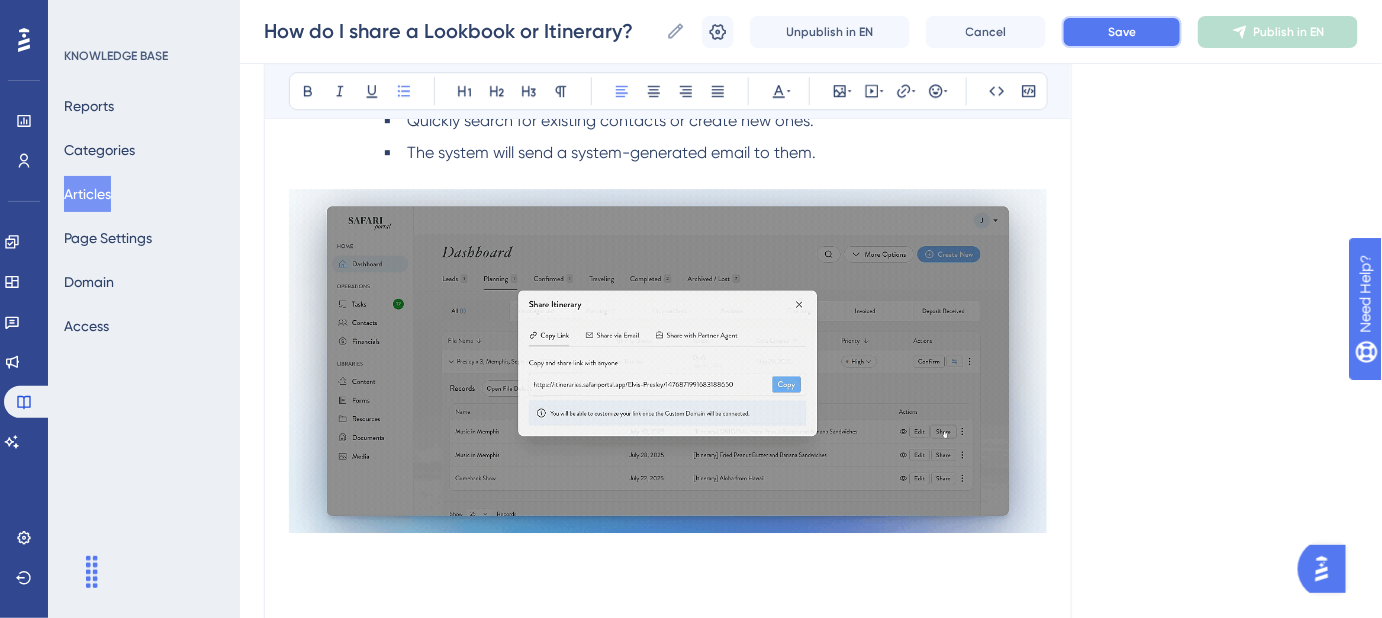 click on "Save" at bounding box center (1122, 32) 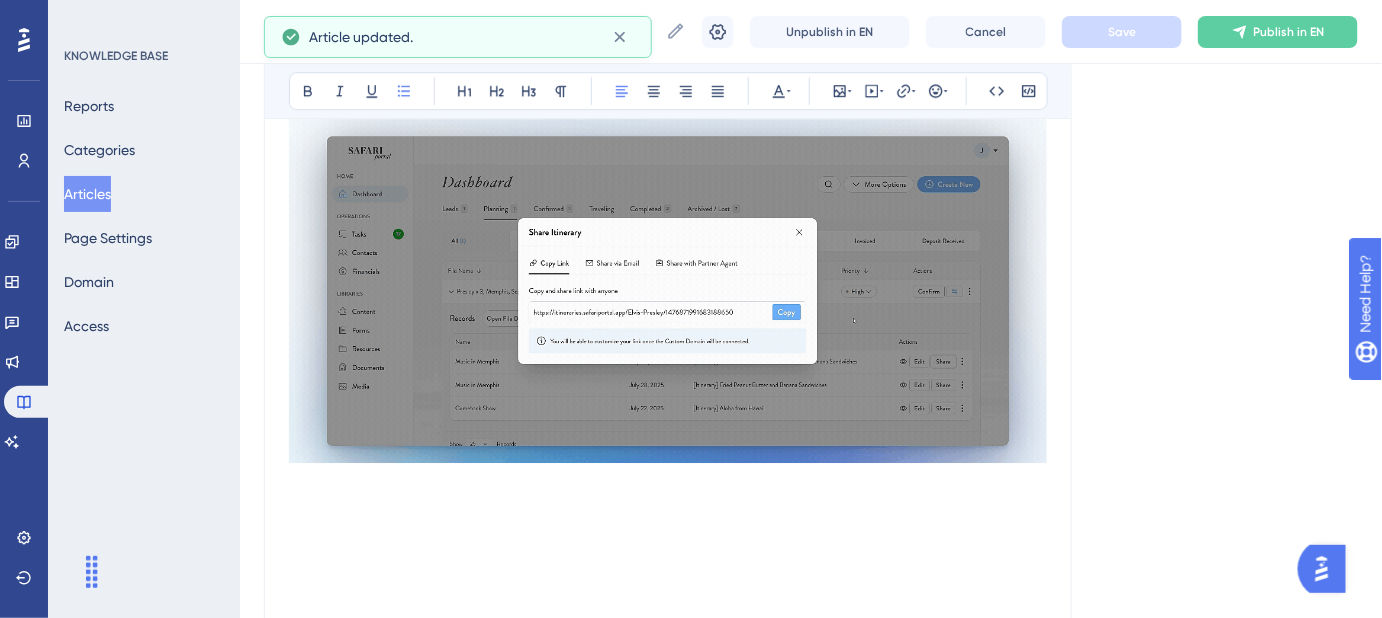 scroll, scrollTop: 2114, scrollLeft: 0, axis: vertical 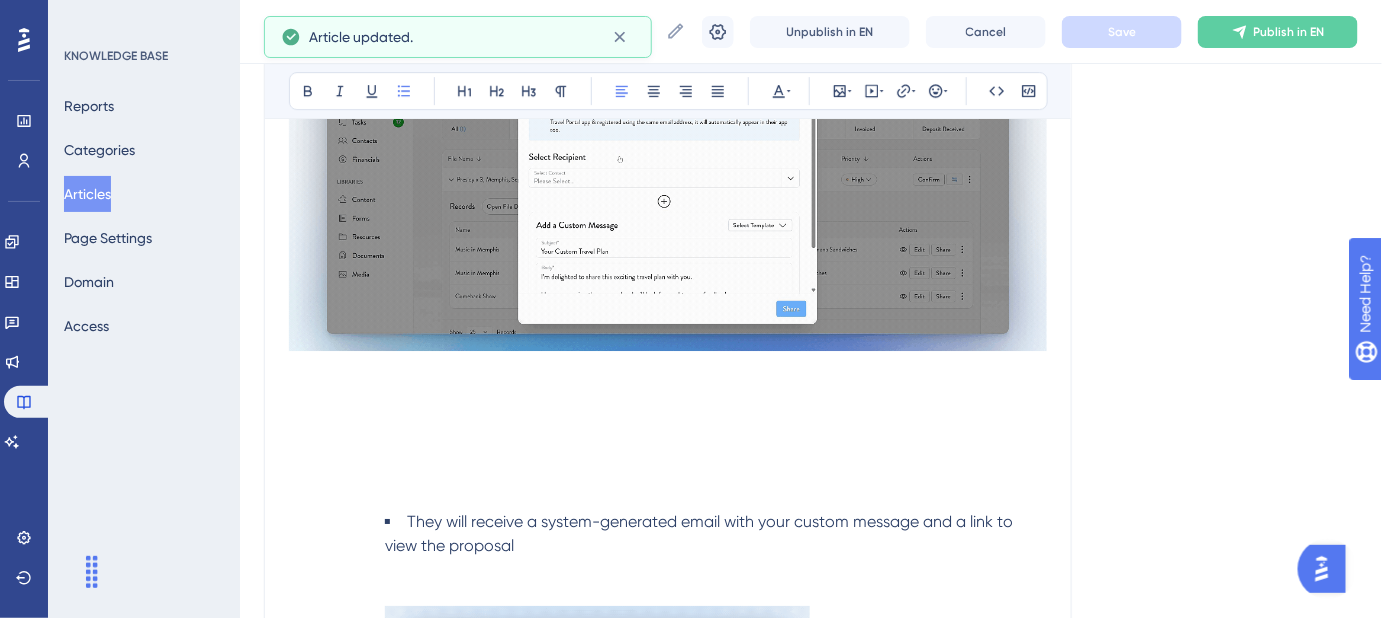 click at bounding box center [668, 254] 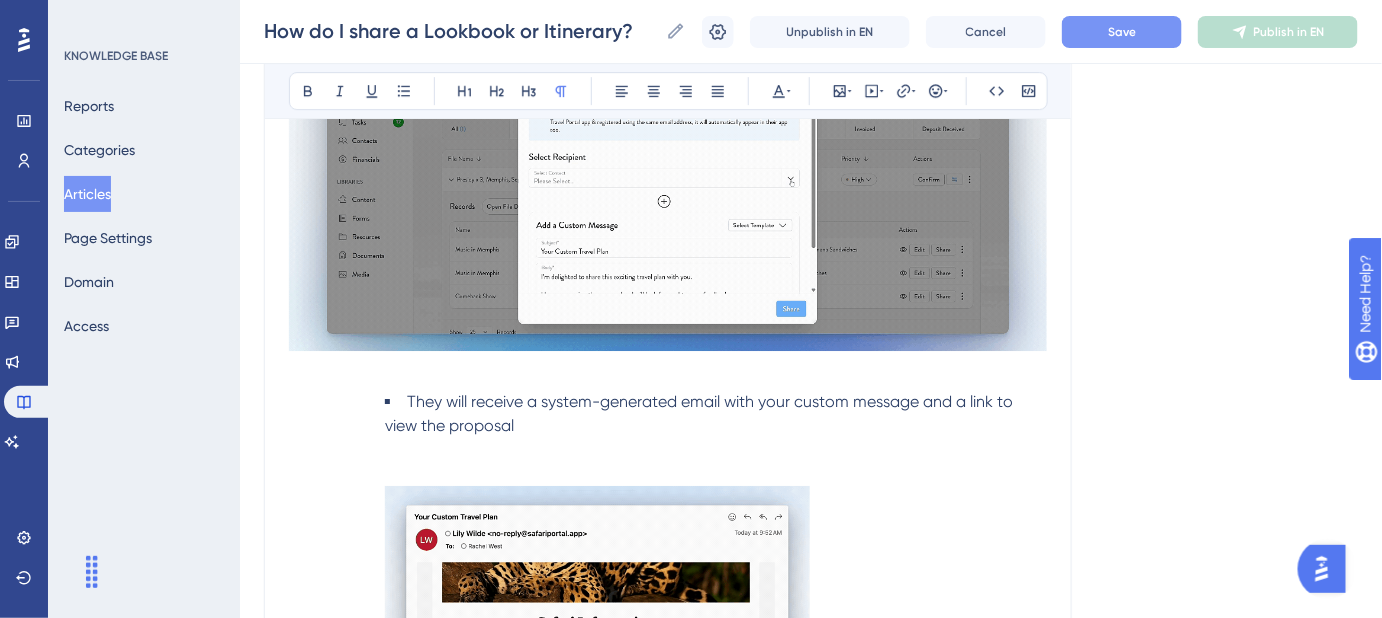 click on "Save" at bounding box center (1122, 32) 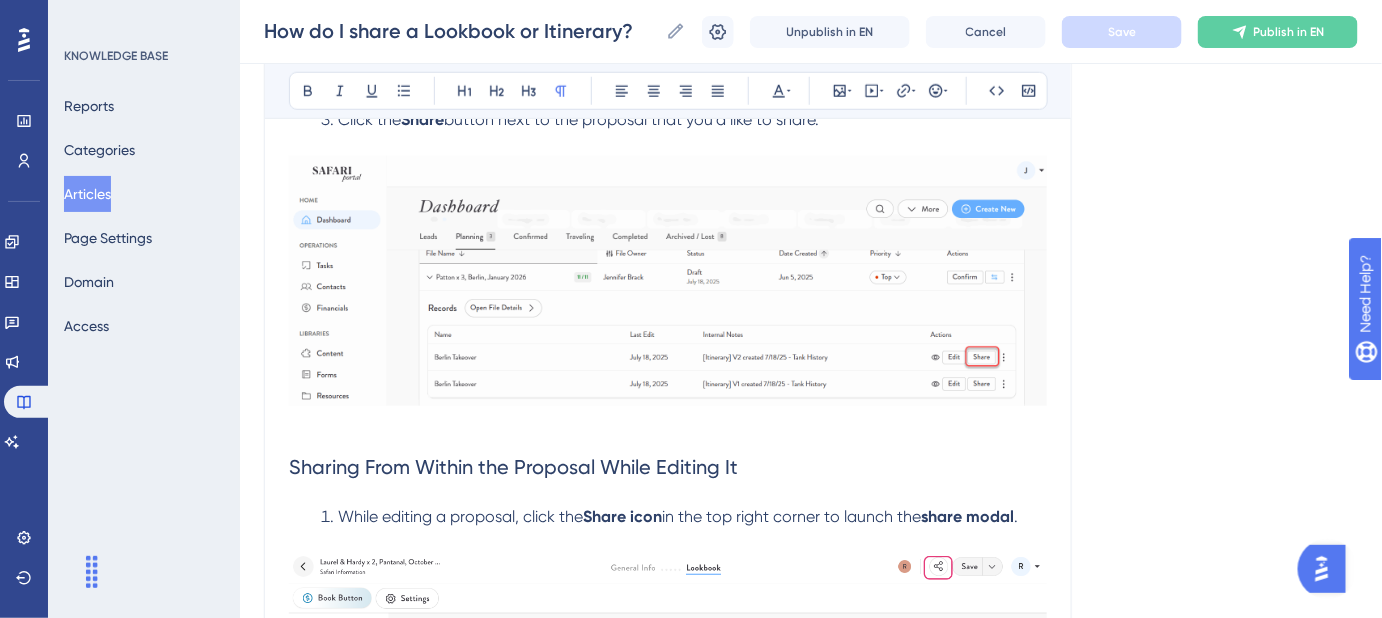 scroll, scrollTop: 727, scrollLeft: 0, axis: vertical 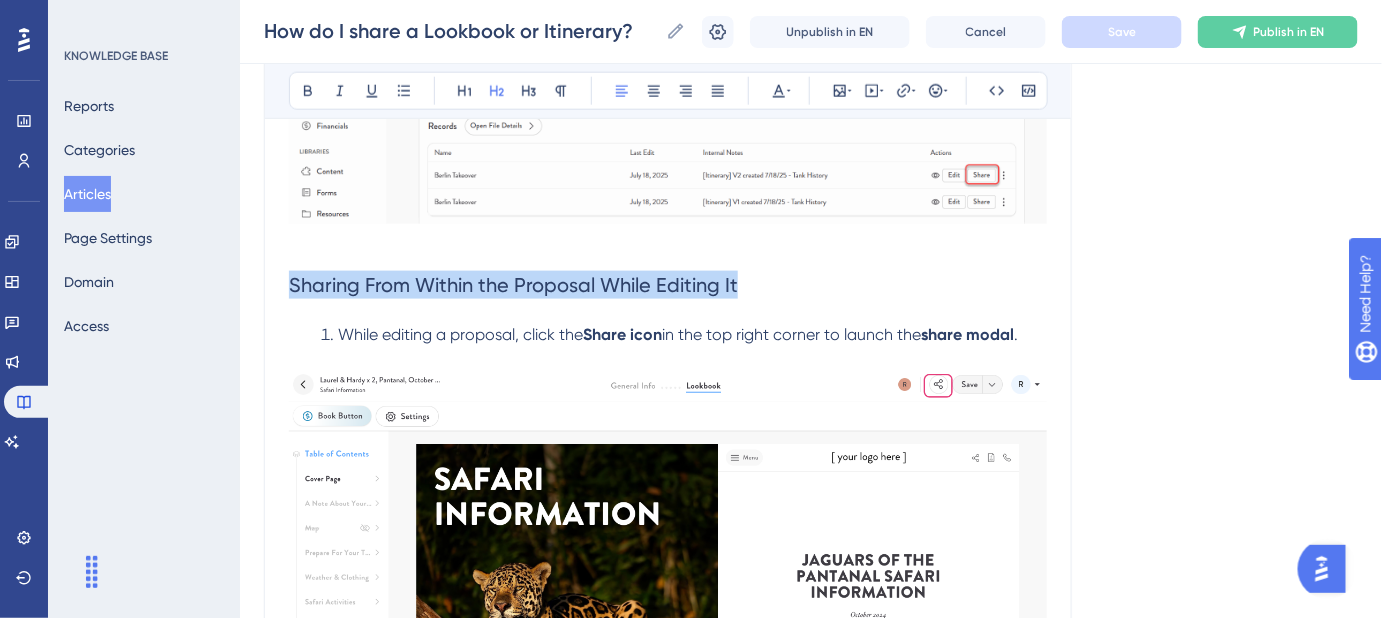 drag, startPoint x: 741, startPoint y: 281, endPoint x: 247, endPoint y: 288, distance: 494.0496 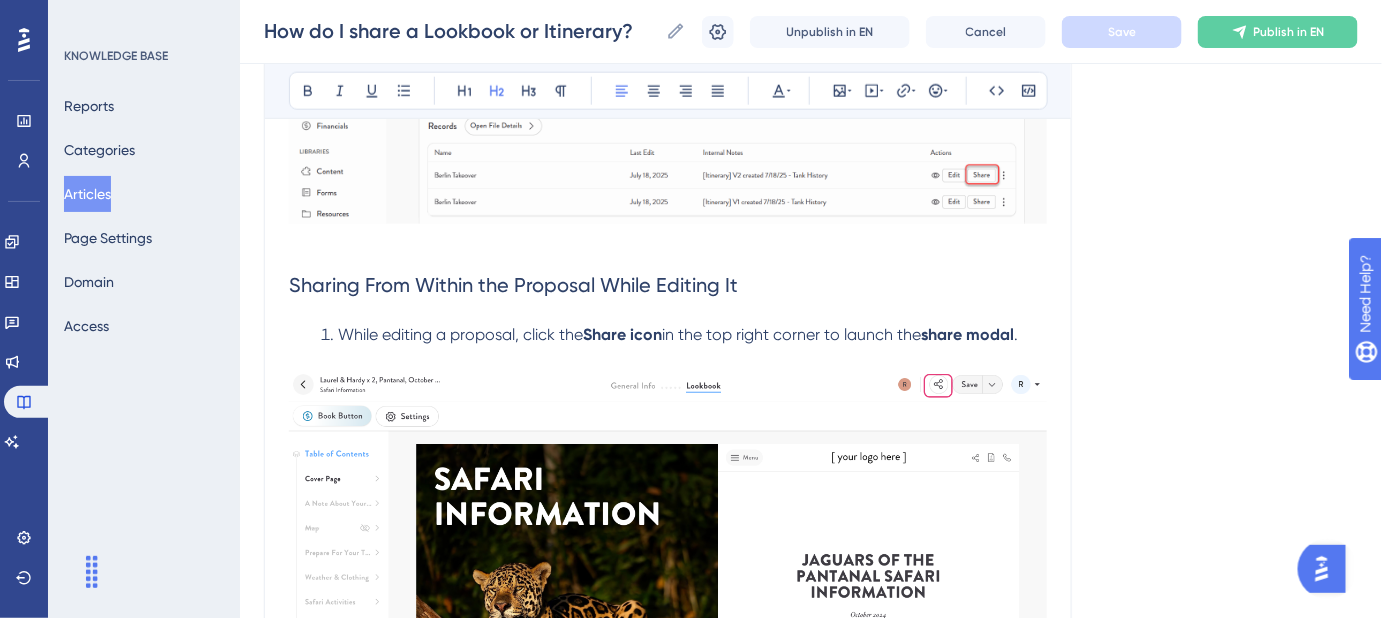 click on "Language English (Default) How do I share a Lookbook or Itinerary? Step-by-step guide to sharing a Lookbook or Itinerary. Bold Italic Underline Bullet Point Heading 1 Heading 2 Heading 3 Normal Align Left Align Center Align Right Align Justify Text Color Insert Image Embed Video Hyperlink Emojis Code Code Block Once you've created an  Itinerary  or   Lookbook ,  you can share proposals in one of two ways—whether with your client directly or with an agent from another company for B2B collaboration or proposal purposes. Sharing From Your Dashboard Navigate to your  Dashboard . Expand the relevant  File . Click the  Share  button next to the proposal that you'd like to share. Sharing From Within the Proposal While Editing It While editing a proposal, click the  Share icon  in the top right corner to launch the  share modal . 2. After clicking the  Share  icon, the  share modal  will appear with several options: Copy a Link Copy  the link to your clipboard to share directly via email, WhatsApp, or message. ." at bounding box center [811, 1379] 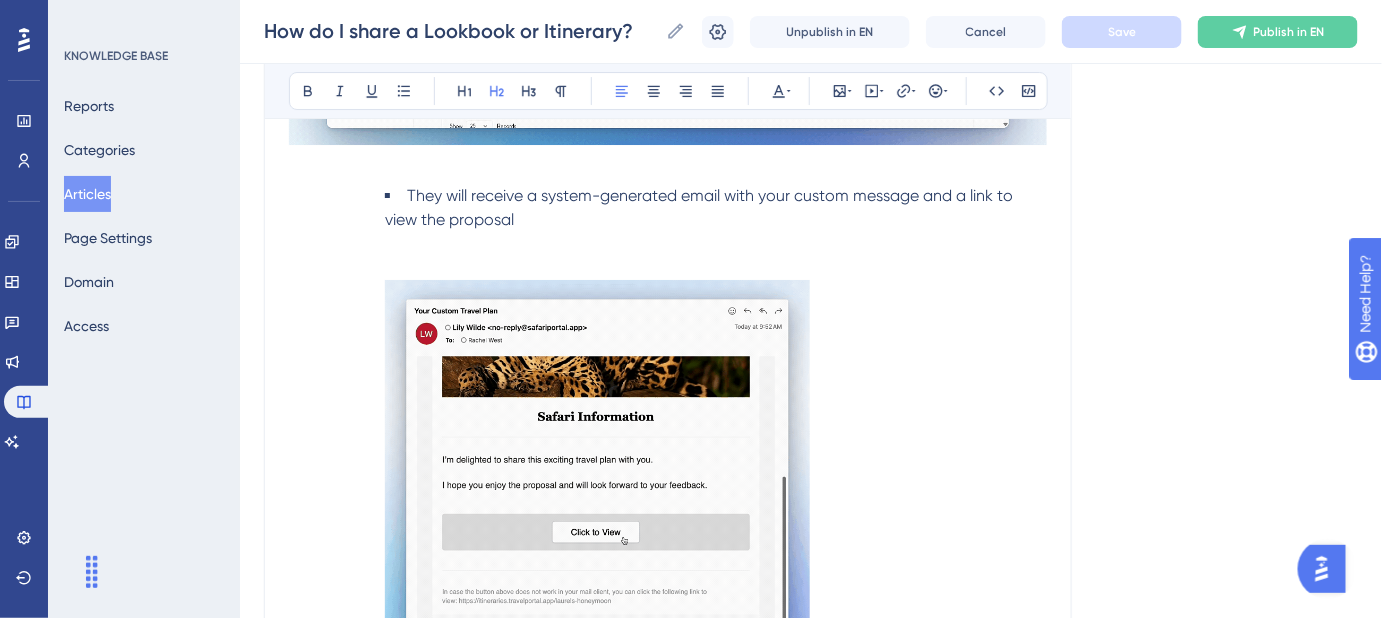 scroll, scrollTop: 2363, scrollLeft: 0, axis: vertical 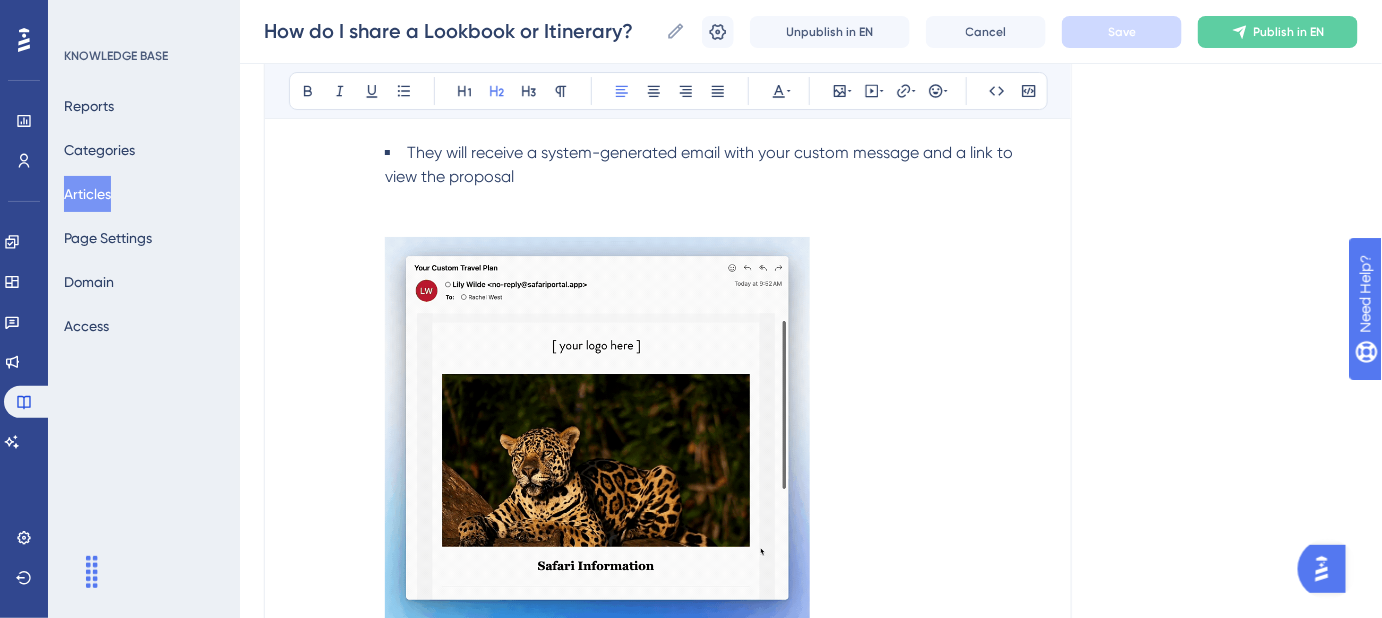 click at bounding box center [597, 428] 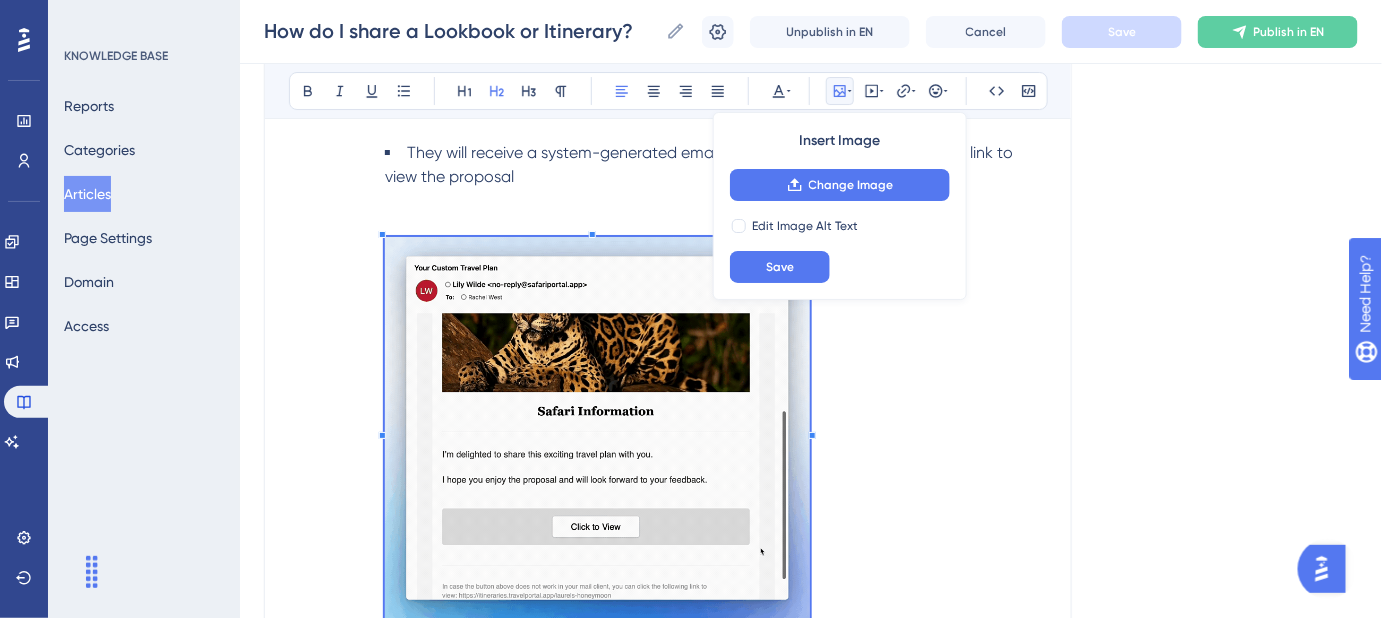 click on "They will receive a system-generated email with your custom message and a link to view the proposal" at bounding box center [716, 396] 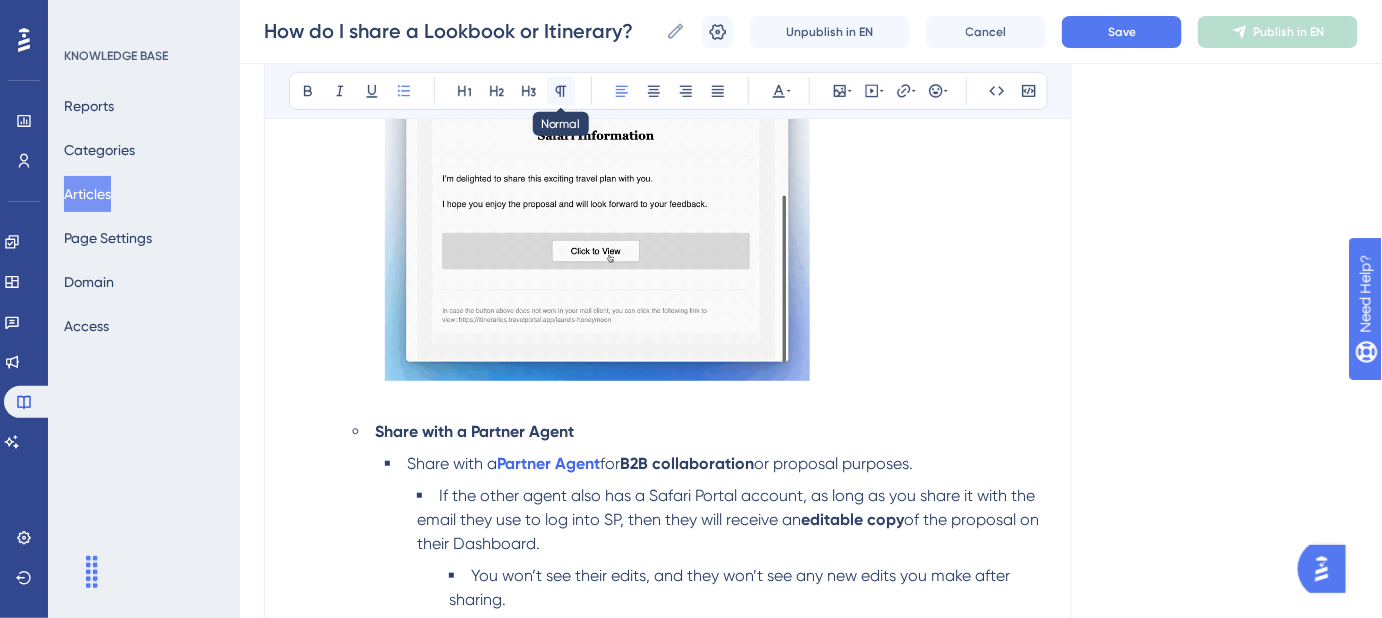 click 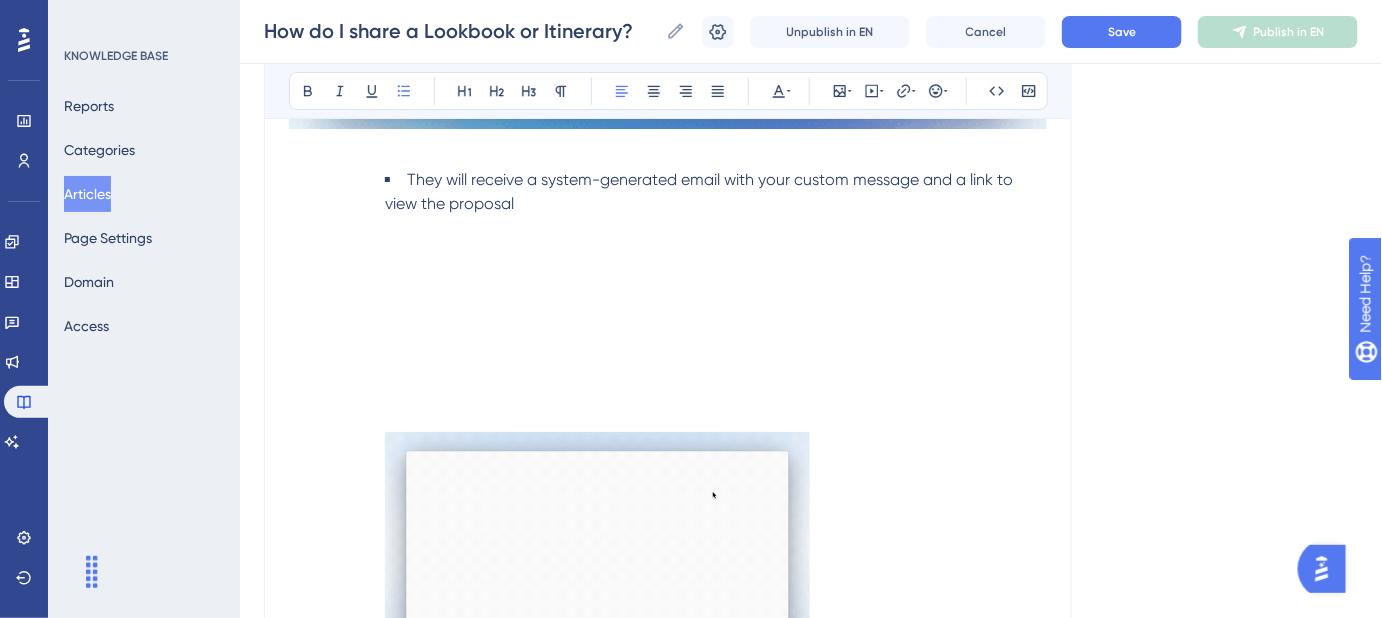 scroll, scrollTop: 2405, scrollLeft: 0, axis: vertical 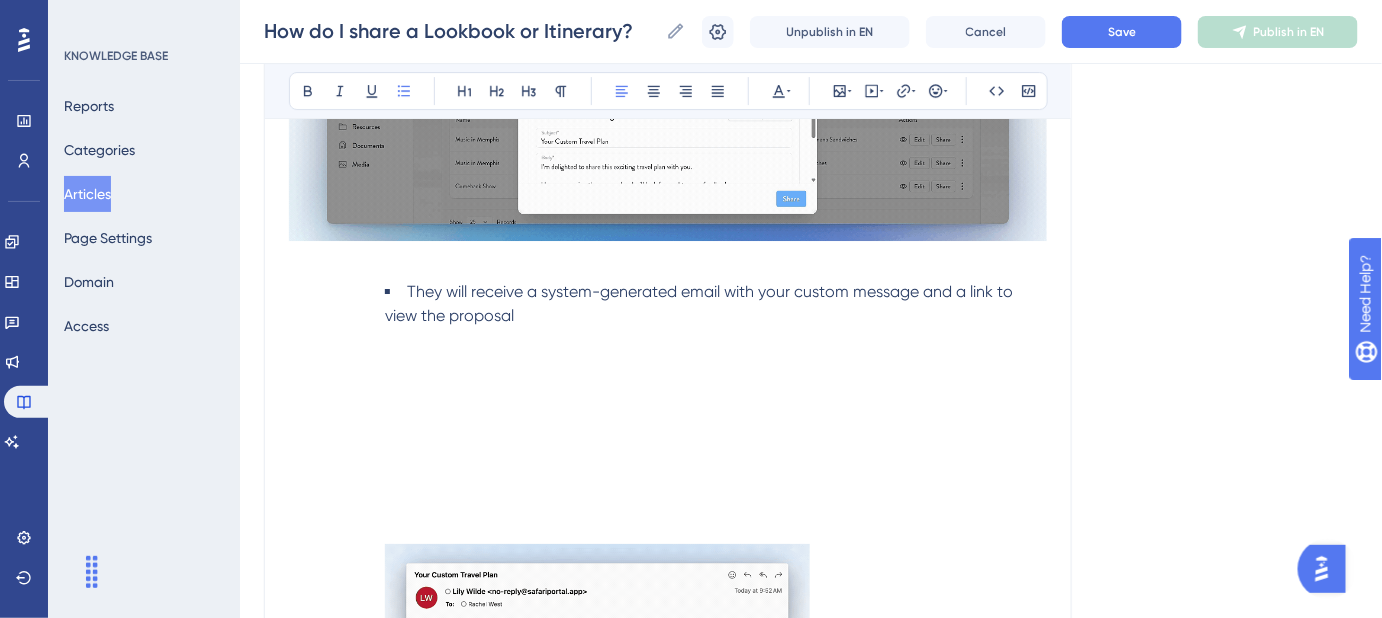 click on "They will receive a system-generated email with your custom message and a link to view the proposal" at bounding box center (716, 619) 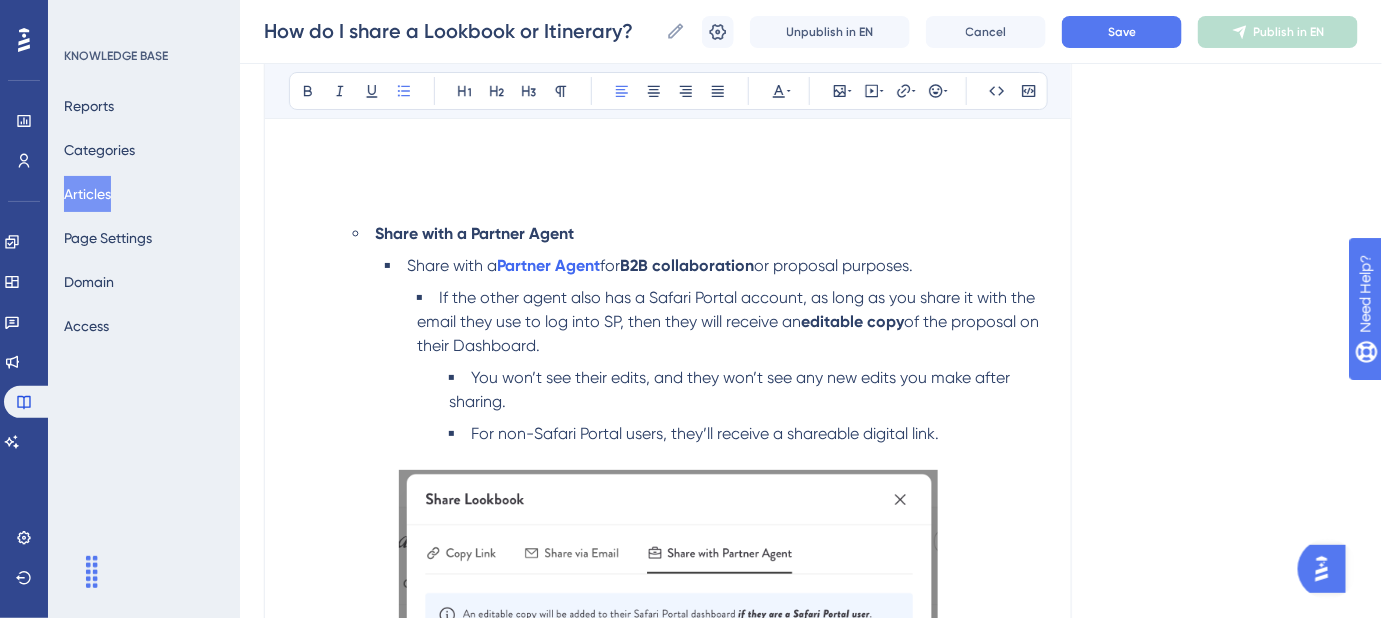 scroll, scrollTop: 2252, scrollLeft: 0, axis: vertical 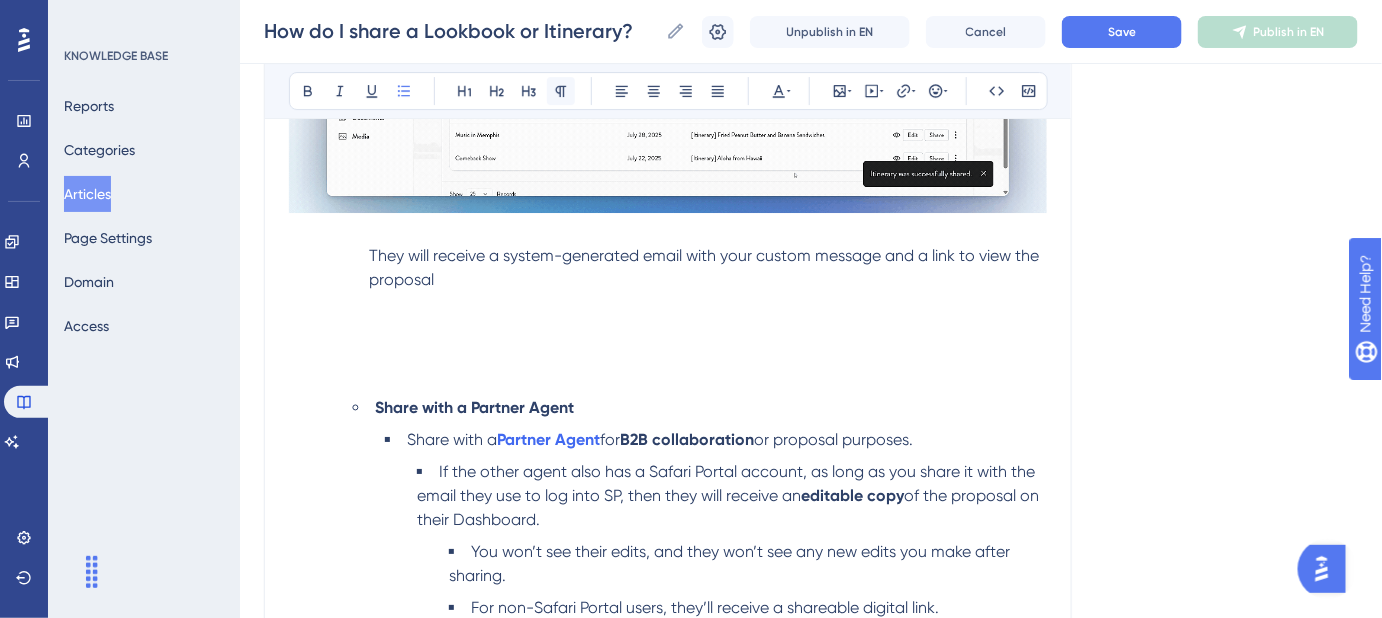 click 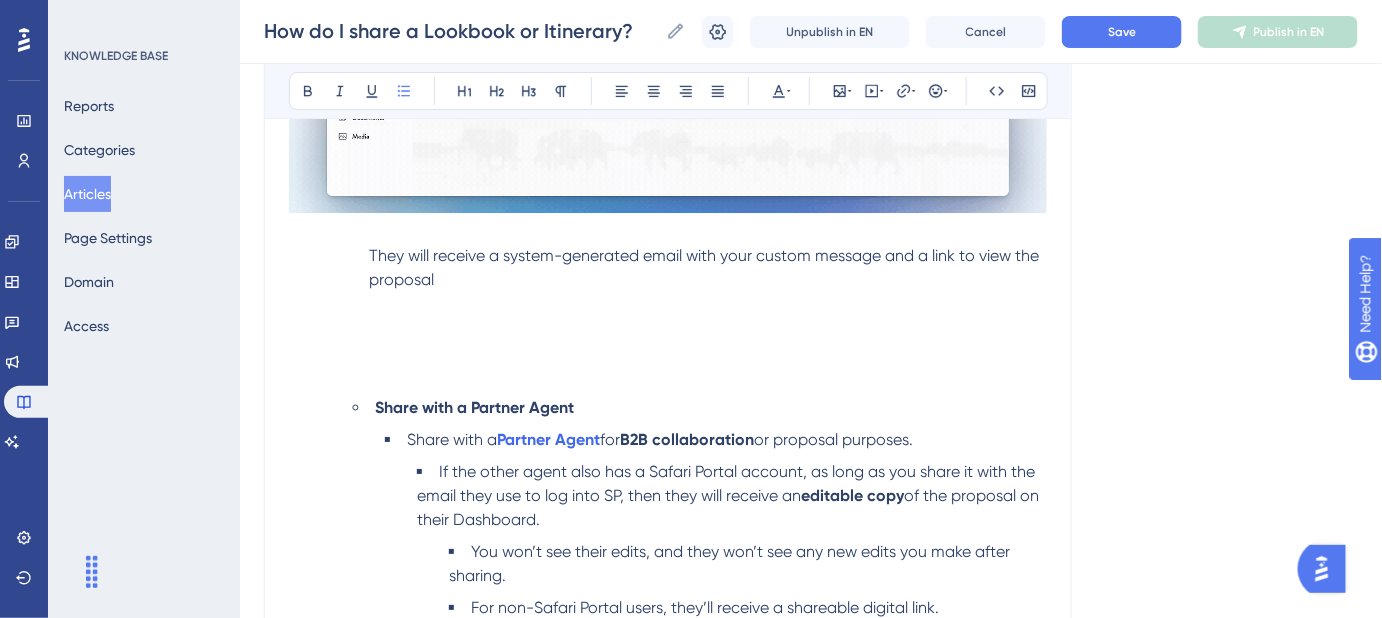 click on "They will receive a system-generated email with your custom message and a link to view the proposal" at bounding box center (668, 316) 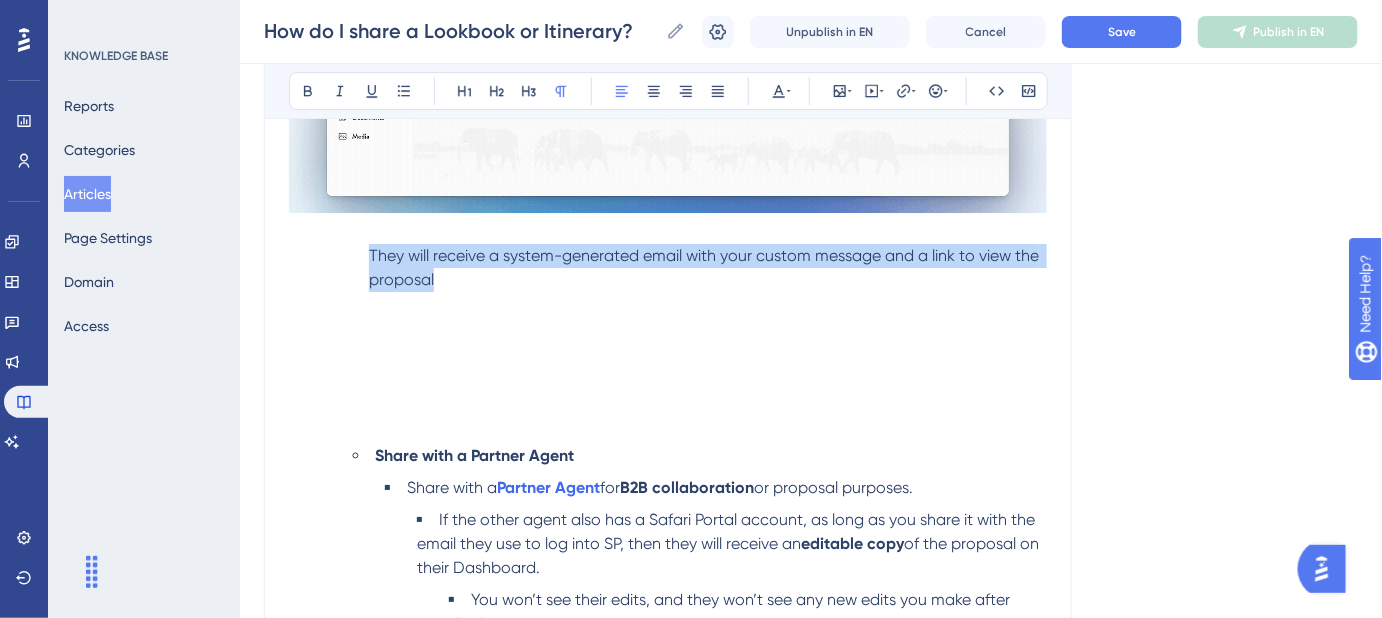 drag, startPoint x: 434, startPoint y: 277, endPoint x: 364, endPoint y: 250, distance: 75.026665 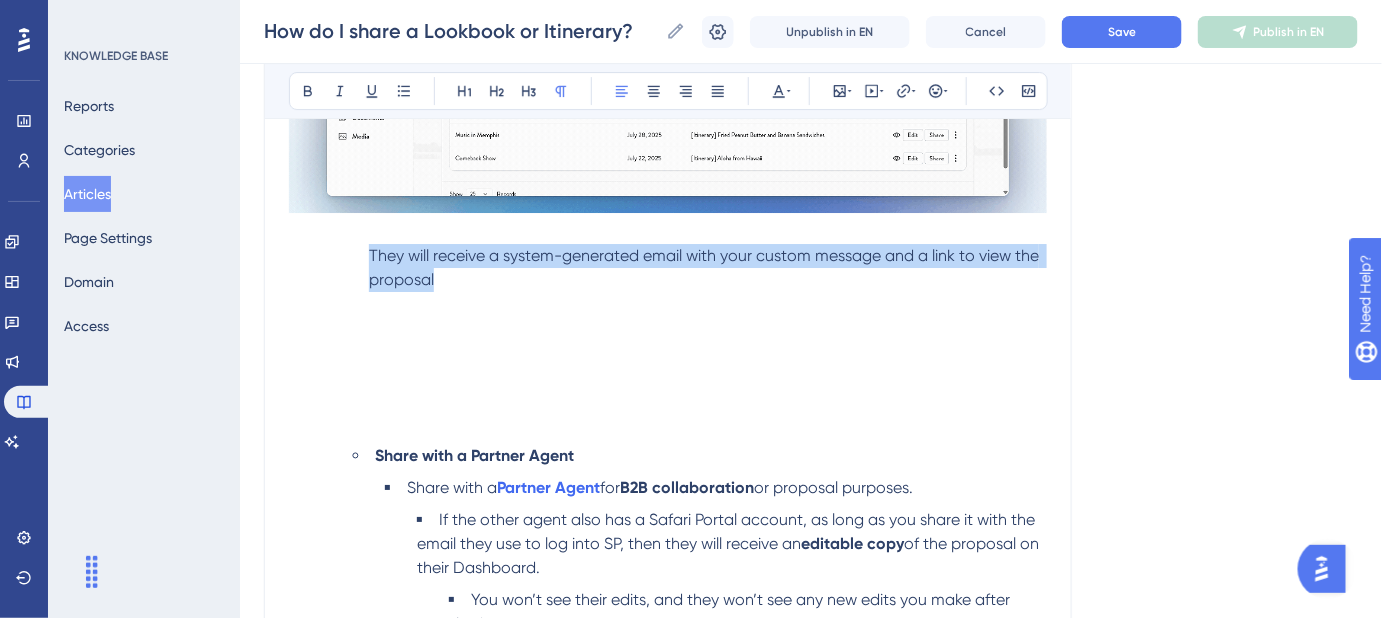 click on "They will receive a system-generated email with your custom message and a link to view the proposal" at bounding box center [668, 268] 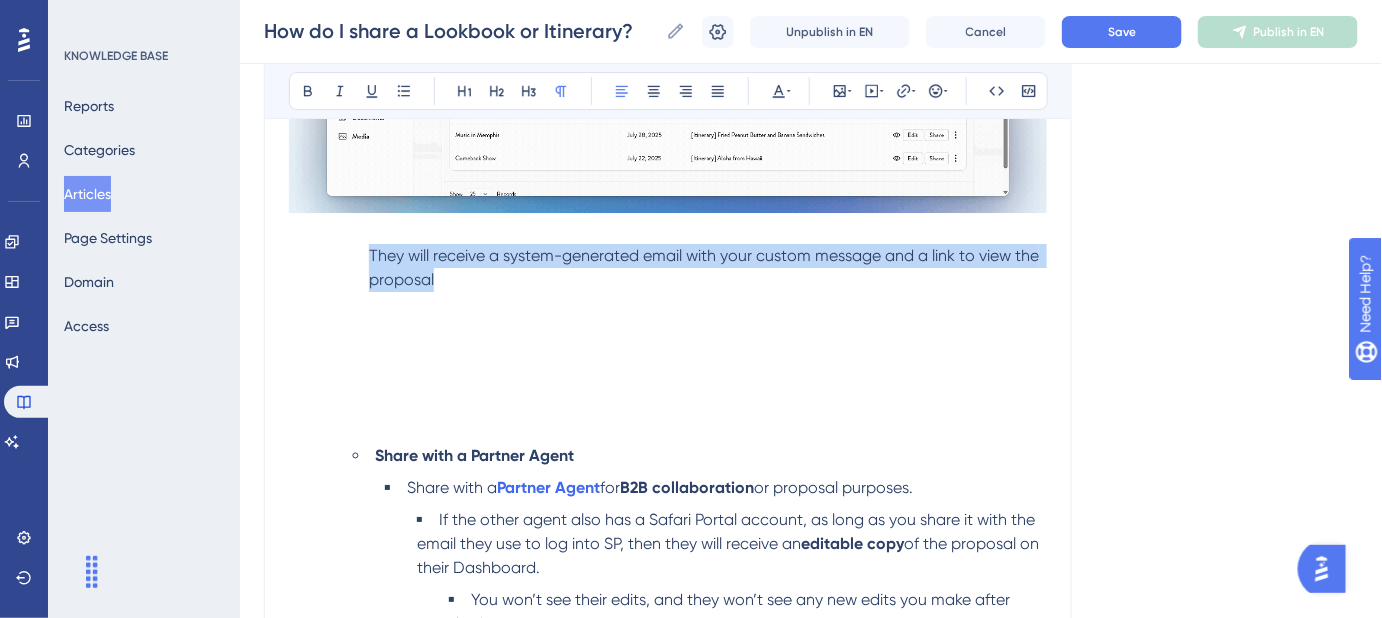 copy on "They will receive a system-generated email with your custom message and a link to view the proposal" 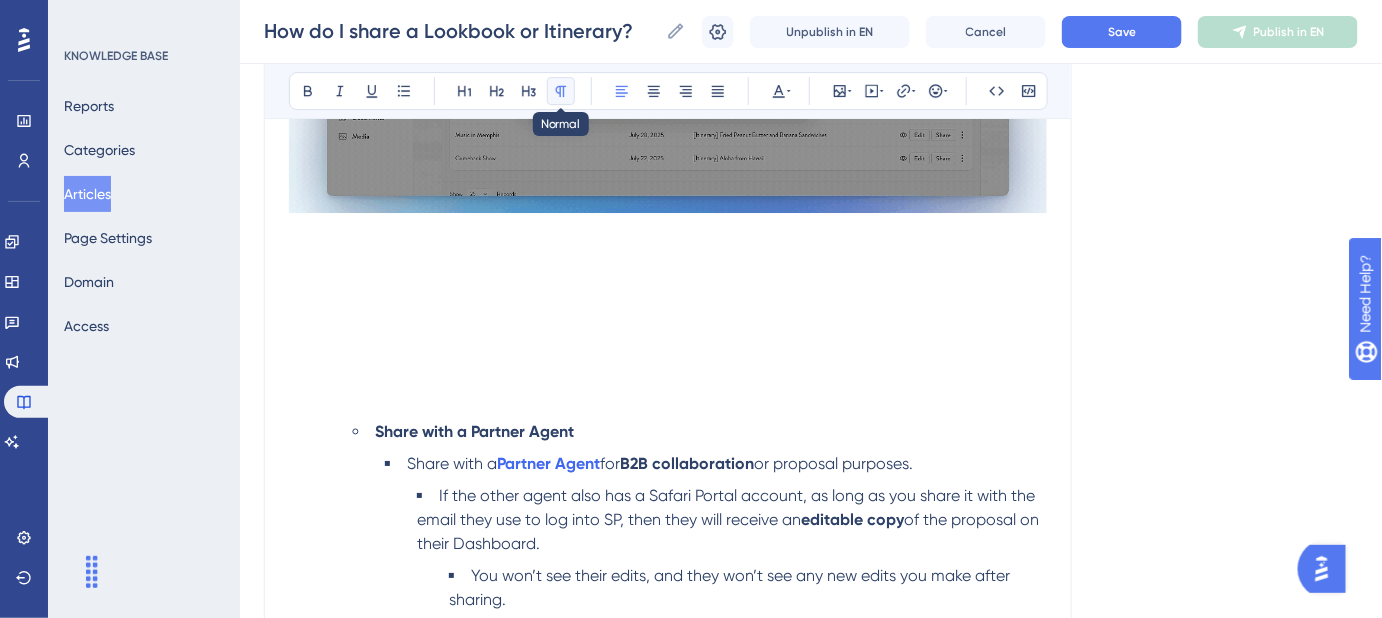 click 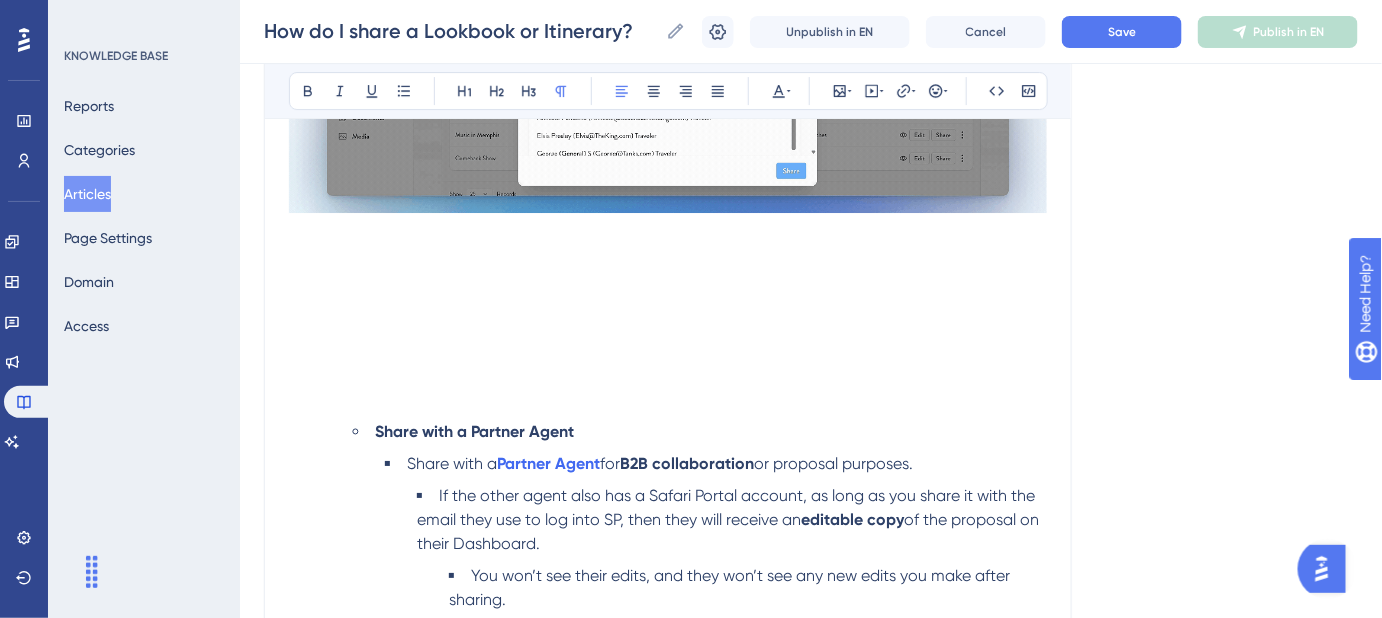 click at bounding box center (668, 256) 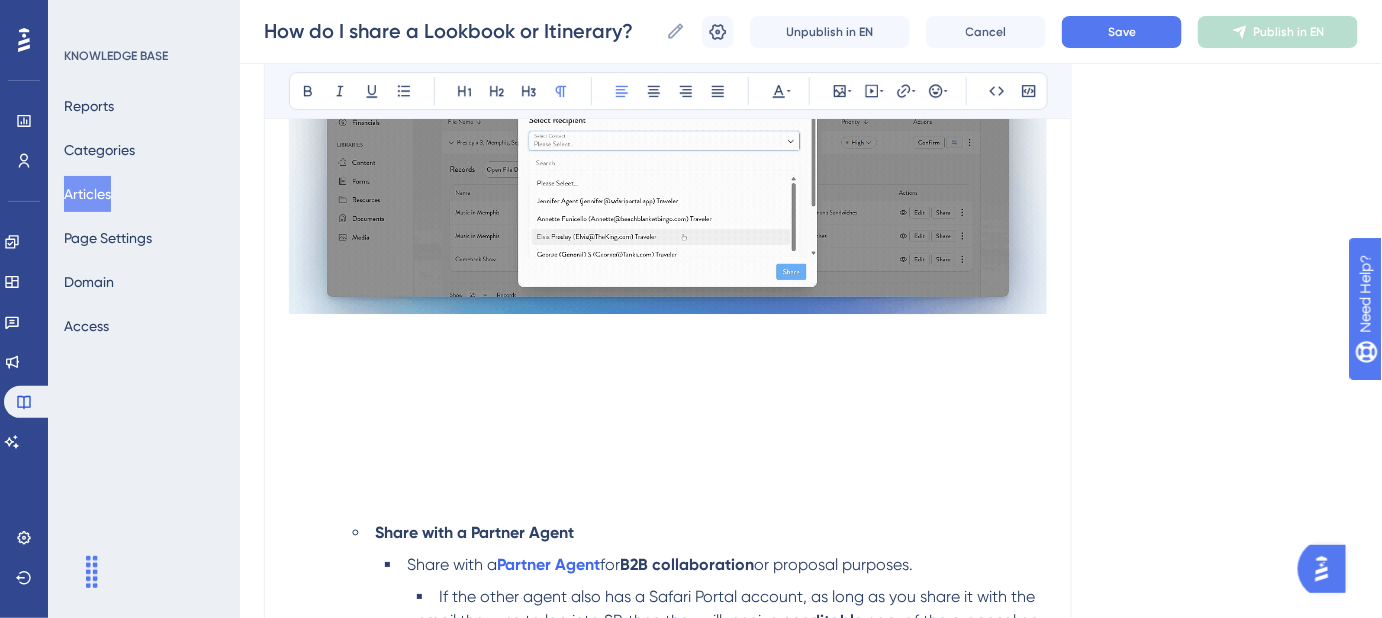 scroll, scrollTop: 2252, scrollLeft: 0, axis: vertical 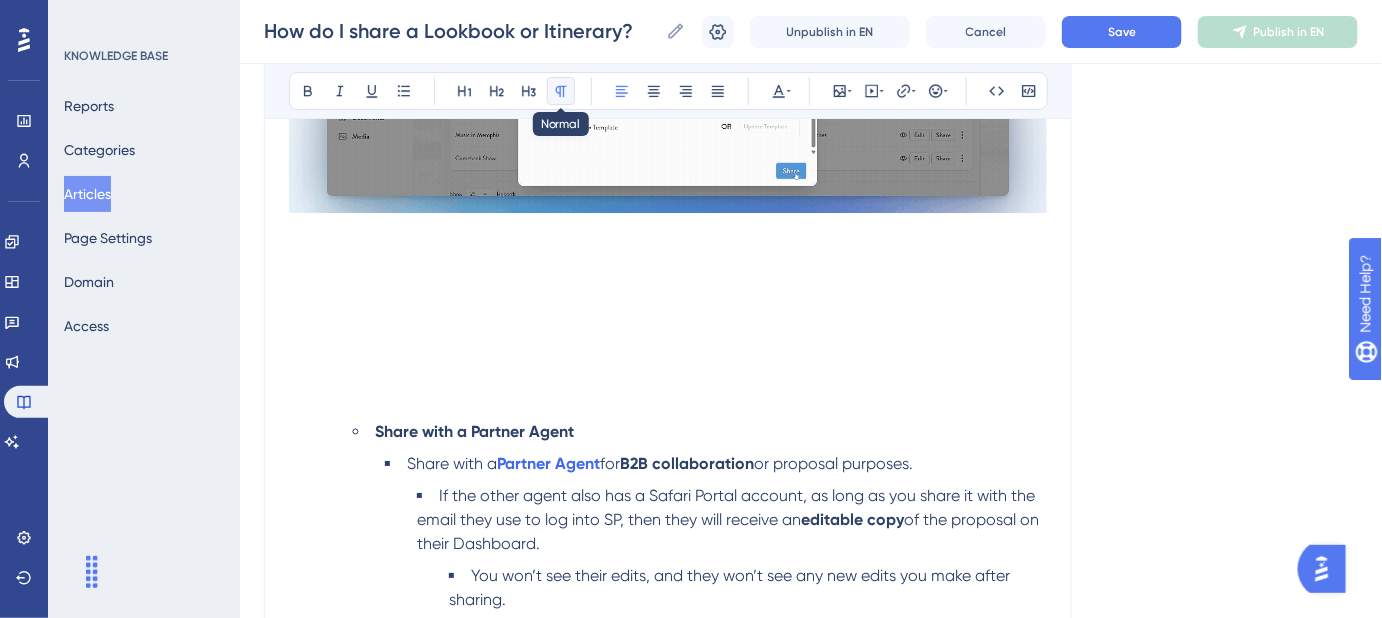 click 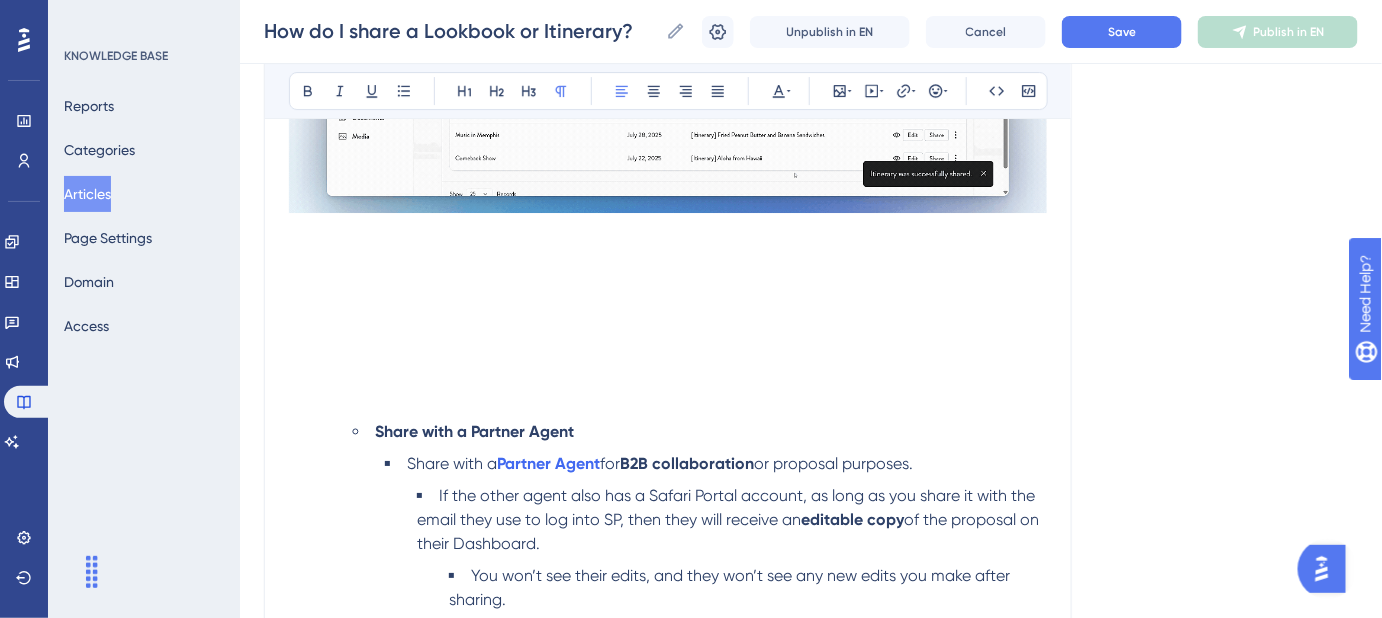click on "Once you've created an  Itinerary  or   Lookbook ,  you can share proposals in one of two ways—whether with your client directly or with an agent from another company for B2B collaboration or proposal purposes. Sharing From Your Dashboard Navigate to your  Dashboard . Expand the relevant  File . Click the  Share  button next to the proposal that you'd like to share. Sharing From Within the Proposal While Editing It While editing a proposal, click the  Share icon  in the top right corner to launch the  share modal . 2. After clicking the  Share  icon, the  share modal  will appear with several options: Copy a Link Copy  the link to your clipboard to share directly via email, WhatsApp, or message. Optionally,  customize  the share link if you have already set up a  custom domain URL . Share via Email  Quickly search for existing contacts or create new ones. The system will send a system-generated email to them. Share with a Partner Agent Share with a  Partner Agent  for  B2B collaboration editable copy 	 ." at bounding box center (668, -244) 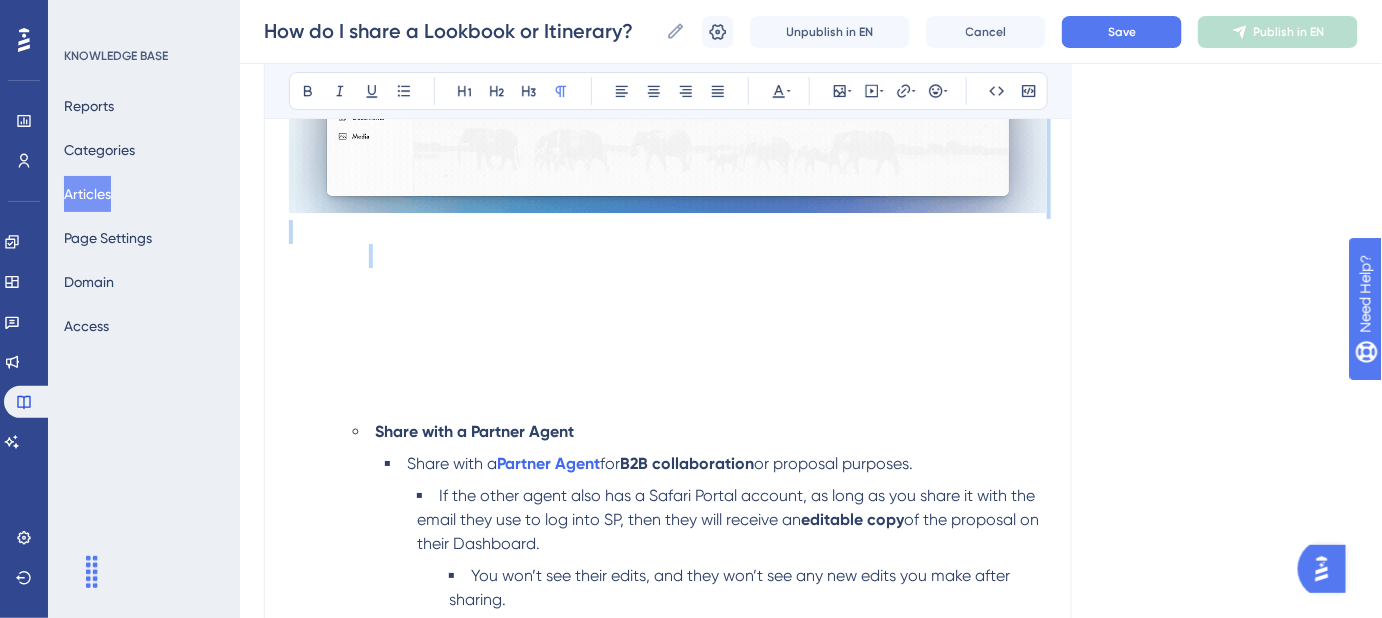 click at bounding box center [668, 256] 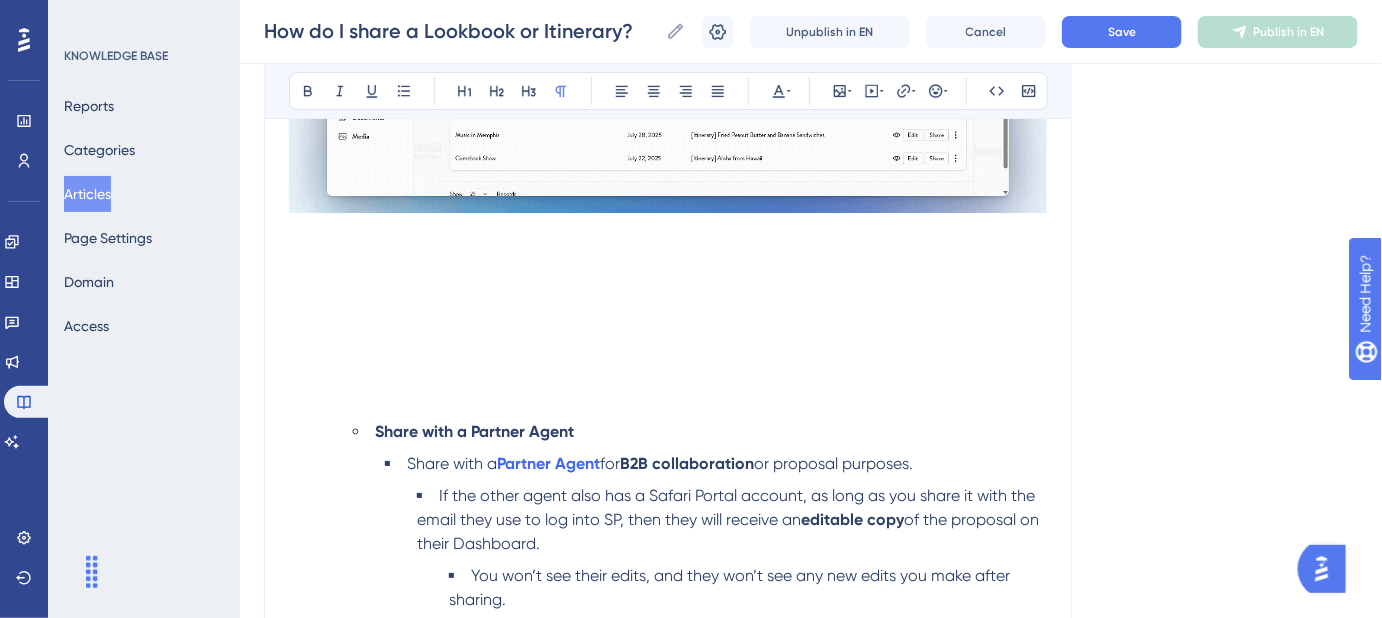 click at bounding box center (668, 56) 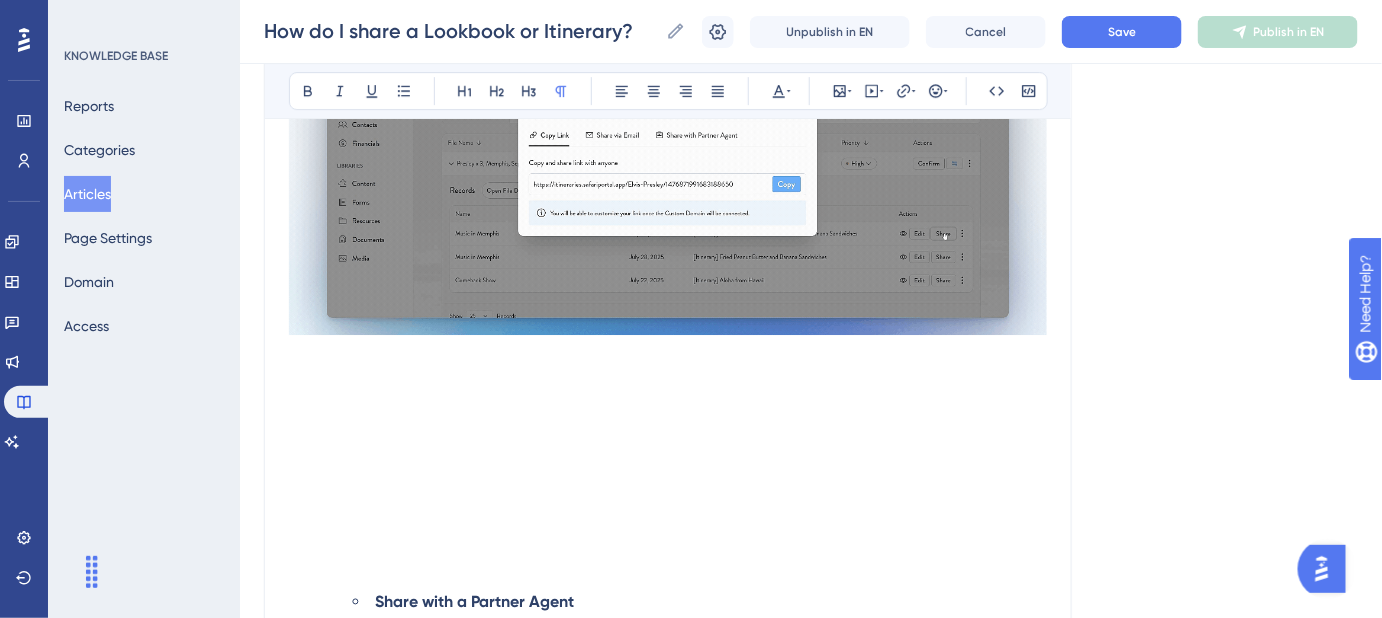 scroll, scrollTop: 2252, scrollLeft: 0, axis: vertical 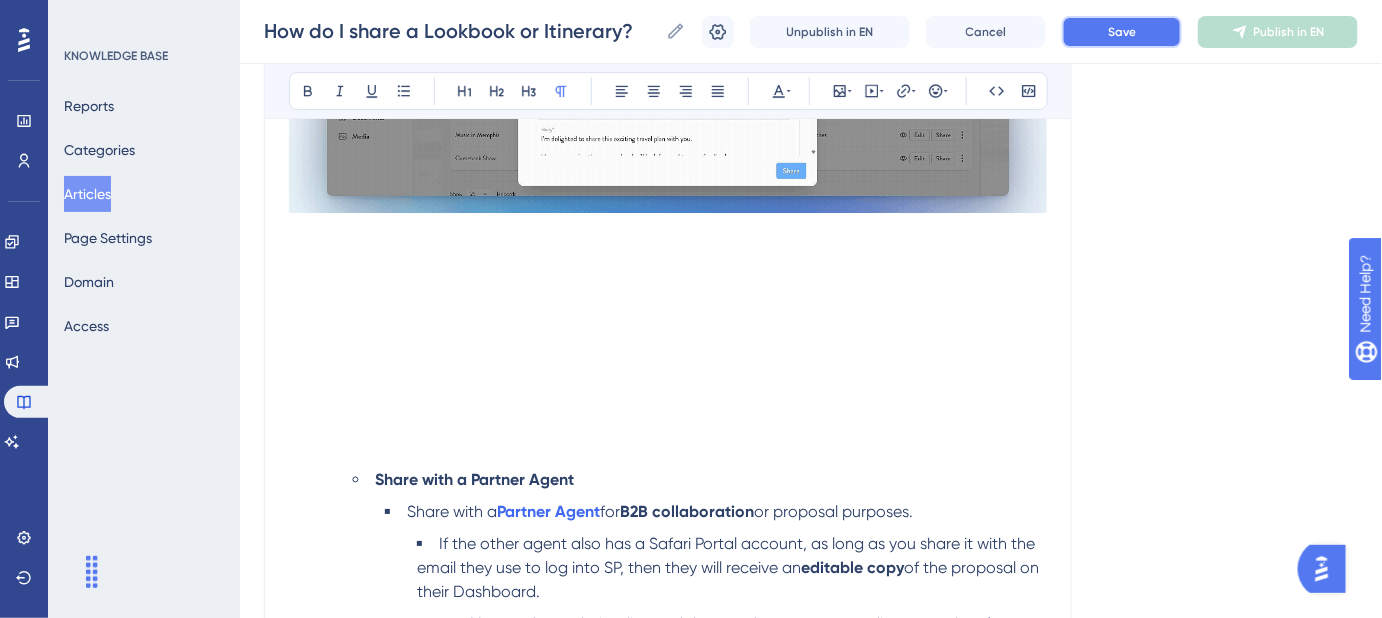 click on "Save" at bounding box center (1122, 32) 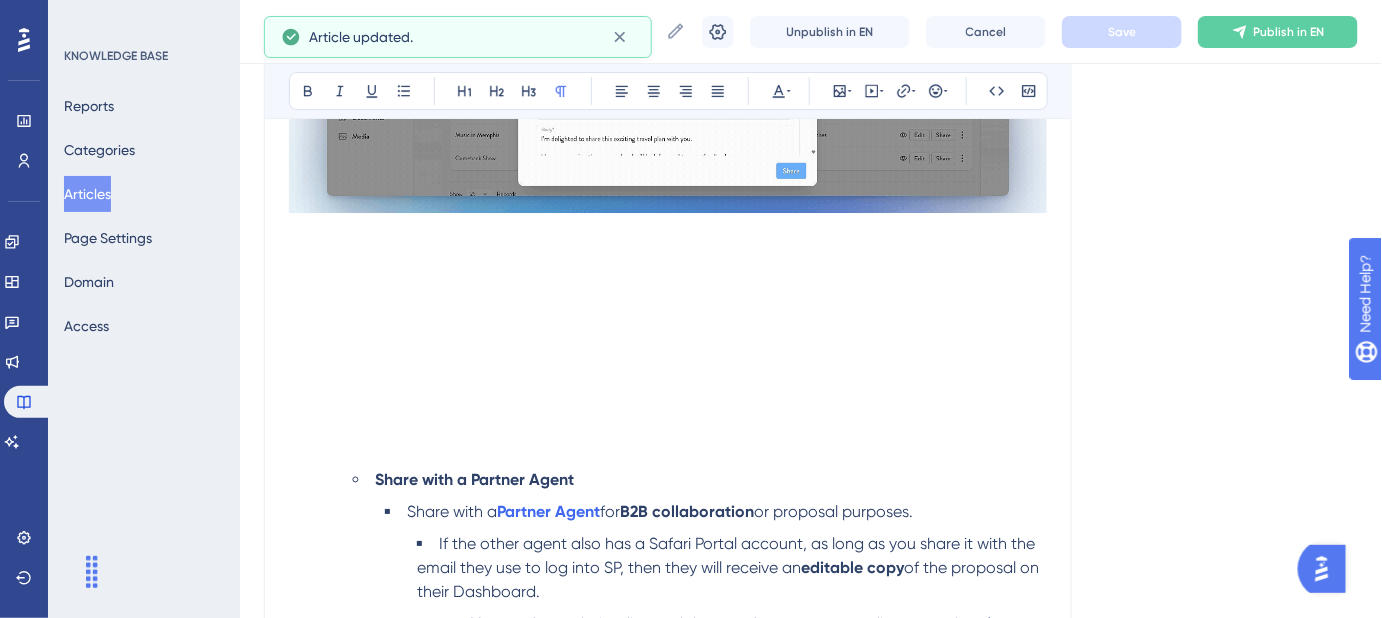 click at bounding box center [668, 328] 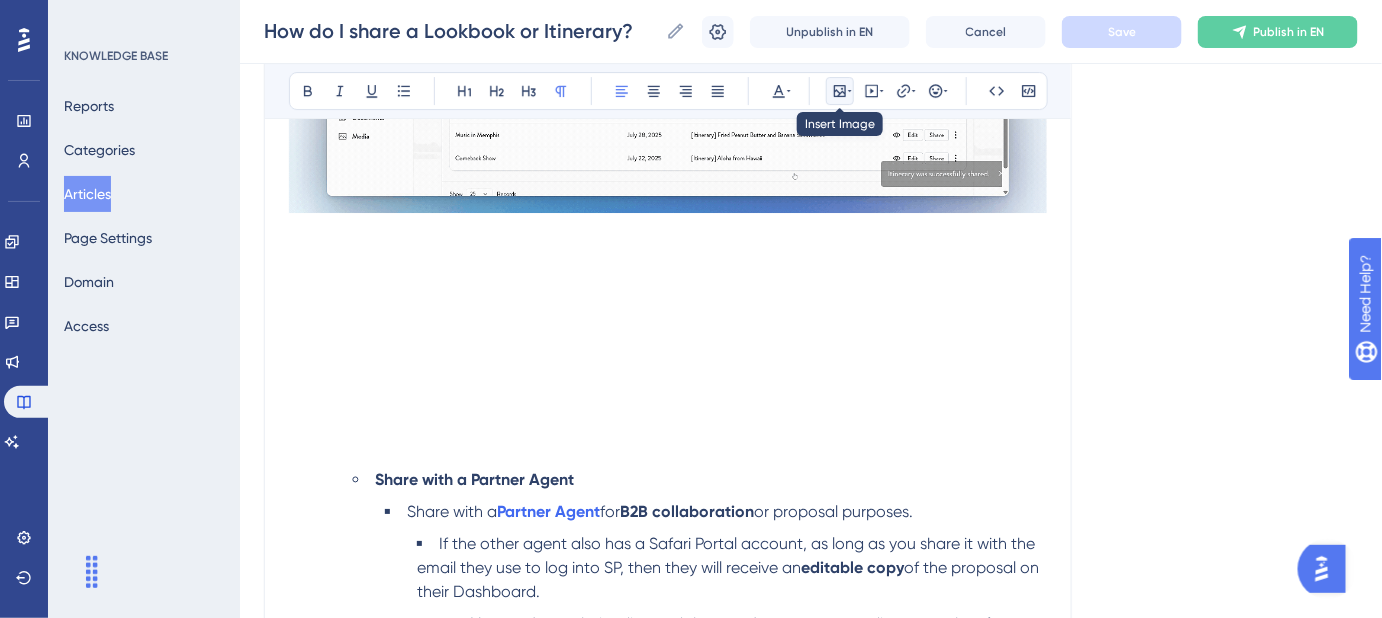 click 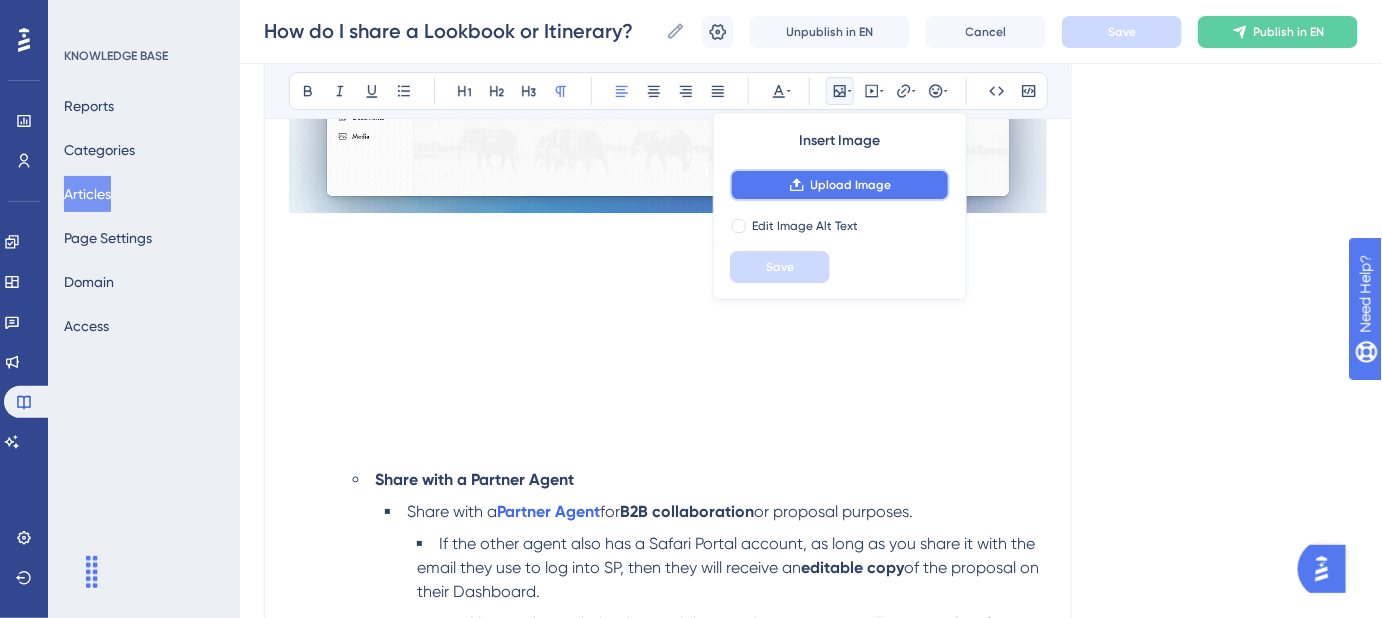 click on "Upload Image" at bounding box center [840, 185] 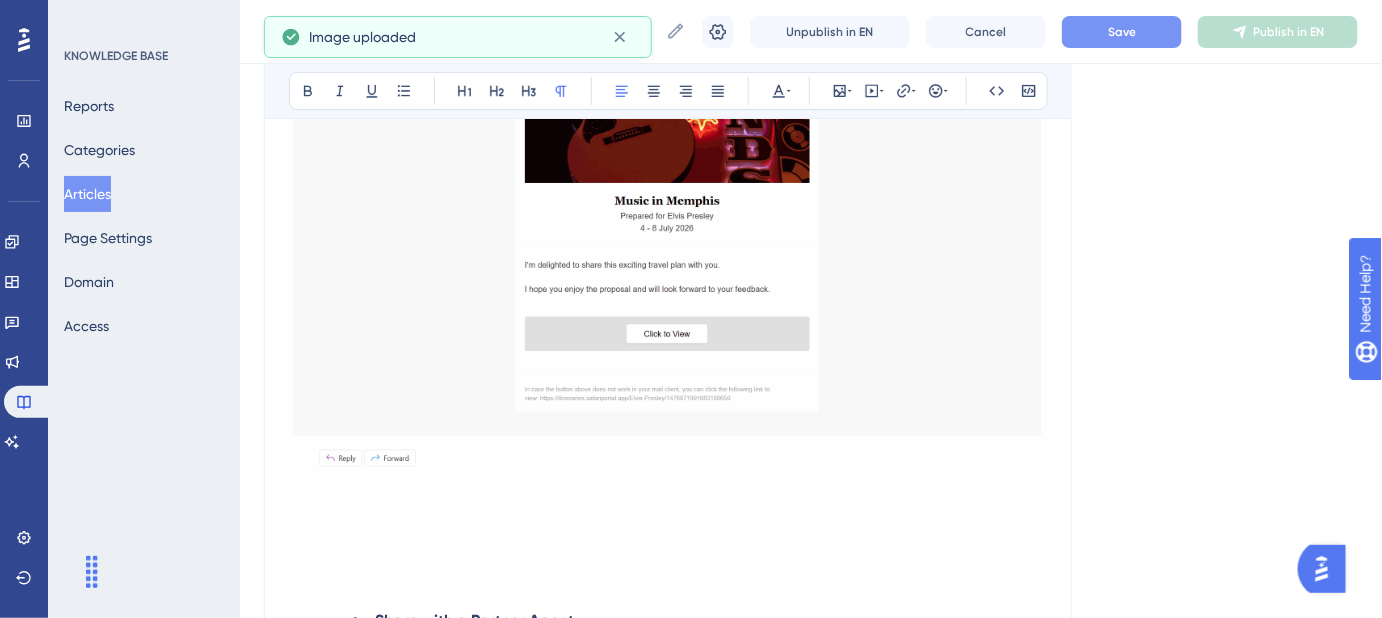 scroll, scrollTop: 2797, scrollLeft: 0, axis: vertical 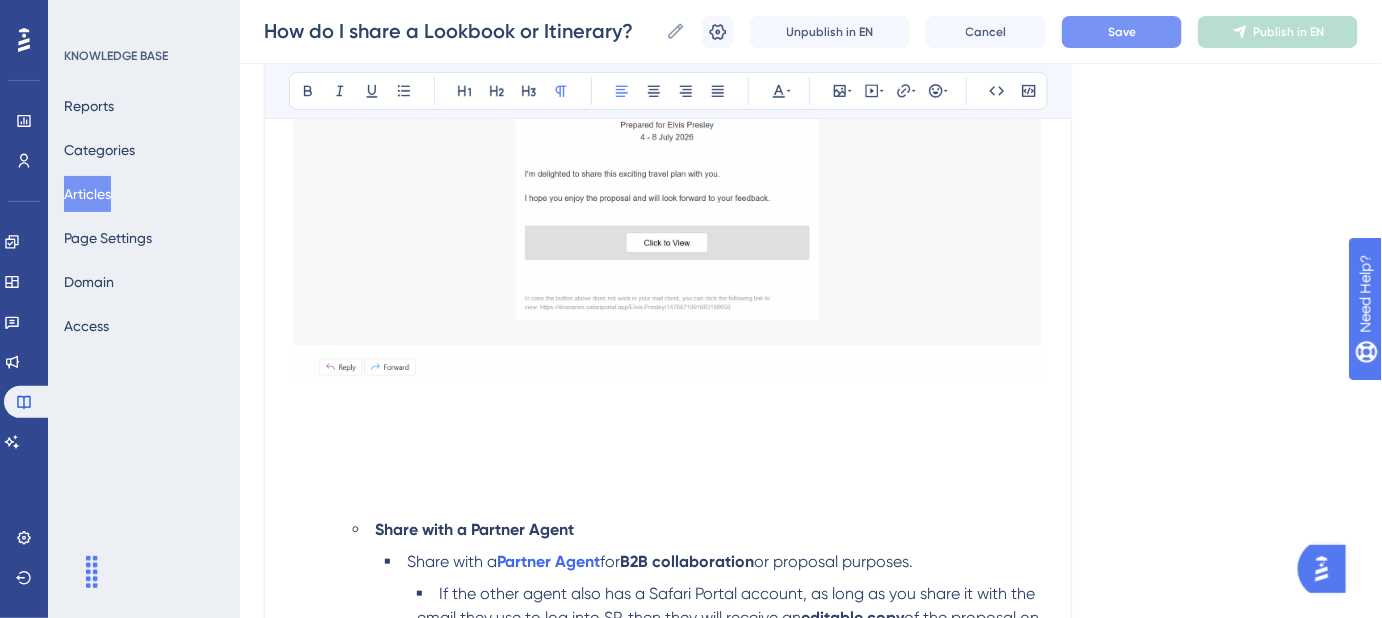 click at bounding box center [668, 450] 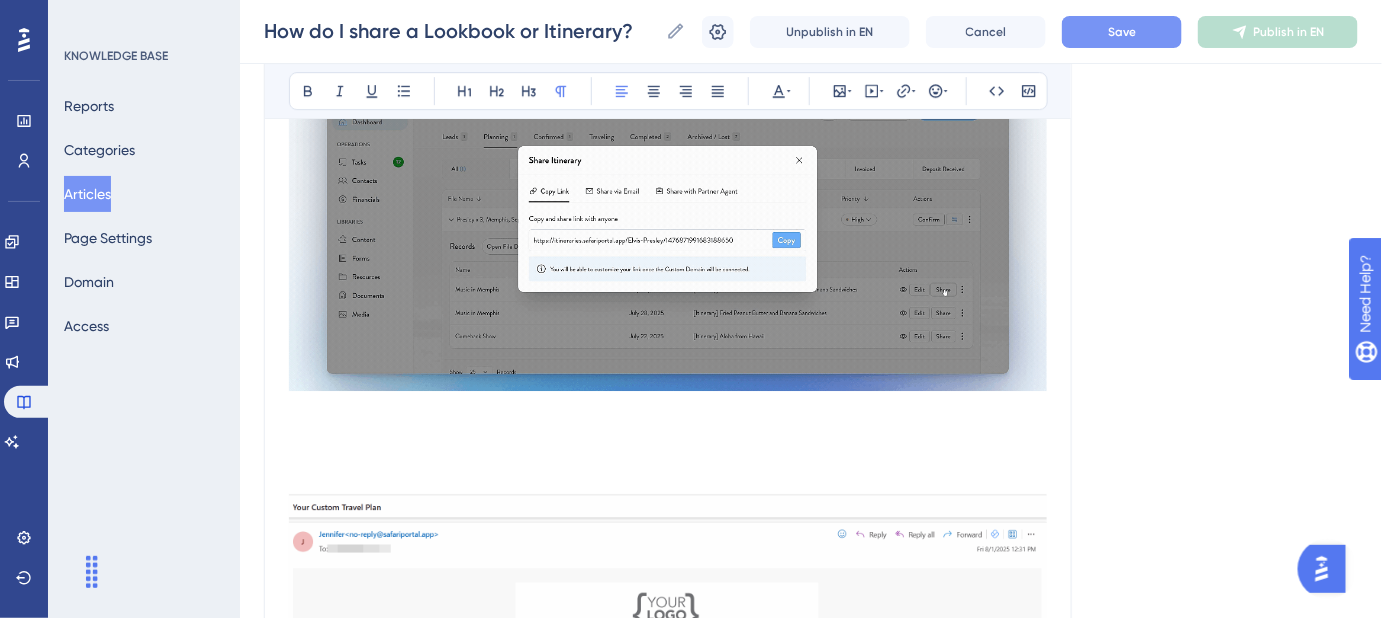 scroll, scrollTop: 2070, scrollLeft: 0, axis: vertical 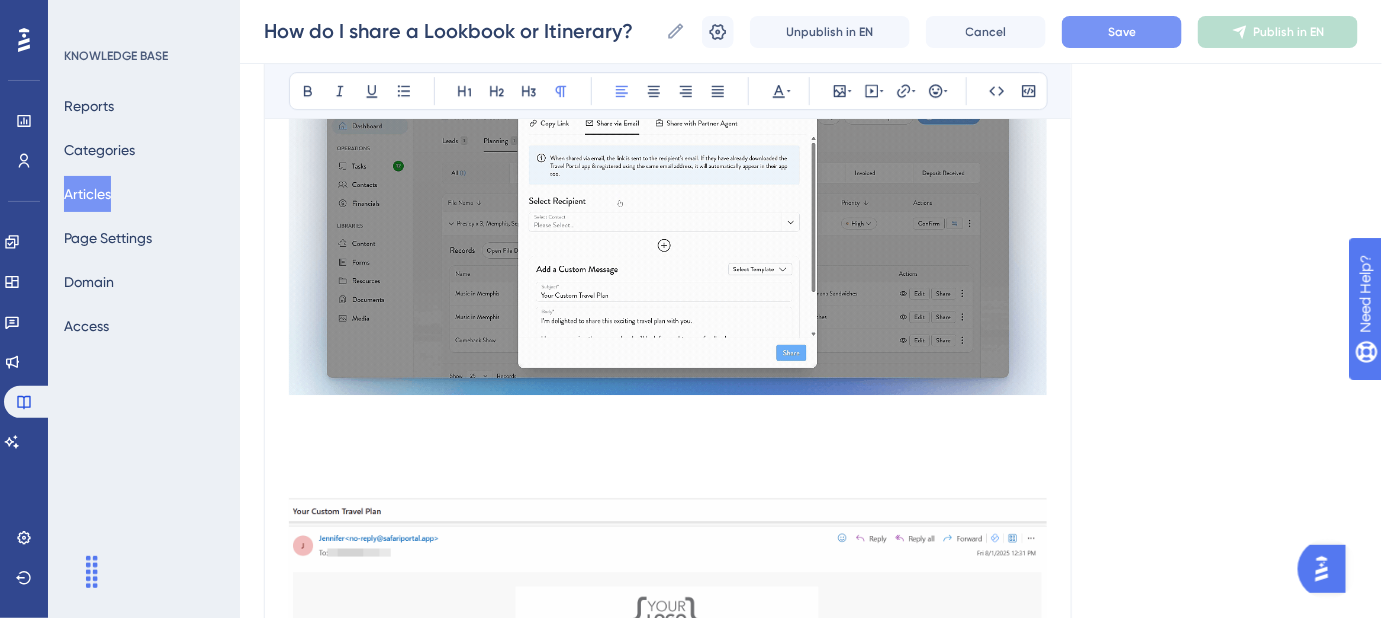 click at bounding box center [668, 438] 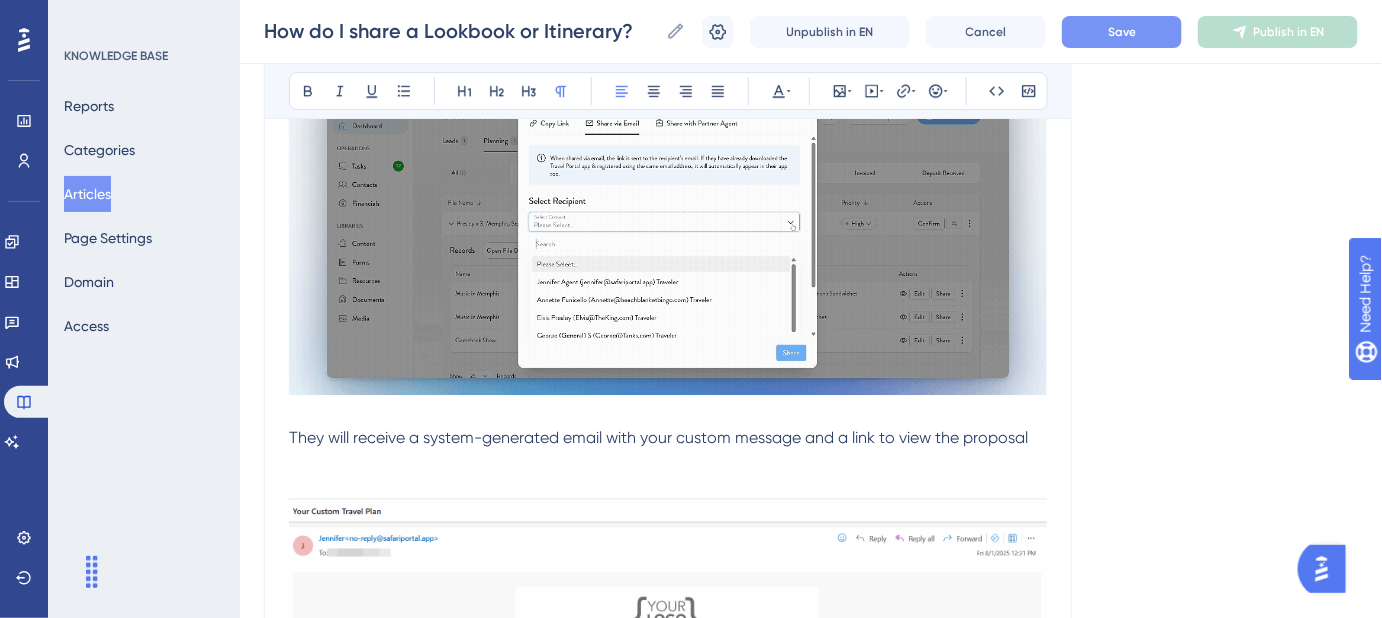 click on "They will receive a system-generated email with your custom message and a link to view the proposal" at bounding box center (658, 437) 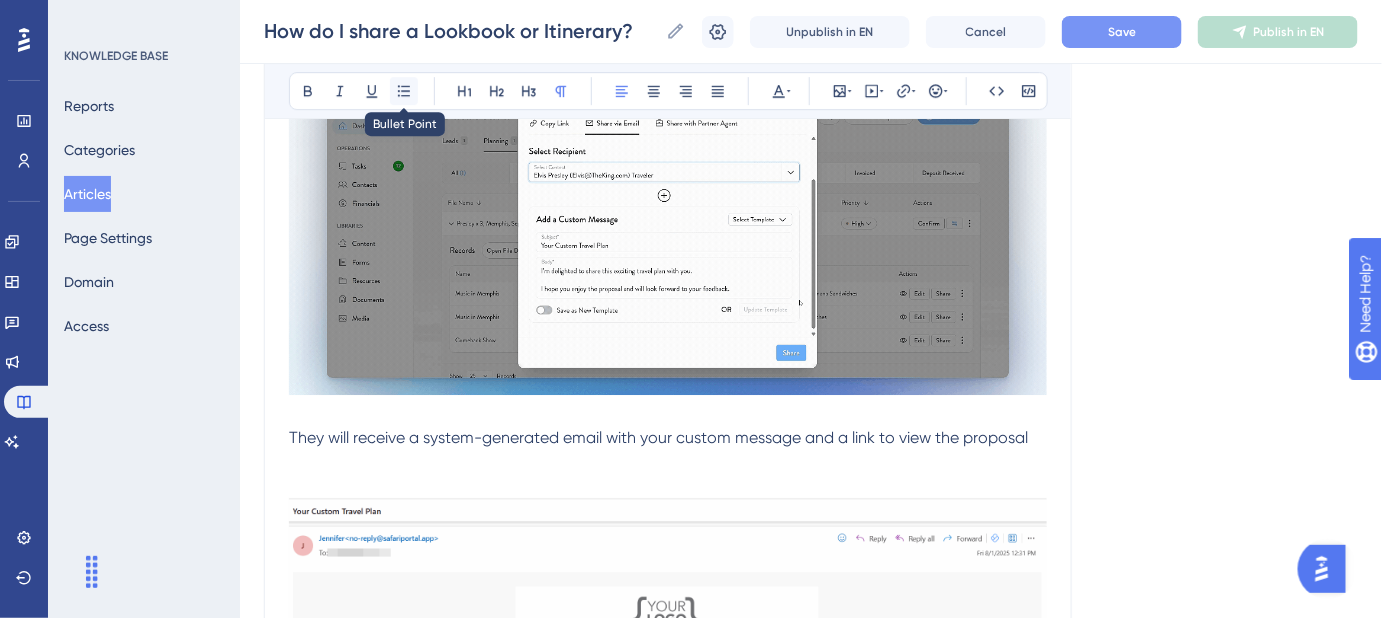 click 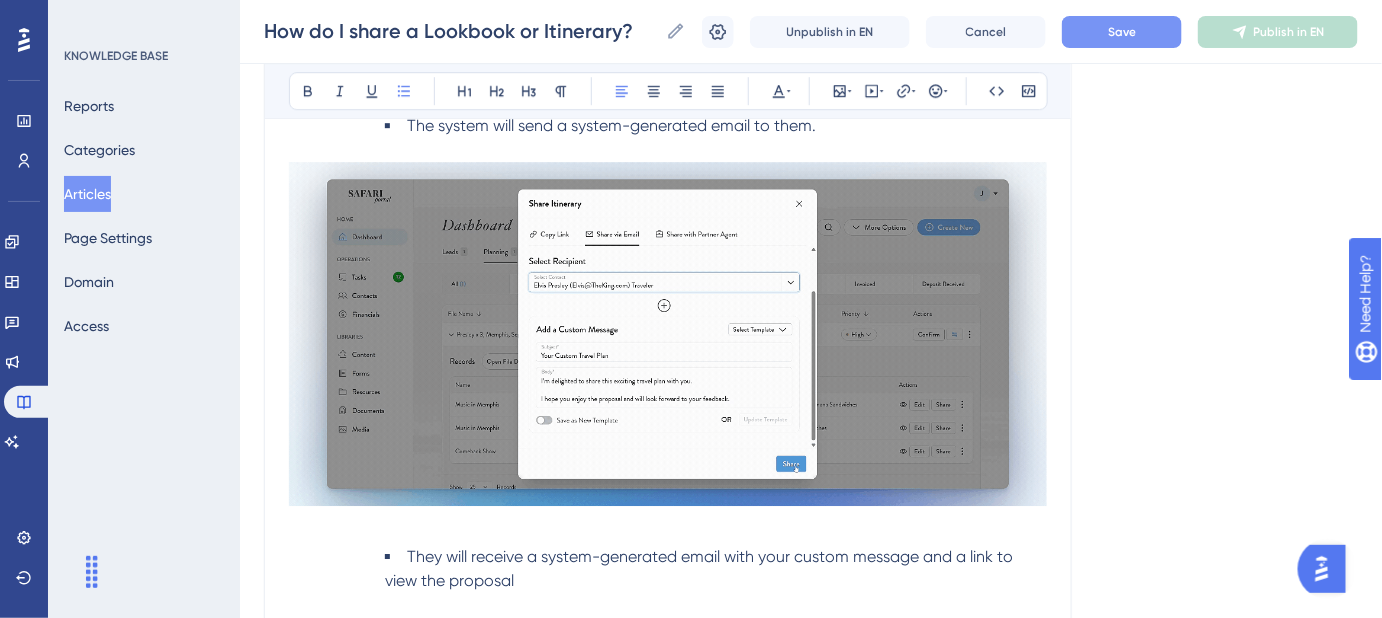 scroll, scrollTop: 1979, scrollLeft: 0, axis: vertical 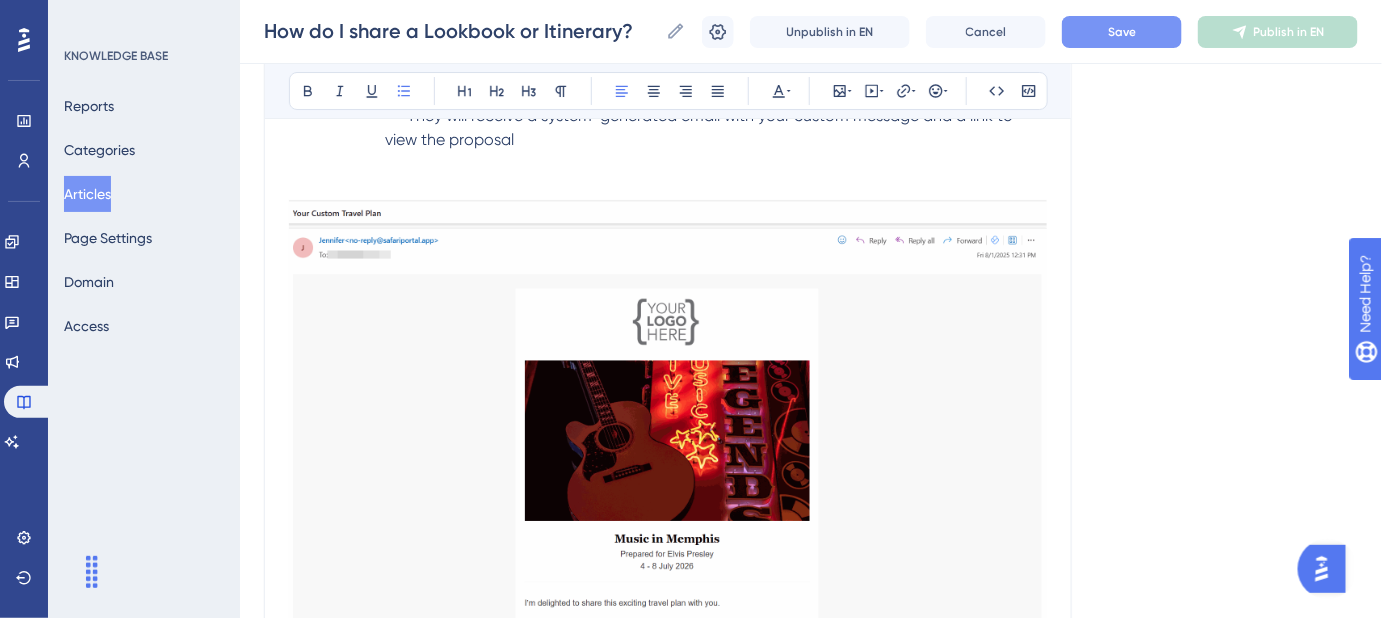 click at bounding box center (668, 506) 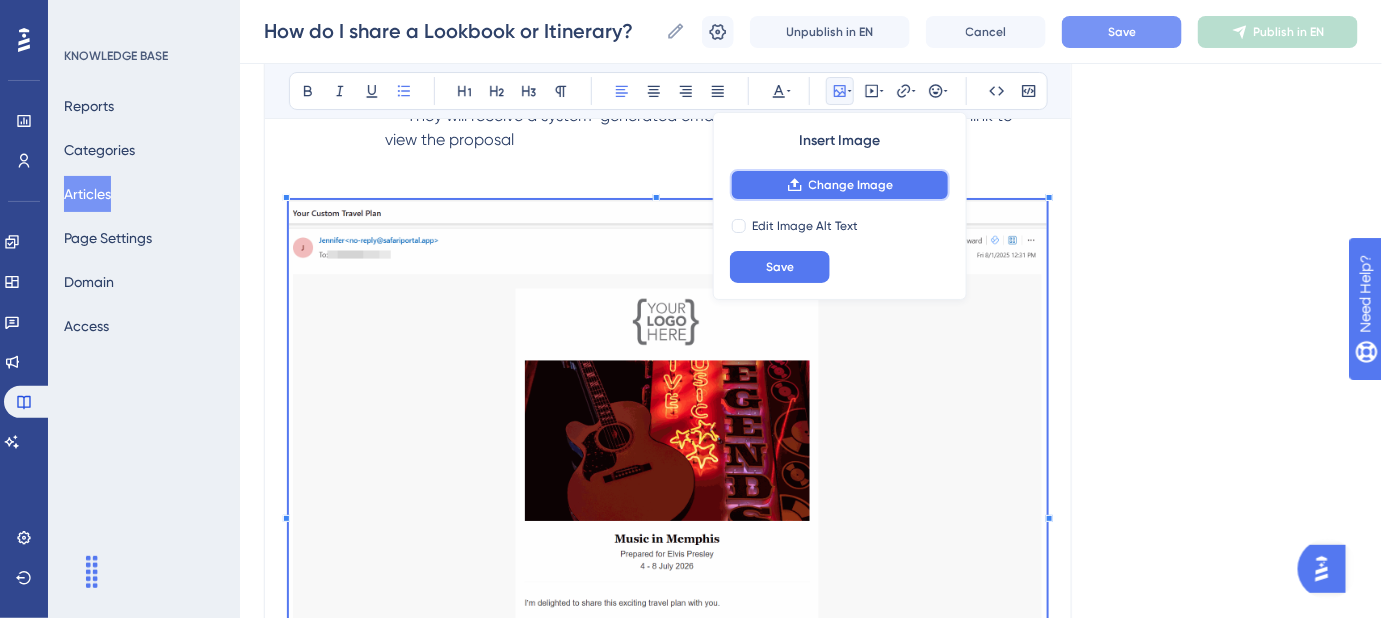 click on "Change Image" at bounding box center [840, 185] 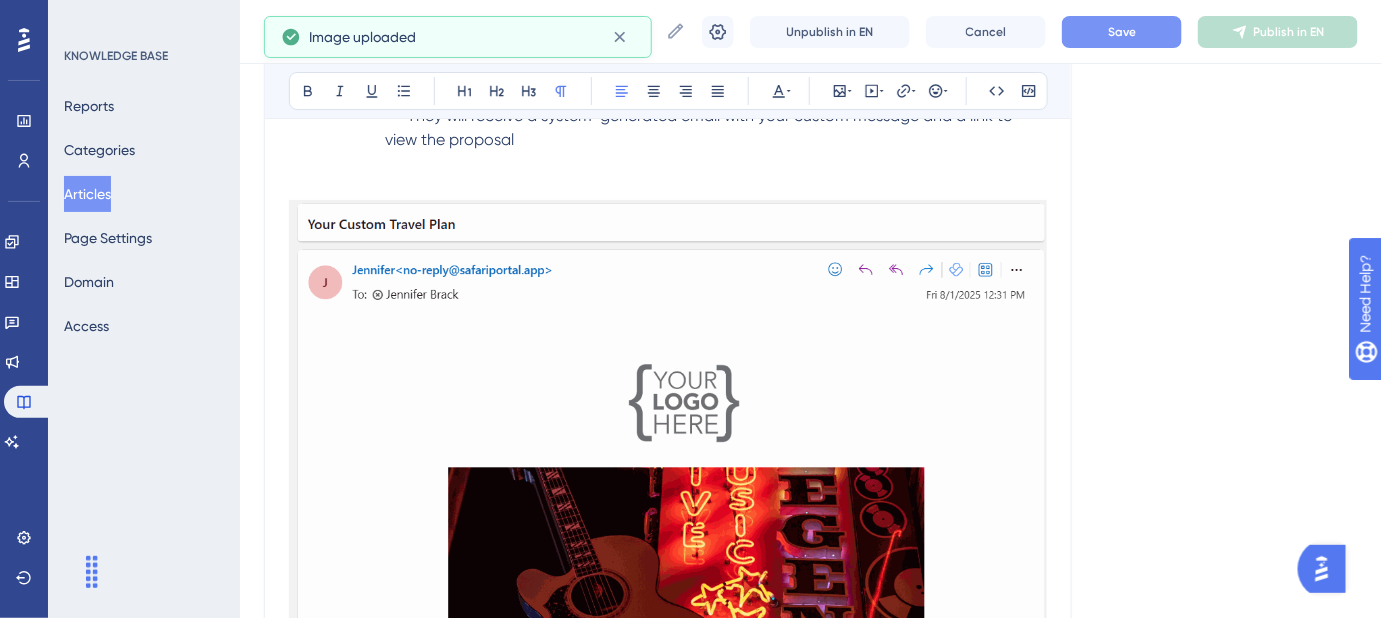 click at bounding box center [668, 689] 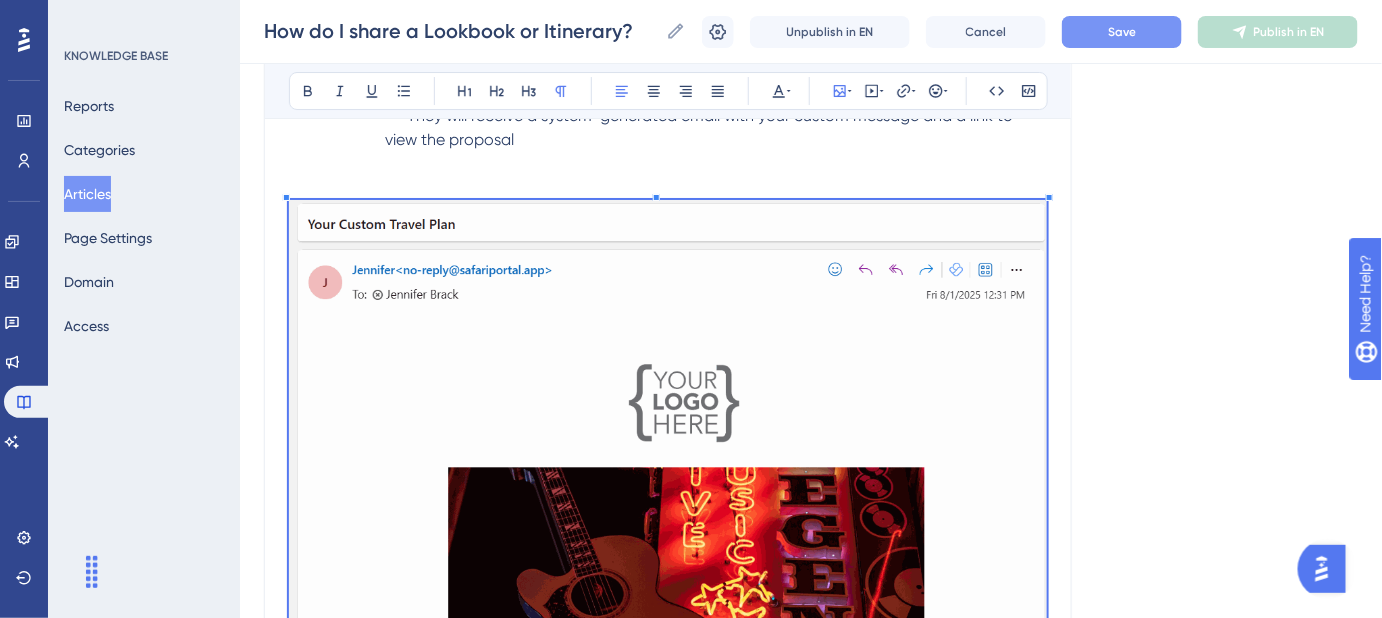 click at bounding box center (668, 689) 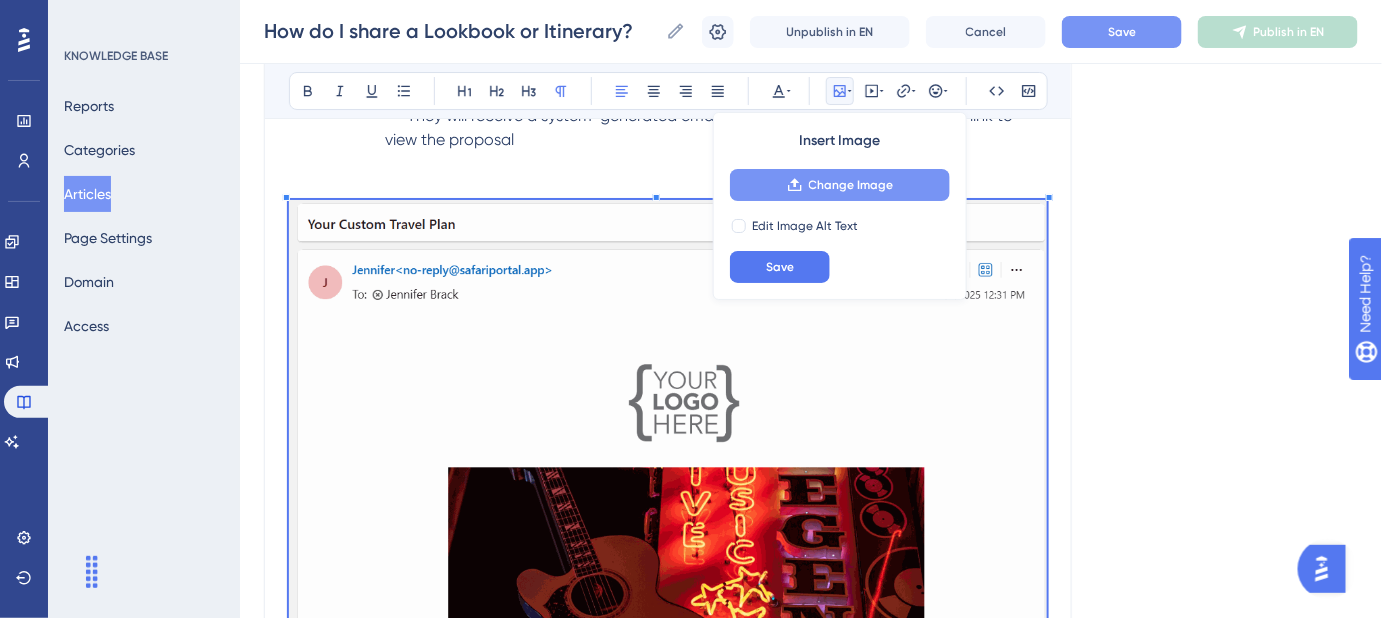 click on "Change Image" at bounding box center (851, 185) 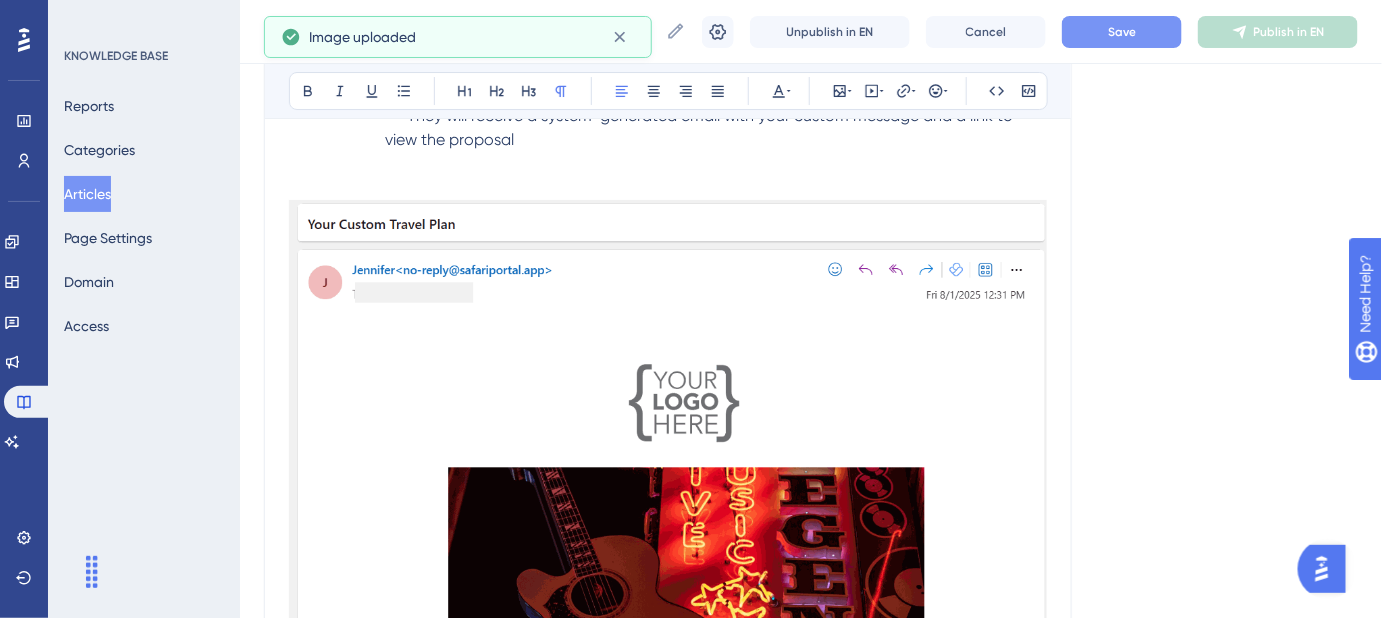 click at bounding box center (668, 689) 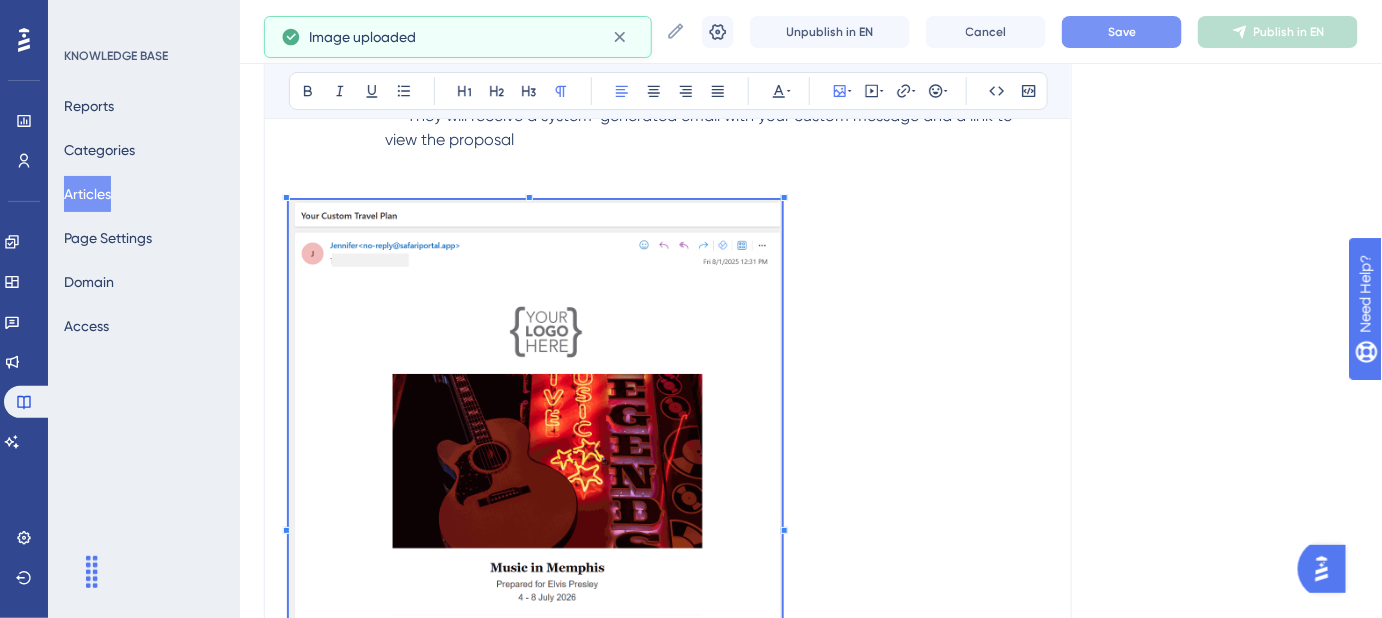click at bounding box center (535, 521) 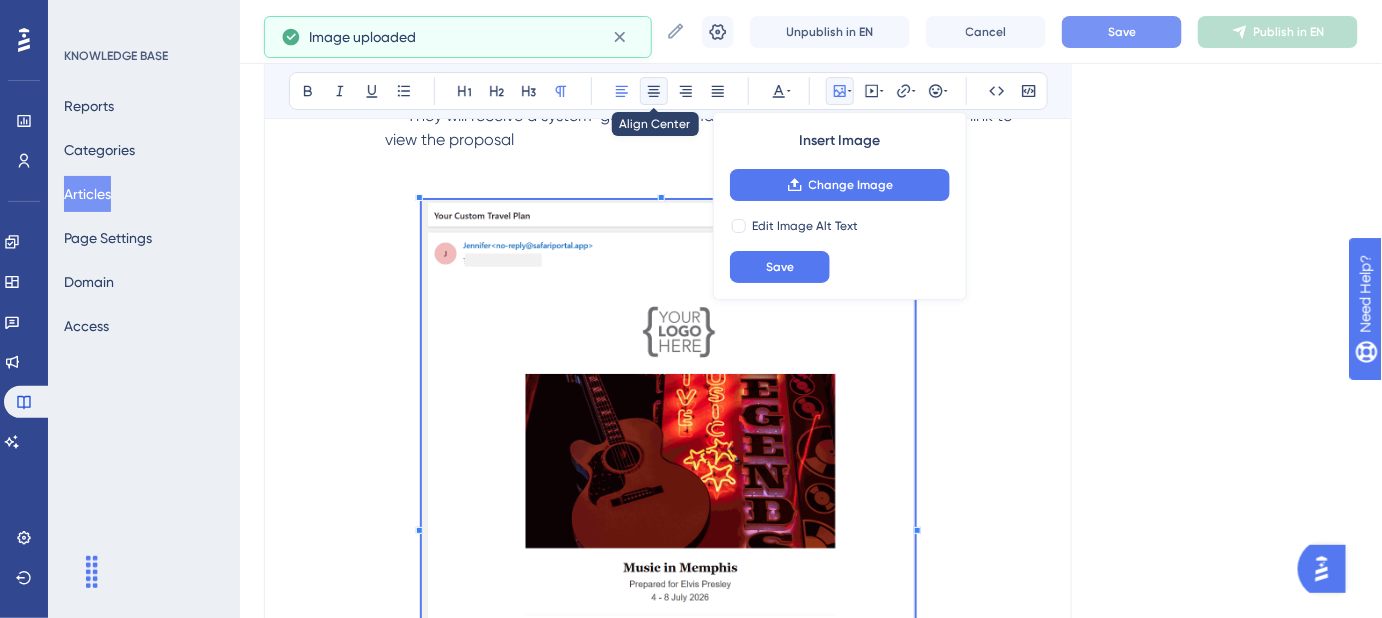 click 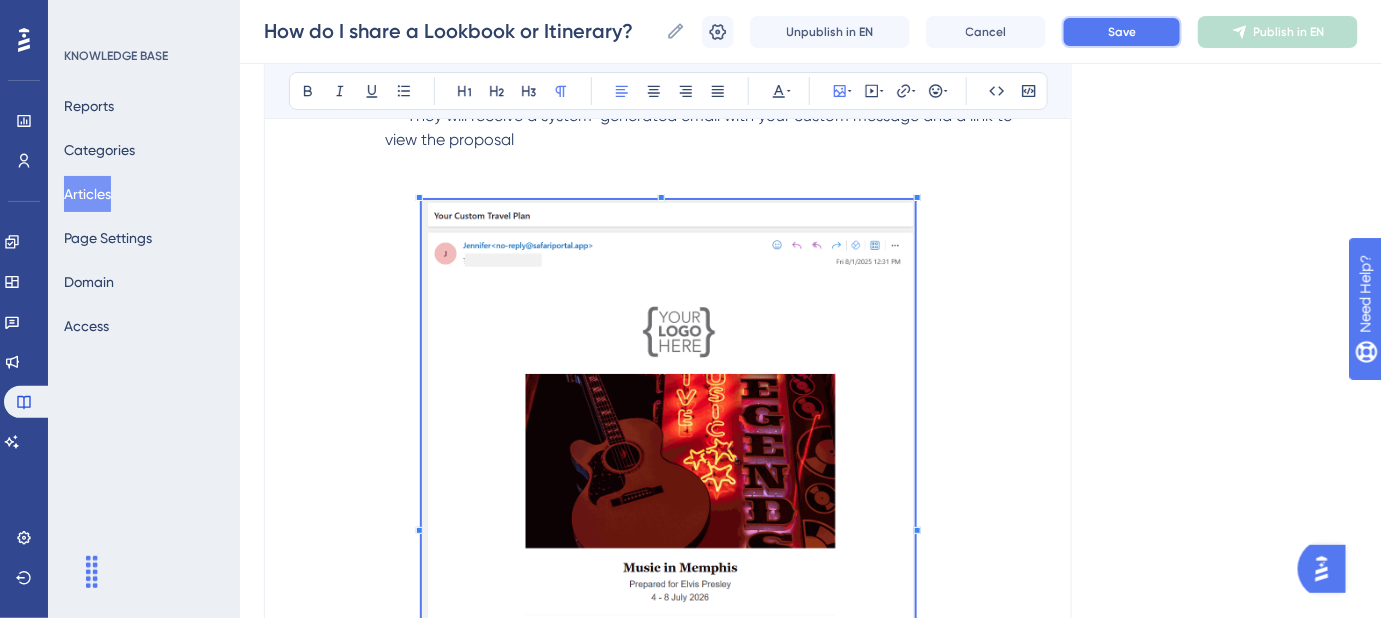 click on "Save" at bounding box center [1122, 32] 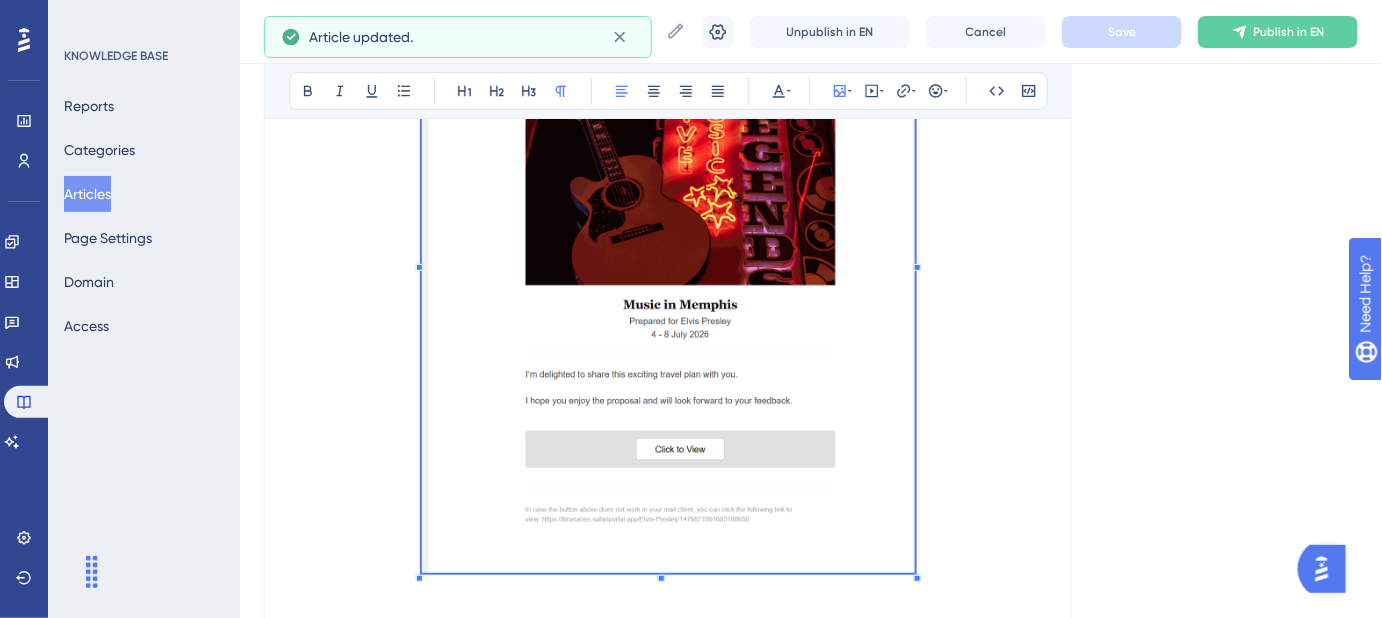 scroll, scrollTop: 2672, scrollLeft: 0, axis: vertical 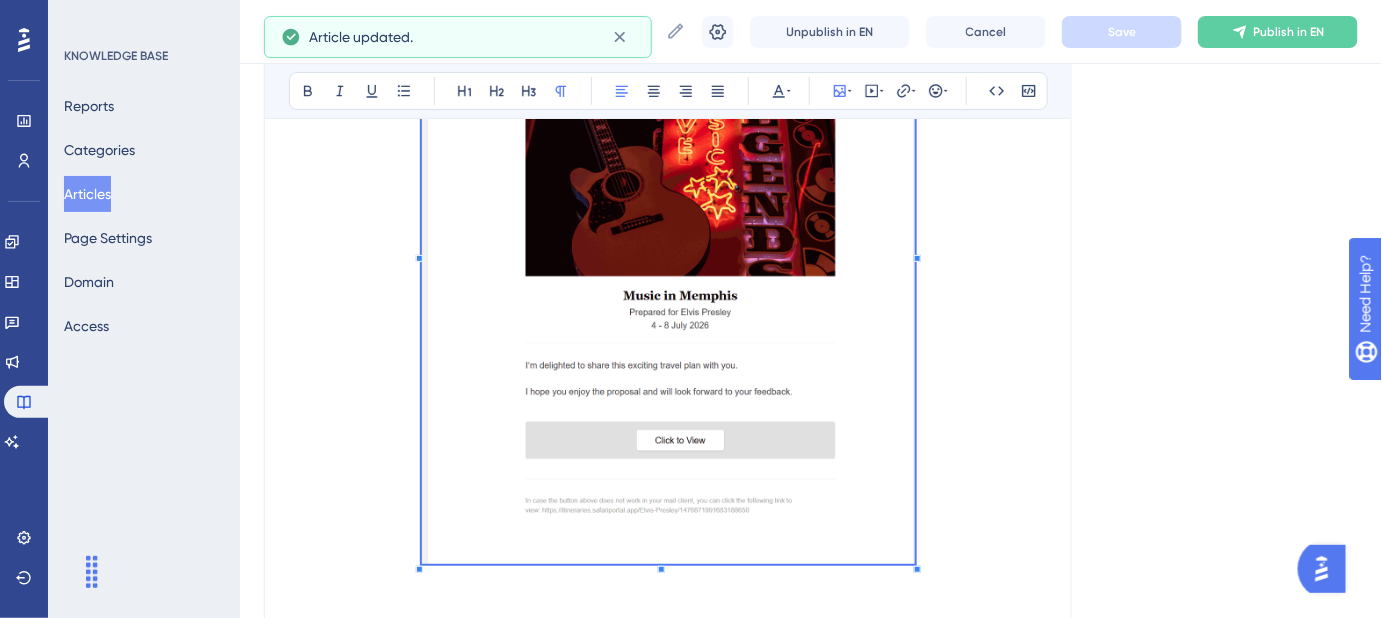 click on "Language English (Default) How do I share a Lookbook or Itinerary? Step-by-step guide to sharing a Lookbook or Itinerary. Bold Italic Underline Bullet Point Heading 1 Heading 2 Heading 3 Normal Align Left Align Center Align Right Align Justify Text Color Insert Image Embed Video Hyperlink Emojis Code Code Block Once you've created an  Itinerary  or   Lookbook ,  you can share proposals in one of two ways—whether with your client directly or with an agent from another company for B2B collaboration or proposal purposes. Sharing From Your Dashboard Navigate to your  Dashboard . Expand the relevant  File . Click the  Share  button next to the proposal that you'd like to share. Sharing From Within the Proposal While Editing It While editing a proposal, click the  Share icon  in the top right corner to launch the  share modal . 2. After clicking the  Share  icon, the  share modal  will appear with several options: Copy a Link Copy  the link to your clipboard to share directly via email, WhatsApp, or message. ." at bounding box center [811, -427] 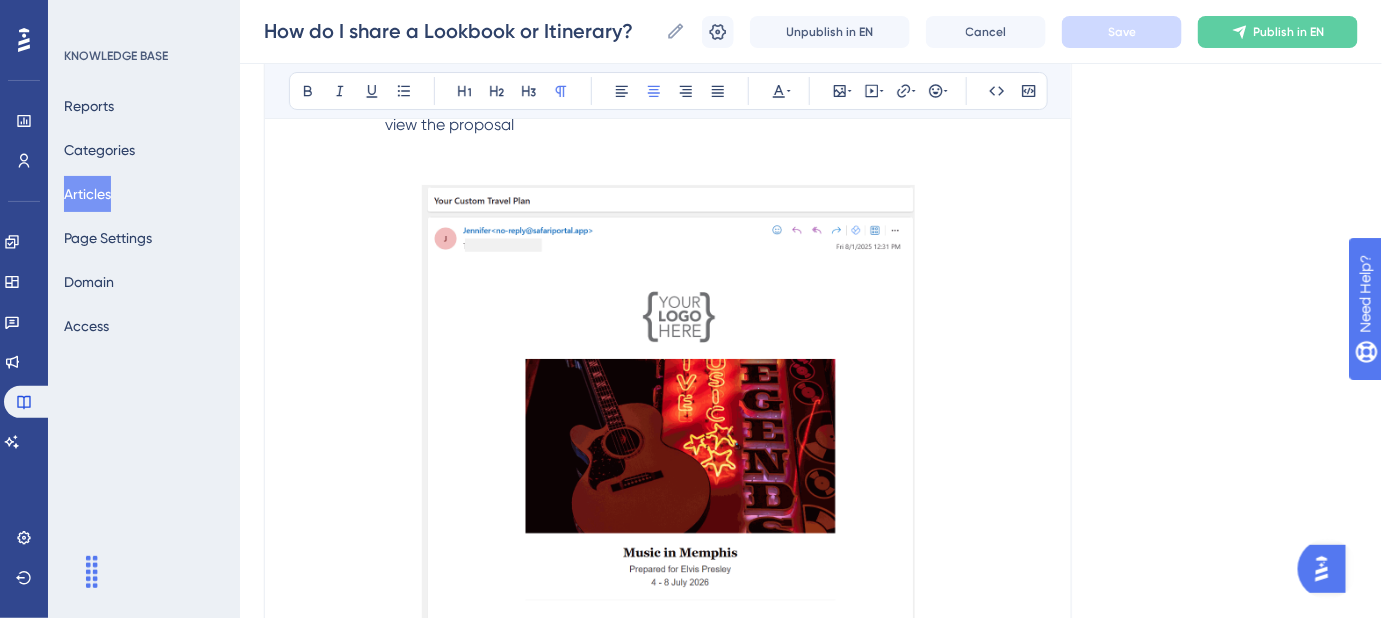 scroll, scrollTop: 2233, scrollLeft: 0, axis: vertical 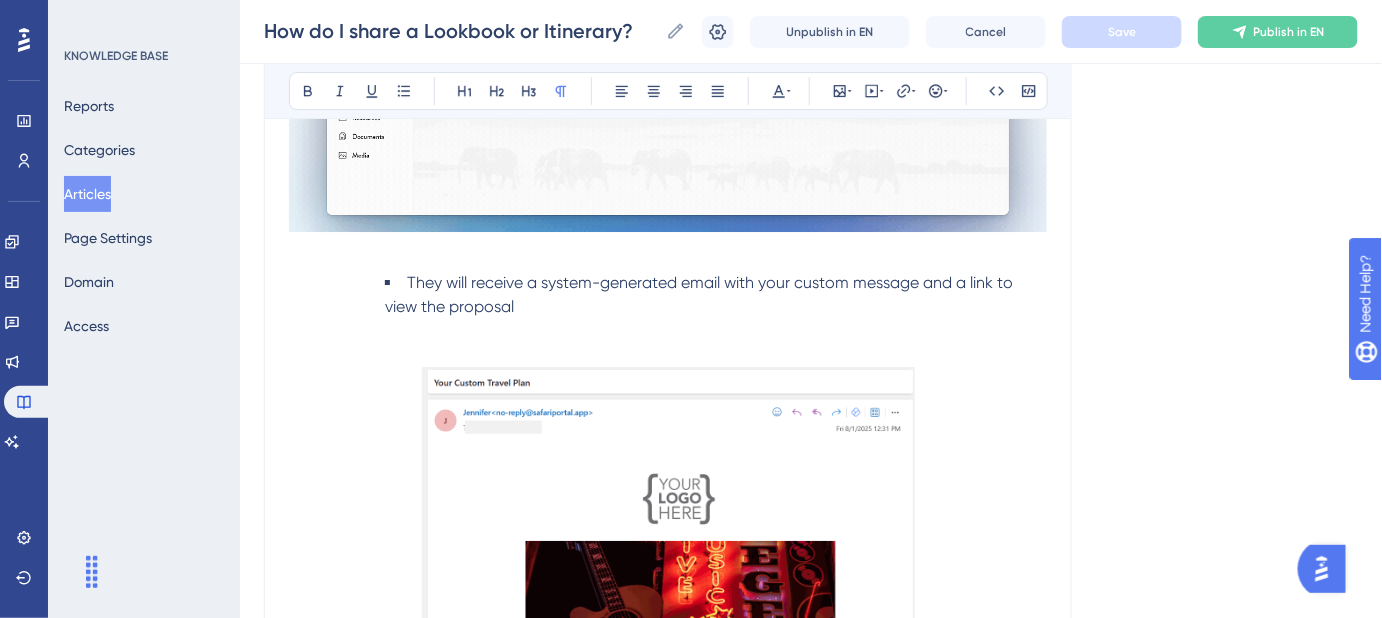 click at bounding box center [668, 331] 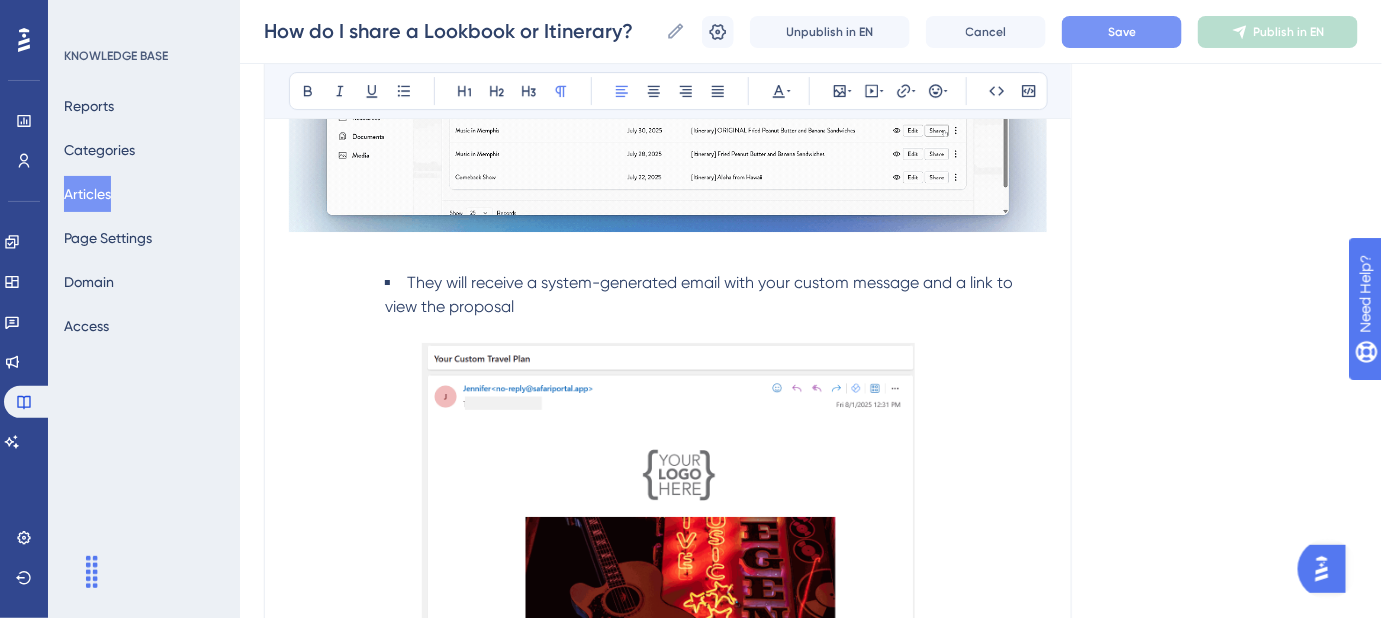 click on "Save" at bounding box center (1122, 32) 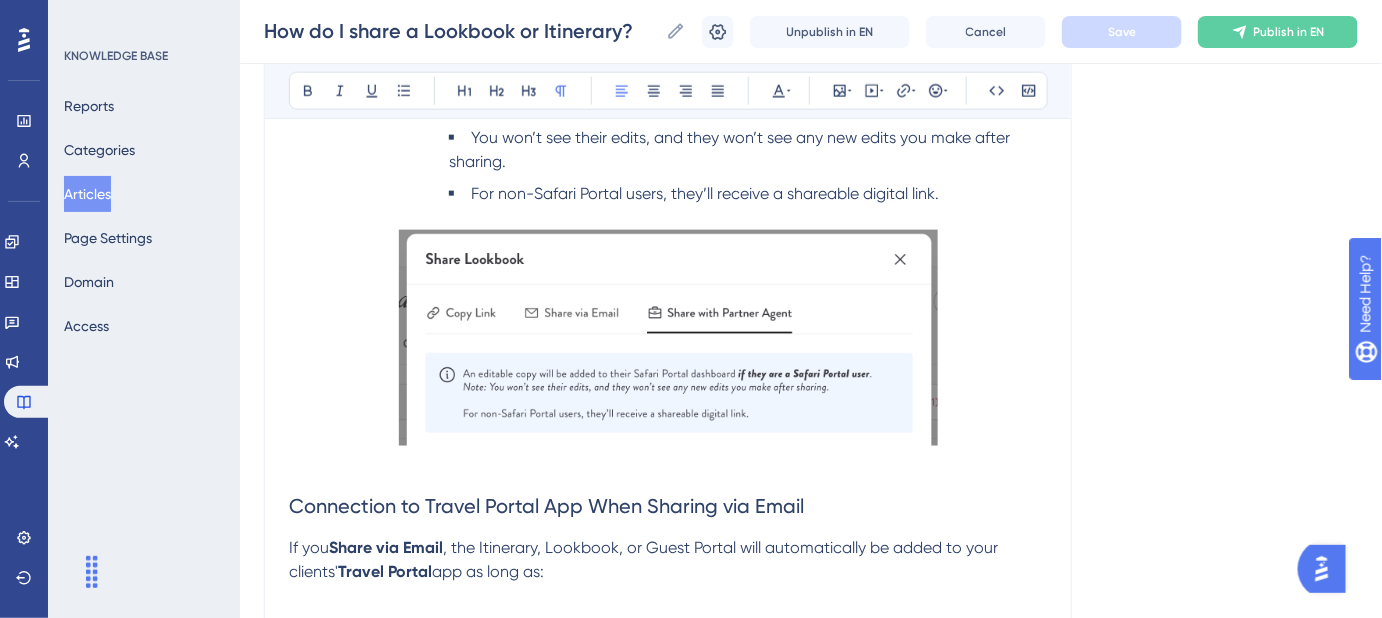 scroll, scrollTop: 3324, scrollLeft: 0, axis: vertical 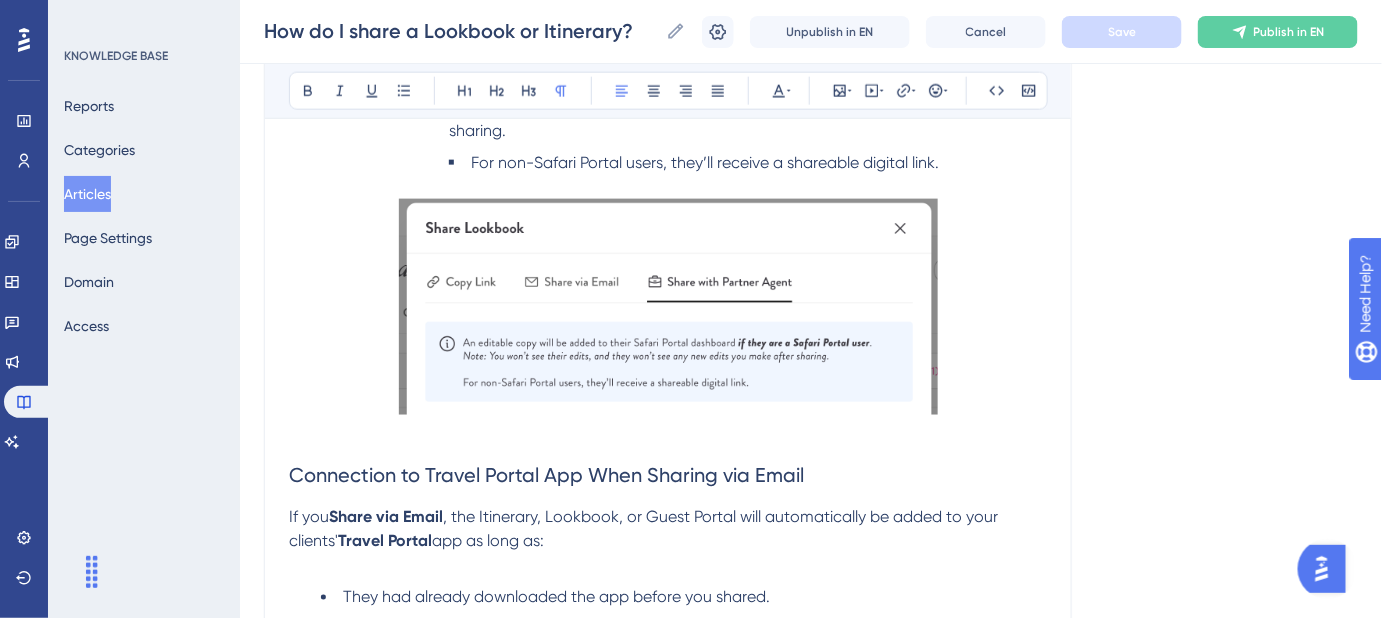 click at bounding box center [668, 307] 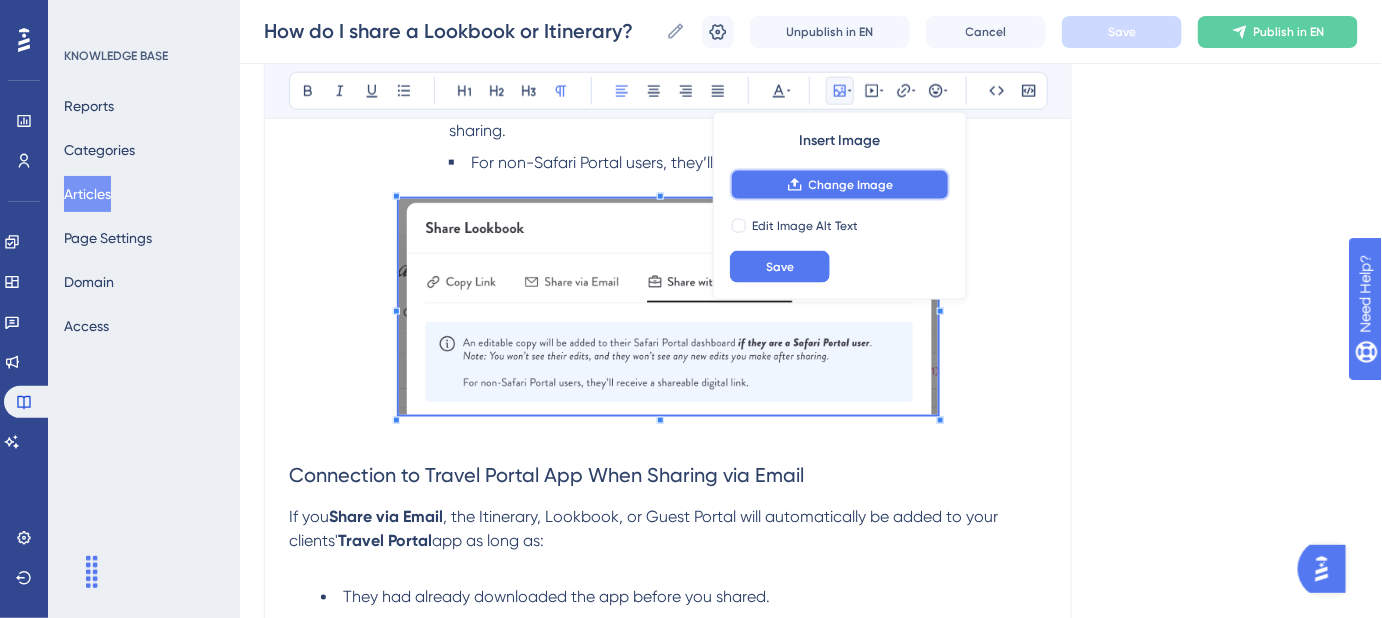 click on "Change Image" at bounding box center [851, 185] 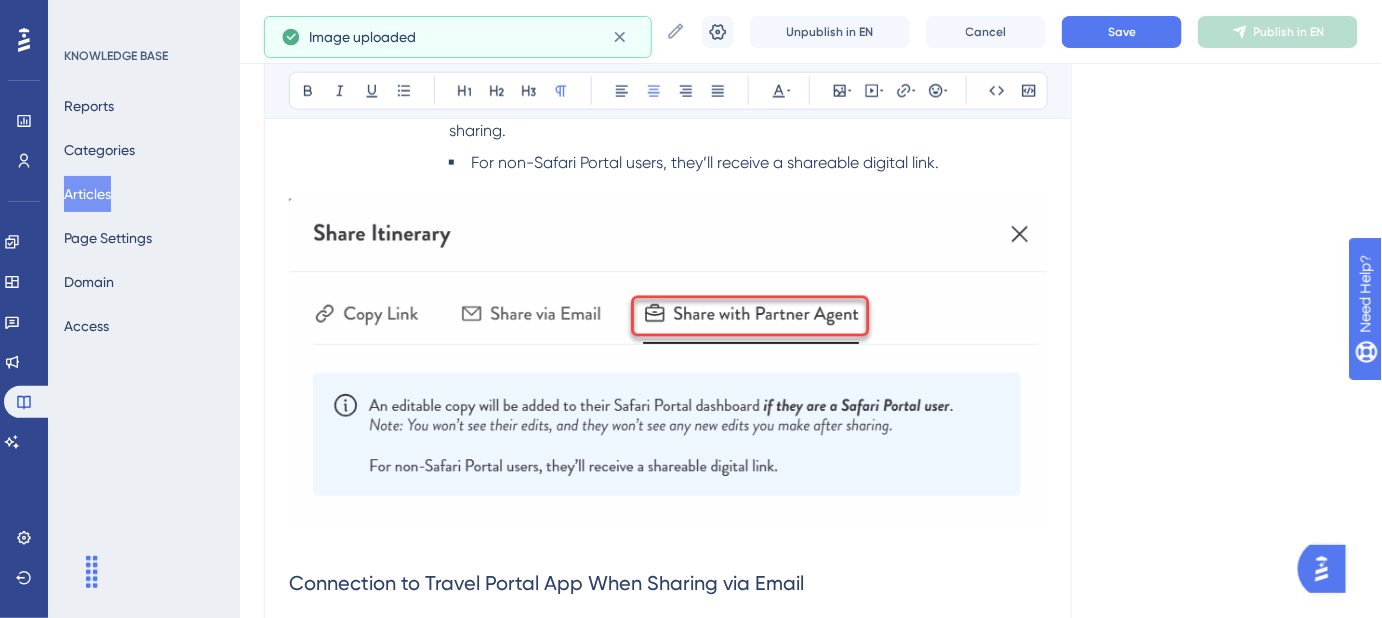 click at bounding box center [668, 361] 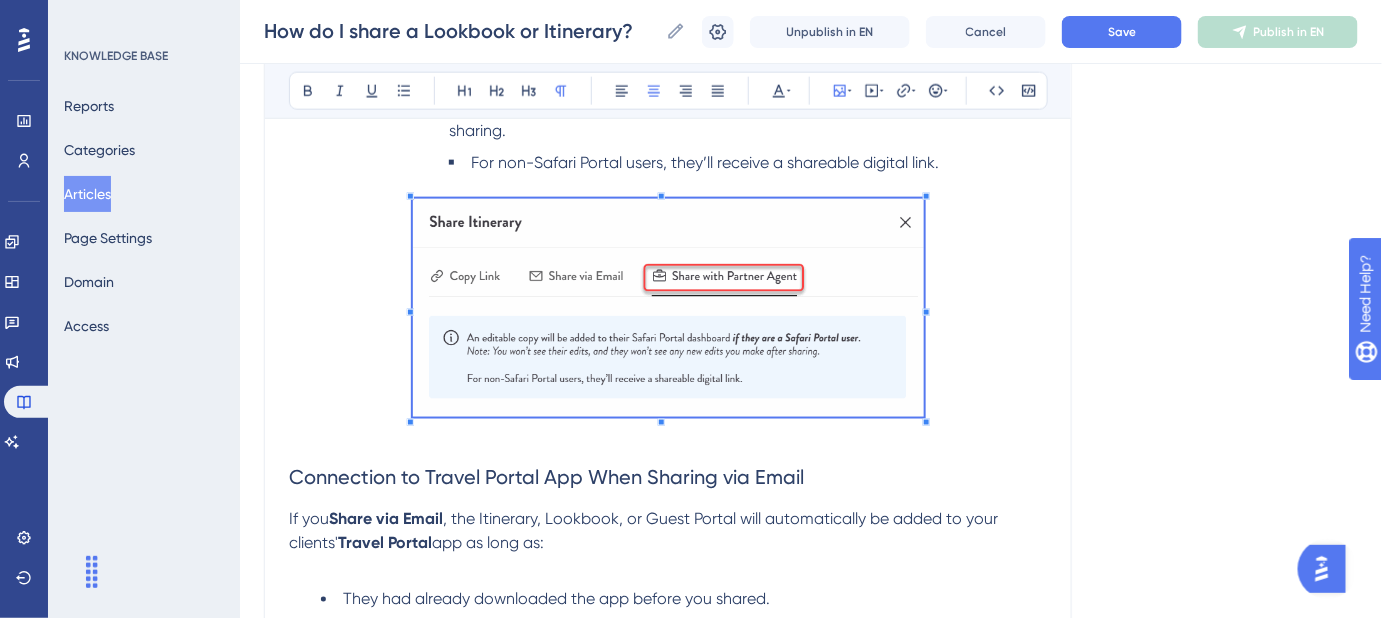 click at bounding box center [668, 311] 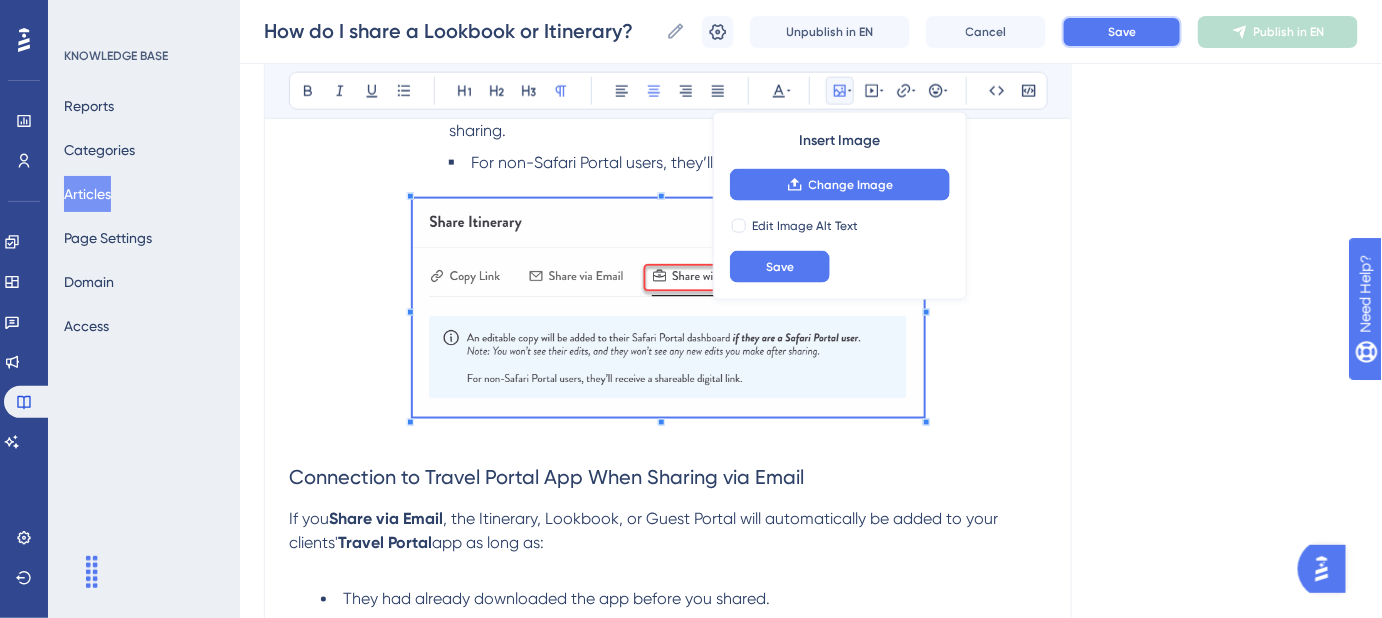 click on "Save" at bounding box center [1122, 32] 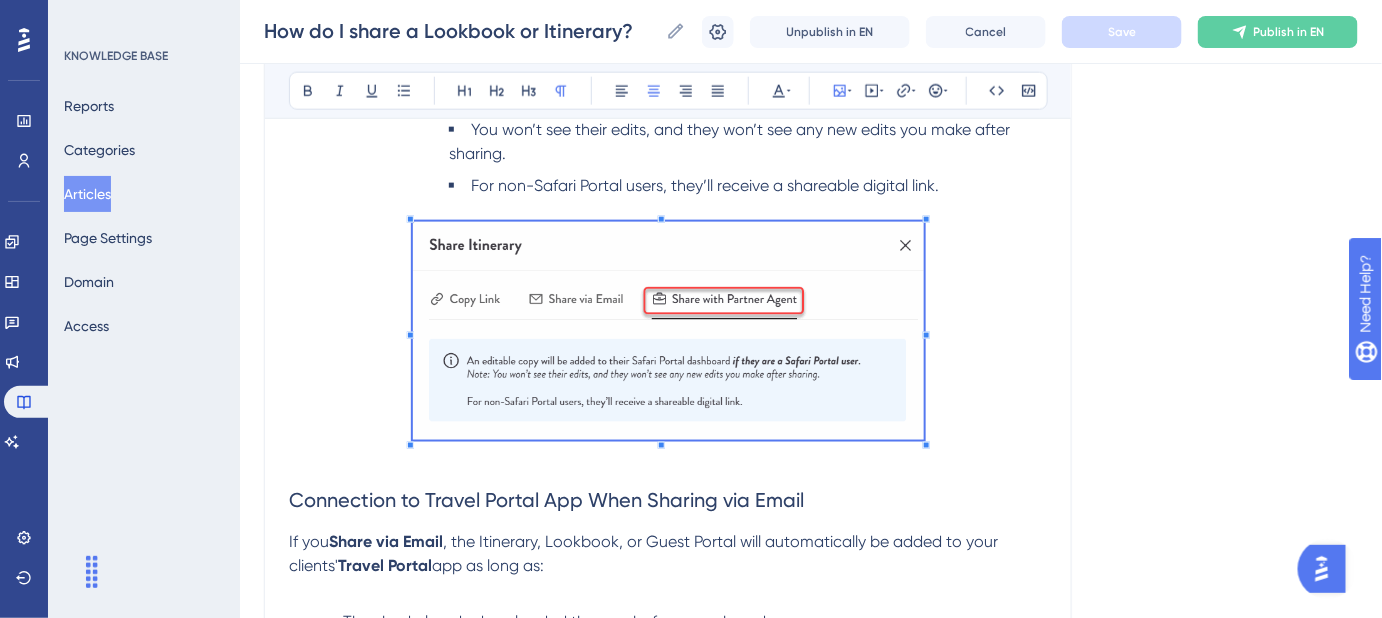 scroll, scrollTop: 3051, scrollLeft: 0, axis: vertical 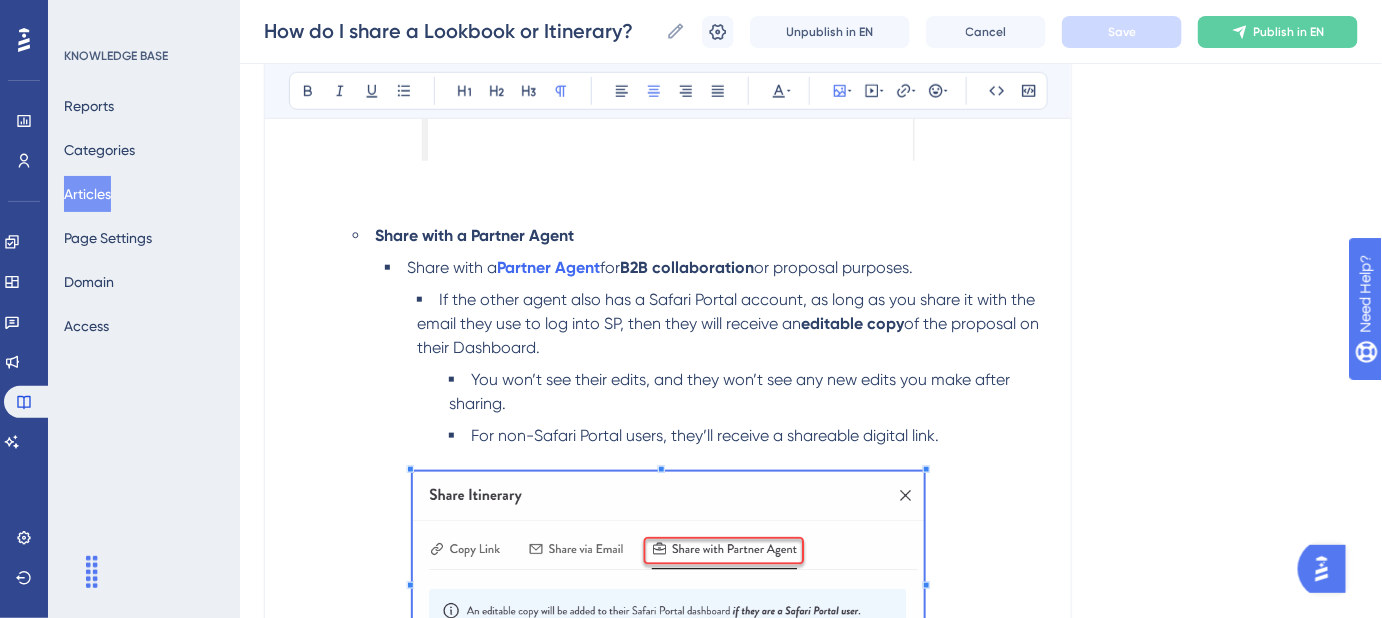 click on "Language English (Default) How do I share a Lookbook or Itinerary? Step-by-step guide to sharing a Lookbook or Itinerary. Bold Italic Underline Bullet Point Heading 1 Heading 2 Heading 3 Normal Align Left Align Center Align Right Align Justify Text Color Insert Image Embed Video Hyperlink Emojis Code Code Block Once you've created an  Itinerary  or   Lookbook ,  you can share proposals in one of two ways—whether with your client directly or with an agent from another company for B2B collaboration or proposal purposes. Sharing From Your Dashboard Navigate to your  Dashboard . Expand the relevant  File . Click the  Share  button next to the proposal that you'd like to share. Sharing From Within the Proposal While Editing It While editing a proposal, click the  Share icon  in the top right corner to launch the  share modal . 2. After clicking the  Share  icon, the  share modal  will appear with several options: Copy a Link Copy  the link to your clipboard to share directly via email, WhatsApp, or message. ." at bounding box center (811, -817) 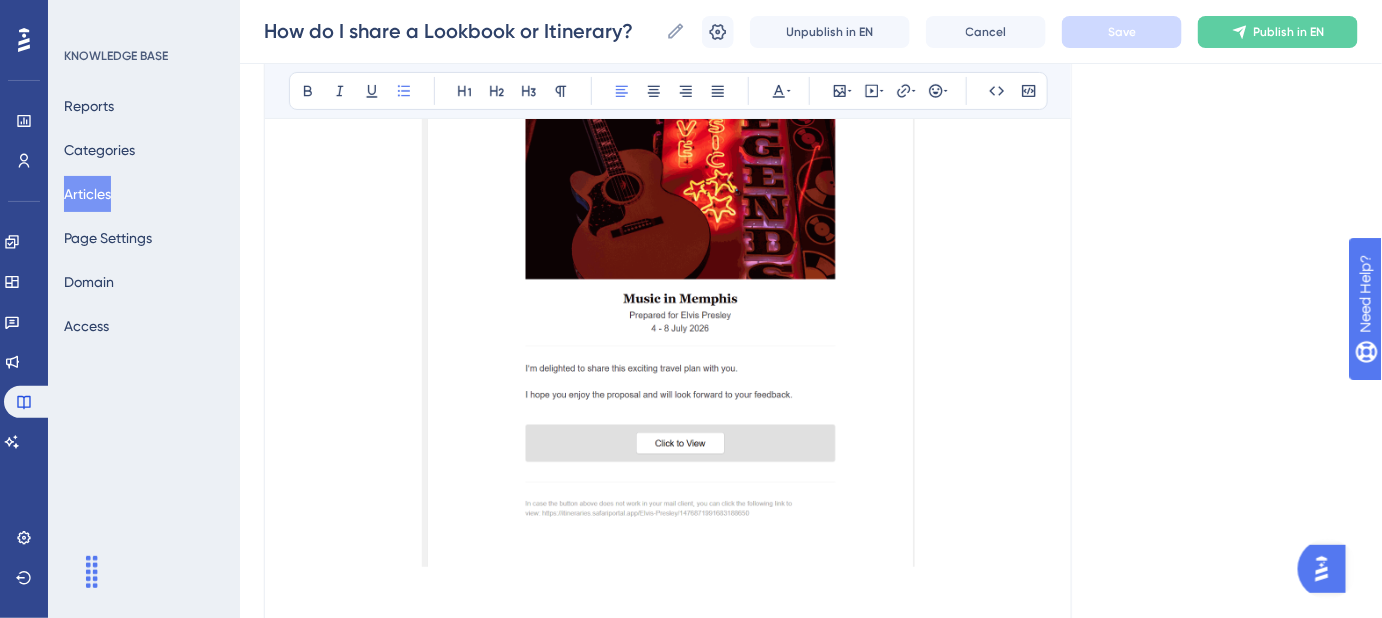 scroll, scrollTop: 2778, scrollLeft: 0, axis: vertical 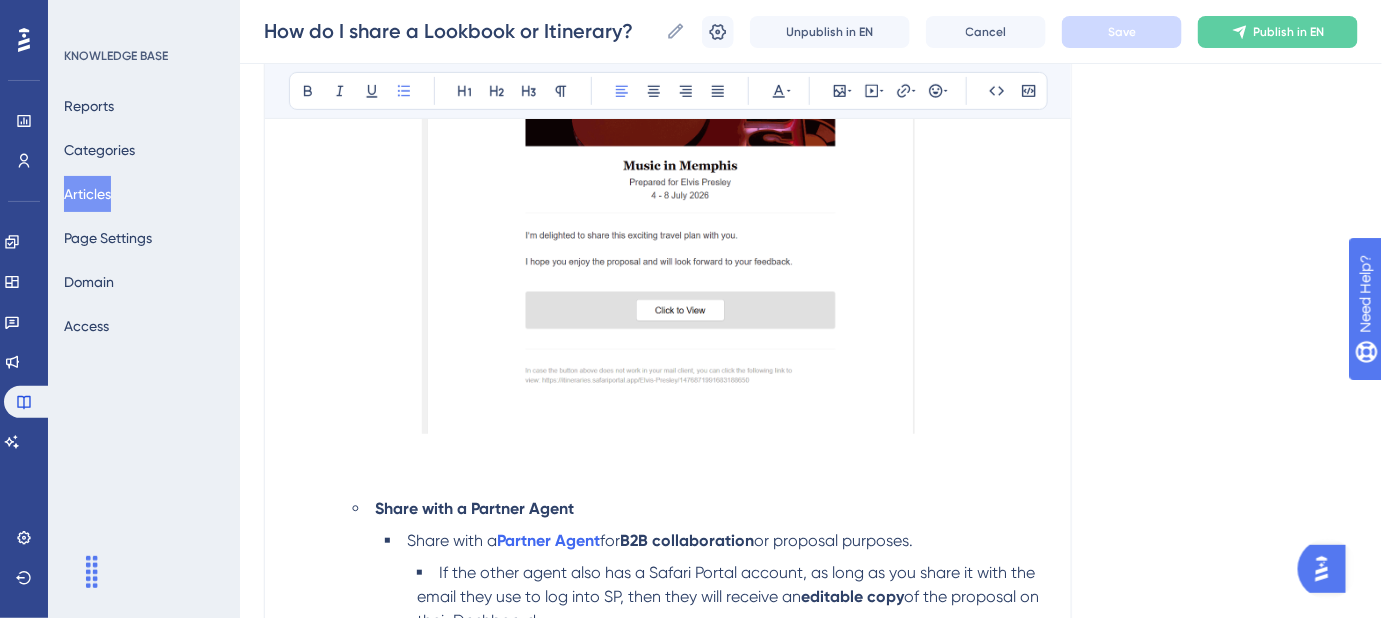 click at bounding box center (668, 116) 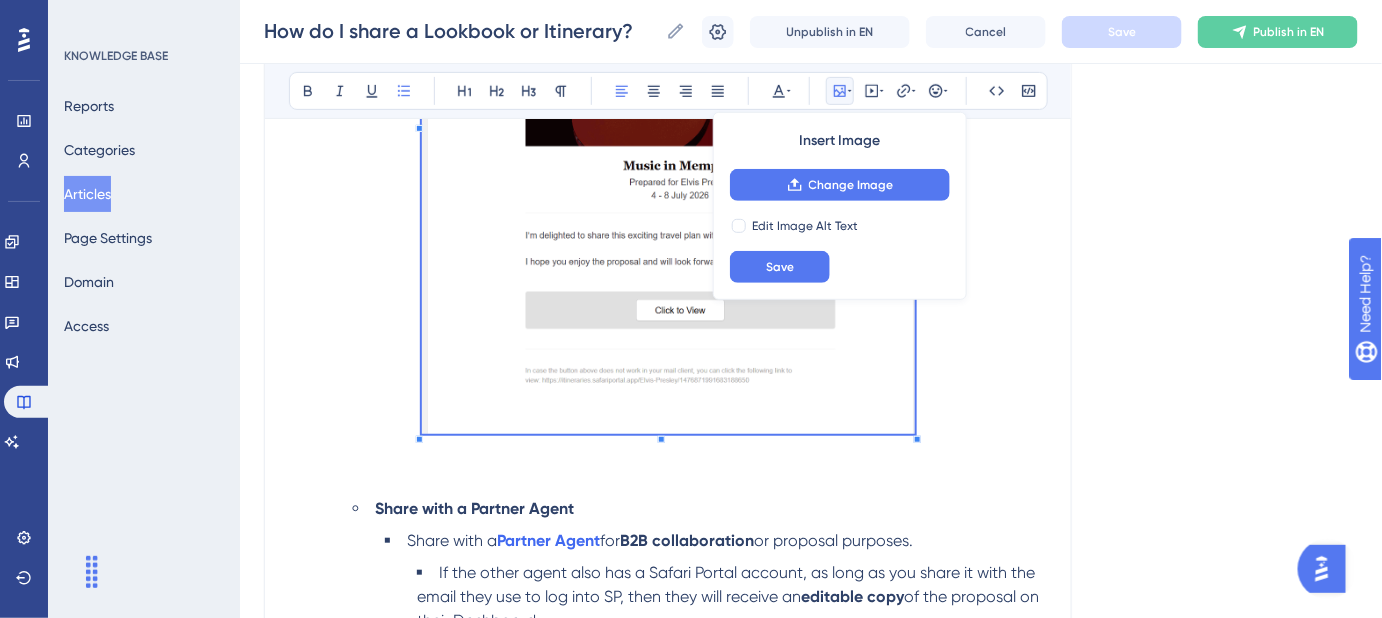 click at bounding box center (668, 119) 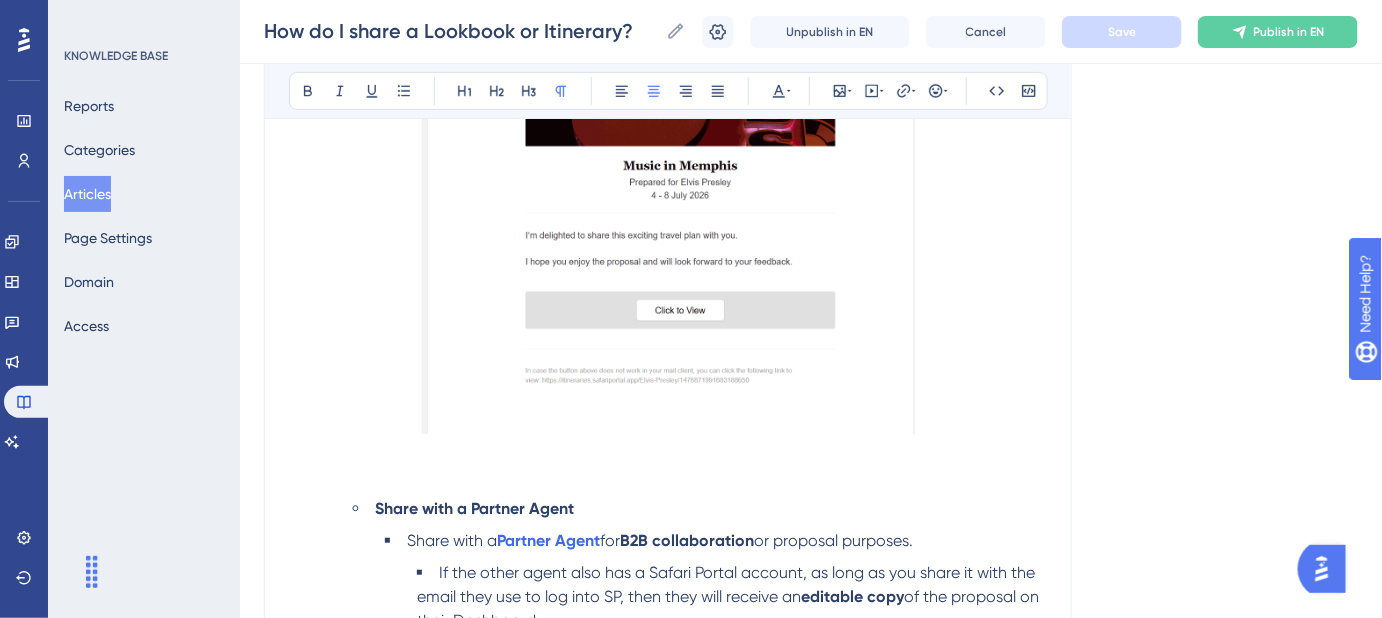 click at bounding box center (668, 116) 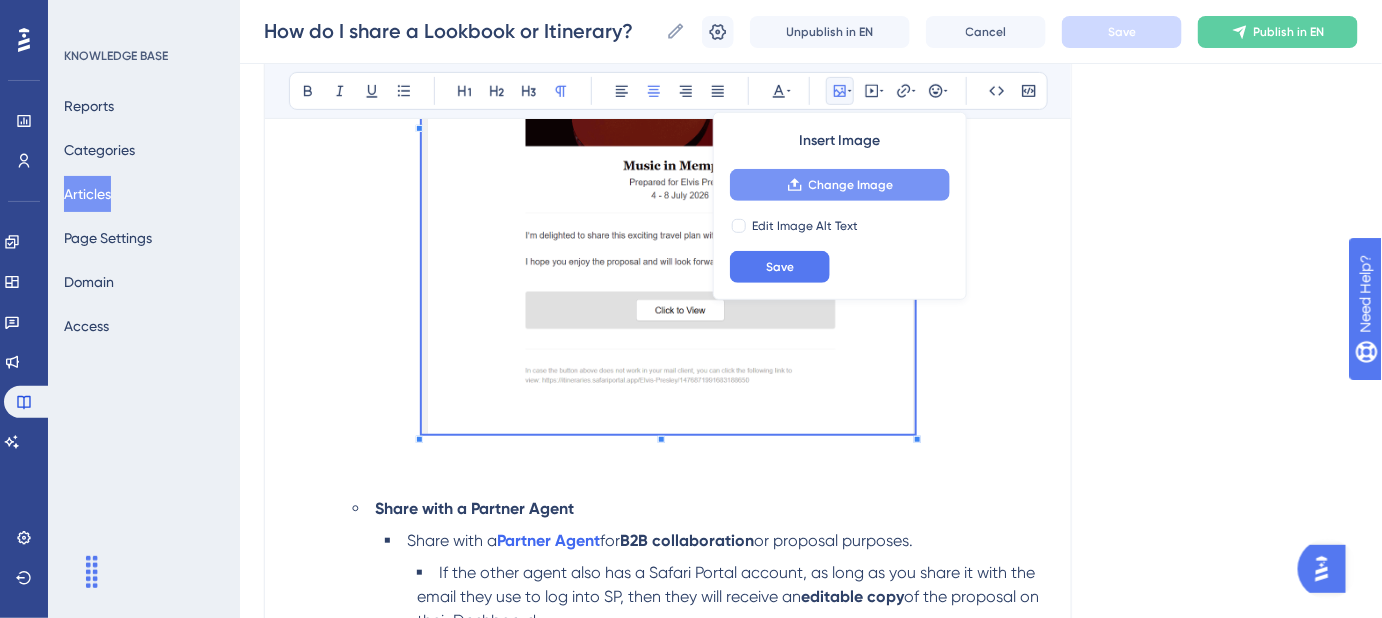 click on "Change Image" at bounding box center (851, 185) 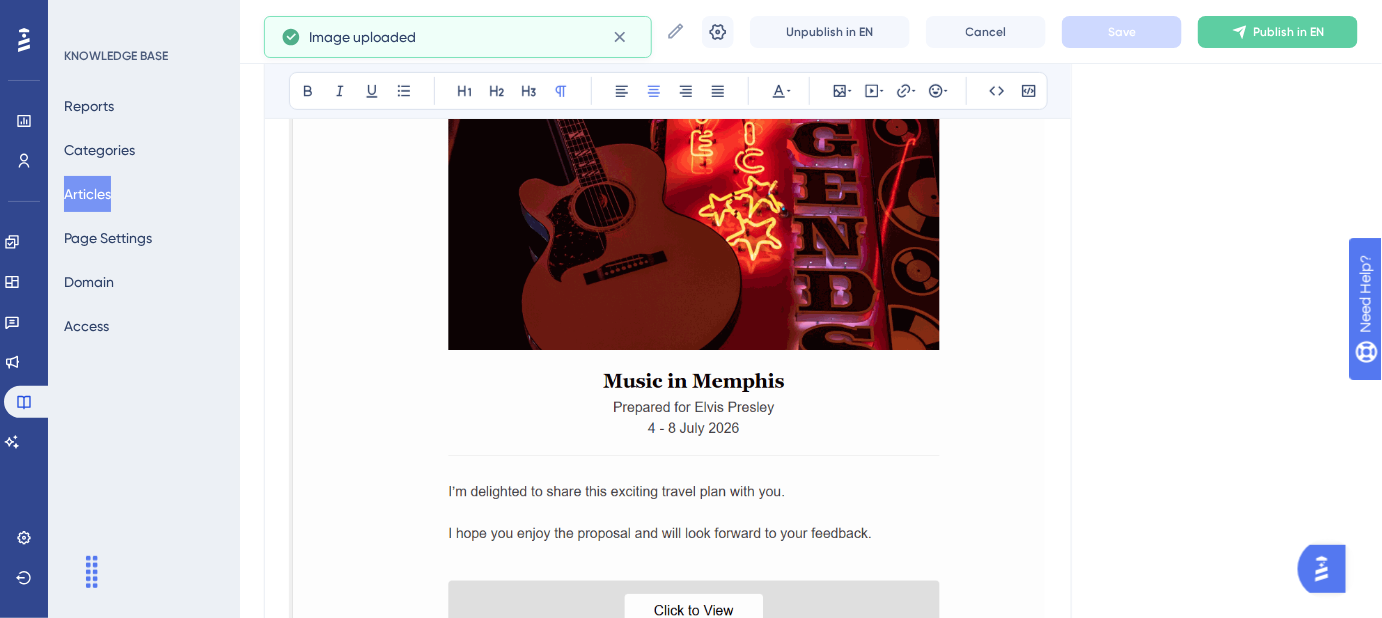 scroll, scrollTop: 2576, scrollLeft: 0, axis: vertical 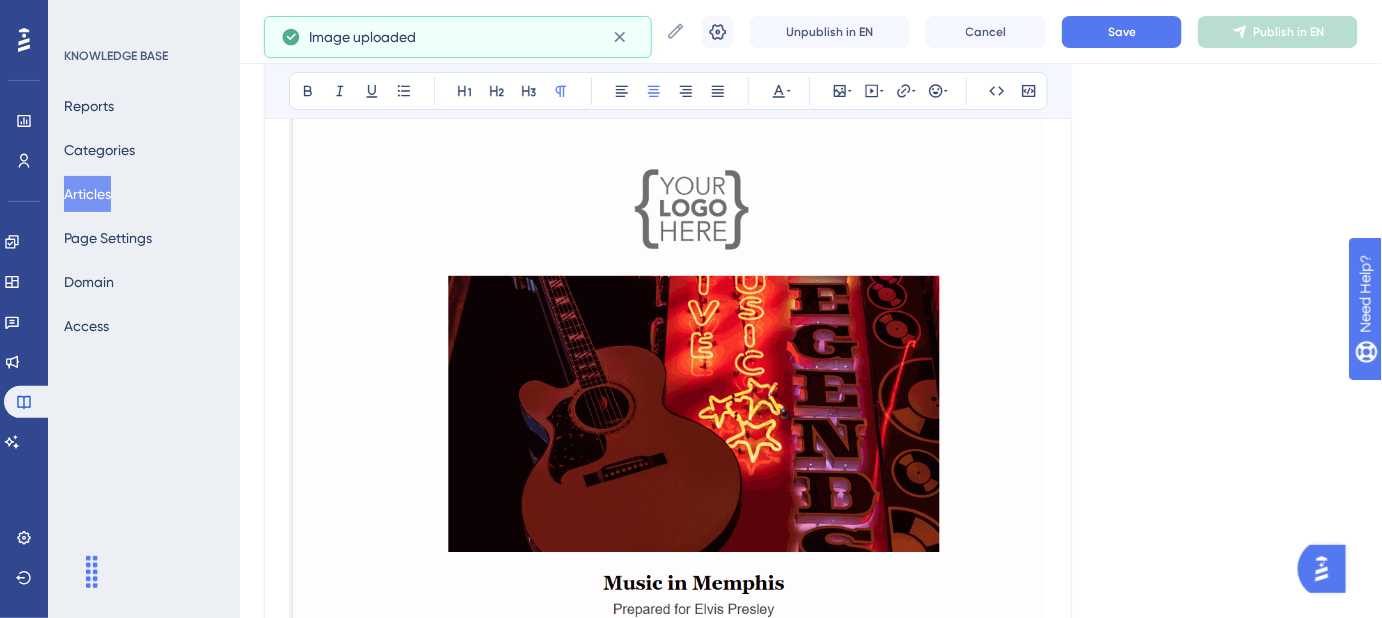 click at bounding box center [668, 494] 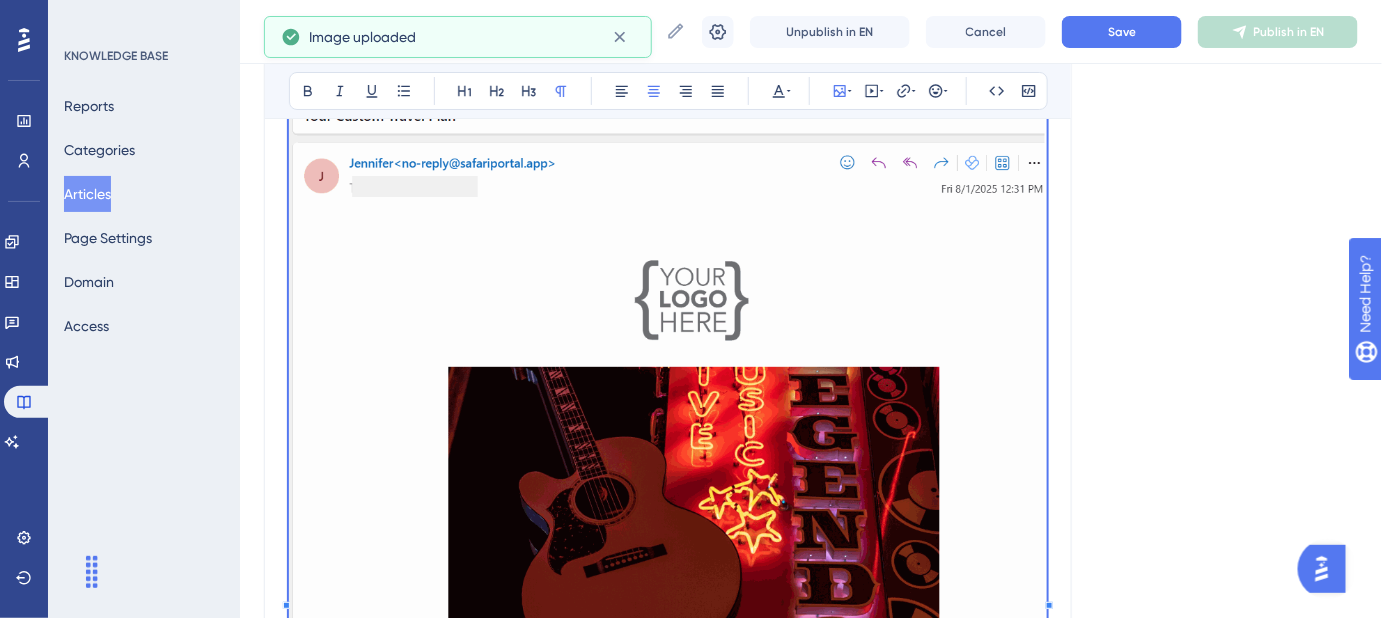 scroll, scrollTop: 2394, scrollLeft: 0, axis: vertical 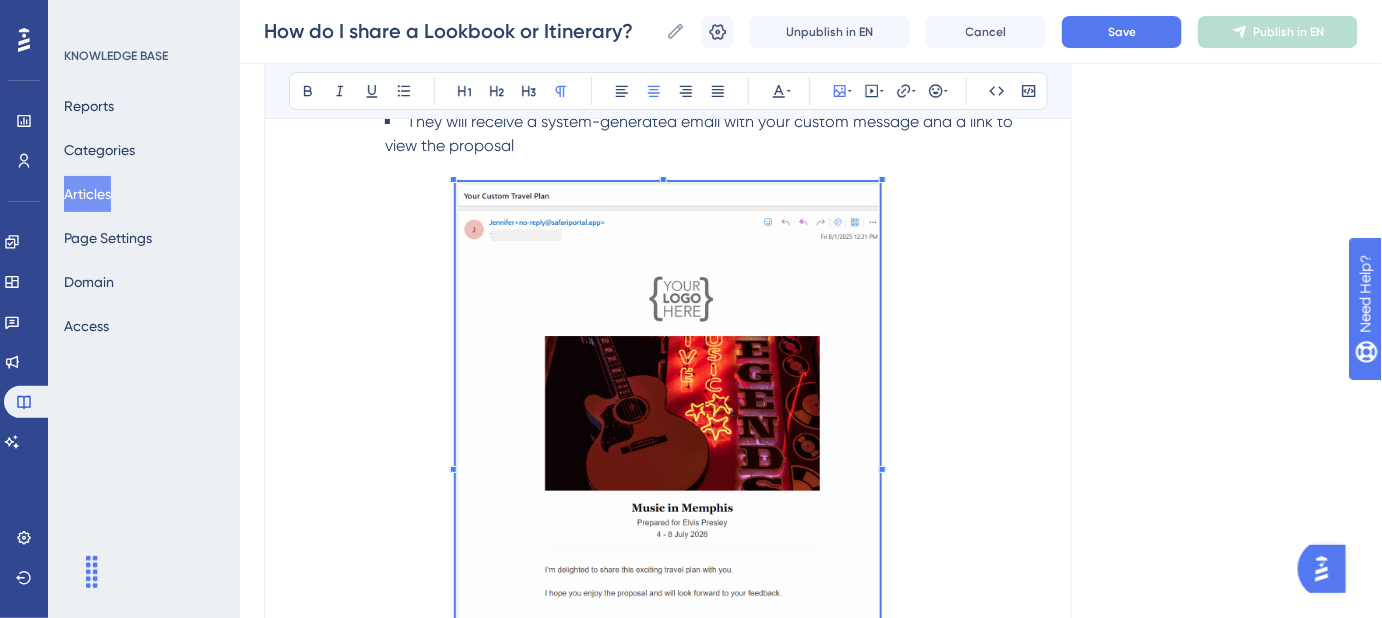 click at bounding box center [668, 462] 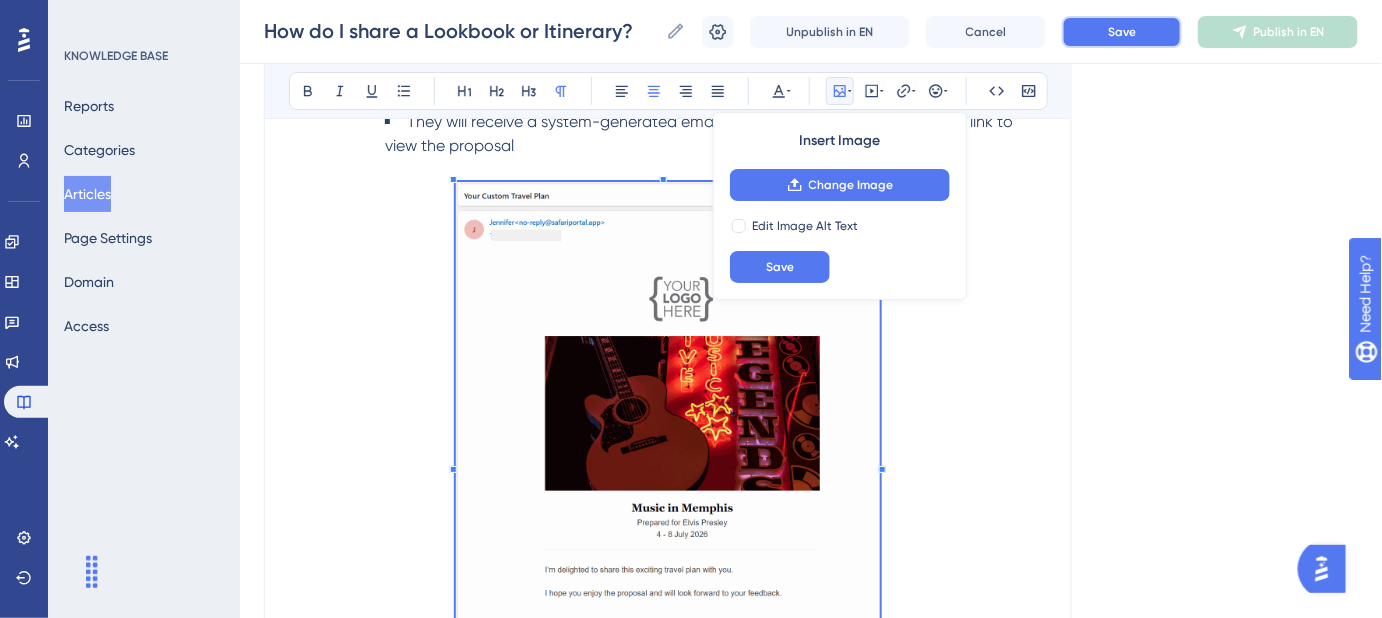 click on "Save" at bounding box center (1122, 32) 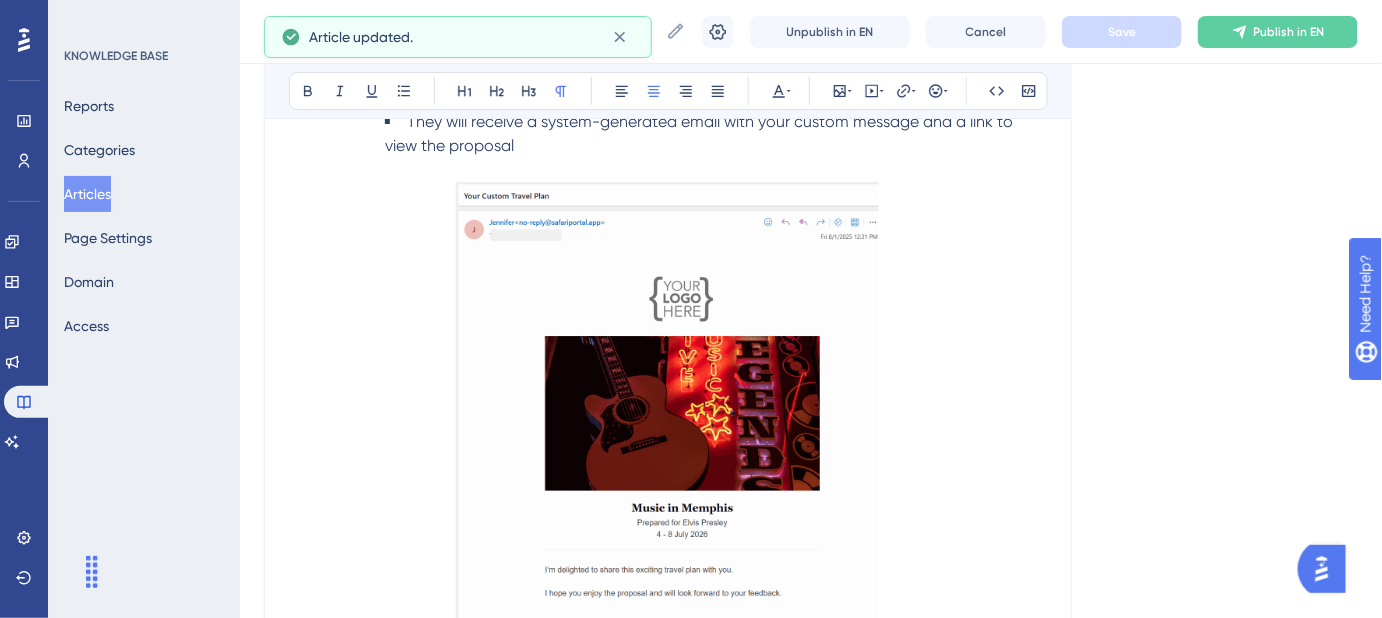 scroll, scrollTop: 2497, scrollLeft: 0, axis: vertical 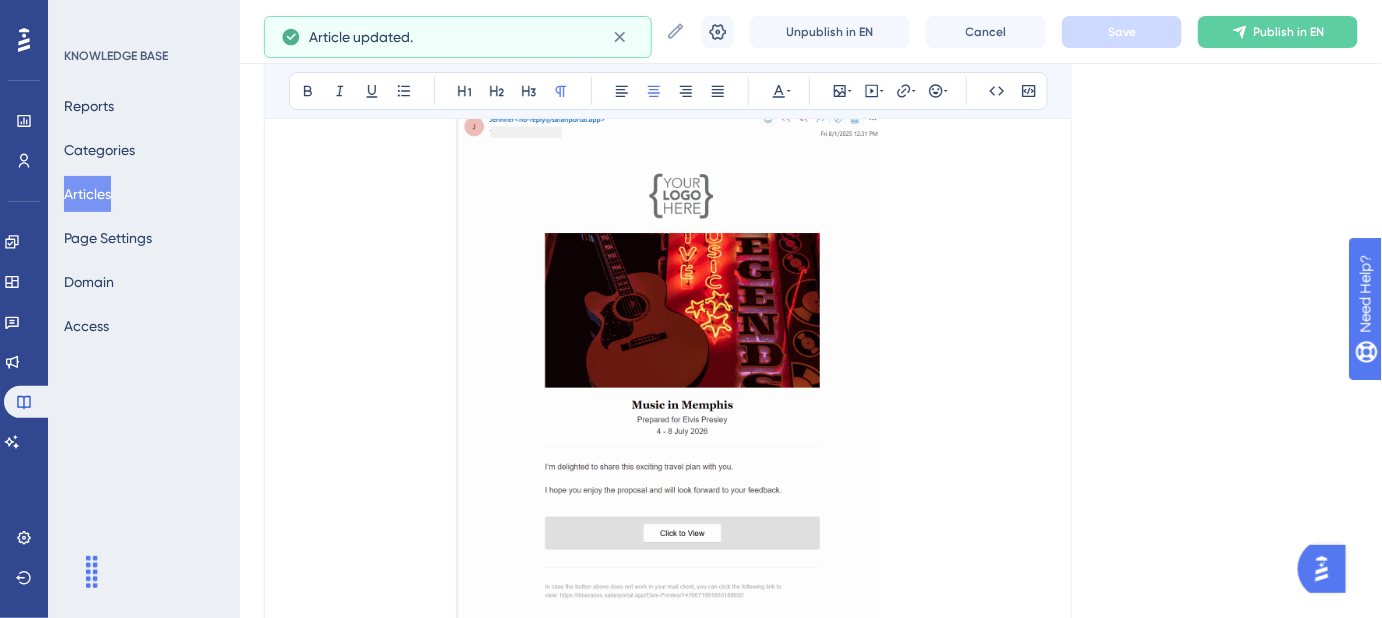 click at bounding box center (668, 359) 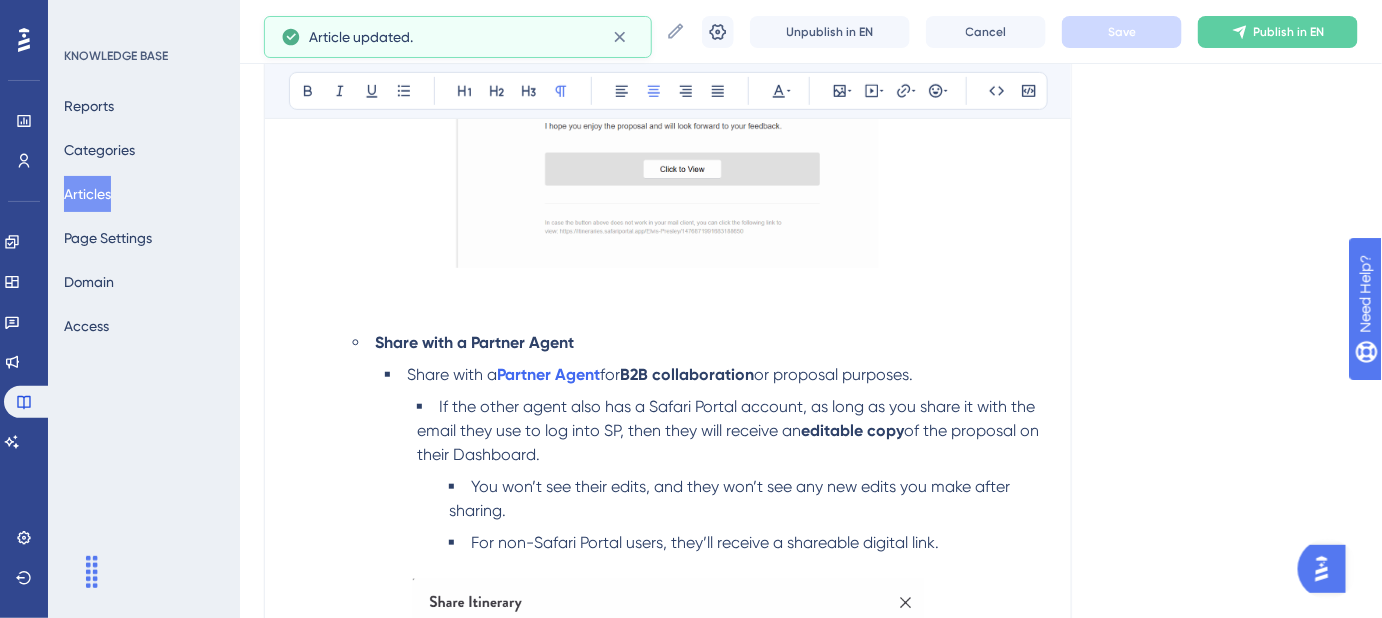 scroll, scrollTop: 2588, scrollLeft: 0, axis: vertical 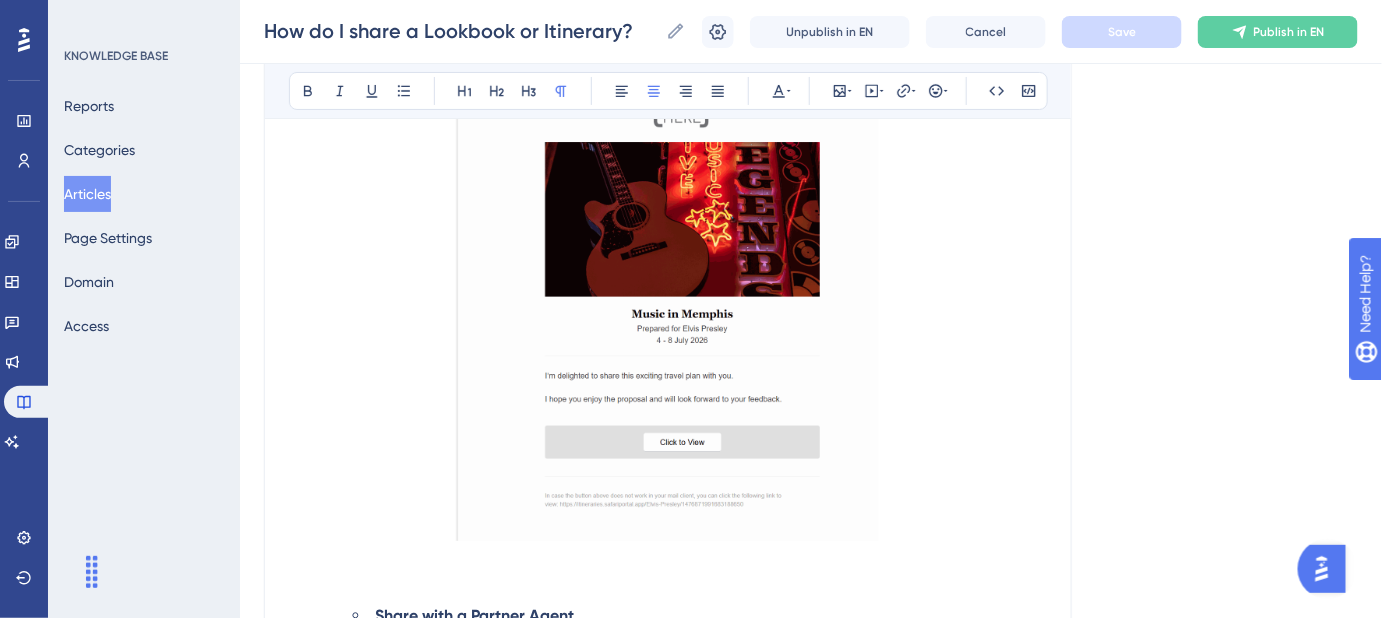 click at bounding box center (668, 264) 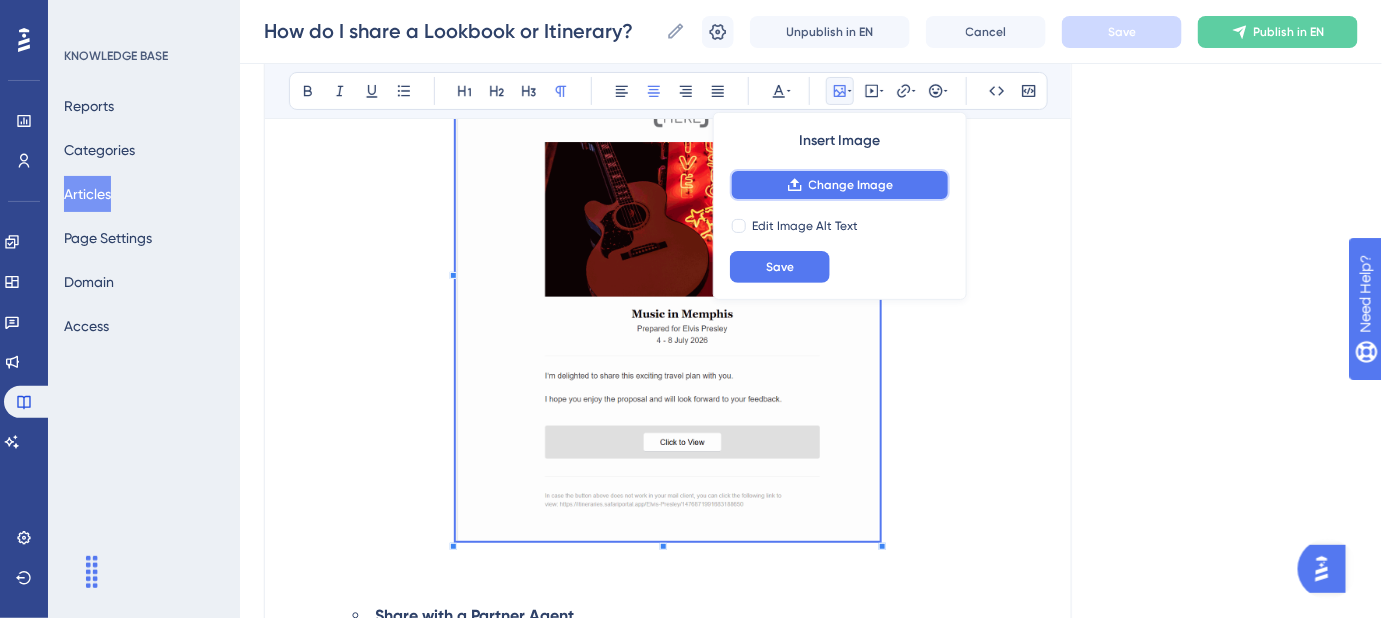 click on "Change Image" at bounding box center [851, 185] 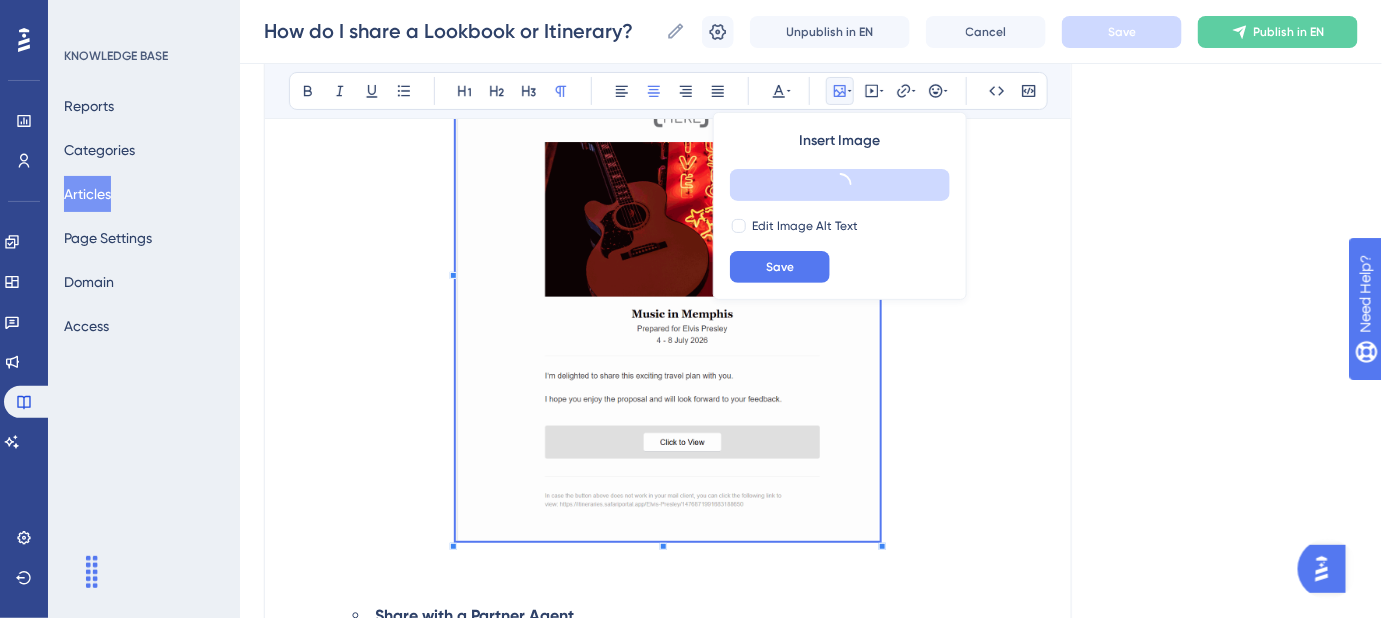 scroll, scrollTop: 2576, scrollLeft: 0, axis: vertical 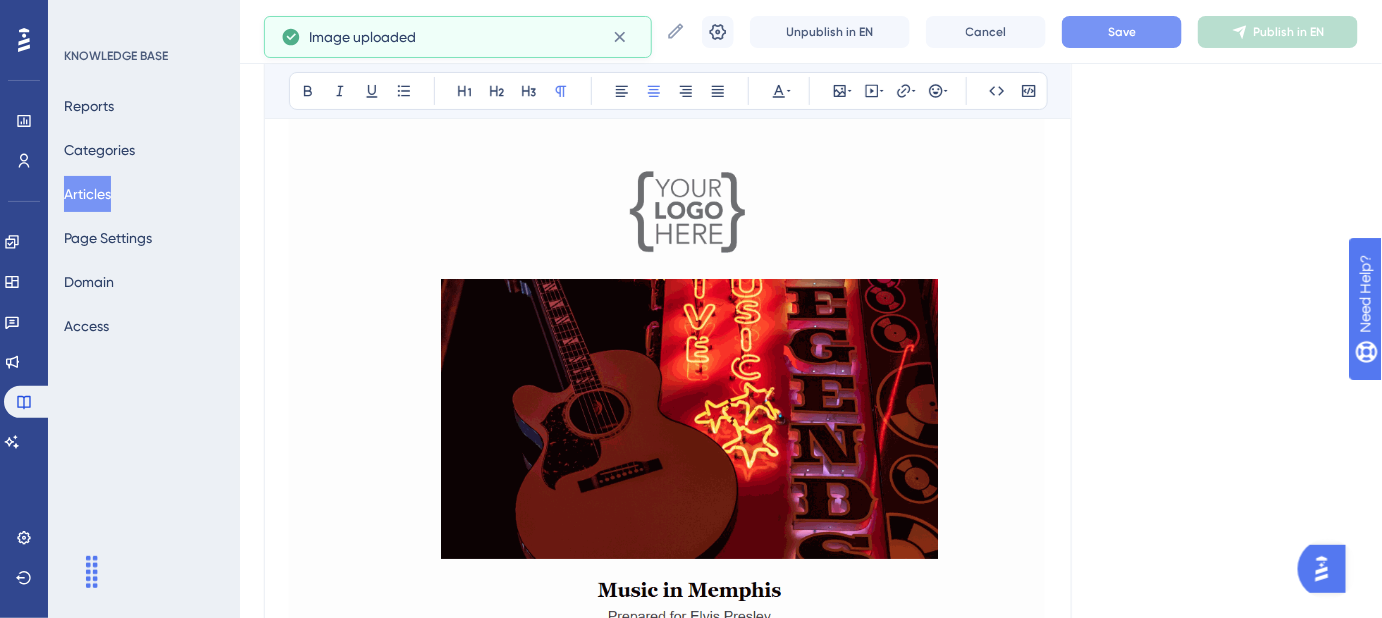 click at bounding box center (668, 500) 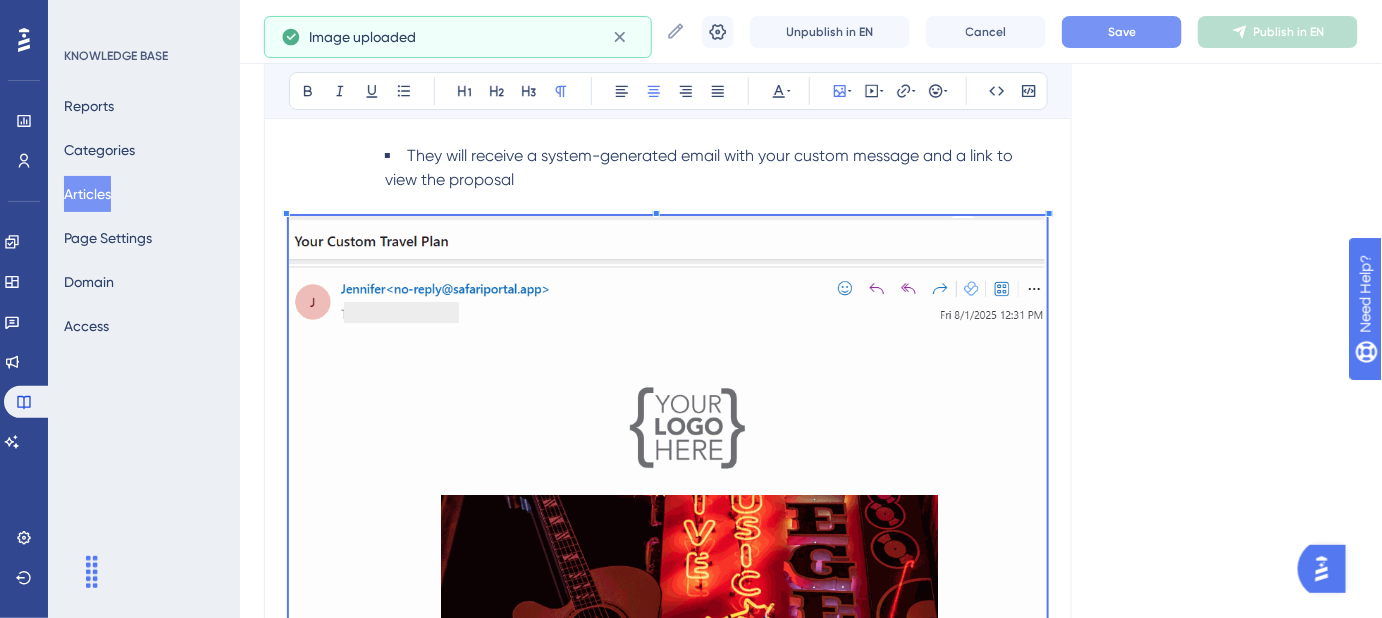 scroll, scrollTop: 2303, scrollLeft: 0, axis: vertical 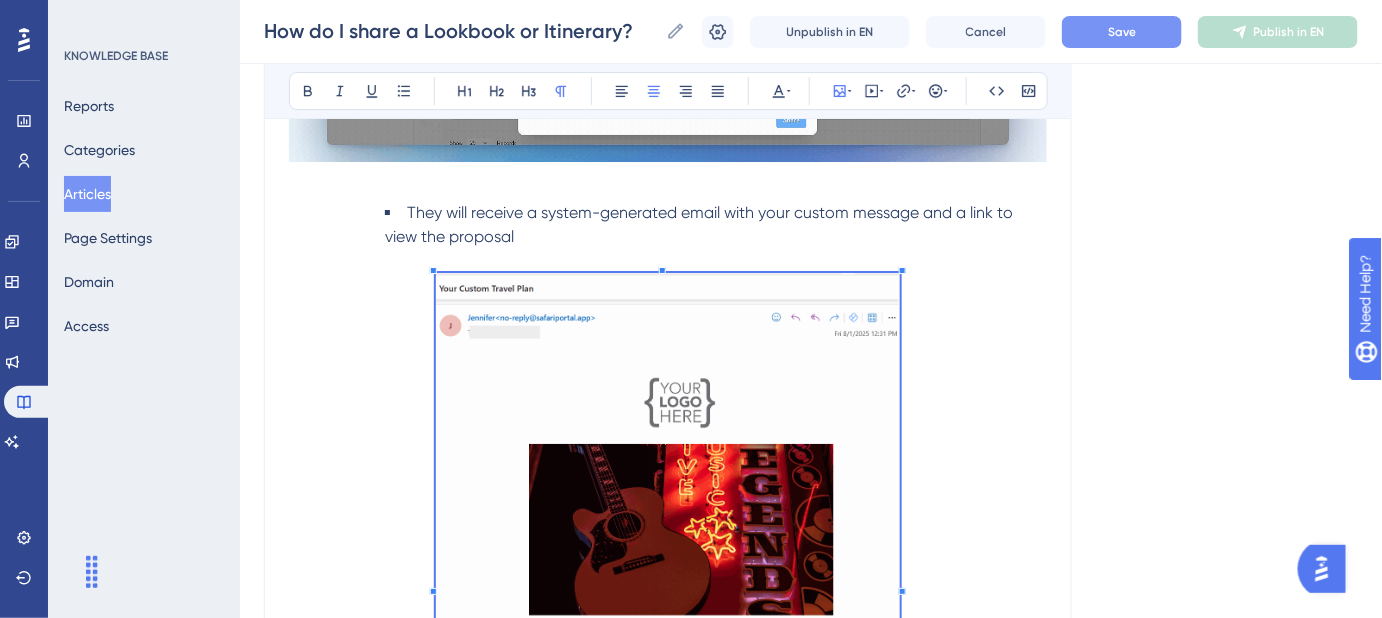 click at bounding box center (668, 583) 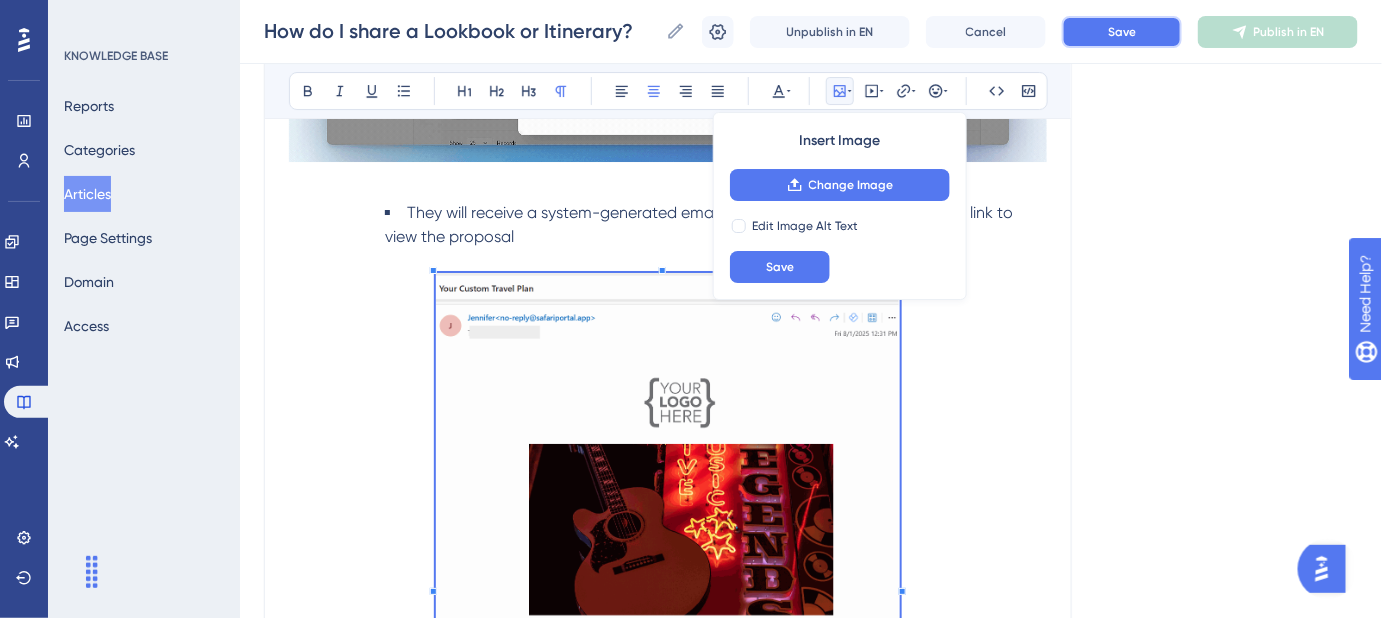 click on "Save" at bounding box center (1122, 32) 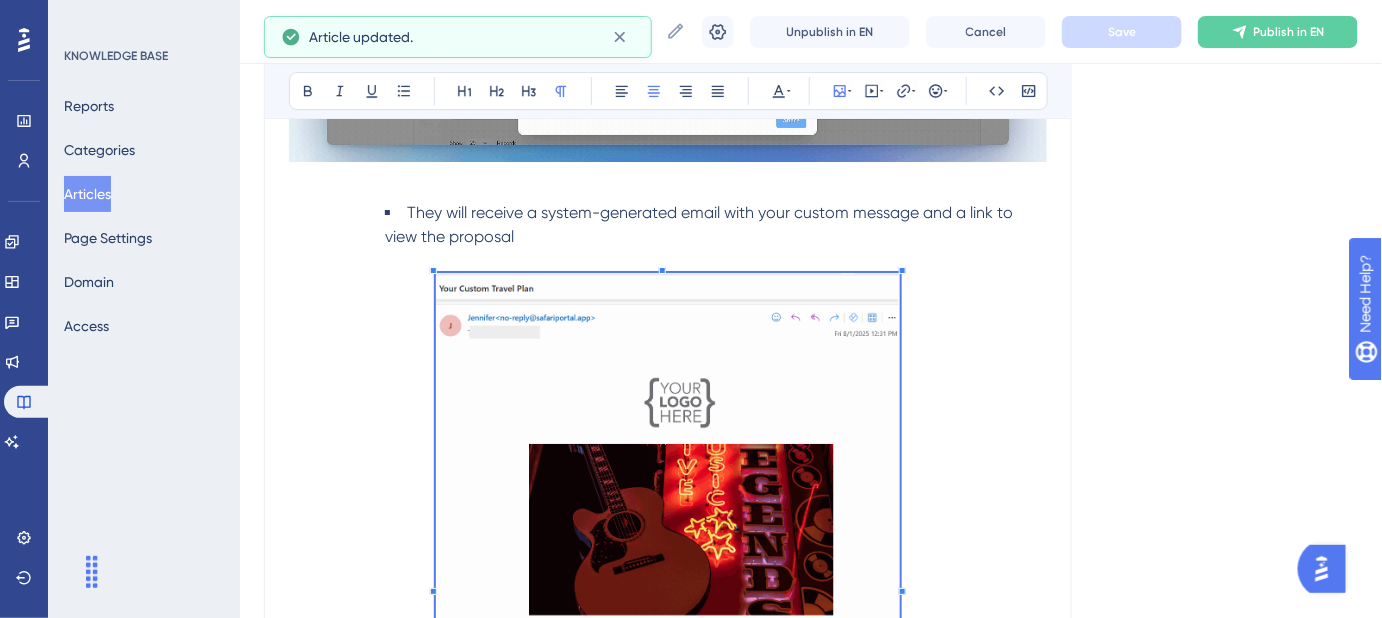click on "How do I share a Lookbook or Itinerary? Step-by-step guide to sharing a Lookbook or Itinerary. Bold Italic Underline Bullet Point Heading 1 Heading 2 Heading 3 Normal Align Left Align Center Align Right Align Justify Text Color Insert Image Embed Video Hyperlink Emojis Code Code Block Once you've created an  Itinerary  or   Lookbook ,  you can share proposals in one of two ways—whether with your client directly or with an agent from another company for B2B collaboration or proposal purposes. Sharing From Your Dashboard Navigate to your  Dashboard . Expand the relevant  File . Click the  Share  button next to the proposal that you'd like to share. Sharing From Within the Proposal While Editing It While editing a proposal, click the  Share icon  in the top right corner to launch the  share modal . 2. After clicking the  Share  icon, the  share modal  will appear with several options: Copy a Link Copy  the link to your clipboard to share directly via email, WhatsApp, or message. Optionally,  customize  . for" at bounding box center (668, -92) 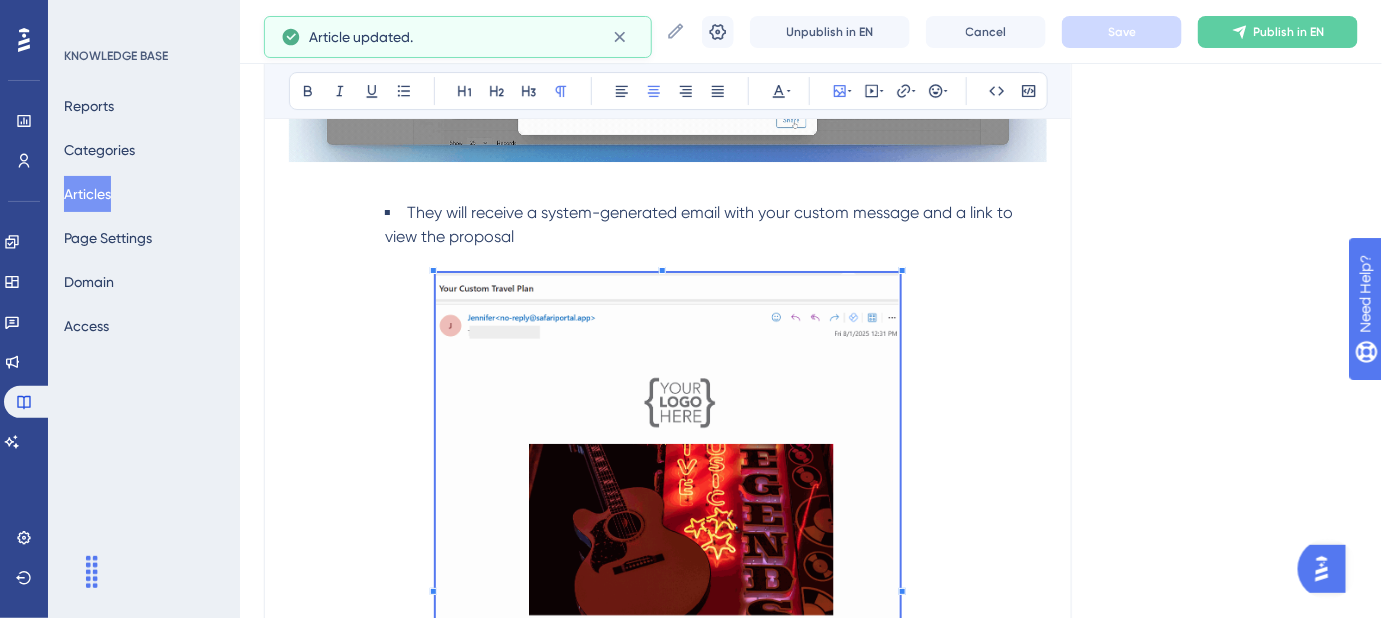 click on "Language English (Default) How do I share a Lookbook or Itinerary? Step-by-step guide to sharing a Lookbook or Itinerary. Bold Italic Underline Bullet Point Heading 1 Heading 2 Heading 3 Normal Align Left Align Center Align Right Align Justify Text Color Insert Image Embed Video Hyperlink Emojis Code Code Block Once you've created an  Itinerary  or   Lookbook ,  you can share proposals in one of two ways—whether with your client directly or with an agent from another company for B2B collaboration or proposal purposes. Sharing From Your Dashboard Navigate to your  Dashboard . Expand the relevant  File . Click the  Share  button next to the proposal that you'd like to share. Sharing From Within the Proposal While Editing It While editing a proposal, click the  Share icon  in the top right corner to launch the  share modal . 2. After clicking the  Share  icon, the  share modal  will appear with several options: Copy a Link Copy  the link to your clipboard to share directly via email, WhatsApp, or message. ." at bounding box center [811, -80] 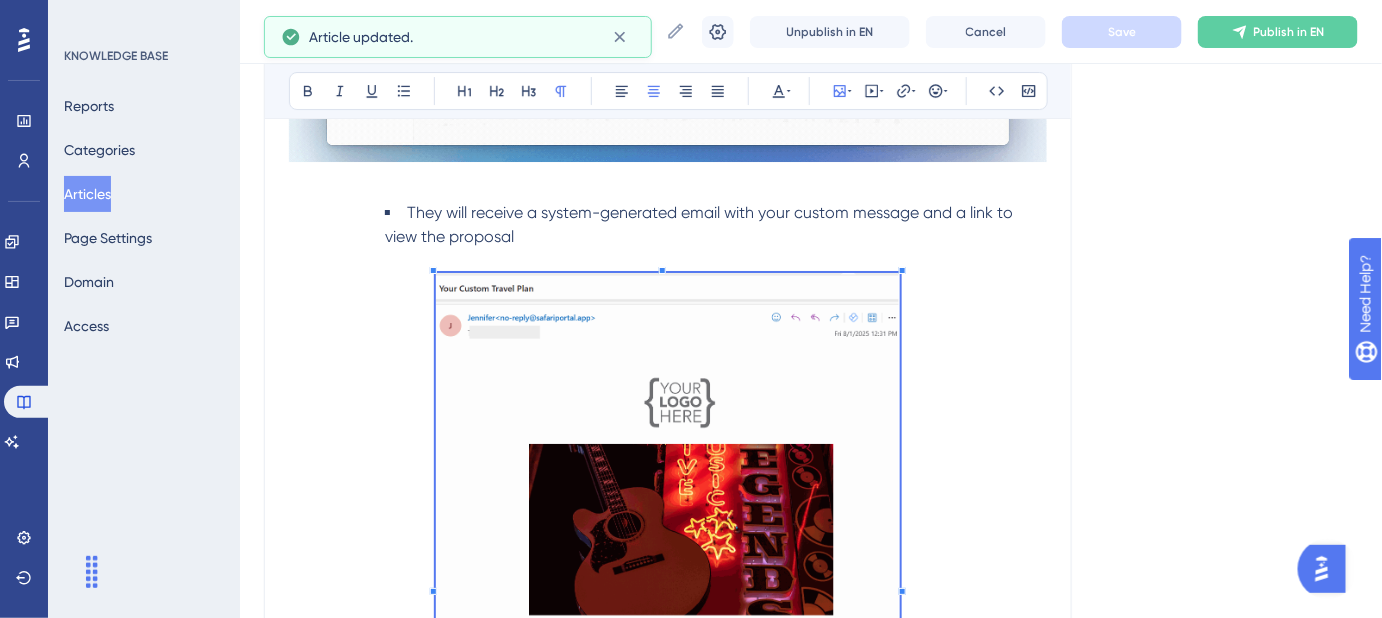 click on "They will receive a system-generated email with your custom message and a link to view the proposal" at bounding box center [701, 224] 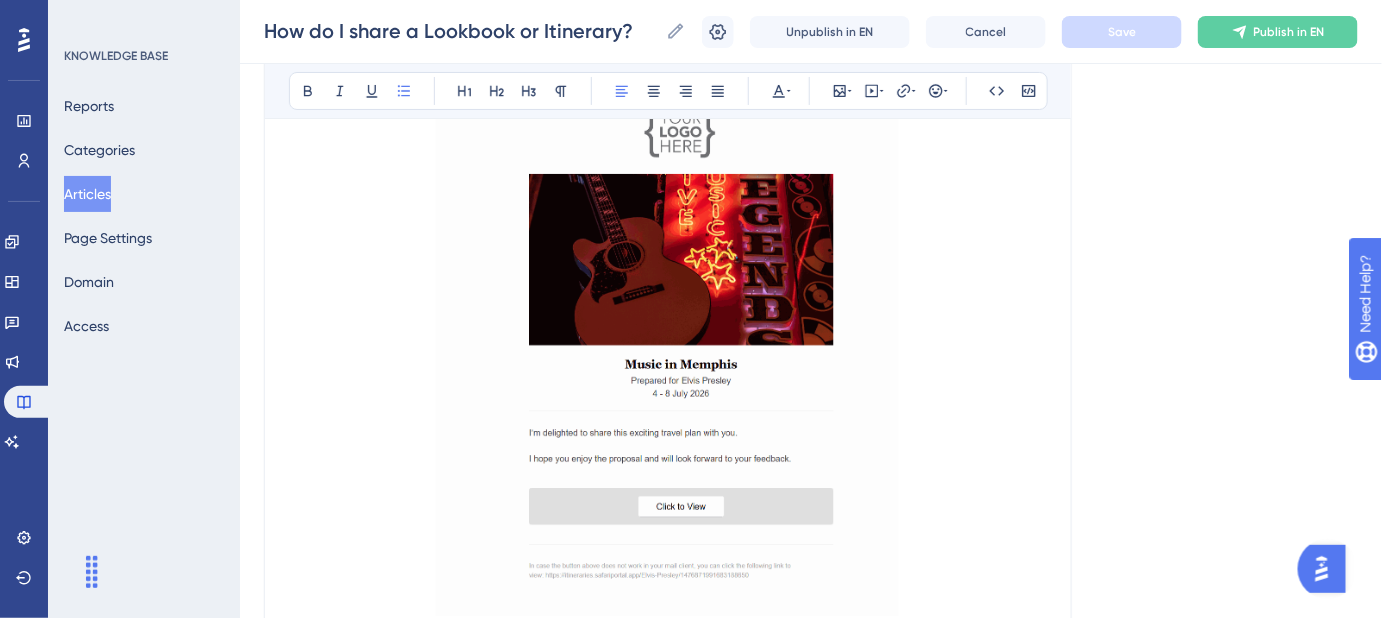 click at bounding box center (668, 313) 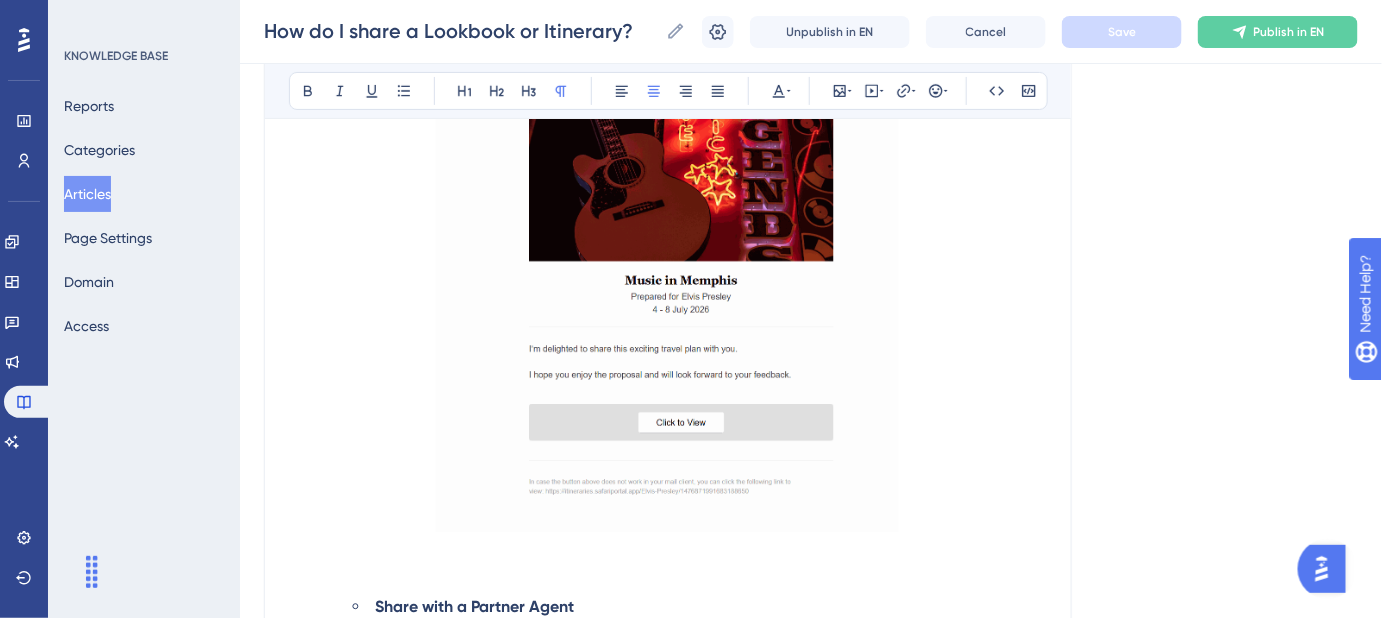 scroll, scrollTop: 2936, scrollLeft: 0, axis: vertical 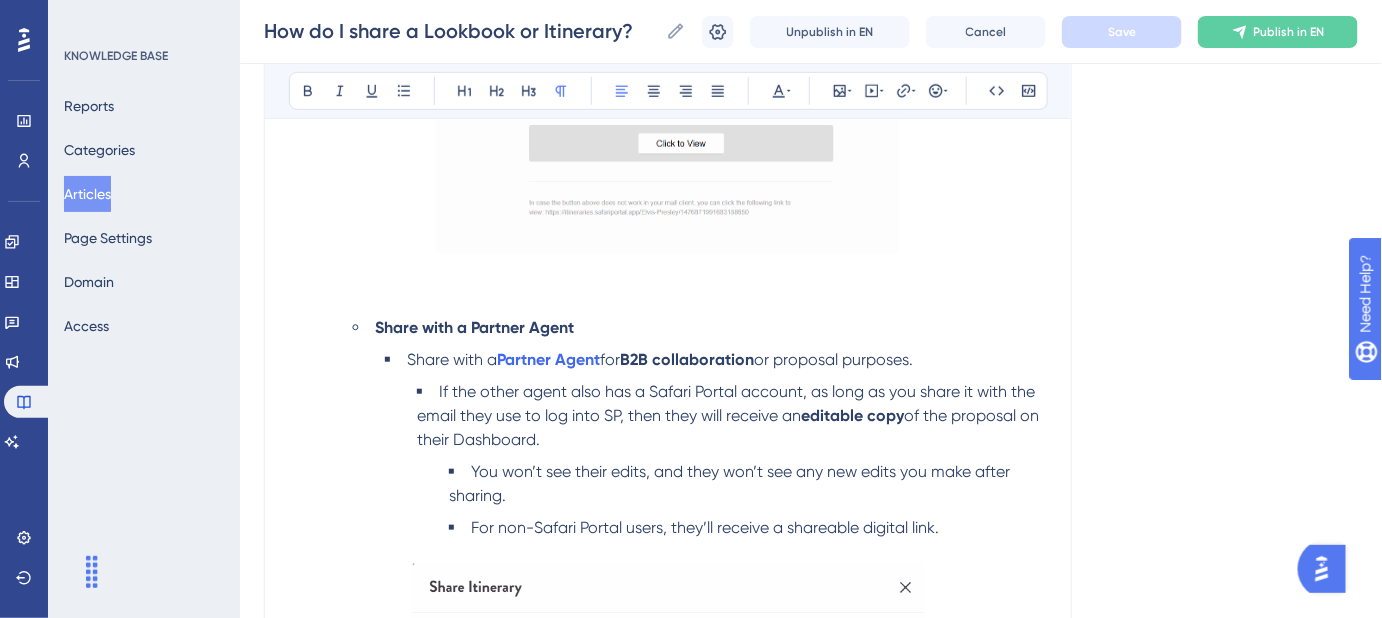 click at bounding box center (668, 284) 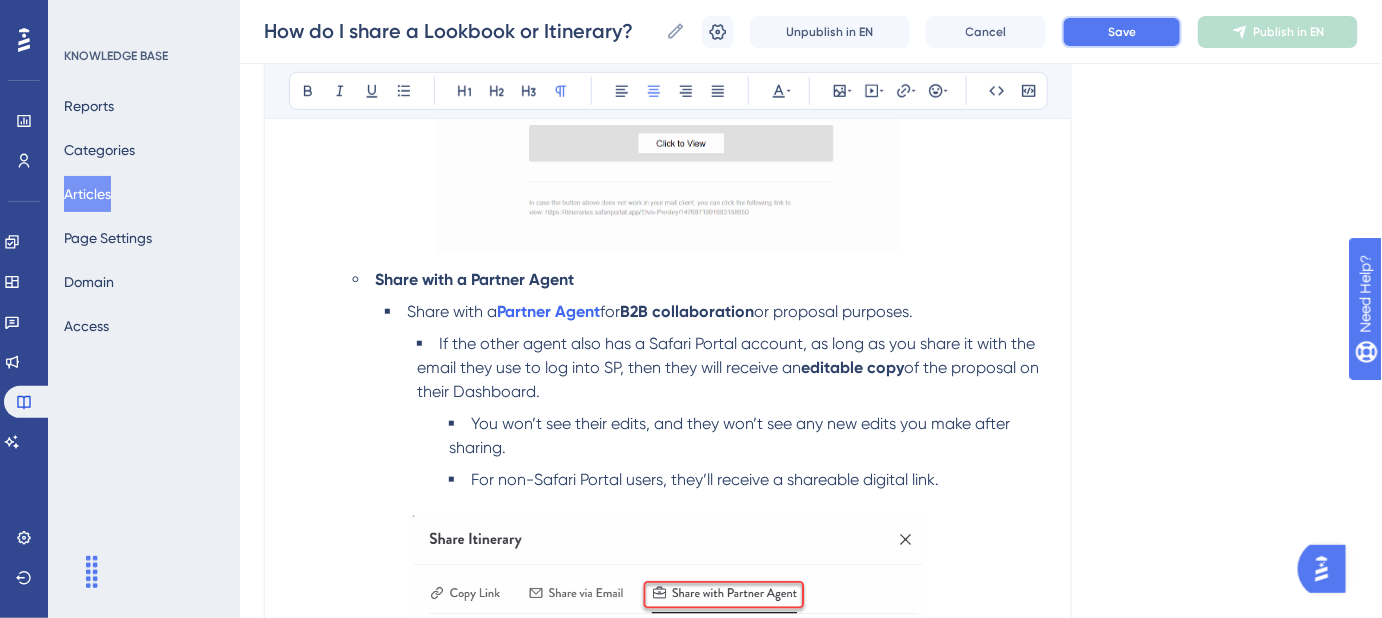 click on "Save" at bounding box center (1122, 32) 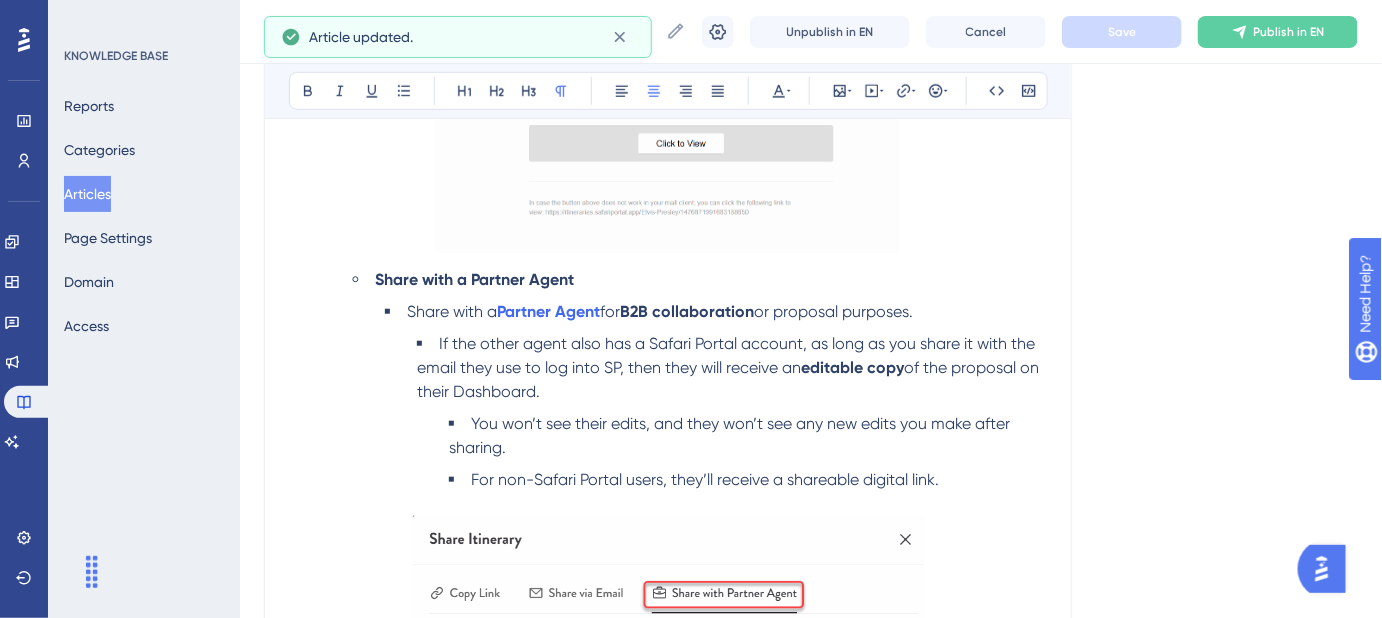 click on "Language English (Default) How do I share a Lookbook or Itinerary? Step-by-step guide to sharing a Lookbook or Itinerary. Bold Italic Underline Bullet Point Heading 1 Heading 2 Heading 3 Normal Align Left Align Center Align Right Align Justify Text Color Insert Image Embed Video Hyperlink Emojis Code Code Block Once you've created an  Itinerary  or   Lookbook ,  you can share proposals in one of two ways—whether with your client directly or with an agent from another company for B2B collaboration or proposal purposes. Sharing From Your Dashboard Navigate to your  Dashboard . Expand the relevant  File . Click the  Share  button next to the proposal that you'd like to share. Sharing From Within the Proposal While Editing It While editing a proposal, click the  Share icon  in the top right corner to launch the  share modal . 2. After clicking the  Share  icon, the  share modal  will appear with several options: Copy a Link Copy  the link to your clipboard to share directly via email, WhatsApp, or message. ." at bounding box center [811, -737] 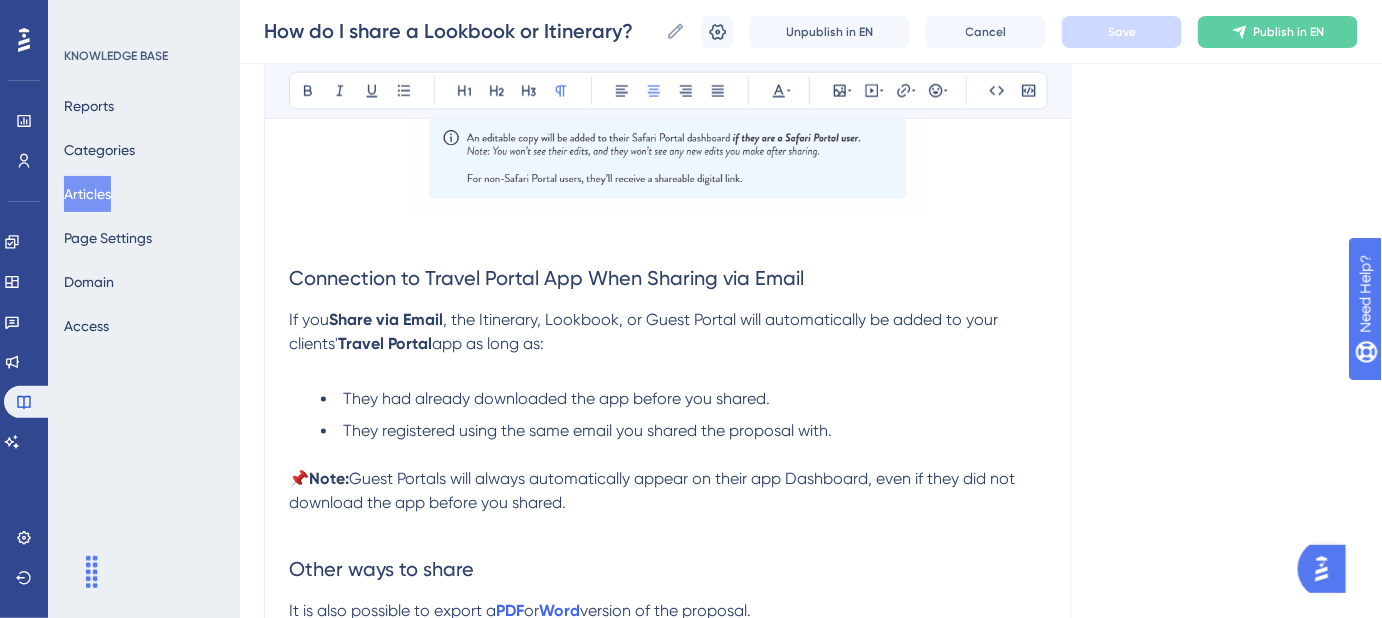 scroll, scrollTop: 3482, scrollLeft: 0, axis: vertical 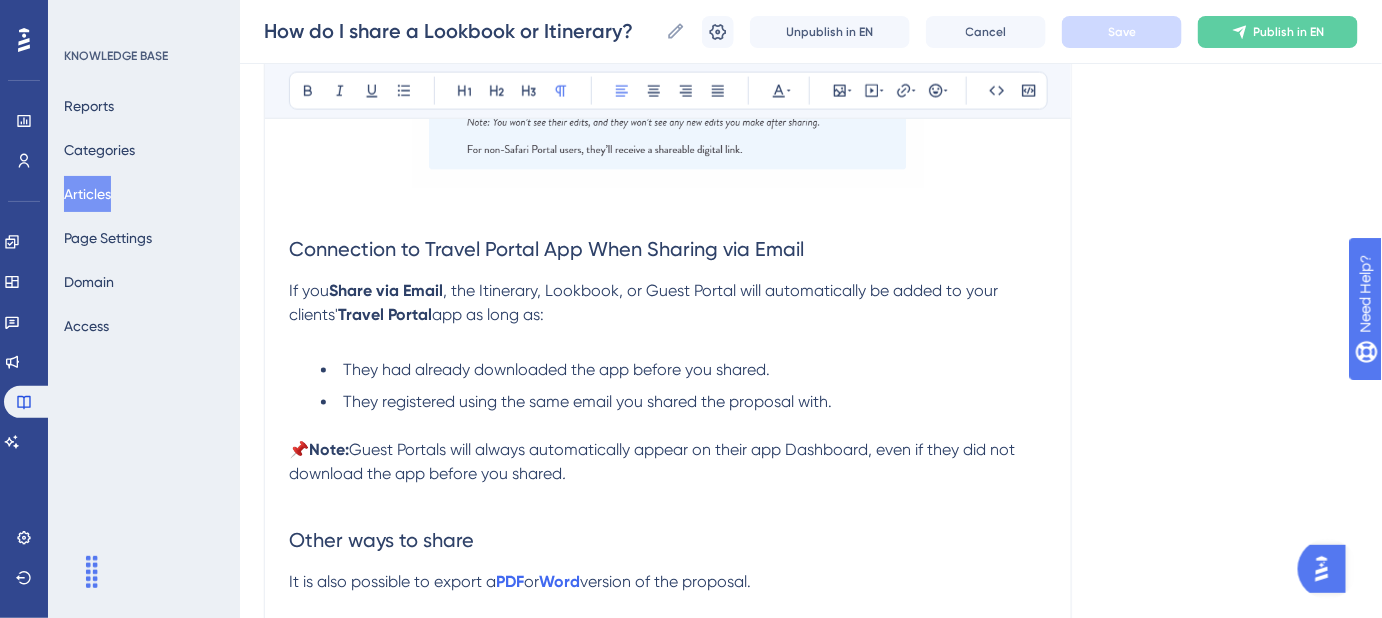 click on "If you  Share via Email , the Itinerary, Lookbook, or Guest Portal will automatically be added to your clients'  Travel Portal  app as long as:" at bounding box center (668, 303) 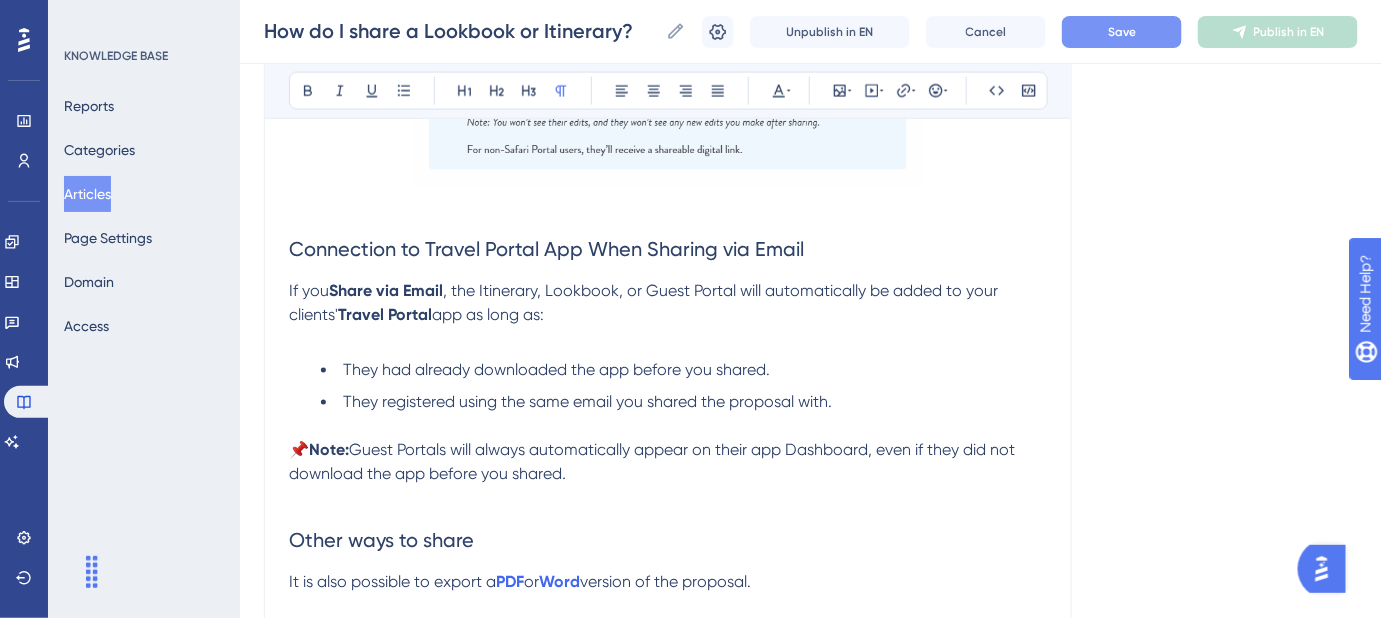 click on "Save" at bounding box center [1122, 32] 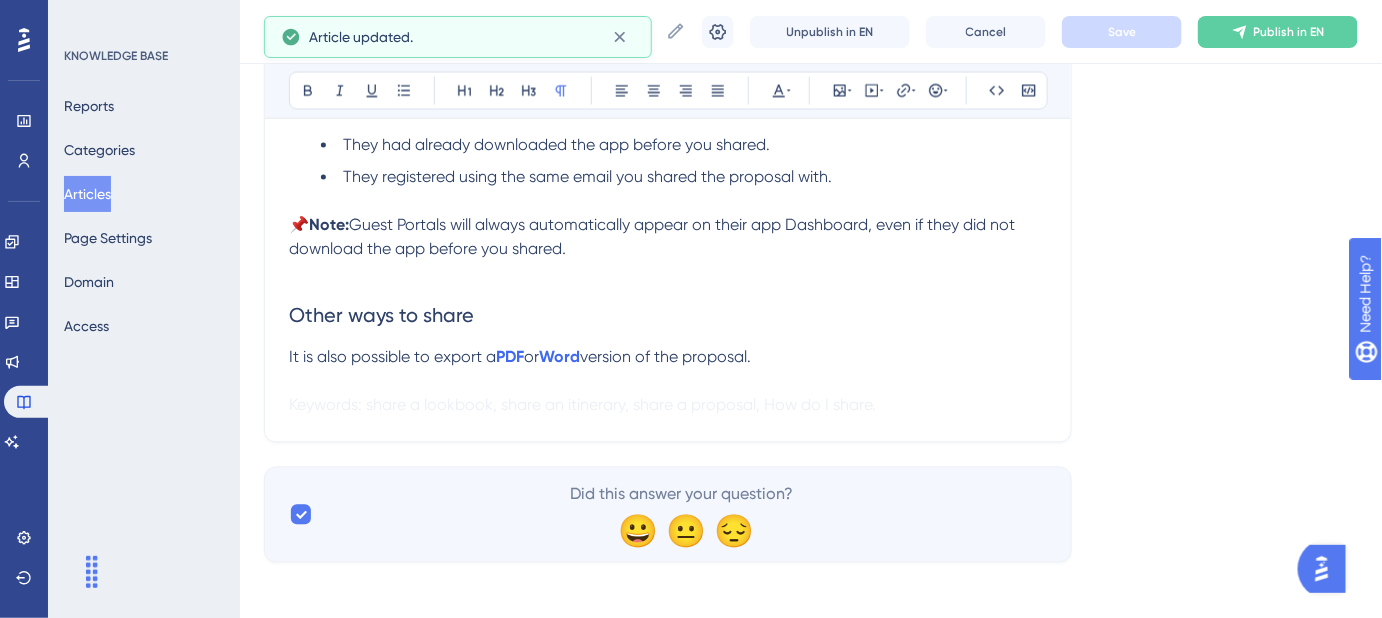 scroll, scrollTop: 3711, scrollLeft: 0, axis: vertical 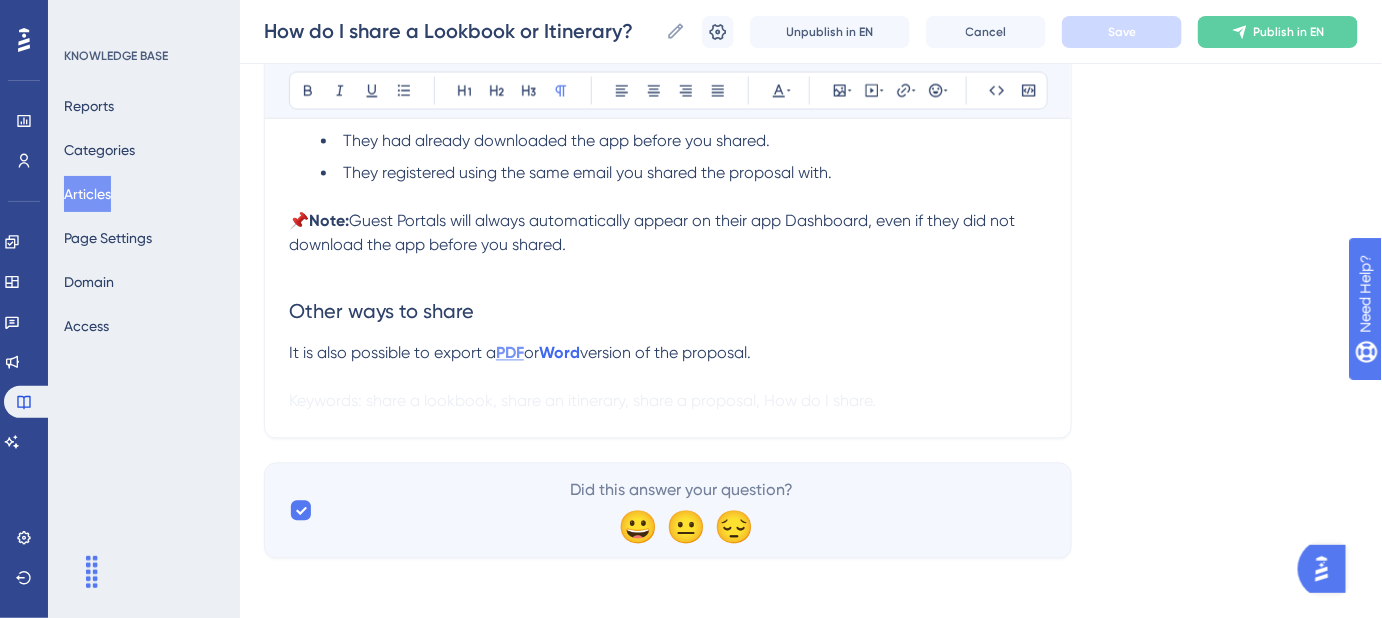 click on "PDF" at bounding box center (510, 353) 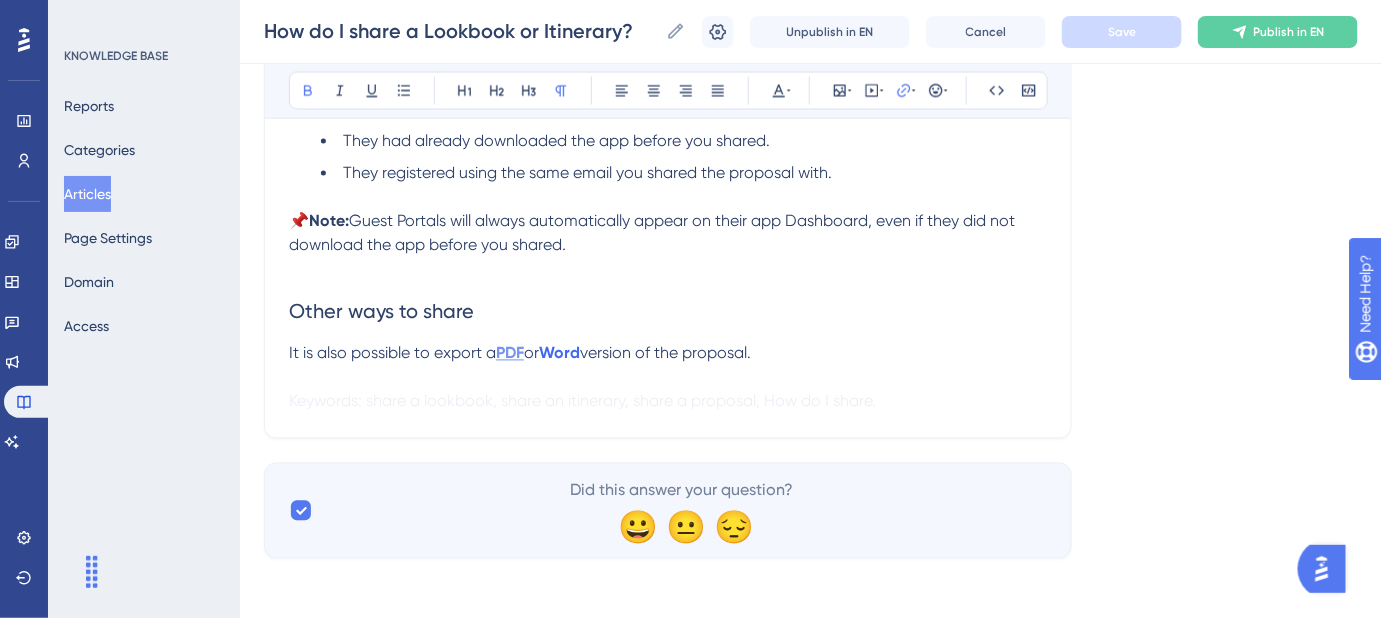 click on "PDF" at bounding box center (510, 353) 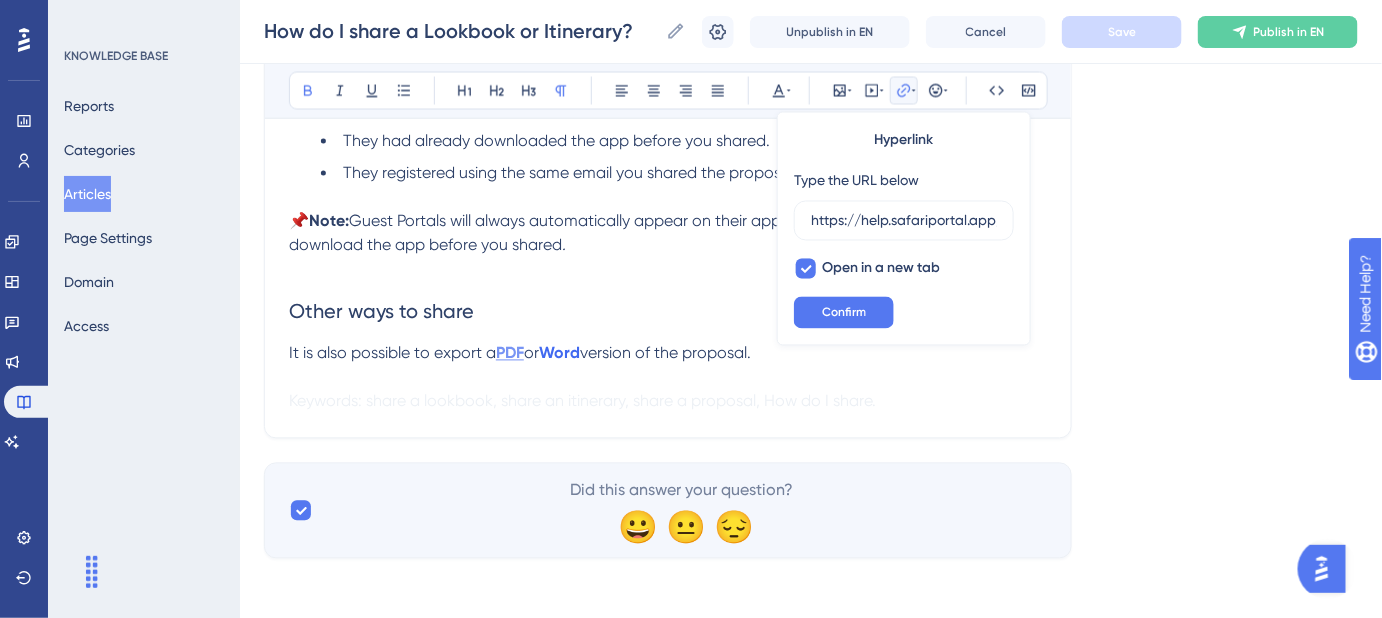scroll, scrollTop: 0, scrollLeft: 447, axis: horizontal 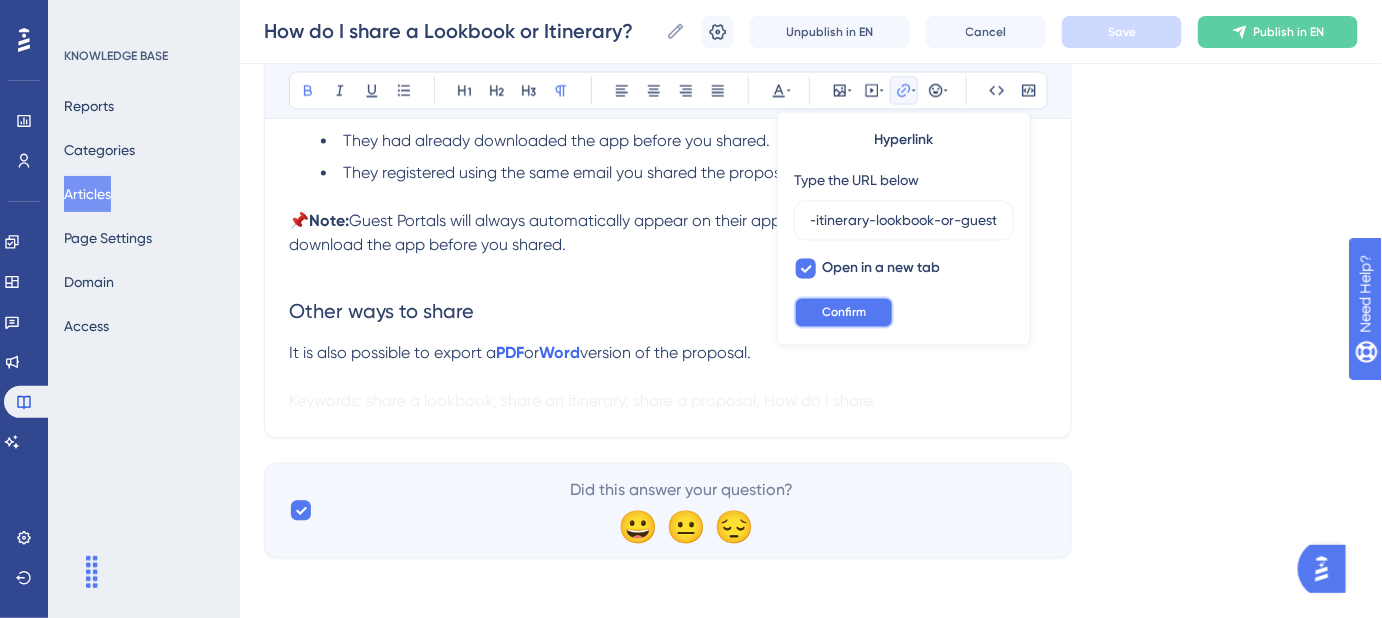click on "Confirm" at bounding box center (844, 313) 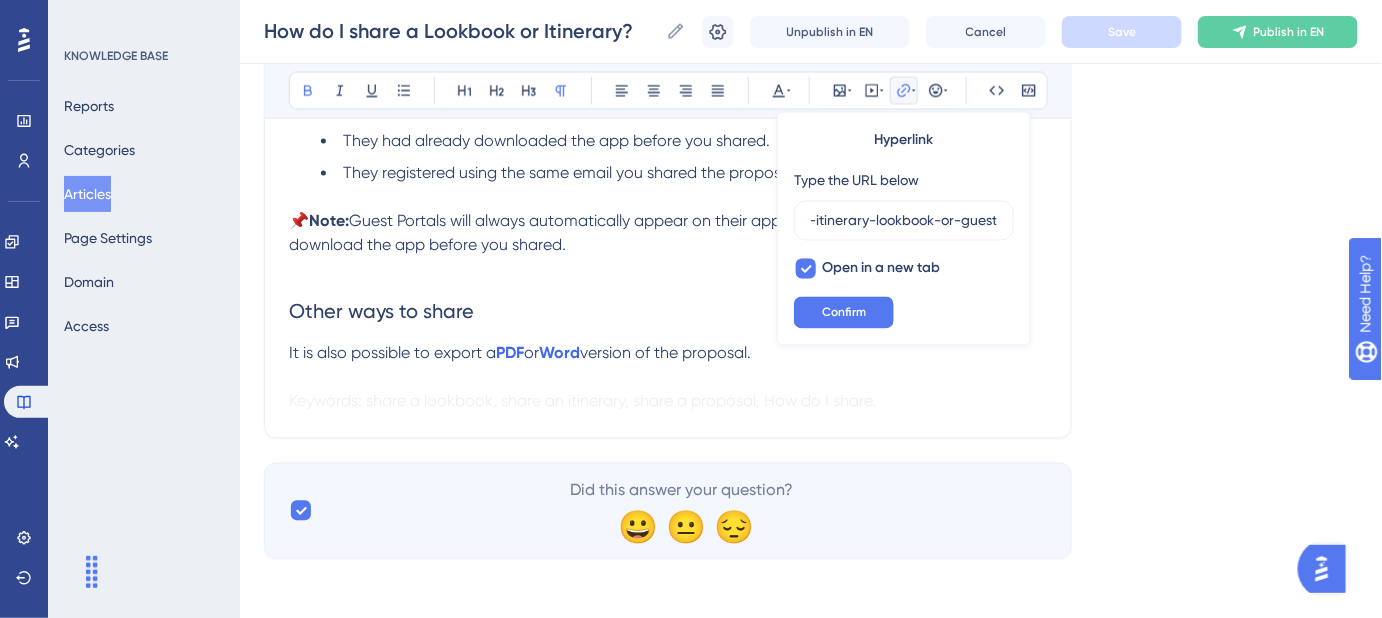 scroll, scrollTop: 0, scrollLeft: 0, axis: both 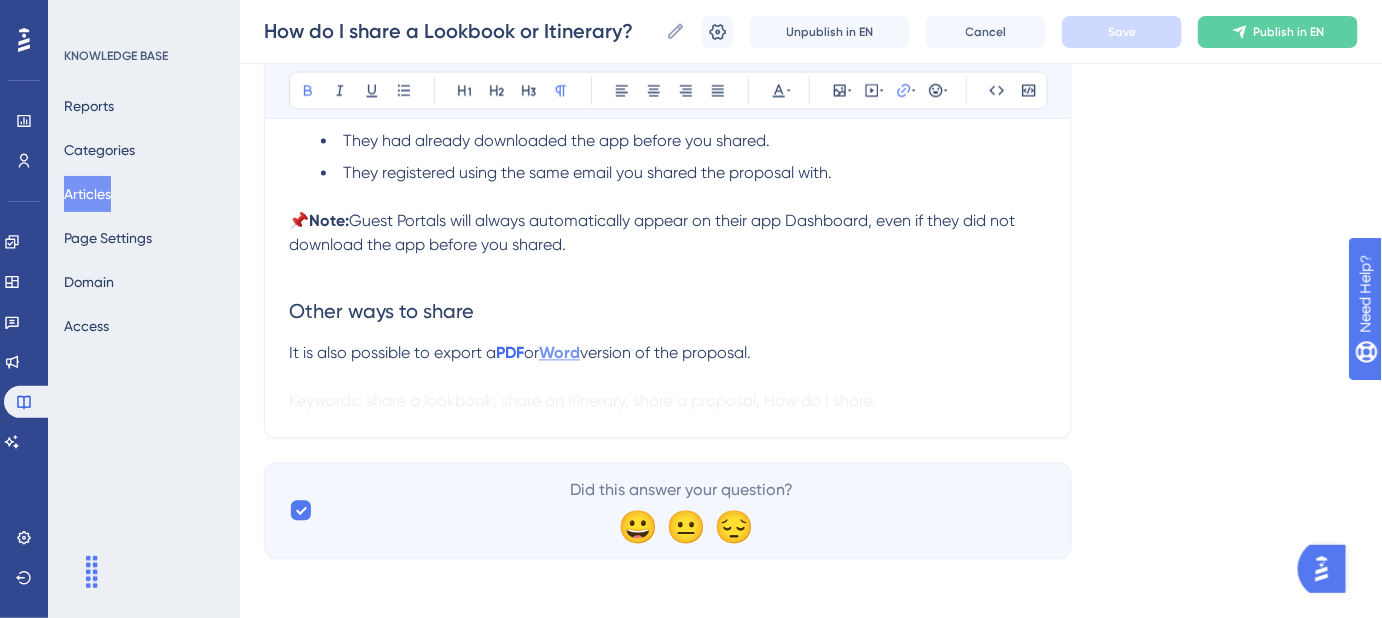 click on "Word" at bounding box center (559, 353) 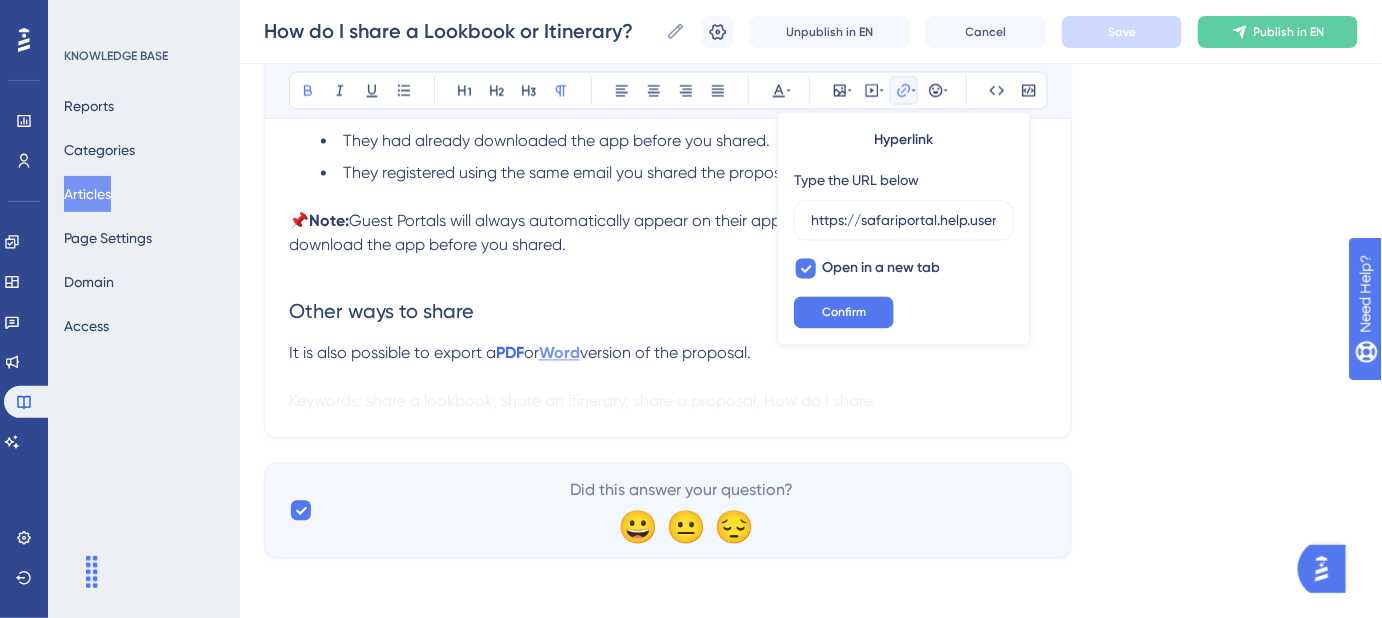 scroll, scrollTop: 0, scrollLeft: 528, axis: horizontal 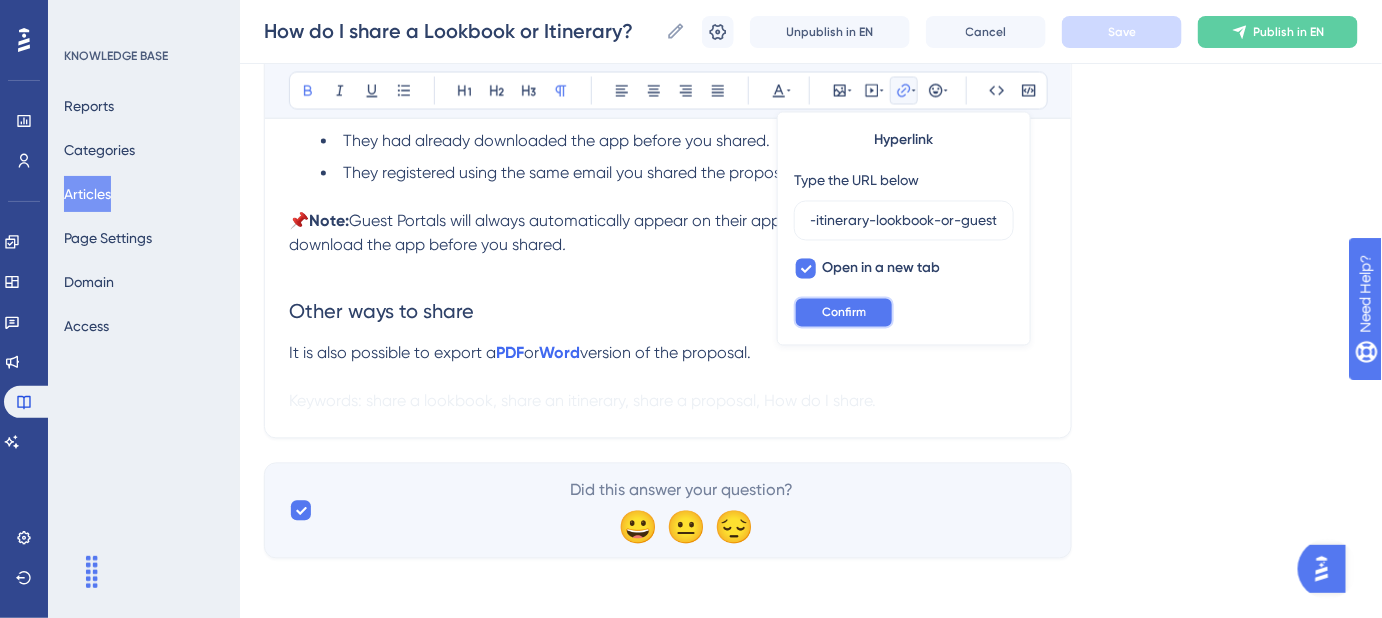 click on "Confirm" at bounding box center [844, 313] 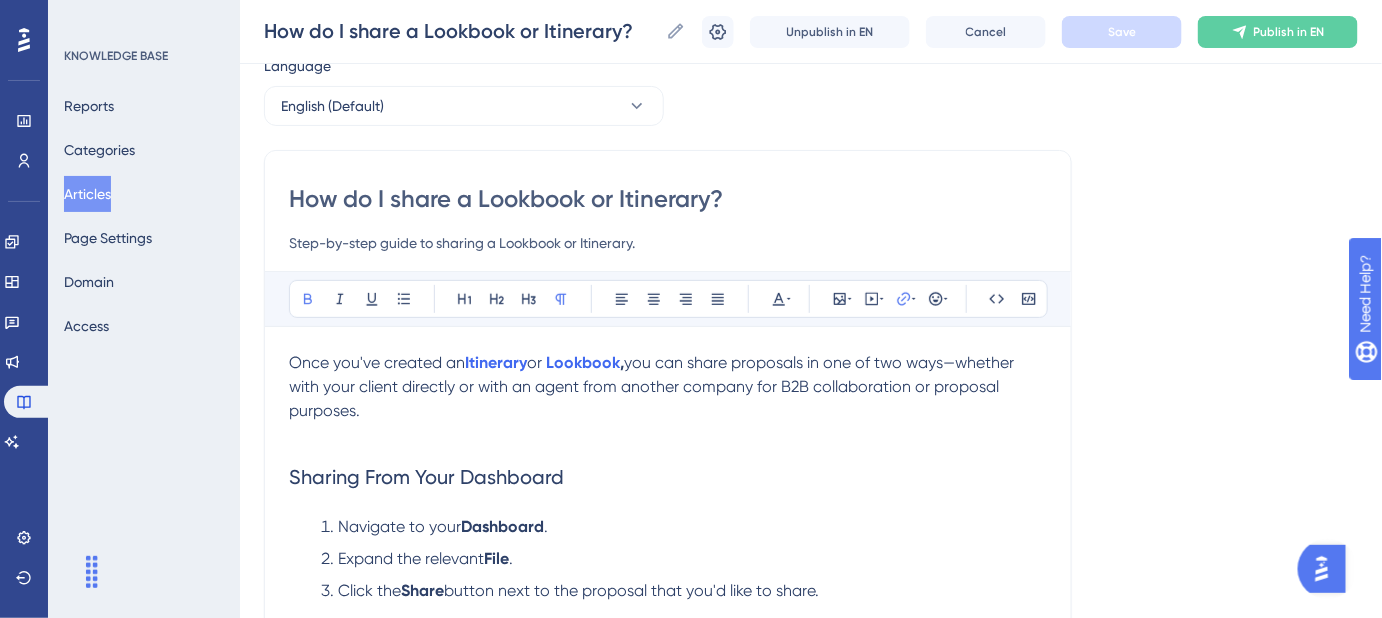 scroll, scrollTop: 0, scrollLeft: 0, axis: both 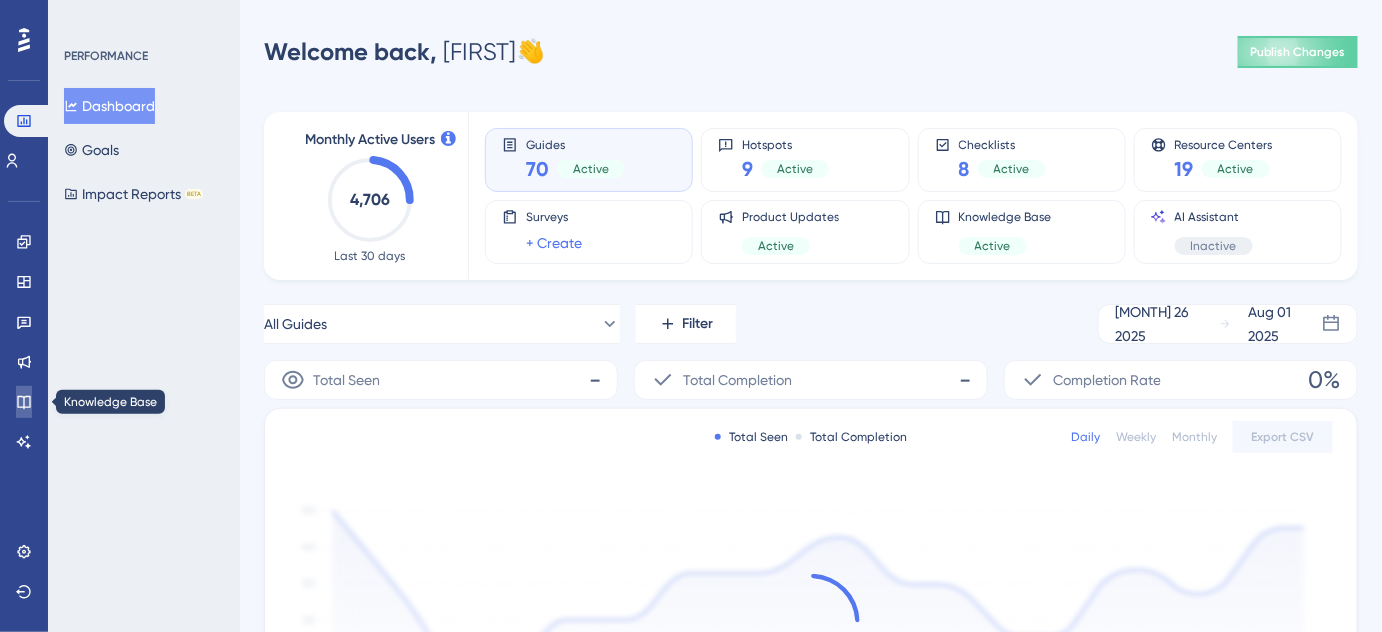 click 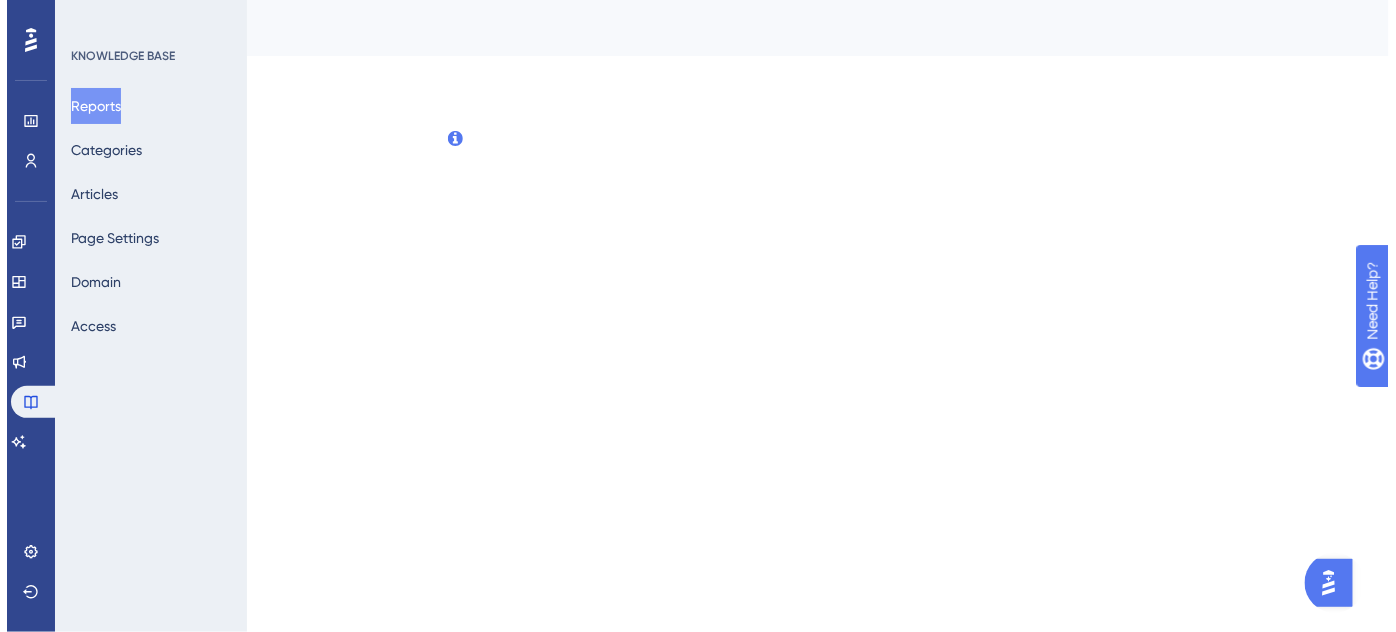 scroll, scrollTop: 0, scrollLeft: 0, axis: both 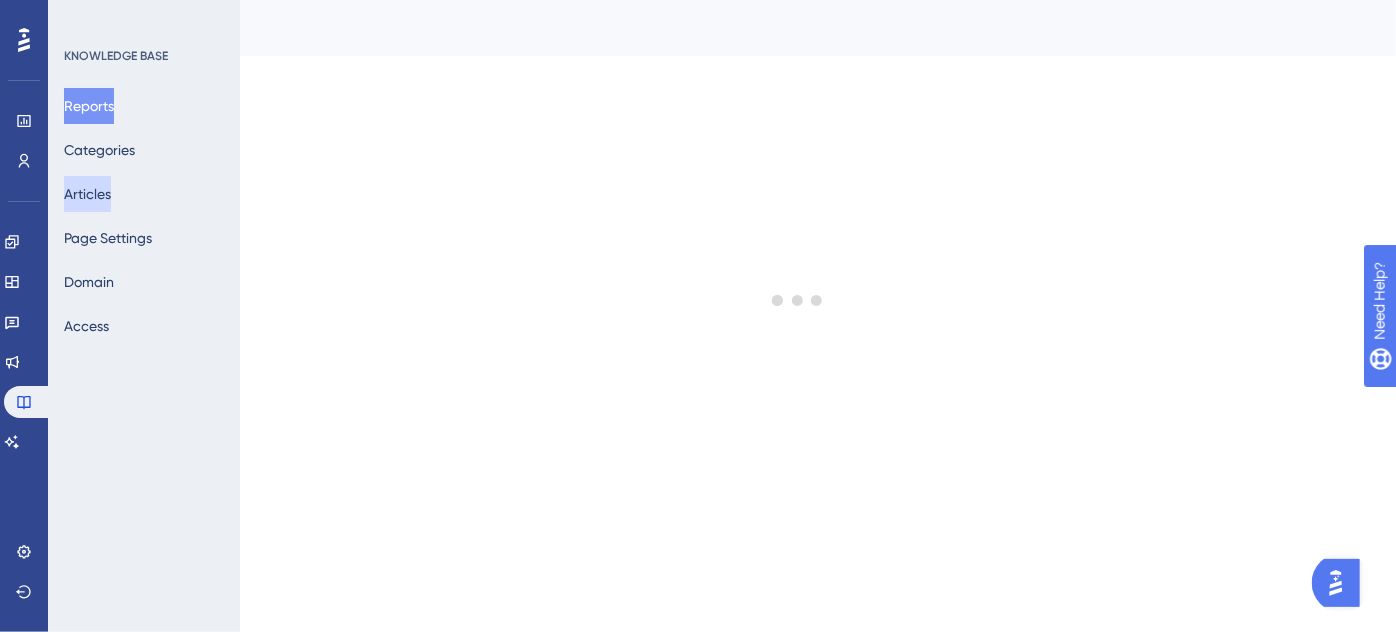 click on "Articles" at bounding box center [87, 194] 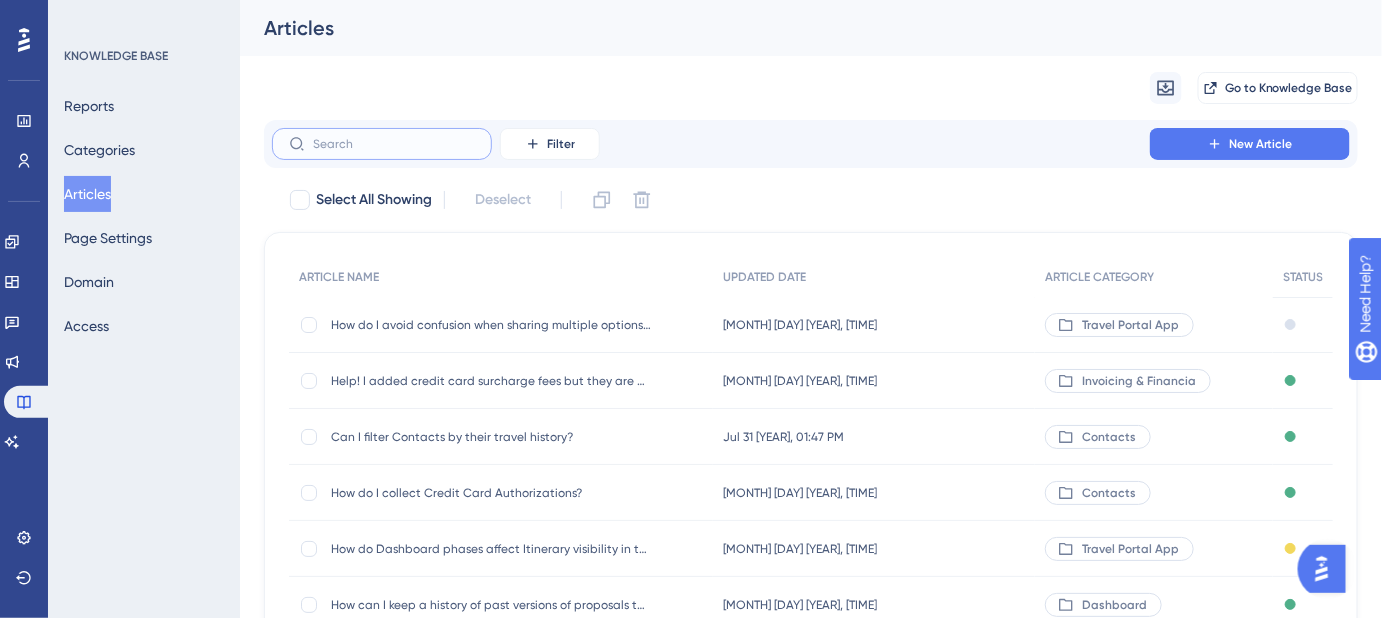 click at bounding box center (394, 144) 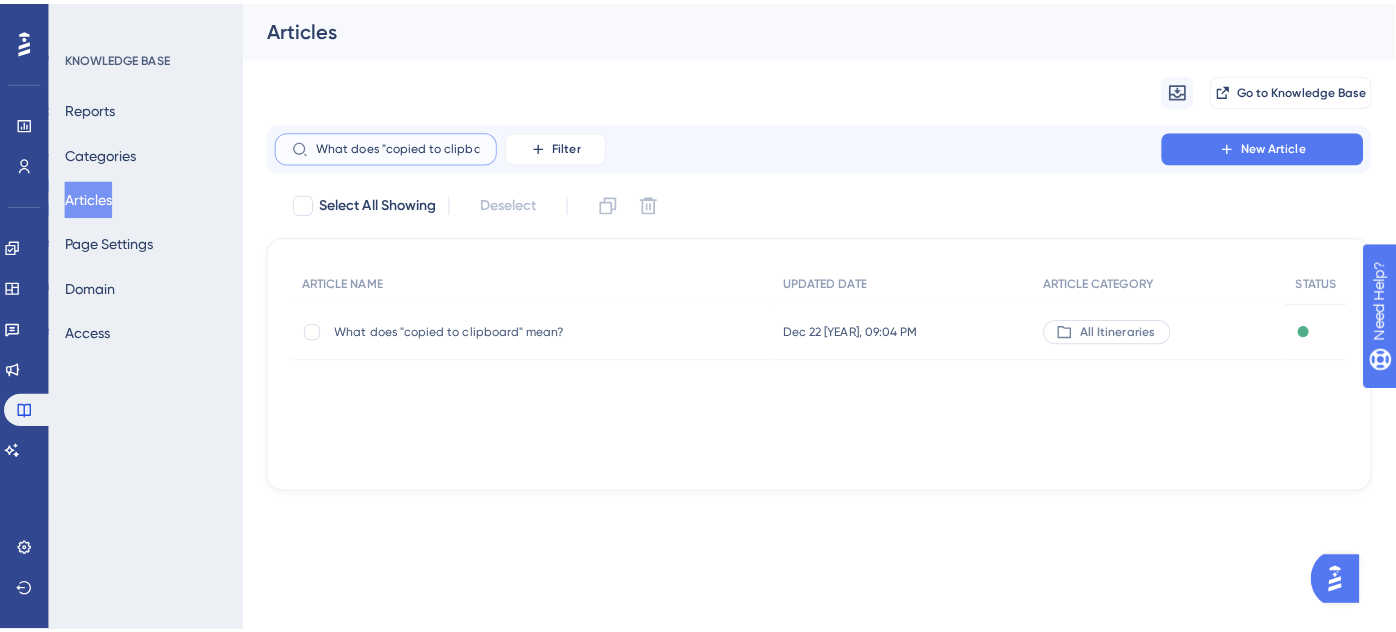 scroll, scrollTop: 0, scrollLeft: 58, axis: horizontal 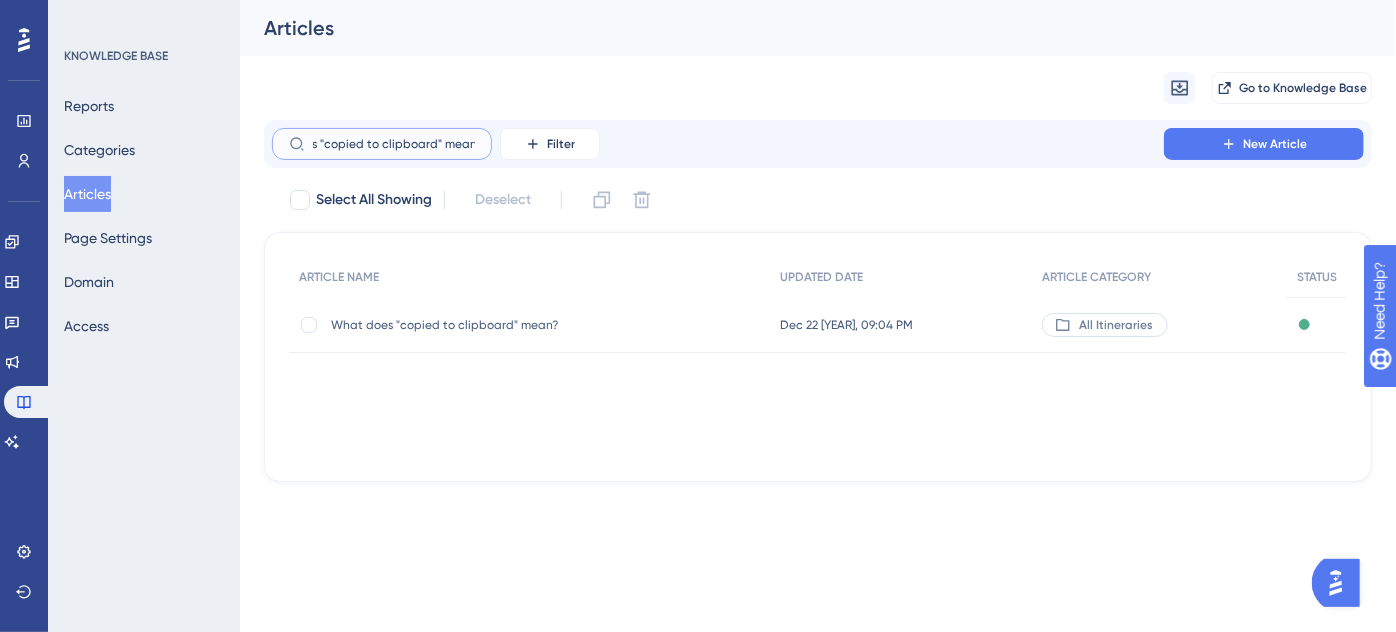 type on "What does "copied to clipboard" mean?" 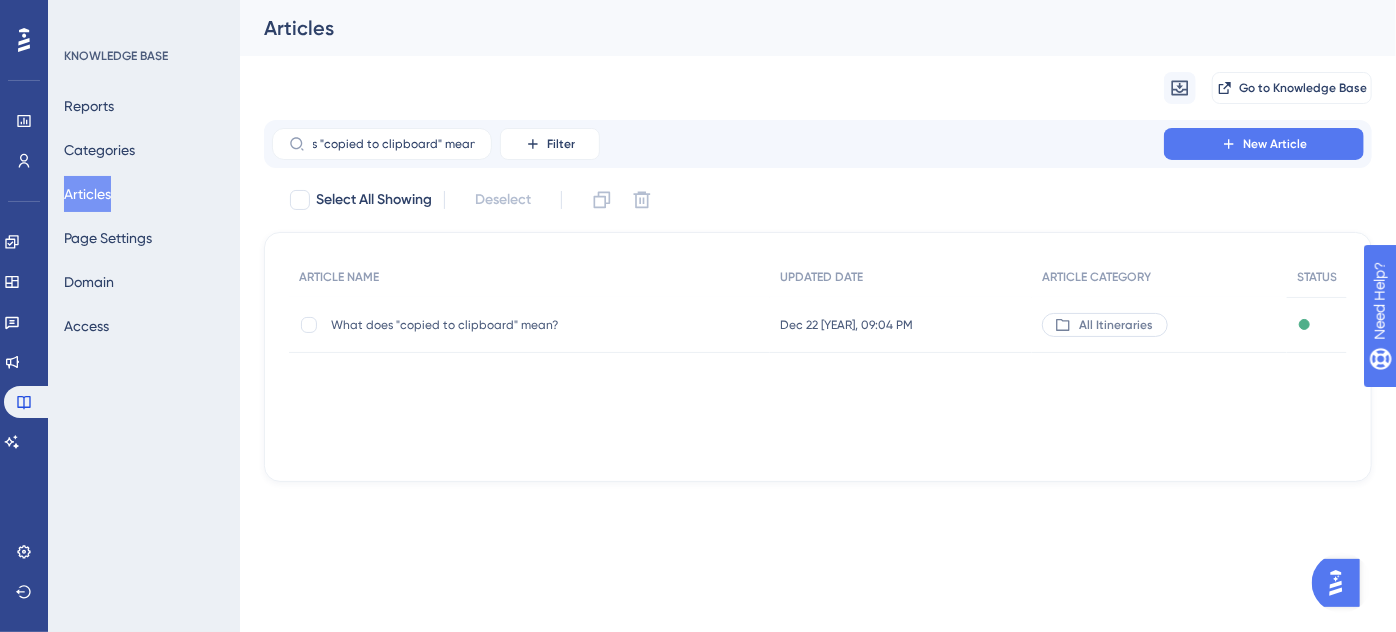 click on "What does "copied to clipboard" mean?" at bounding box center [491, 325] 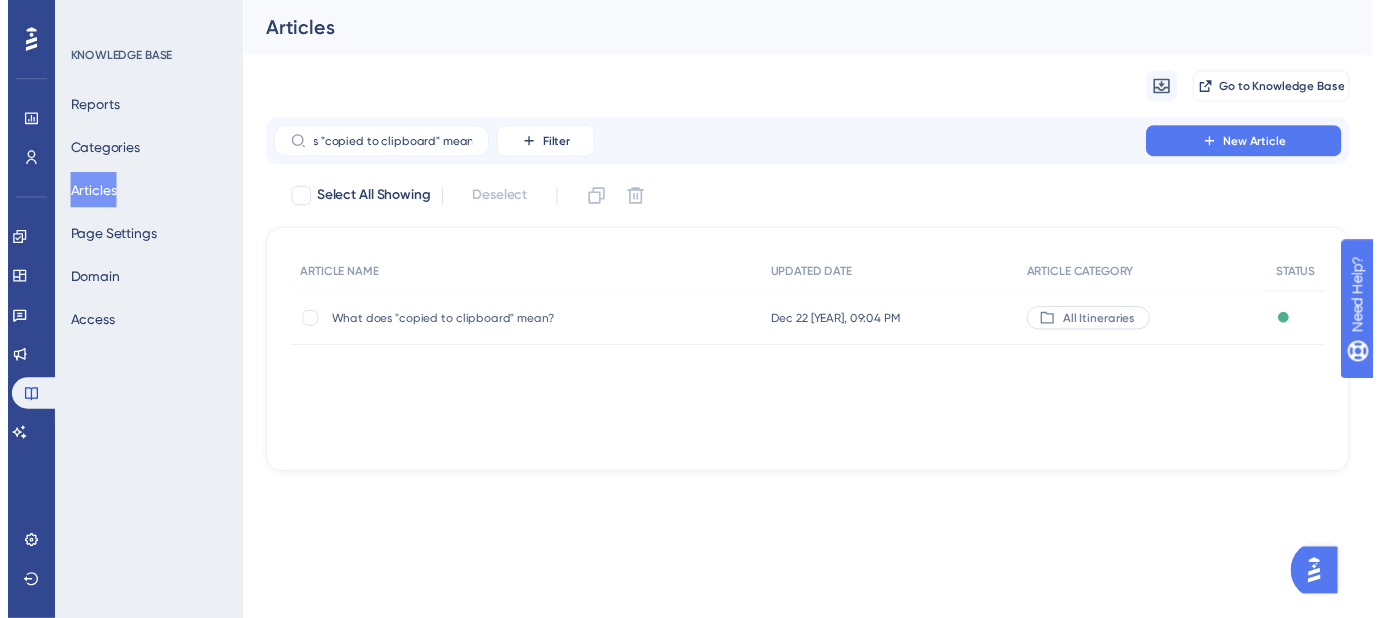 scroll, scrollTop: 0, scrollLeft: 0, axis: both 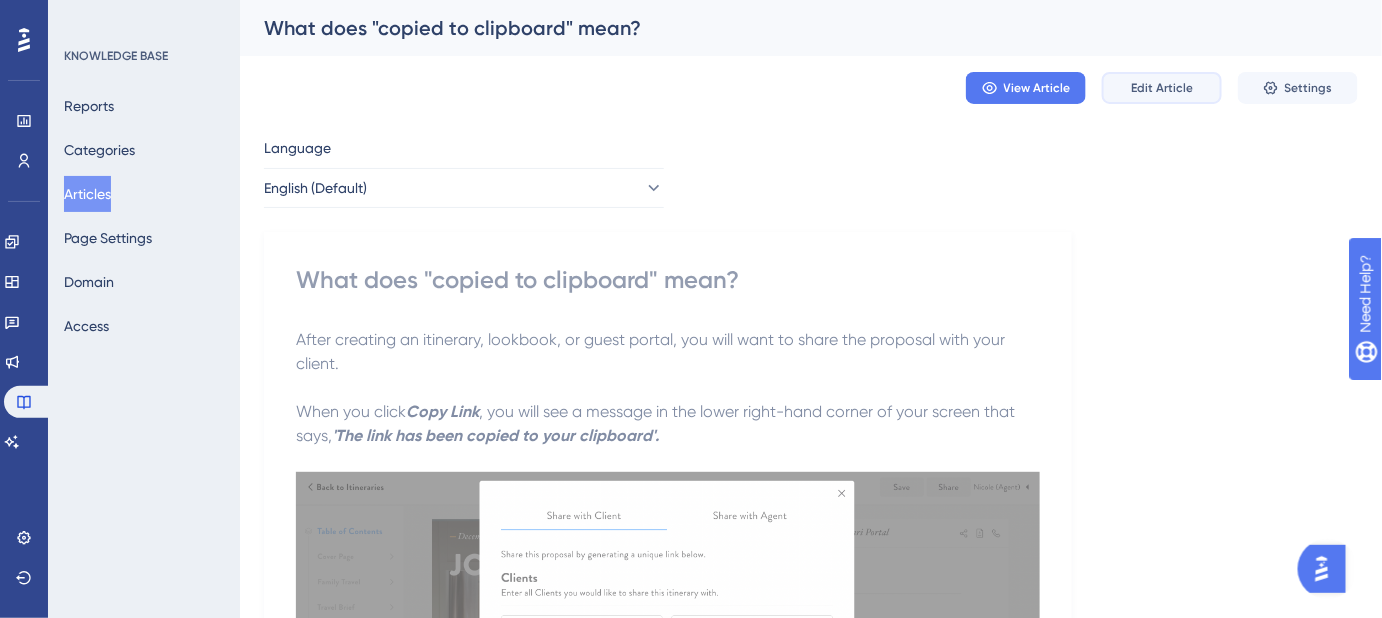 click on "Edit Article" at bounding box center (1162, 88) 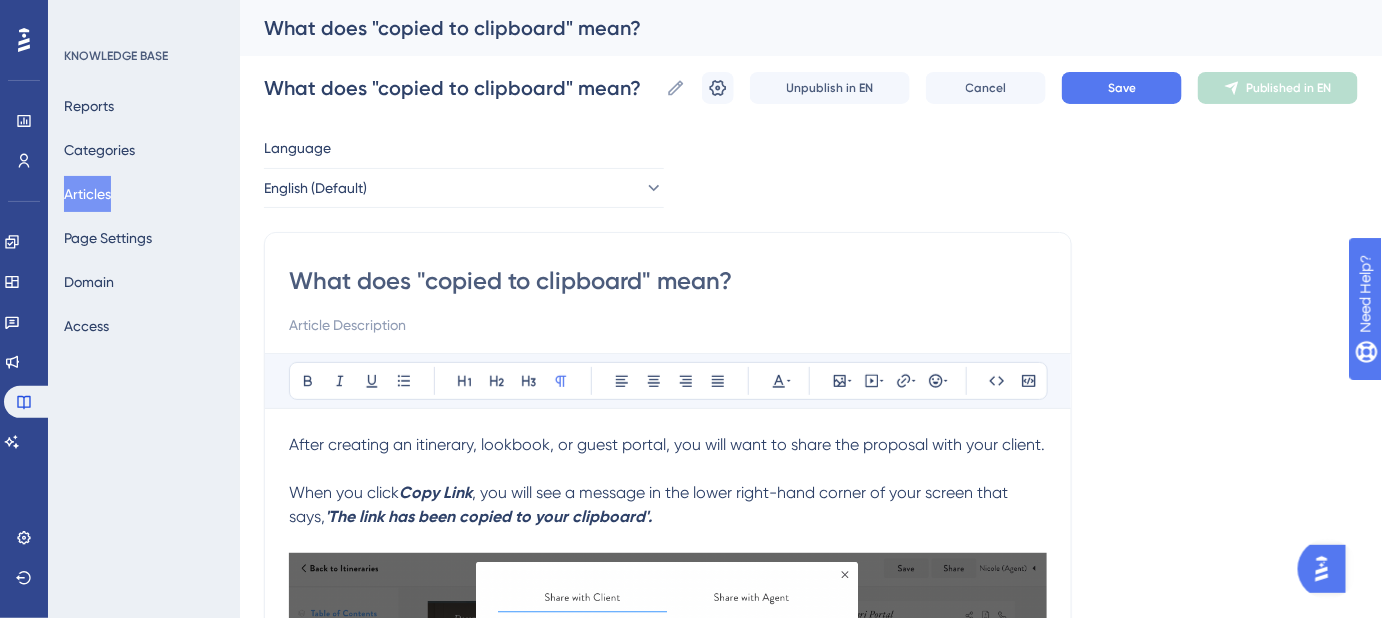 scroll, scrollTop: 0, scrollLeft: 0, axis: both 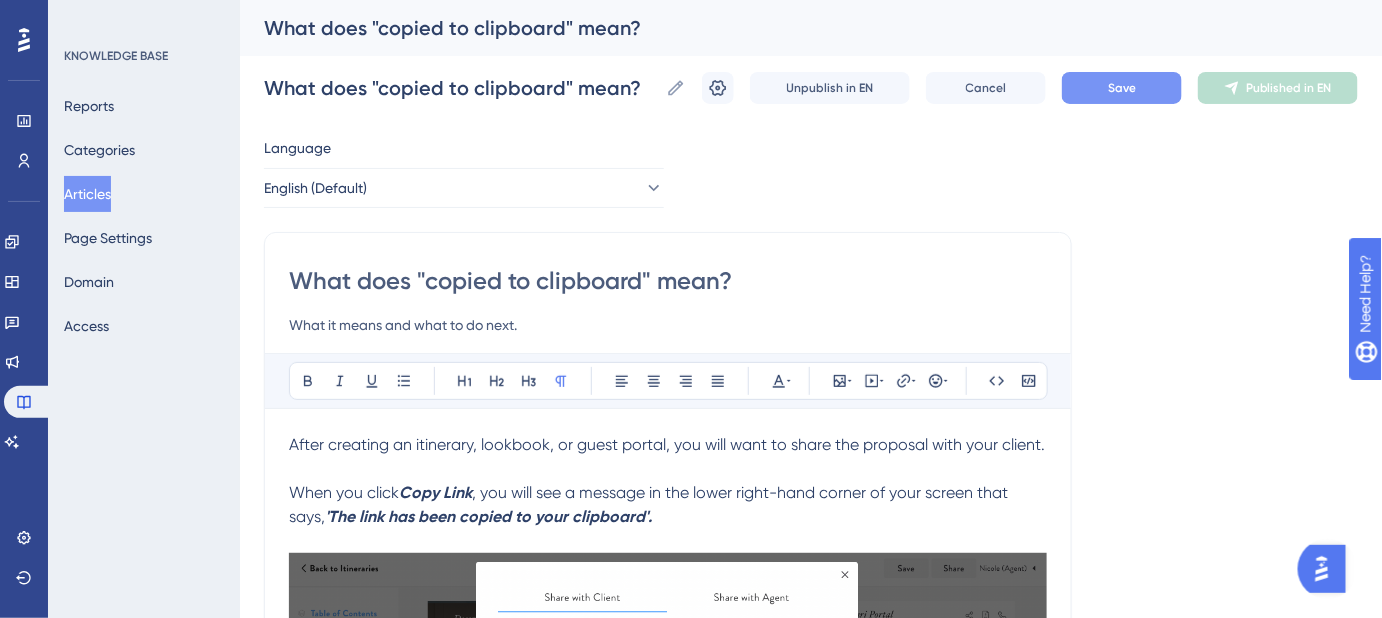 type on "What it means and what to do next." 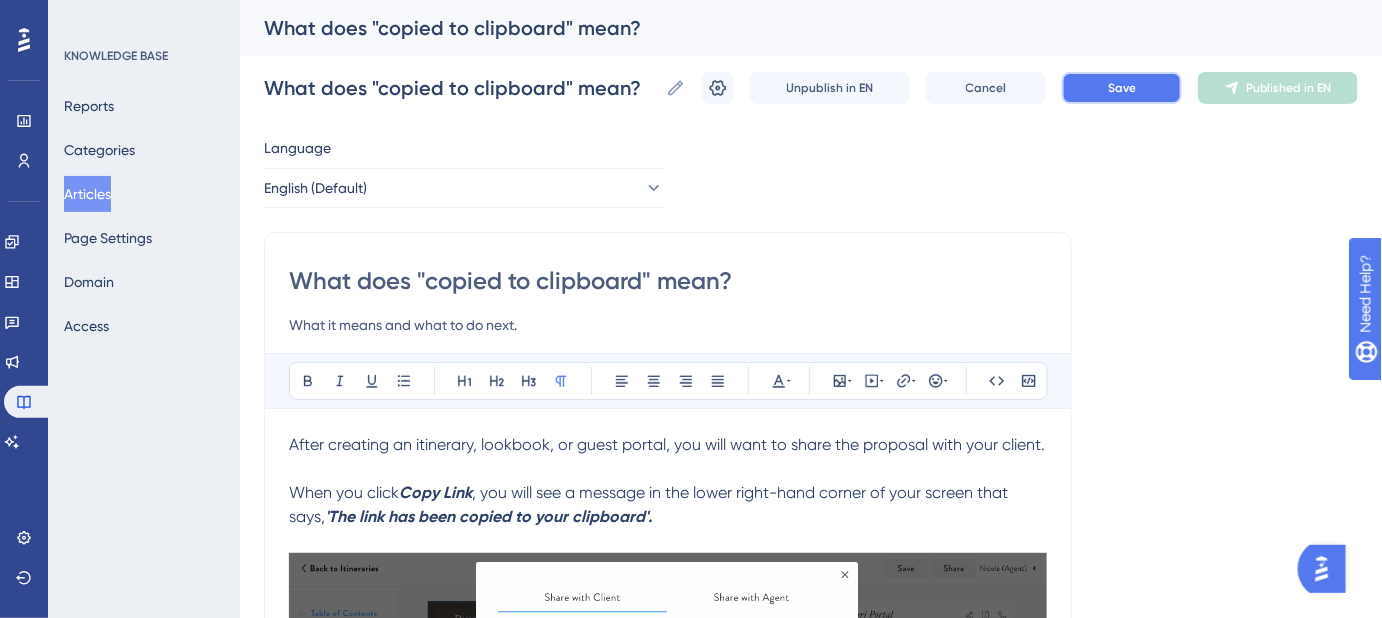 click on "Save" at bounding box center [1122, 88] 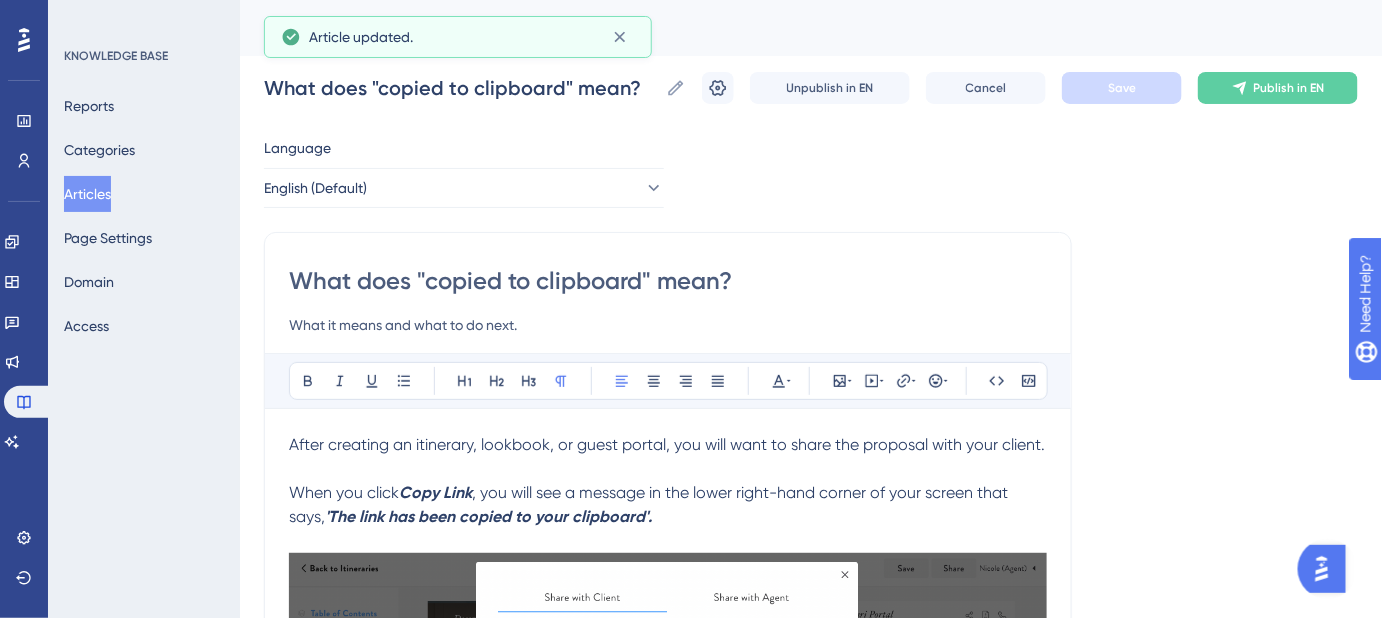 click on "After creating an itinerary, lookbook, or guest portal, you will want to share the proposal with your client." at bounding box center [667, 444] 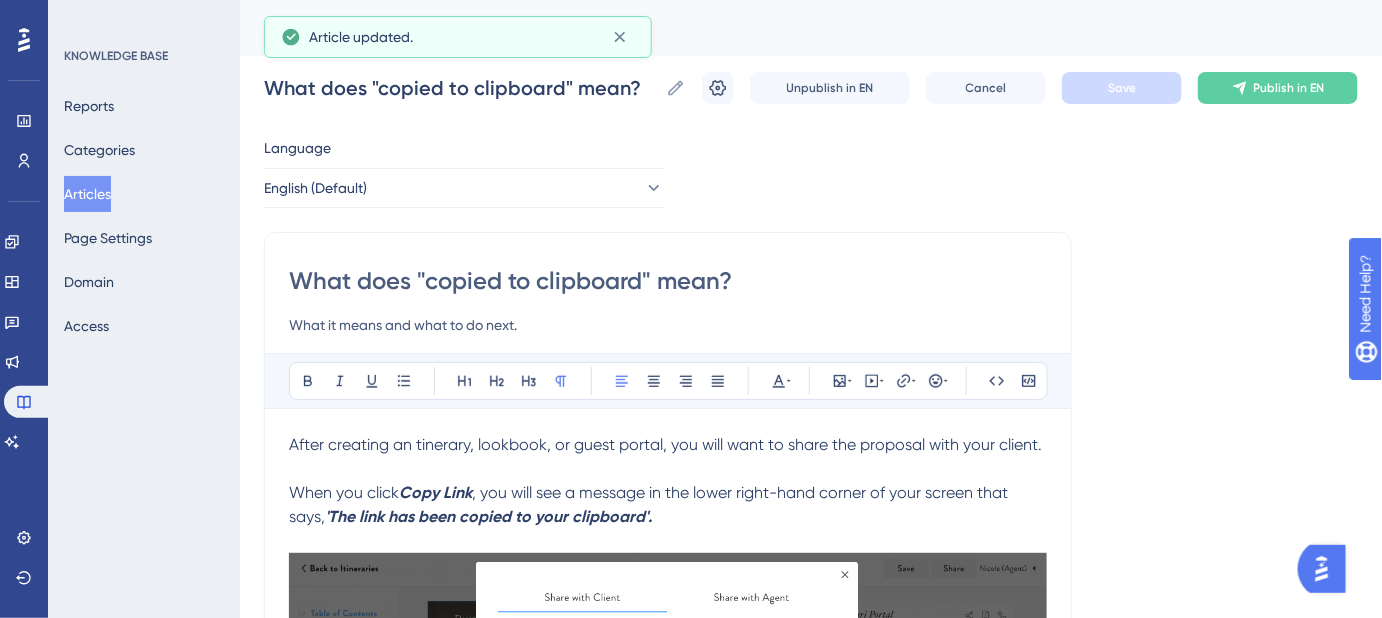 type 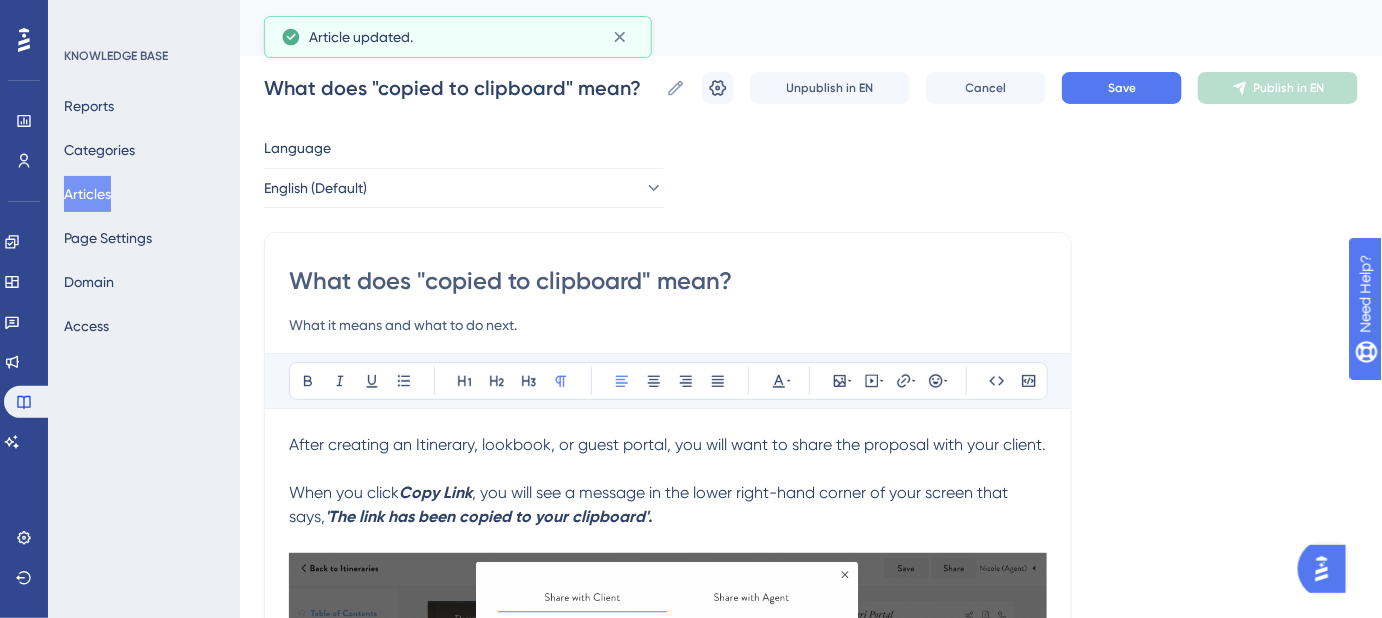 click on "After creating an Itinerary, lookbook, or guest portal, you will want to share the proposal with your client." at bounding box center [667, 444] 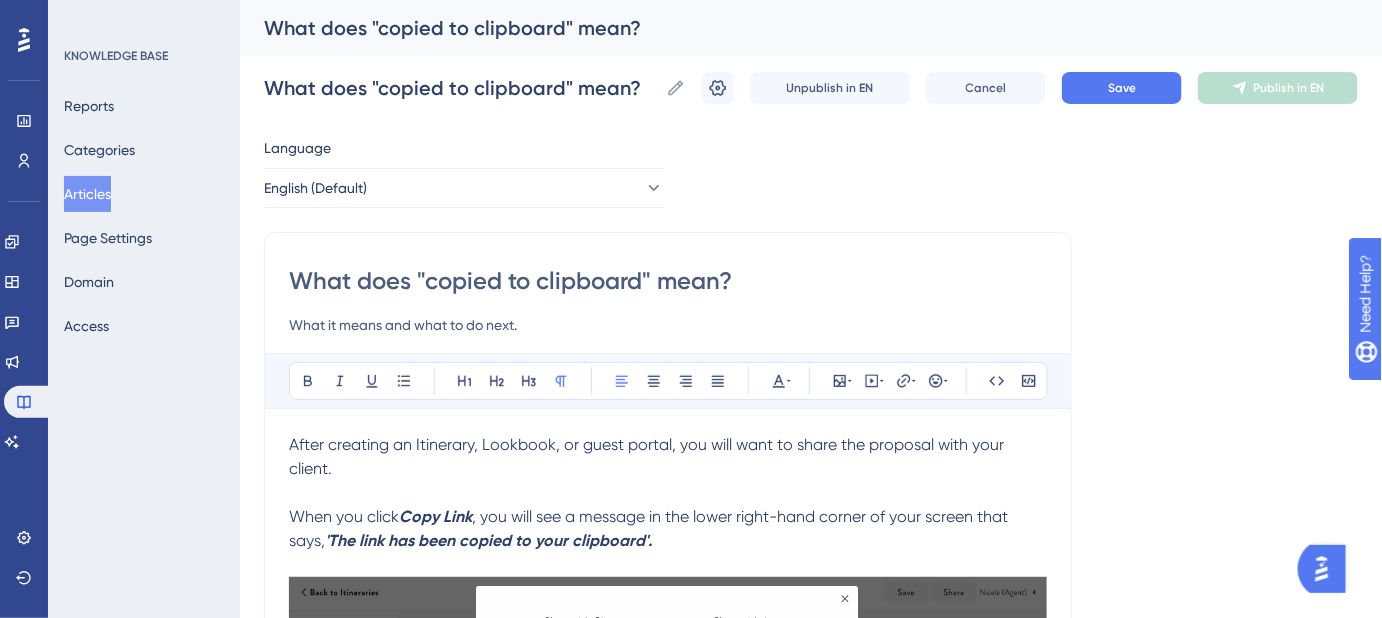 click on "After creating an Itinerary, Lookbook, or guest portal, you will want to share the proposal with your client." at bounding box center (648, 456) 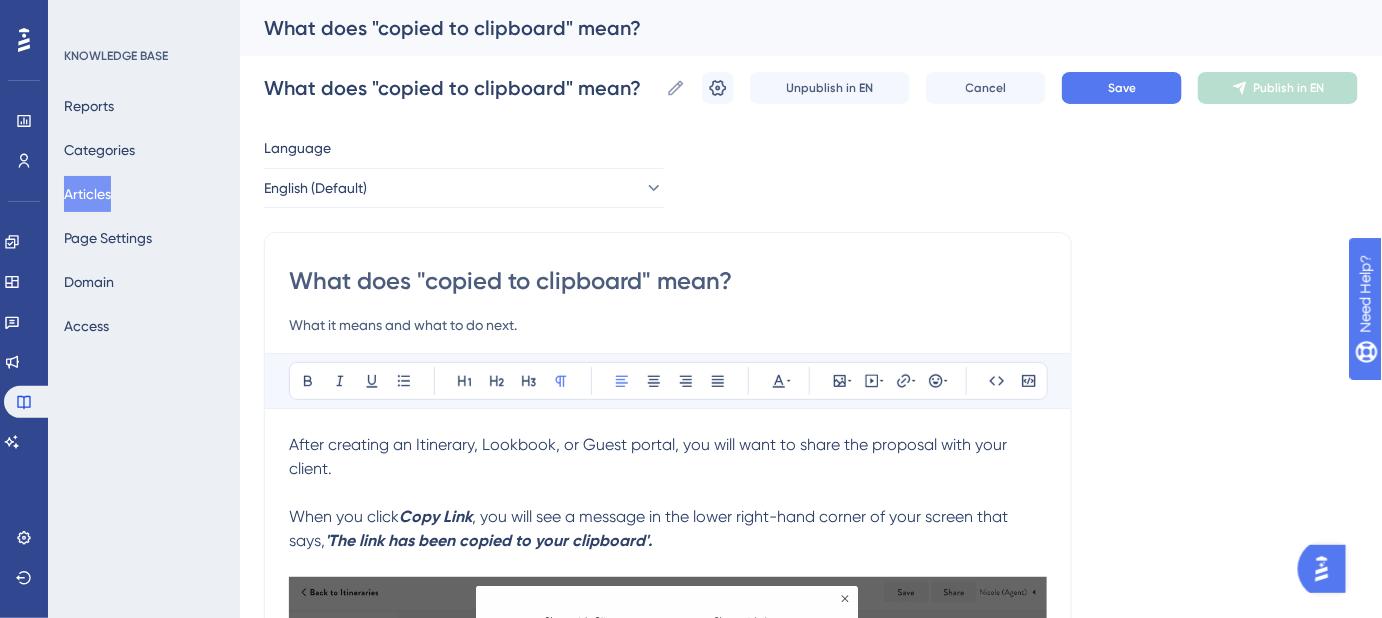 click on "After creating an Itinerary, Lookbook, or Guest portal, you will want to share the proposal with your client." at bounding box center [650, 456] 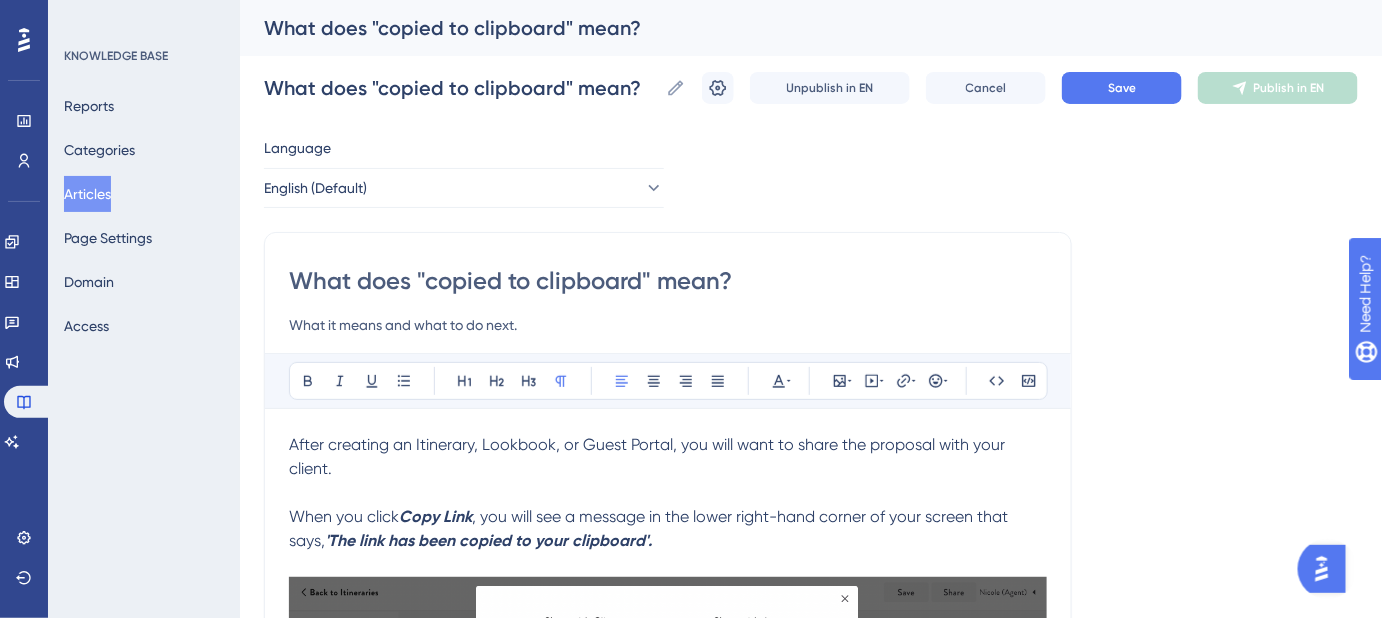 click on "After creating an Itinerary, Lookbook, or Guest Portal, you will want to share the proposal with your client." at bounding box center (649, 456) 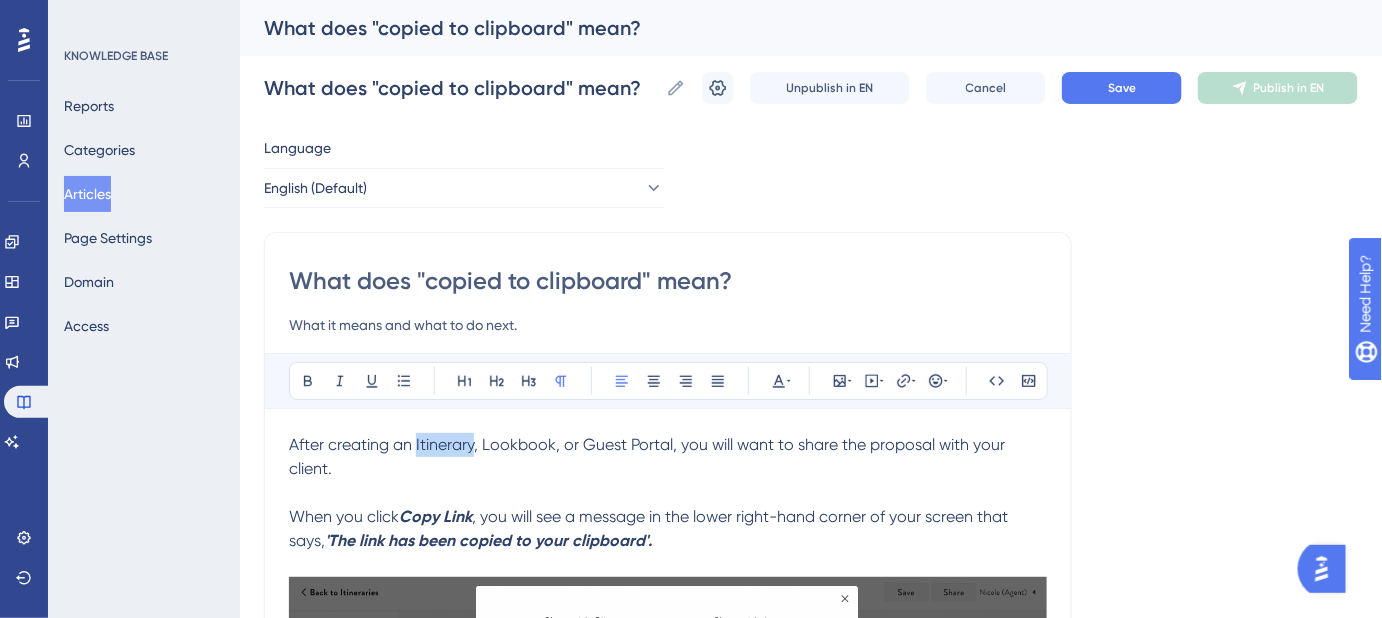 click on "After creating an Itinerary, Lookbook, or Guest Portal, you will want to share the proposal with your client." at bounding box center [649, 456] 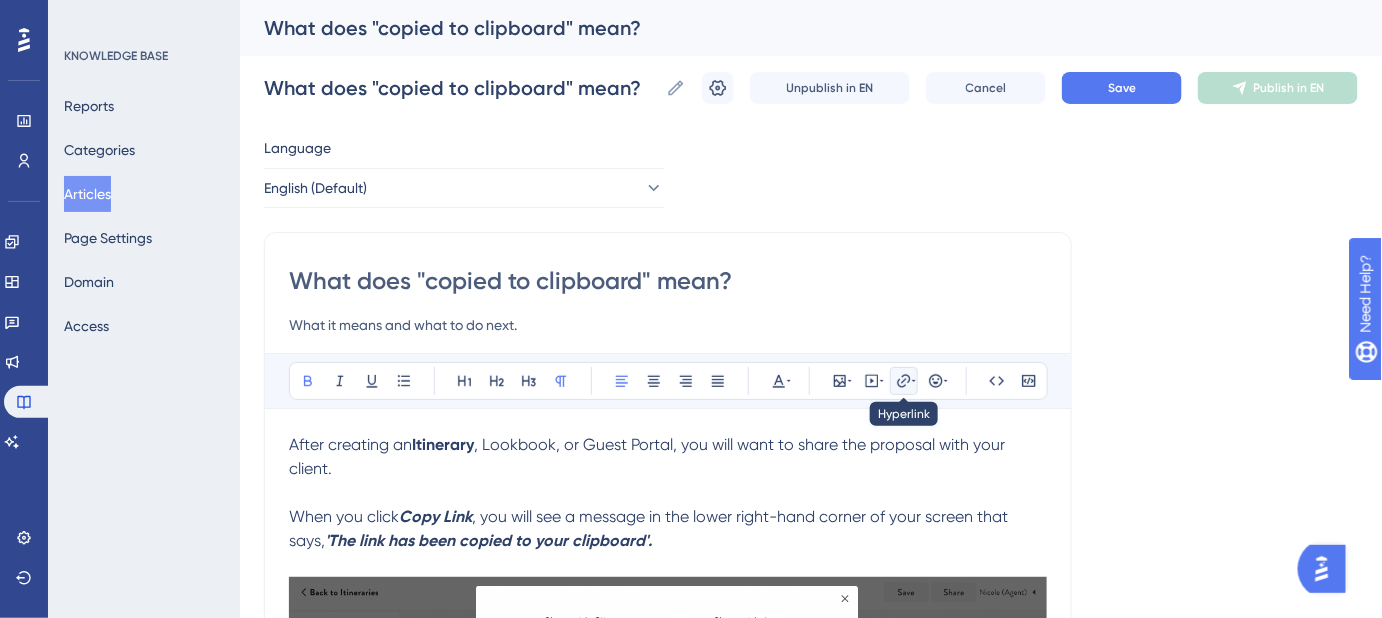 click 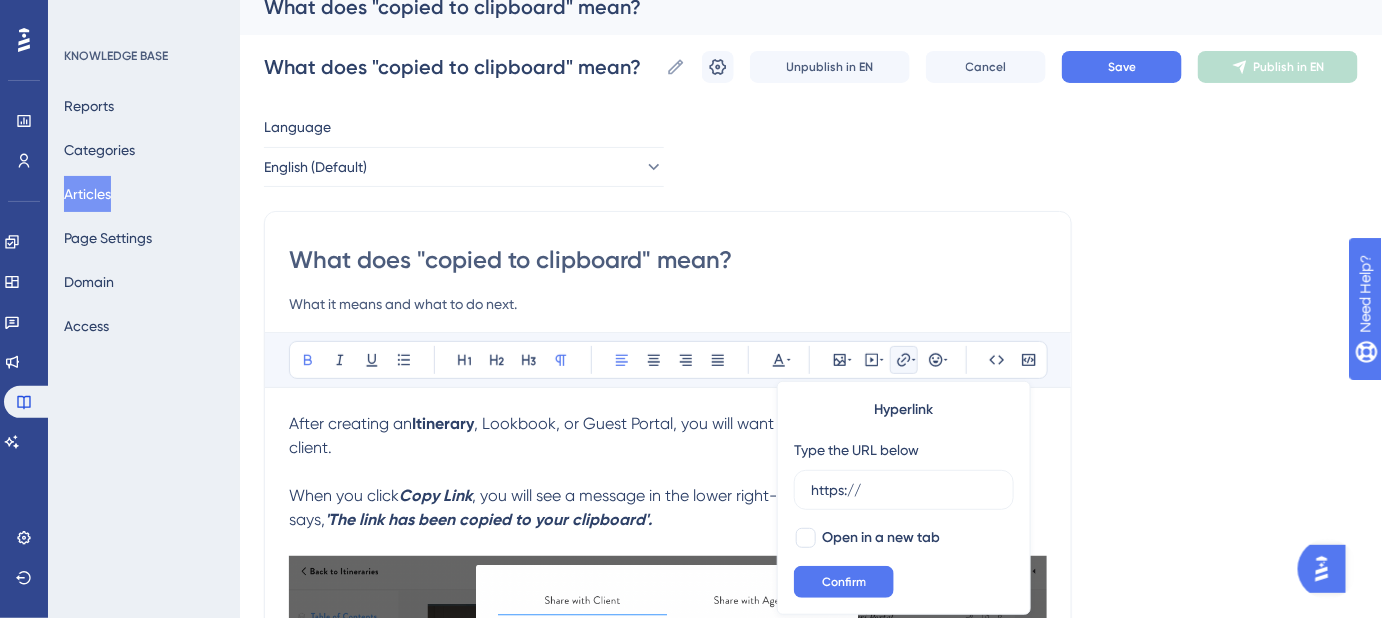 scroll, scrollTop: 35, scrollLeft: 0, axis: vertical 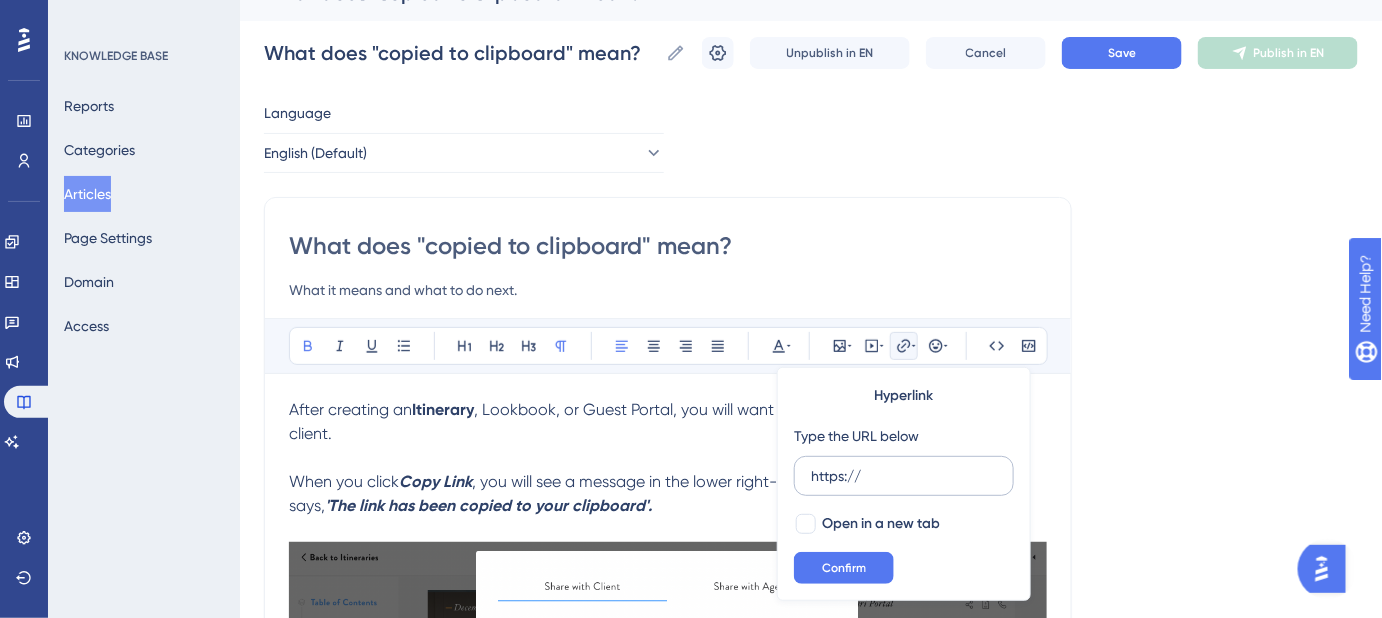 click on "https://" at bounding box center [904, 476] 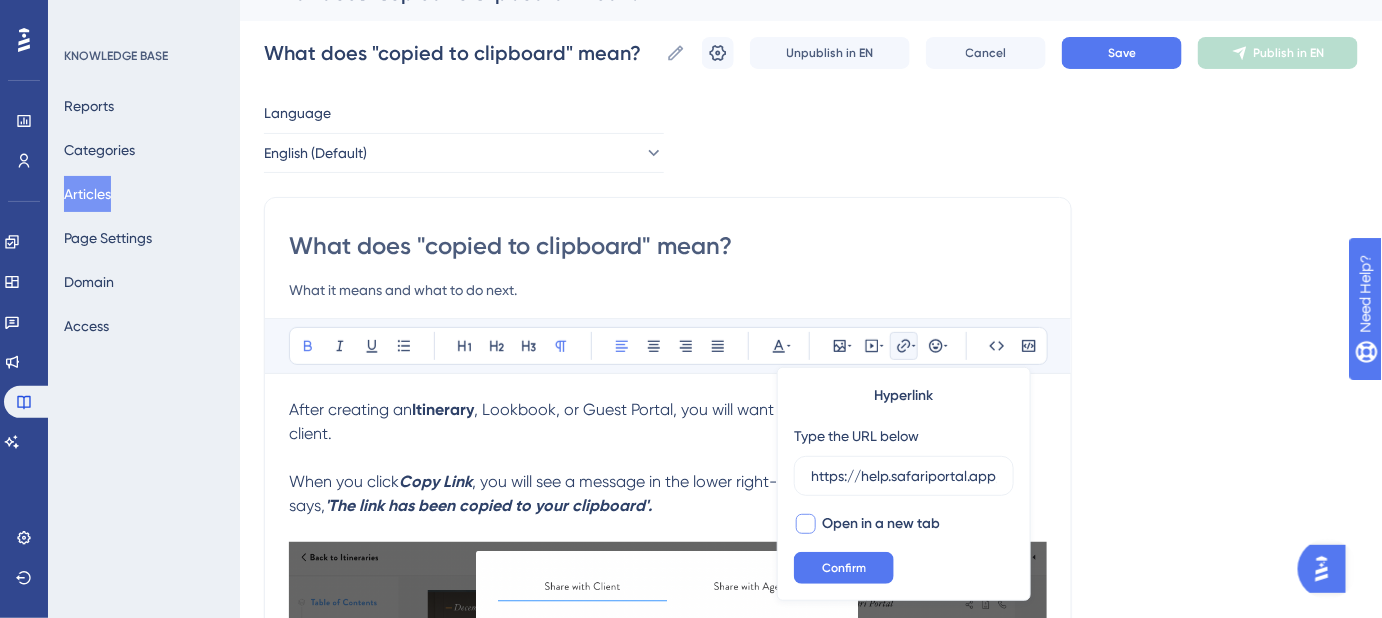 scroll, scrollTop: 0, scrollLeft: 191, axis: horizontal 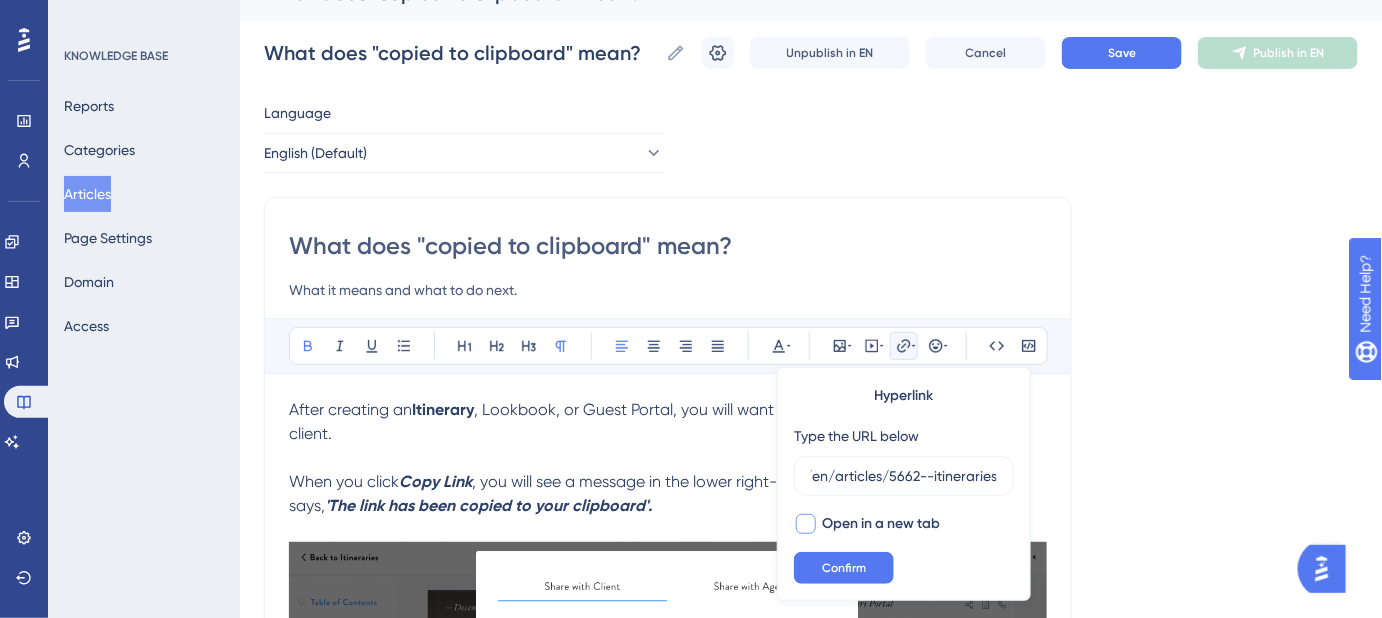 type on "https://help.safariportal.app/en/articles/5662--itineraries" 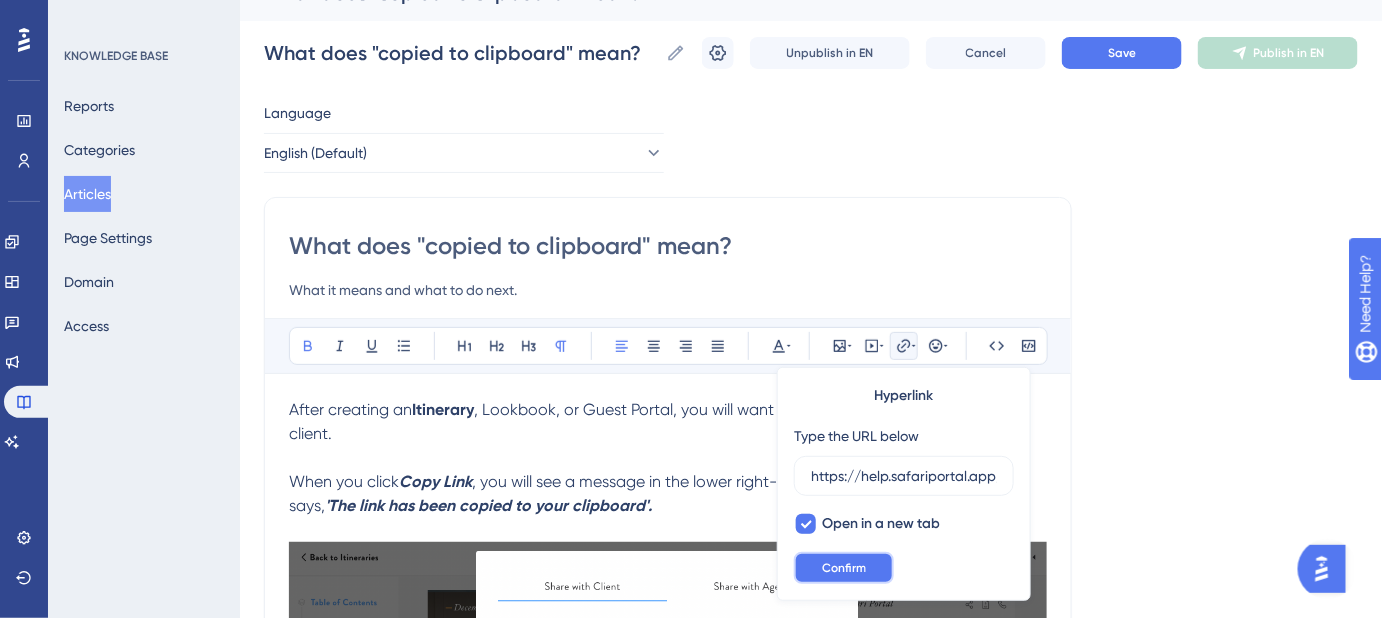 click on "Confirm" at bounding box center (844, 568) 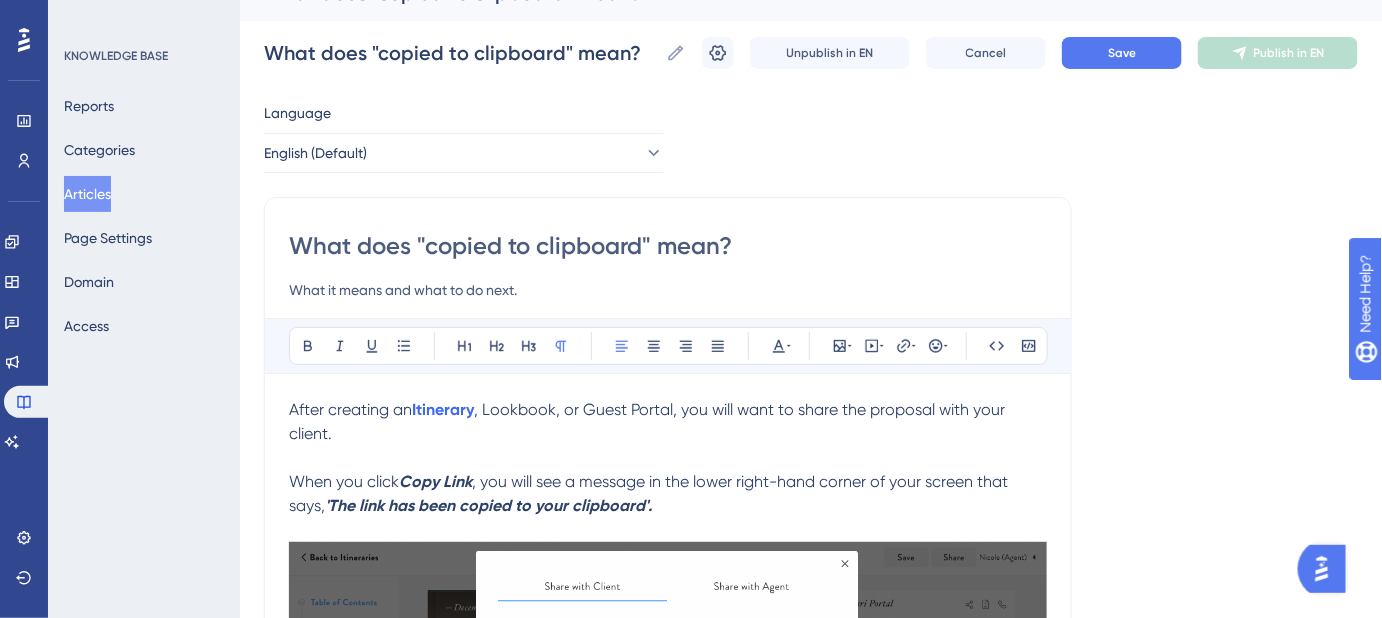 click on "After creating an  Itinerary , Lookbook, or Guest Portal, you will want to share the proposal with your client." at bounding box center [668, 422] 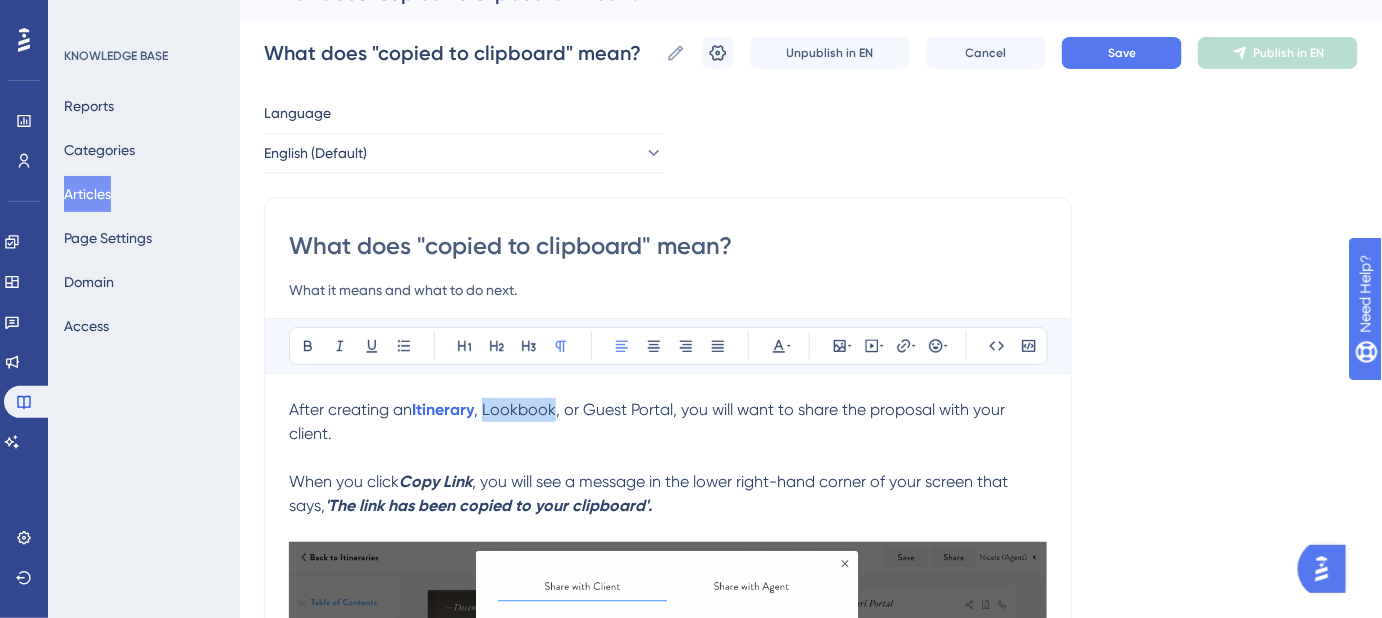 click on ", Lookbook, or Guest Portal, you will want to share the proposal with your client." at bounding box center [649, 421] 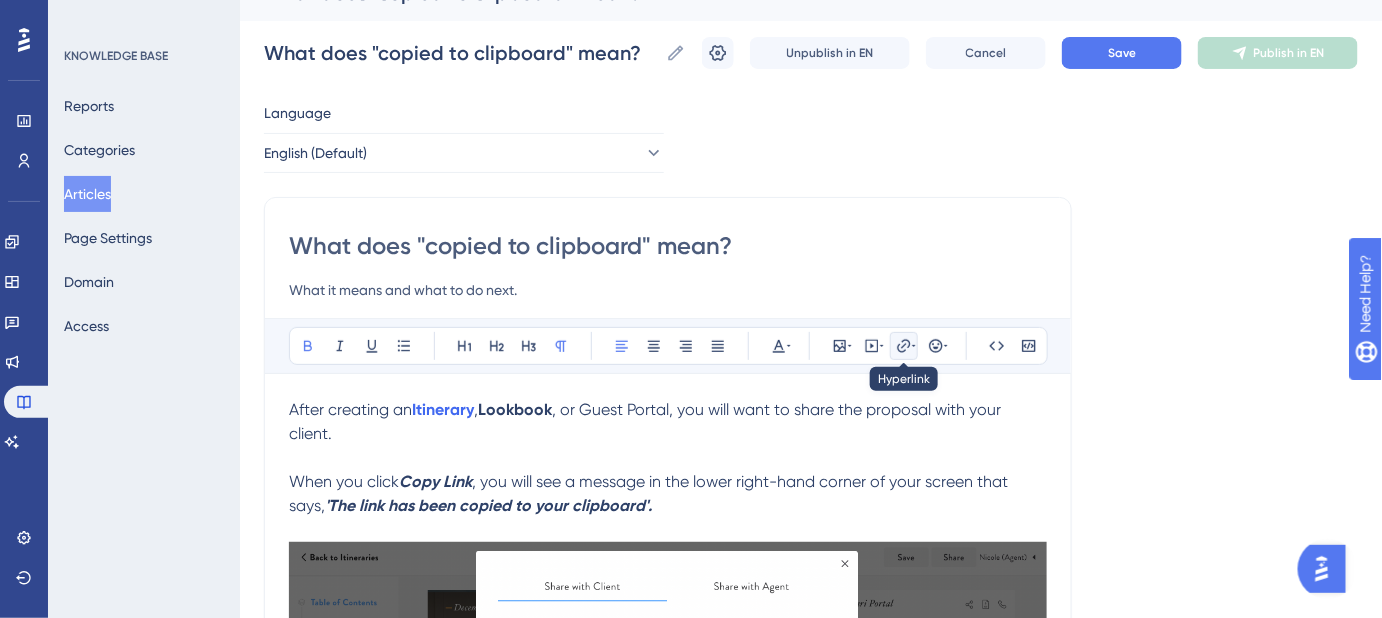 click 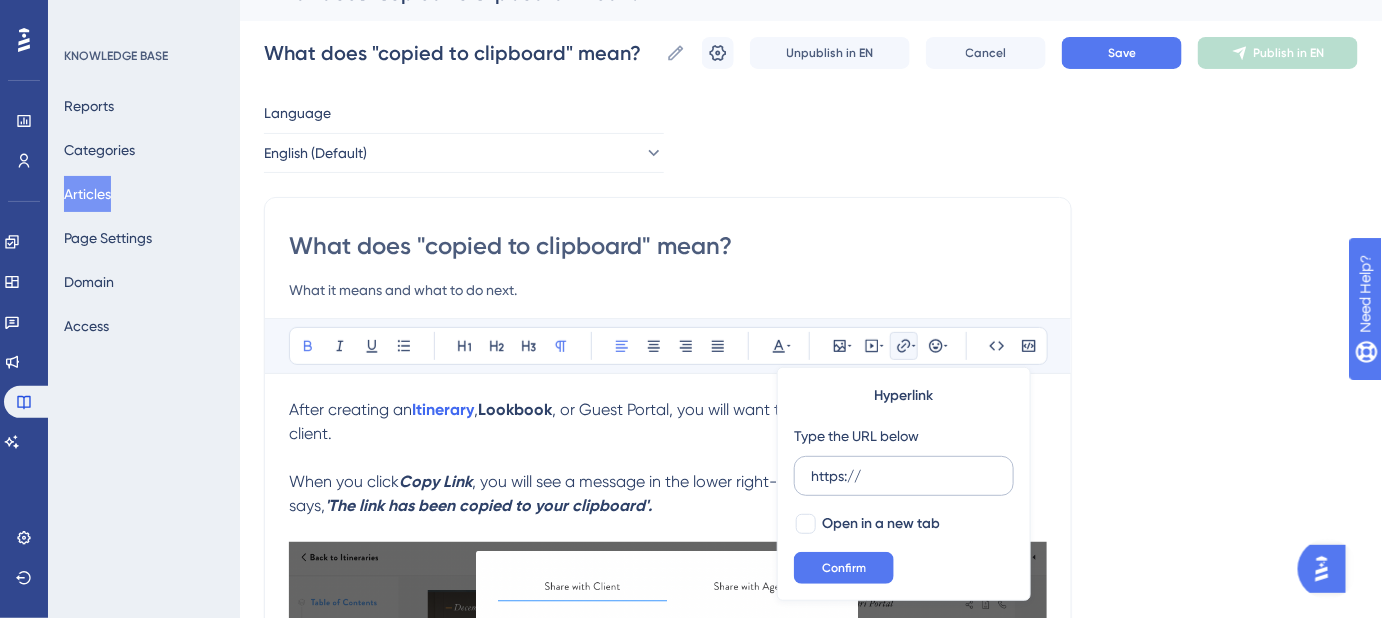 drag, startPoint x: 865, startPoint y: 467, endPoint x: 794, endPoint y: 469, distance: 71.02816 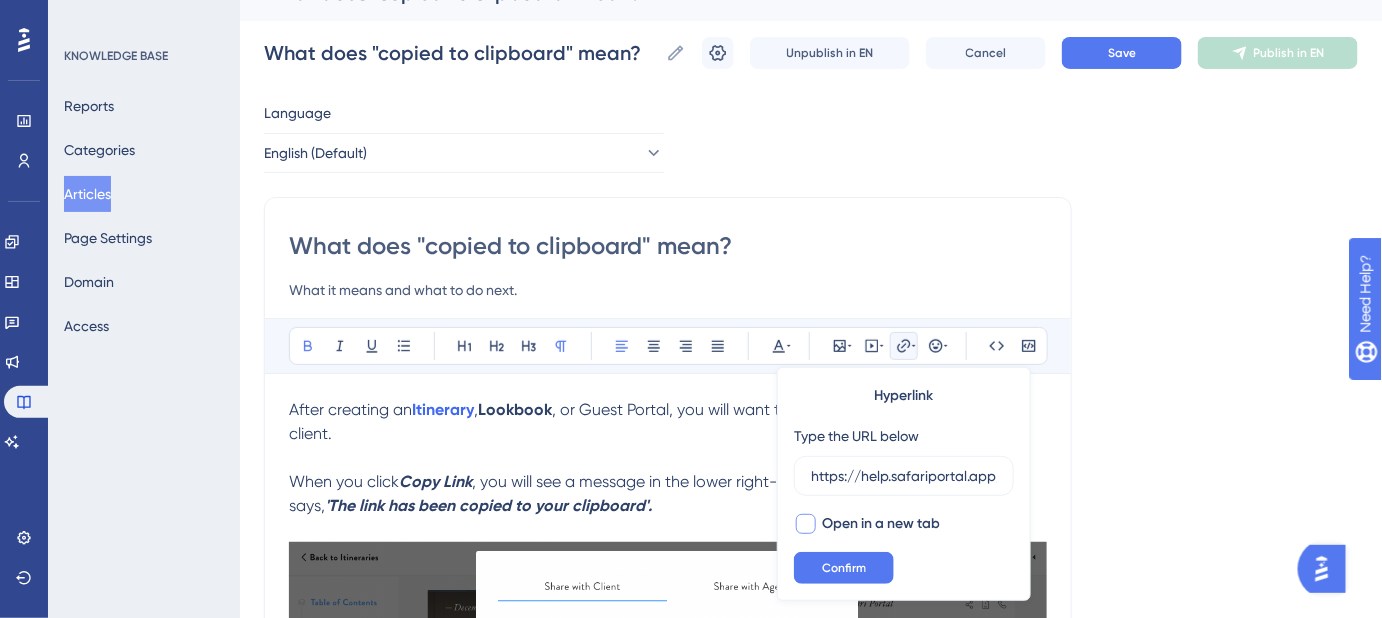 scroll, scrollTop: 0, scrollLeft: 194, axis: horizontal 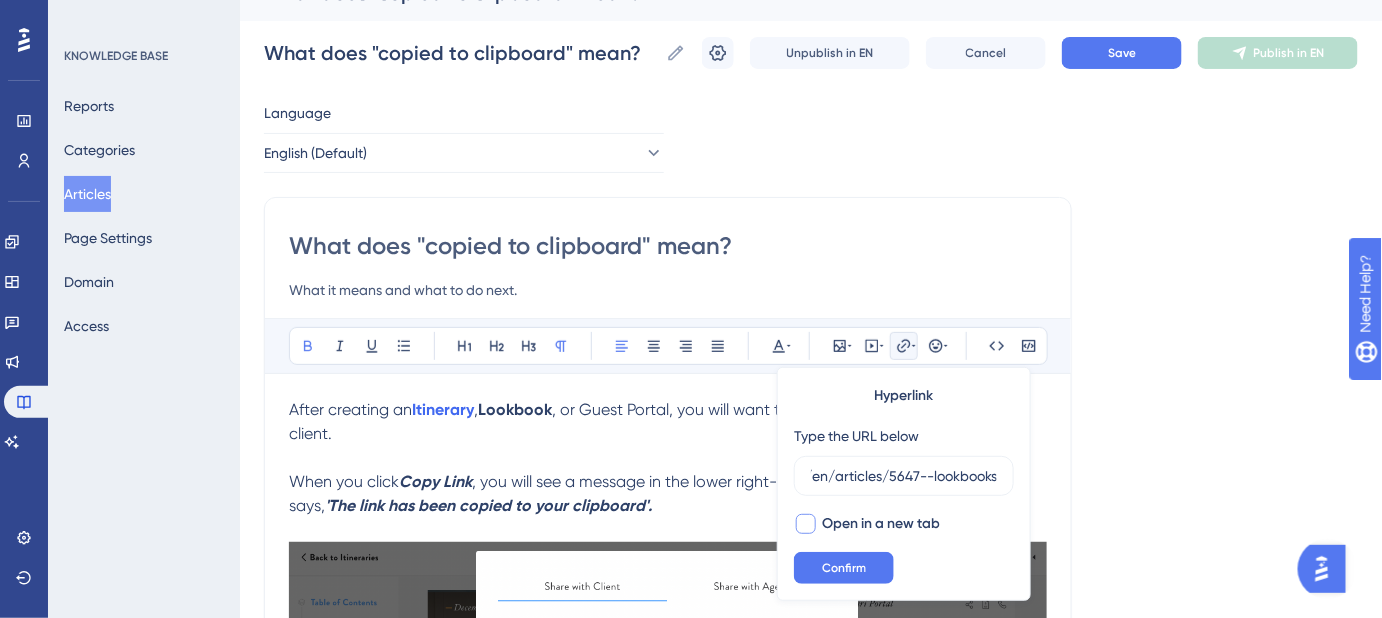 type on "https://help.safariportal.app/en/articles/5647--lookbooks" 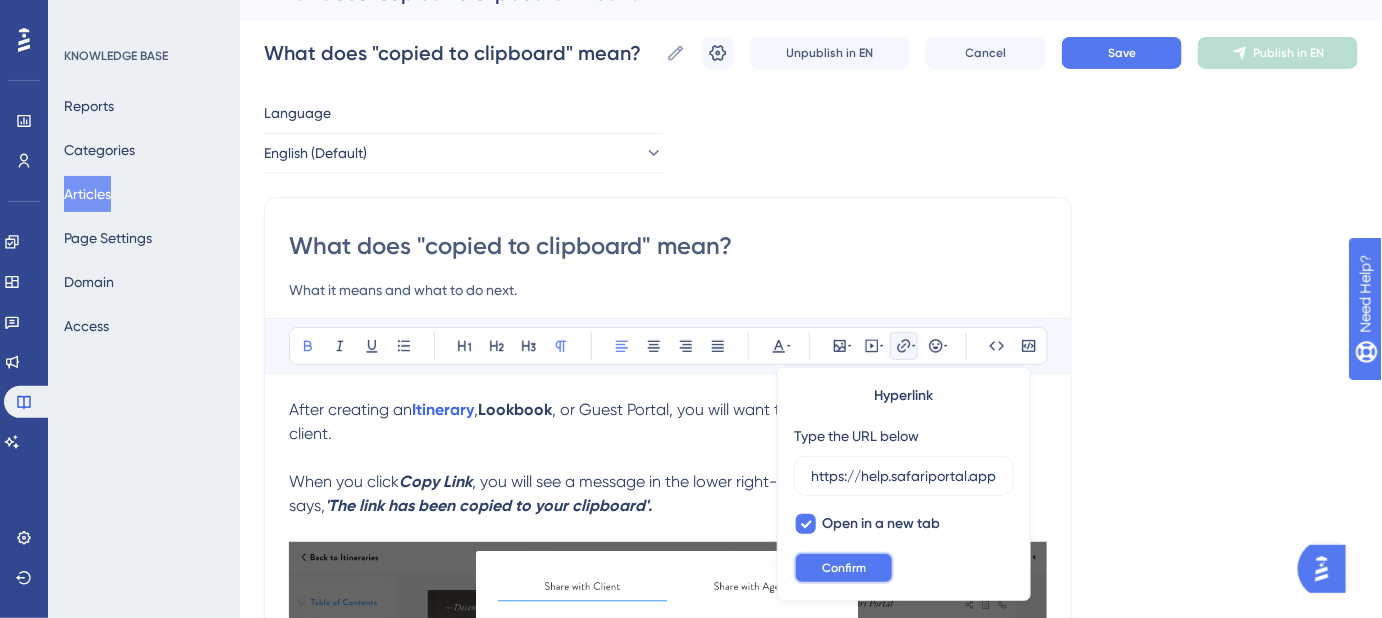 click on "Confirm" at bounding box center (844, 568) 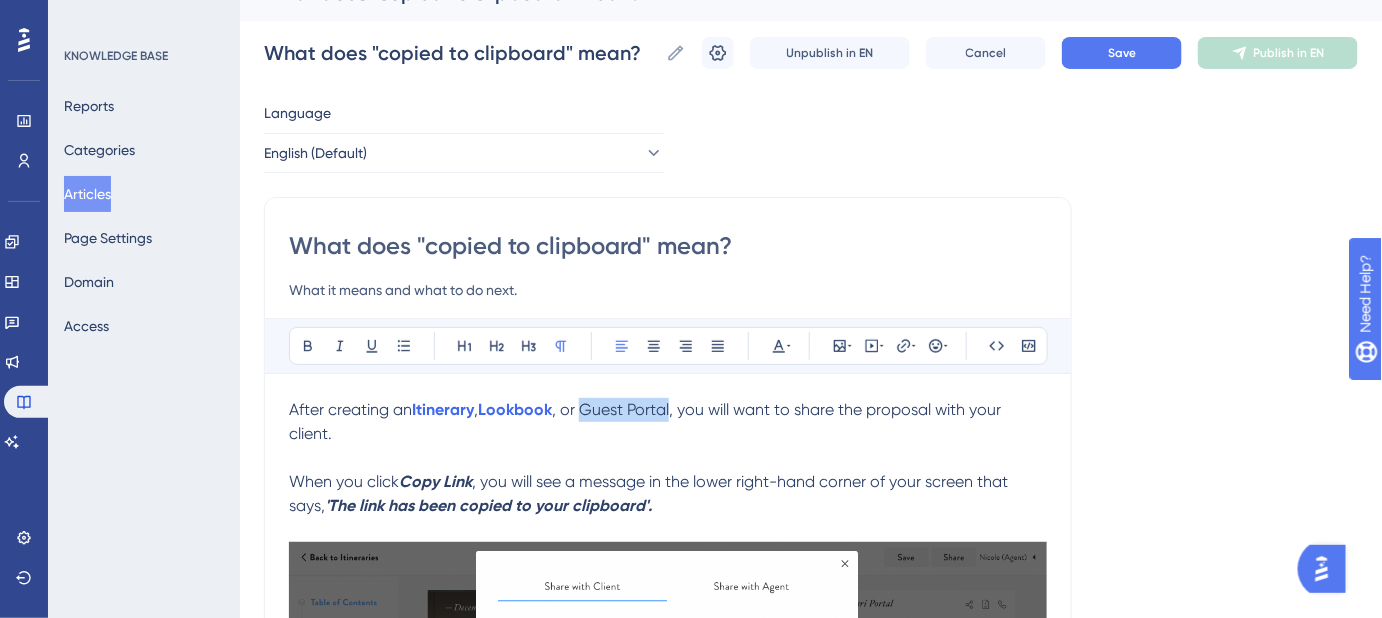 drag, startPoint x: 677, startPoint y: 402, endPoint x: 586, endPoint y: 408, distance: 91.197586 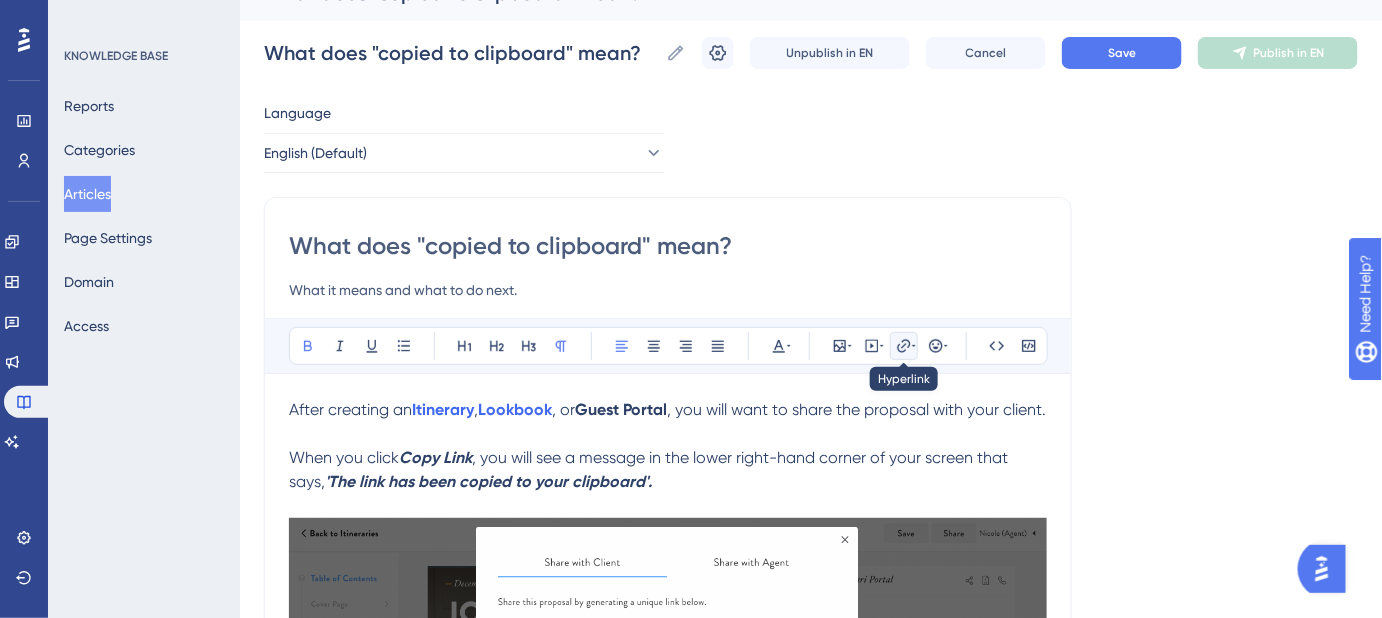 click 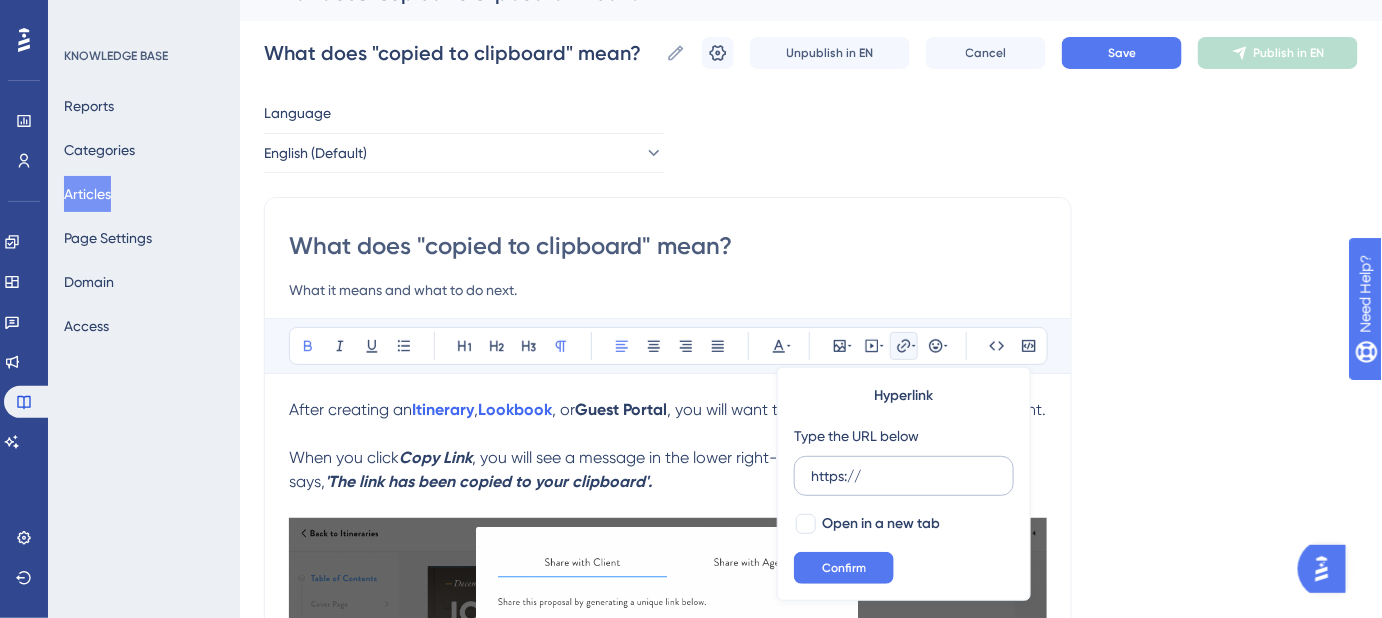 drag, startPoint x: 872, startPoint y: 476, endPoint x: 808, endPoint y: 474, distance: 64.03124 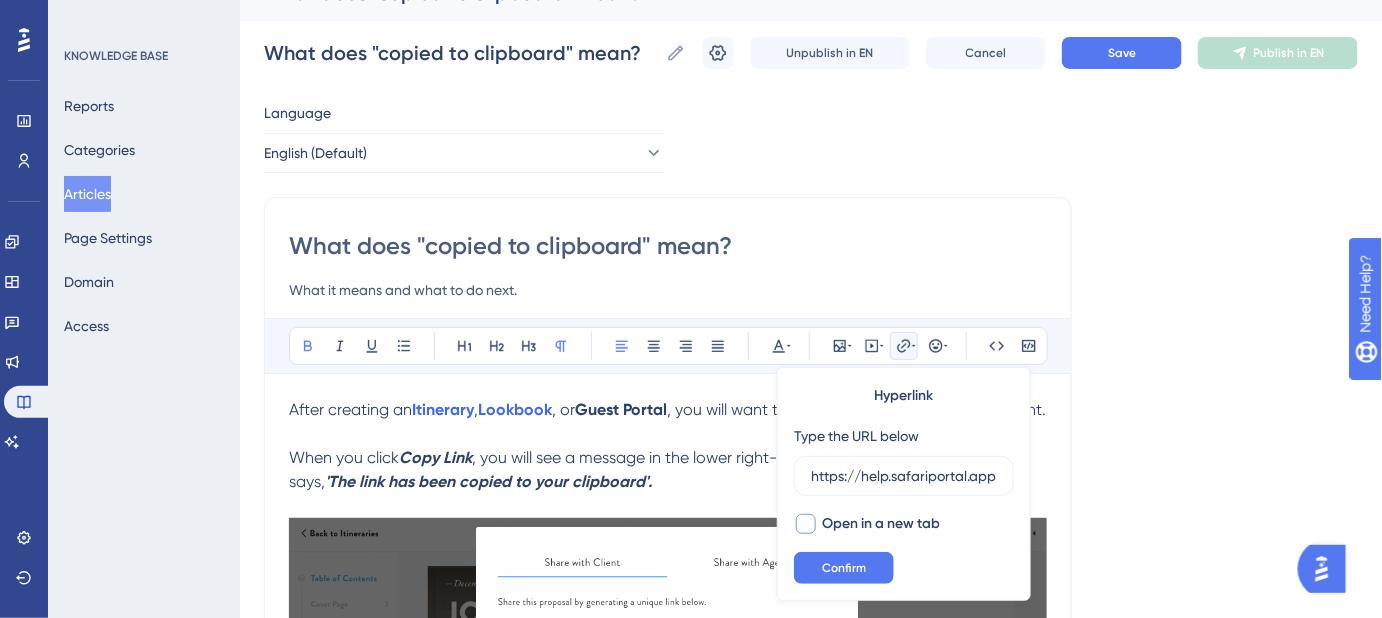 scroll, scrollTop: 0, scrollLeft: 215, axis: horizontal 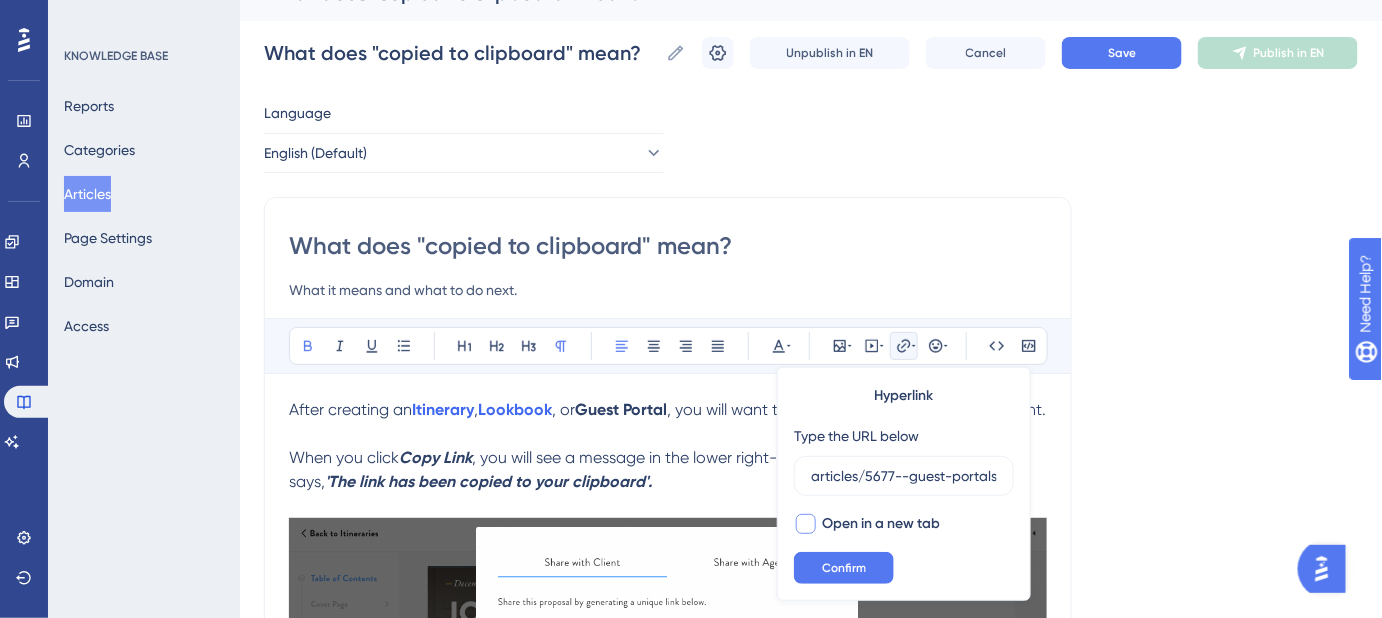type on "https://help.safariportal.app/en/articles/5677--guest-portals" 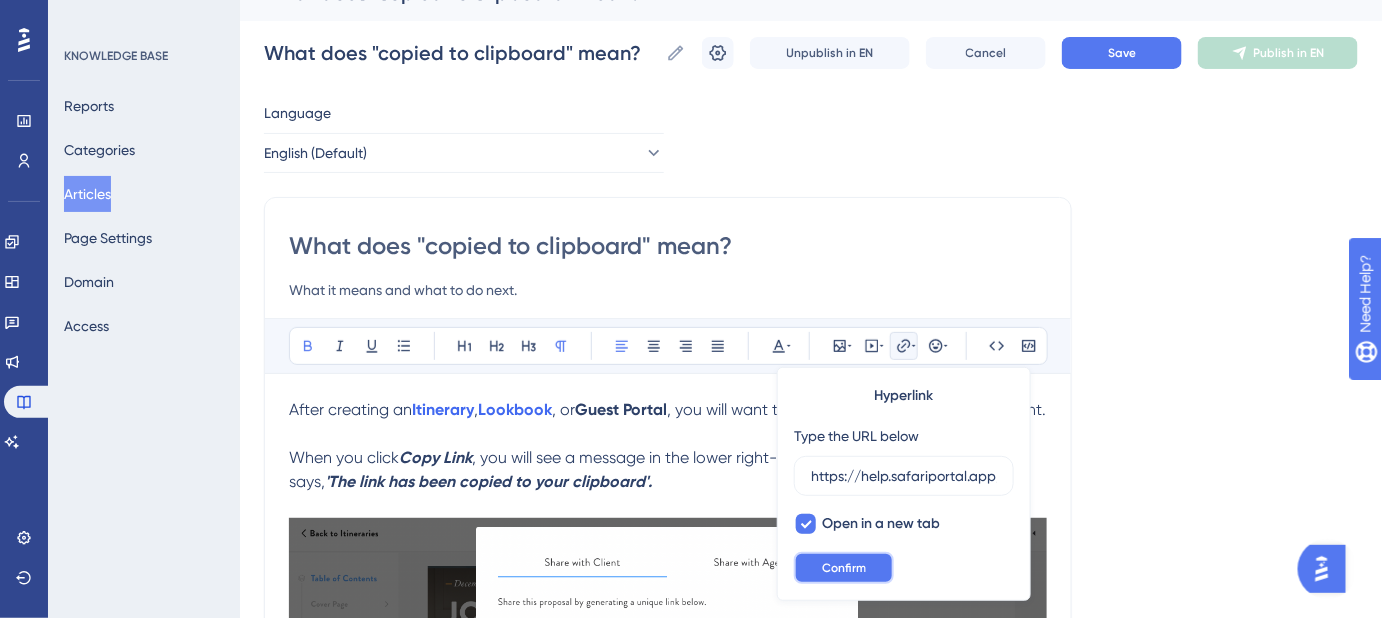 click on "Confirm" at bounding box center [844, 568] 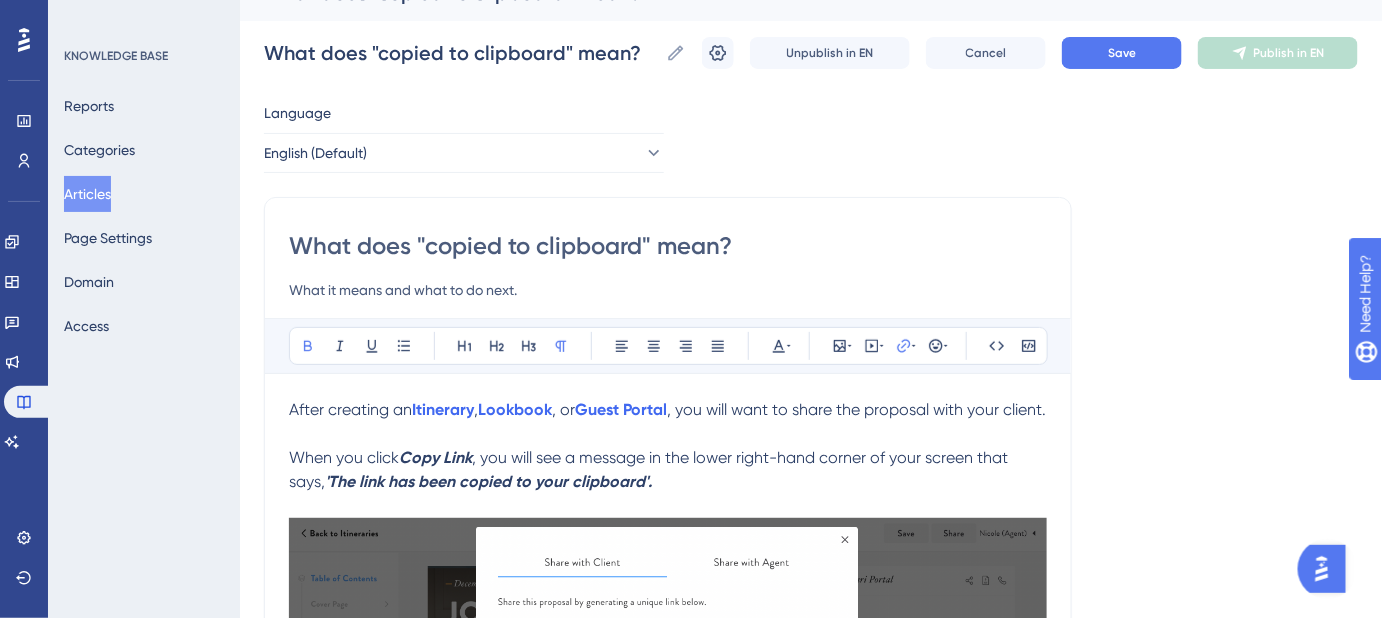 click at bounding box center [668, 434] 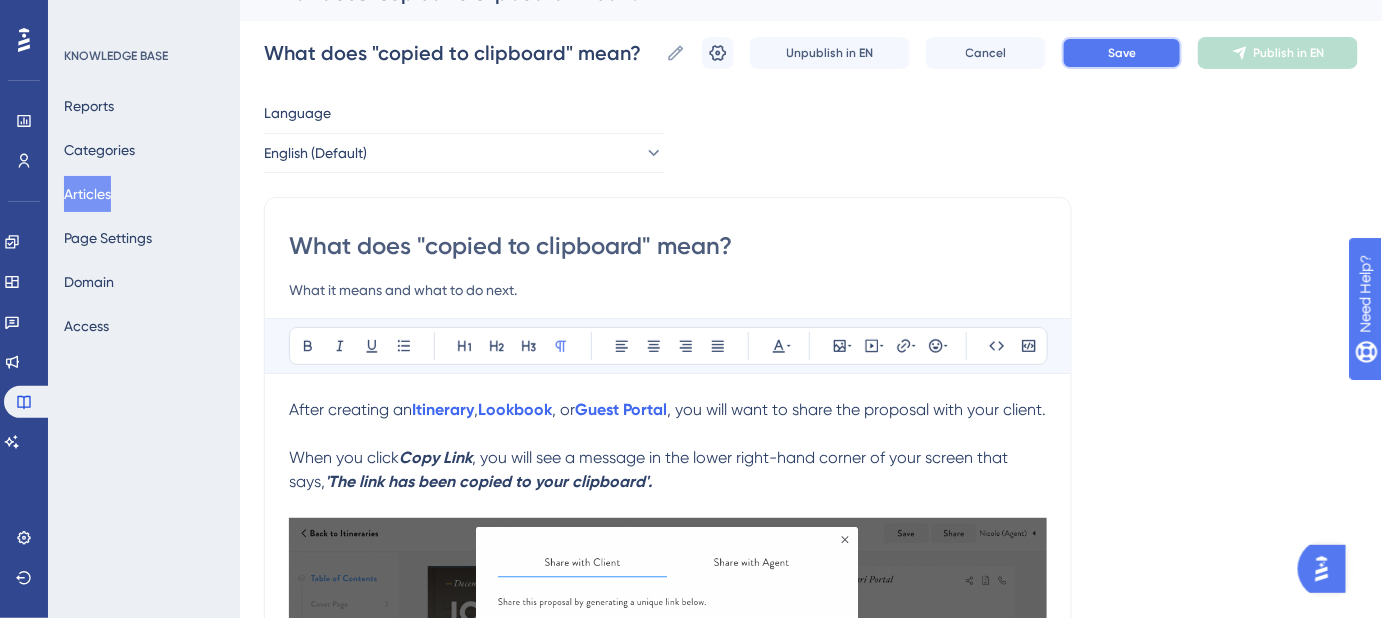 click on "Save" at bounding box center [1122, 53] 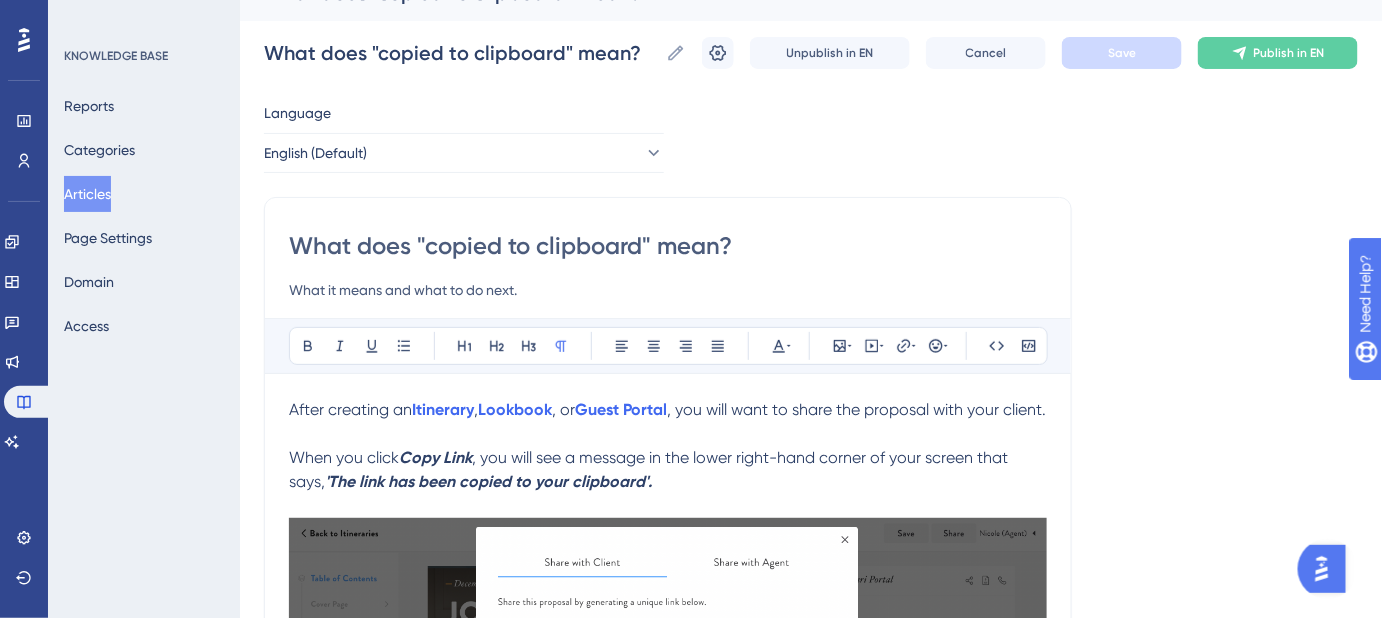 click on ", you will want to share the proposal with your client." at bounding box center (856, 409) 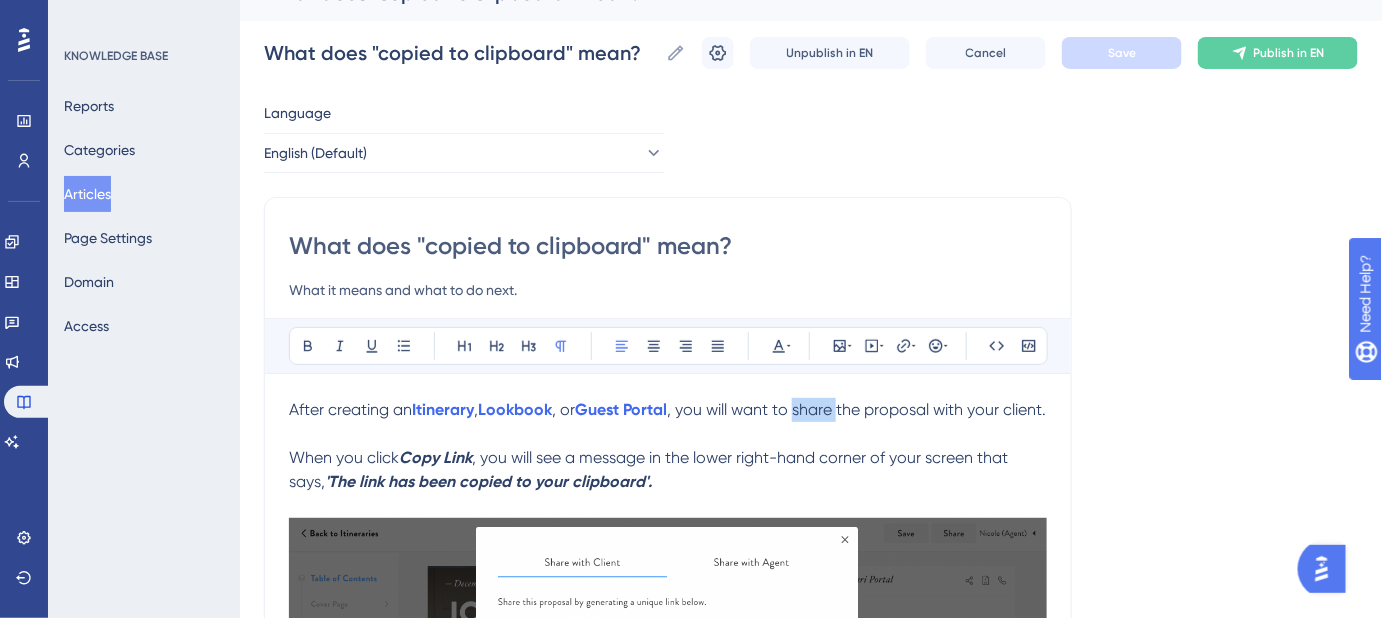 click on ", you will want to share the proposal with your client." at bounding box center [856, 409] 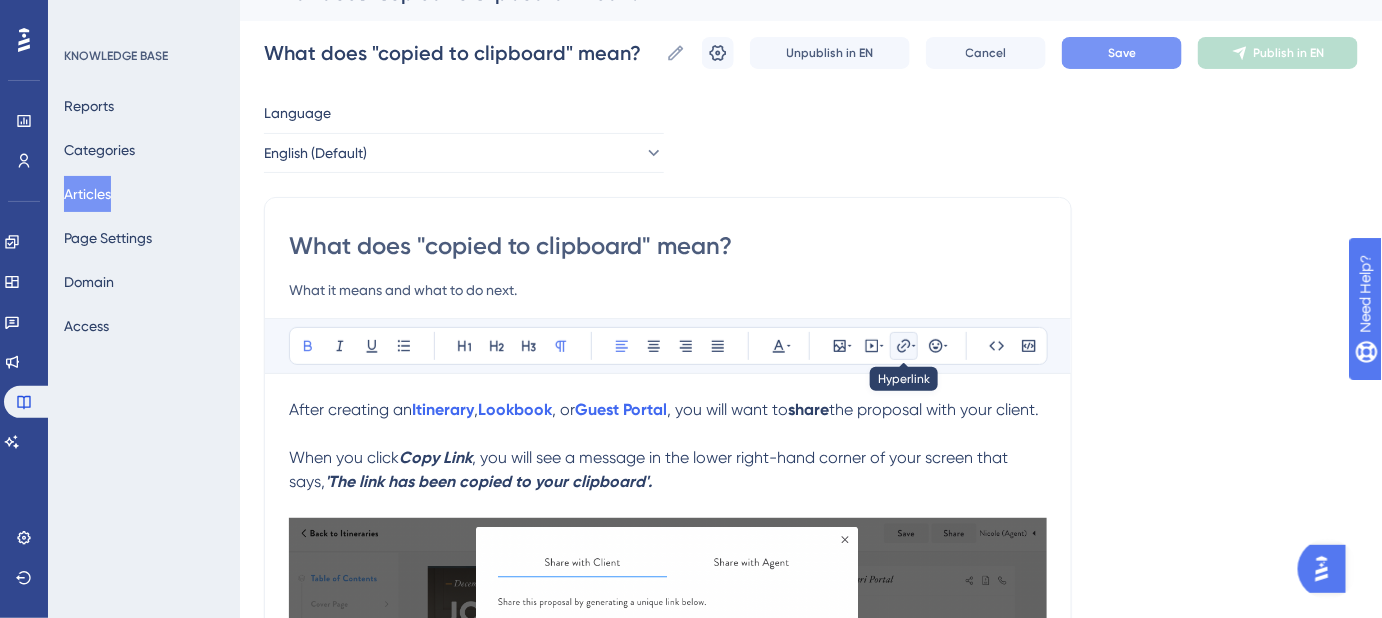 click 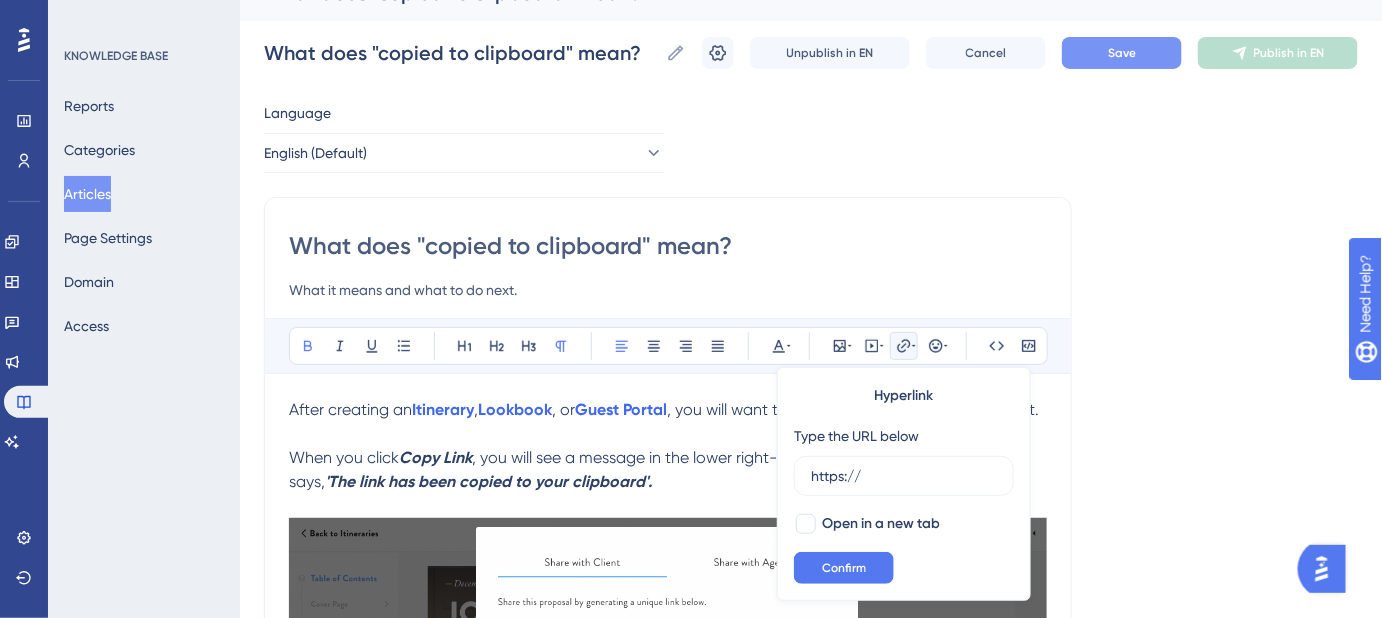 drag, startPoint x: 874, startPoint y: 463, endPoint x: 792, endPoint y: 471, distance: 82.38932 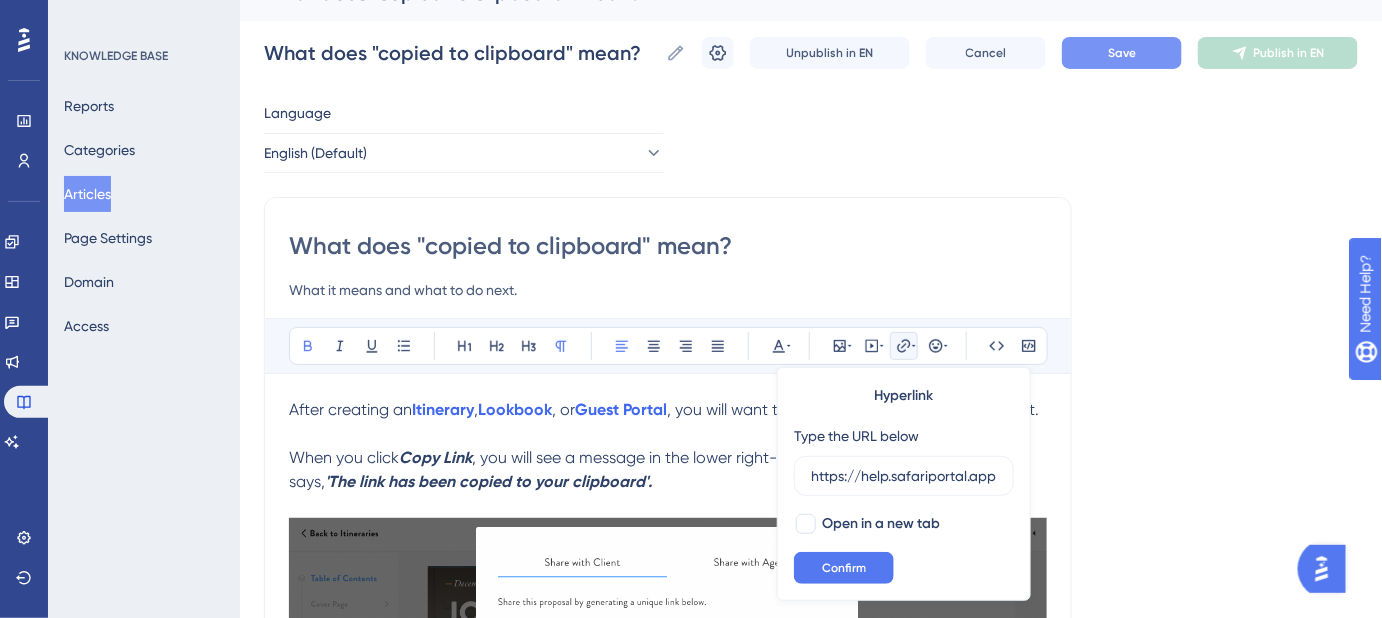 scroll, scrollTop: 0, scrollLeft: 389, axis: horizontal 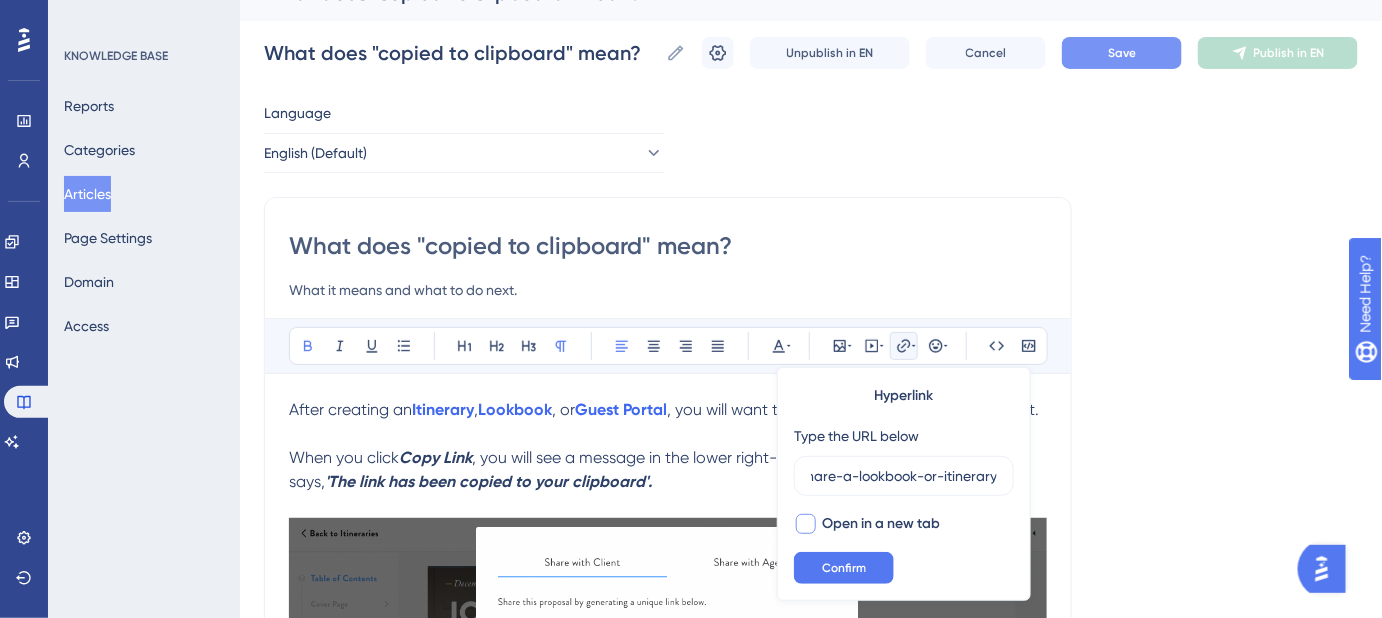 type on "https://help.safariportal.app/en/articles/5603-how-do-i-share-a-lookbook-or-itinerary" 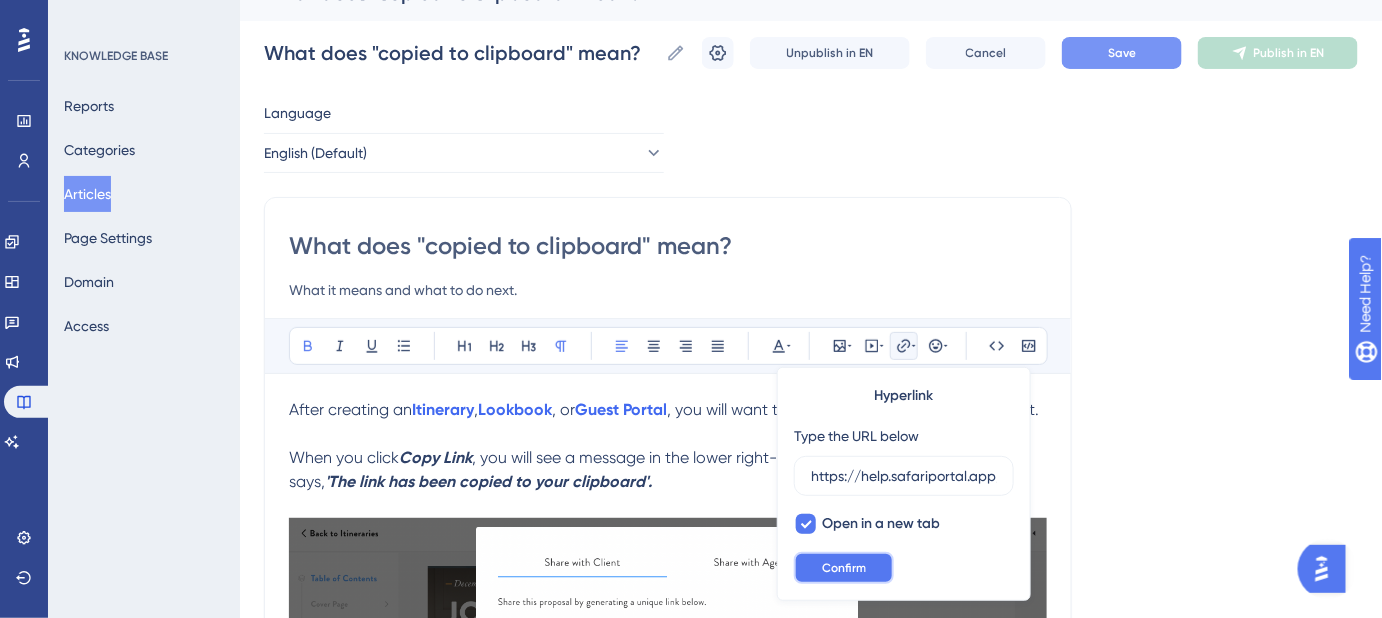click on "Confirm" at bounding box center (844, 568) 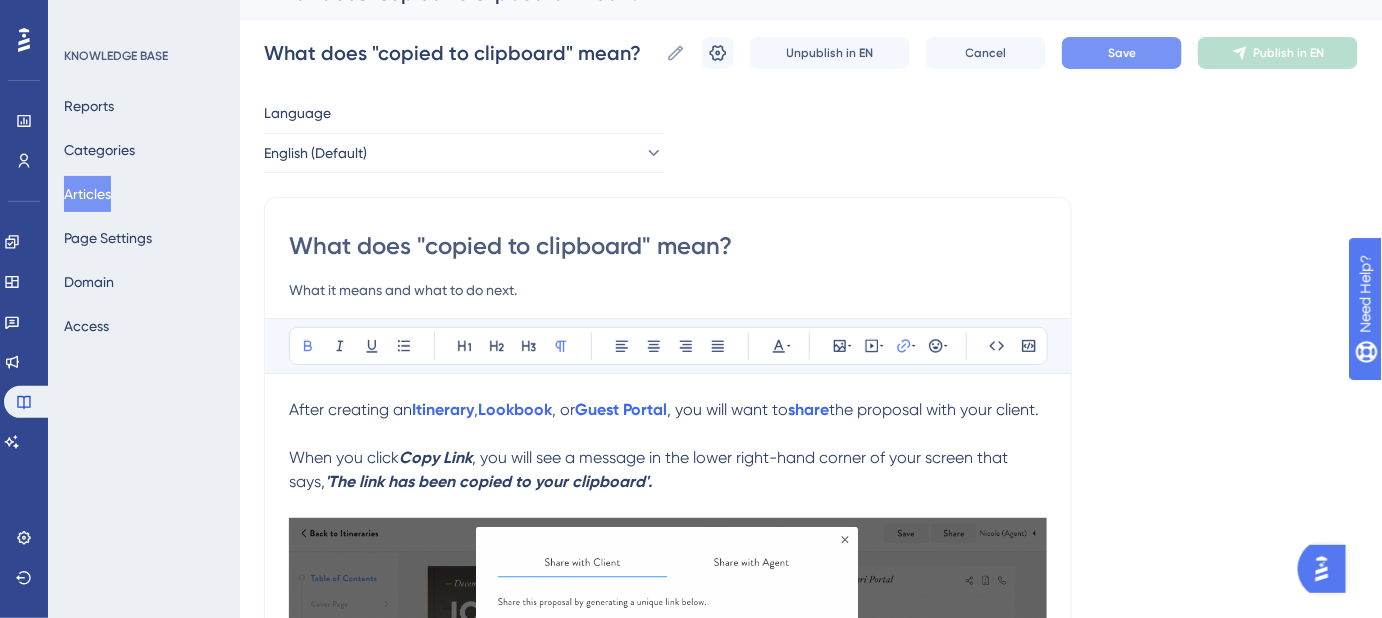 click on ", you will see a message in the lower right-hand corner of your screen that says," at bounding box center (650, 469) 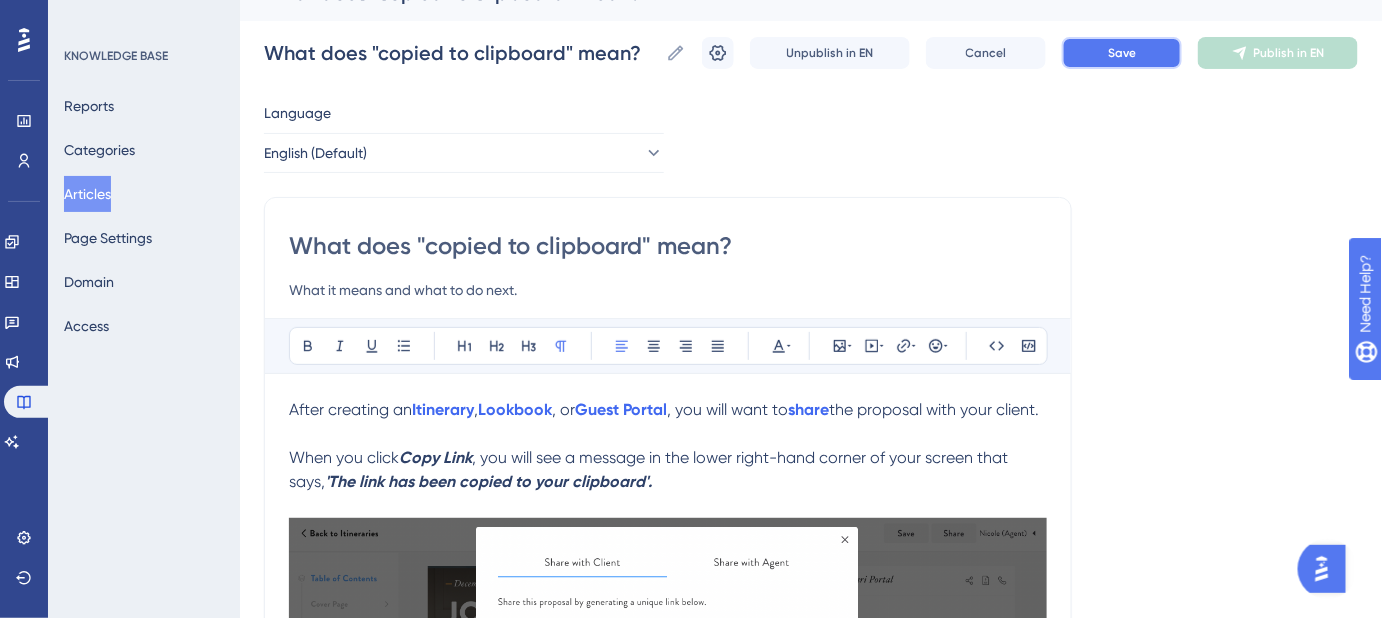click on "Save" at bounding box center [1122, 53] 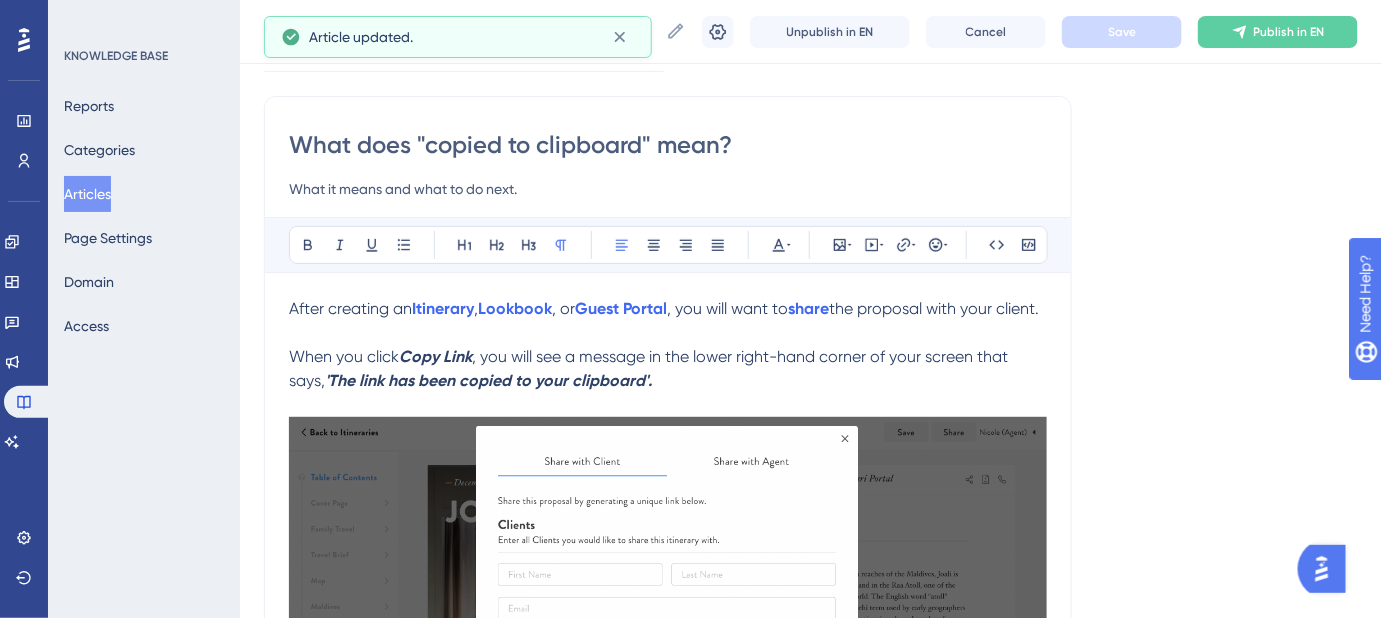 scroll, scrollTop: 217, scrollLeft: 0, axis: vertical 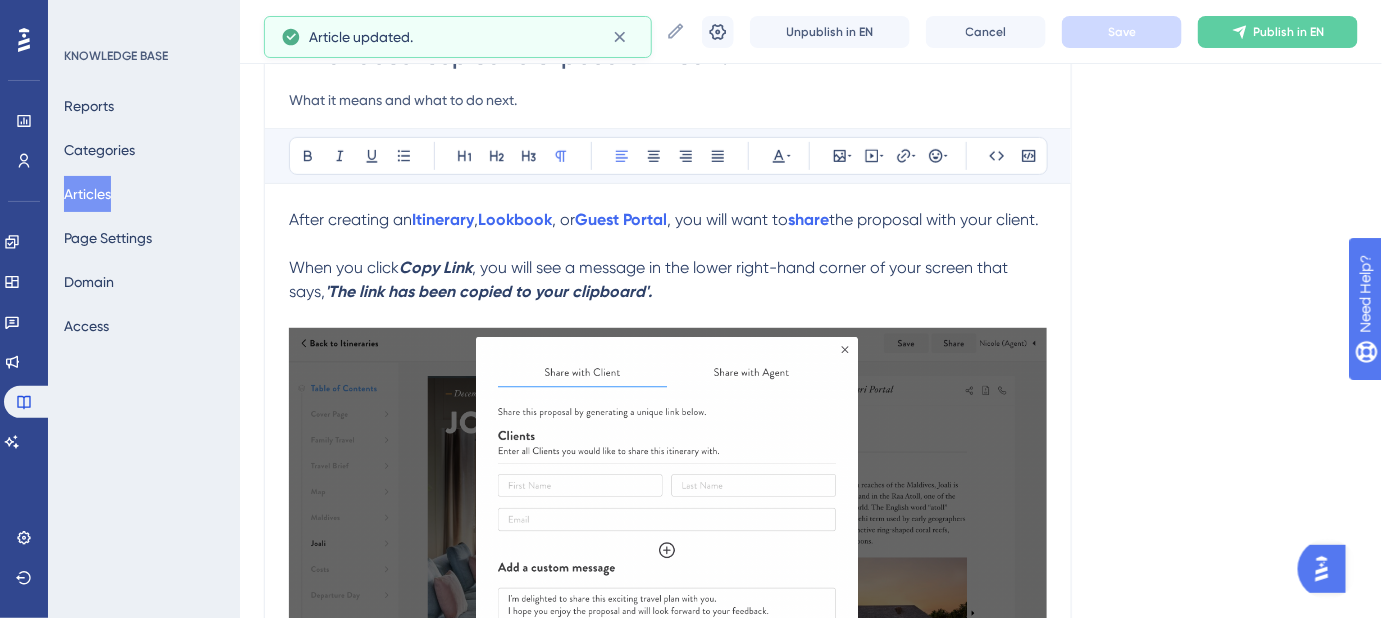 drag, startPoint x: 693, startPoint y: 312, endPoint x: 277, endPoint y: 295, distance: 416.3472 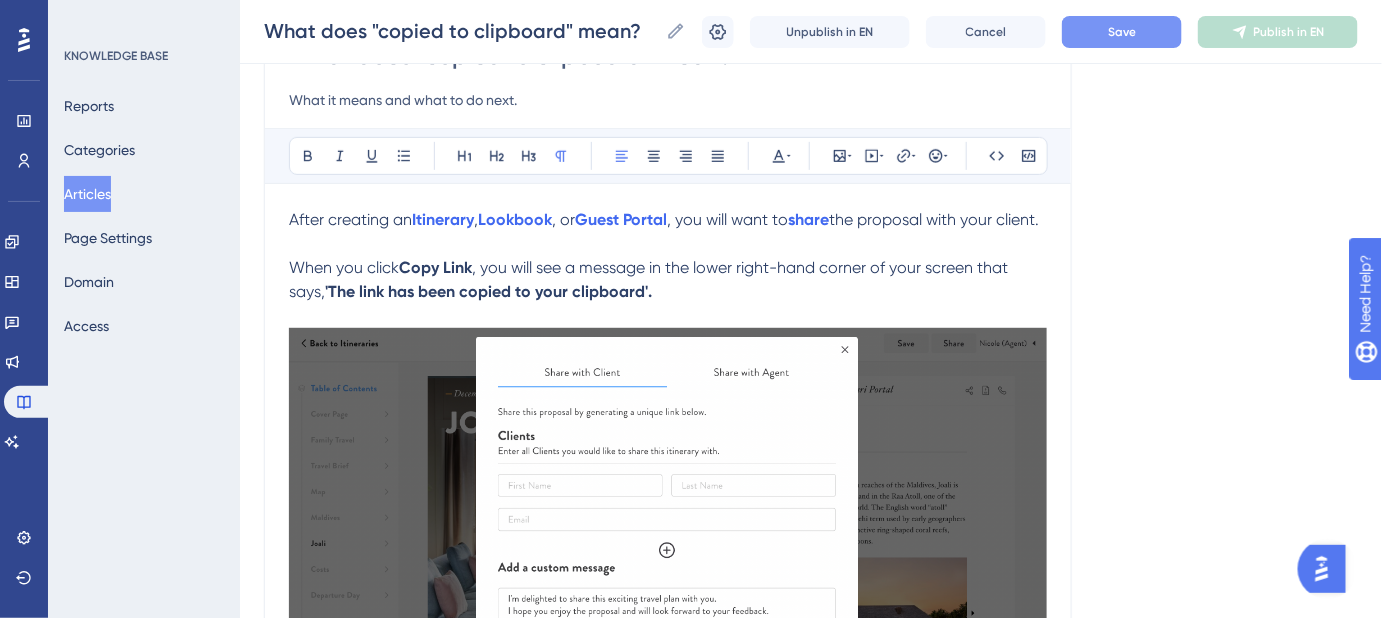 click on "Save" at bounding box center (1122, 32) 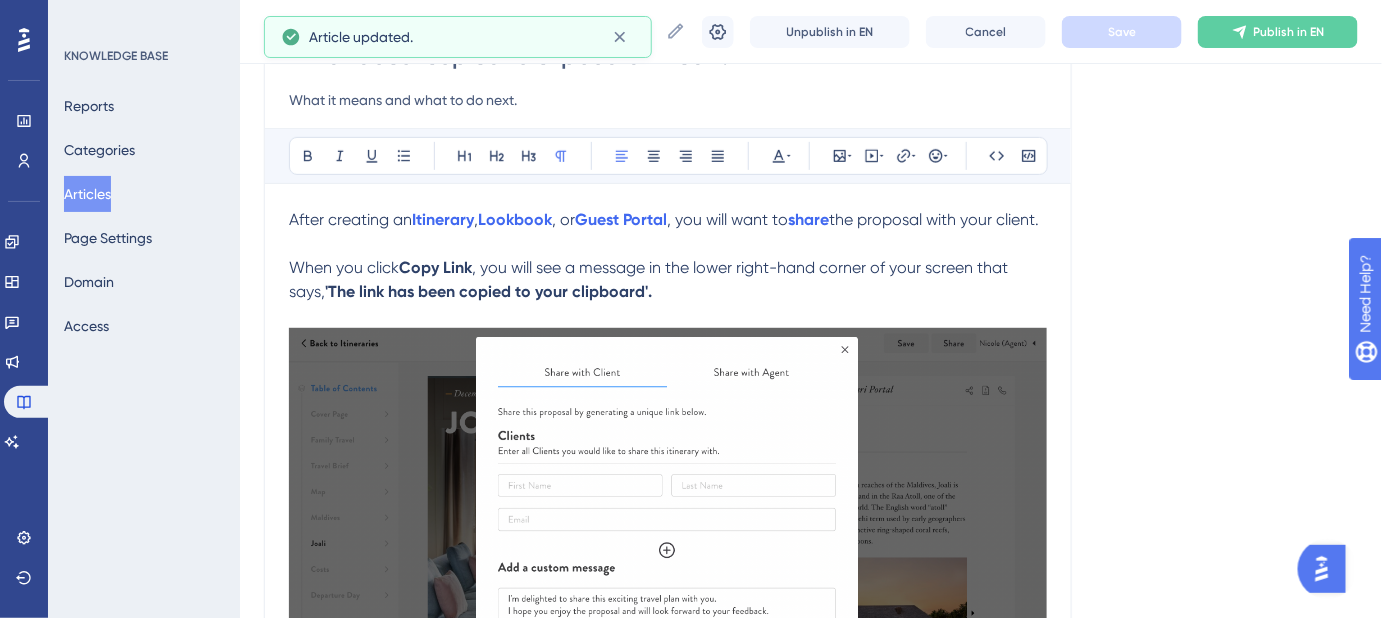 click on "When you click Copy Link , you will see a message in the lower right-hand corner of your screen that says, 'The link has been copied to your clipboard'." at bounding box center (668, 280) 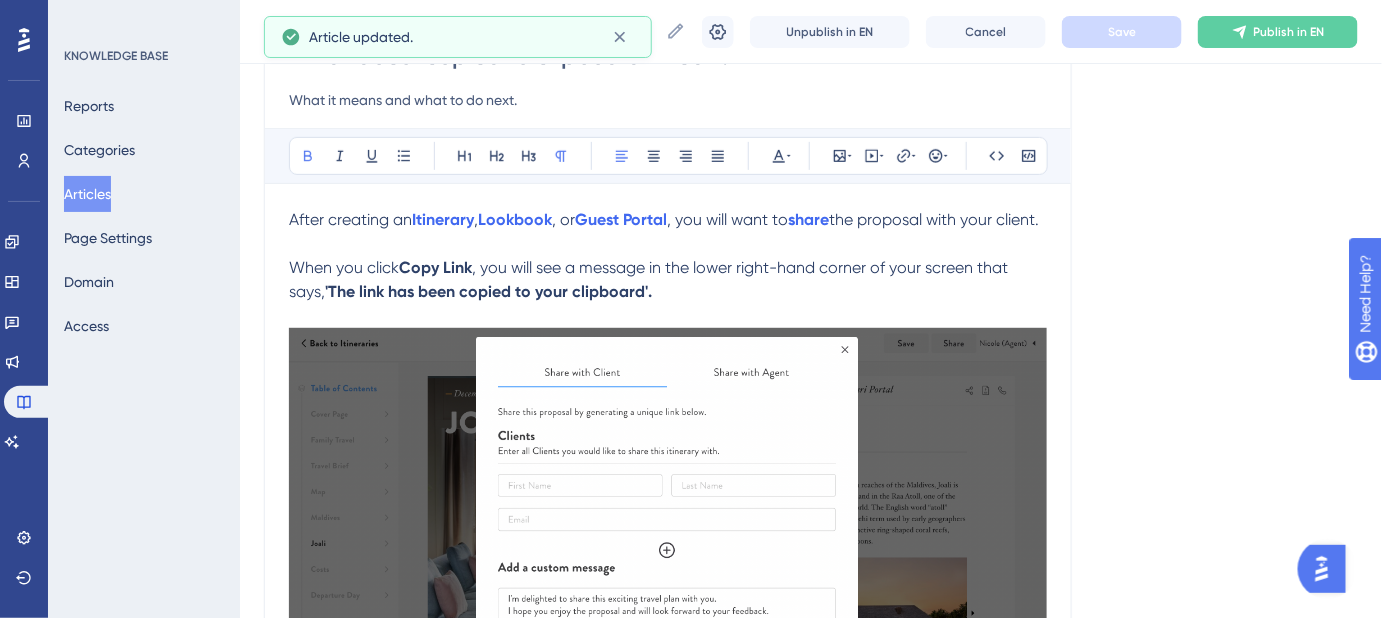 click on "'The link has been copied to your clipboard'." at bounding box center [488, 291] 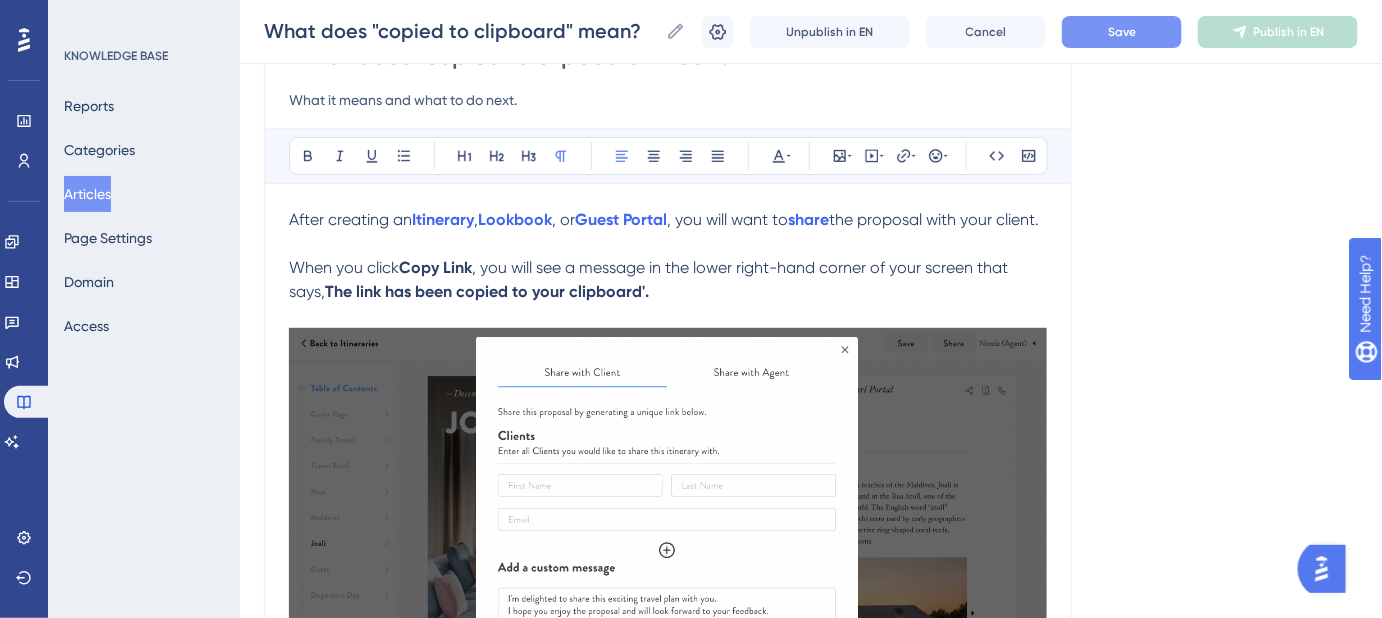 click on "The link has been copied to your clipboard'." at bounding box center (487, 291) 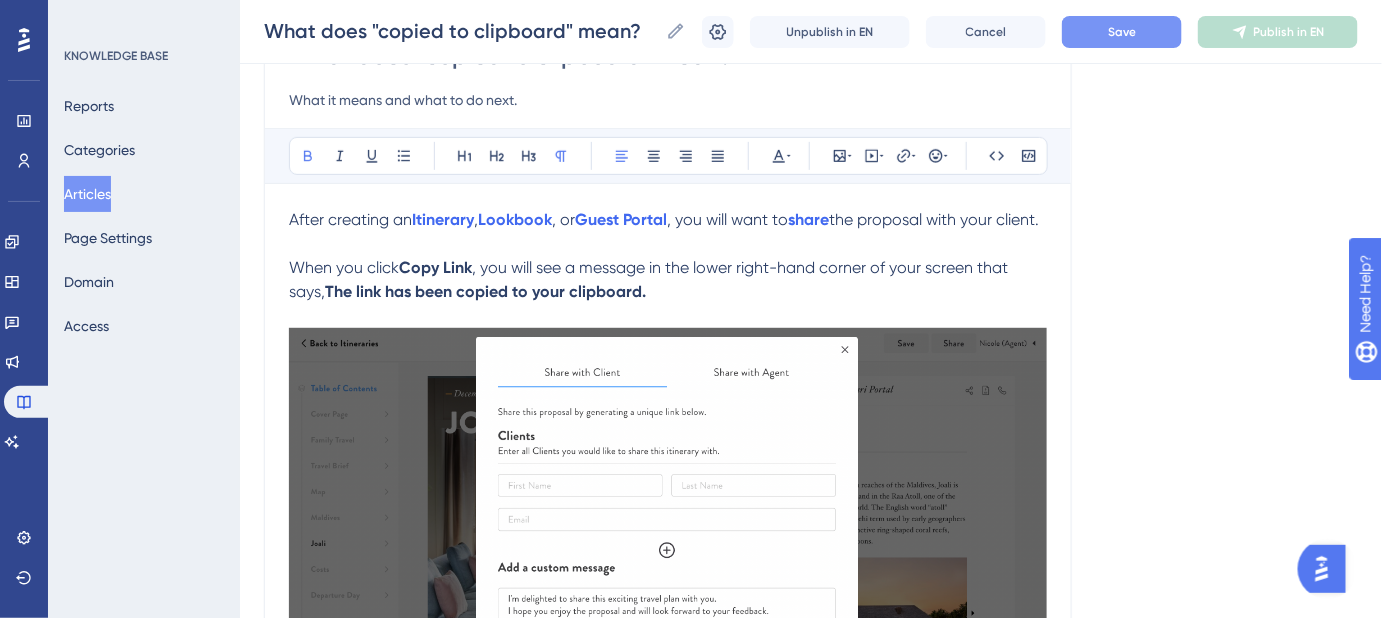 drag, startPoint x: 661, startPoint y: 316, endPoint x: 642, endPoint y: 316, distance: 19 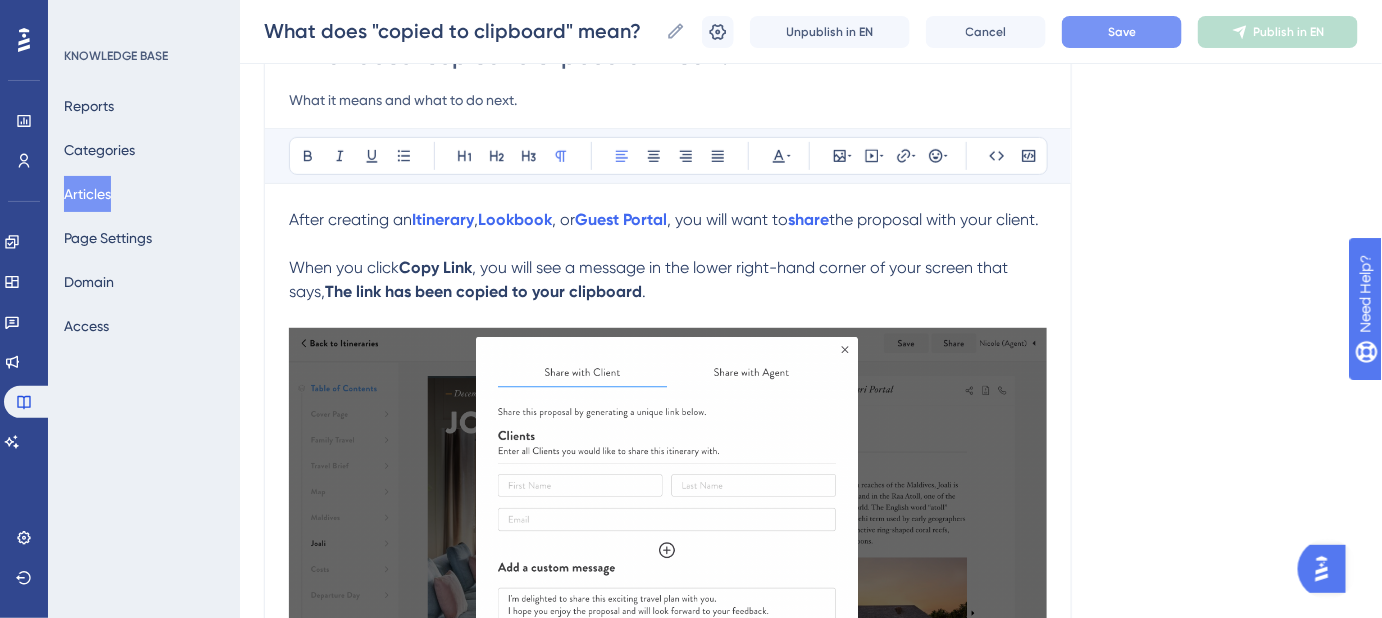 click on "December 5, 2024: Safari Portal's Year-End Update" at bounding box center [811, 858] 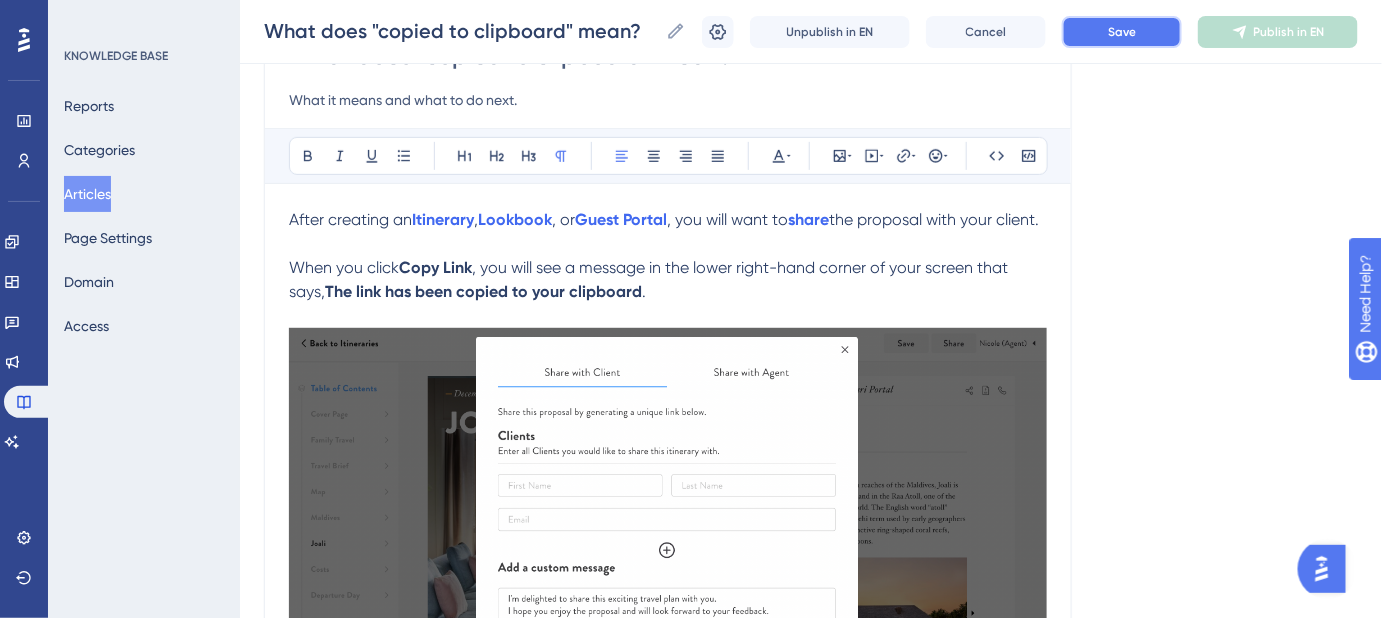click on "Save" at bounding box center (1122, 32) 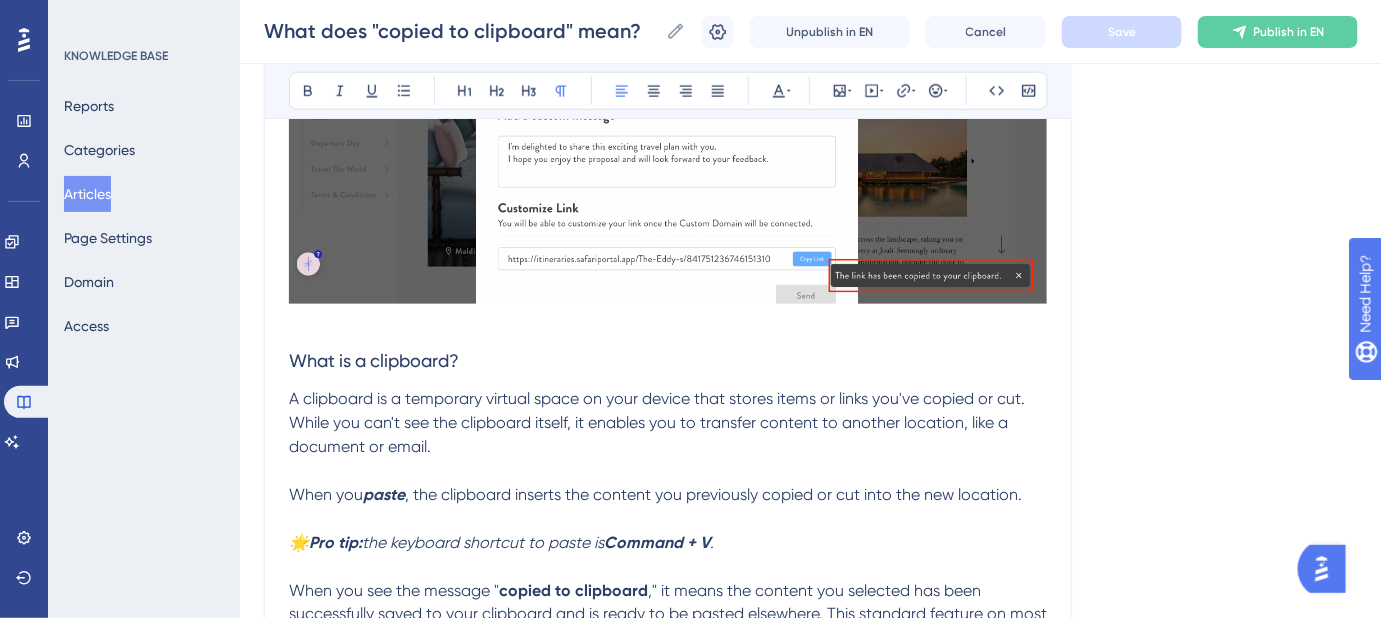 scroll, scrollTop: 672, scrollLeft: 0, axis: vertical 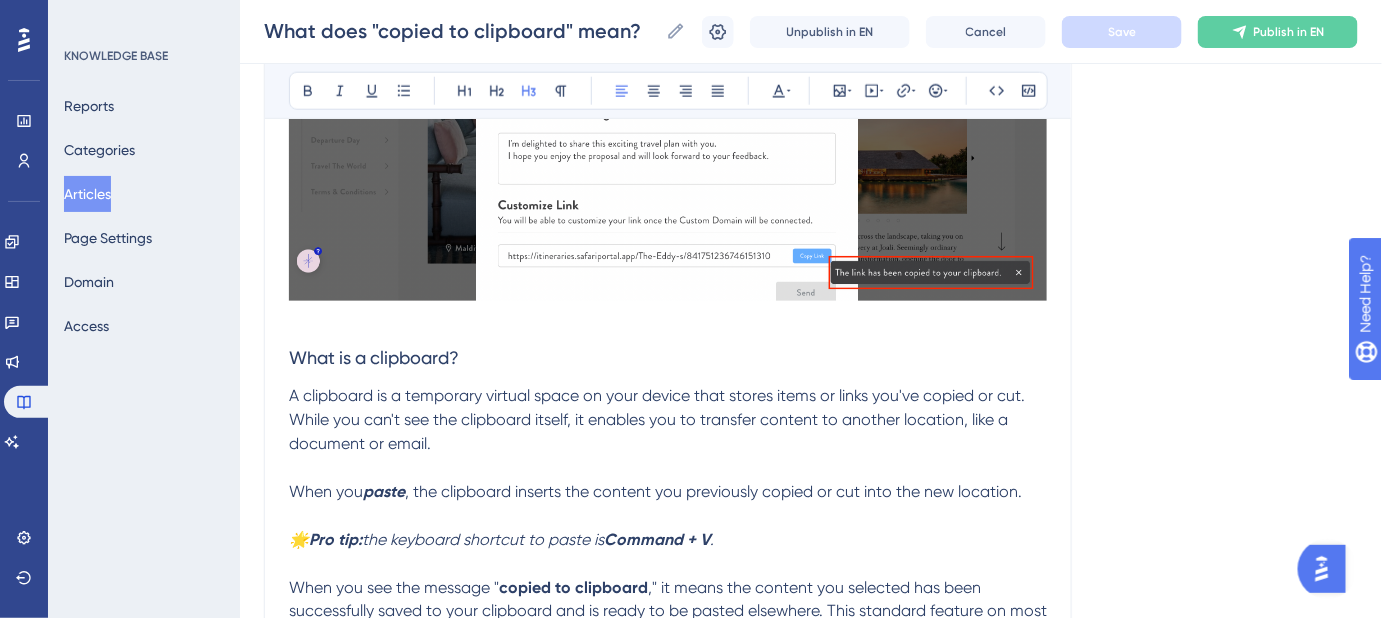 click on "What is a clipboard?" at bounding box center [374, 357] 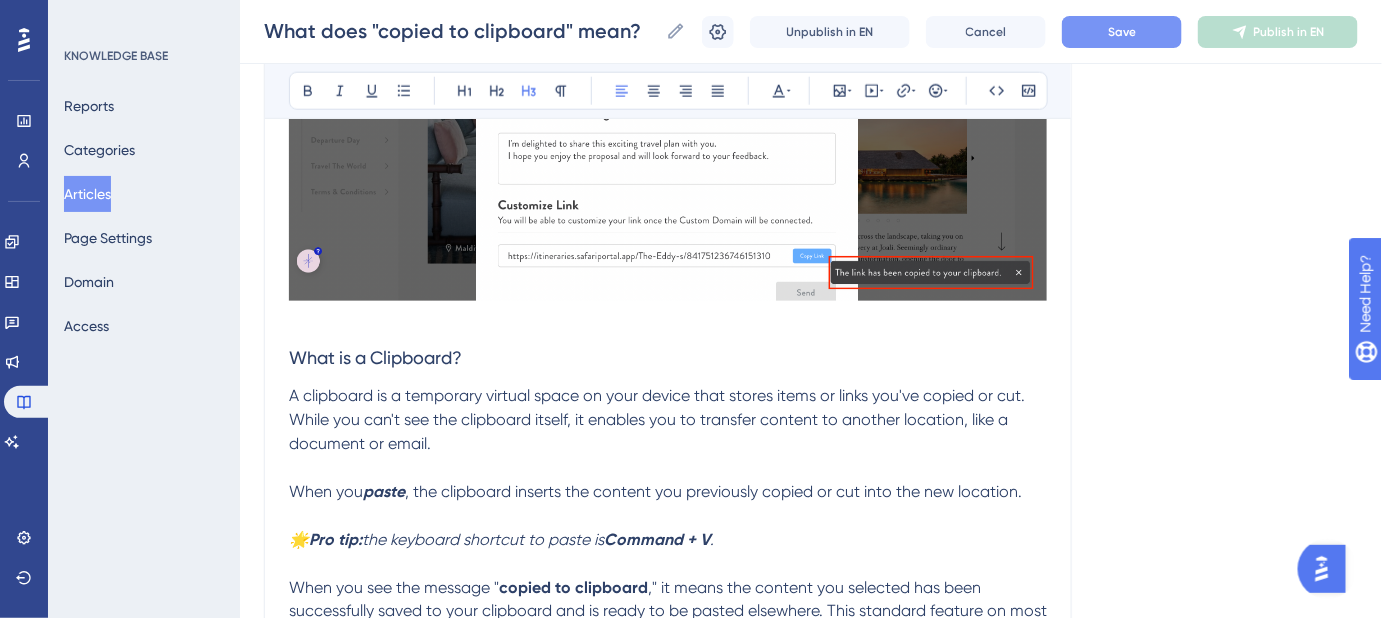 click on "Save" at bounding box center (1122, 32) 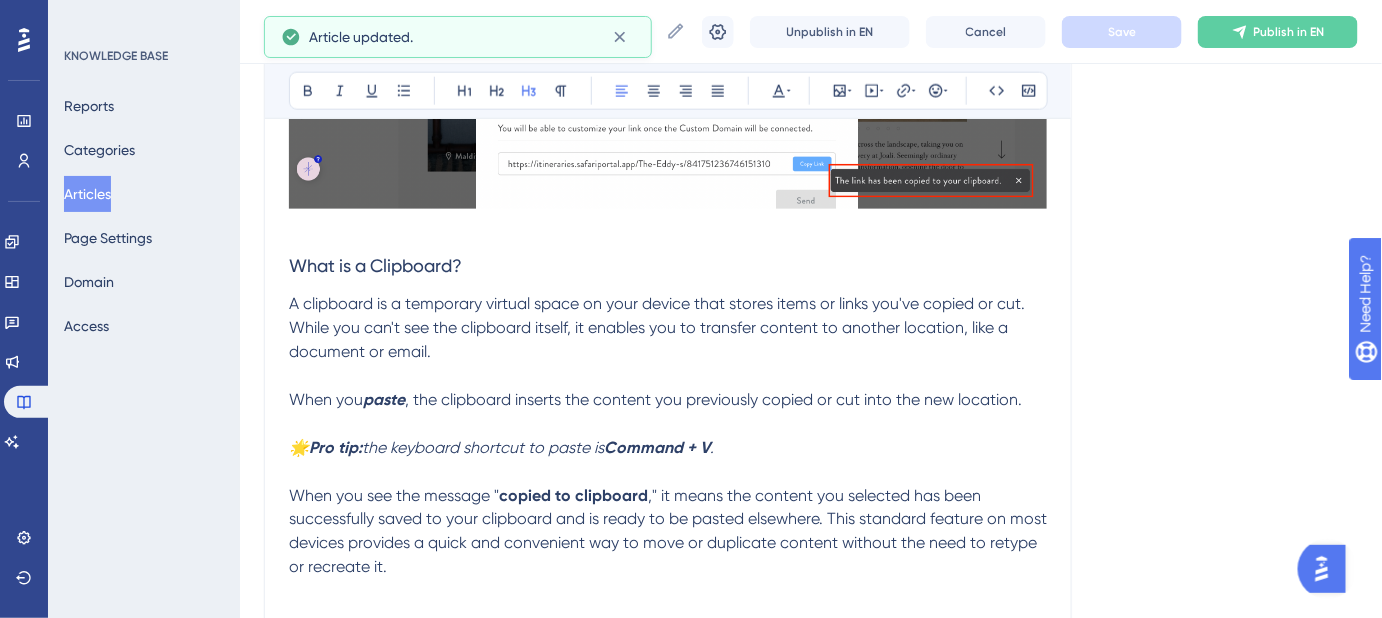scroll, scrollTop: 853, scrollLeft: 0, axis: vertical 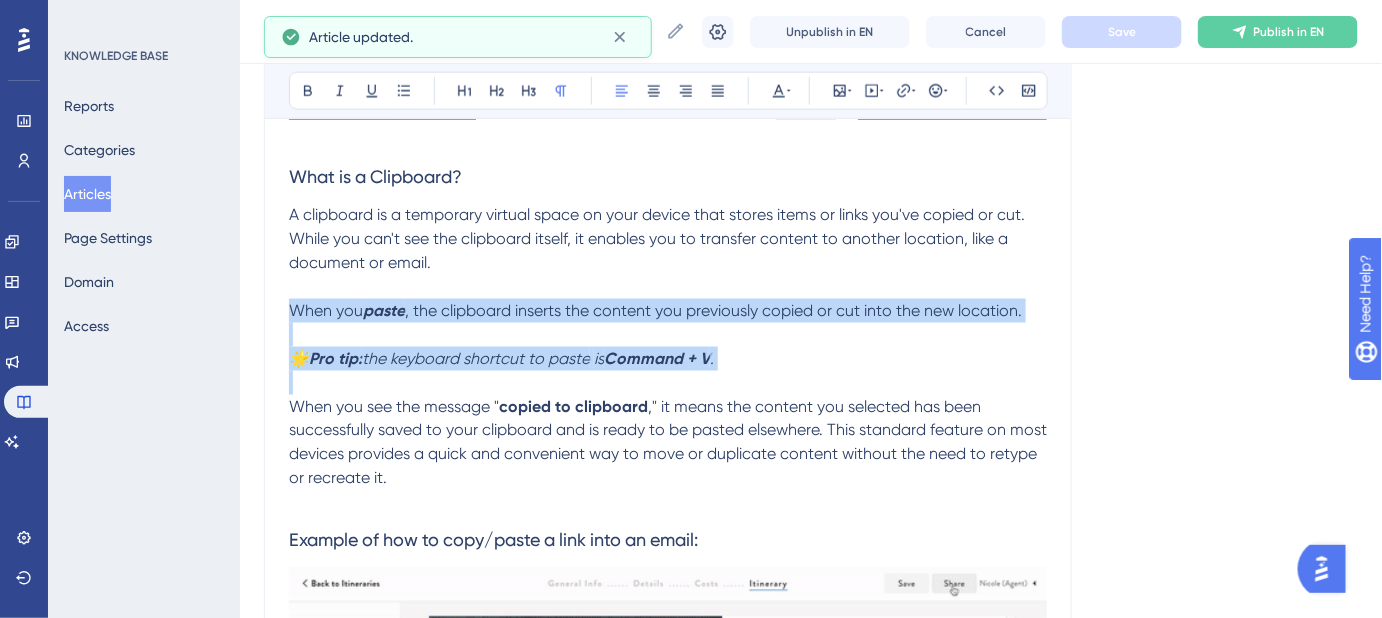 drag, startPoint x: 765, startPoint y: 394, endPoint x: 227, endPoint y: 335, distance: 541.22546 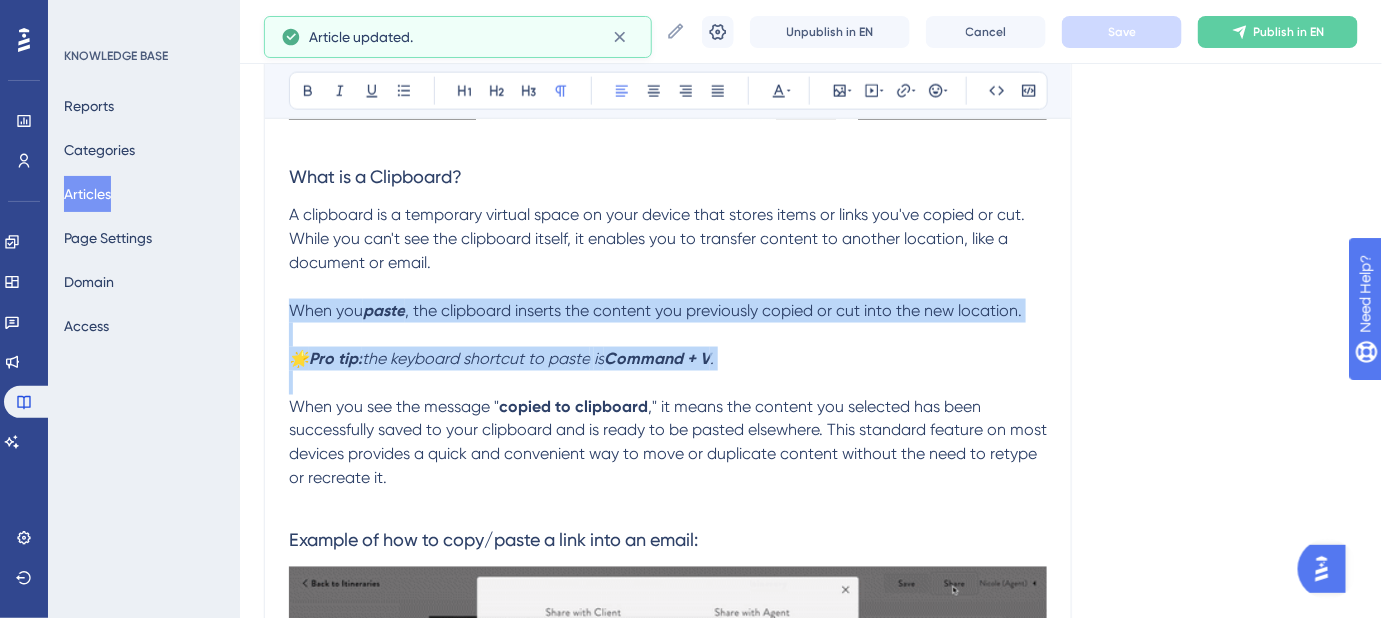 click on "Performance Users Engagement Widgets Feedback Product Updates Knowledge Base AI Assistant Settings Logout KNOWLEDGE BASE Reports Categories Articles Page Settings Domain Access What does "copied to clipboard" mean? What does "copied to clipboard" mean? What does "copied to clipboard" mean? Unpublish in EN Cancel Save Publish in EN Language English (Default) What does "copied to clipboard" mean? What it means and what to do next. Bold Italic Underline Bullet Point Heading 1 Heading 2 Heading 3 Normal Align Left Align Center Align Right Align Justify Text Color Insert Image Embed Video Hyperlink Emojis Code Code Block After creating an Itinerary , Lookbook , or Guest Portal , you will want to share the proposal with your client. When you click Copy Link , you will see a message in the lower right-hand corner of your screen that says, The link has been copied to your clipboard . What is a Clipboard? When you paste , the clipboard inserts the content you previously copied or cut into the new location." at bounding box center (811, 174) 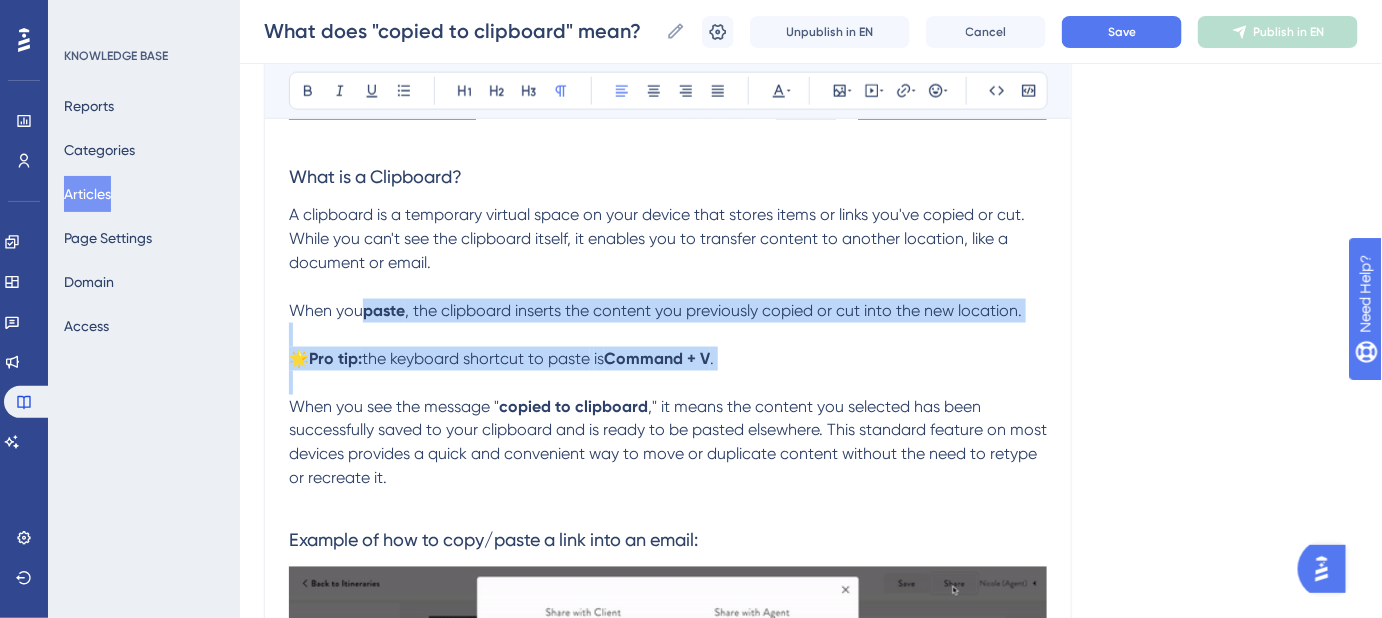 click at bounding box center (668, 383) 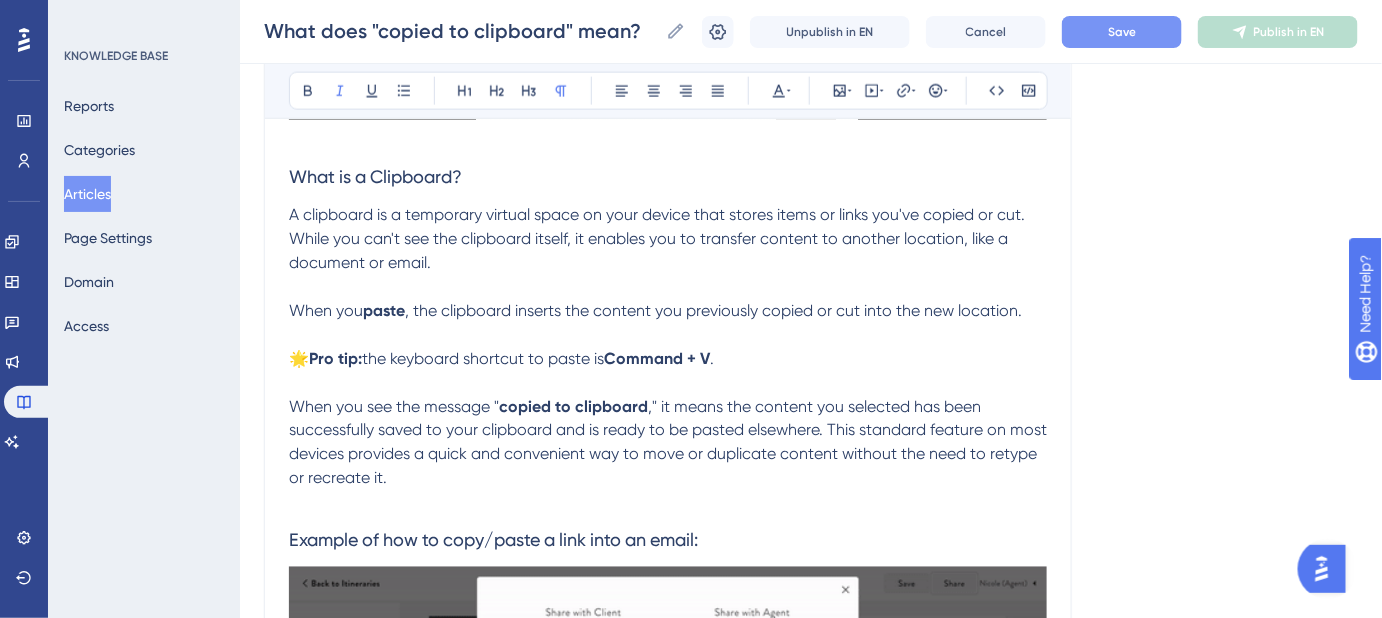 click on "Save" at bounding box center (1122, 32) 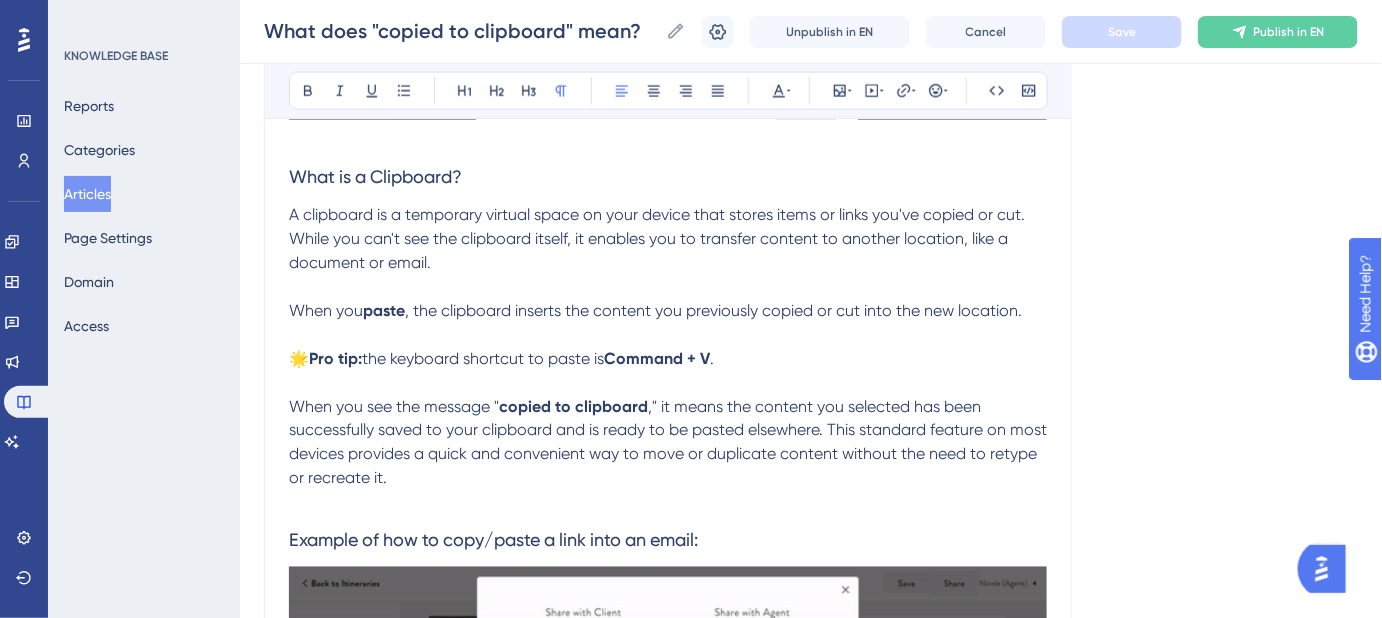drag, startPoint x: 370, startPoint y: 379, endPoint x: 292, endPoint y: 375, distance: 78.10249 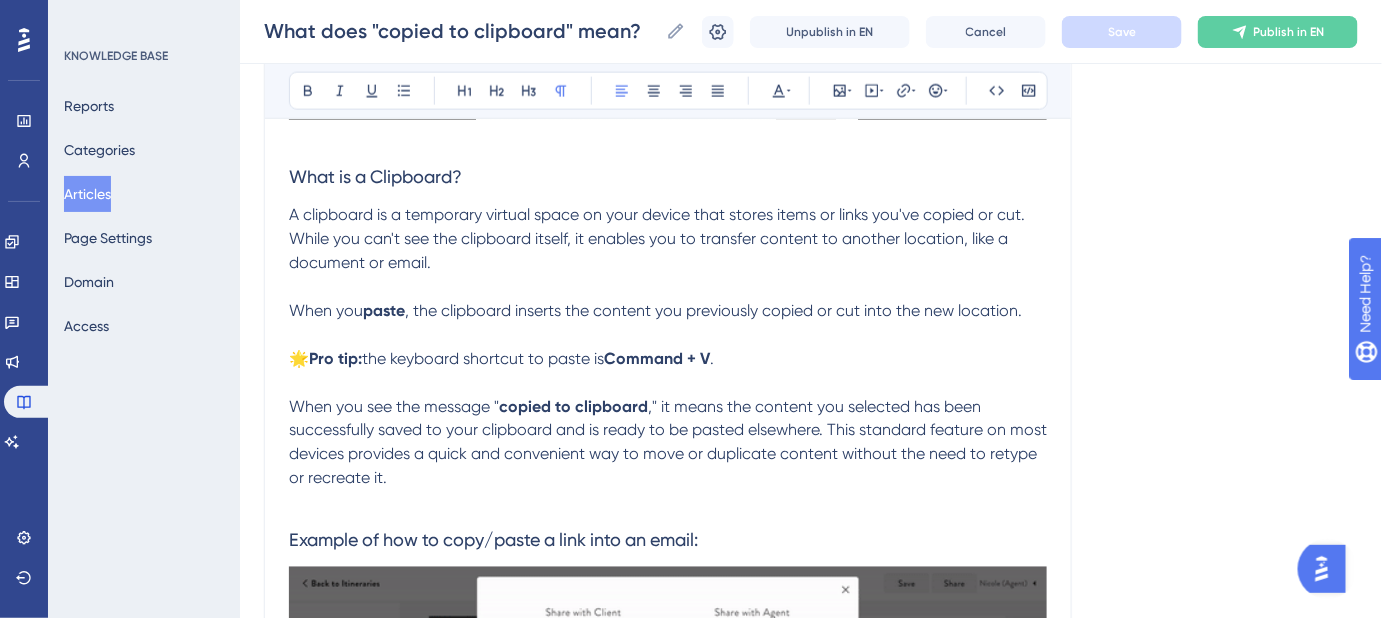 click on "🌟 Pro tip: the keyboard shortcut to paste is Command + V ." at bounding box center [668, 359] 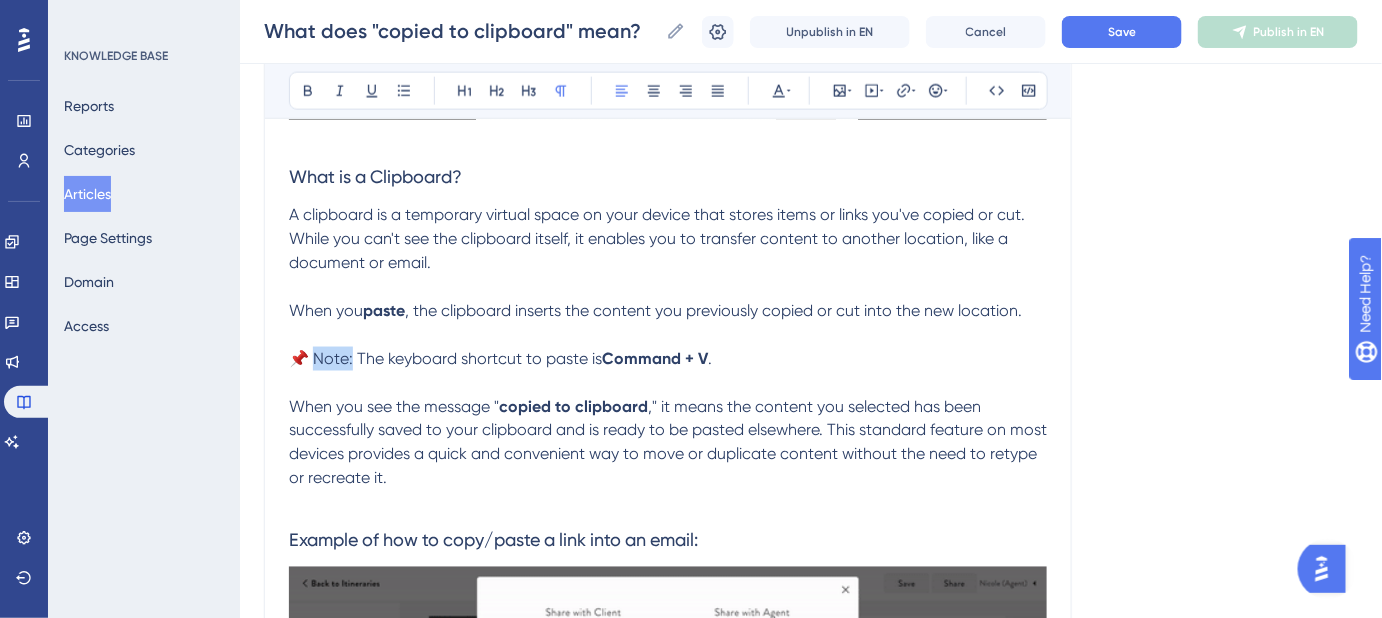 drag, startPoint x: 354, startPoint y: 378, endPoint x: 319, endPoint y: 380, distance: 35.057095 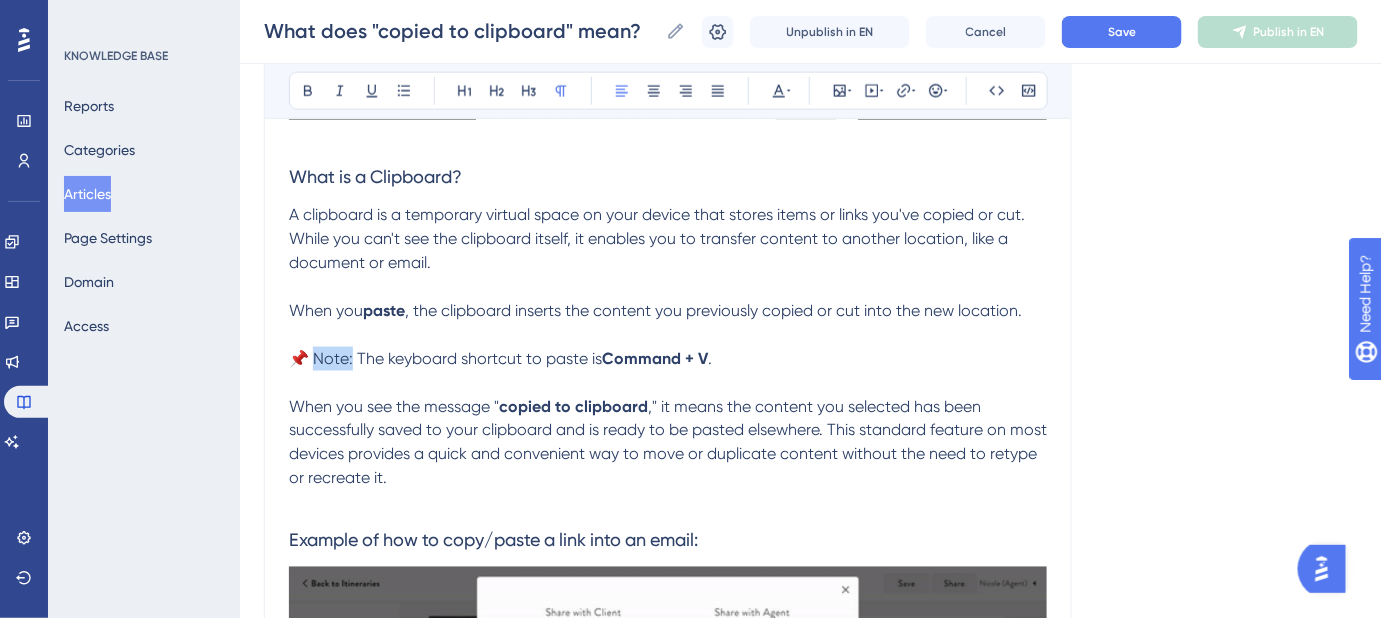 click on "📌 Note: The keyboard shortcut to paste" at bounding box center [438, 358] 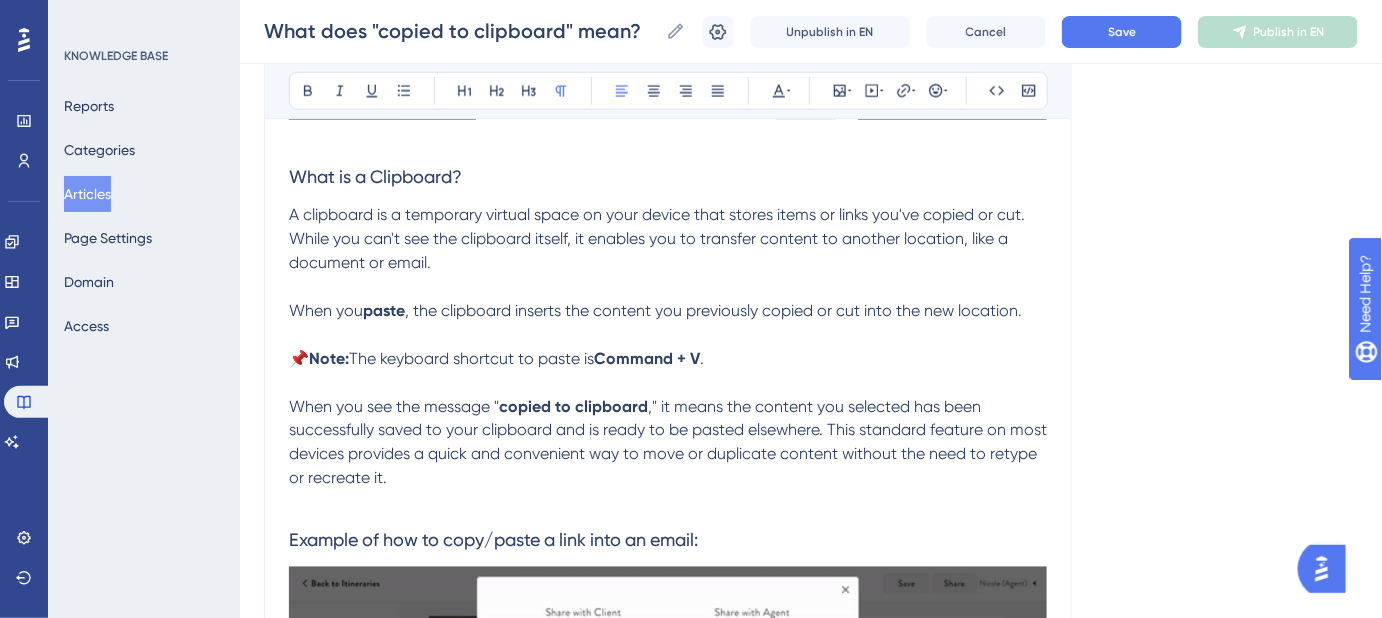 click on "When you  paste , the clipboard inserts the content you previously copied or cut into the new location." at bounding box center [668, 311] 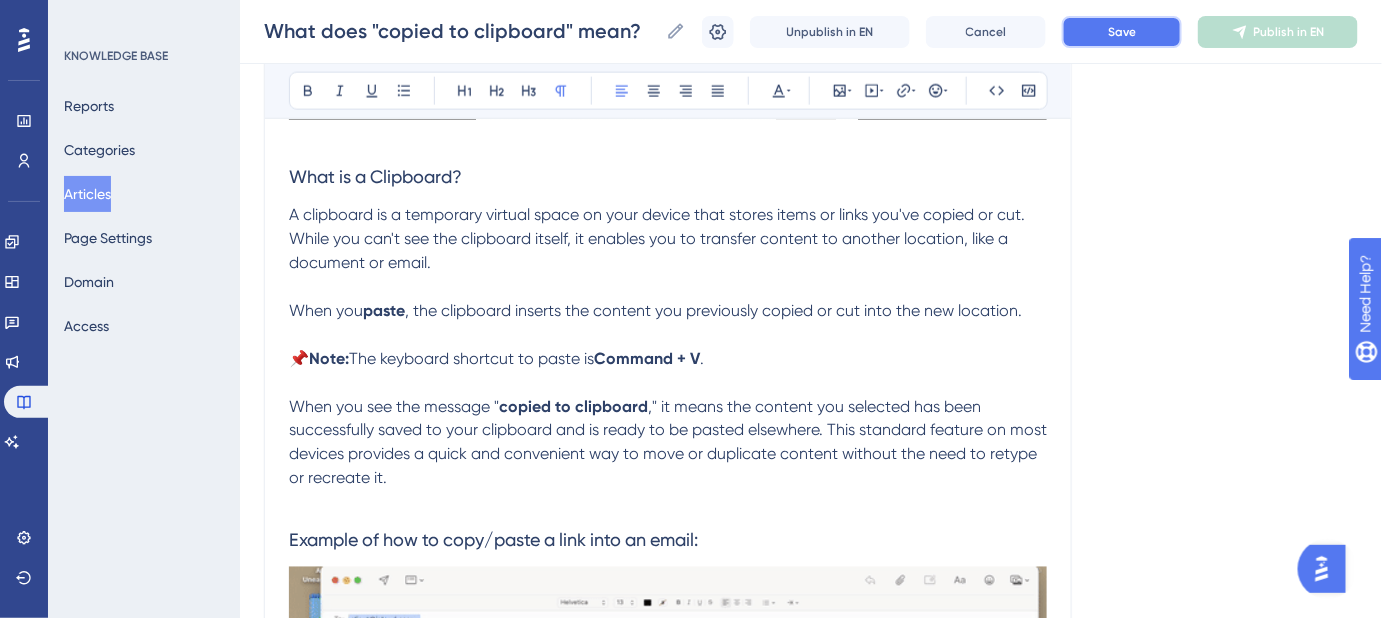 click on "Save" at bounding box center [1122, 32] 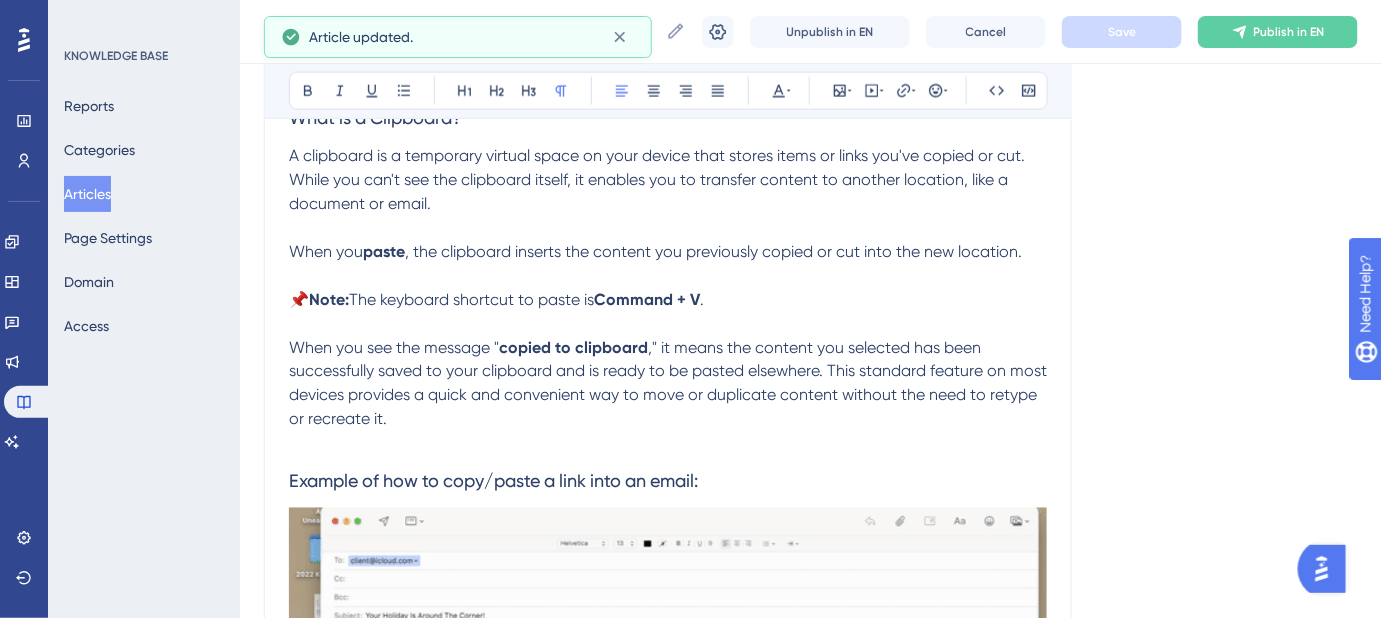 scroll, scrollTop: 944, scrollLeft: 0, axis: vertical 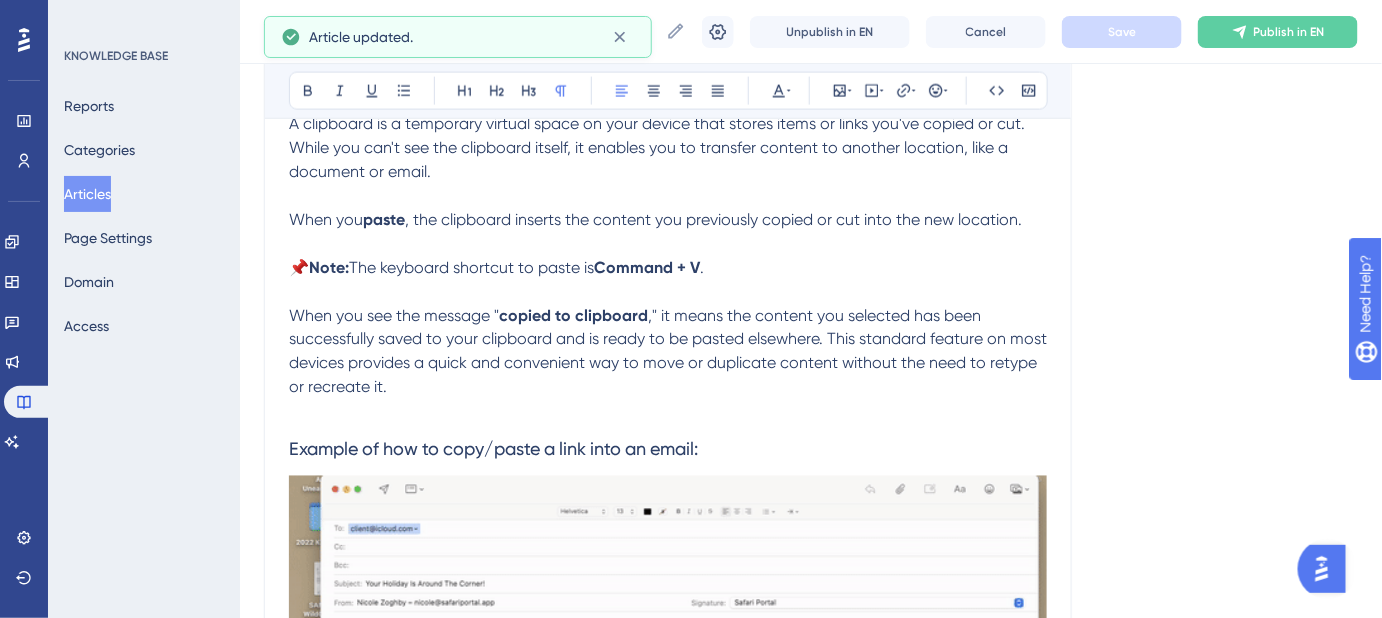 click on "copied to clipboard" at bounding box center [573, 315] 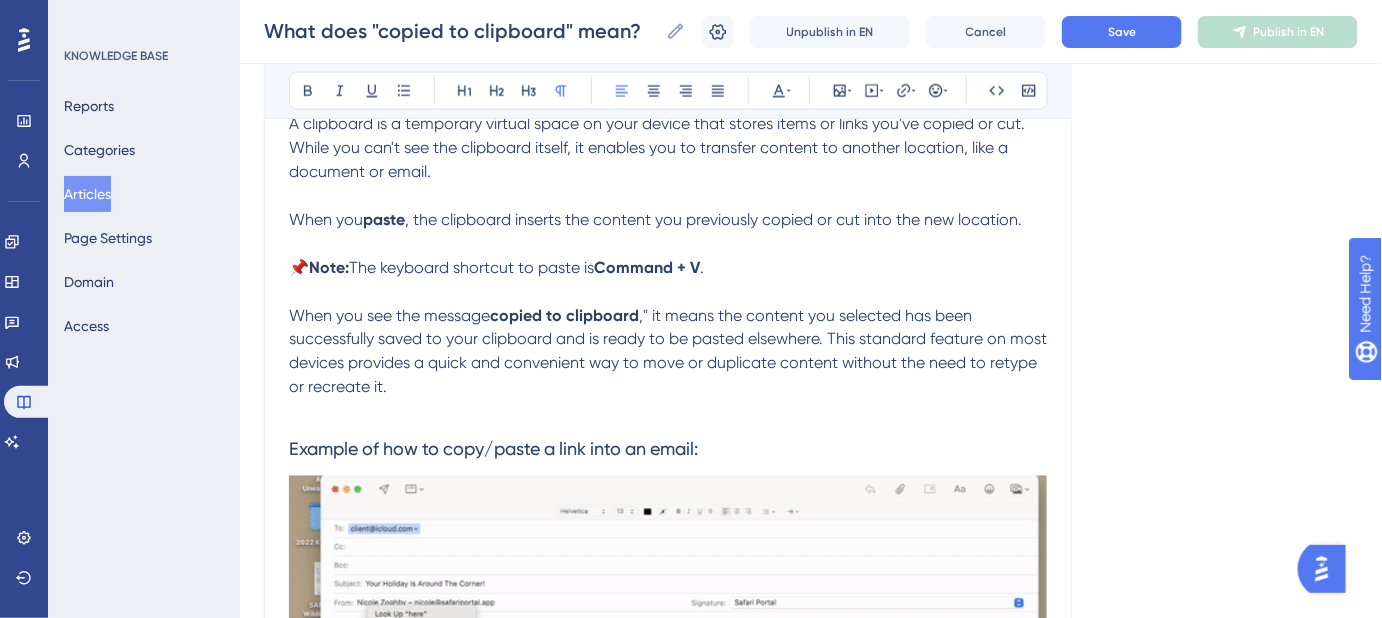 click on "When you see the message copied to clipboard," it means the content you selected has been successfully saved to your clipboard and is ready to be pasted elsewhere. This standard feature on most devices provides a quick and convenient way to move or duplicate content without the need to retype or recreate it." at bounding box center [668, 352] 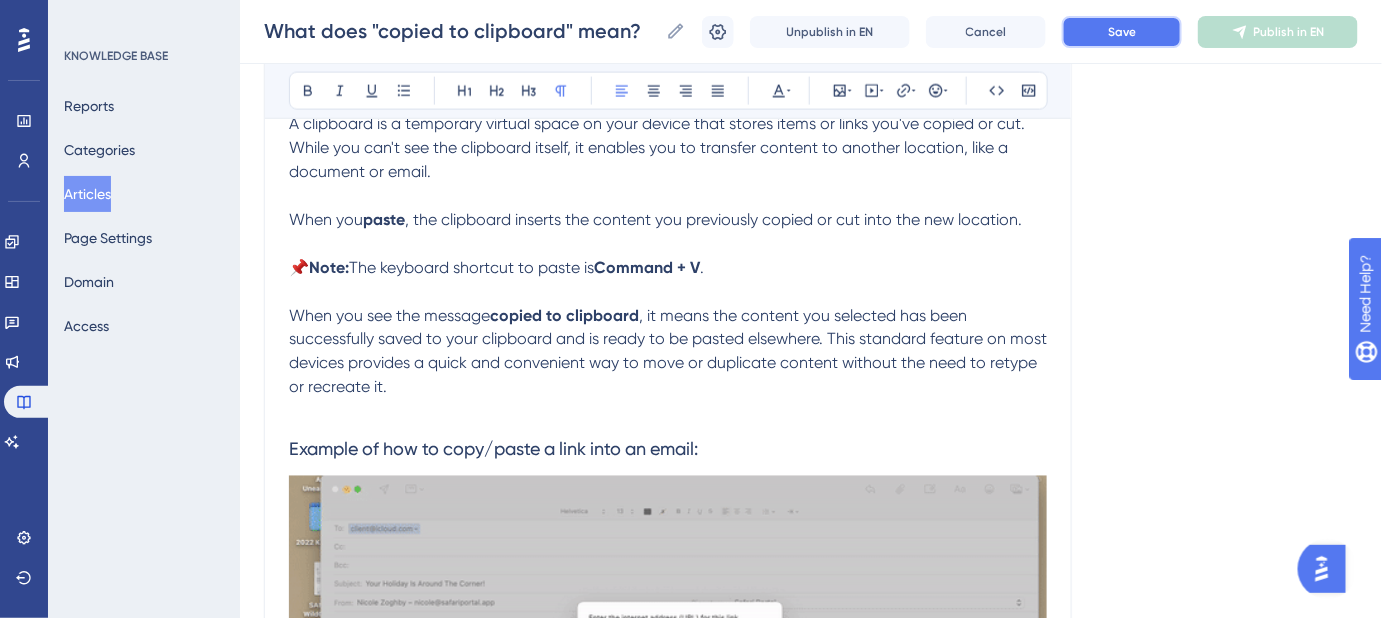 click on "Save" at bounding box center (1122, 32) 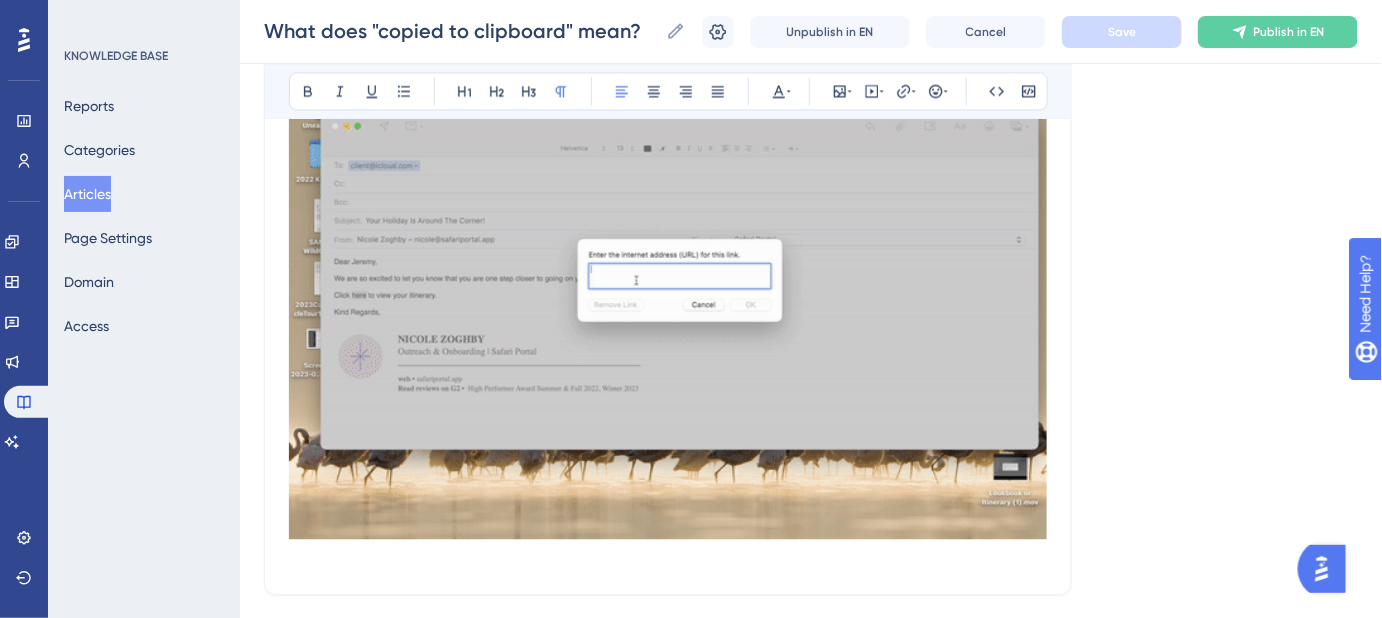 scroll, scrollTop: 1490, scrollLeft: 0, axis: vertical 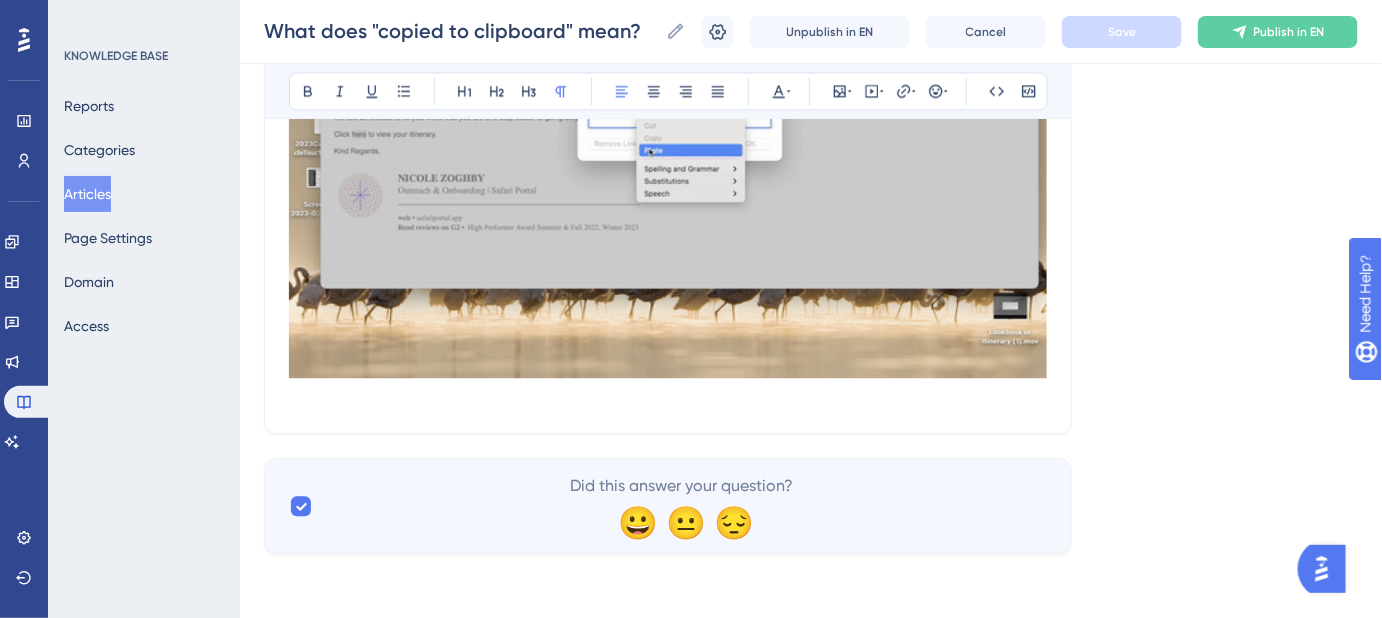 click at bounding box center (668, 397) 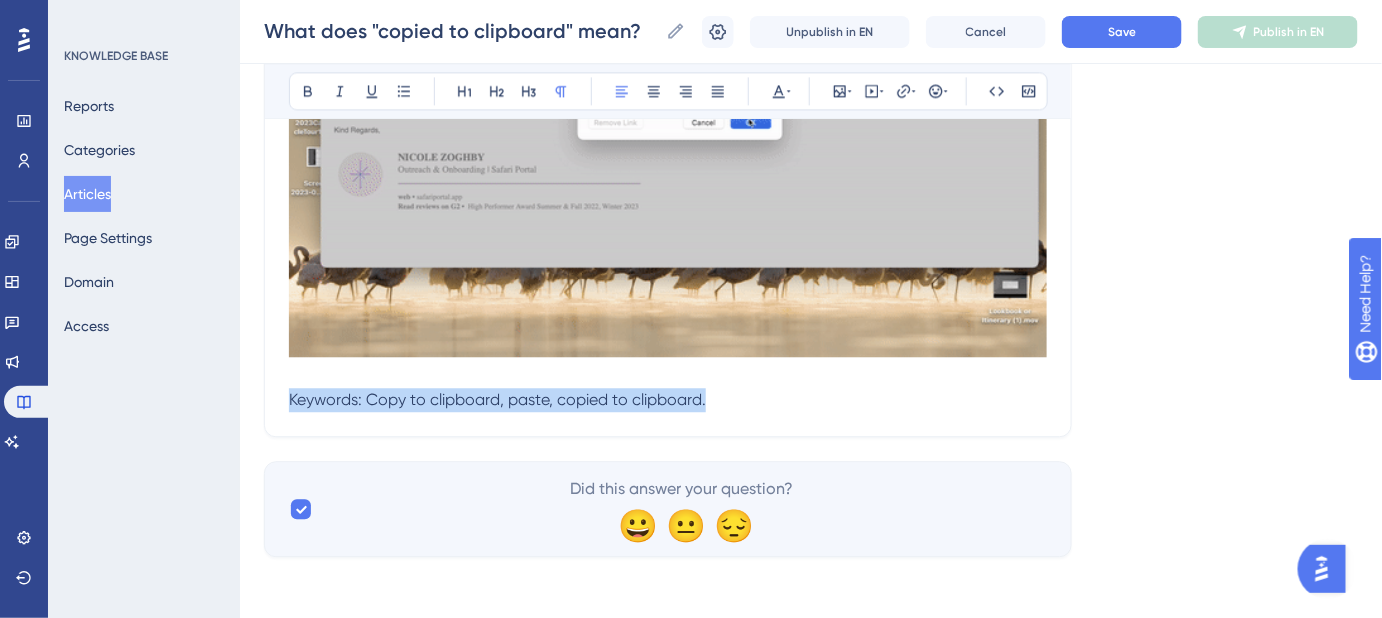 drag, startPoint x: 733, startPoint y: 420, endPoint x: 257, endPoint y: 426, distance: 476.0378 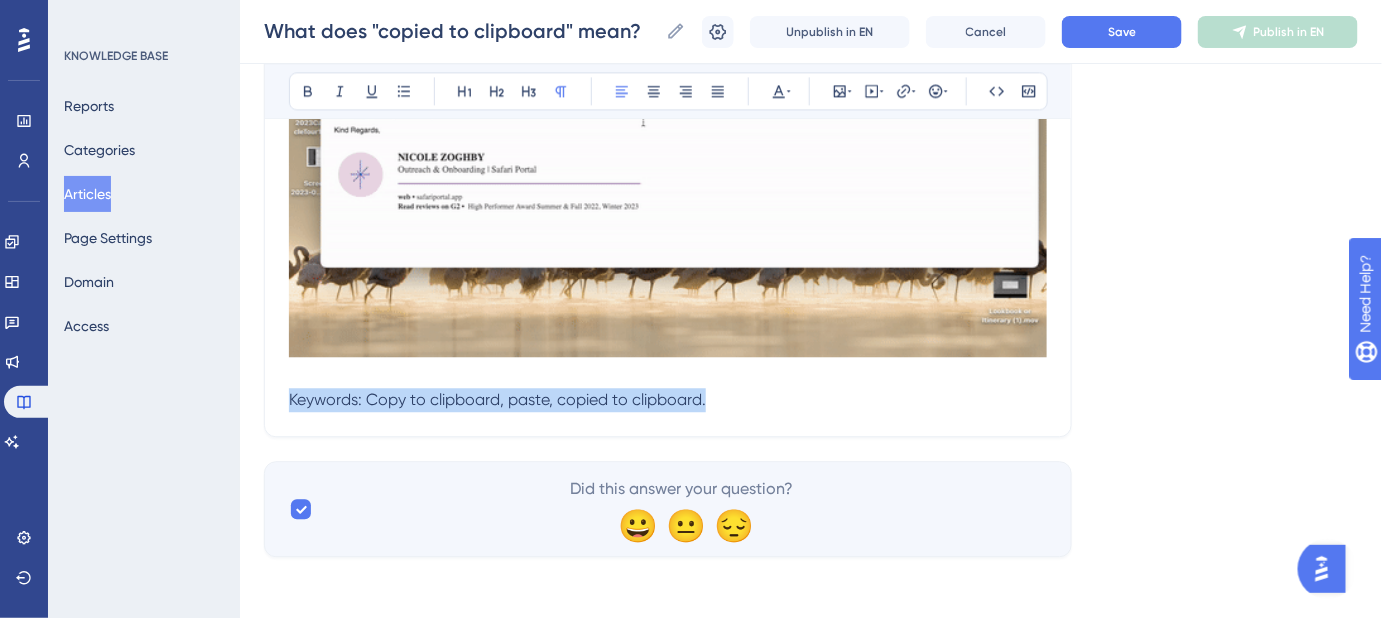 click on "Performance Users Engagement Widgets Feedback Product Updates Knowledge Base AI Assistant Settings Logout KNOWLEDGE BASE Reports Categories Articles Page Settings Domain Access What does "copied to clipboard" mean? What does "copied to clipboard" mean? What does "copied to clipboard" mean? Unpublish in EN Cancel Save Publish in EN Language English (Default) What does "copied to clipboard" mean? What it means and what to do next. Bold Italic Underline Bullet Point Heading 1 Heading 2 Heading 3 Normal Align Left Align Center Align Right Align Justify Text Color Insert Image Embed Video Hyperlink Emojis Code Code Block After creating an Itinerary , Lookbook , or Guest Portal , you will want to share the proposal with your client. When you click Copy Link , you will see a message in the lower right-hand corner of your screen that says, The link has been copied to your clipboard . What is a Clipboard? When you paste , the clipboard inserts the content you previously copied or cut into the new location." at bounding box center [811, -451] 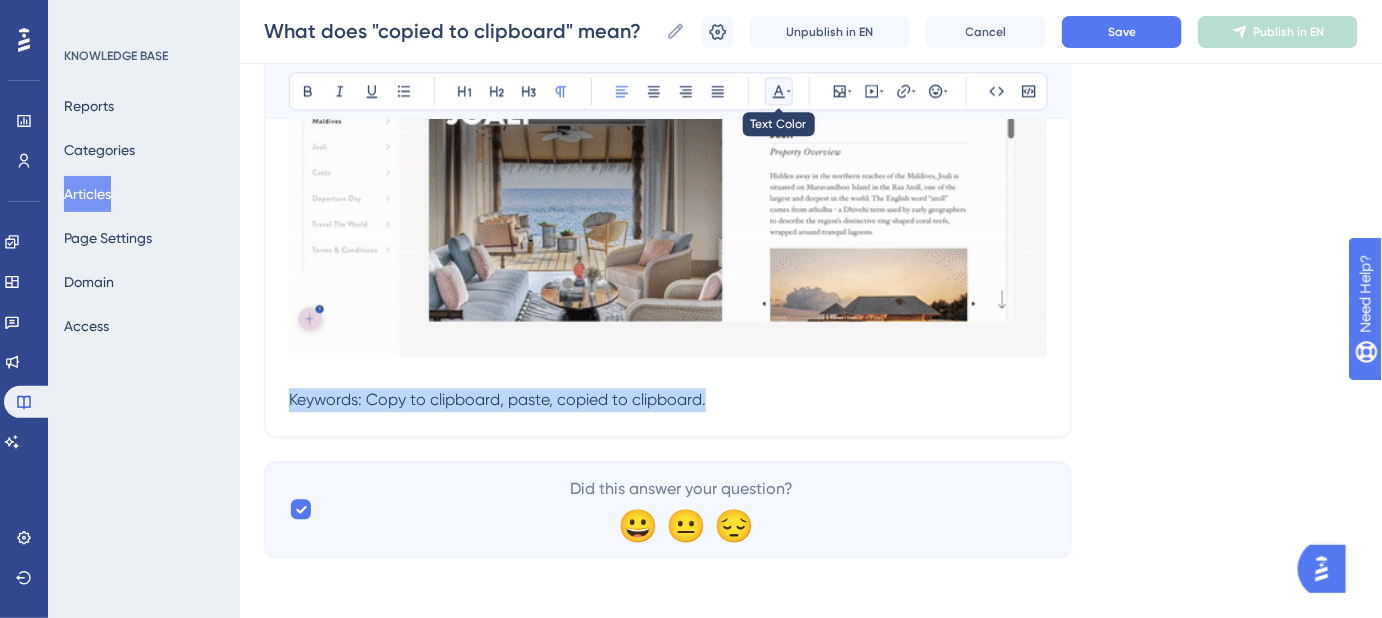 click 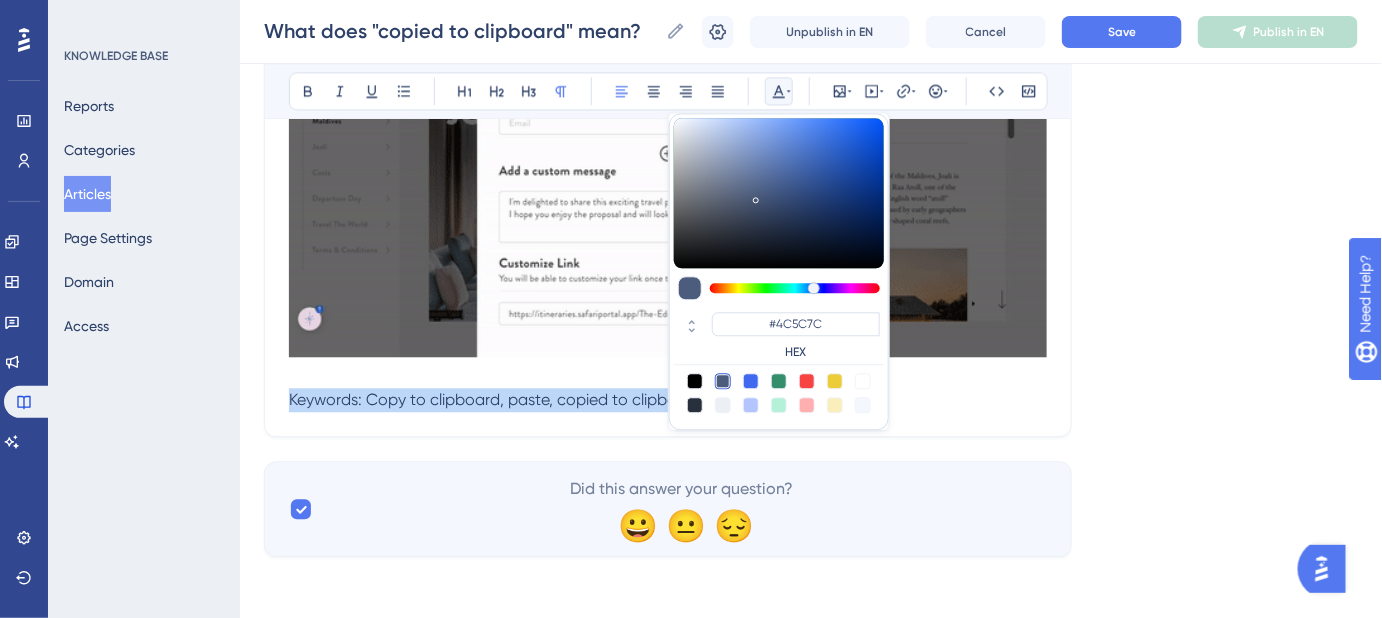 click at bounding box center (723, 405) 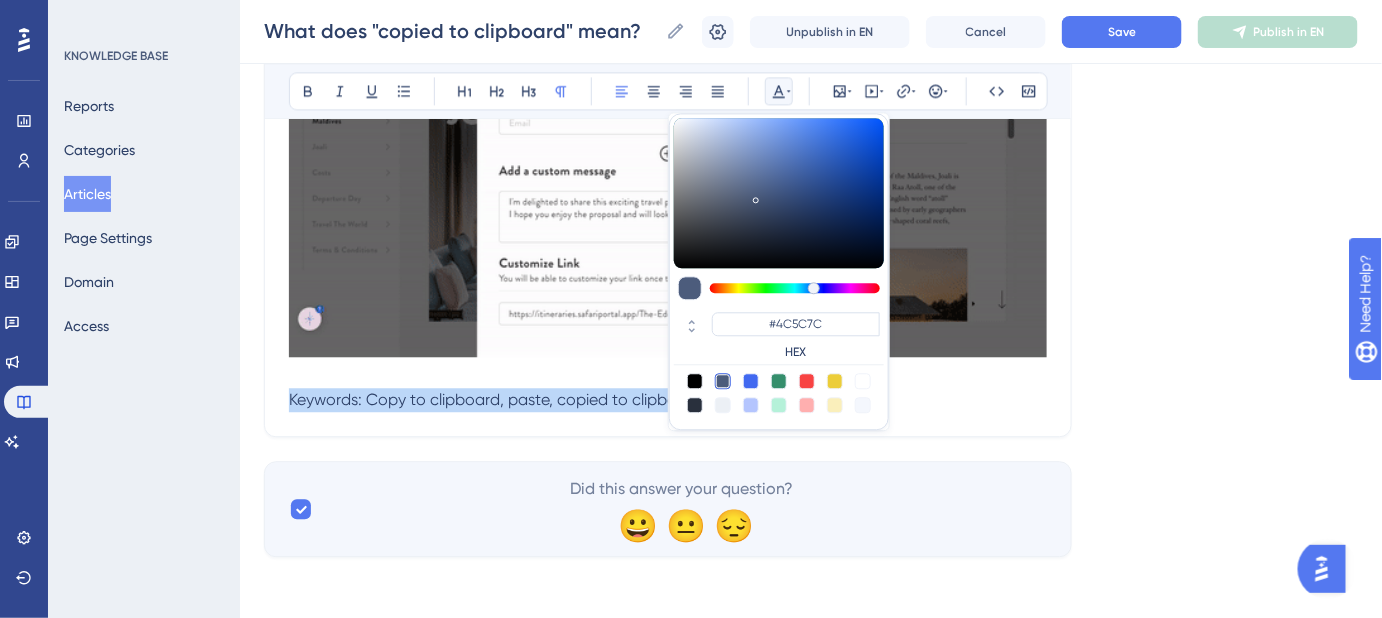 type on "#ECF0F5" 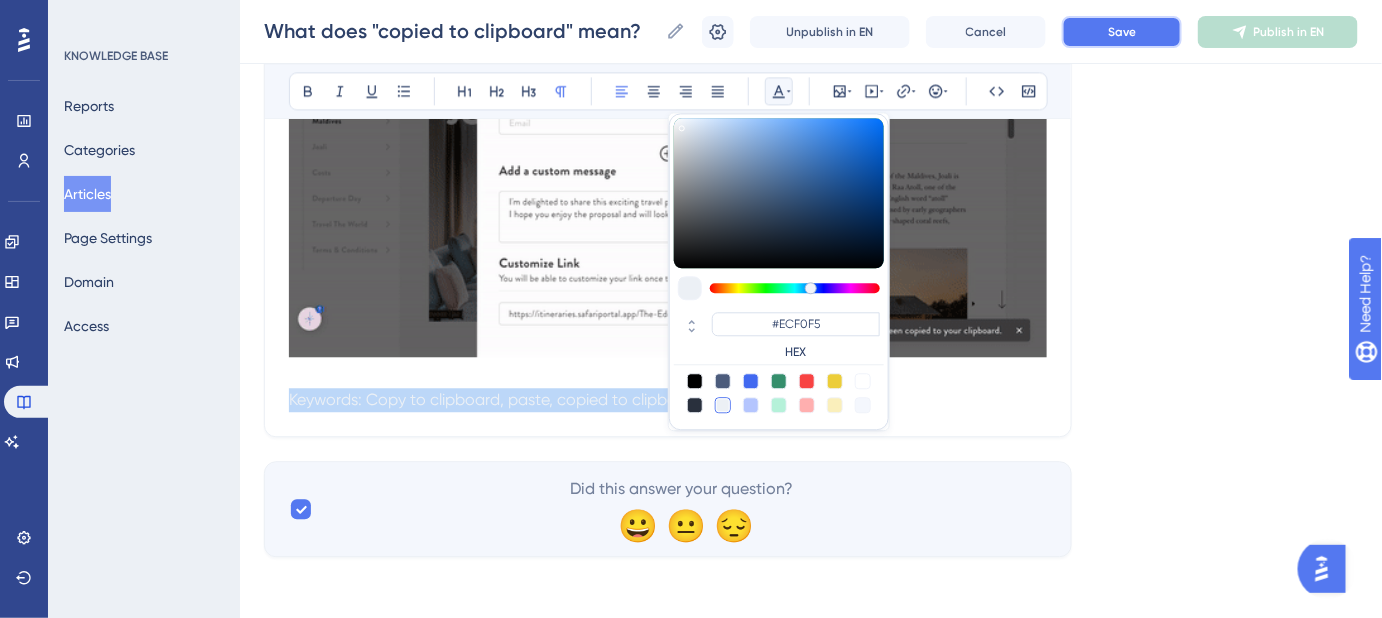 click on "Save" at bounding box center [1122, 32] 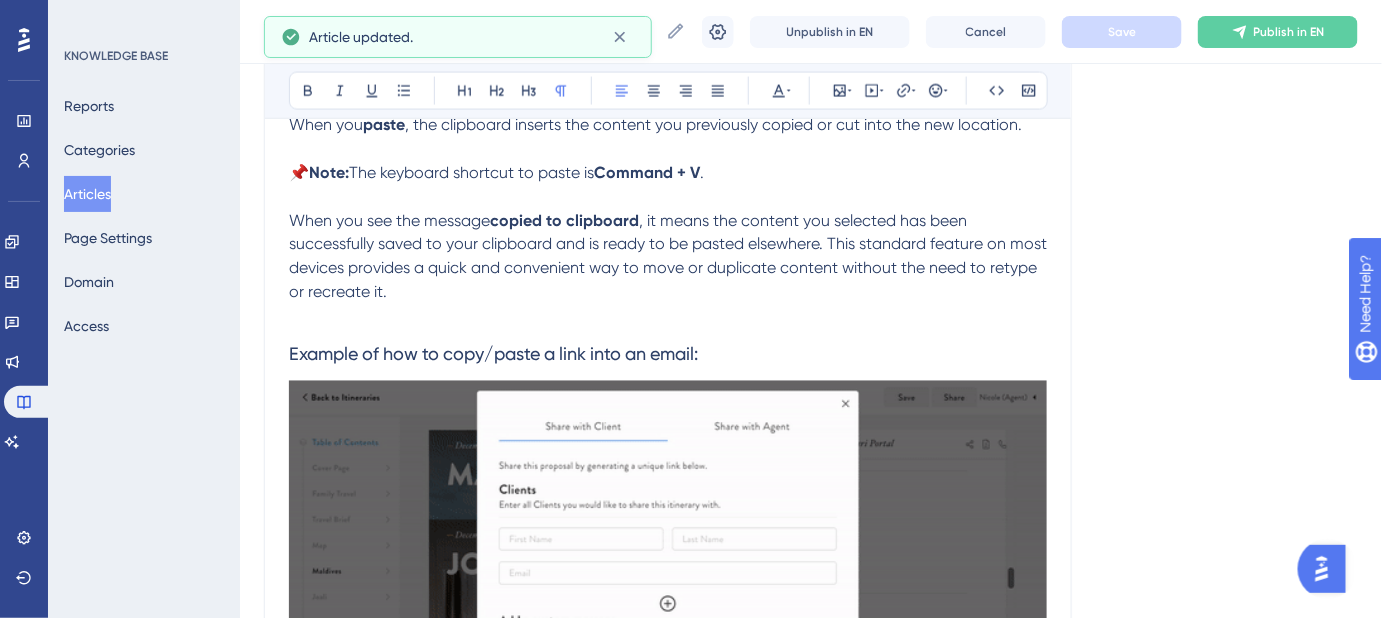 scroll, scrollTop: 1035, scrollLeft: 0, axis: vertical 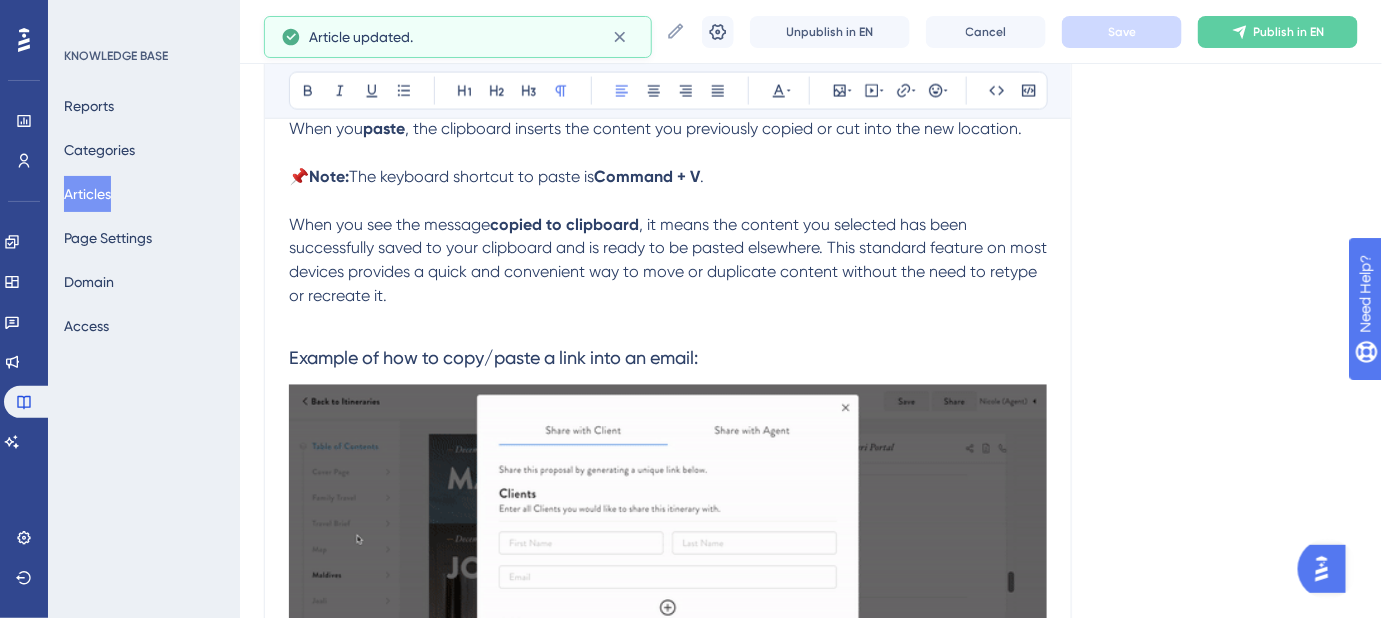 click on "Example of how to copy/paste a link into an email:" at bounding box center [668, 359] 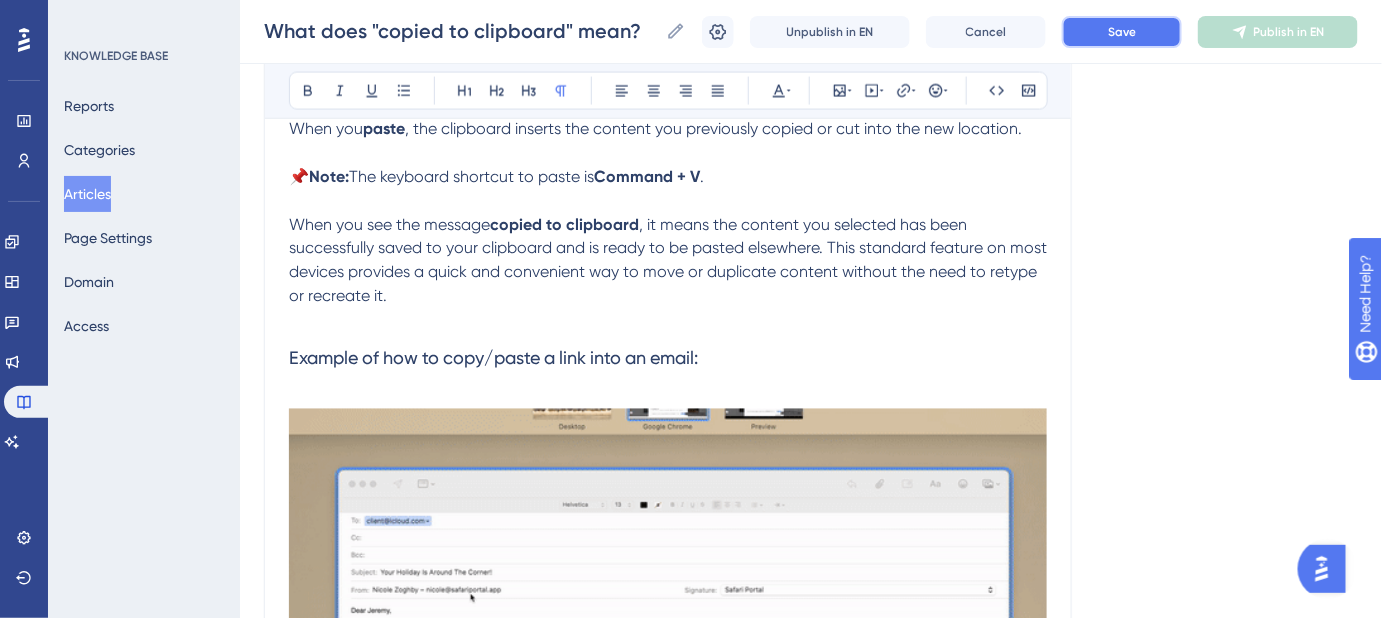 click on "Save" at bounding box center [1122, 32] 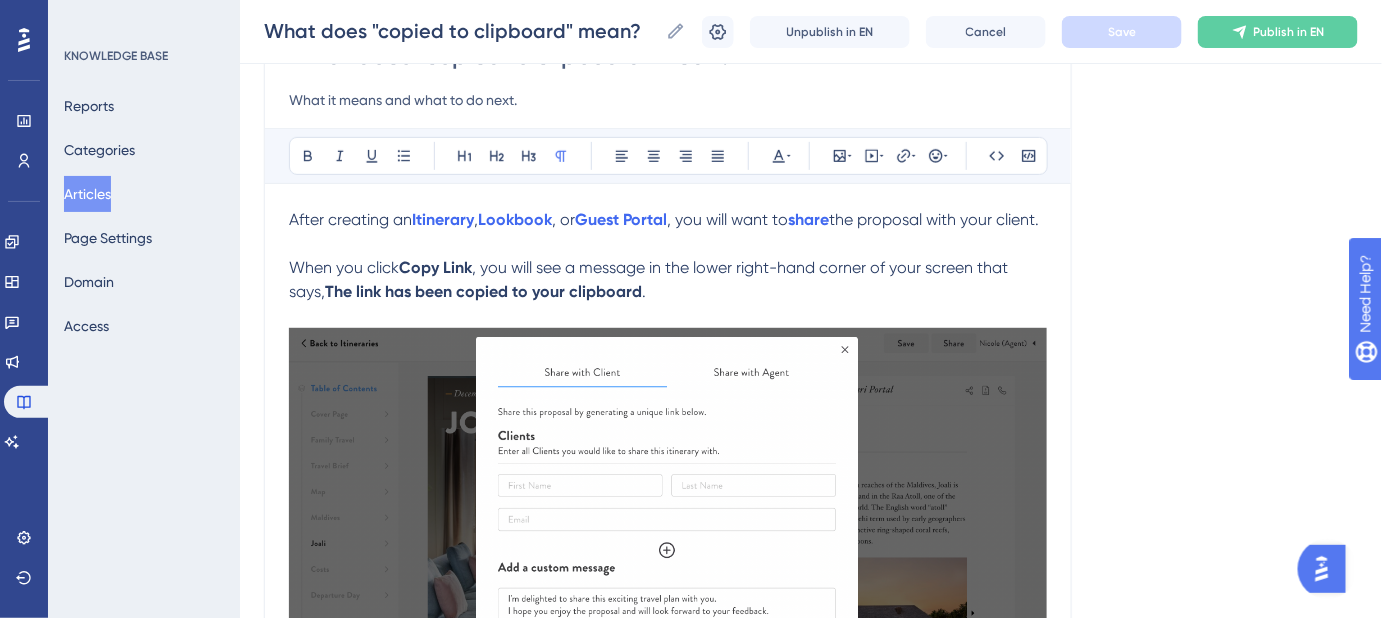 scroll, scrollTop: 399, scrollLeft: 0, axis: vertical 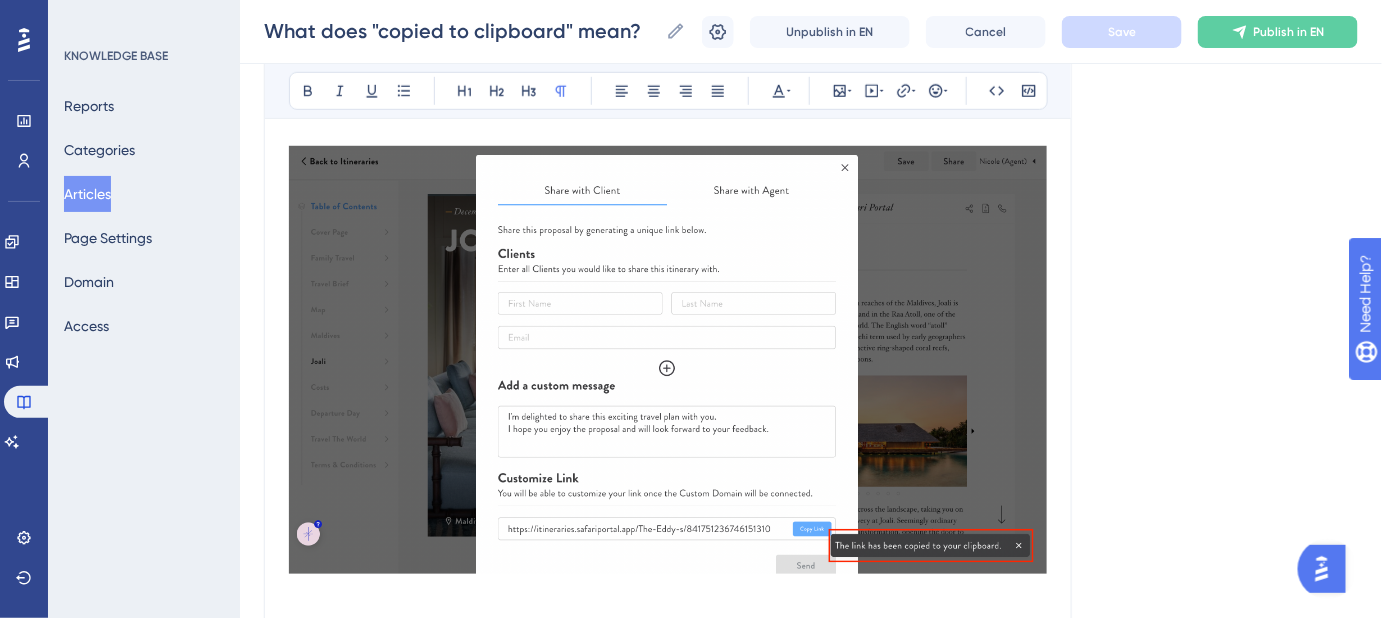 click at bounding box center (668, 360) 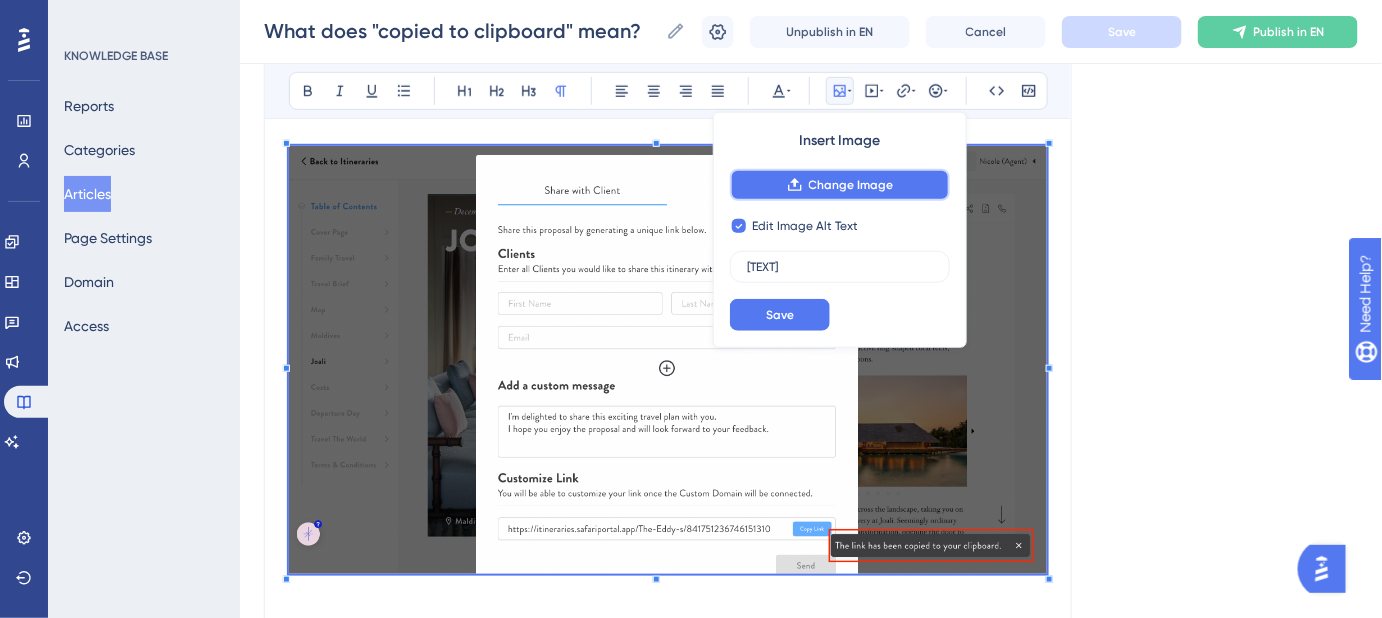 click on "Change Image" at bounding box center (851, 185) 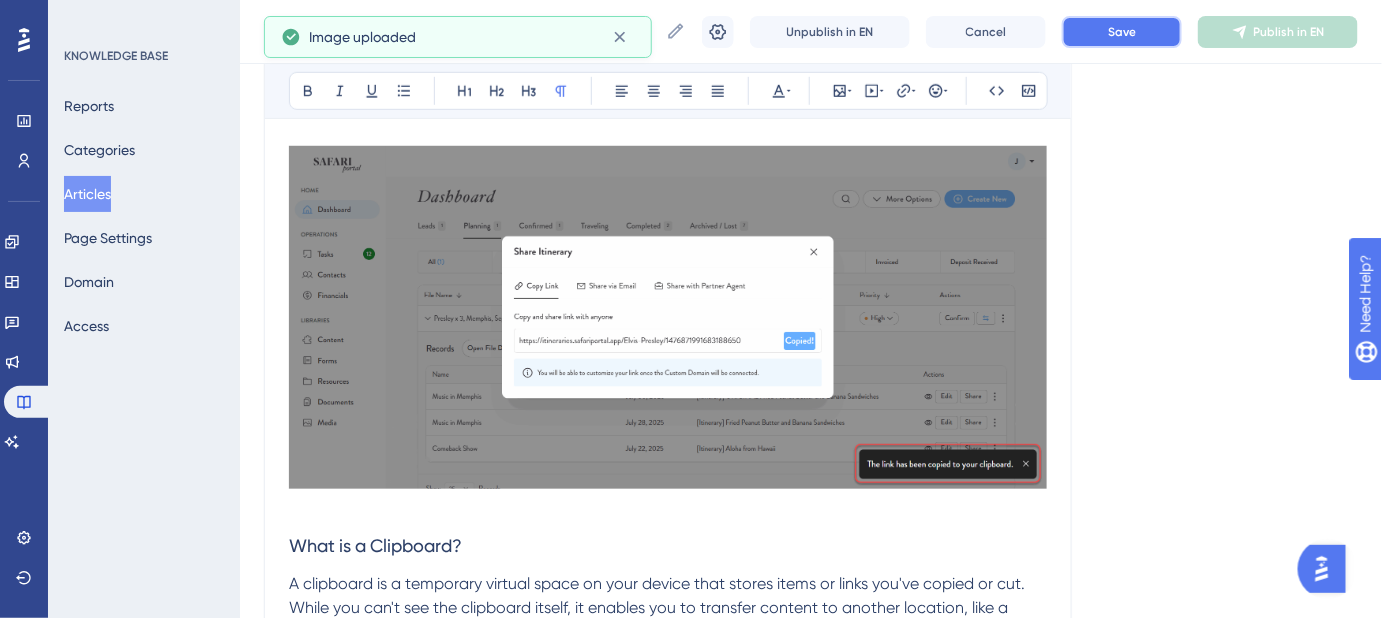 click on "Save" at bounding box center [1122, 32] 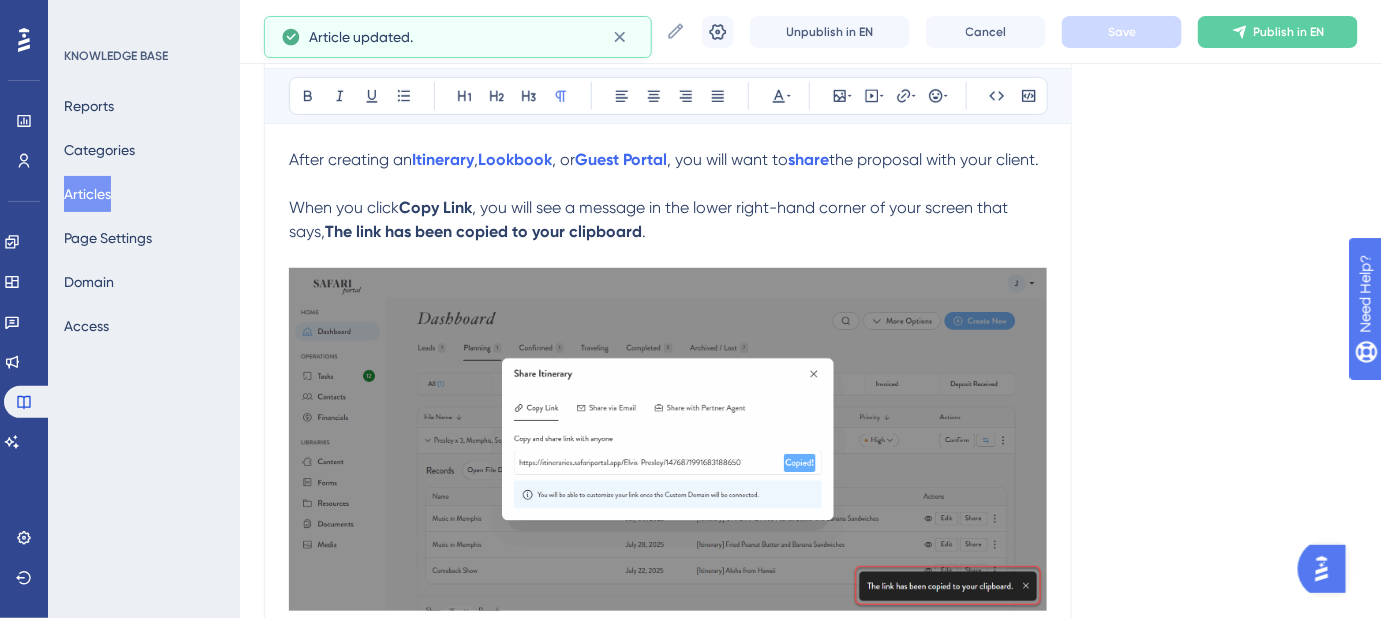 scroll, scrollTop: 308, scrollLeft: 0, axis: vertical 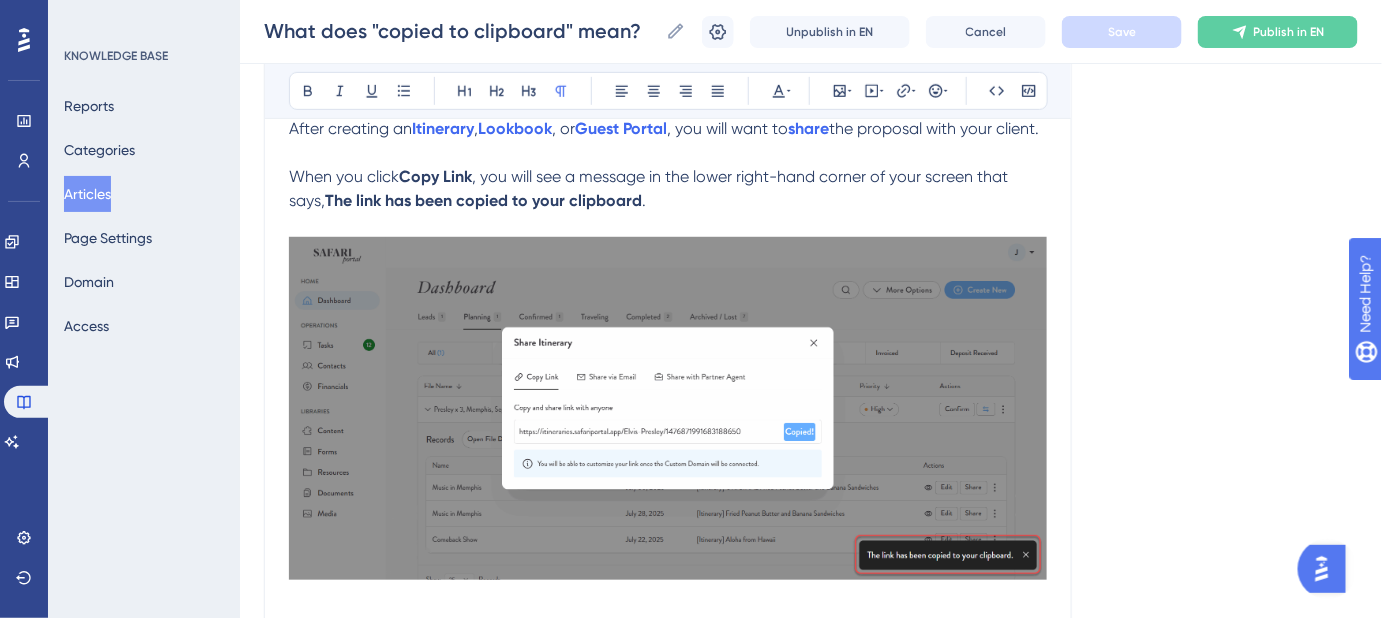 click on "Copy Link" at bounding box center [435, 176] 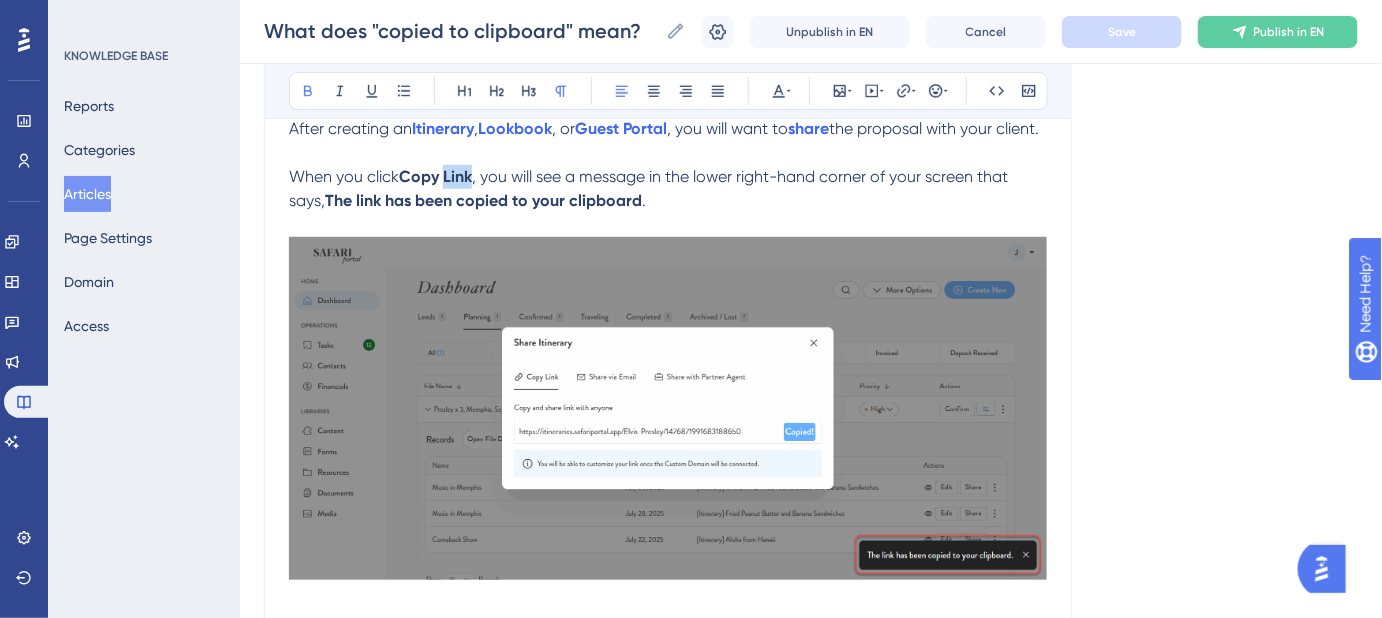 click on "Copy Link" at bounding box center (435, 176) 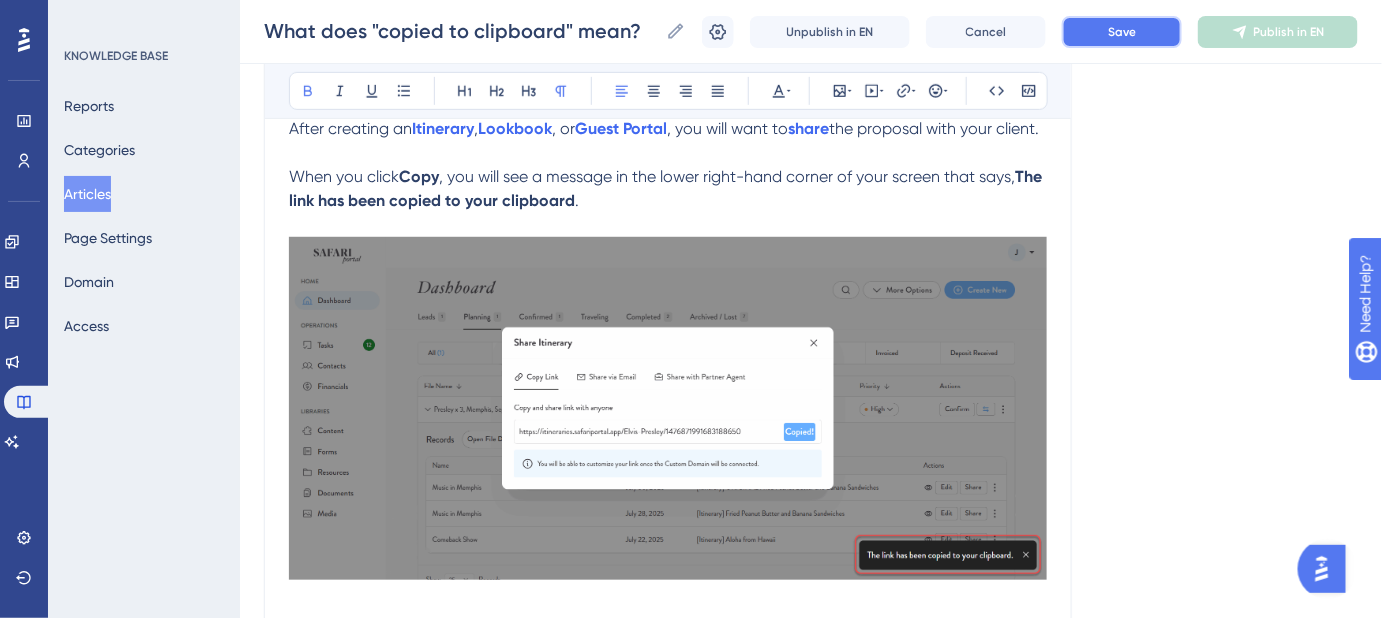 click on "Save" at bounding box center [1122, 32] 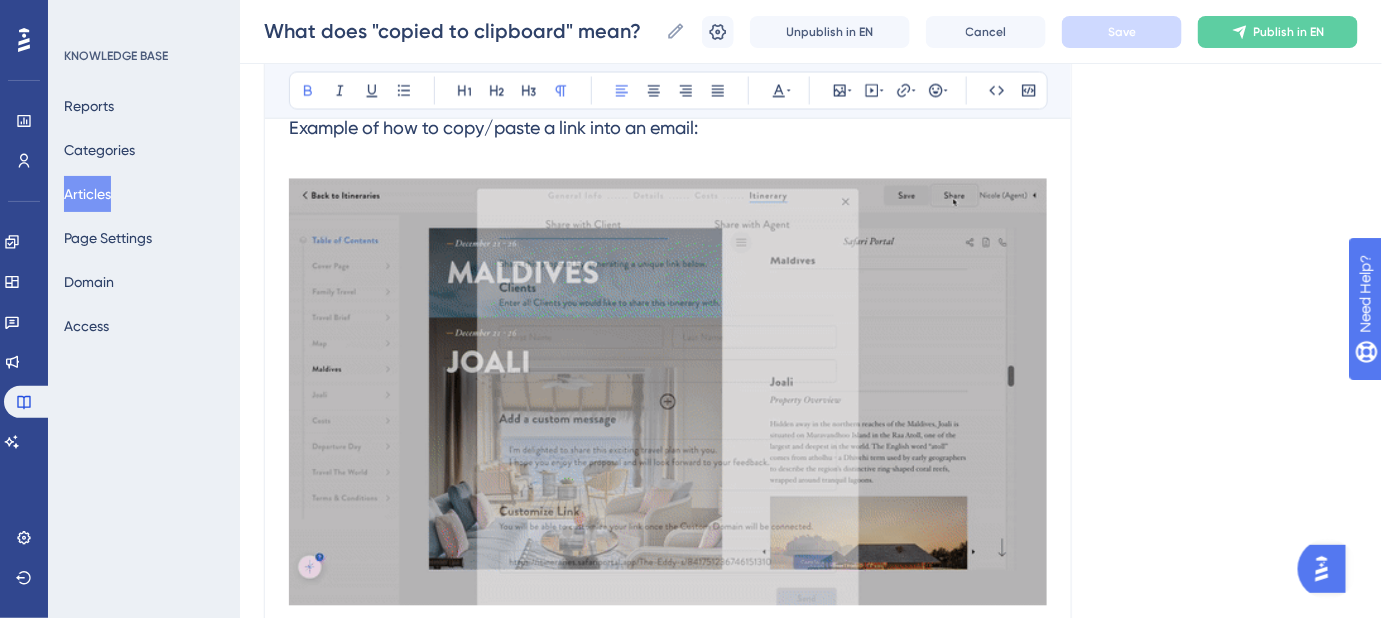 scroll, scrollTop: 1089, scrollLeft: 0, axis: vertical 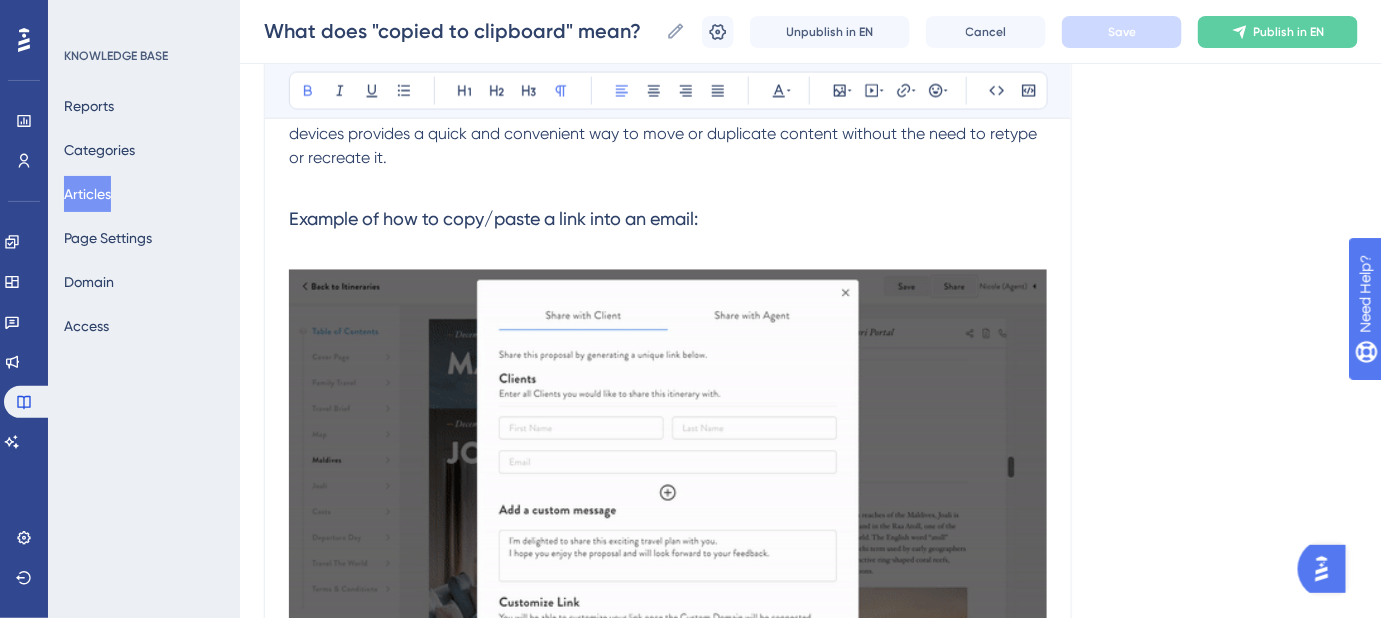 click on "Example of how to copy/paste a link into an email:" at bounding box center (493, 219) 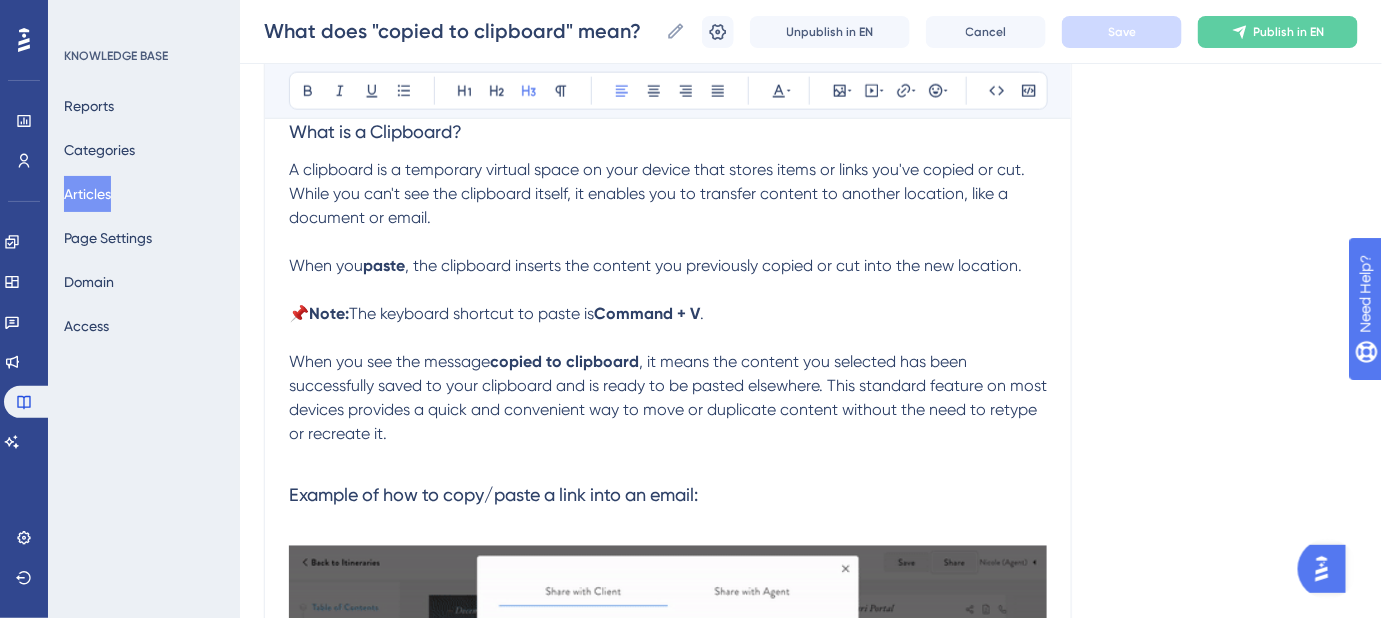 scroll, scrollTop: 816, scrollLeft: 0, axis: vertical 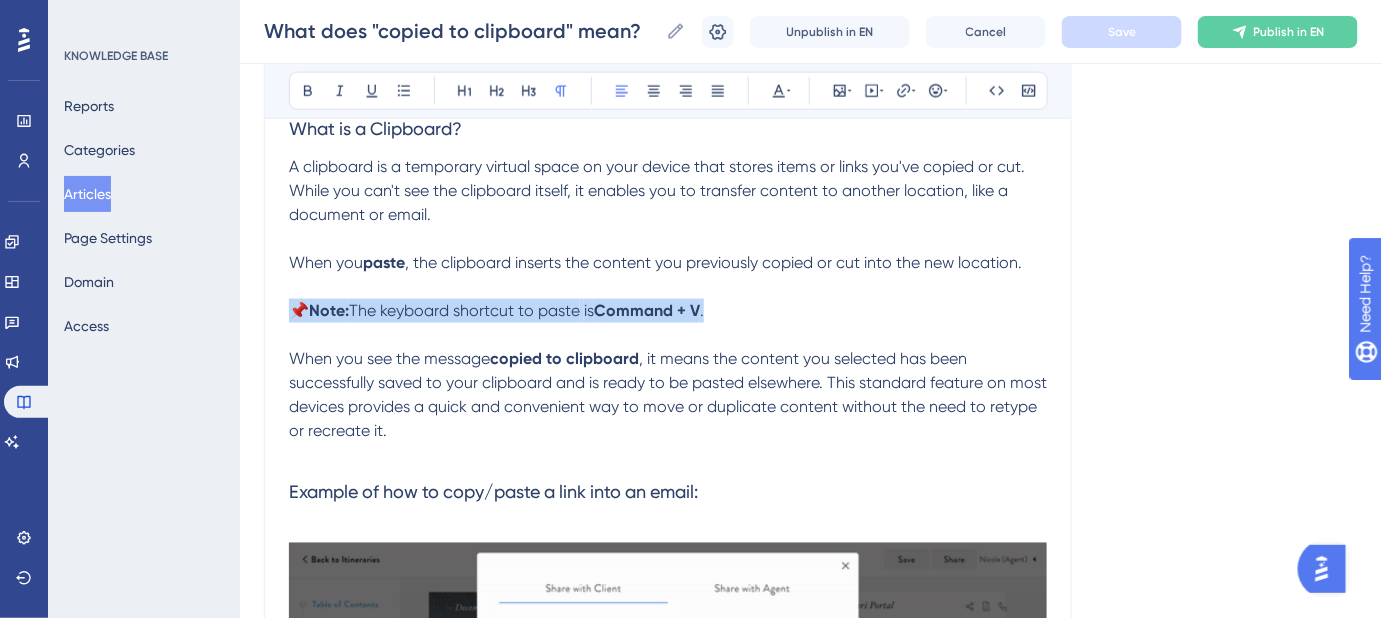 drag, startPoint x: 722, startPoint y: 332, endPoint x: 265, endPoint y: 340, distance: 457.07 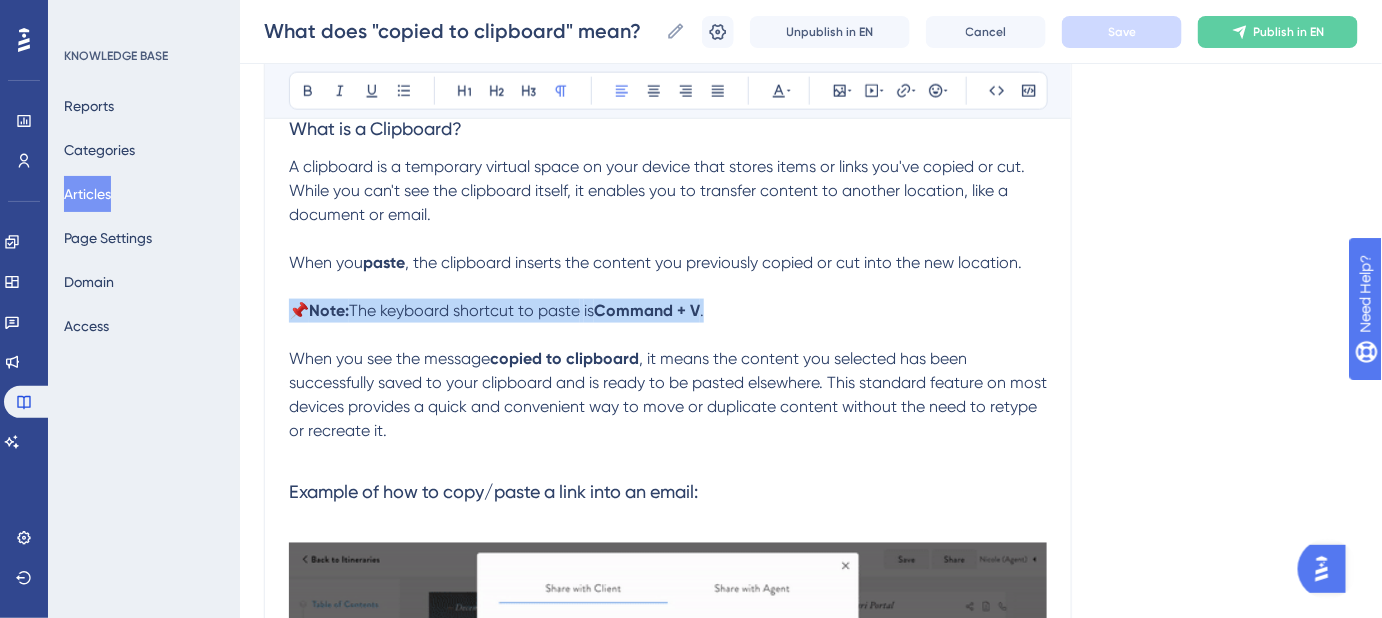click on "What does "copied to clipboard" mean? What it means and what to do next. Bold Italic Underline Bullet Point Heading 1 Heading 2 Heading 3 Normal Align Left Align Center Align Right Align Justify Text Color Insert Image Embed Video Hyperlink Emojis Code Code Block After creating an Itinerary , Lookbook , or Guest Portal , you will want to share the proposal with your client. When you click Copy , you will see a message in the lower right-hand corner of your screen that says, The link has been copied to your clipboard . What is a Clipboard? A clipboard is a temporary virtual space on your device that stores items or links you've copied or cut. While you can't see the clipboard itself, it enables you to transfer content to another location, like a document or email. When you see the message copied to clipboard" at bounding box center [668, 229] 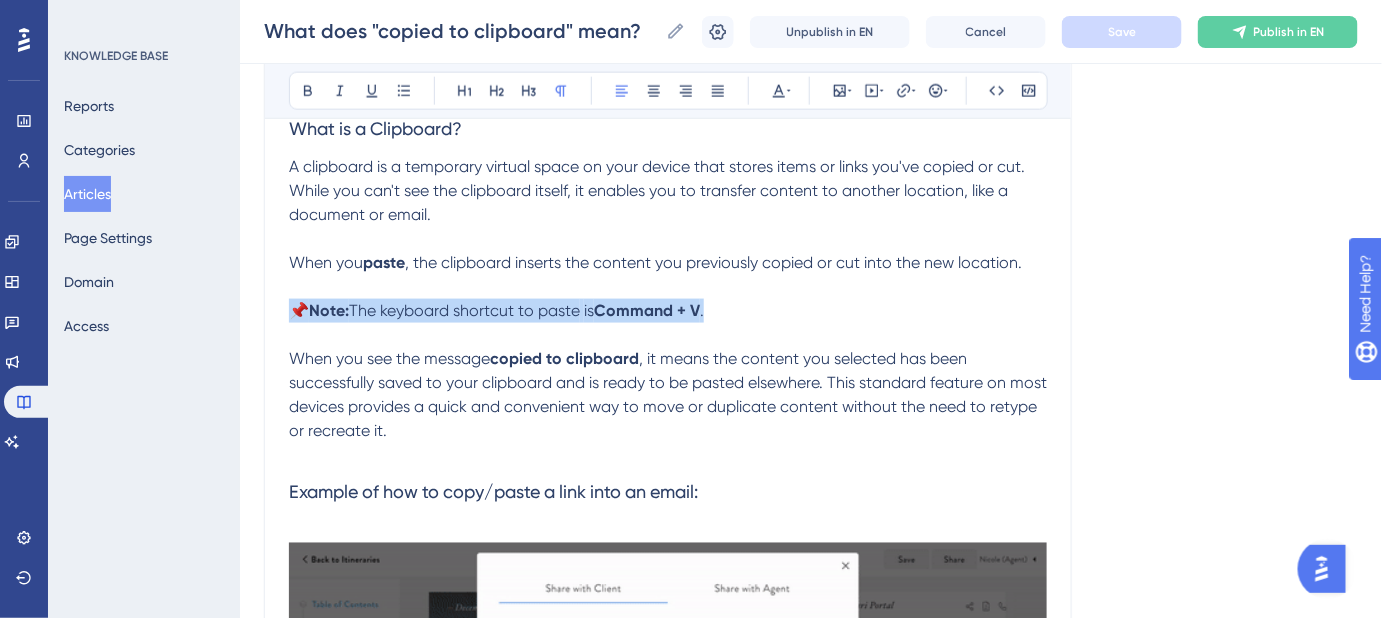 copy on "📌 Note: The keyboard shortcut to paste is Command + V." 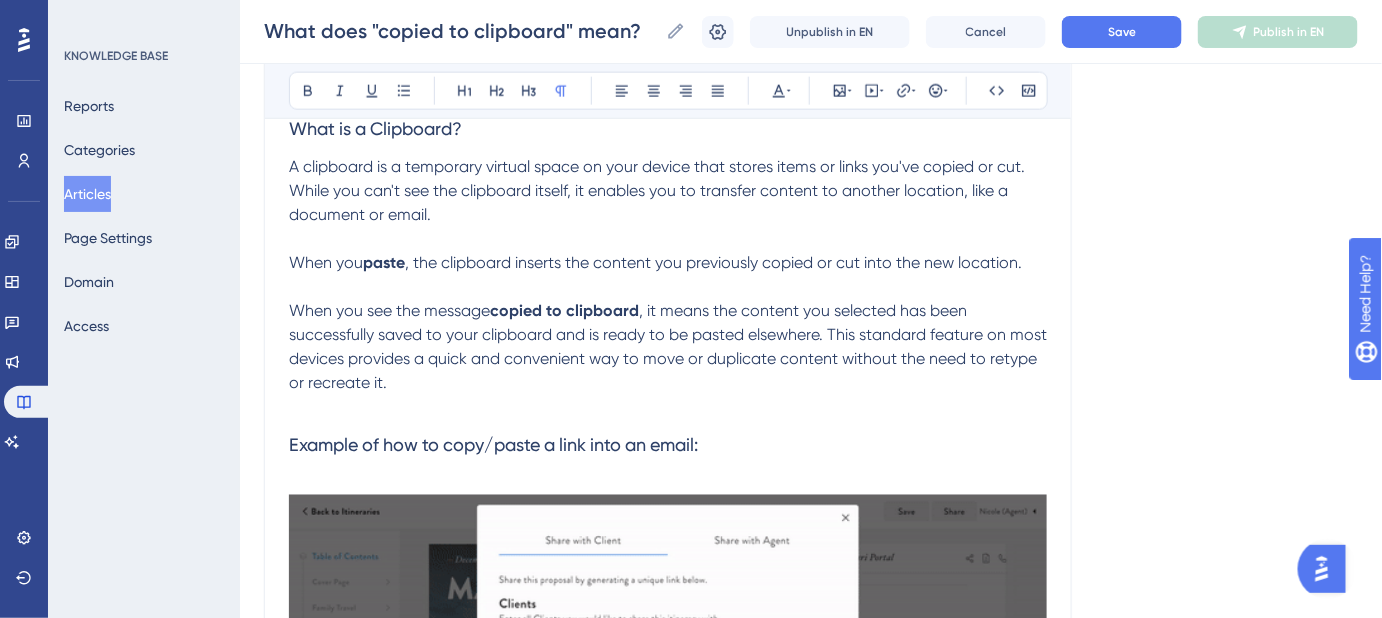 click at bounding box center [668, 287] 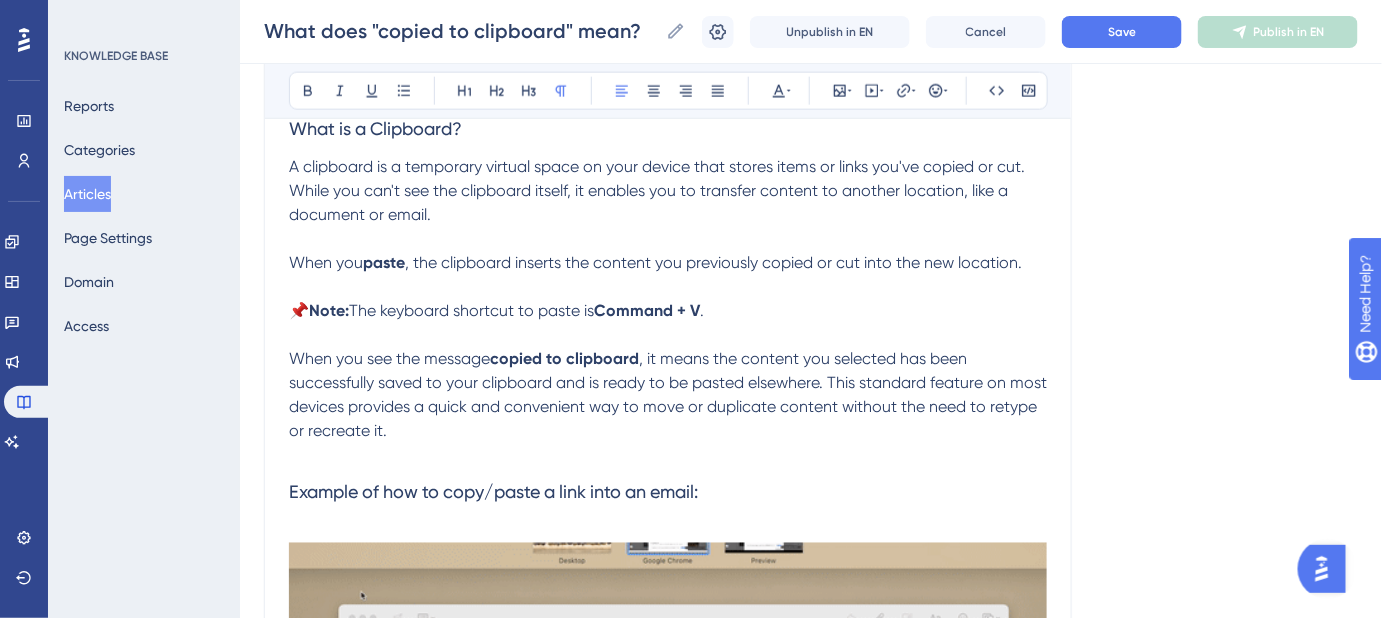 click on "📌 Note: The keyboard shortcut to paste is Command + V." at bounding box center [668, 311] 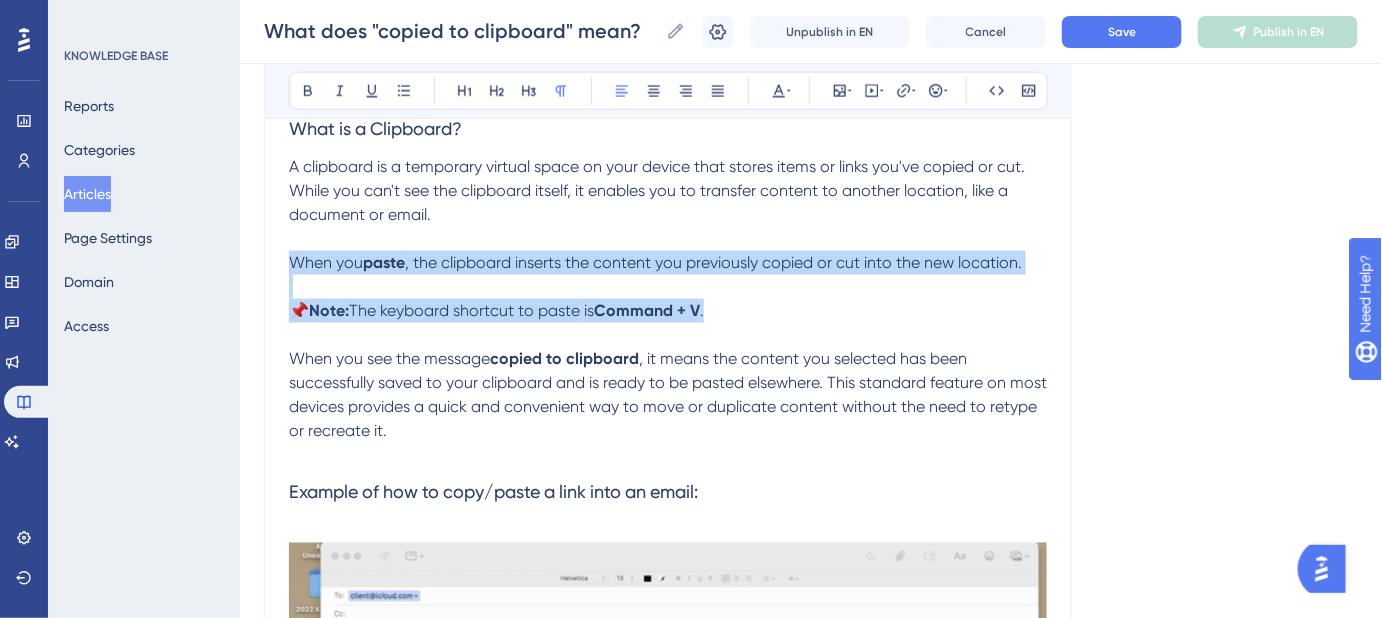 drag, startPoint x: 728, startPoint y: 335, endPoint x: 279, endPoint y: 283, distance: 452.0011 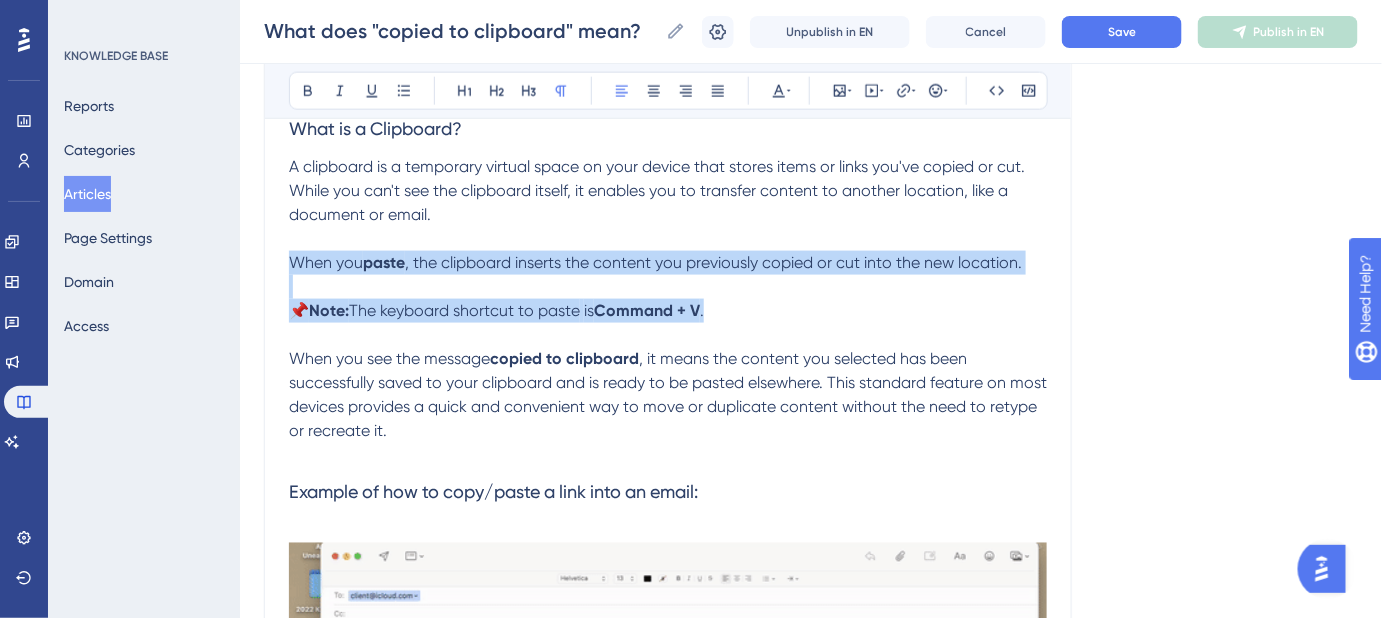 click on "What does "copied to clipboard" mean? What it means and what to do next. Bold Italic Underline Bullet Point Heading 1 Heading 2 Heading 3 Normal Align Left Align Center Align Right Align Justify Text Color Insert Image Embed Video Hyperlink Emojis Code Code Block After creating an Itinerary , Lookbook , or Guest Portal , you will want to share the proposal with your client. When you click Copy , you will see a message in the lower right-hand corner of your screen that says, The link has been copied to your clipboard . What is a Clipboard? A clipboard is a temporary virtual space on your device that stores items or links you've copied or cut. While you can't see the clipboard itself, it enables you to transfer content to another location, like a document or email. When you see the message copied to clipboard" at bounding box center [668, 229] 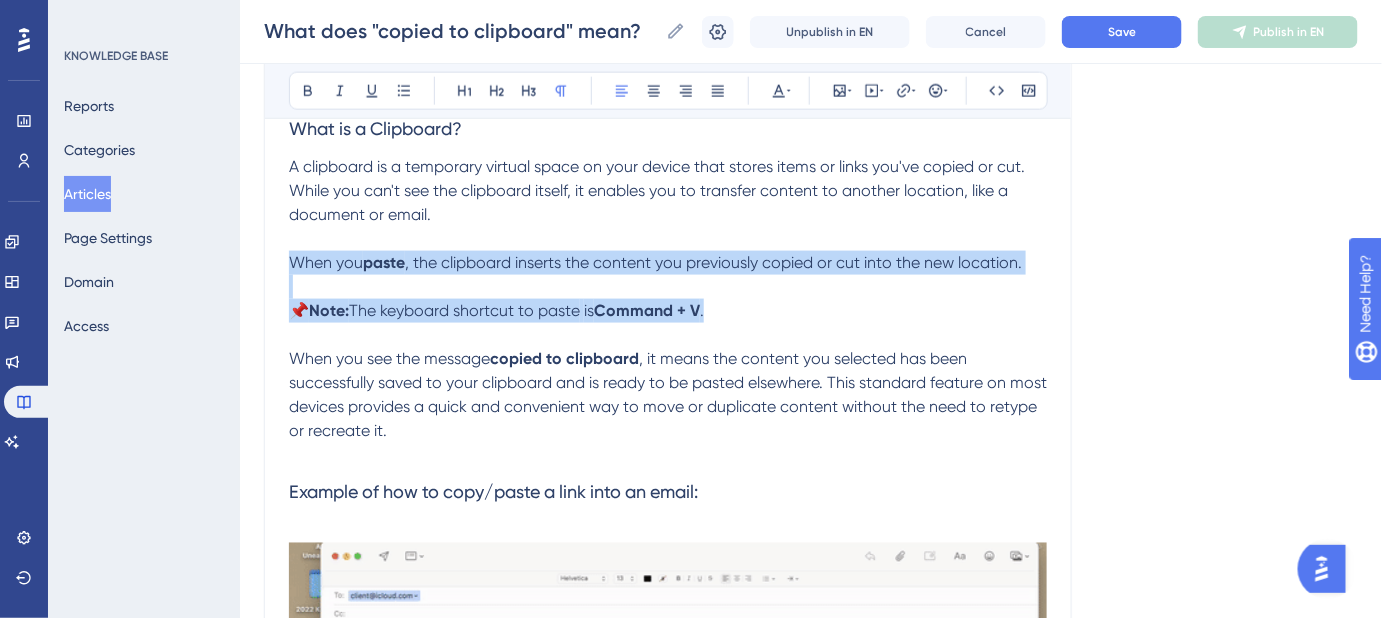 copy on "When you paste , the clipboard inserts the content you previously copied or cut into the new location. 📌 Note: The keyboard shortcut to paste is Command + V ." 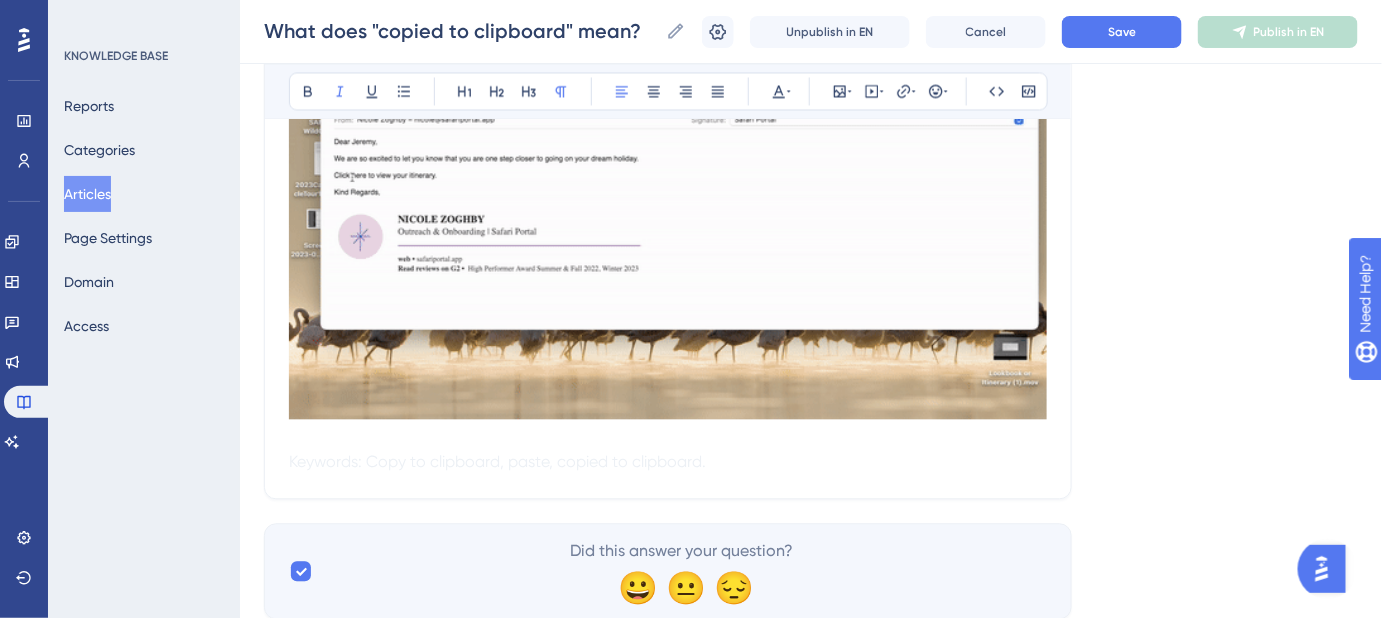 scroll, scrollTop: 998, scrollLeft: 0, axis: vertical 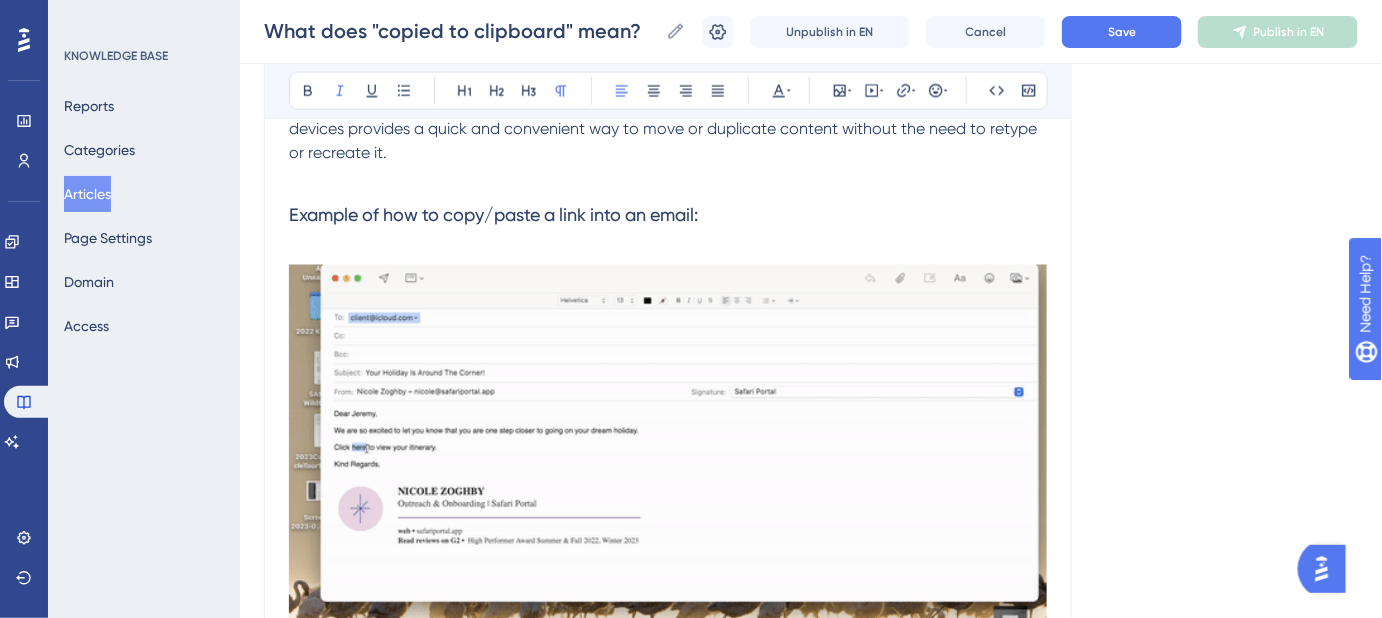 click on "Example of how to copy/paste a link into an email:" at bounding box center (668, 215) 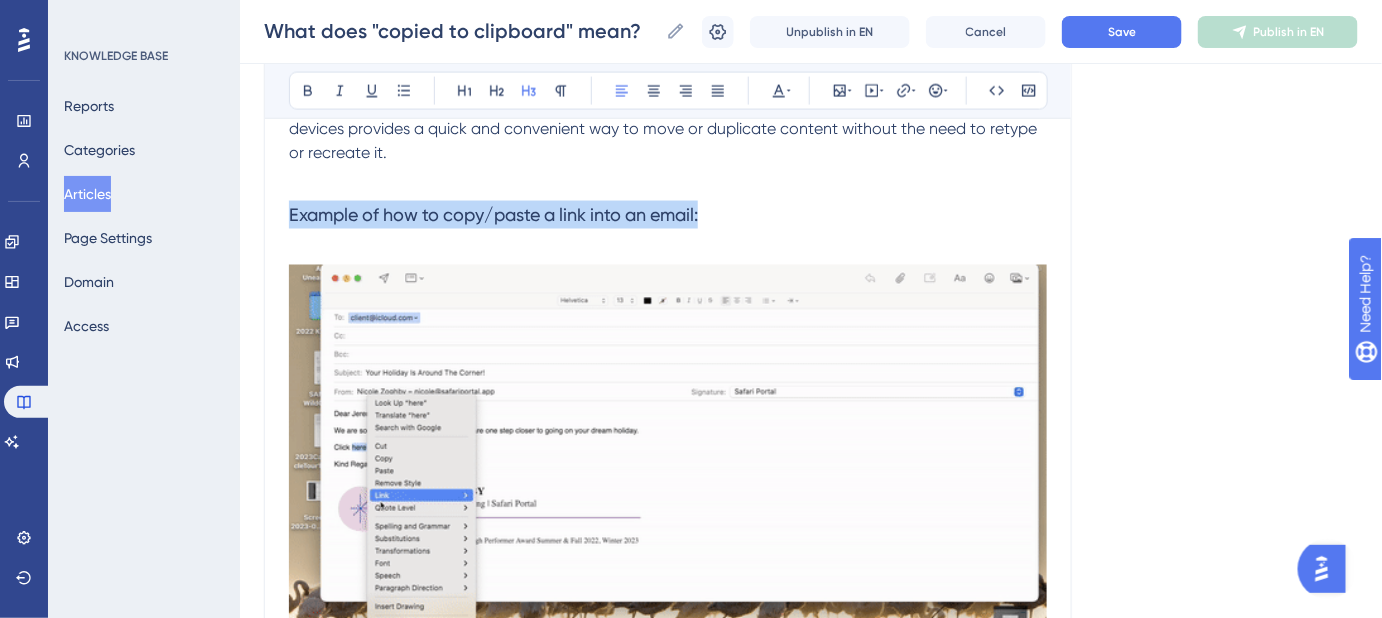 drag, startPoint x: 730, startPoint y: 238, endPoint x: 272, endPoint y: 248, distance: 458.10916 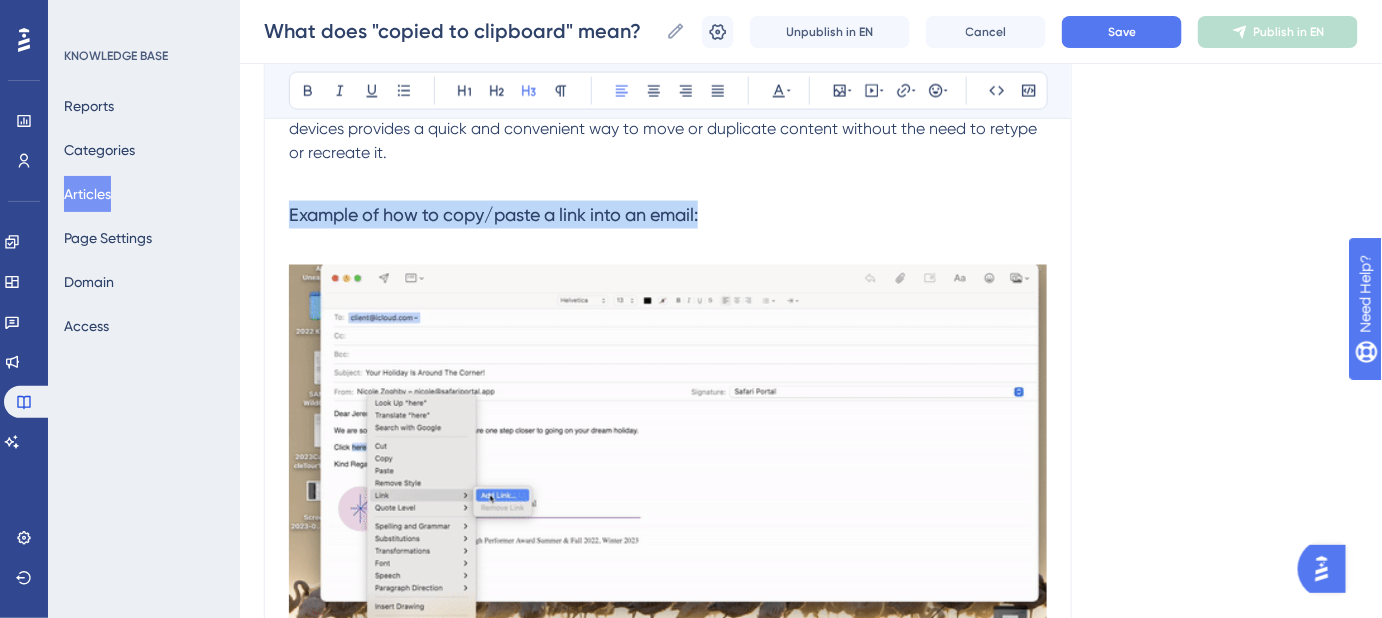 click on "What does "copied to clipboard" mean? What it means and what to do next. Bold Italic Underline Bullet Point Heading 1 Heading 2 Heading 3 Normal Align Left Align Center Align Right Align Justify Text Color Insert Image Embed Video Hyperlink Emojis Code Code Block After creating an Itinerary , Lookbook , or Guest Portal , you will want to share the proposal with your client. When you click Copy , you will see a message in the lower right-hand corner of your screen that says, The link has been copied to your clipboard . What is a Clipboard? A clipboard is a temporary virtual space on your device that stores items or links you've copied or cut. While you can't see the clipboard itself, it enables you to transfer content to another location, like a document or email. When you see the message copied to clipboard Example of how to copy/paste a link into an email: Keywords: Copy to clipboard, paste, copied to clipboard." at bounding box center (668, -1) 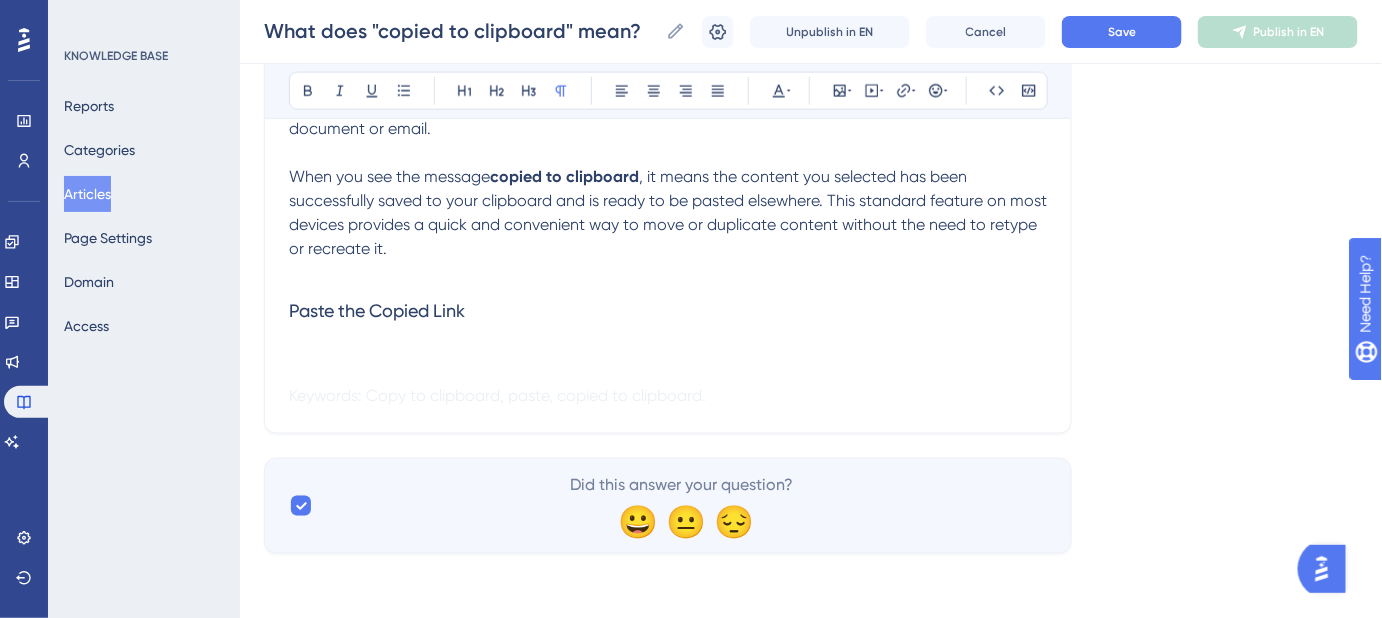 scroll, scrollTop: 971, scrollLeft: 0, axis: vertical 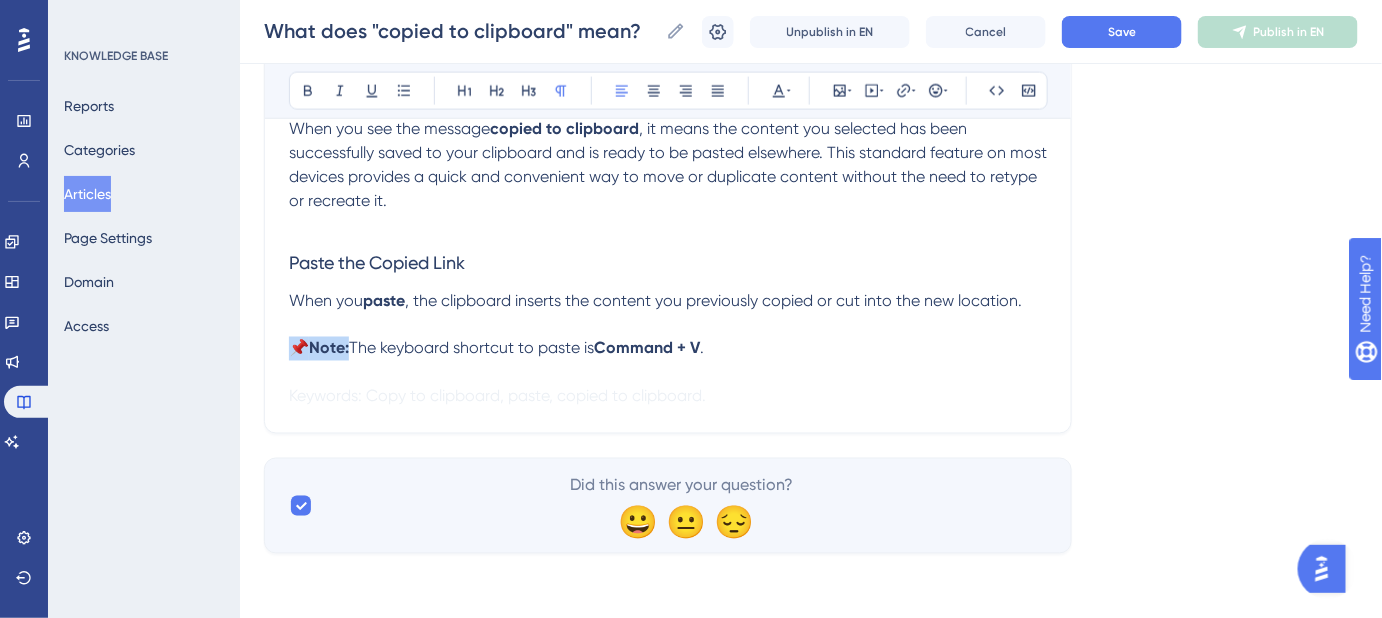 drag, startPoint x: 355, startPoint y: 349, endPoint x: 272, endPoint y: 349, distance: 83 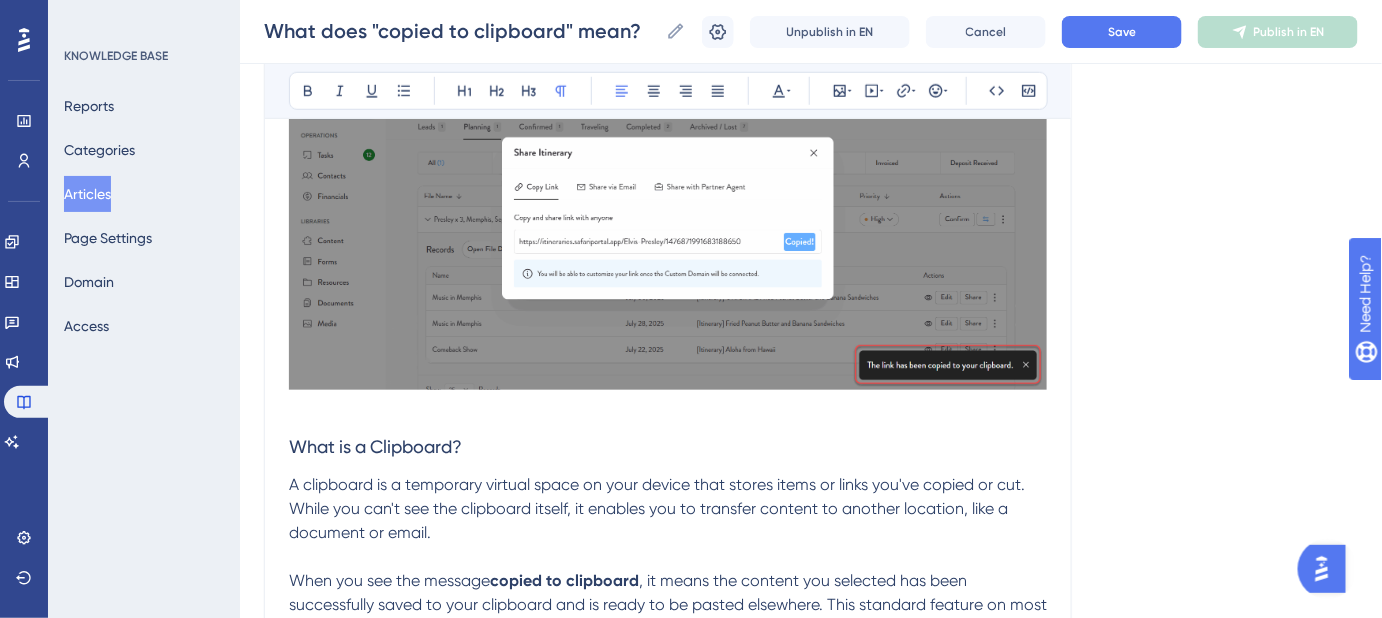 scroll, scrollTop: 856, scrollLeft: 0, axis: vertical 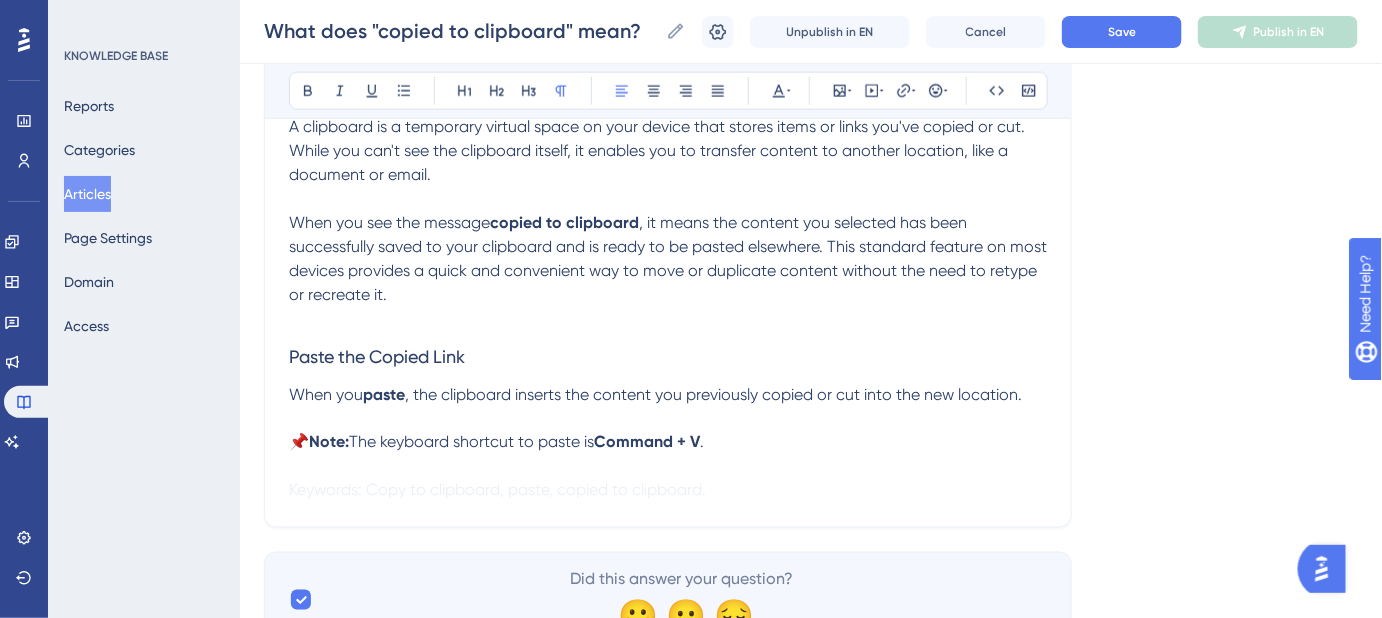 click at bounding box center (668, 467) 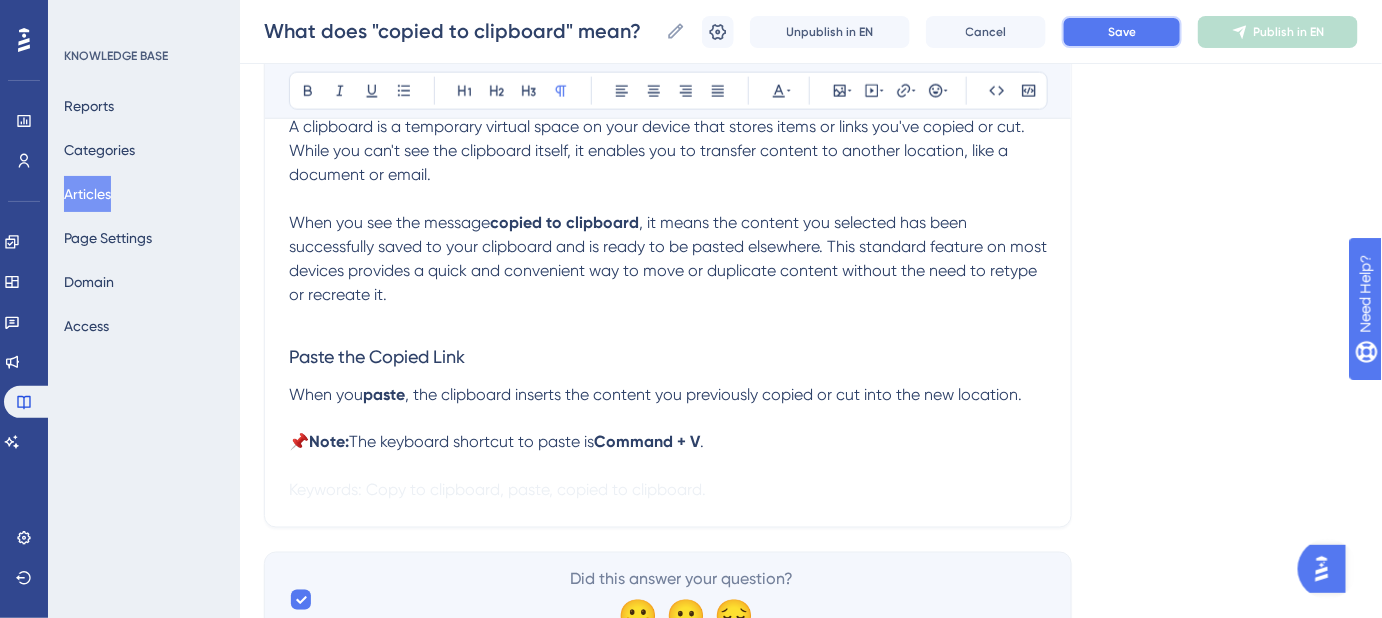 click on "Save" at bounding box center (1122, 32) 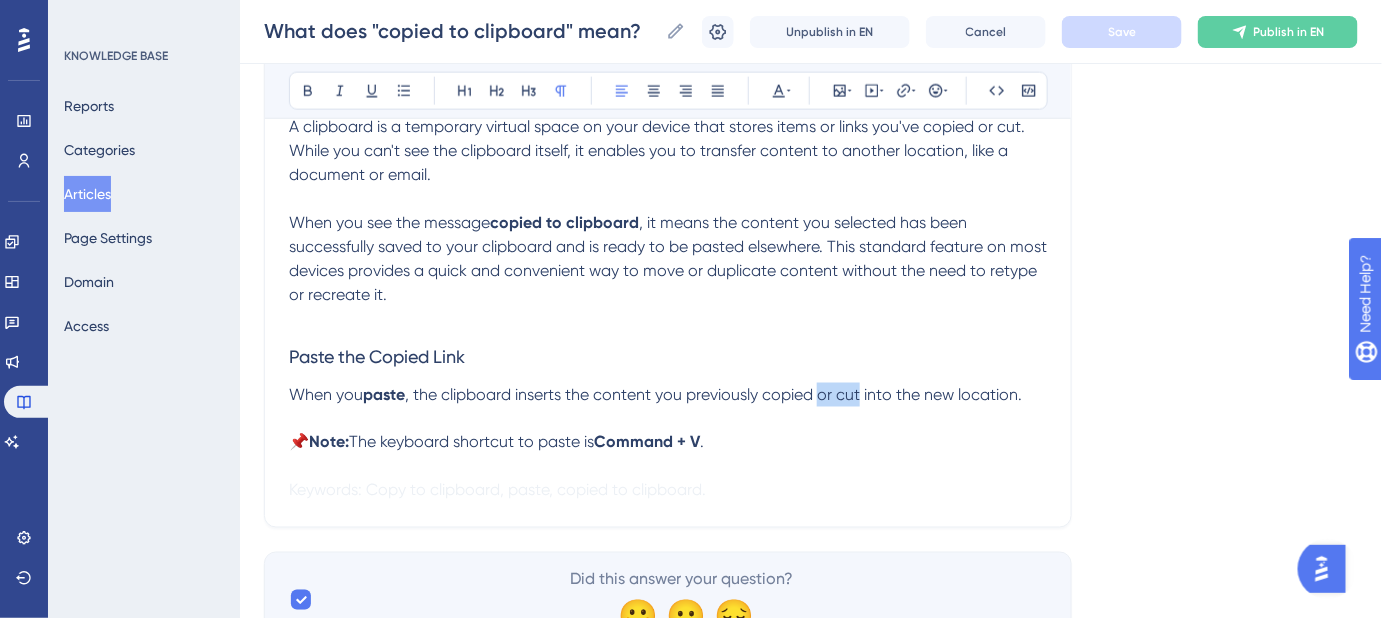 drag, startPoint x: 864, startPoint y: 417, endPoint x: 822, endPoint y: 418, distance: 42.0119 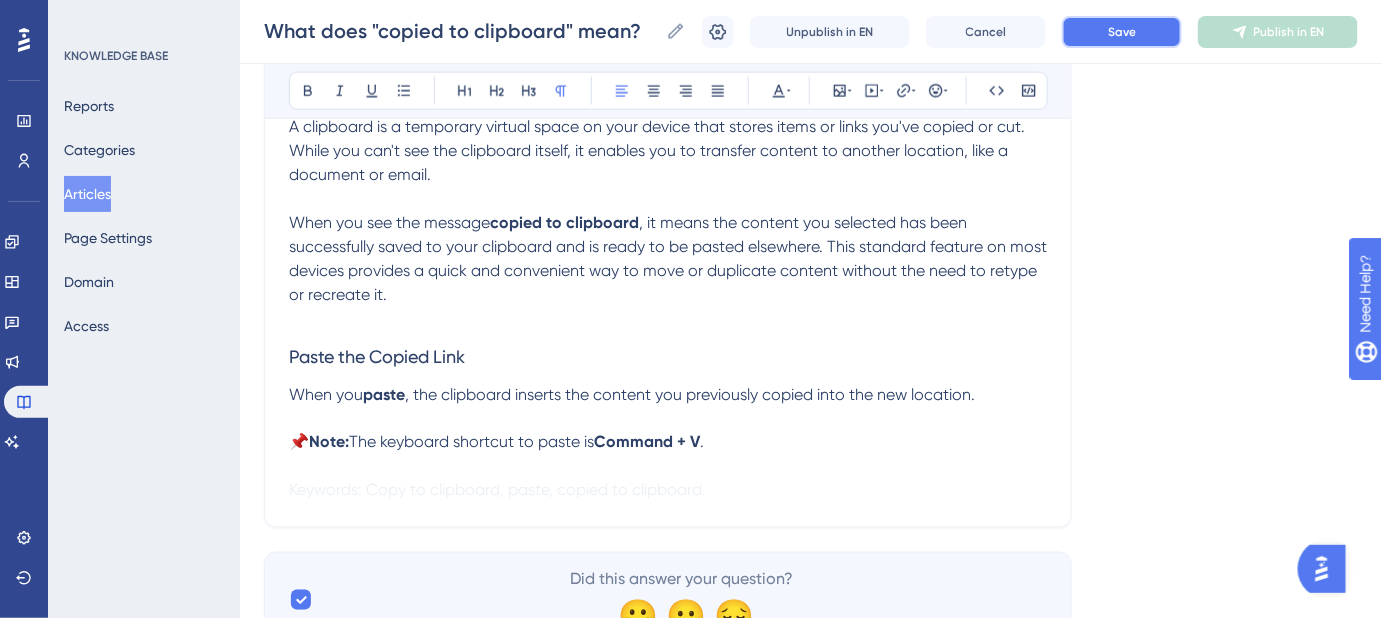 click on "Save" at bounding box center (1122, 32) 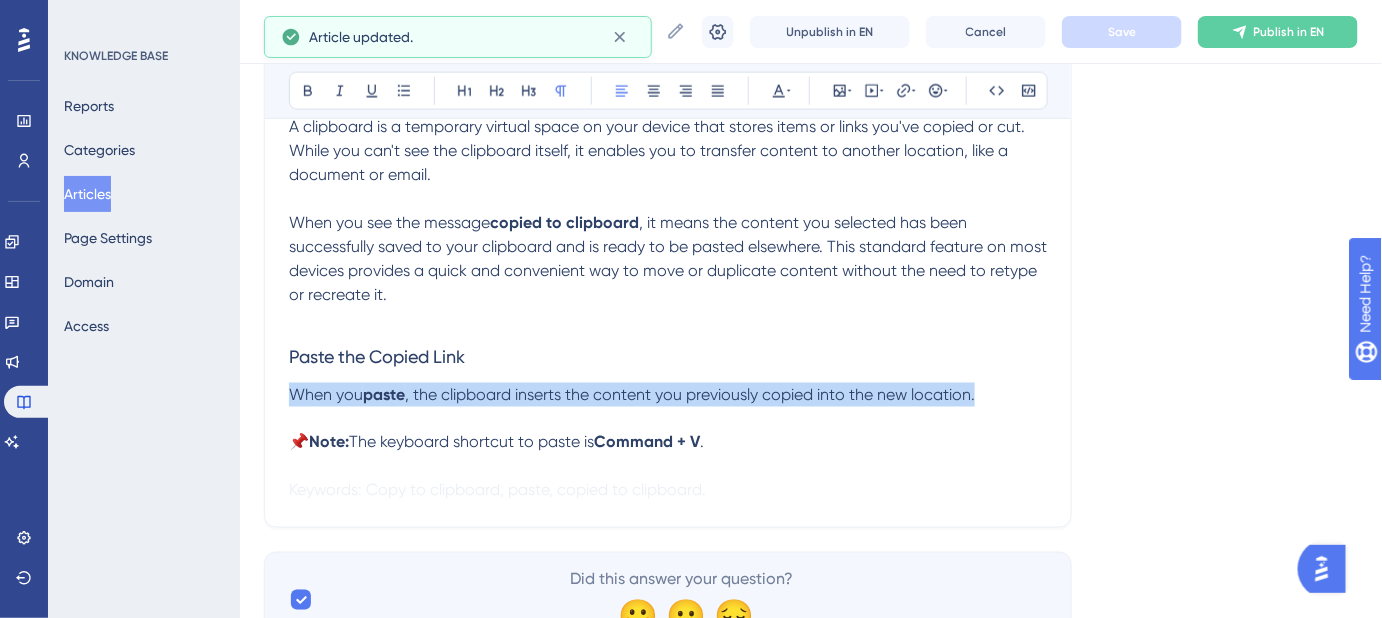 drag, startPoint x: 986, startPoint y: 420, endPoint x: 290, endPoint y: 421, distance: 696.00073 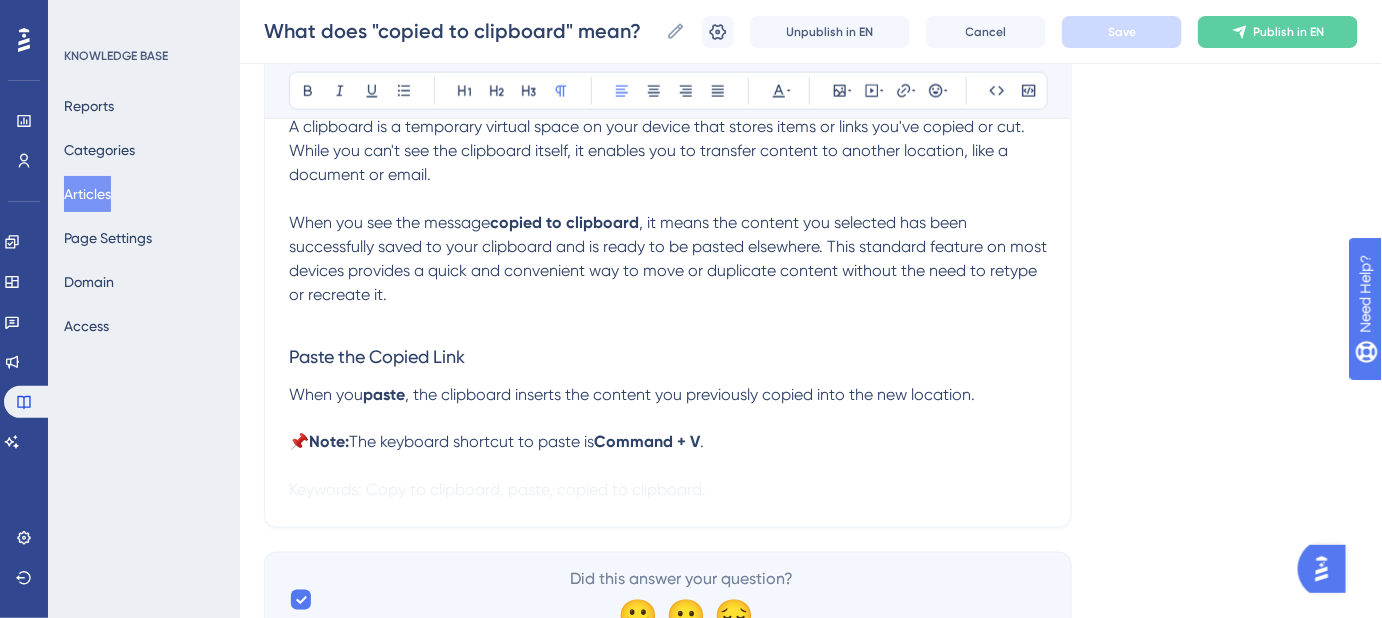 click at bounding box center (668, 419) 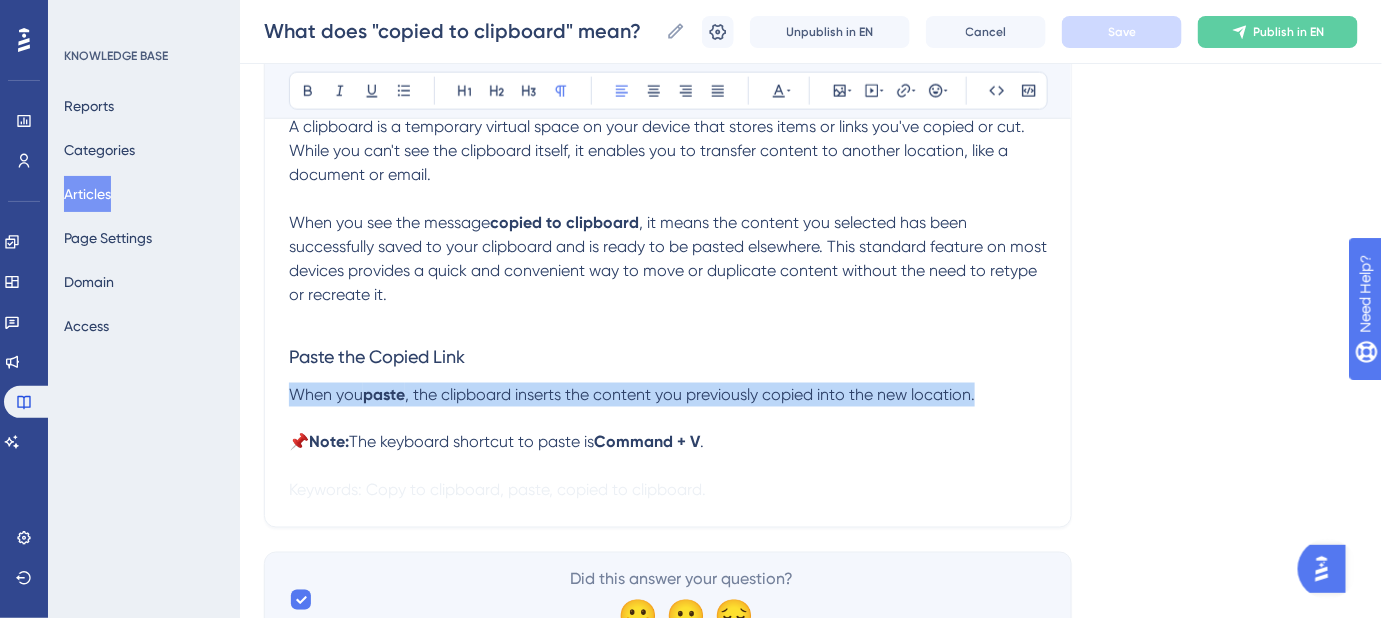 drag, startPoint x: 994, startPoint y: 418, endPoint x: 280, endPoint y: 412, distance: 714.0252 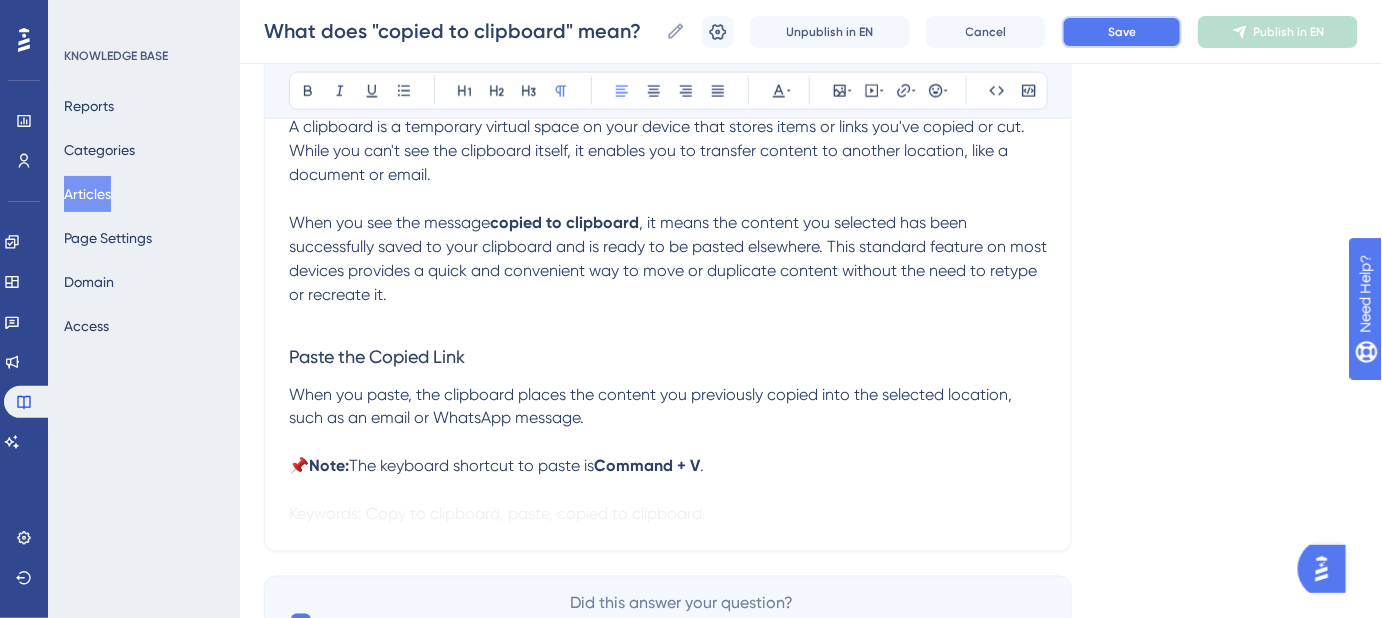 click on "Save" at bounding box center [1122, 32] 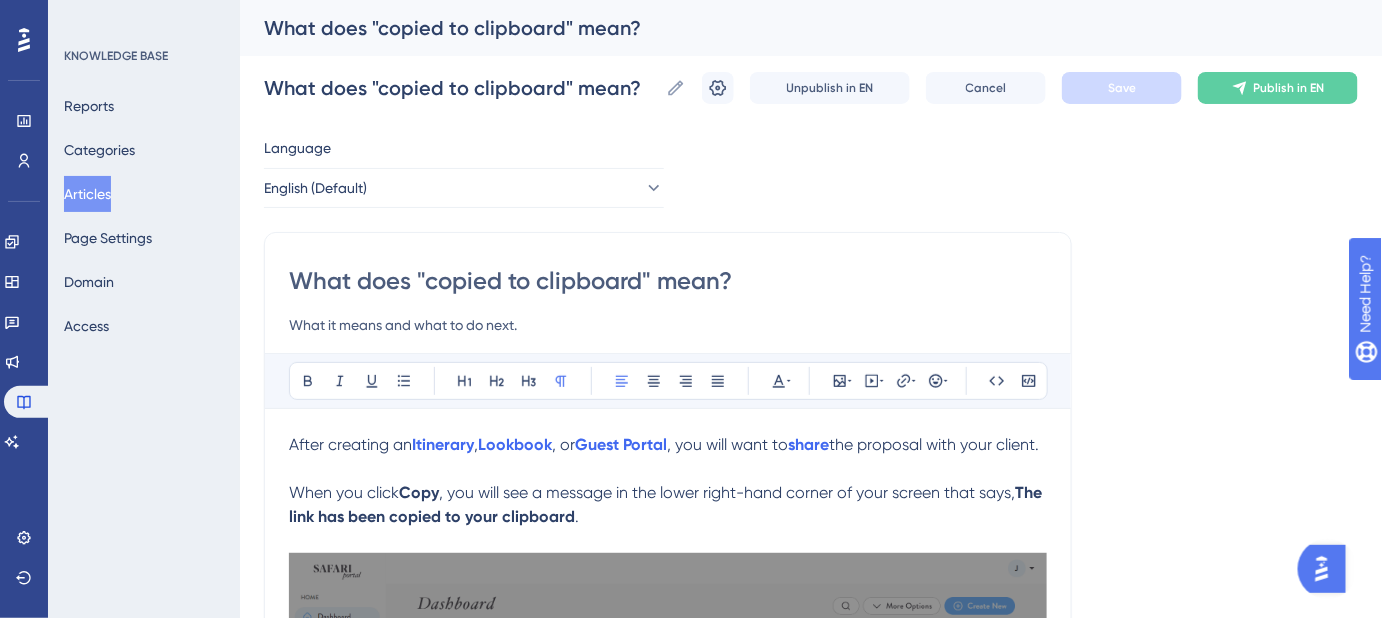 scroll, scrollTop: 0, scrollLeft: 0, axis: both 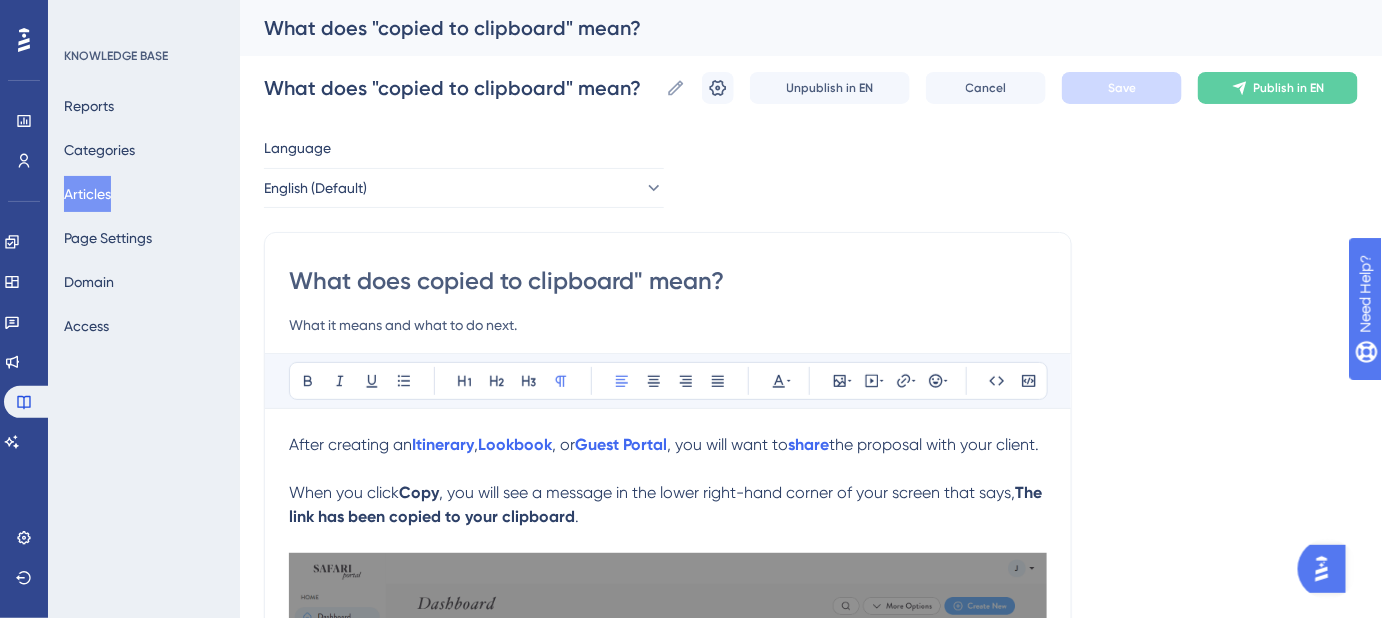 type on "What does copied to clipboard" mean?" 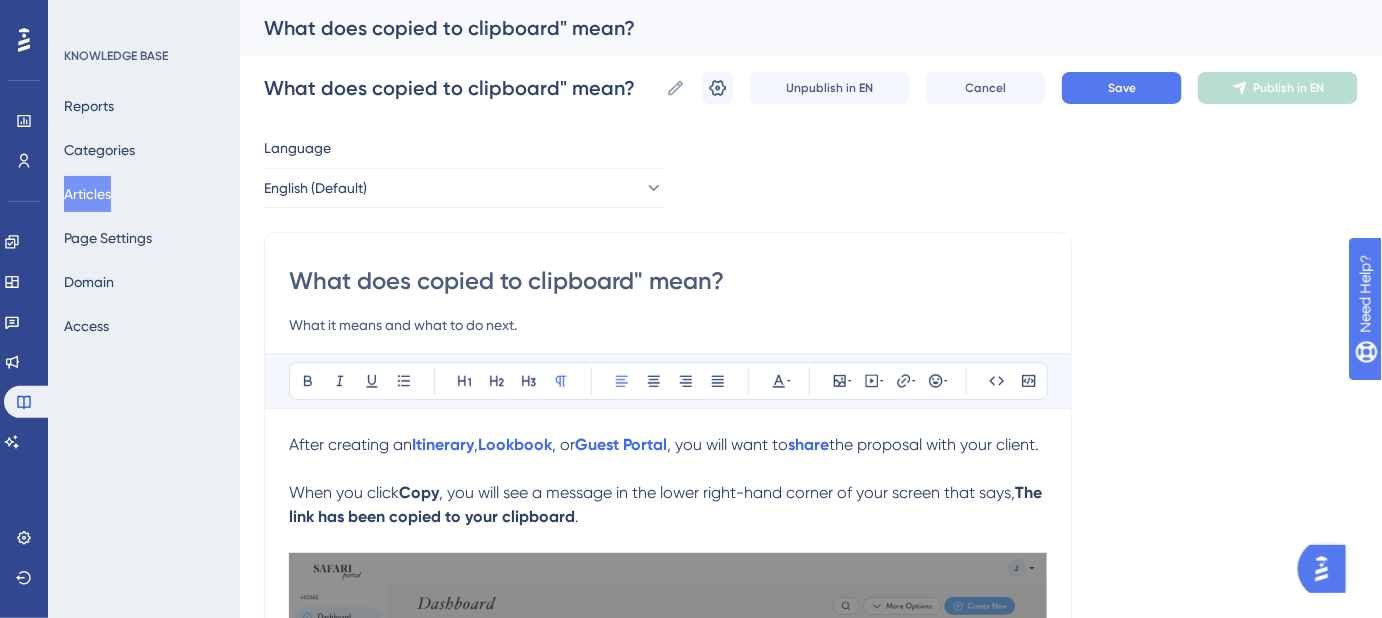 click on "What does copied to clipboard" mean?" at bounding box center [668, 281] 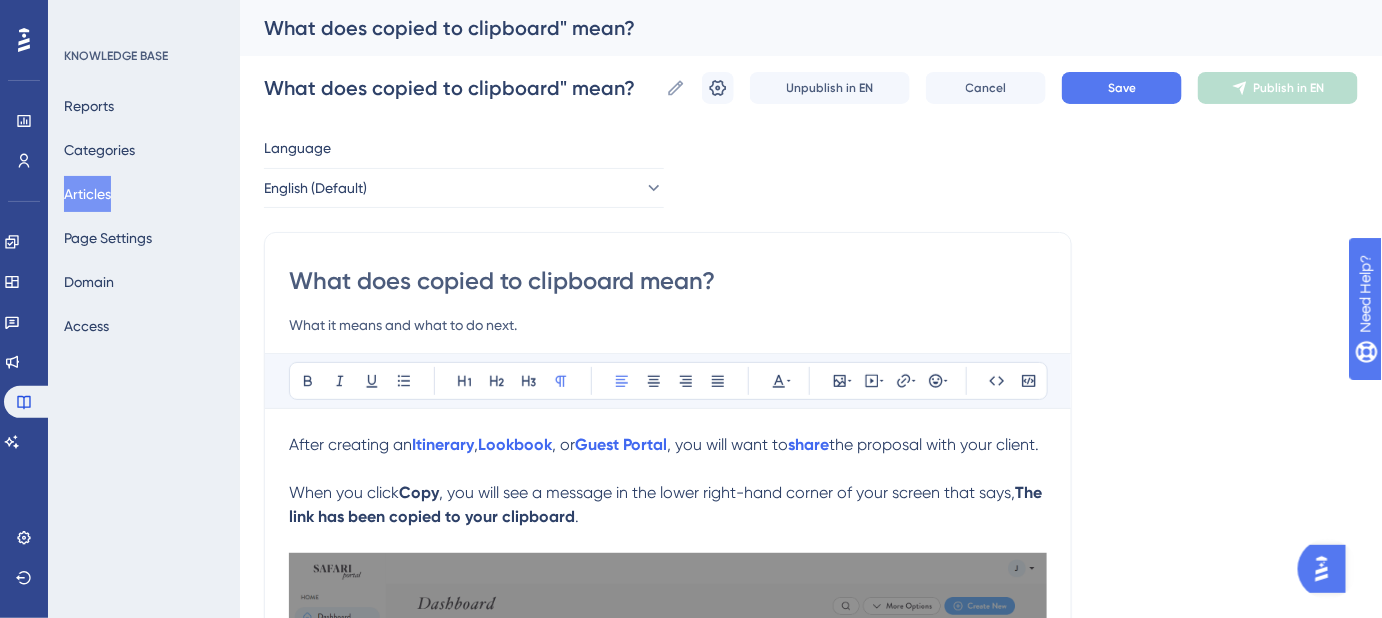 type on "What does copied to clipboard mean?" 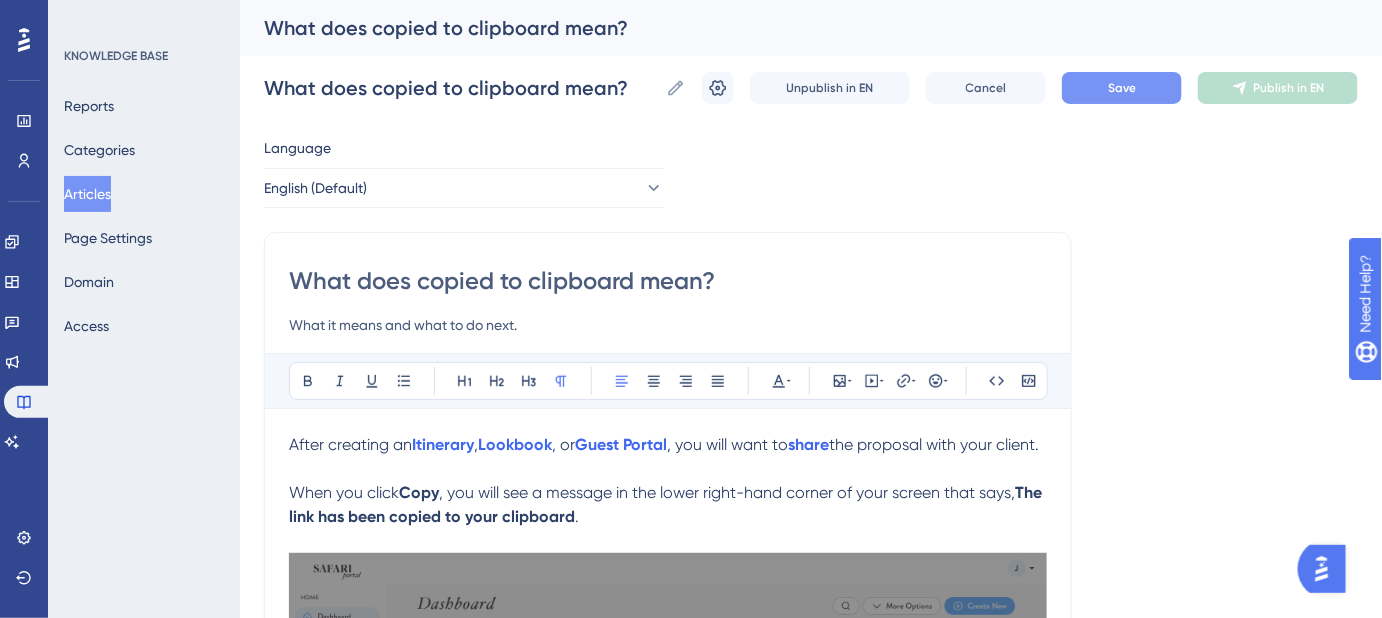 type on "What does copied to clipboard mean?" 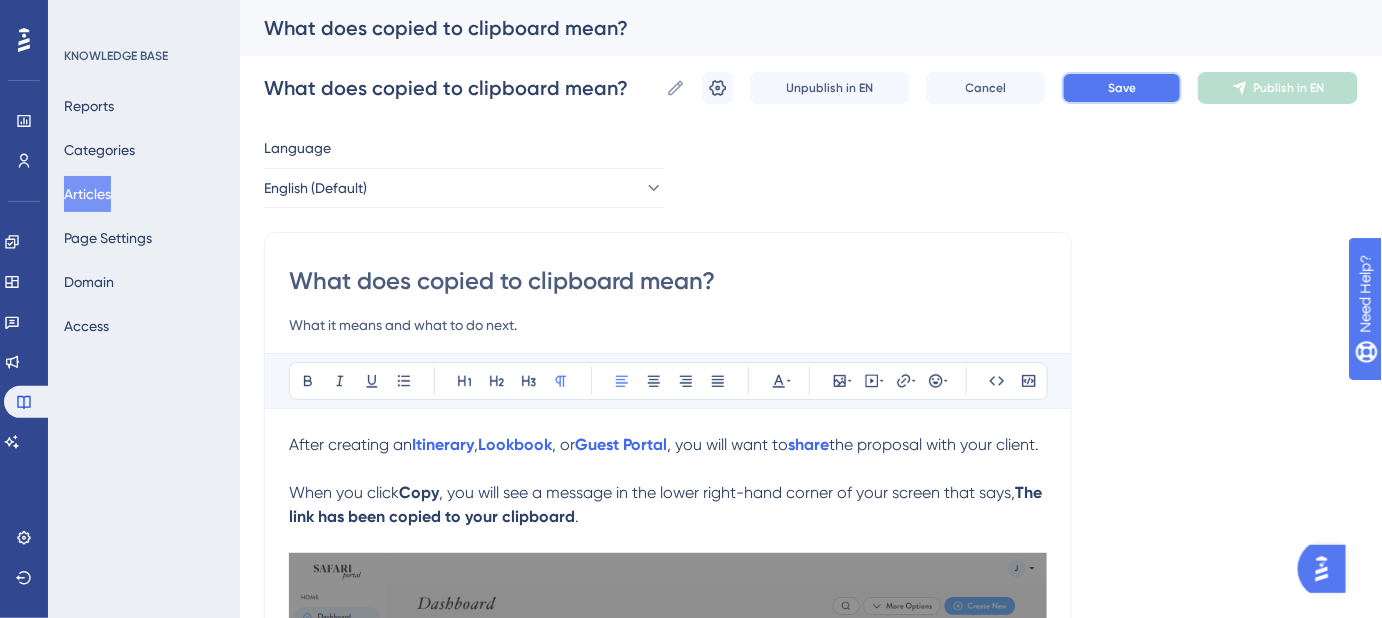 click on "Save" at bounding box center [1122, 88] 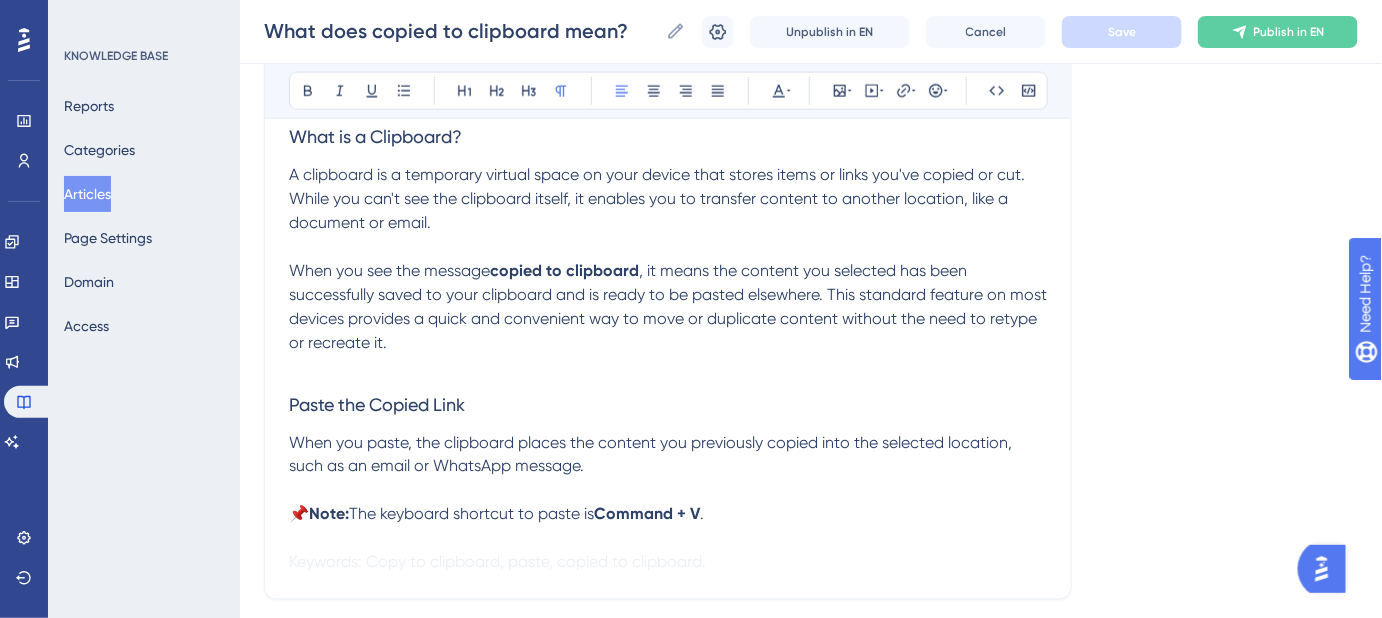 scroll, scrollTop: 818, scrollLeft: 0, axis: vertical 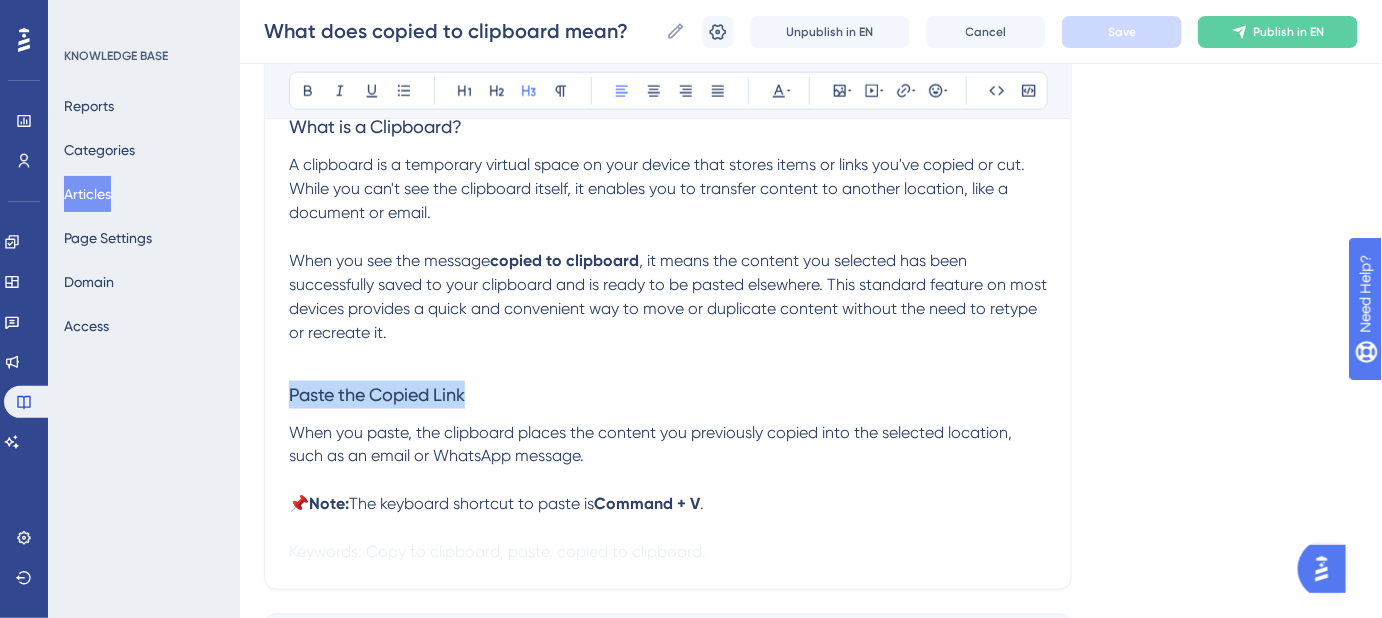 drag, startPoint x: 436, startPoint y: 415, endPoint x: 287, endPoint y: 415, distance: 149 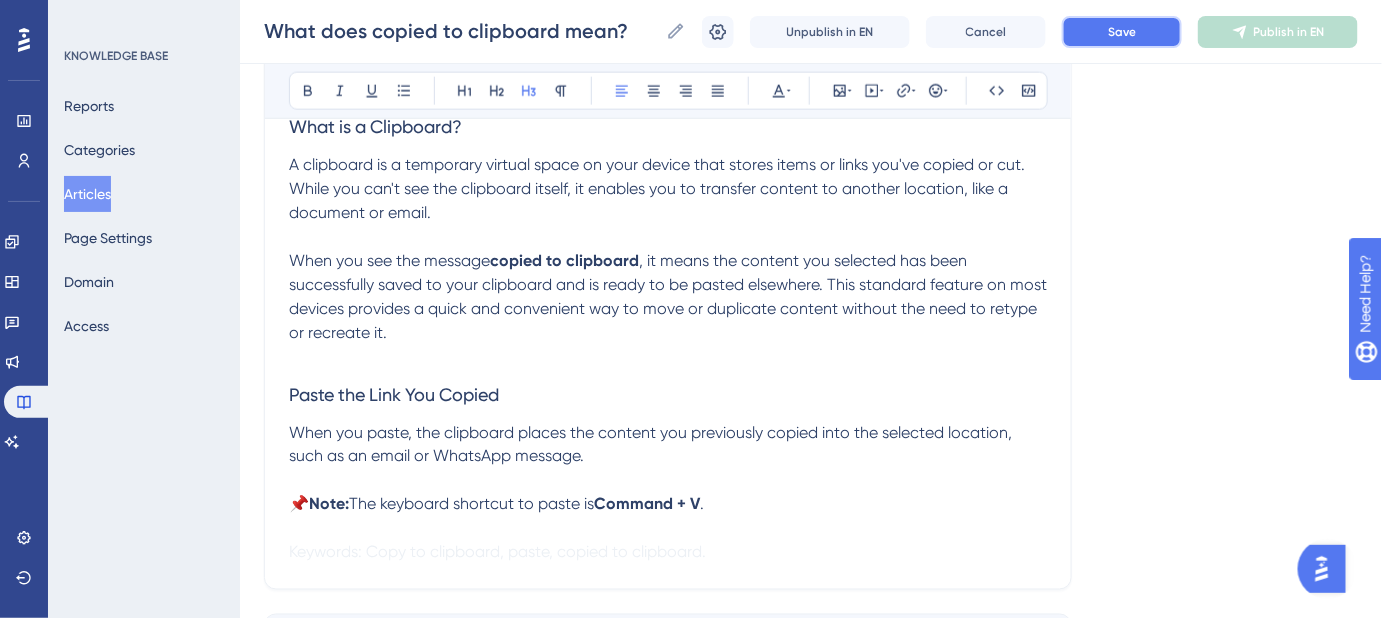 click on "Save" at bounding box center (1122, 32) 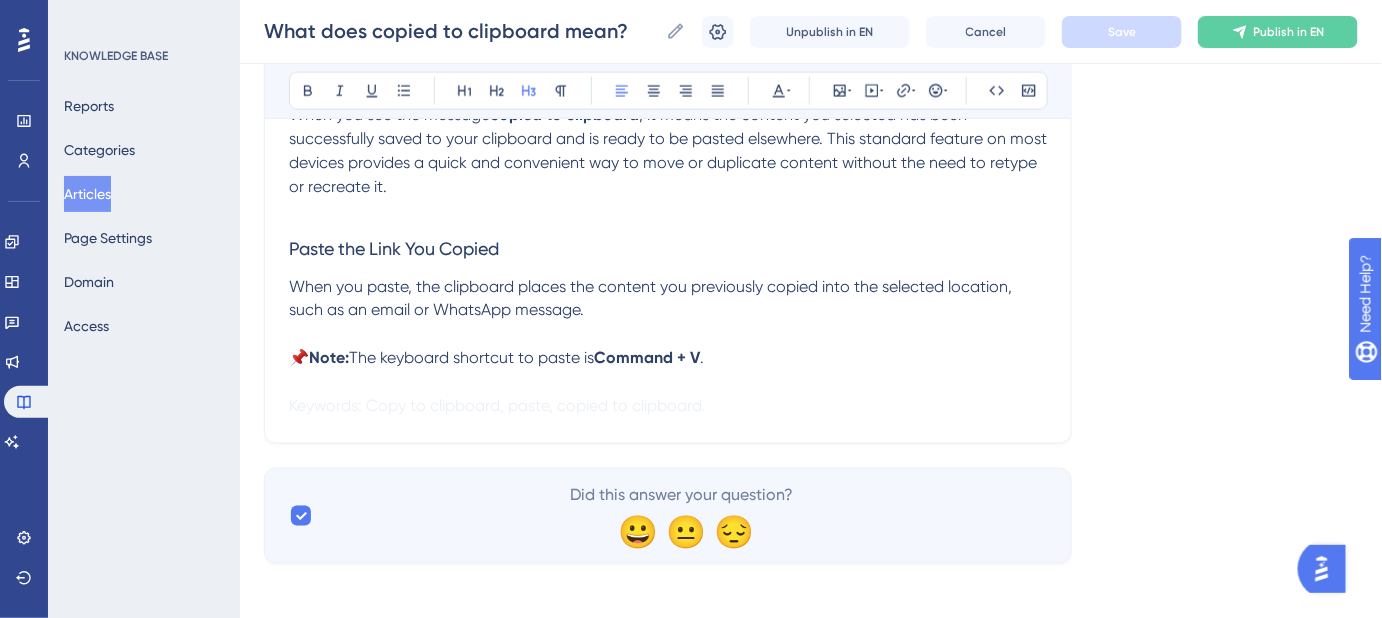 scroll, scrollTop: 995, scrollLeft: 0, axis: vertical 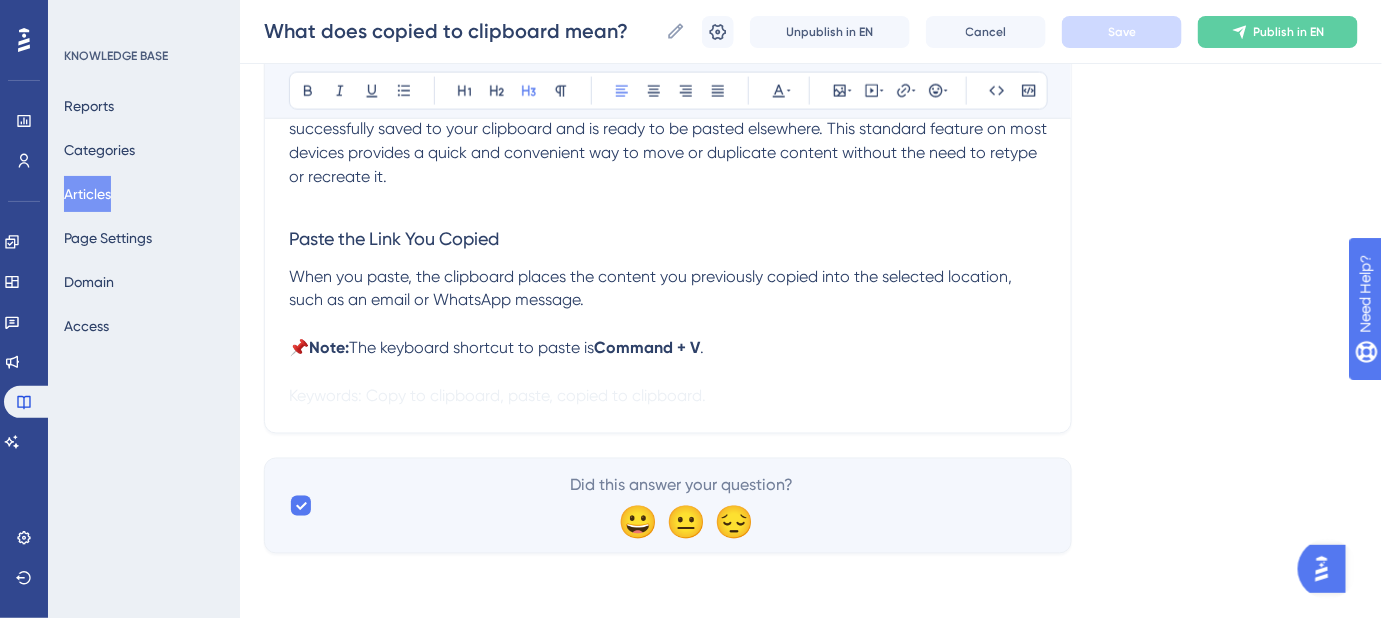 click on "📌 Note: The keyboard shortcut to paste is Command + V." at bounding box center (668, 349) 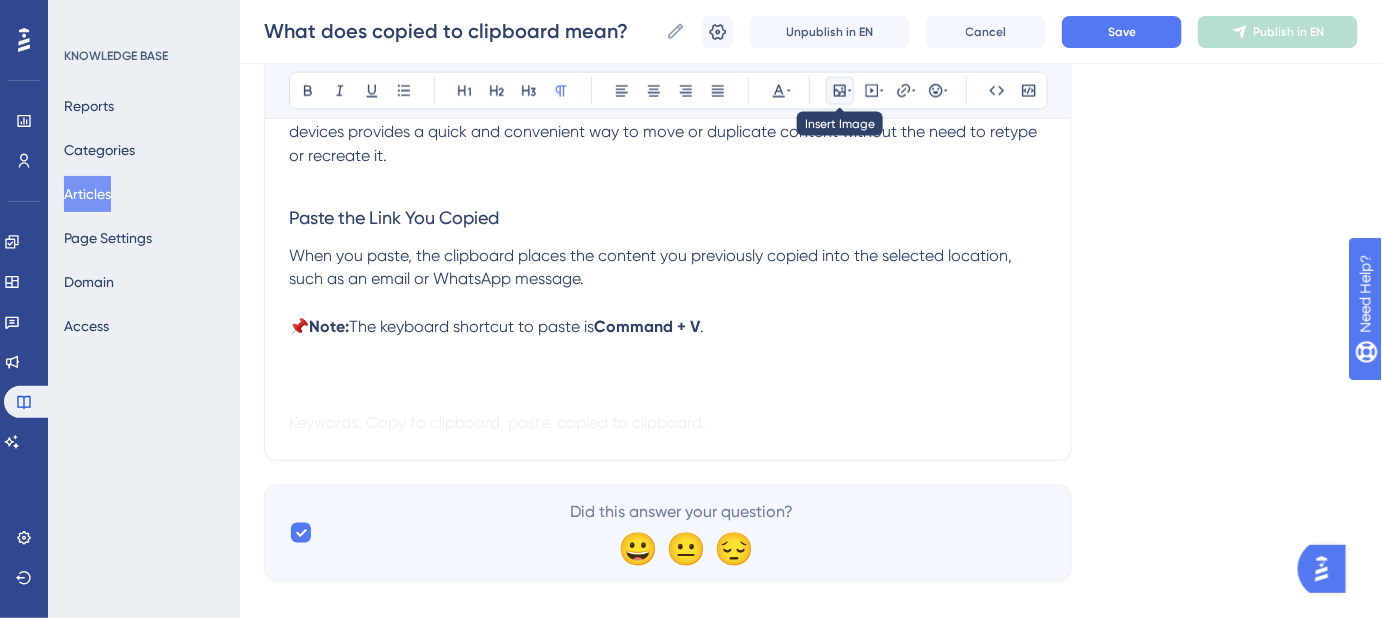click 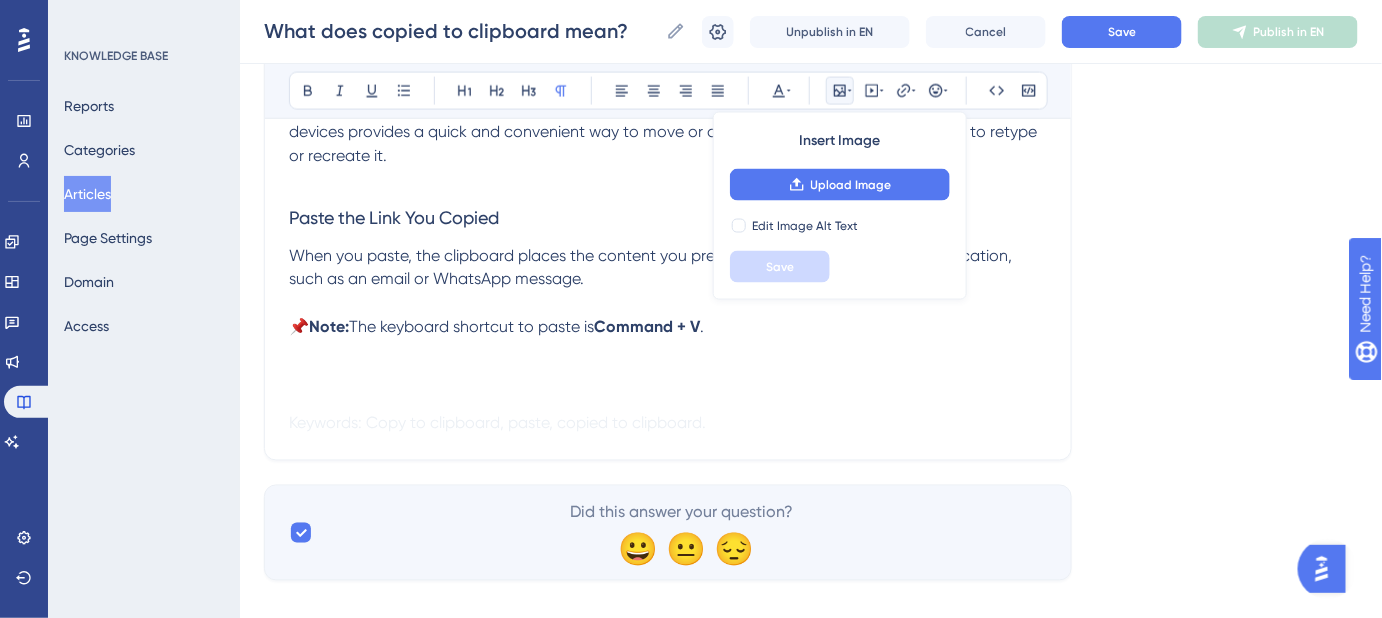 click at bounding box center [668, 376] 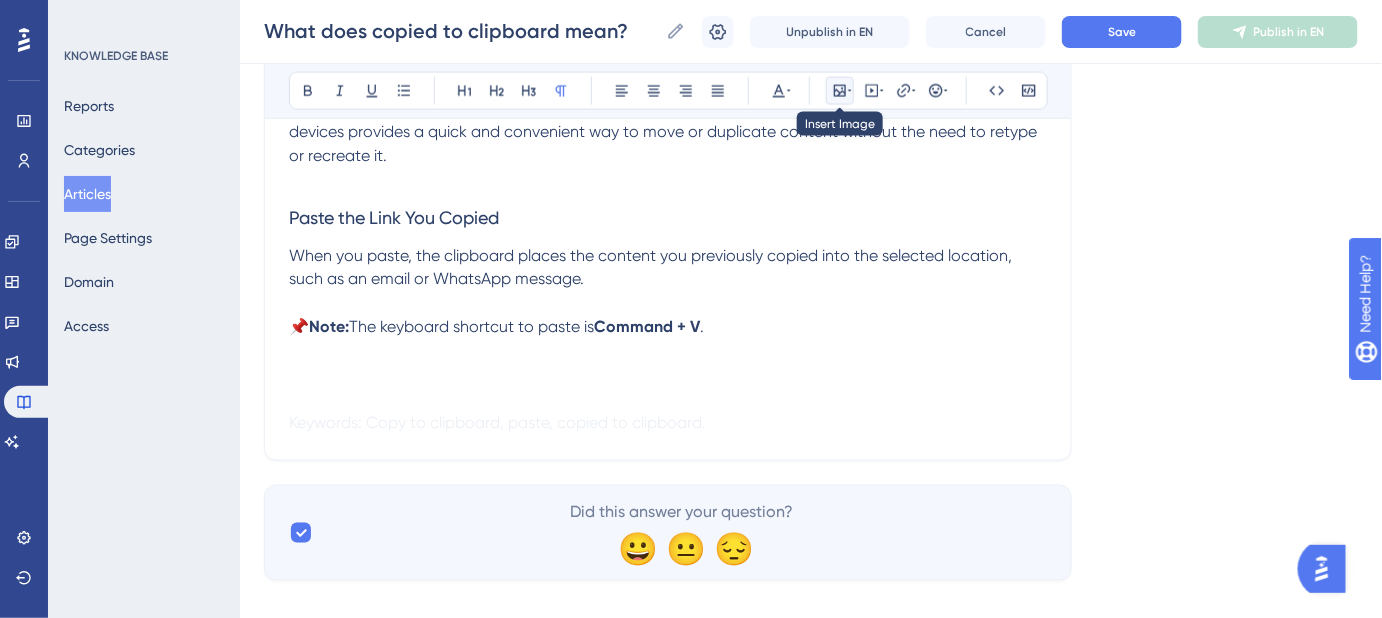 click 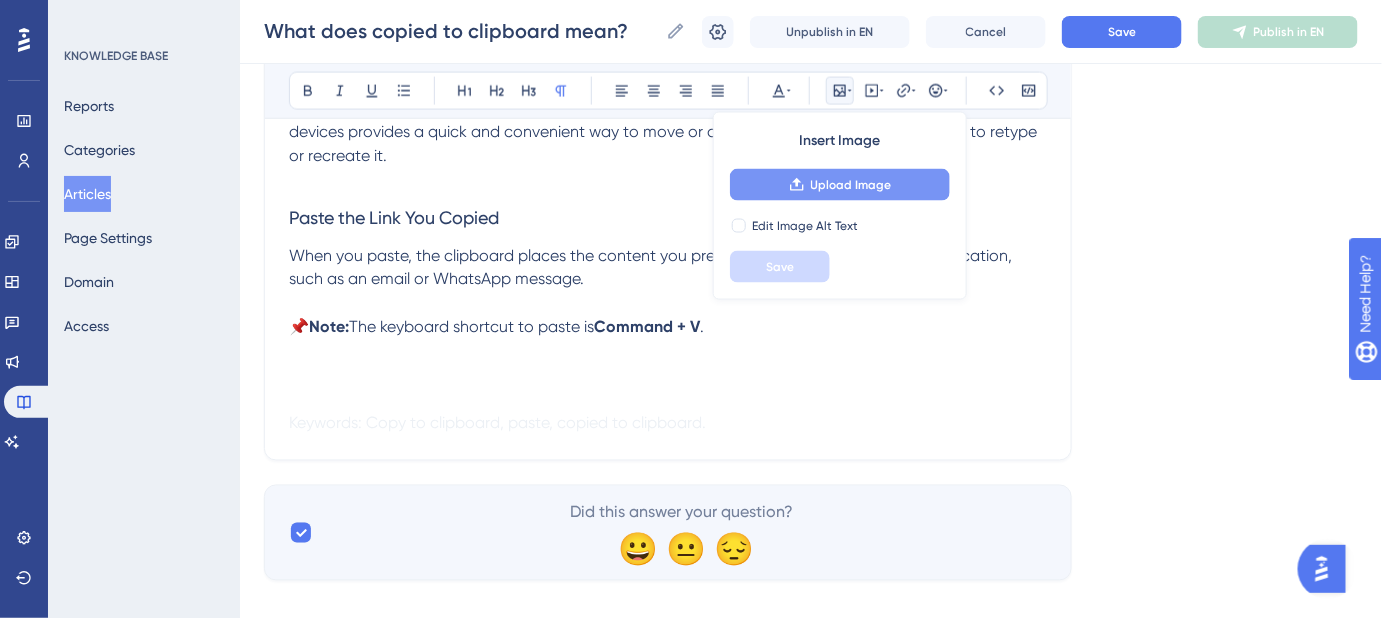 click on "Upload Image" at bounding box center [851, 185] 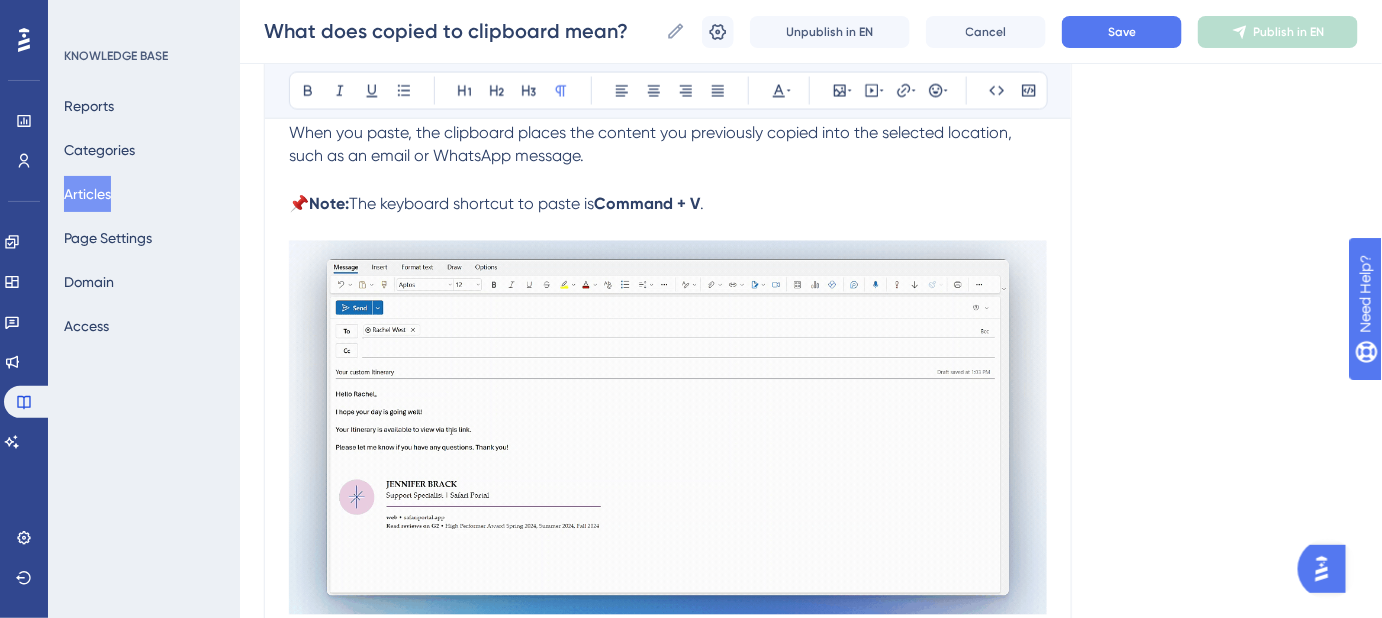 scroll, scrollTop: 1086, scrollLeft: 0, axis: vertical 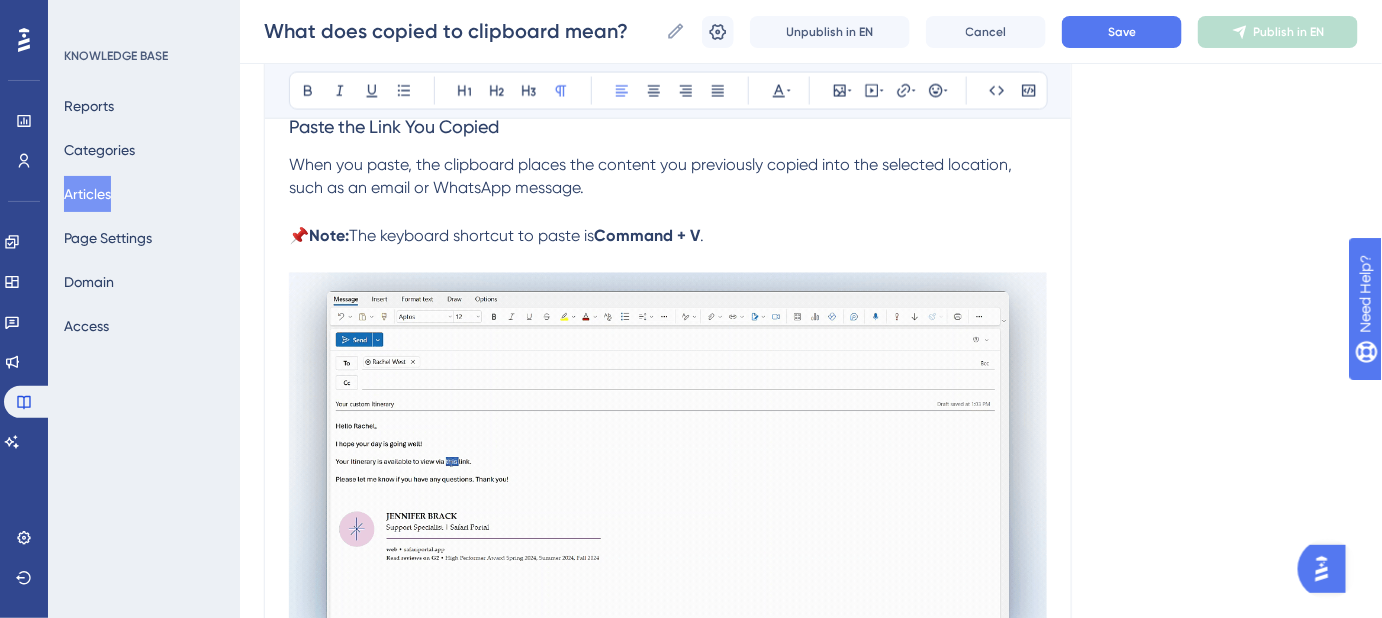 click on "When you paste, the clipboard places the content you previously copied into the selected location, such as an email or WhatsApp message." at bounding box center (668, 177) 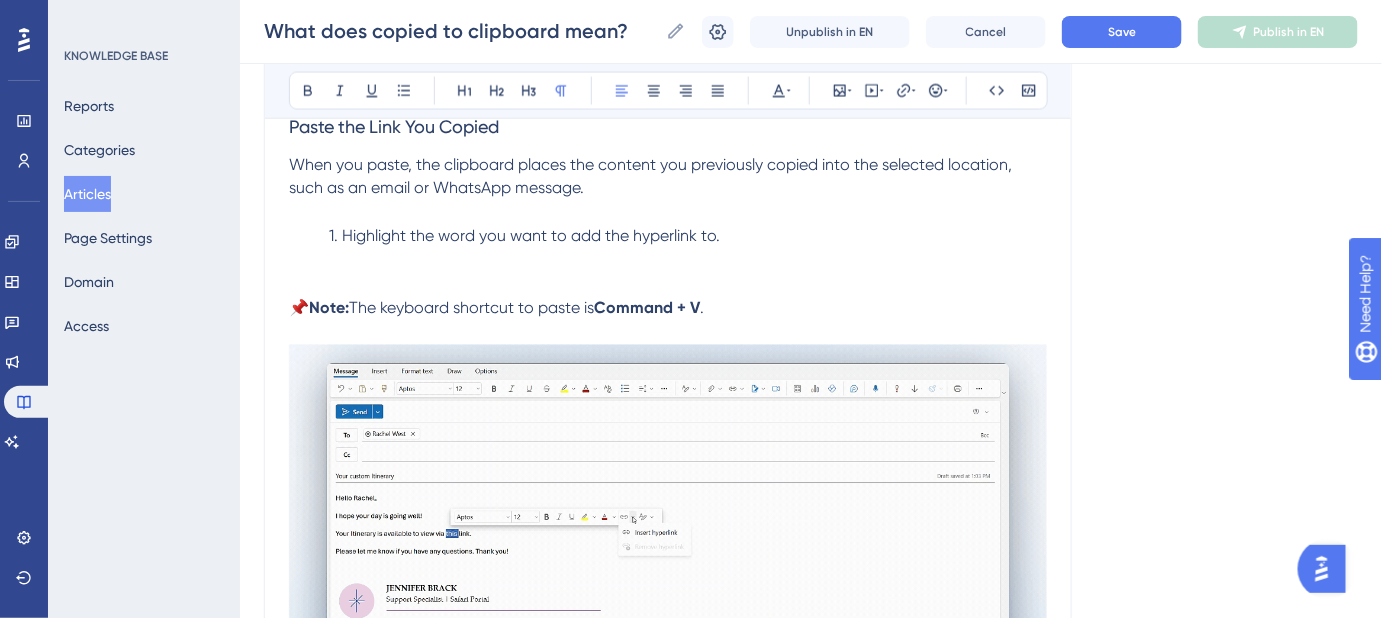 click at bounding box center (668, 261) 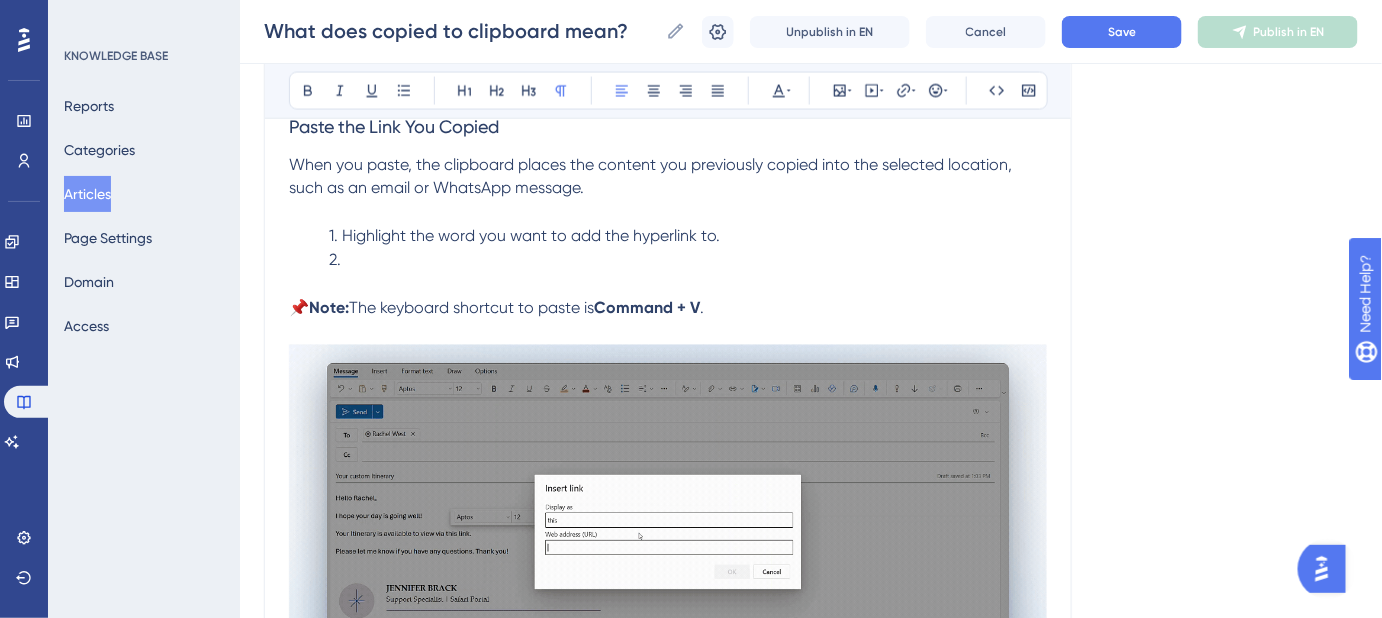 click on "2." at bounding box center (668, 261) 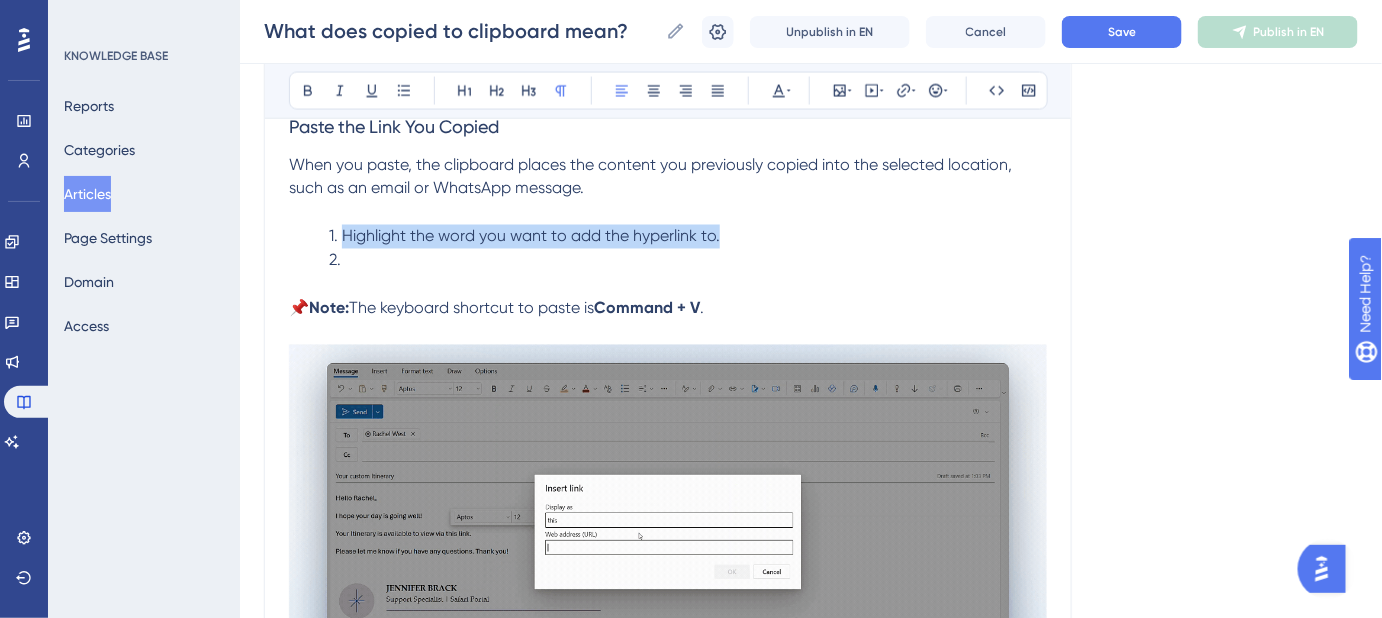 drag, startPoint x: 720, startPoint y: 259, endPoint x: 342, endPoint y: 256, distance: 378.0119 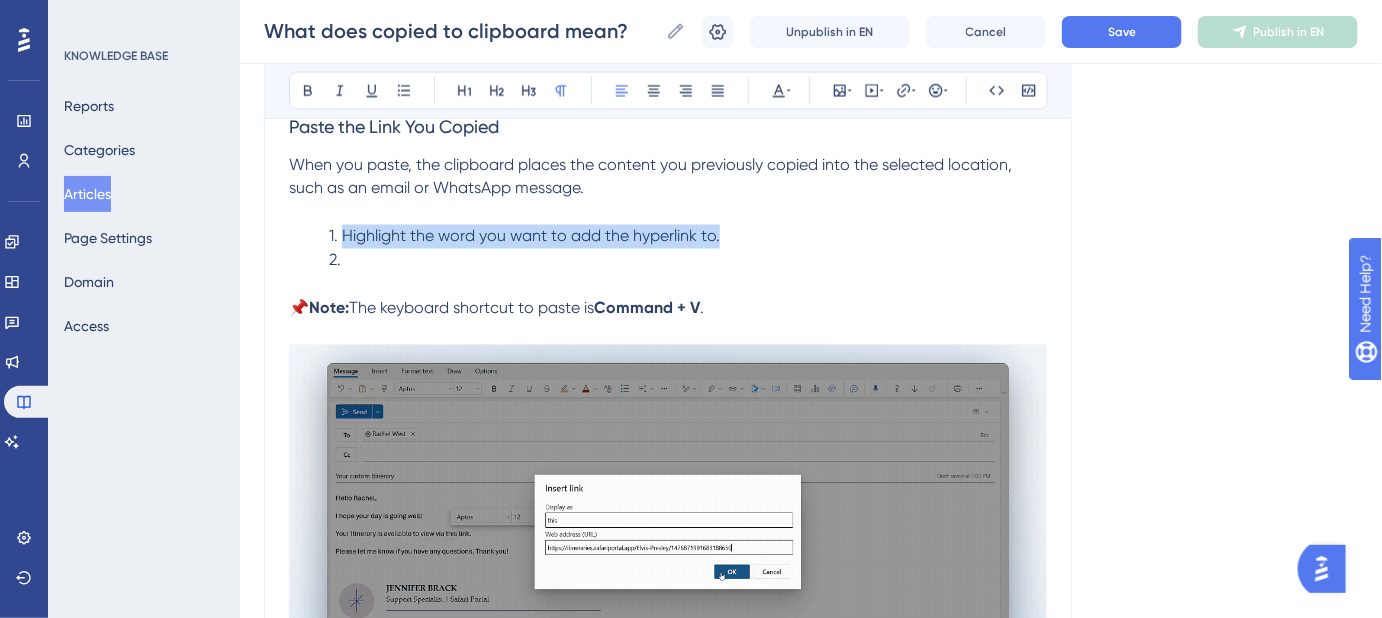 click on "1. Highlight the word you want to add the hyperlink to." at bounding box center (524, 236) 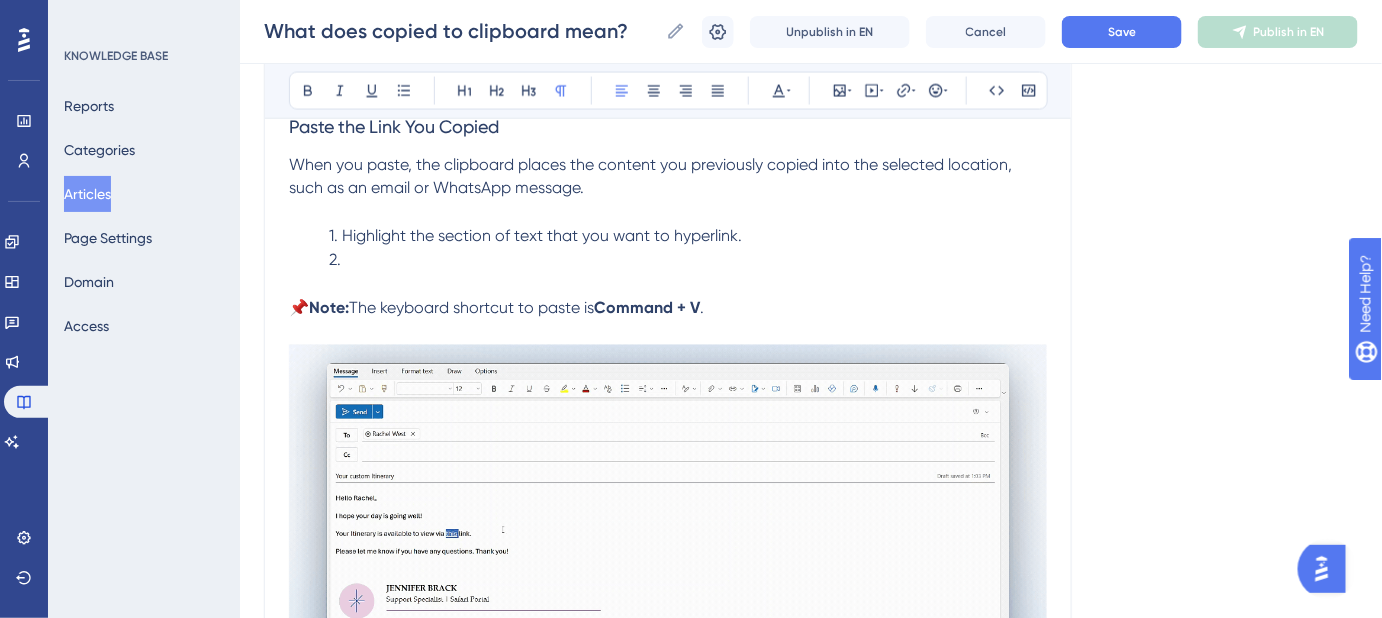click on "2." at bounding box center (668, 261) 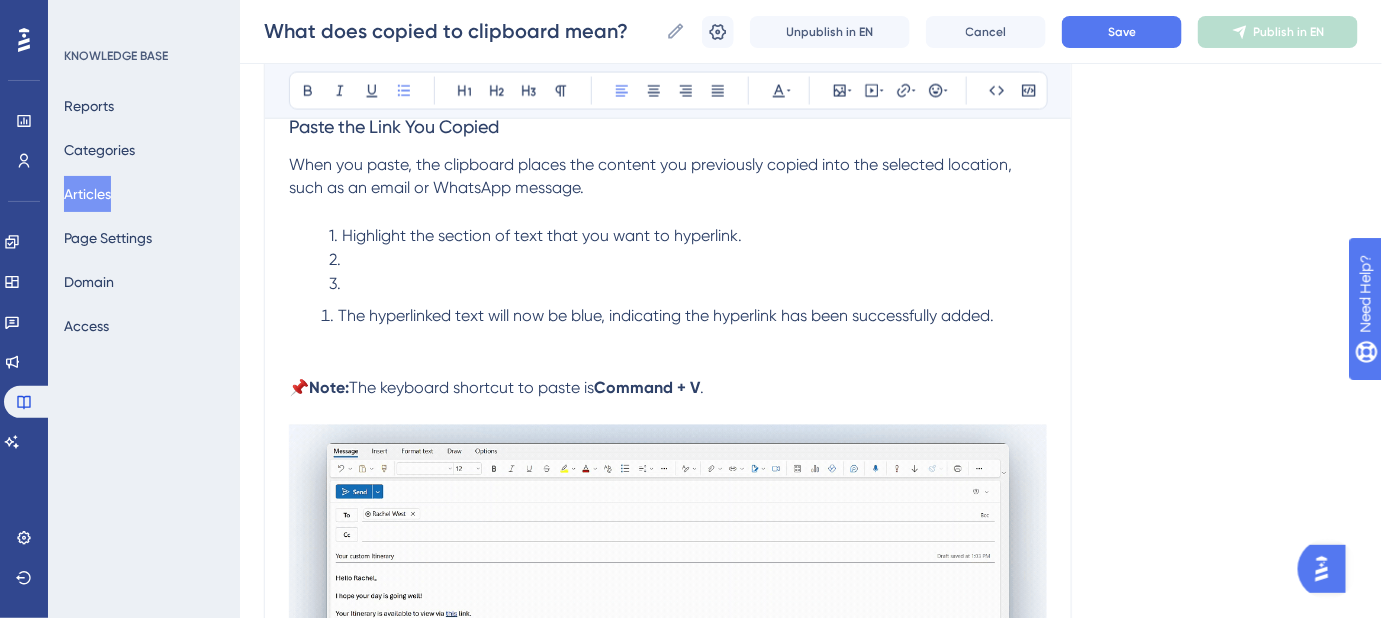 click on "The hyperlinked text will now be blue, indicating the hyperlink has been successfully added." at bounding box center [666, 316] 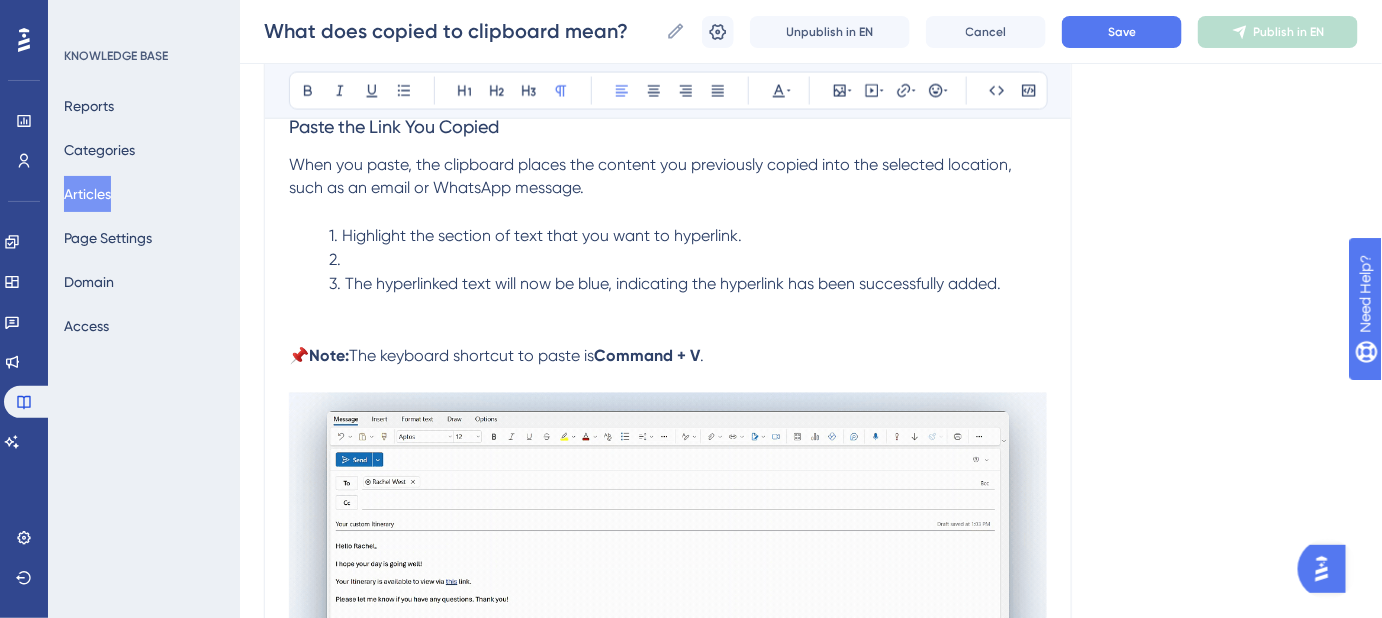 click on "2." at bounding box center [668, 261] 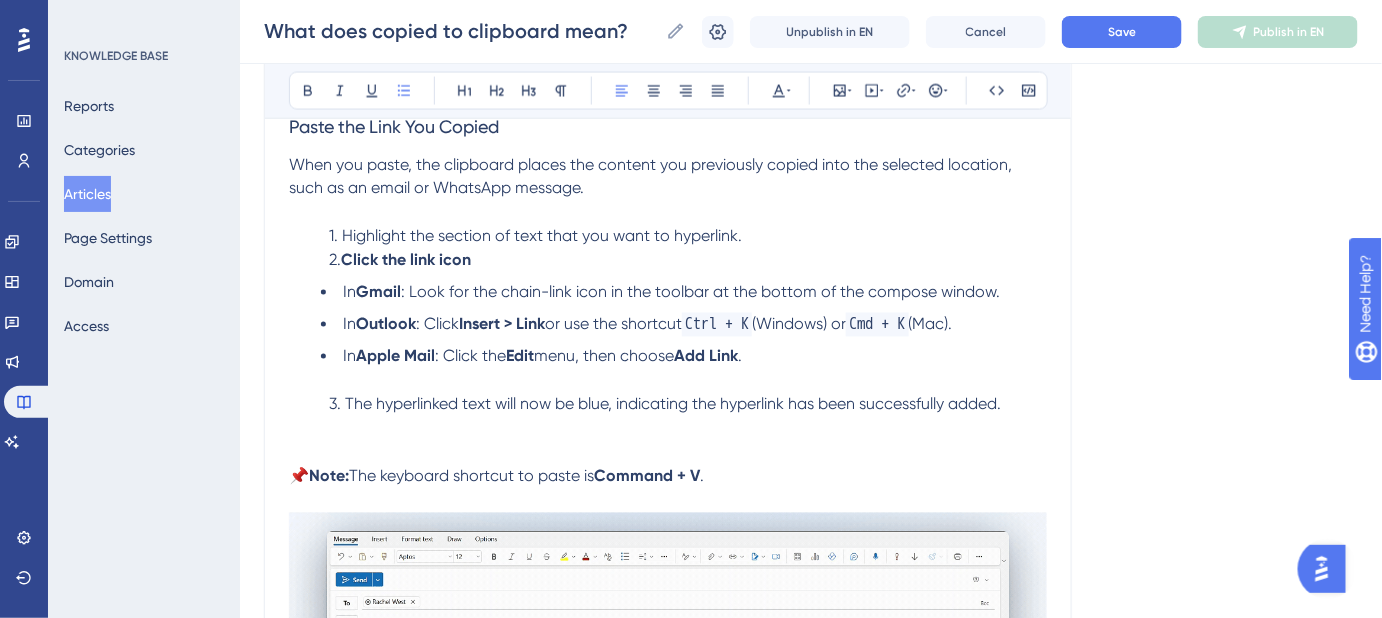 click on "In Gmail : Look for the chain-link icon in the toolbar at the bottom of the compose window." at bounding box center [684, 293] 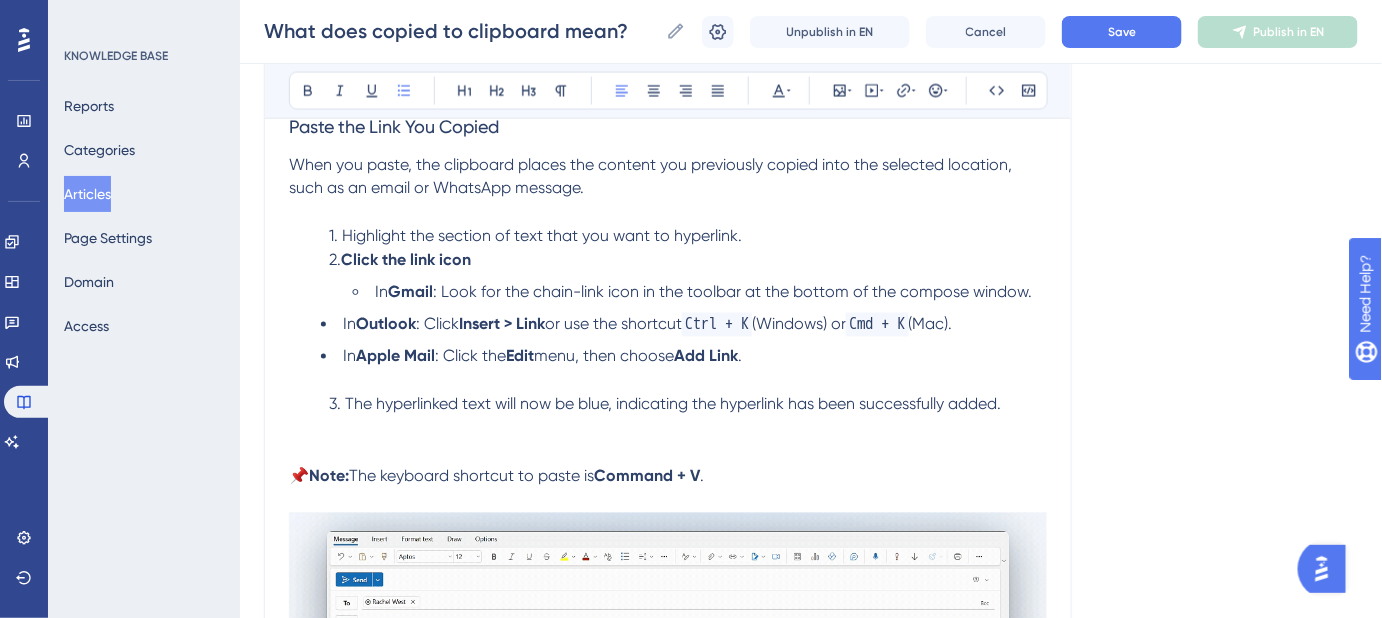 click on "In Outlook : Click Insert > Link or use the shortcut Ctrl + K (Windows) or Cmd + K (Mac)." at bounding box center [684, 325] 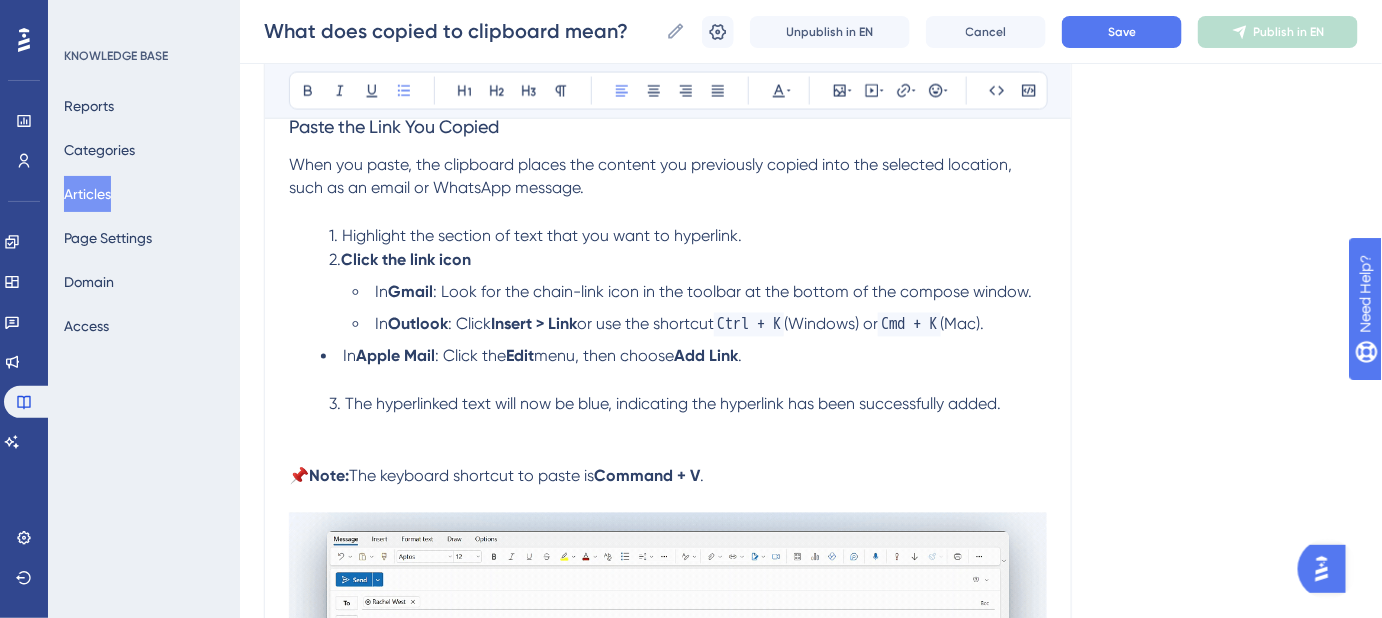 click on "In Apple Mail : Click the Edit menu, then choose Add Link ." at bounding box center (684, 357) 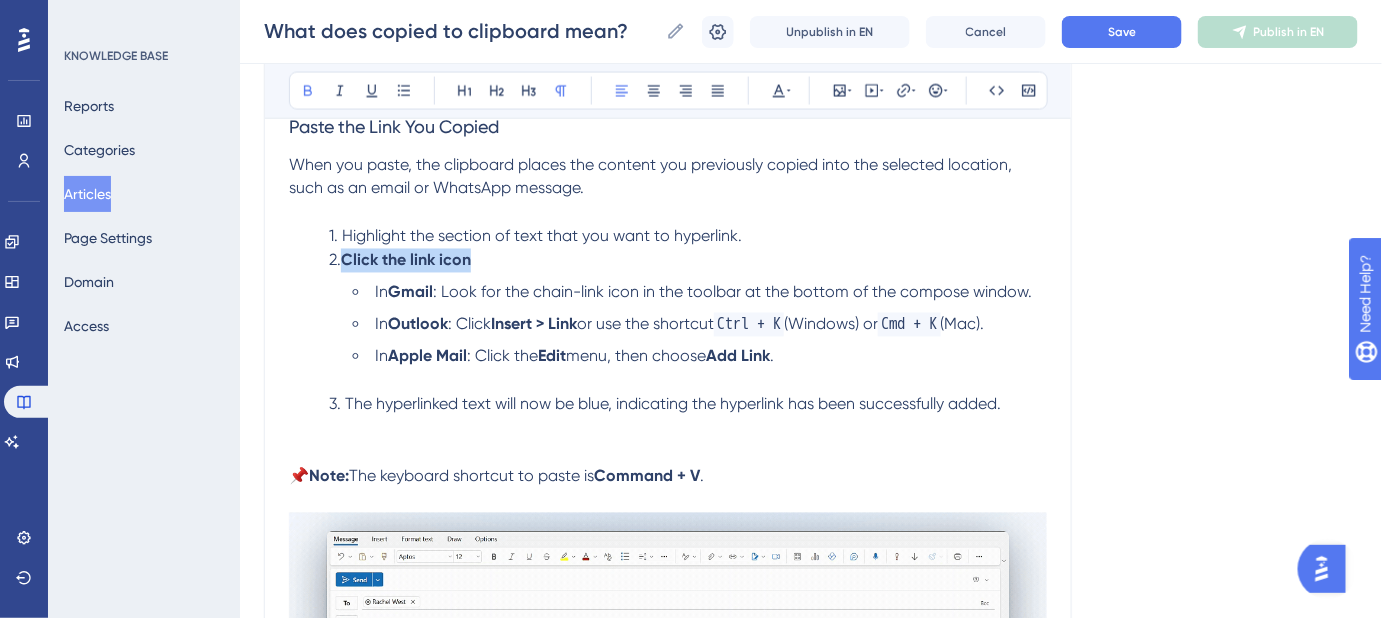 drag, startPoint x: 501, startPoint y: 286, endPoint x: 348, endPoint y: 287, distance: 153.00327 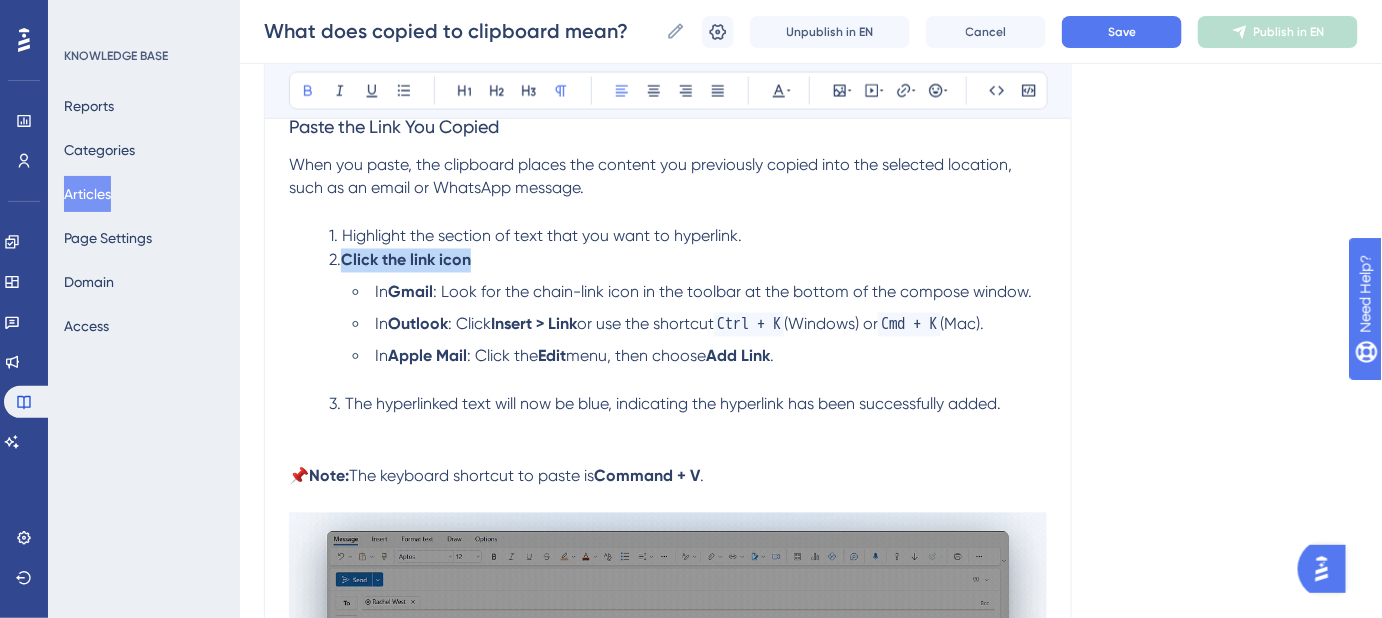 click on "2. Click the link icon" at bounding box center [668, 261] 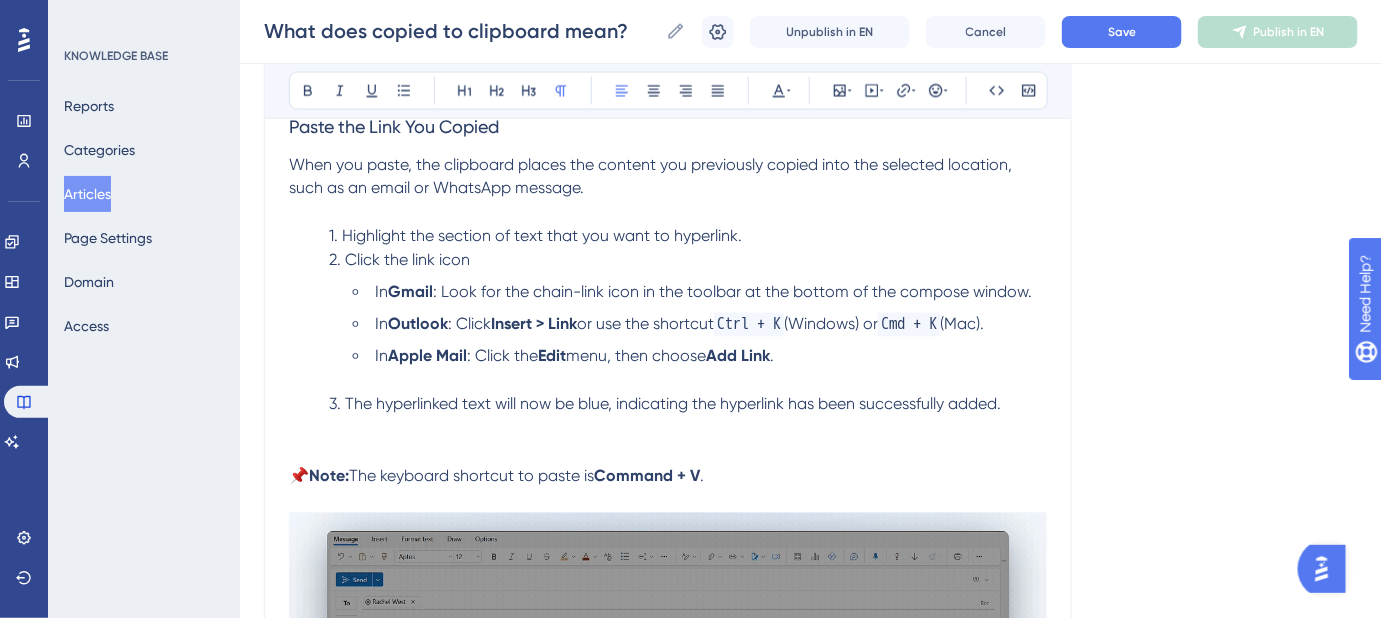 click on "3. The hyperlinked text will now be blue, indicating the hyperlink has been successfully added." at bounding box center (665, 404) 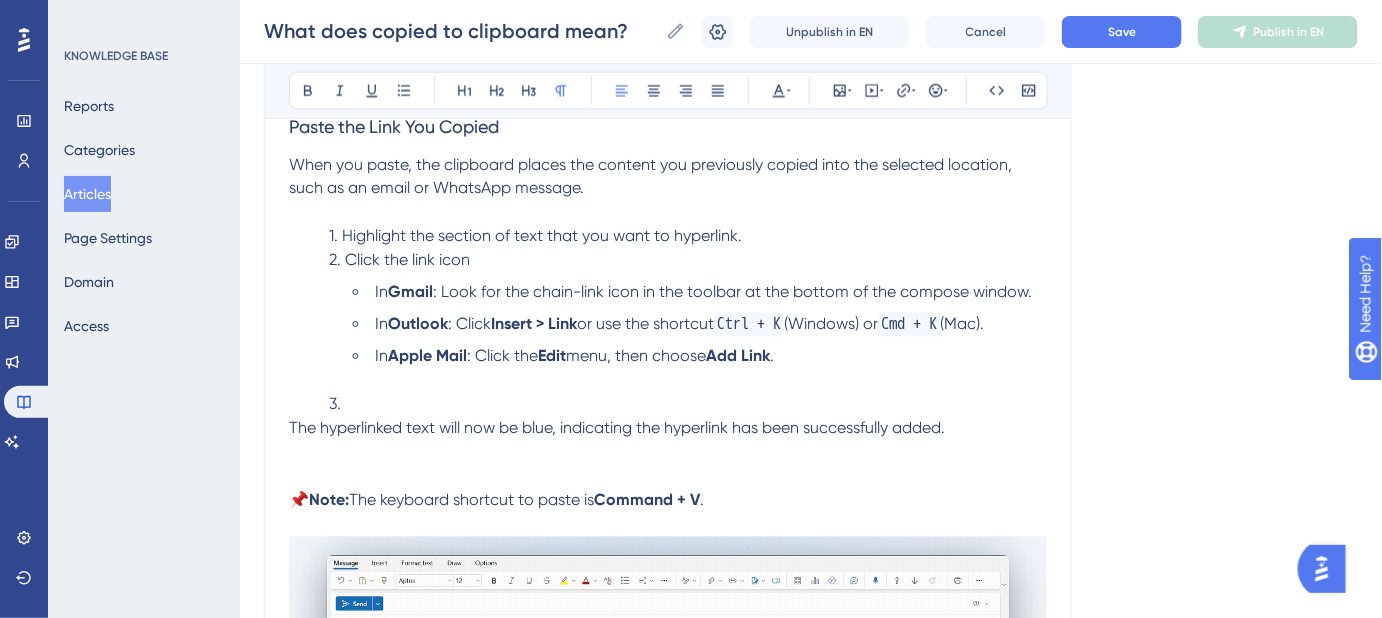 click on "3." at bounding box center (668, 405) 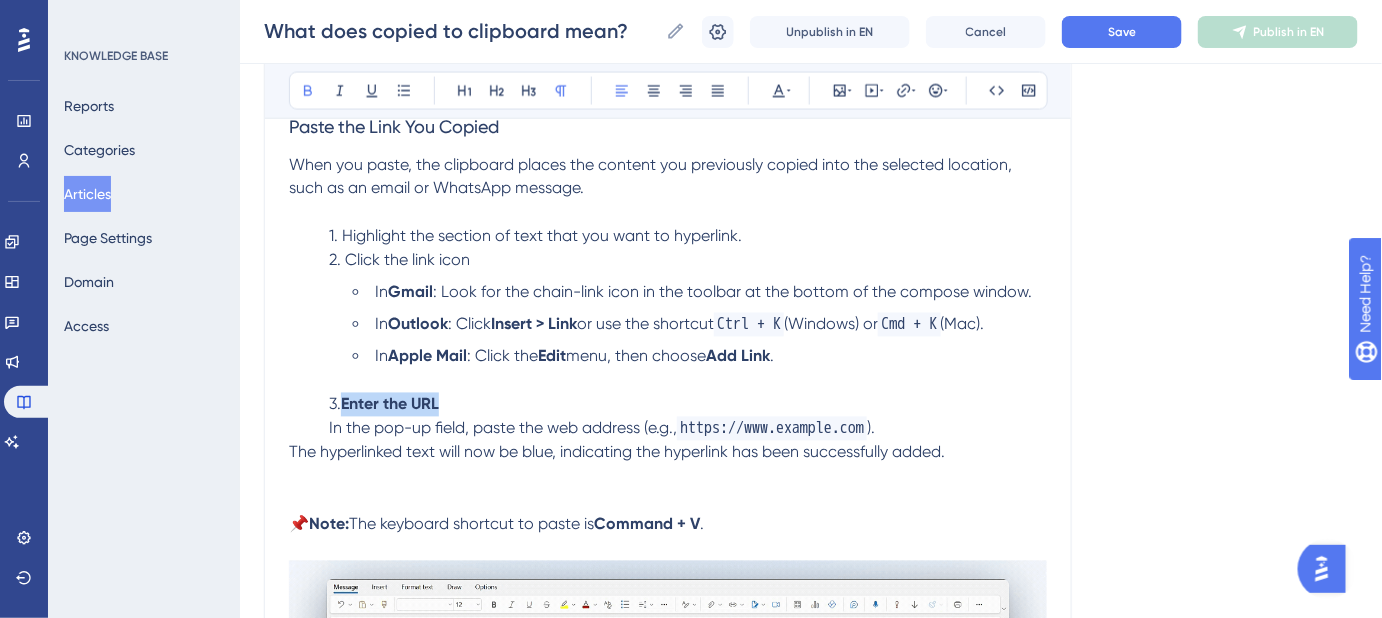 drag, startPoint x: 452, startPoint y: 422, endPoint x: 343, endPoint y: 431, distance: 109.370926 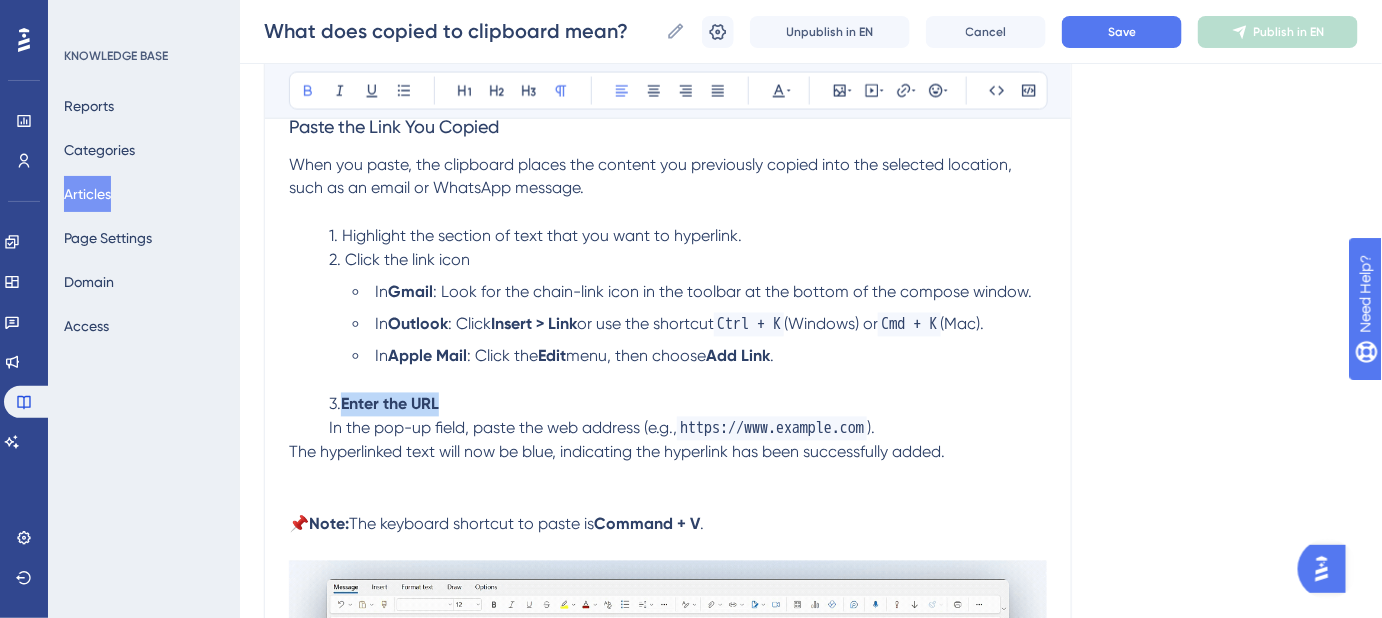 click on "3. Enter the URL In the pop-up field, paste the web address (e.g., https://www.example.com)." at bounding box center [668, 417] 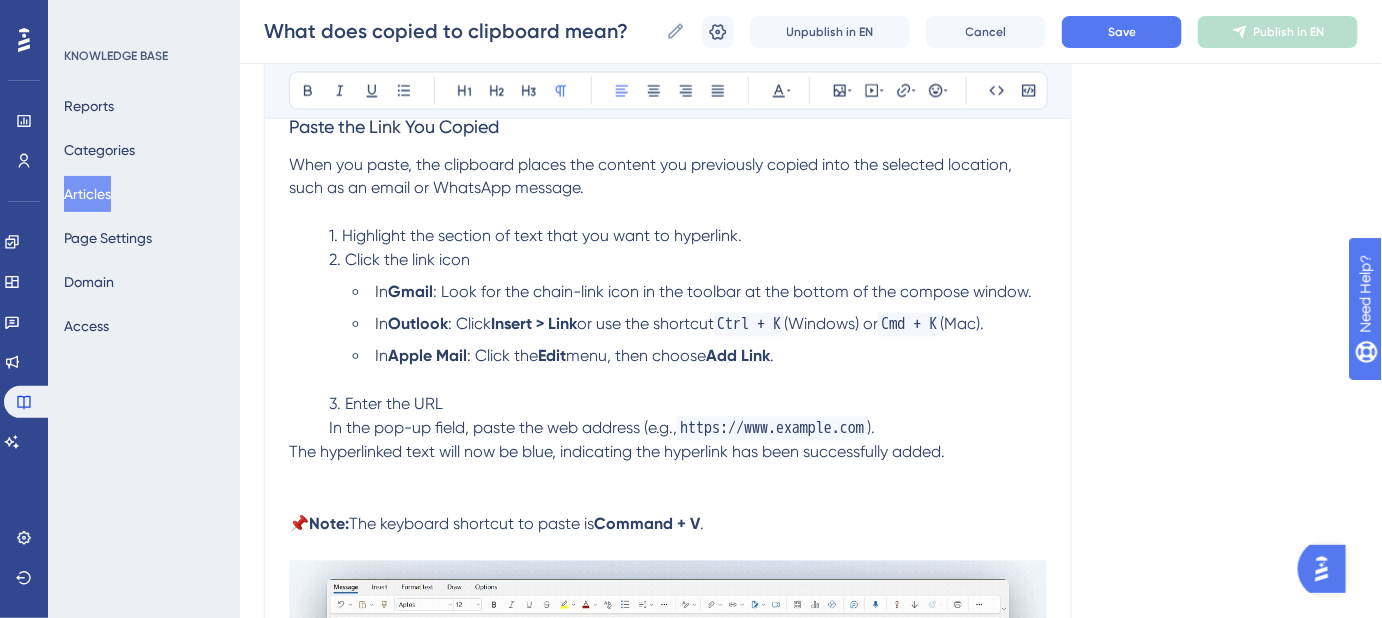 click on "3. Enter the URL In the pop-up field, paste the web address (e.g., https://www.example.com )." at bounding box center (668, 417) 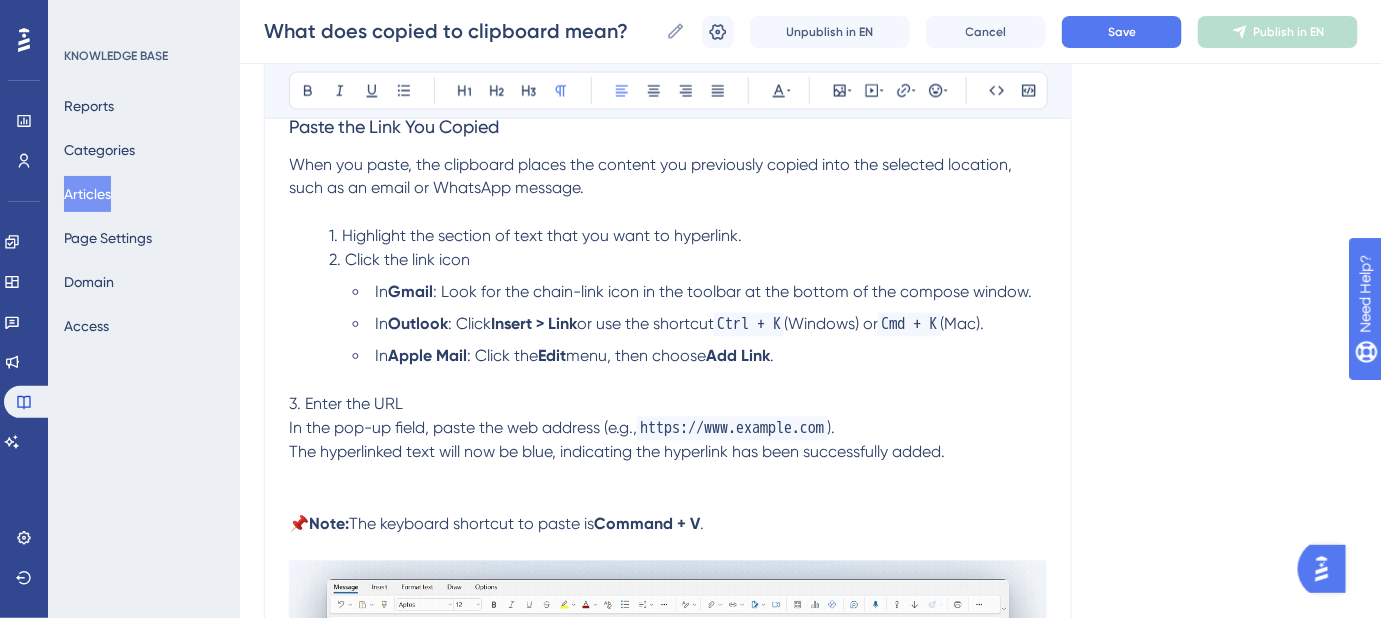 click on "3. Enter the URL" at bounding box center [346, 404] 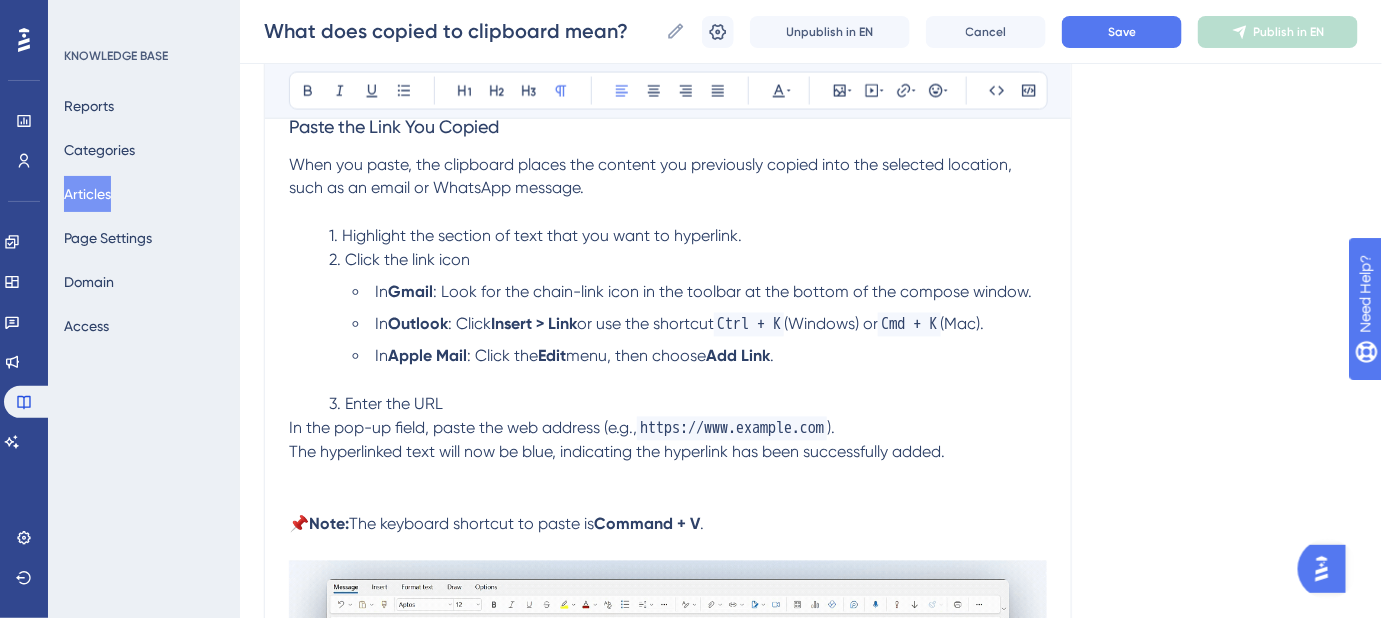 click on "What does copied to clipboard mean? What it means and what to do next. Bold Italic Underline Bullet Point Heading 1 Heading 2 Heading 3 Normal Align Left Align Center Align Right Align Justify Text Color Insert Image Embed Video Hyperlink Emojis Code Code Block After creating an Itinerary , Lookbook , or Guest Portal , you will want to share the proposal with your client. When you click Copy , you will see a message in the lower right-hand corner of your screen that says, The link has been copied to your clipboard . What is a Clipboard? A clipboard is a temporary virtual space on your device that stores items or links you've copied or cut. While you can't see the clipboard itself, it enables you to transfer content to another location, like a document or email. When you see the message copied to clipboard Paste the Link You Copied When you paste, the clipboard places the content you previously copied into the selected location, such as an email or WhatsApp message. 2. Click the link icon In Gmail" at bounding box center (668, 76) 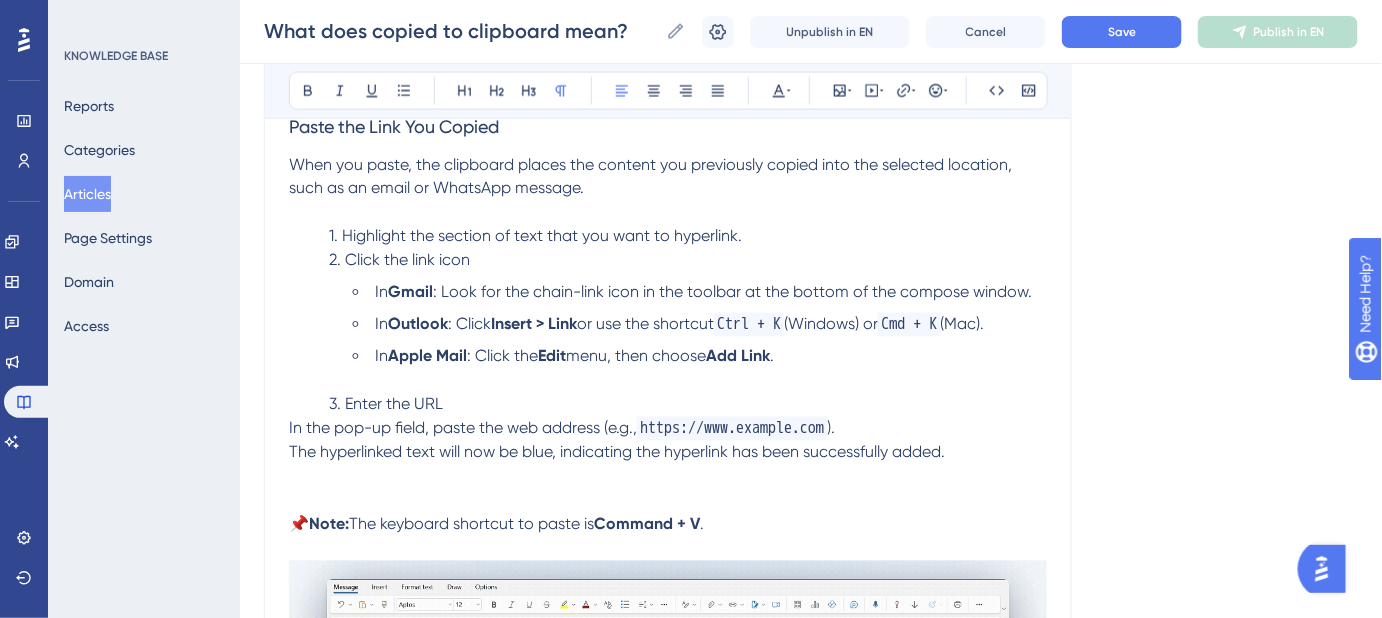 click on "In the pop-up field, paste the web address (e.g.," at bounding box center (463, 428) 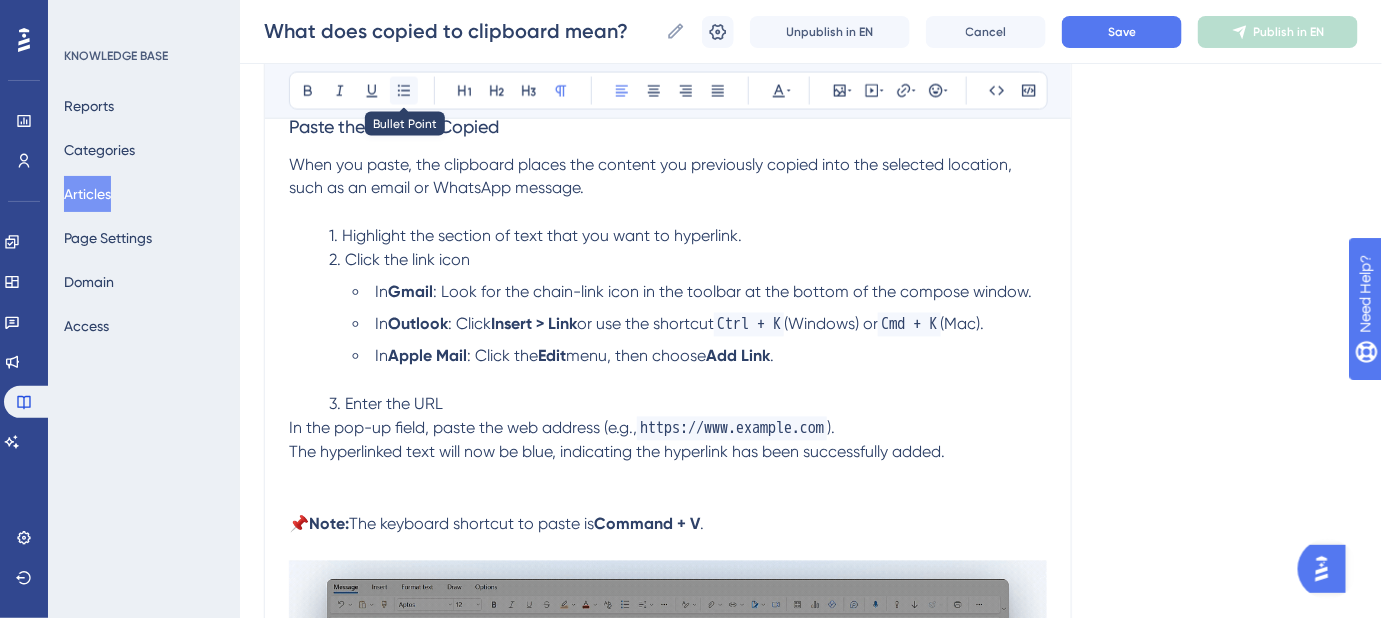 click at bounding box center (404, 91) 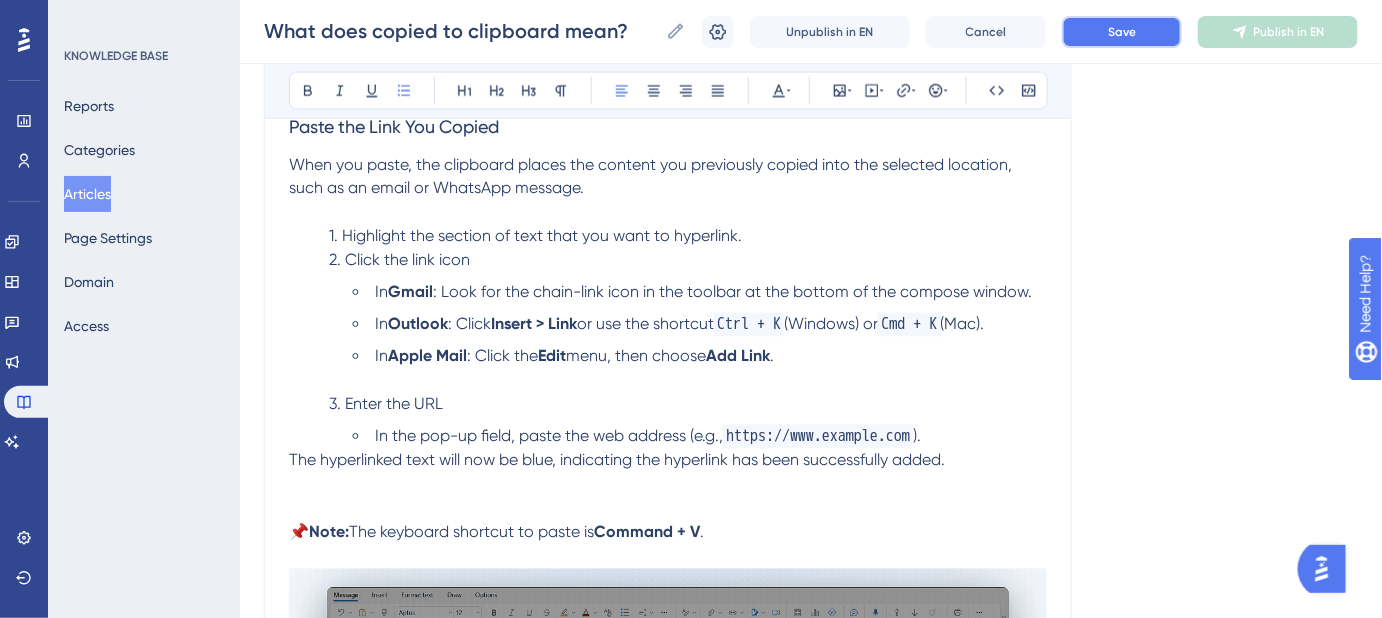 click on "Save" at bounding box center (1122, 32) 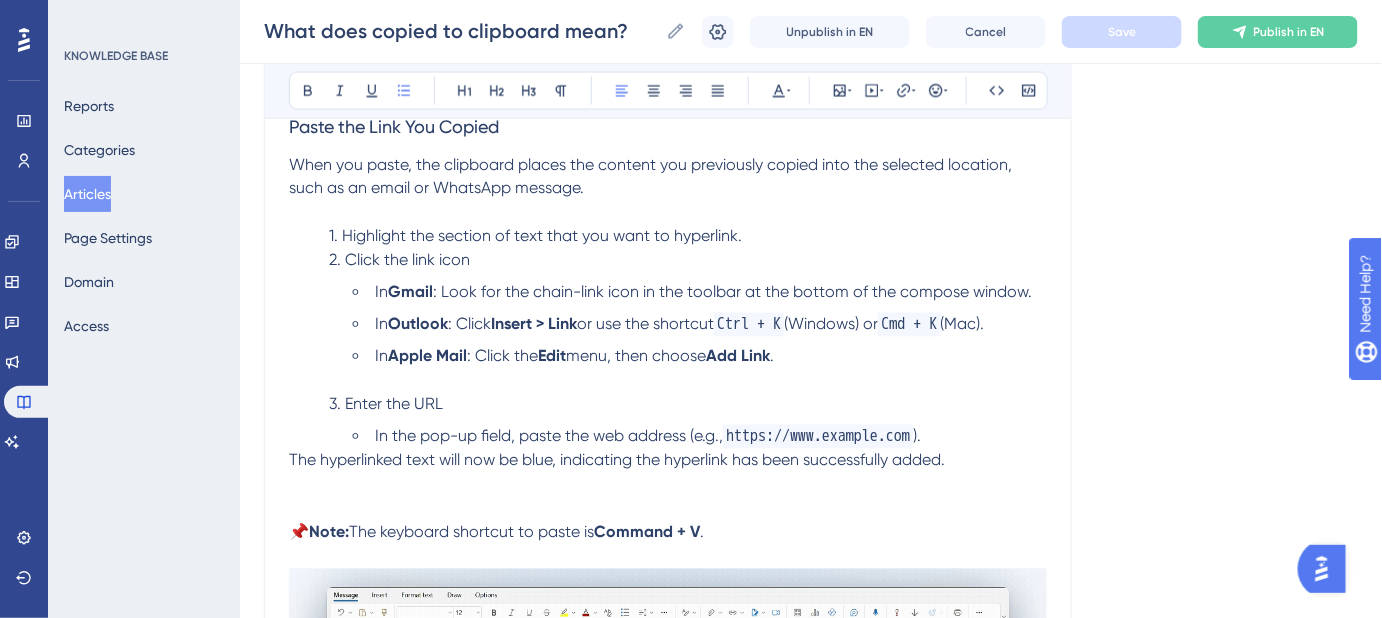 click on "In the pop-up field, paste the web address (e.g., https://www.example.com )." at bounding box center (700, 437) 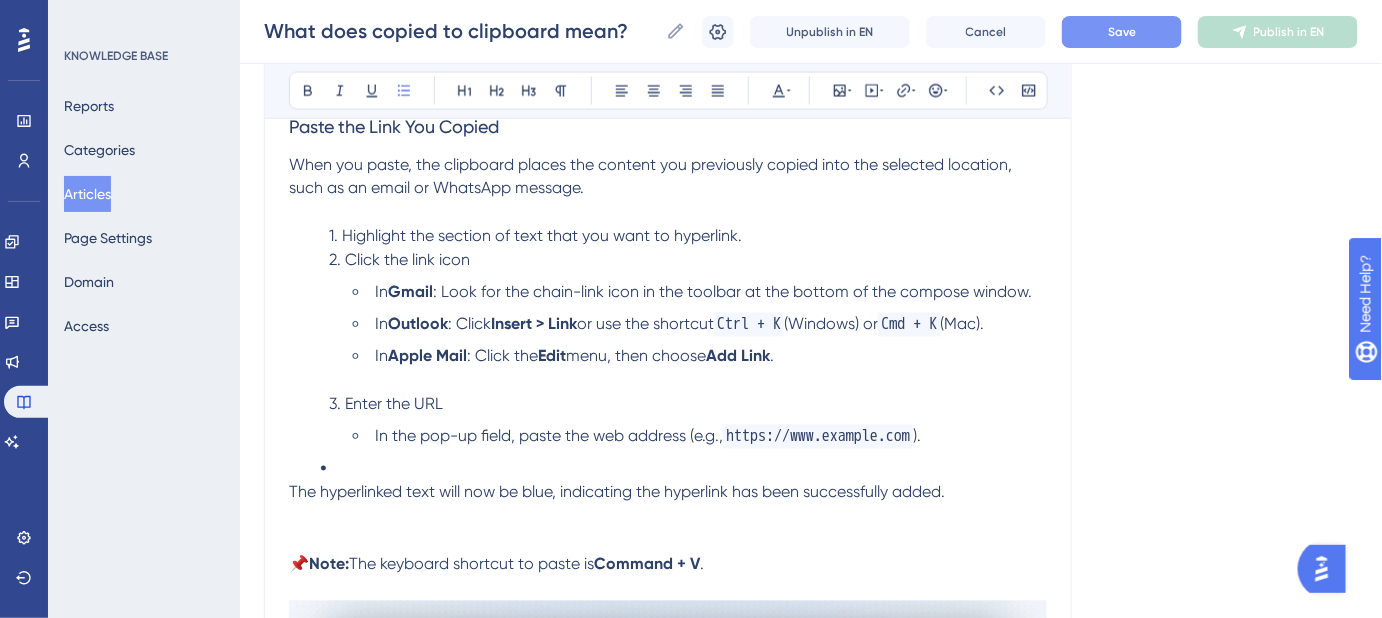 click at bounding box center [668, 213] 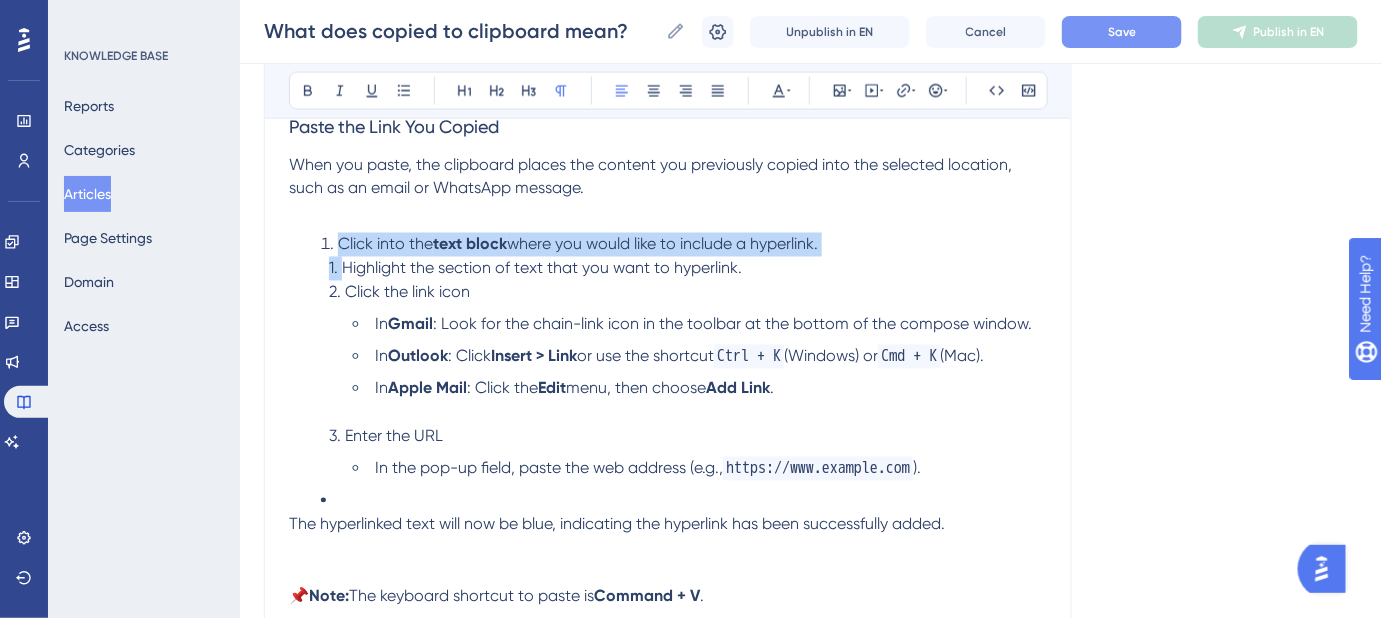 drag, startPoint x: 340, startPoint y: 286, endPoint x: 337, endPoint y: 266, distance: 20.22375 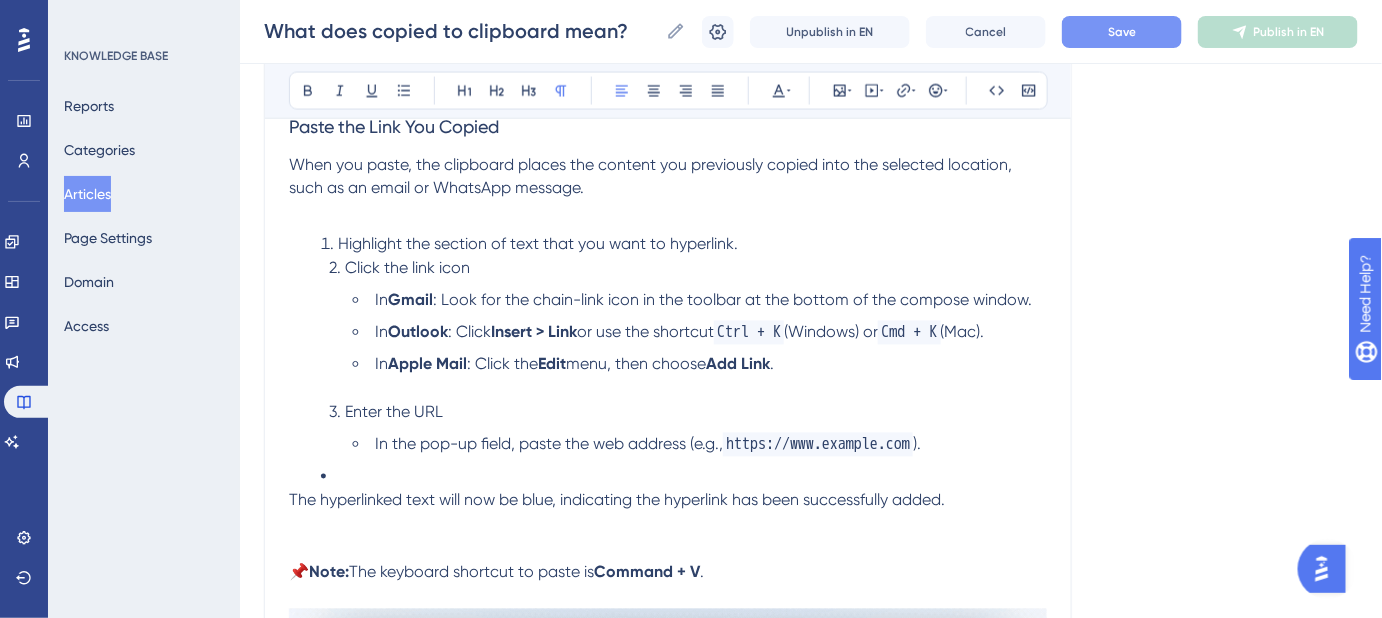 click on "2. Click the link icon" at bounding box center (399, 268) 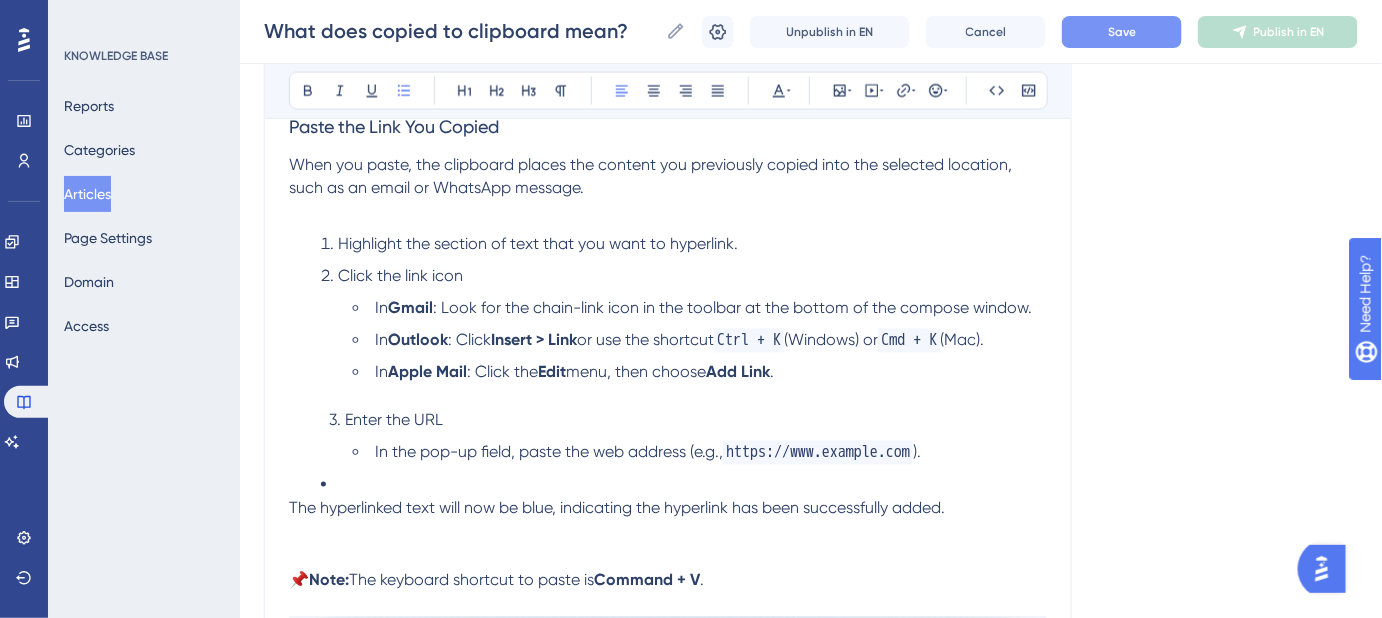 click on "In" at bounding box center [381, 308] 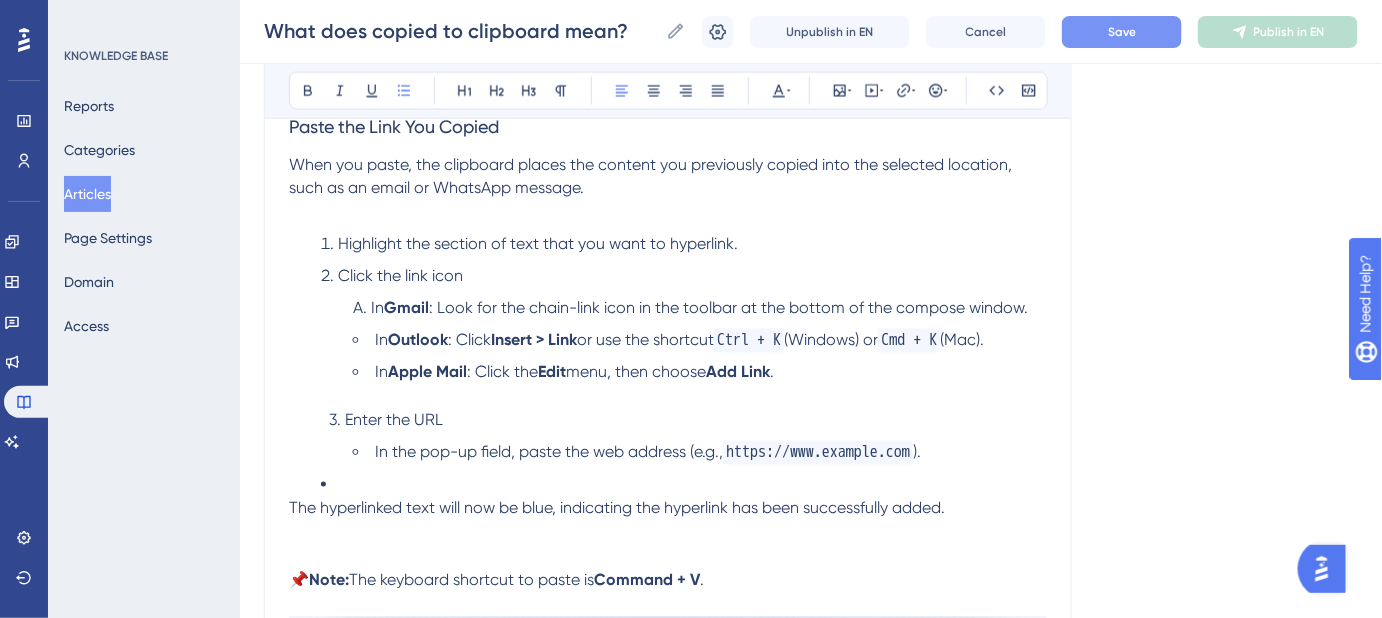 click on "In" at bounding box center [381, 340] 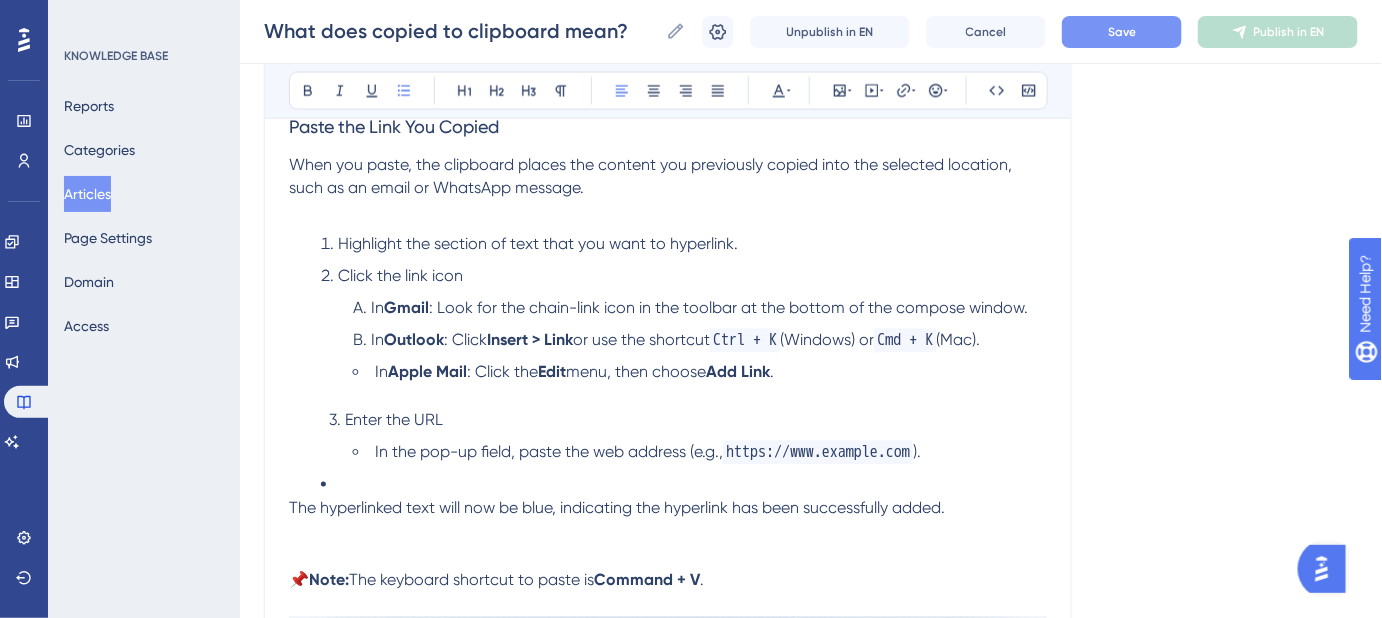 click on "In Apple Mail : Click the Edit menu, then choose Add Link ." at bounding box center [700, 373] 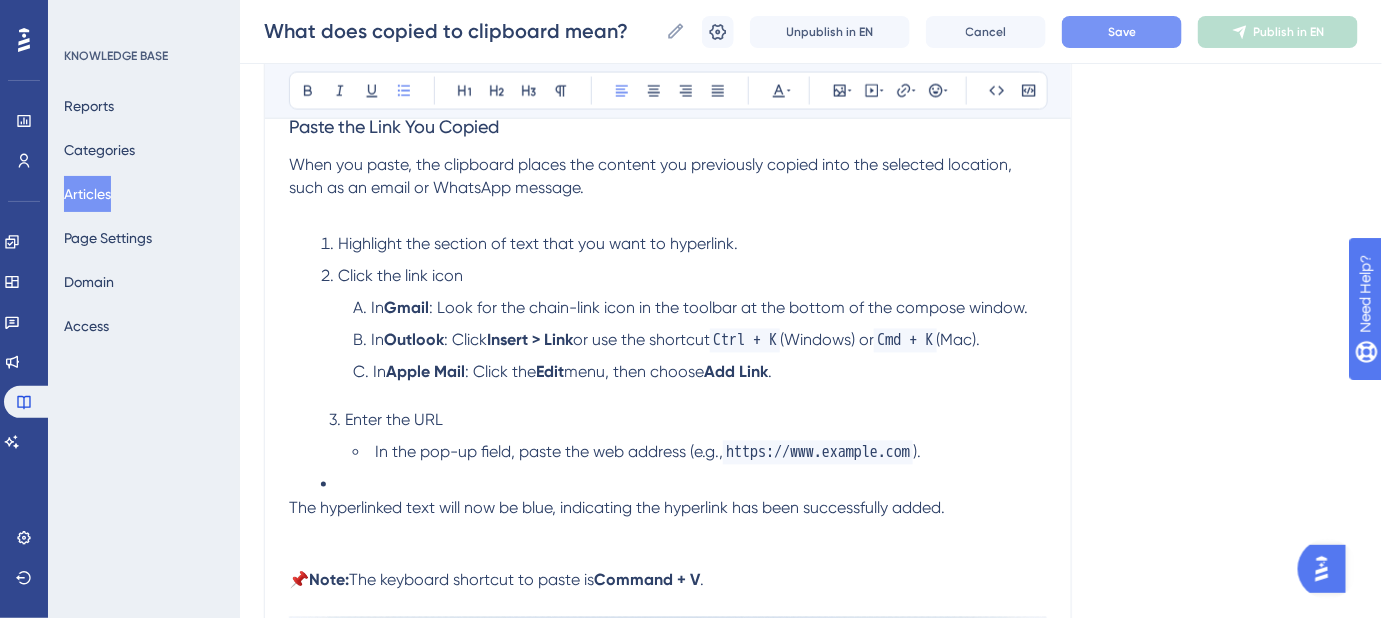 click on "3. Enter the URL" at bounding box center (386, 420) 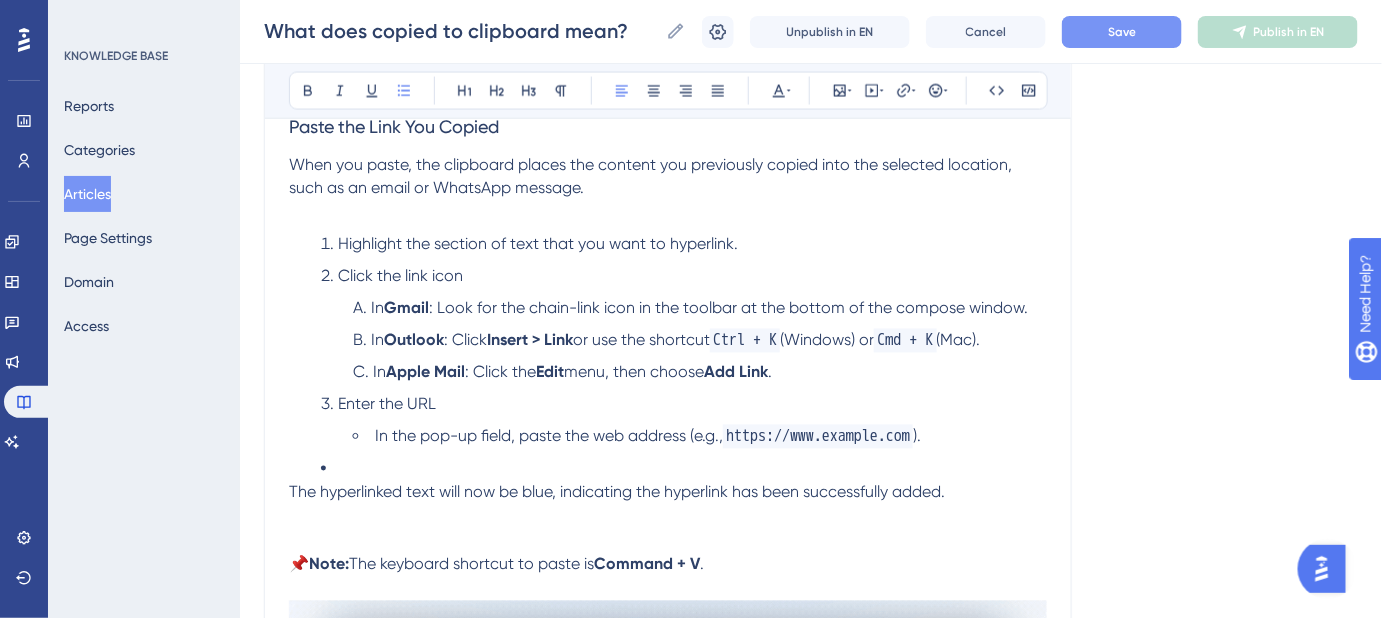 drag, startPoint x: 372, startPoint y: 458, endPoint x: 384, endPoint y: 455, distance: 12.369317 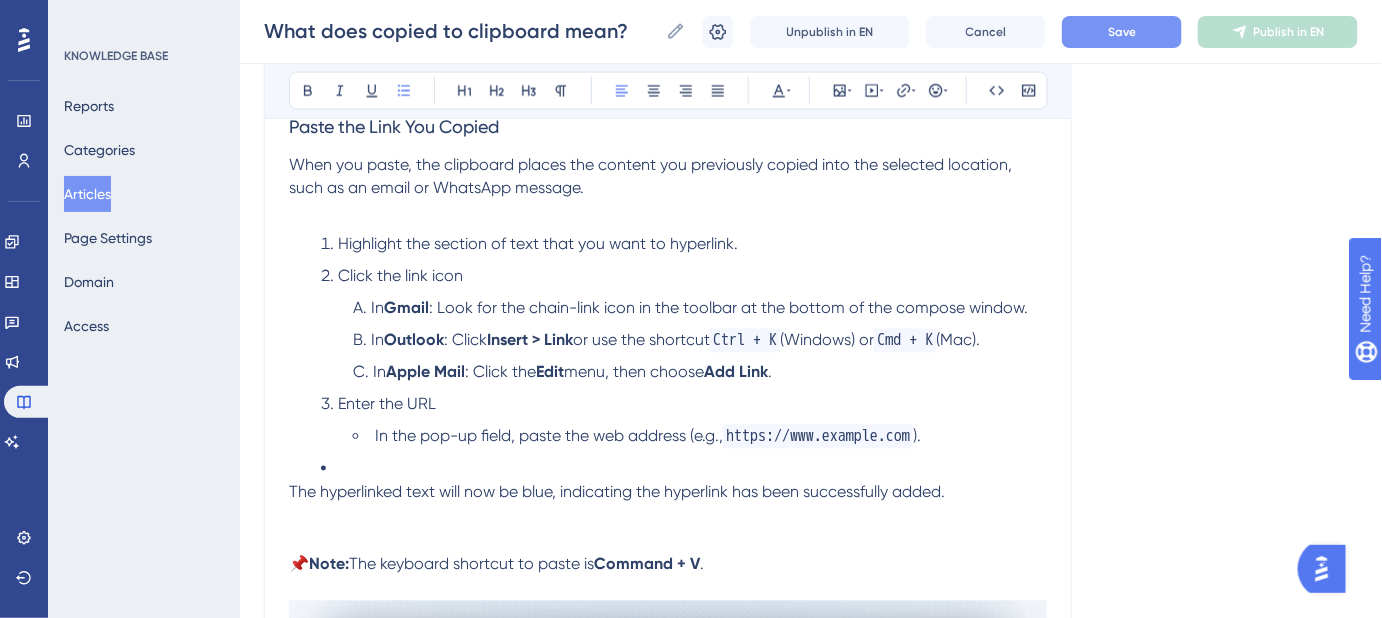 click on "In the pop-up field, paste the web address (e.g., https://www.example.com )." at bounding box center (700, 437) 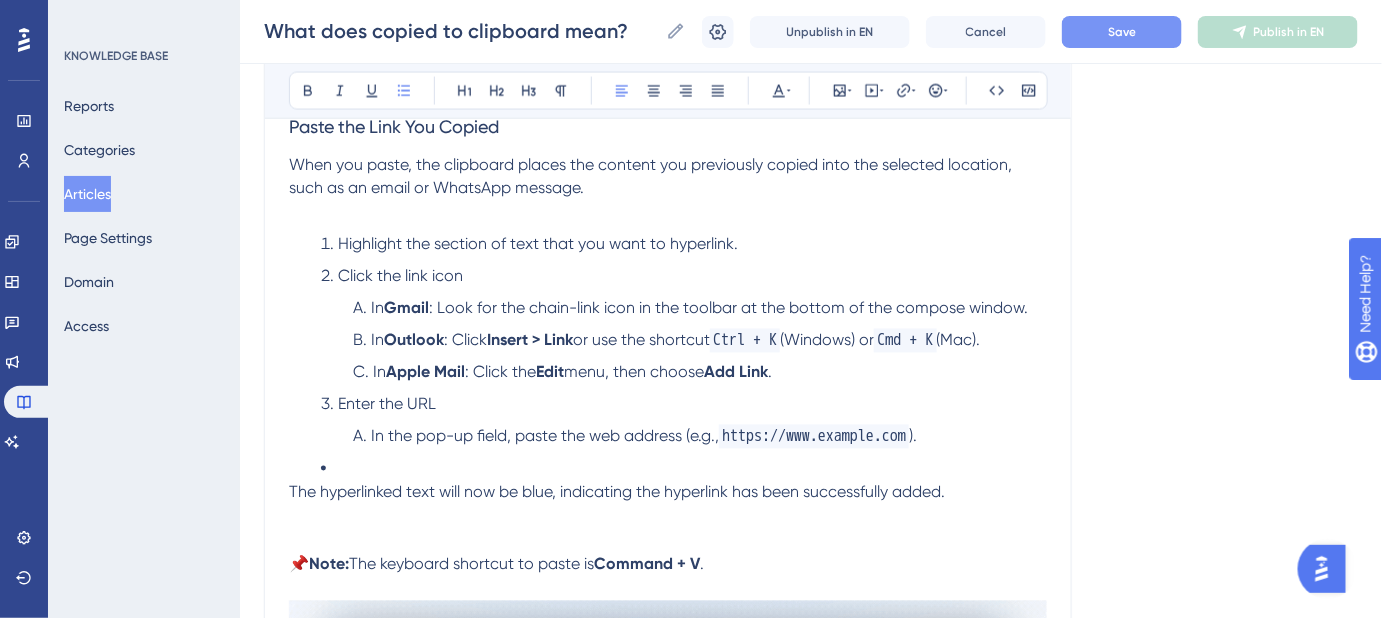 click at bounding box center (684, 469) 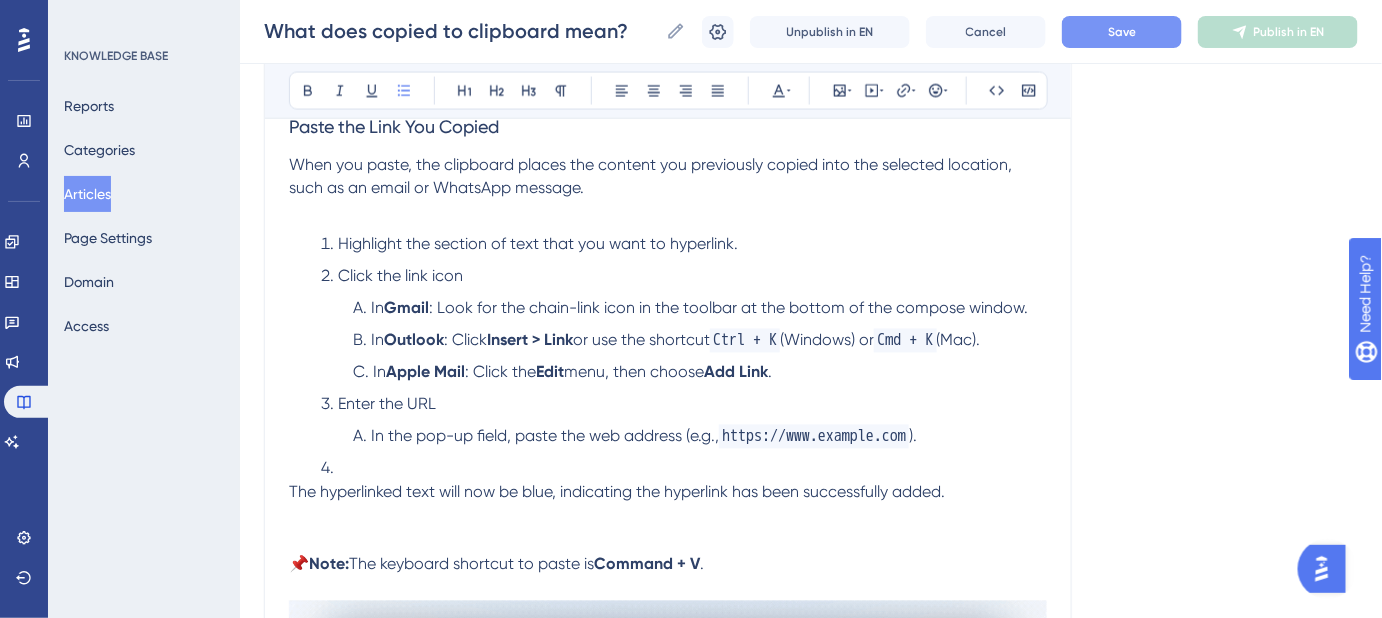click at bounding box center [684, 469] 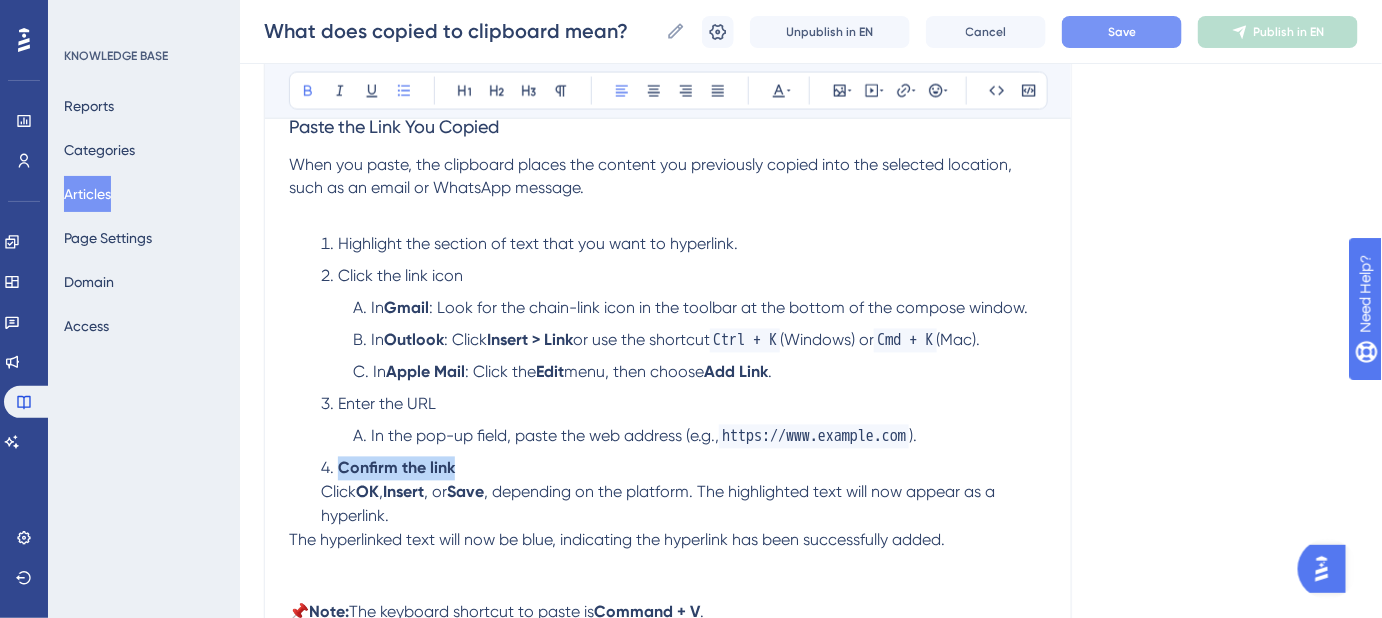 drag, startPoint x: 461, startPoint y: 490, endPoint x: 341, endPoint y: 490, distance: 120 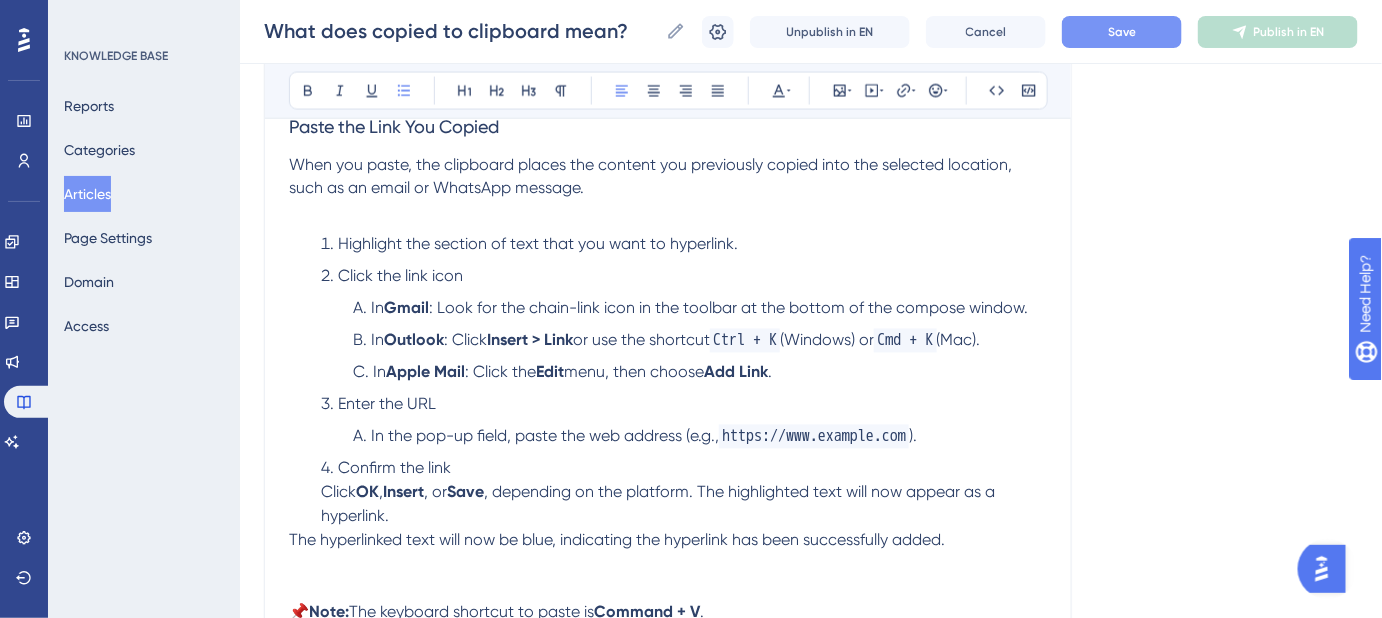 click on "Click" at bounding box center [338, 492] 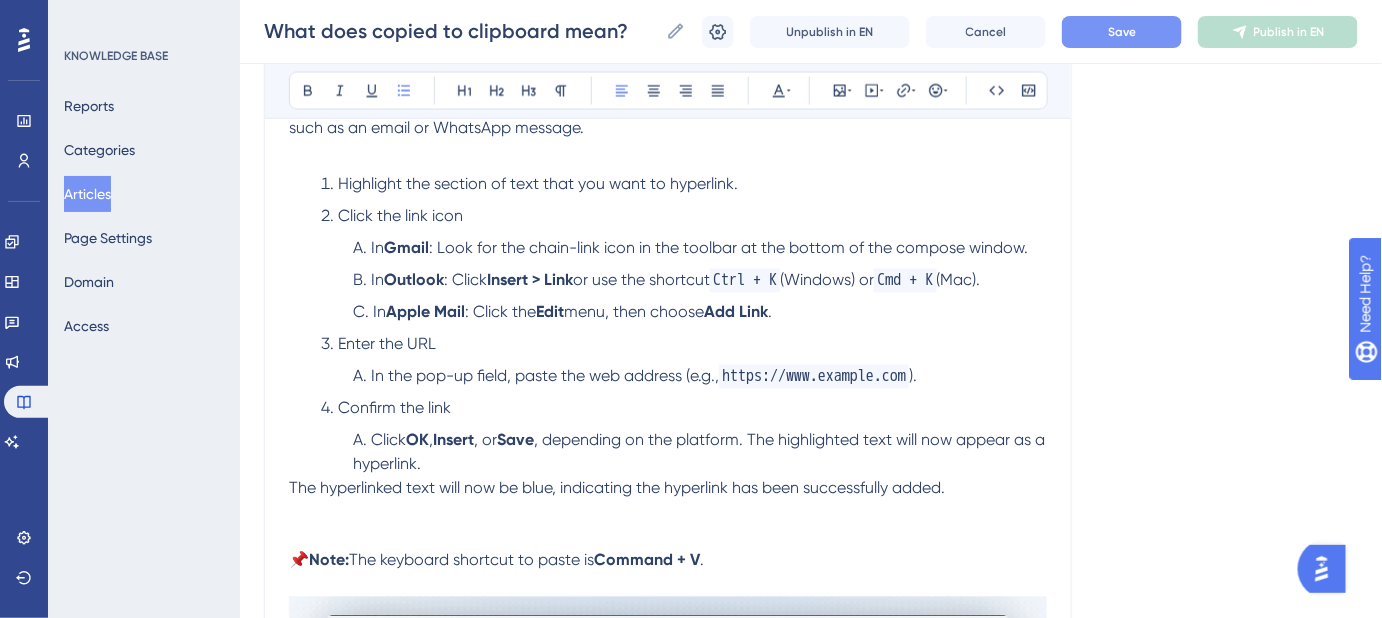 scroll, scrollTop: 1177, scrollLeft: 0, axis: vertical 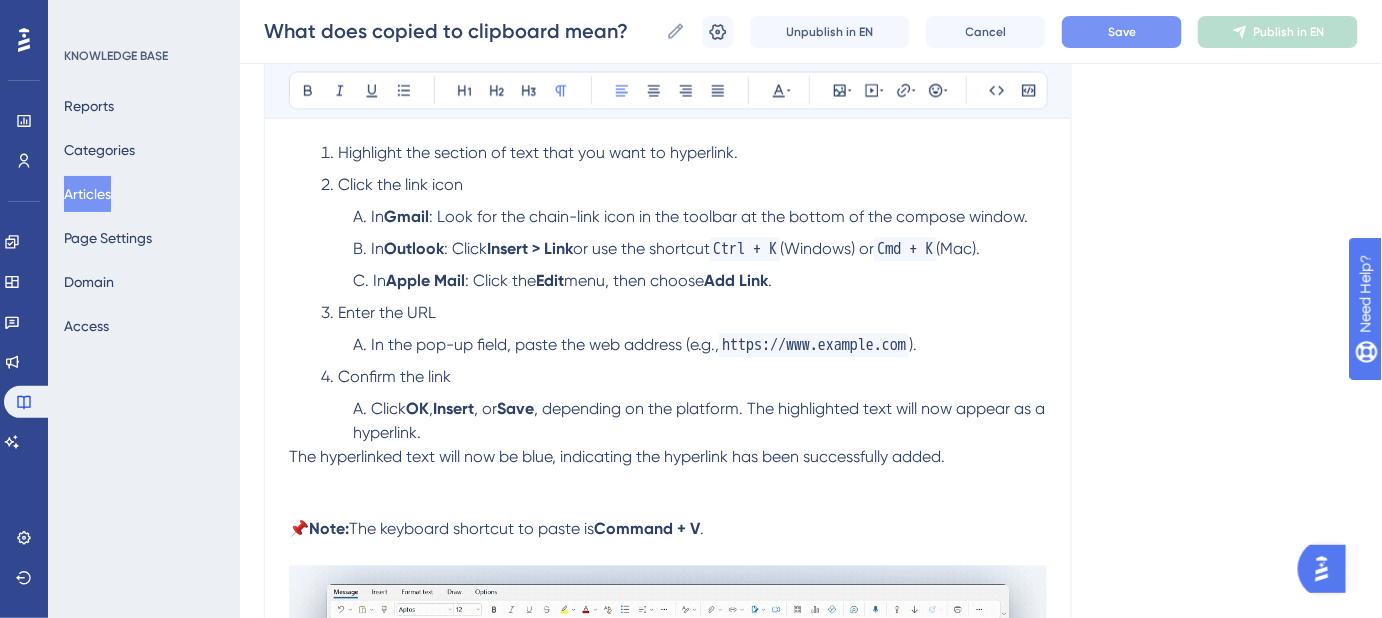 click on "The hyperlinked text will now be blue, indicating the hyperlink has been successfully added." at bounding box center (617, 457) 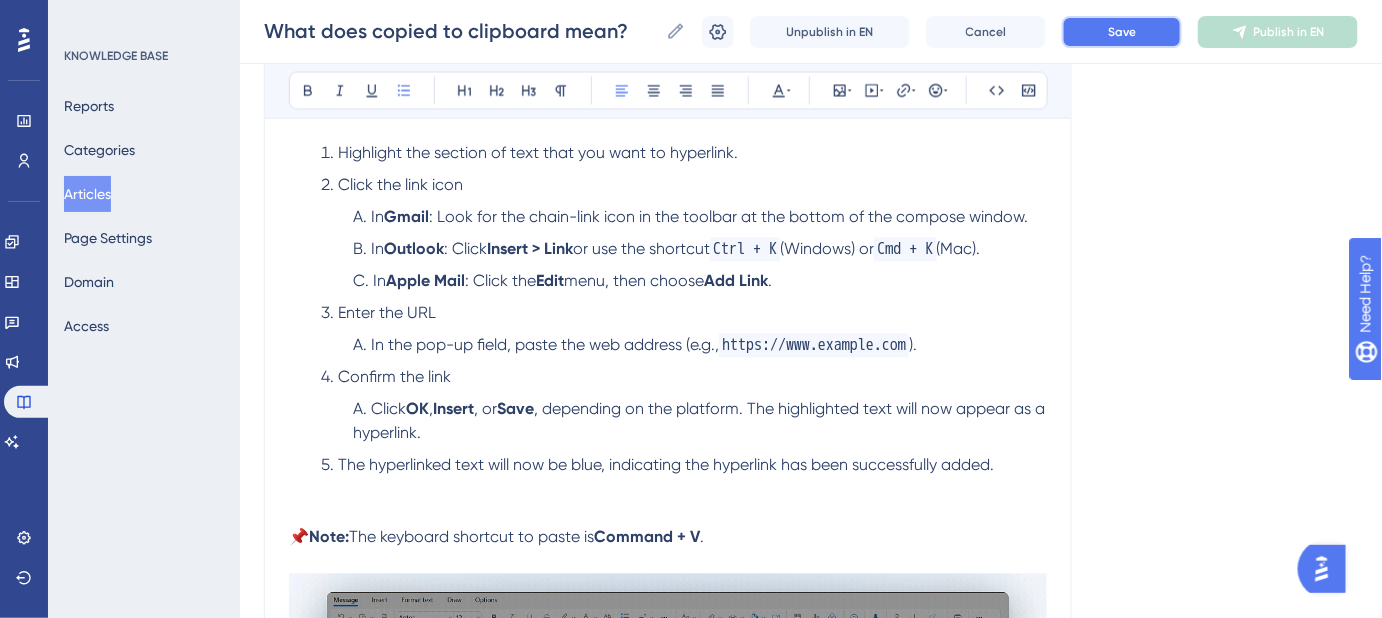 click on "Save" at bounding box center (1122, 32) 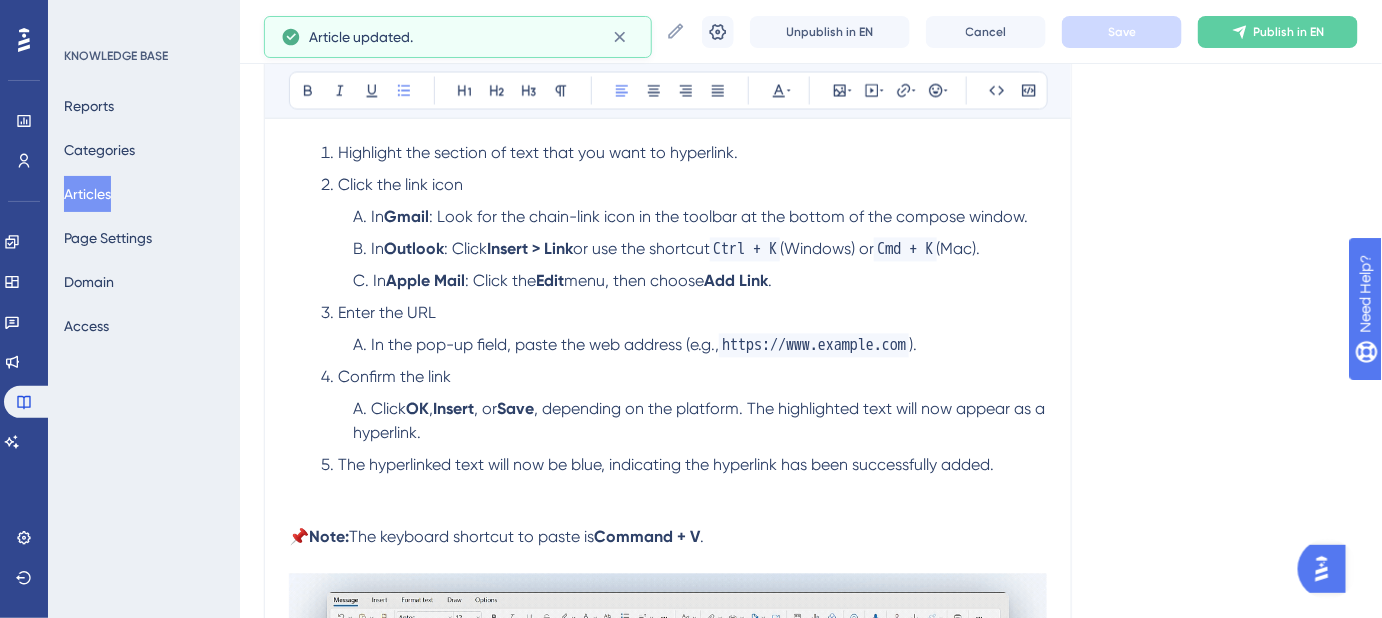 click on "The hyperlinked text will now be blue, indicating the hyperlink has been successfully added." at bounding box center (684, 466) 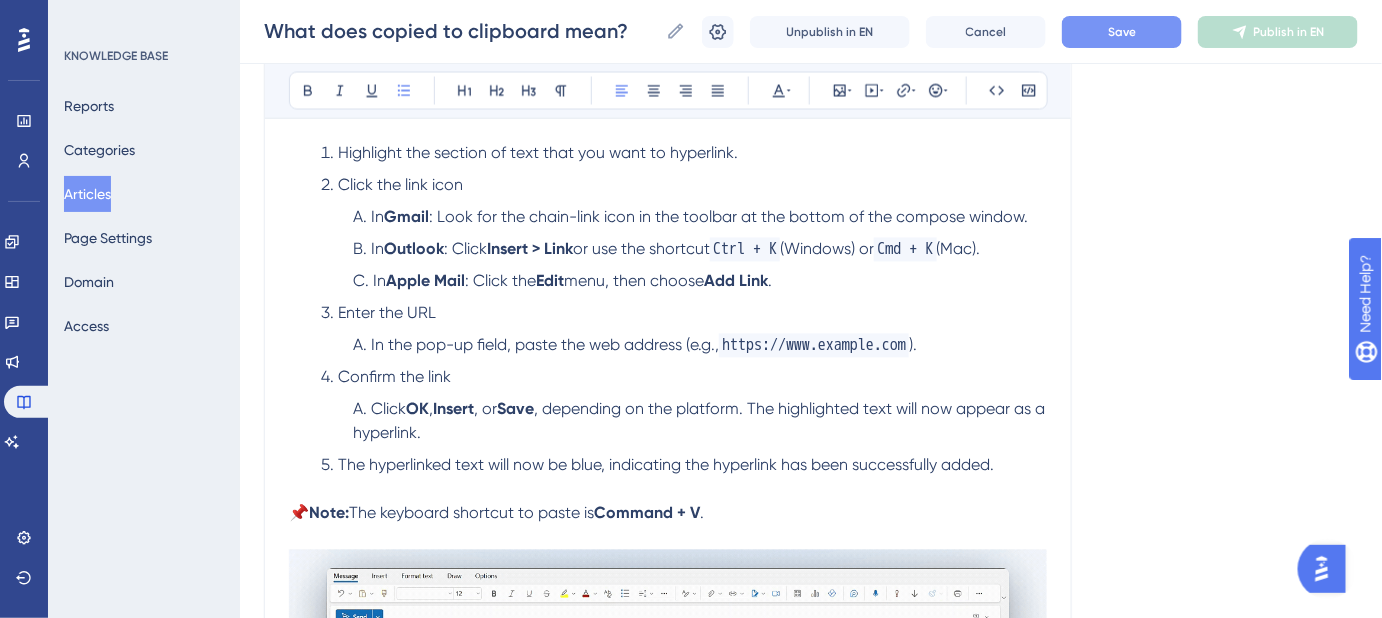 click on "Save" at bounding box center (1122, 32) 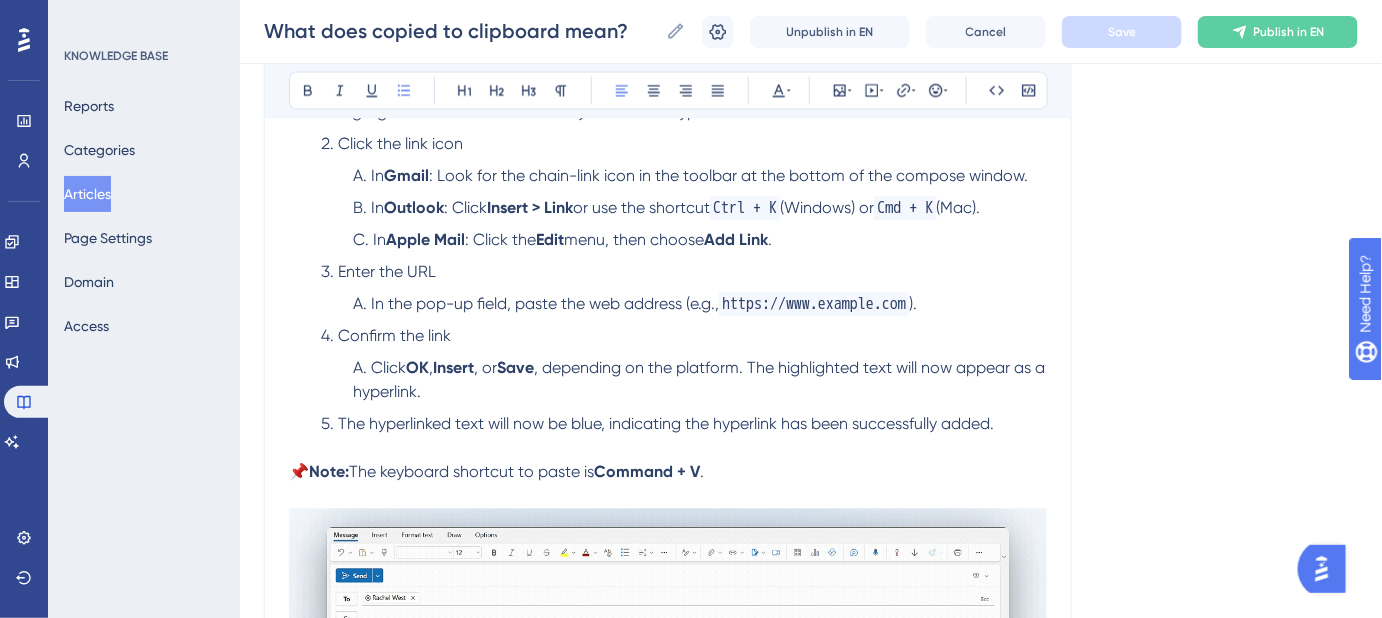scroll, scrollTop: 1177, scrollLeft: 0, axis: vertical 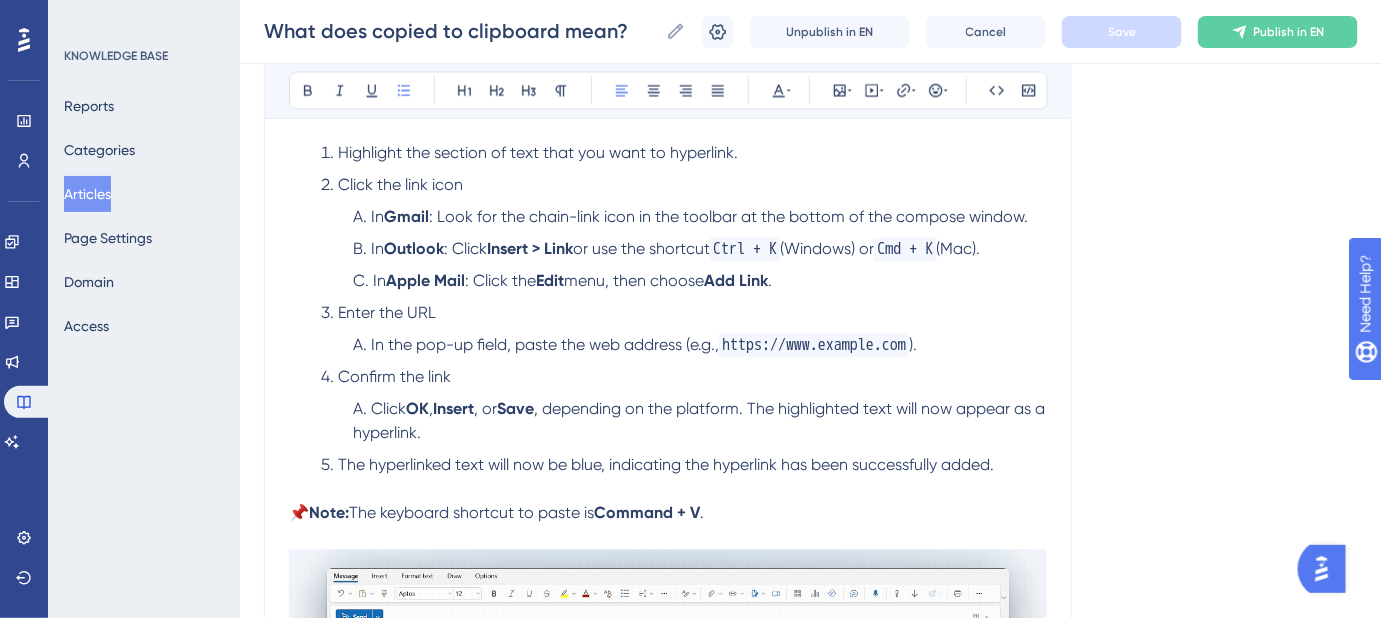 click on "Click the link icon" at bounding box center [400, 185] 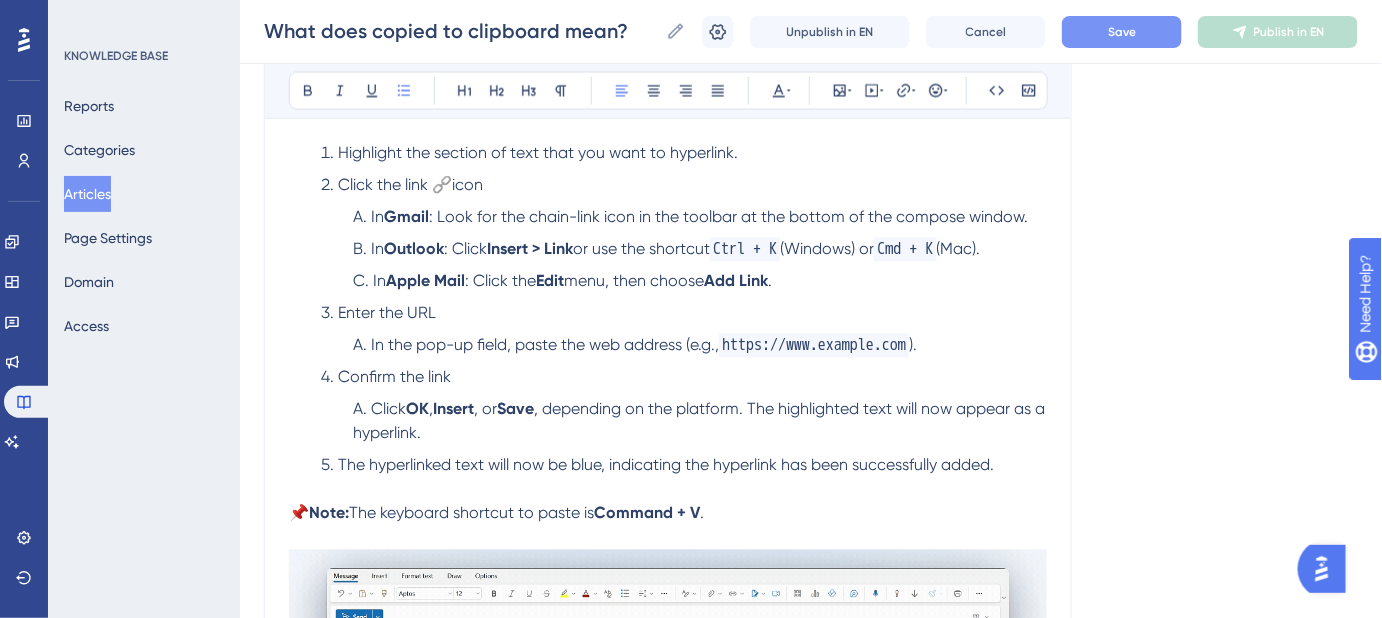 click on "Click the link 🔗icon" at bounding box center [410, 185] 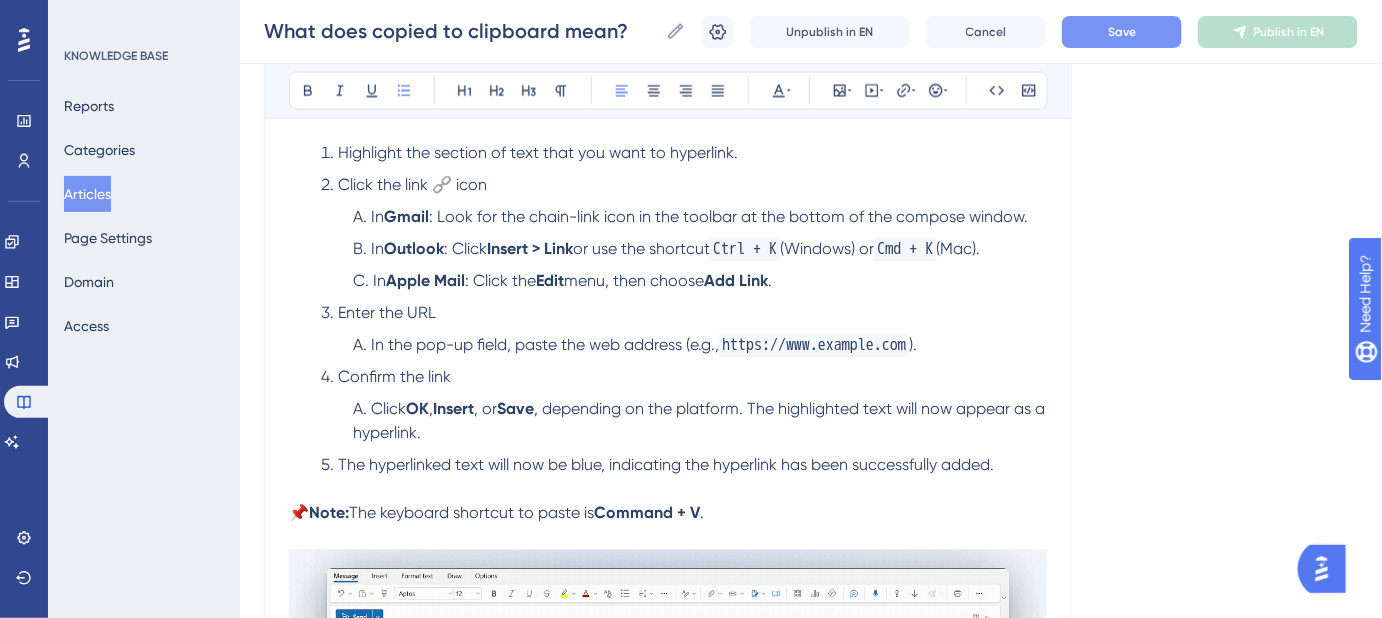 click on "Click the link 🔗 icon" at bounding box center [684, 186] 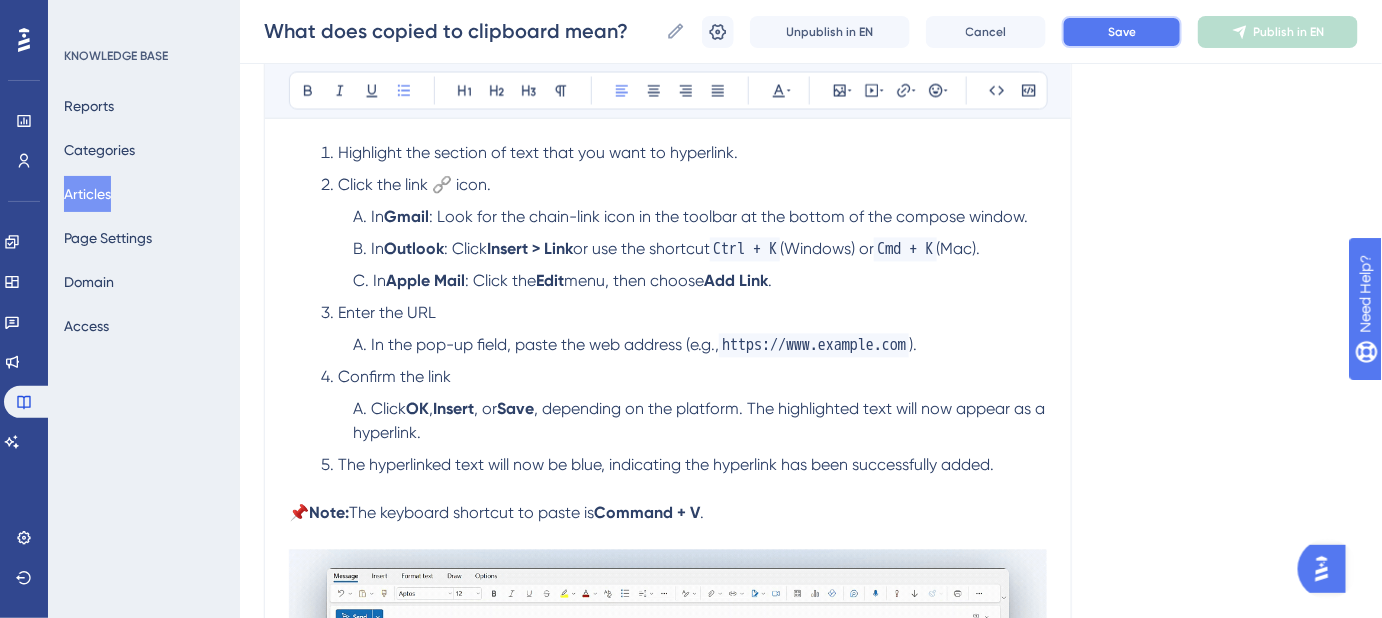 click on "Save" at bounding box center [1122, 32] 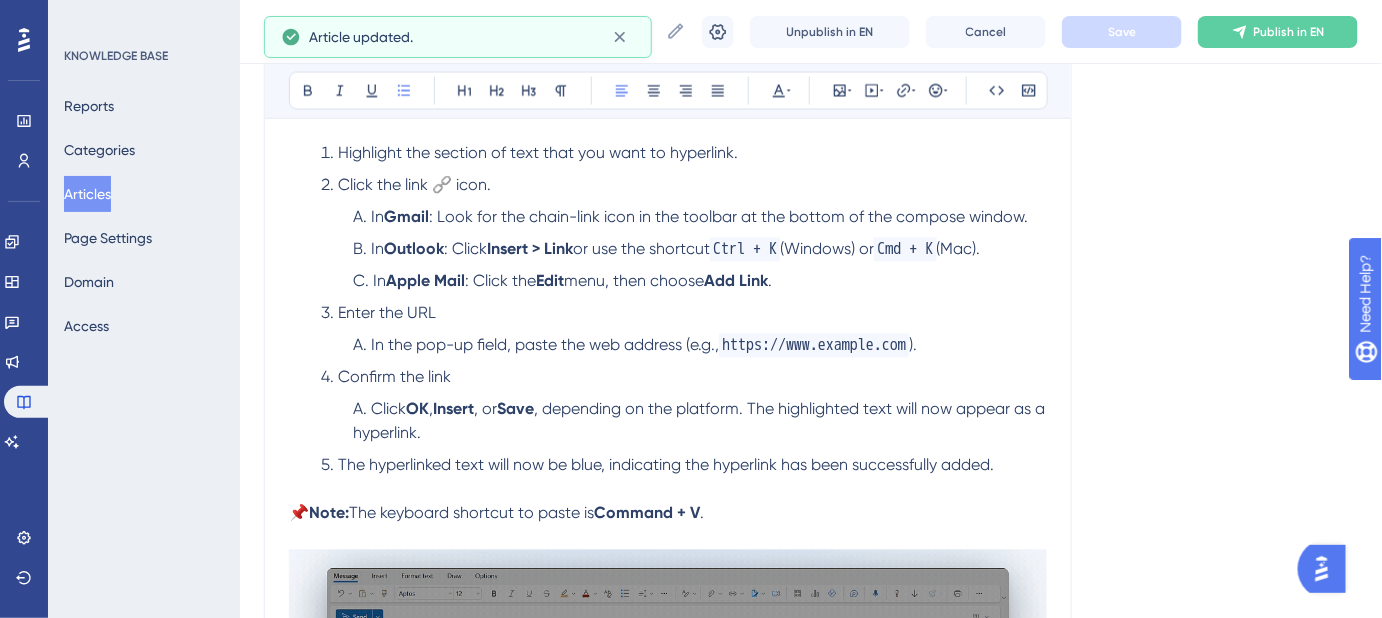 click on "Click the link 🔗 icon." at bounding box center [684, 186] 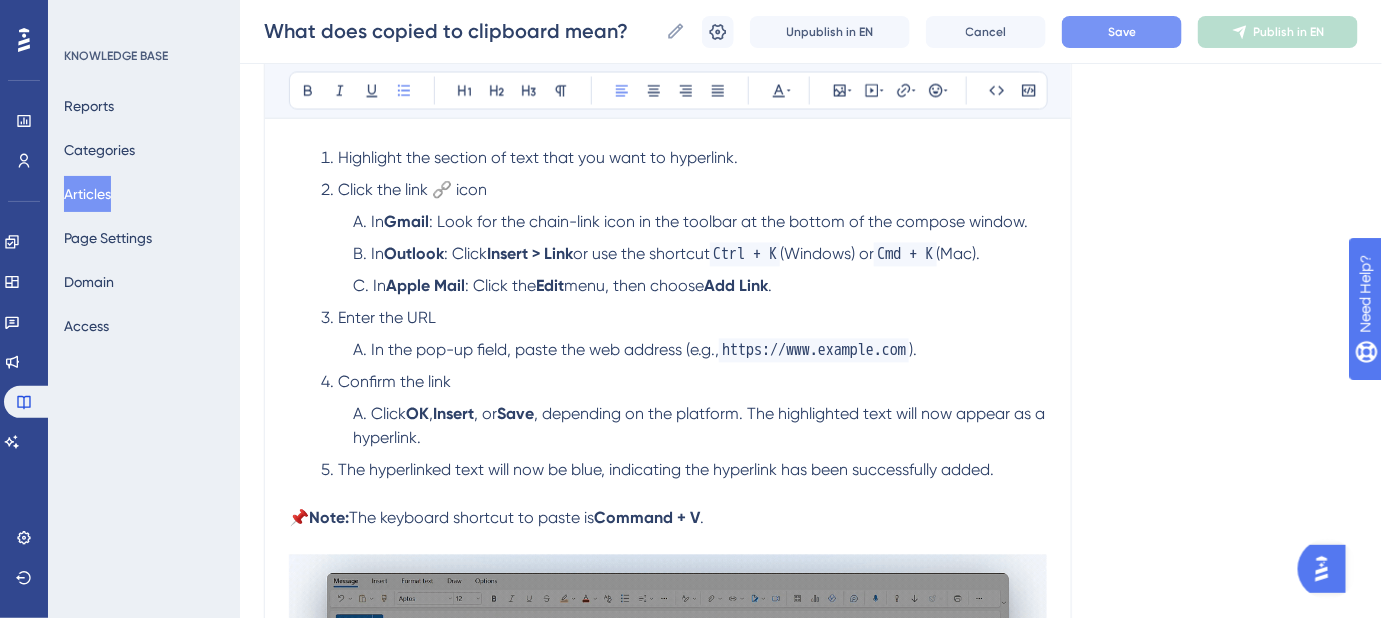 scroll, scrollTop: 1086, scrollLeft: 0, axis: vertical 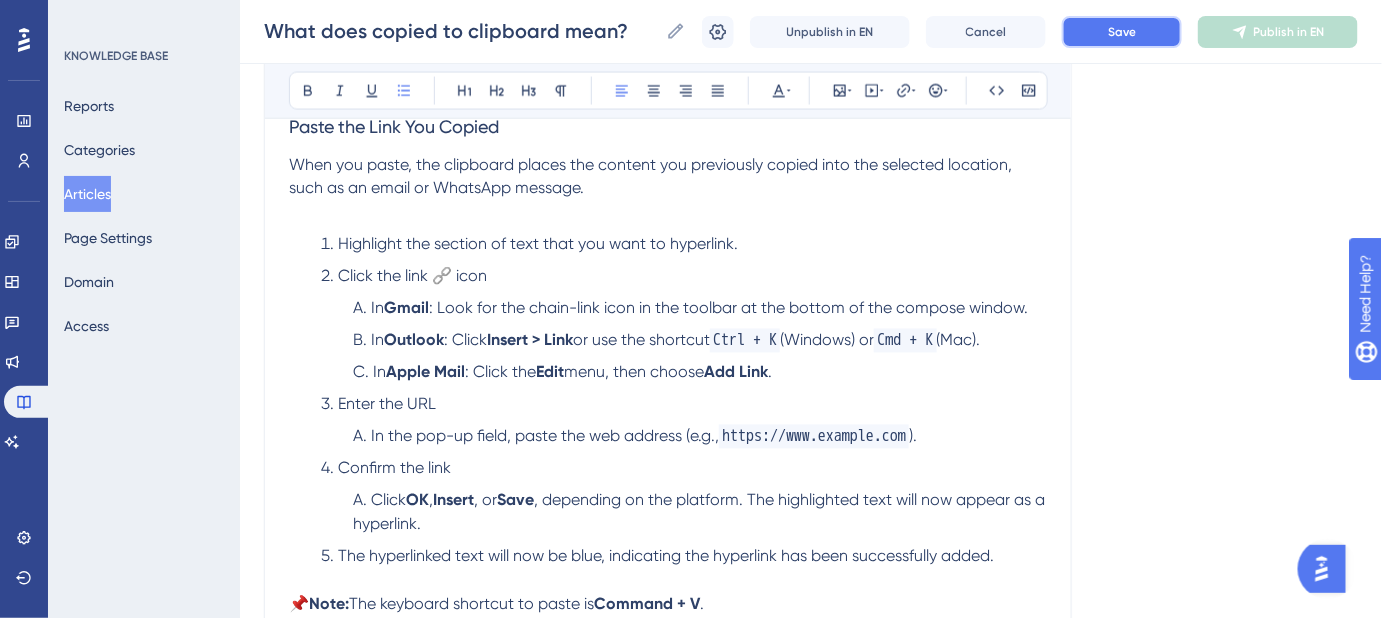 click on "Save" at bounding box center (1122, 32) 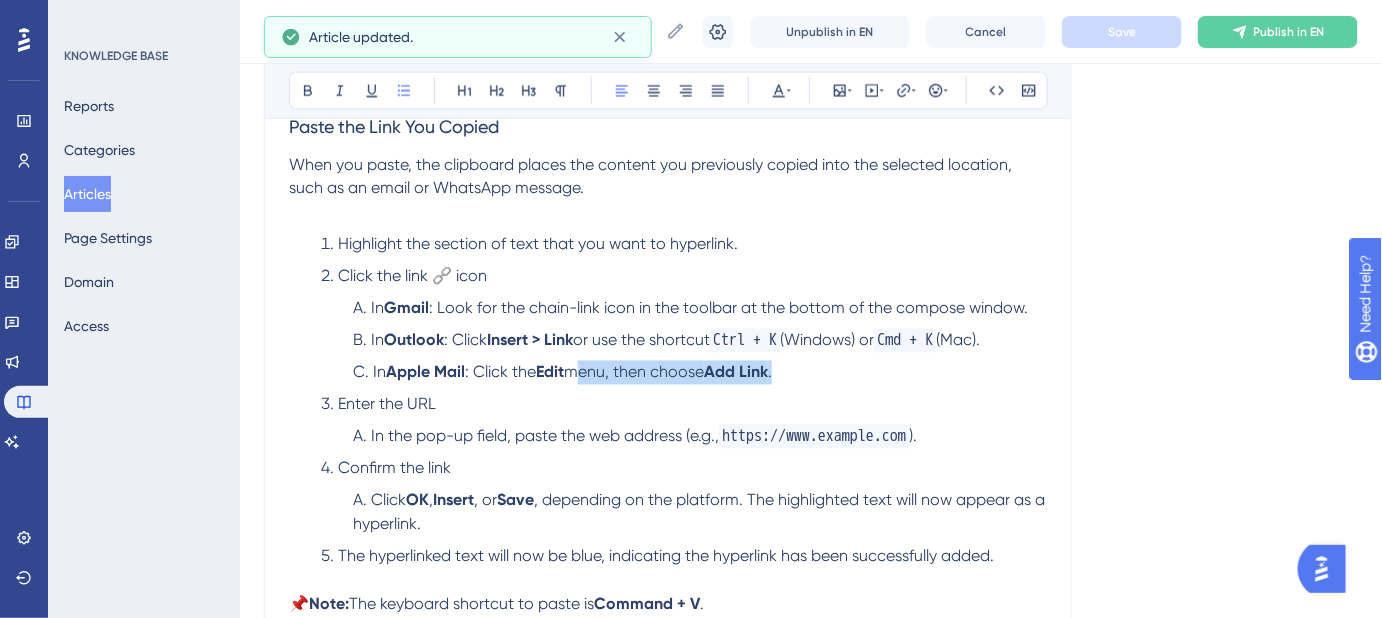 drag, startPoint x: 795, startPoint y: 396, endPoint x: 579, endPoint y: 391, distance: 216.05786 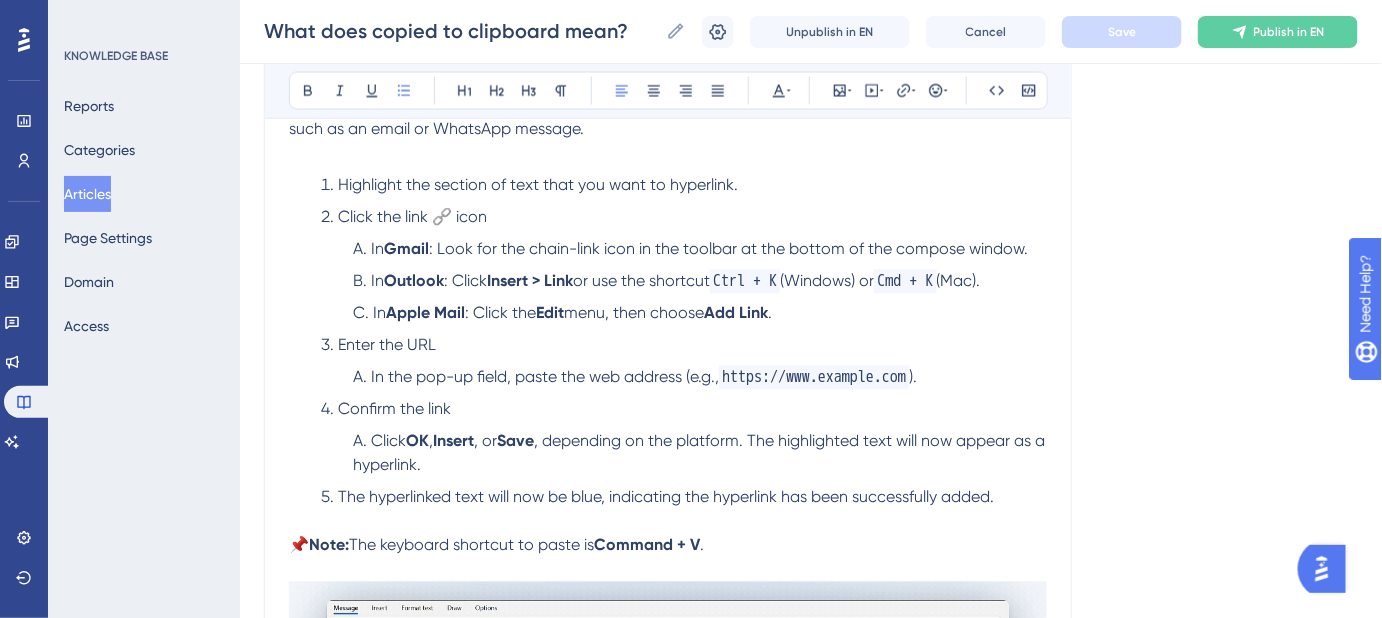 scroll, scrollTop: 1177, scrollLeft: 0, axis: vertical 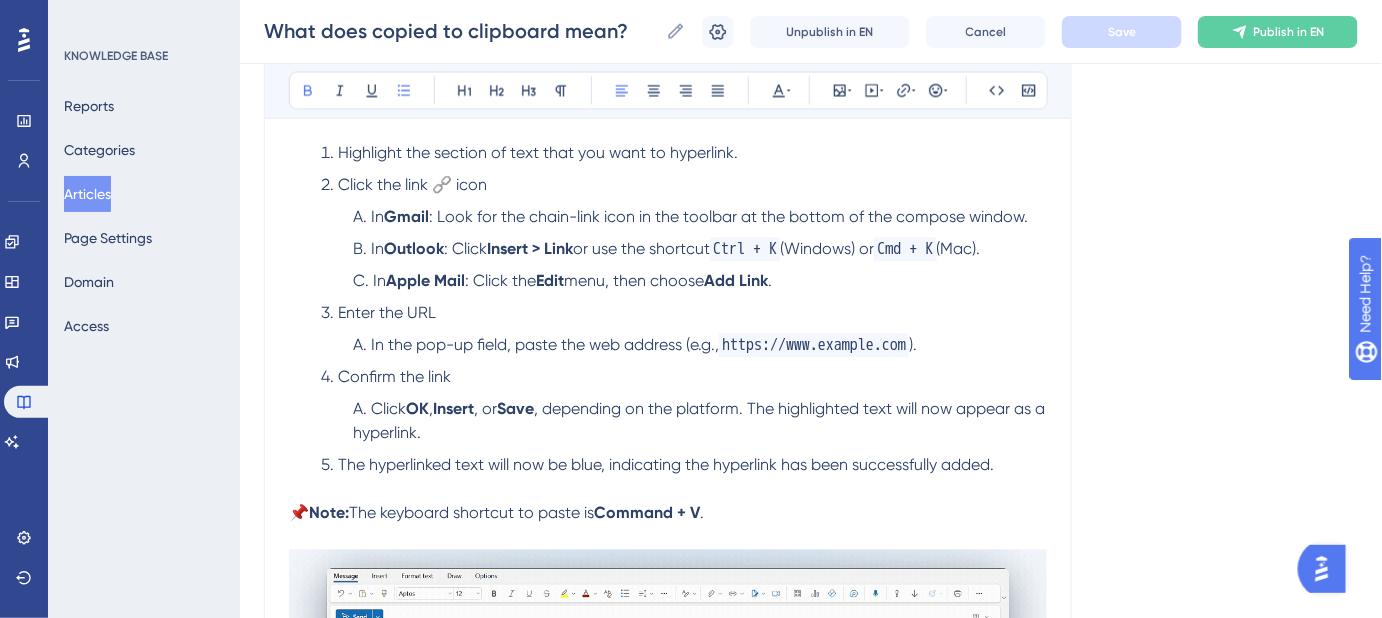 click on "Insert > Link" at bounding box center [530, 249] 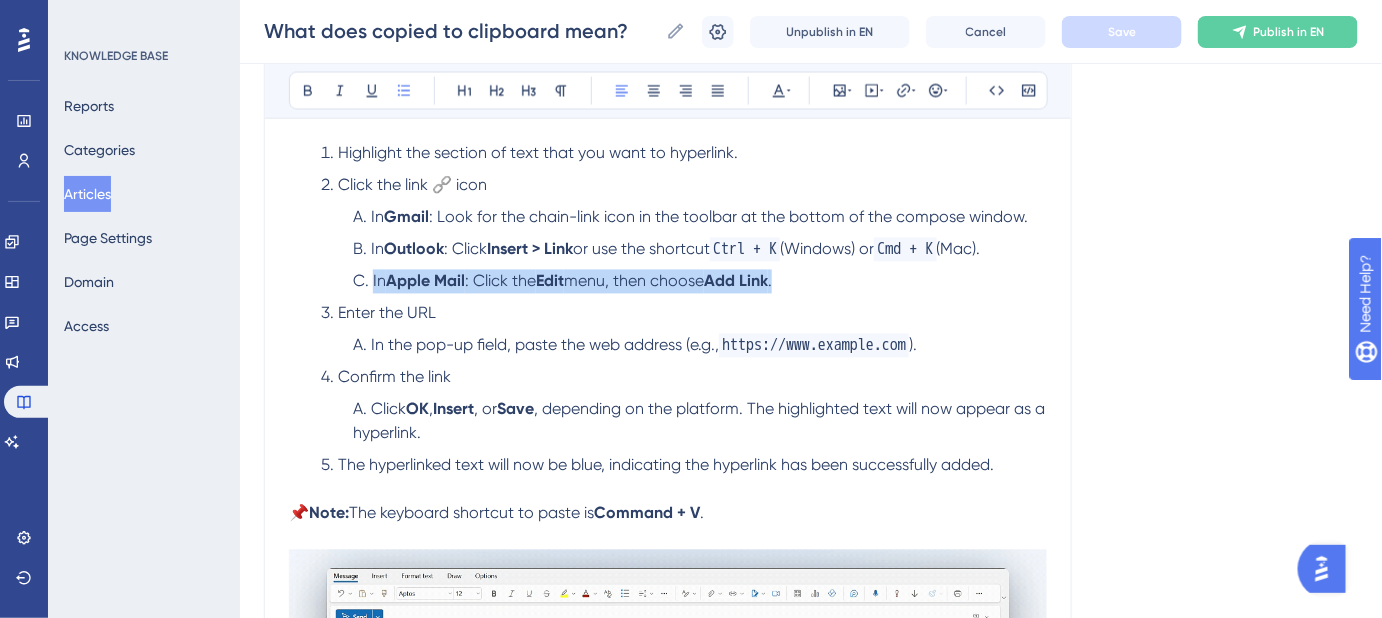 drag, startPoint x: 706, startPoint y: 298, endPoint x: 337, endPoint y: 275, distance: 369.7161 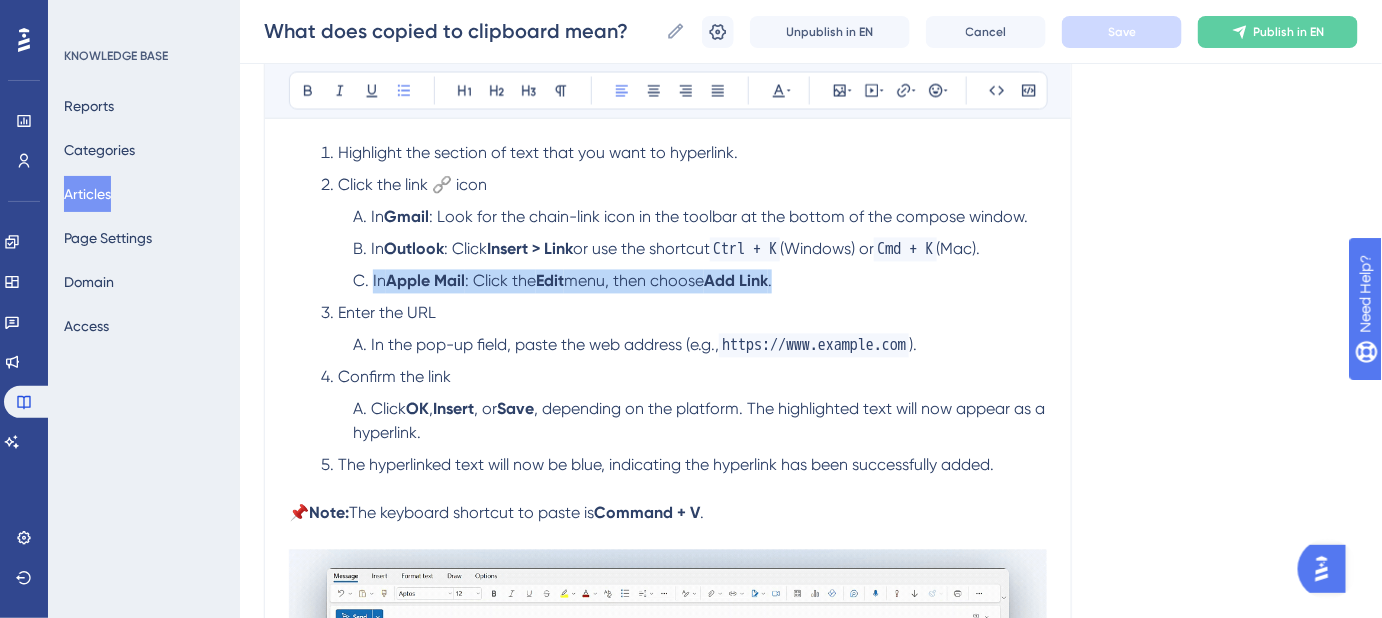 click on "Highlight the section of text that you want to hyperlink. Click the link 🔗 icon In Gmail : Look for the chain-link icon in the toolbar at the bottom of the compose window. In Outlook : Click Insert > Link or use the shortcut Ctrl + K (Windows) or Cmd + K (Mac). In Apple Mail : Click the Edit menu, then choose Add Link. Enter the URL In the pop-up field, paste the web address (e.g., https://www.example.com). Confirm the link Click OK, Insert, or Save, depending on the platform. The highlighted text will now appear as a hyperlink. The hyperlinked text will now be blue, indicating the hyperlink has been successfully added." at bounding box center [668, 310] 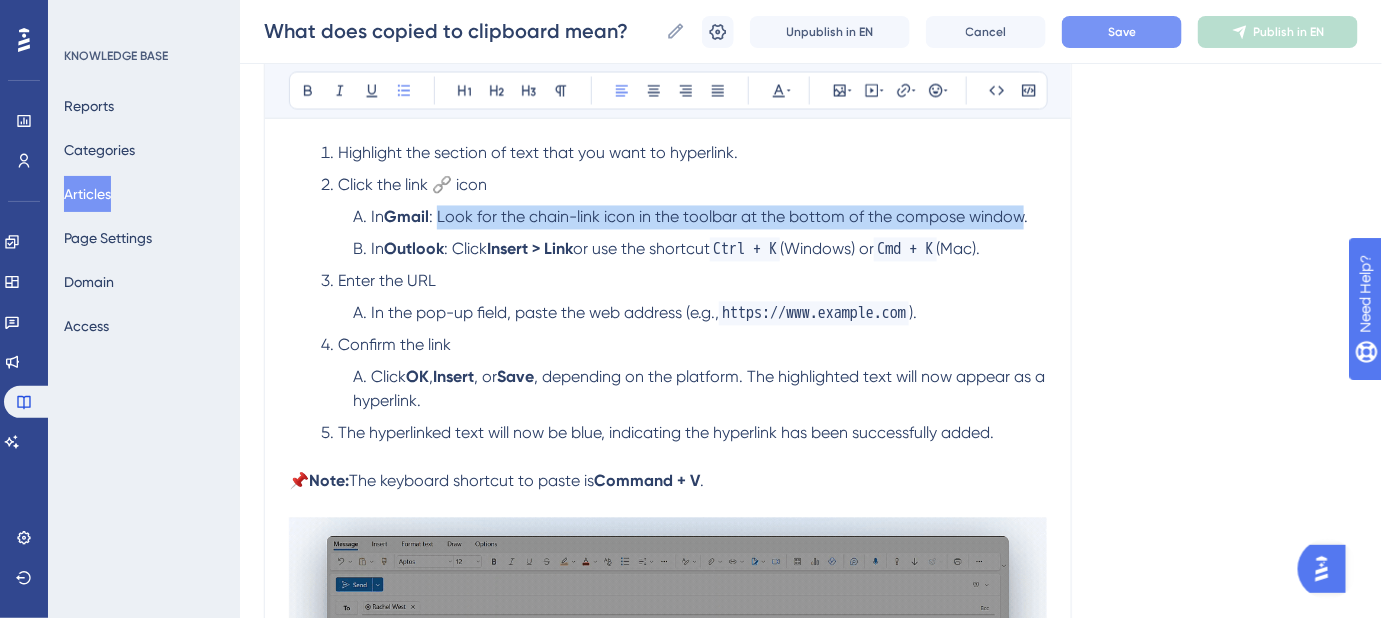 drag, startPoint x: 440, startPoint y: 236, endPoint x: 1021, endPoint y: 230, distance: 581.031 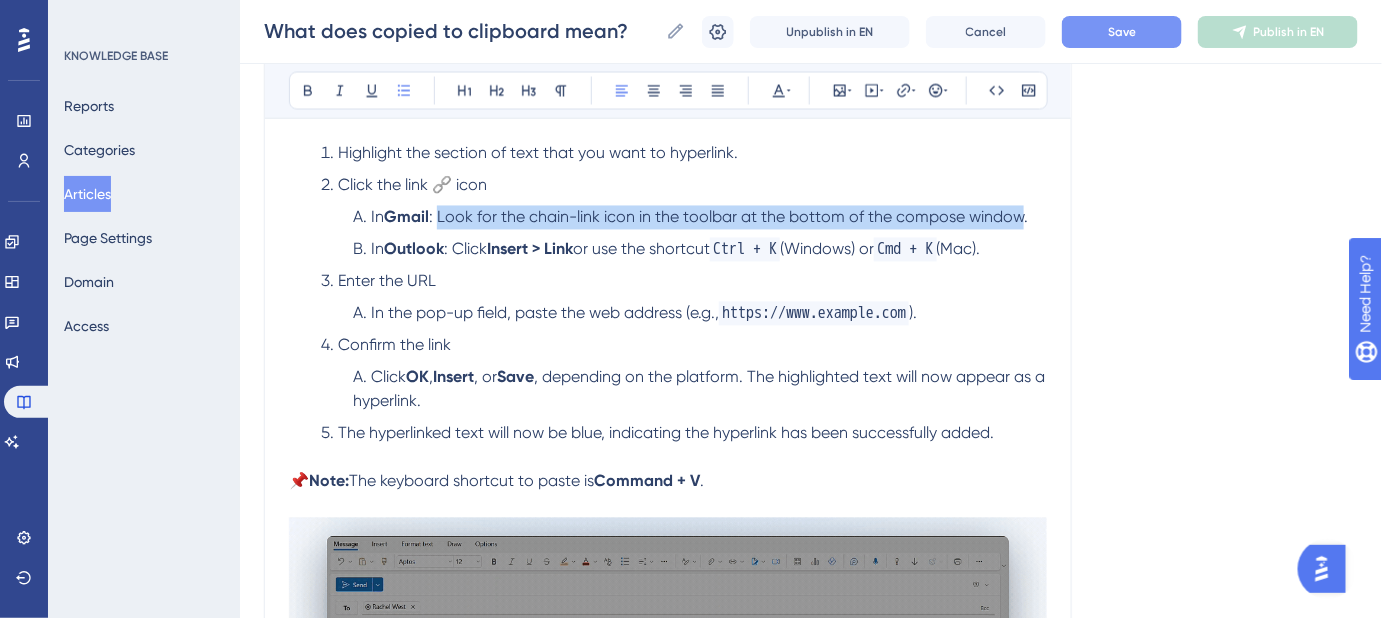 click on ": Look for the chain-link icon in the toolbar at the bottom of the compose window." at bounding box center (728, 217) 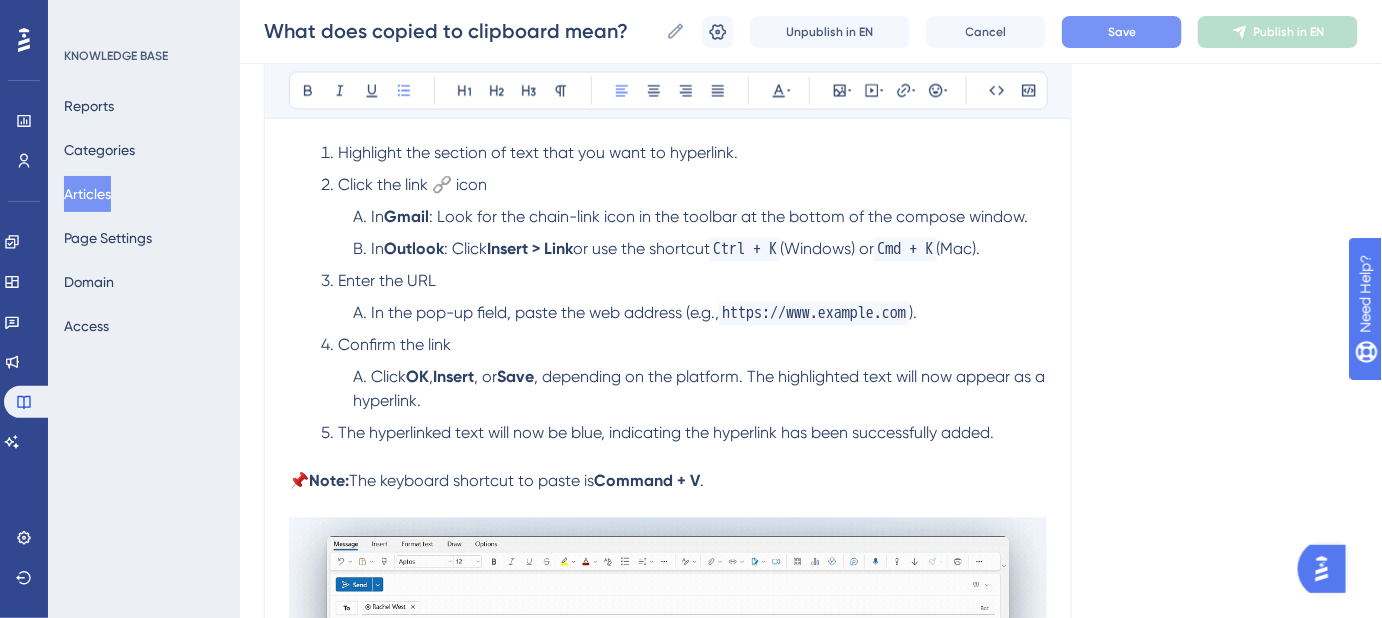 click on "or use the shortcut" at bounding box center (641, 249) 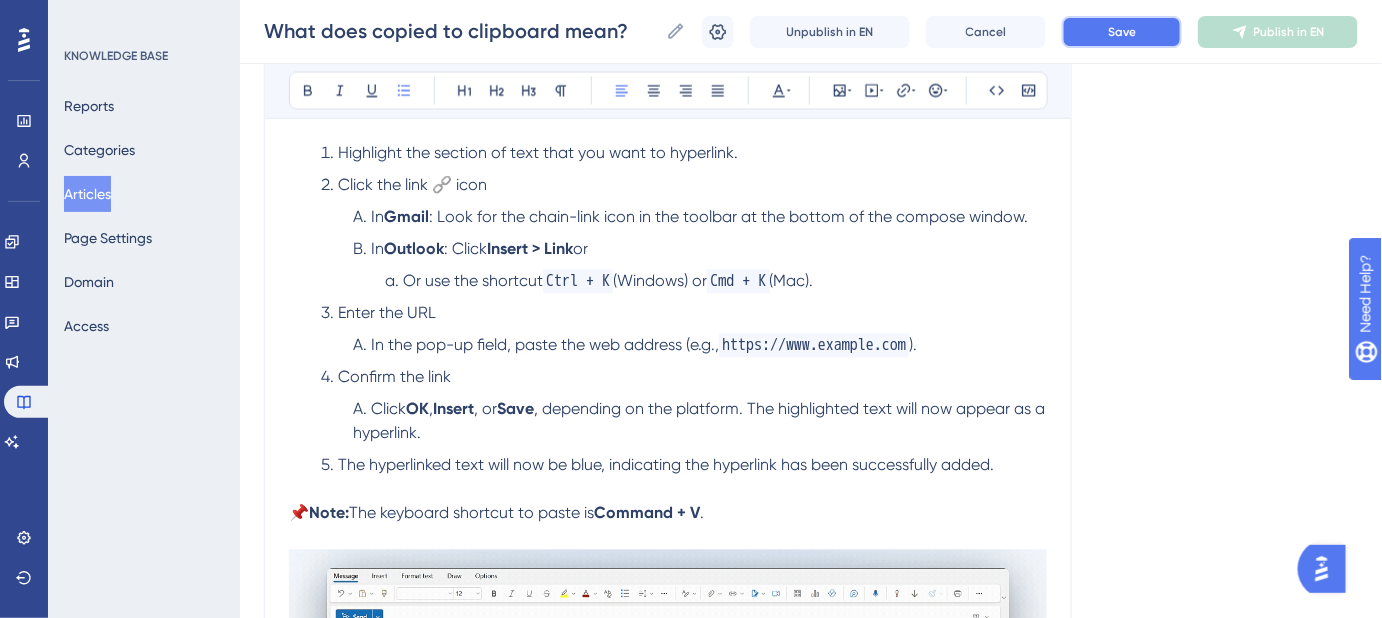 click on "Save" at bounding box center [1122, 32] 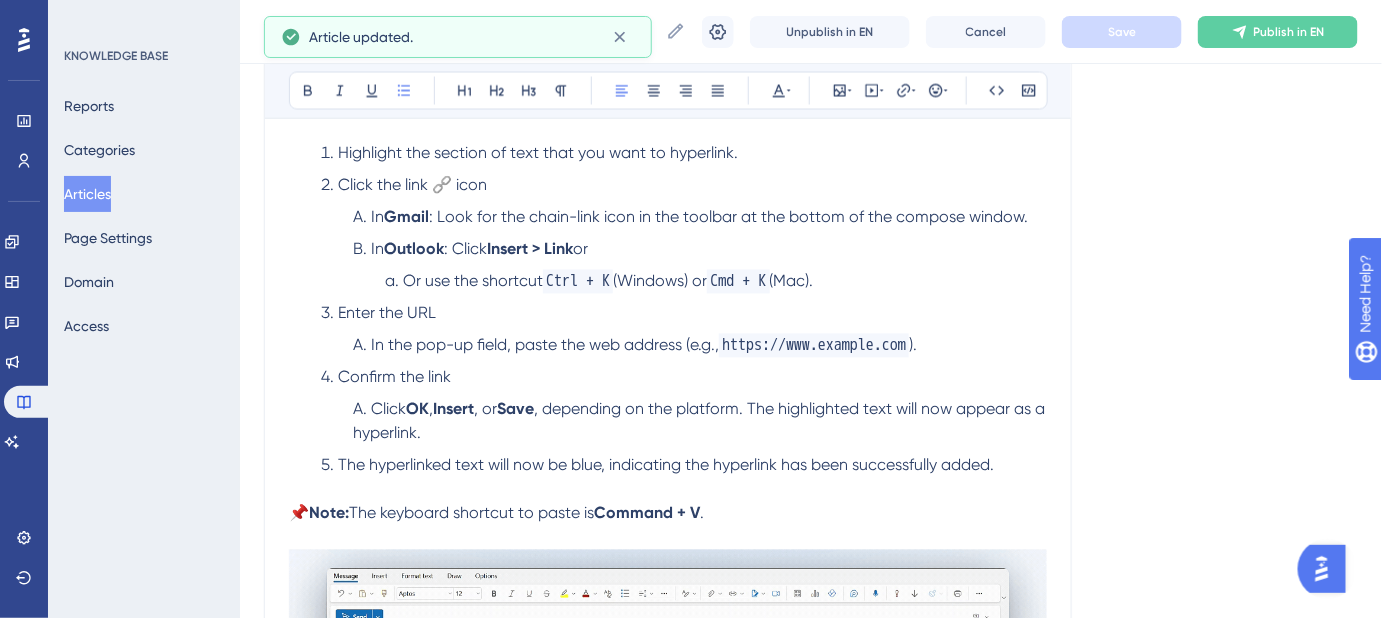 click on "In Outlook : Click Insert Link or" at bounding box center [700, 250] 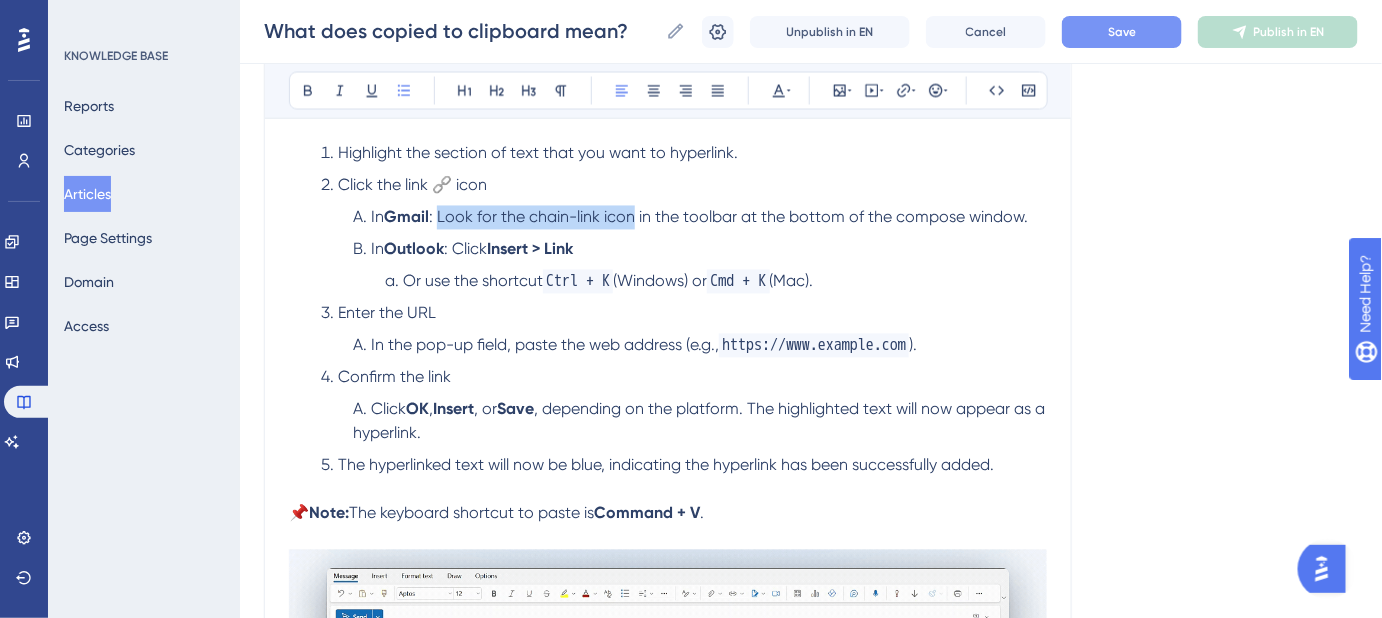 drag, startPoint x: 637, startPoint y: 236, endPoint x: 439, endPoint y: 240, distance: 198.0404 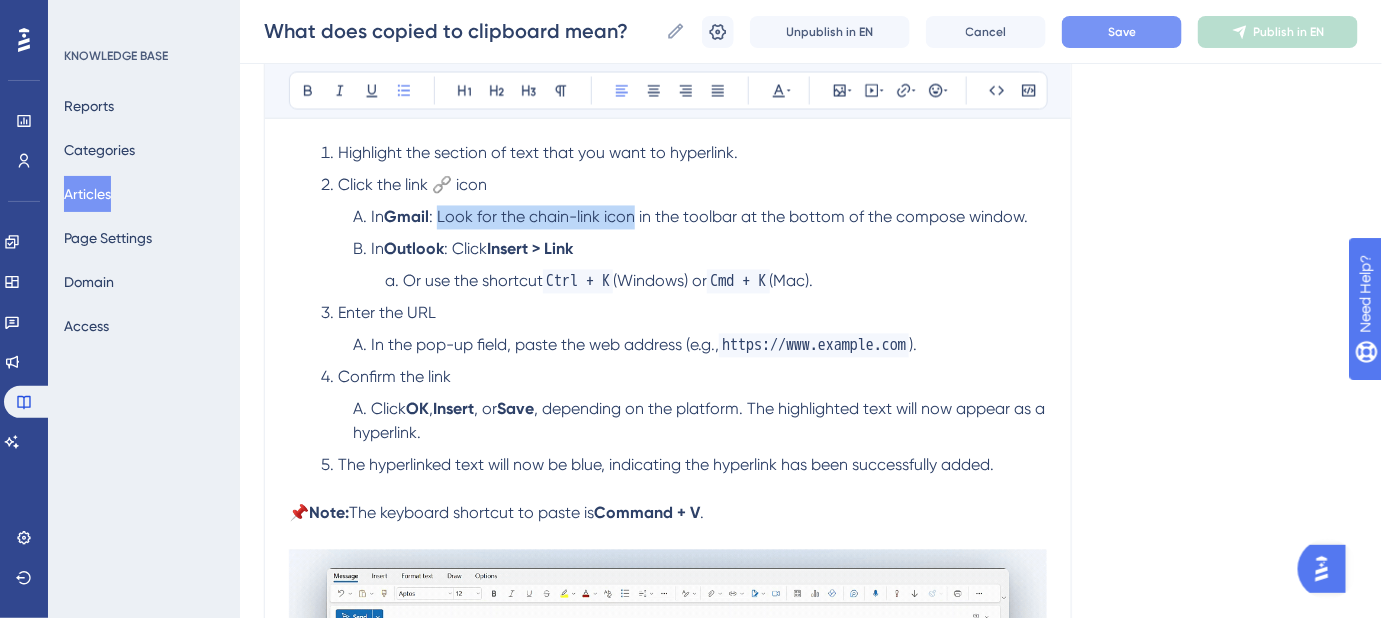 click on ": Look for the chain-link icon in the toolbar at the bottom of the compose window." at bounding box center [728, 217] 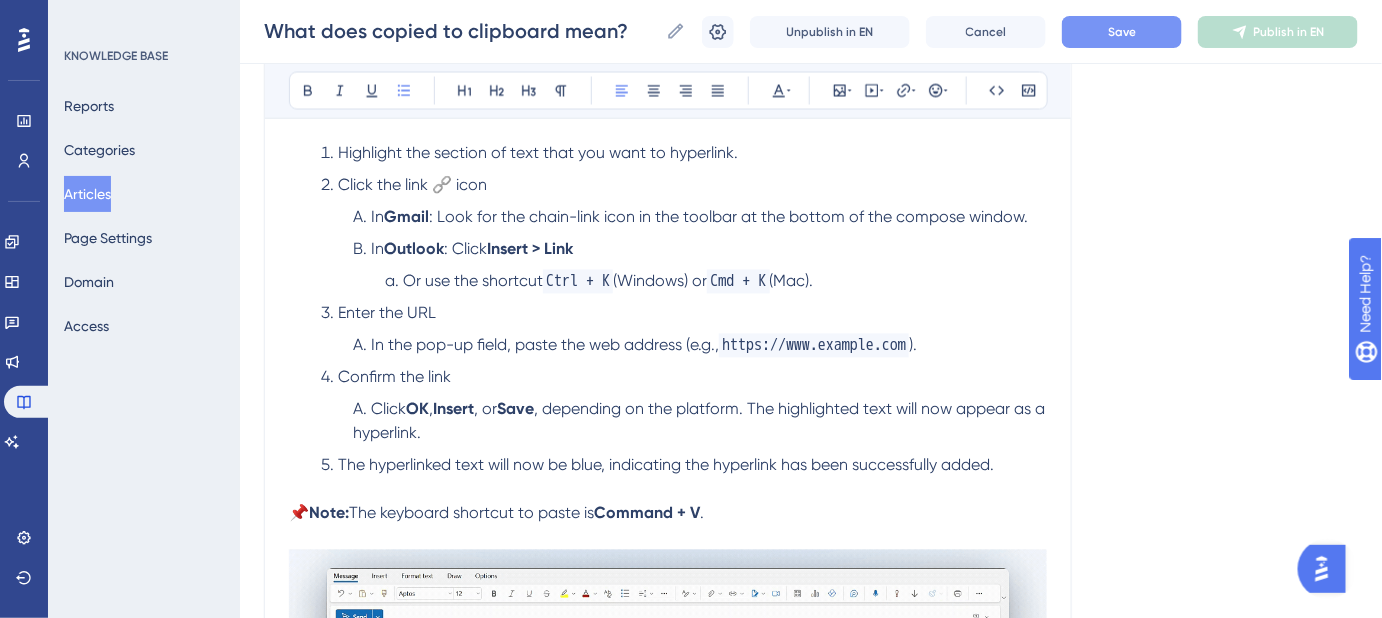 click on "In Gmail : Look for the chain-link icon in the toolbar at the bottom of the compose window." at bounding box center [700, 218] 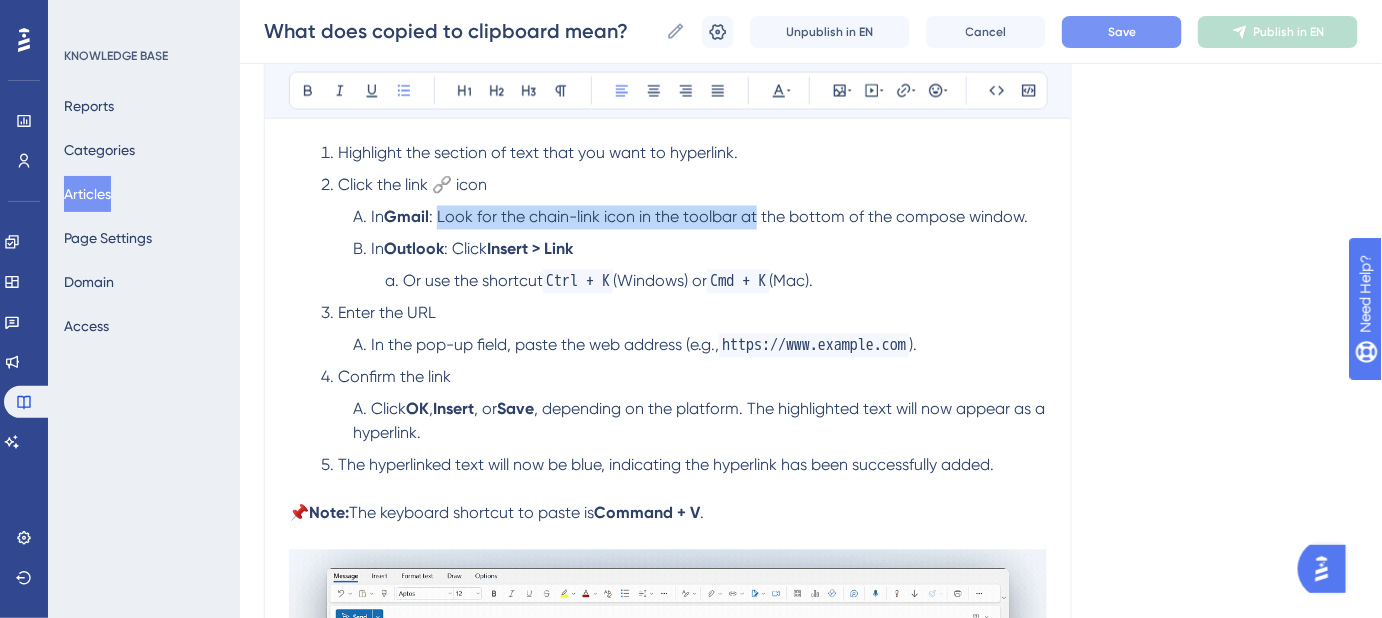 drag, startPoint x: 441, startPoint y: 236, endPoint x: 755, endPoint y: 245, distance: 314.12897 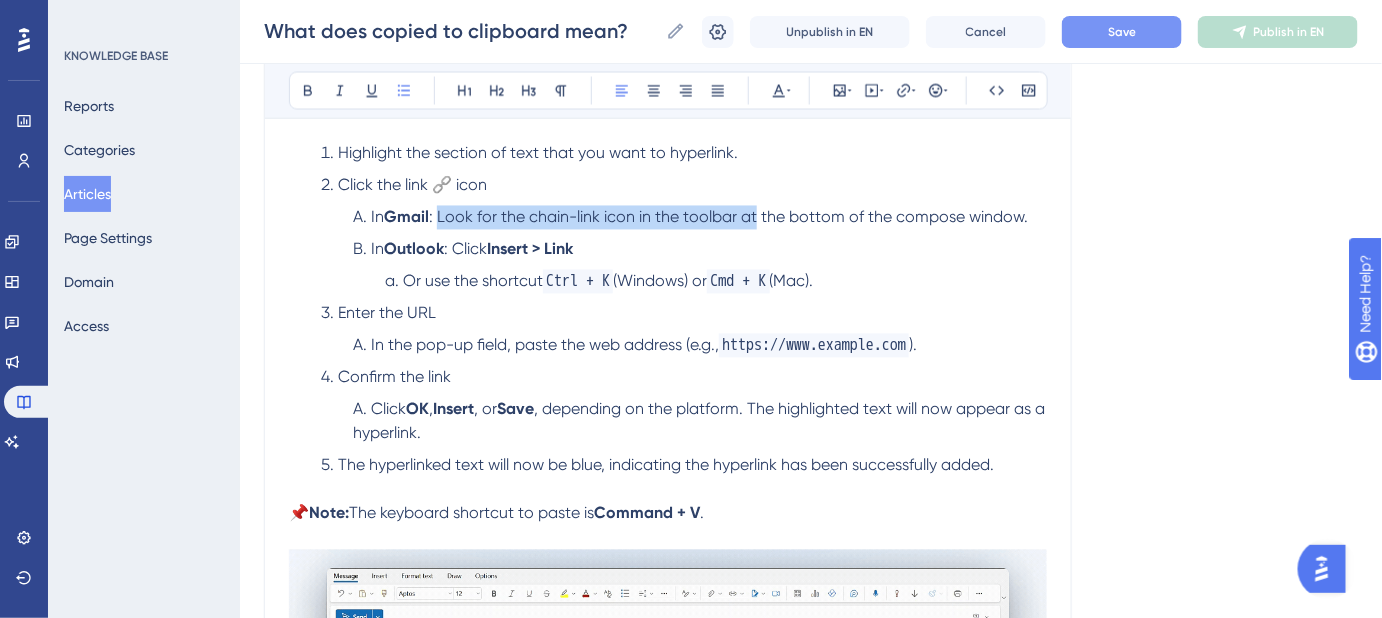 click on ": Look for the chain-link icon in the toolbar at the bottom of the compose window." at bounding box center (728, 217) 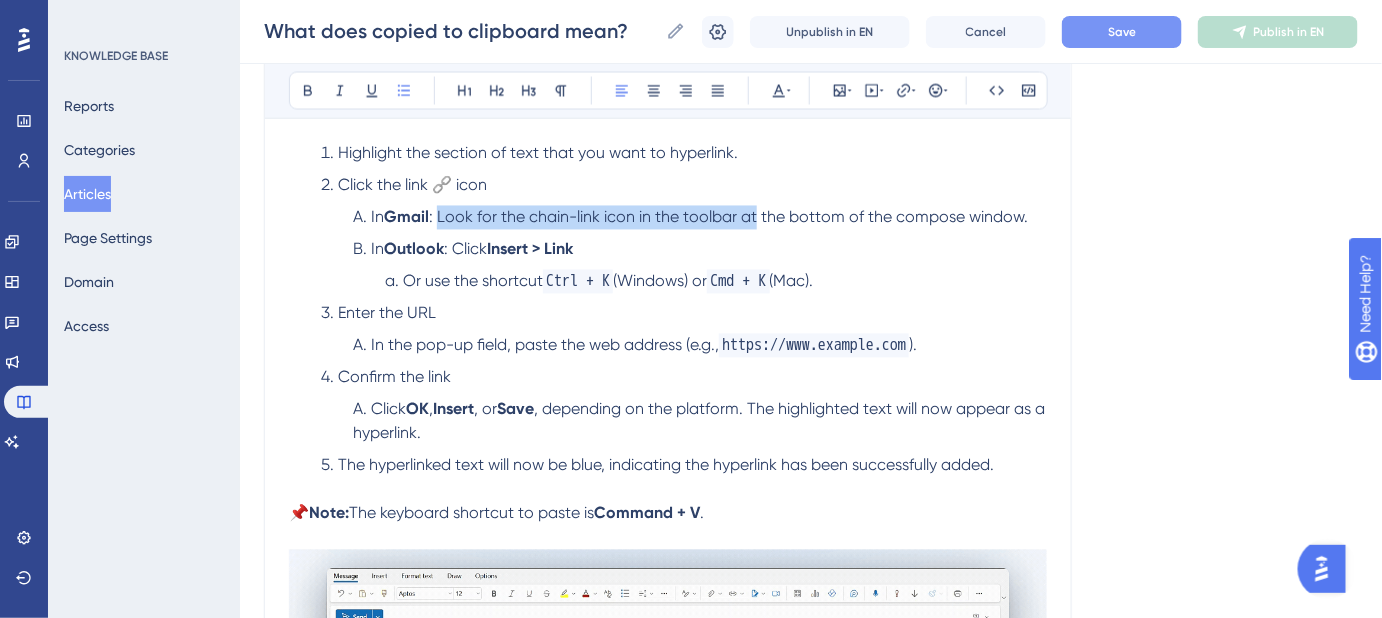 copy on "Look for the chain-link icon in the toolbar at" 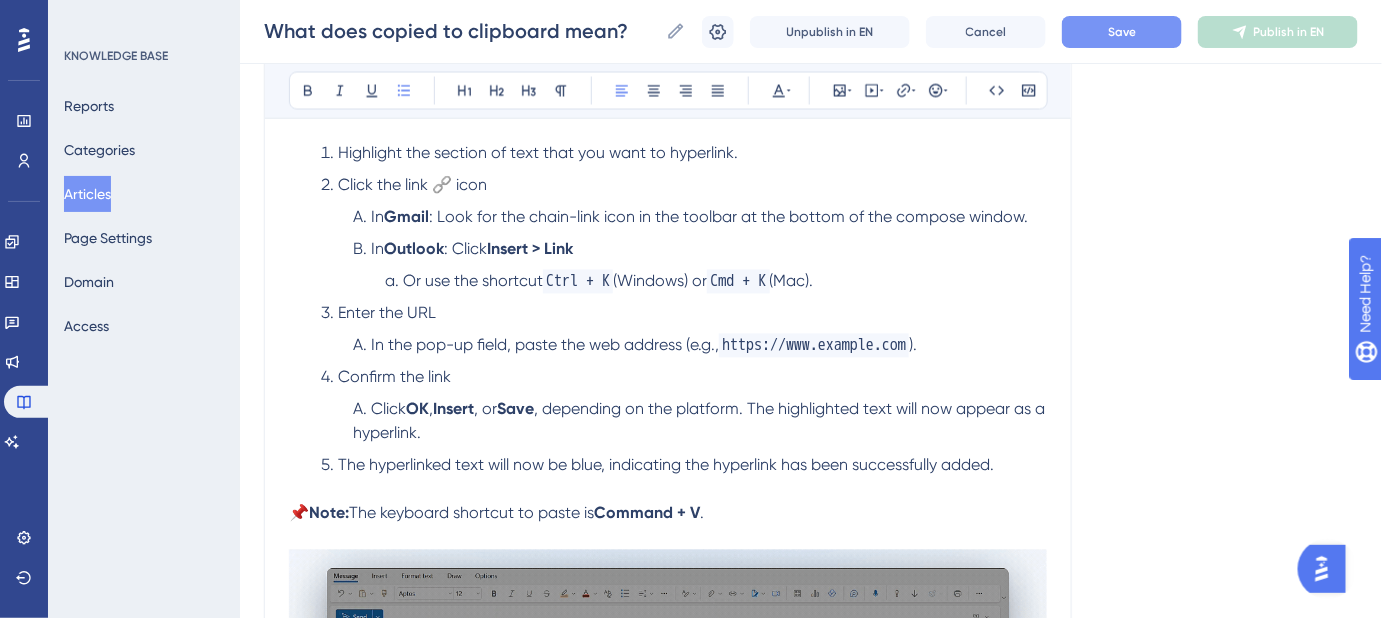 click on "In Outlook : Click Insert > Link" at bounding box center [700, 250] 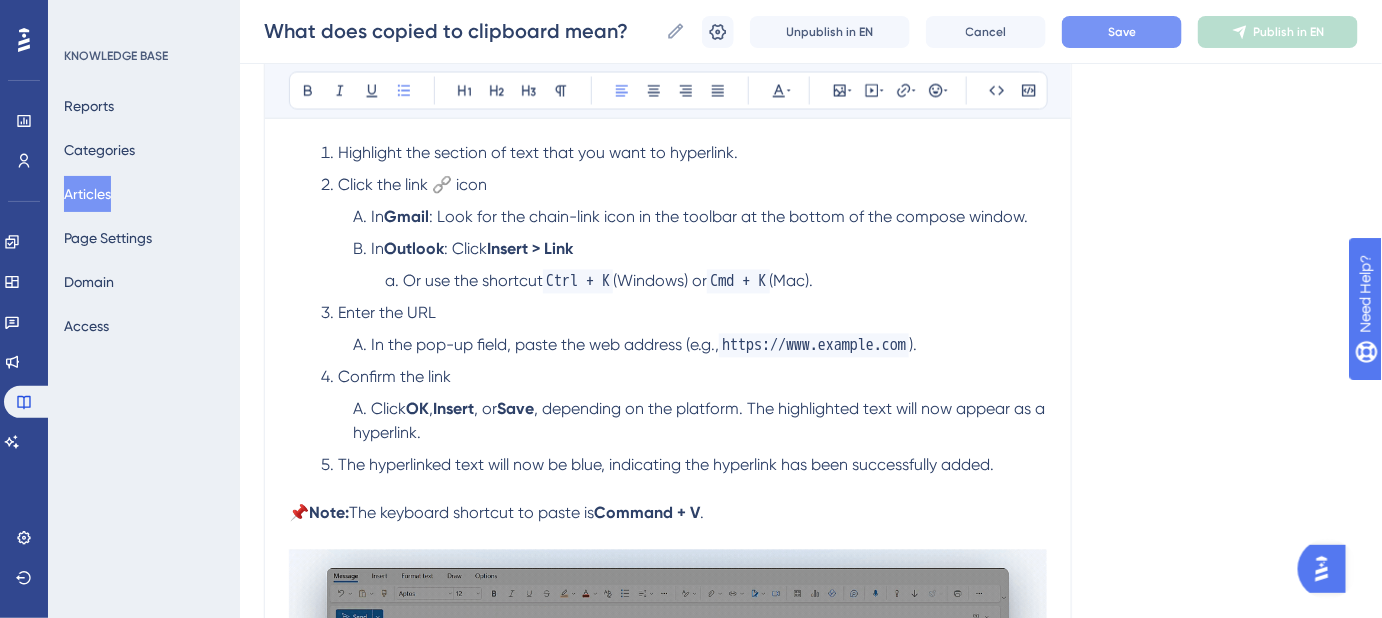 click on ": Click" at bounding box center [465, 249] 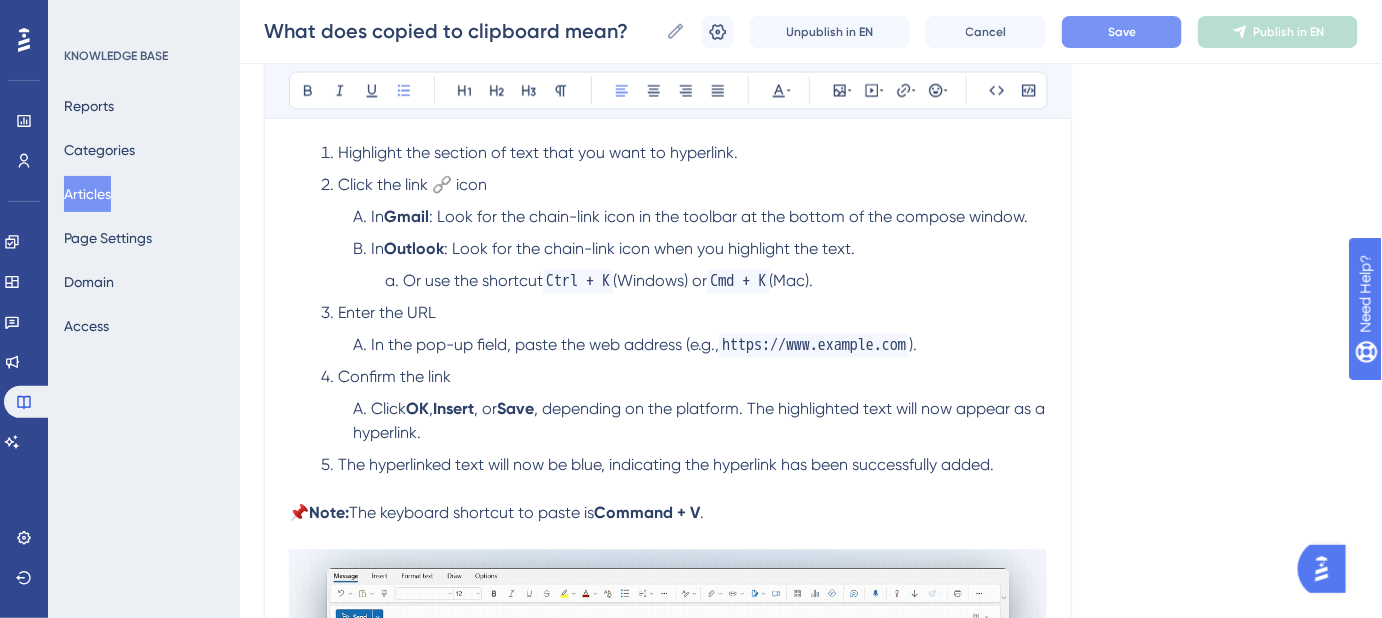click on "Save" at bounding box center [1122, 32] 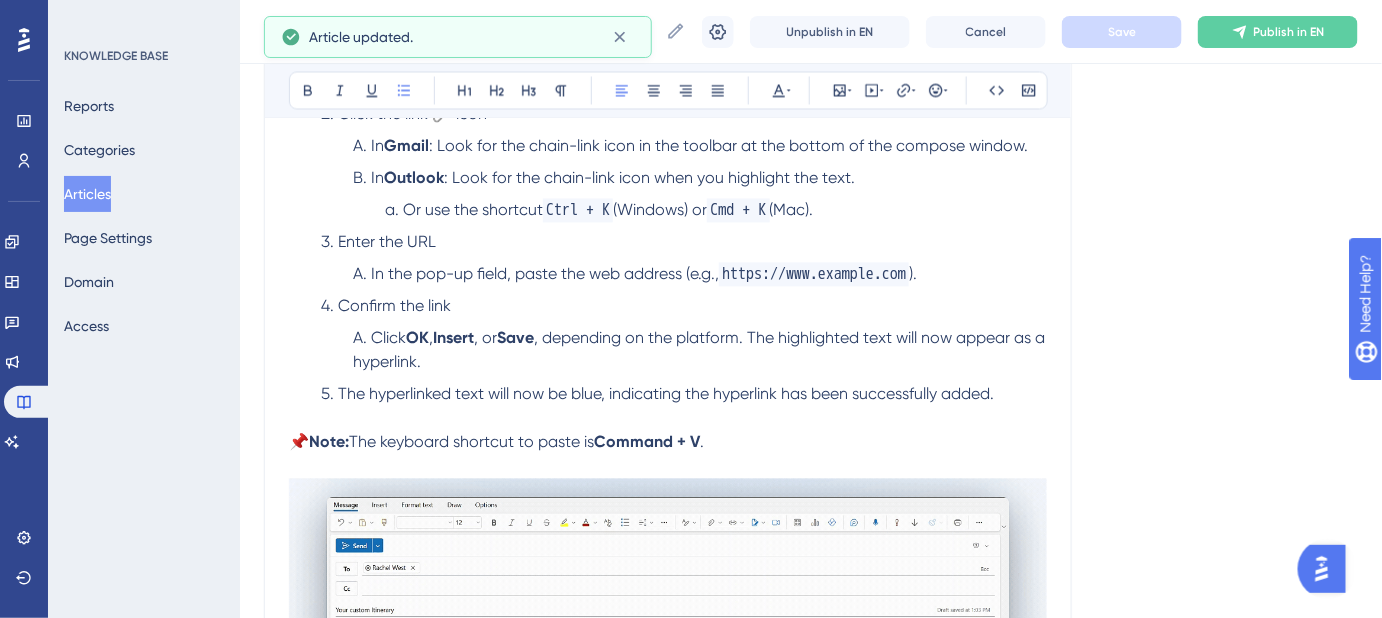scroll, scrollTop: 1268, scrollLeft: 0, axis: vertical 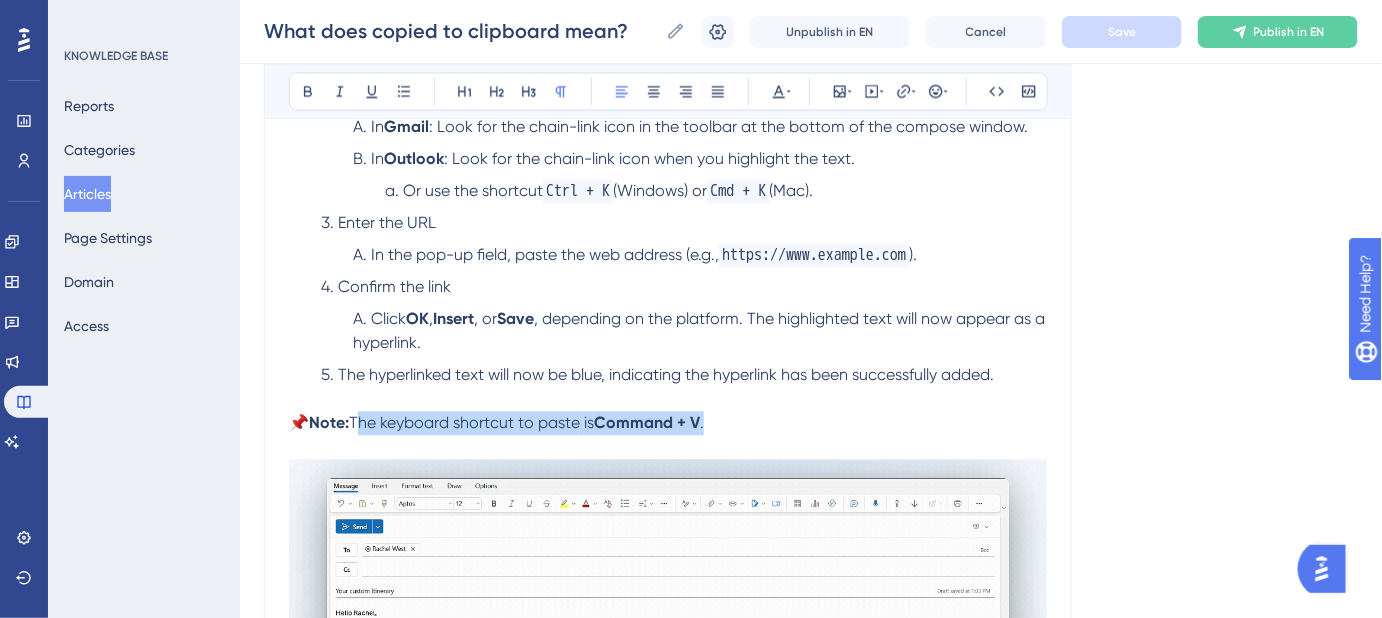 drag, startPoint x: 725, startPoint y: 446, endPoint x: 360, endPoint y: 451, distance: 365.03424 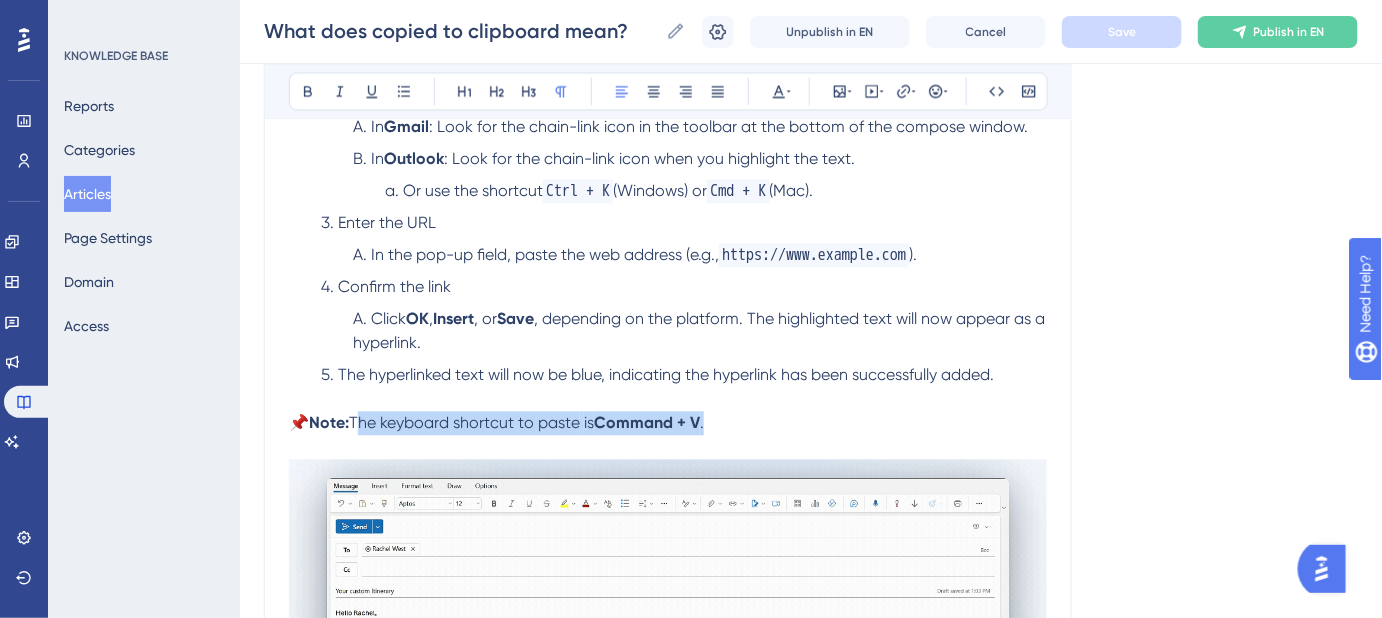 click on "📌 Note: The keyboard shortcut to paste is Command + V." at bounding box center [668, 423] 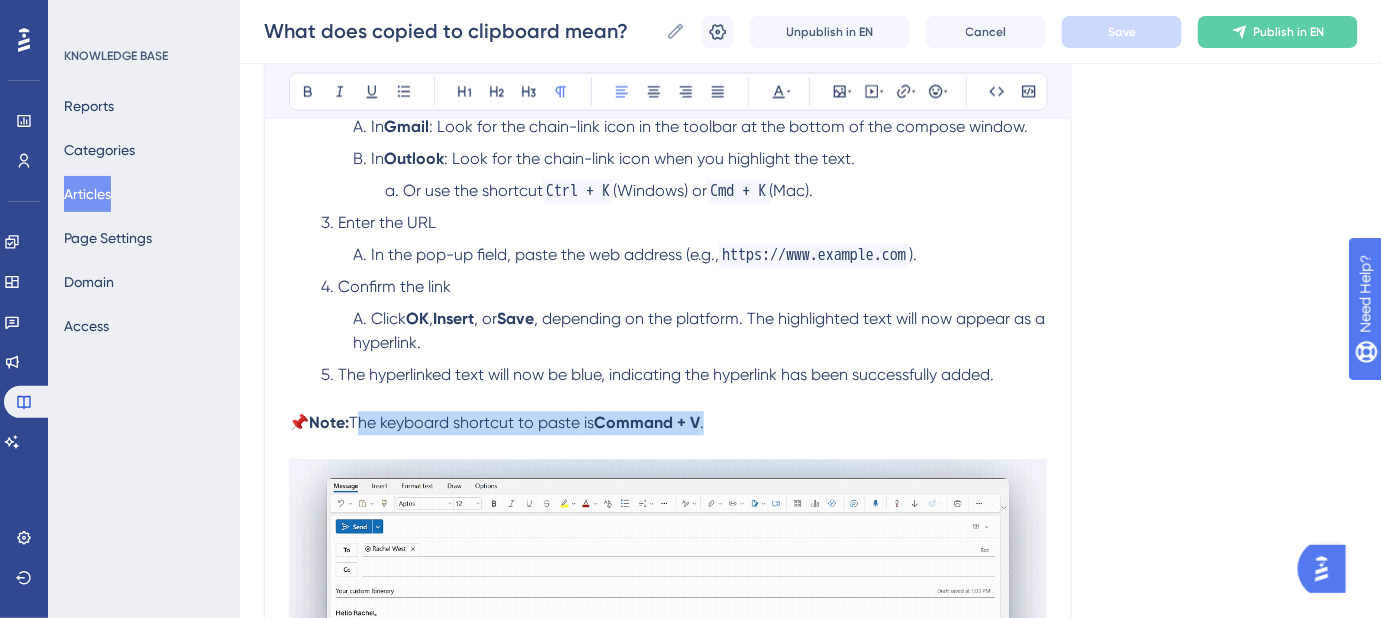 copy on "The keyboard shortcut to paste is Command + V ." 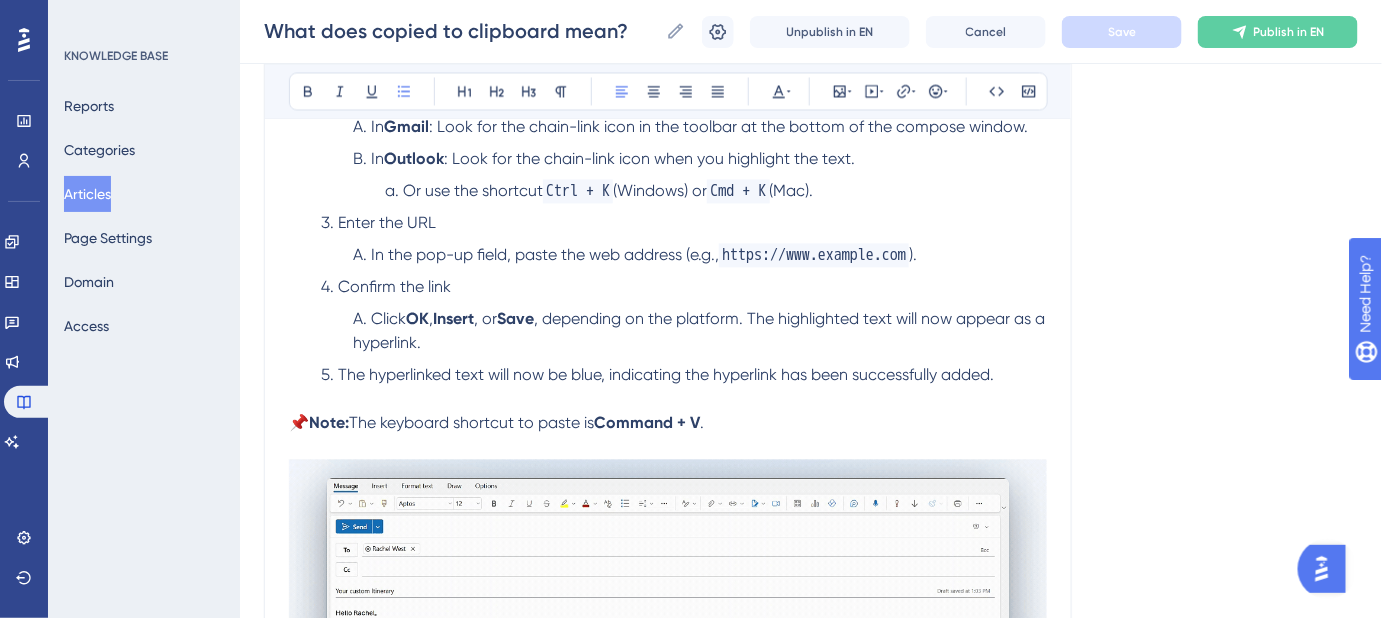 click on "In the pop-up field, paste the web address (e.g., https://www.example.com )." at bounding box center [700, 255] 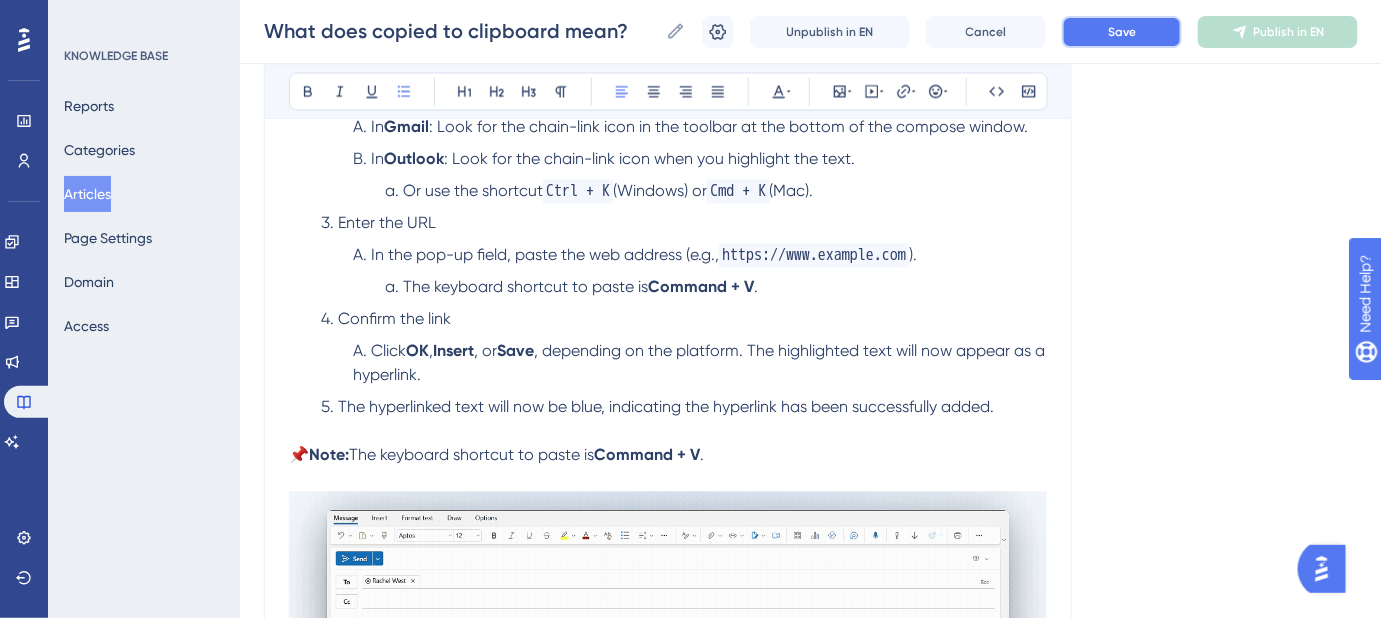 click on "Save" at bounding box center (1122, 32) 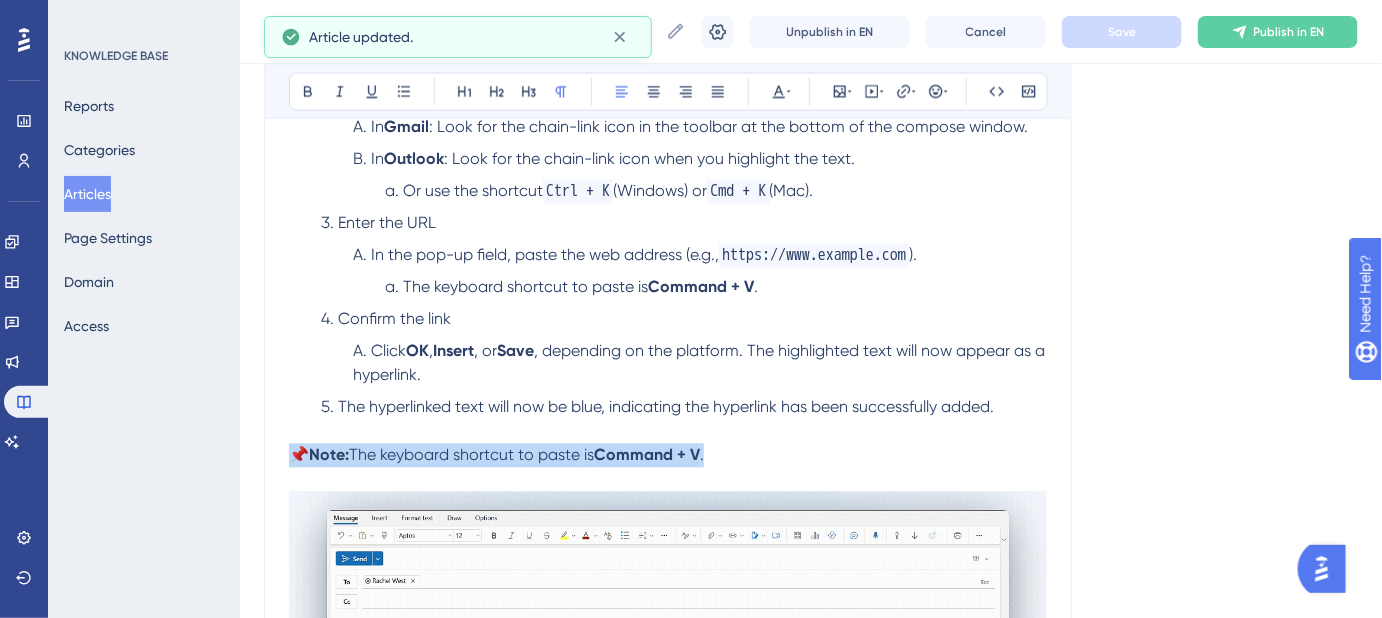 drag, startPoint x: 769, startPoint y: 487, endPoint x: 250, endPoint y: 479, distance: 519.06165 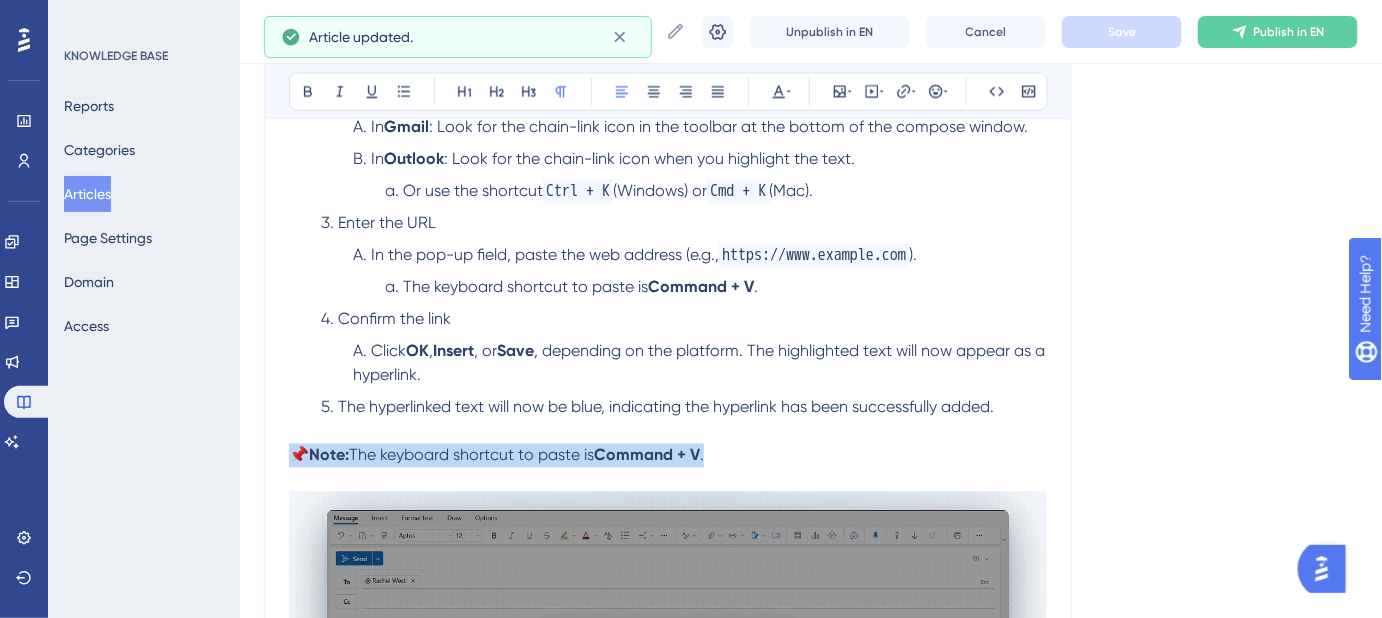 click on "December 5, 2024: Safari Portal's Year-End Update" at bounding box center (811, -86) 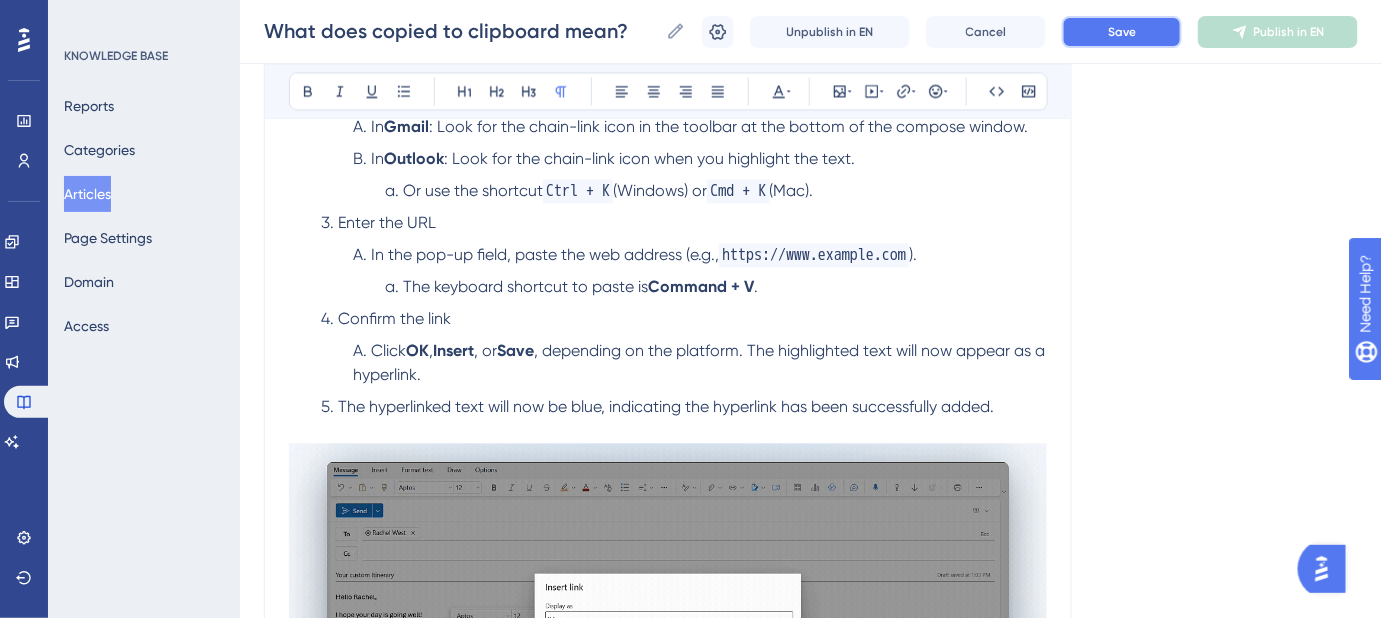 click on "Save" at bounding box center [1122, 32] 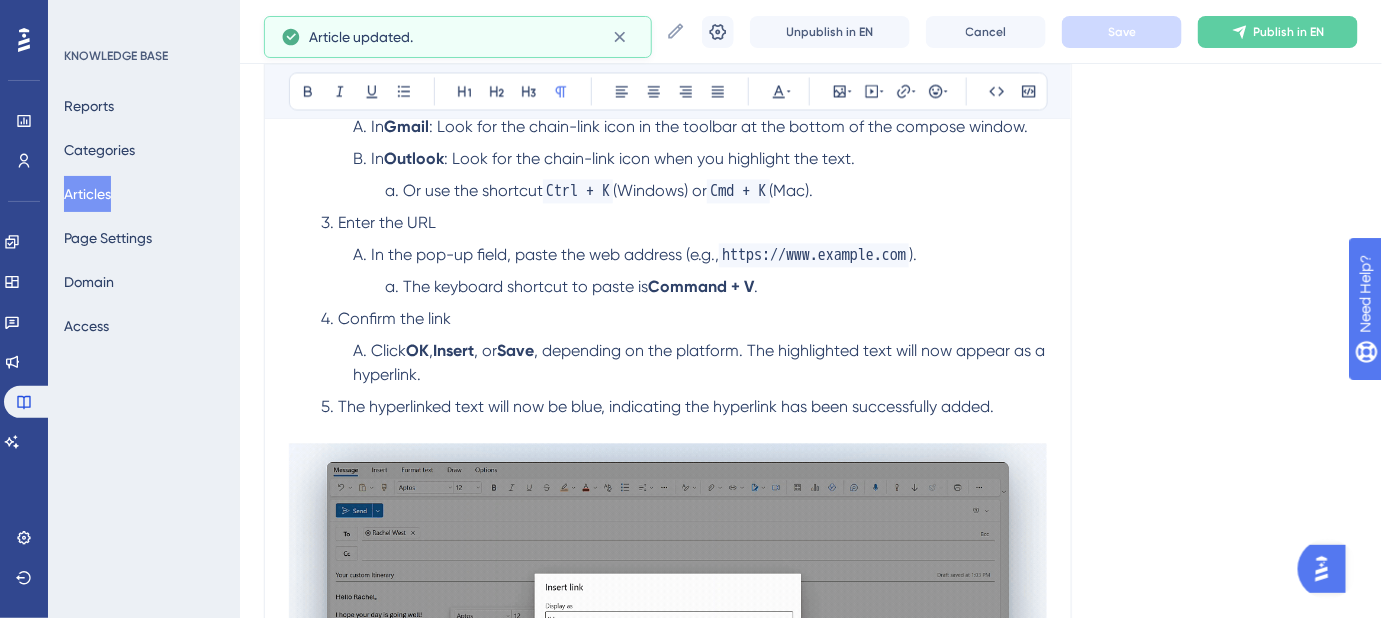 scroll, scrollTop: 1632, scrollLeft: 0, axis: vertical 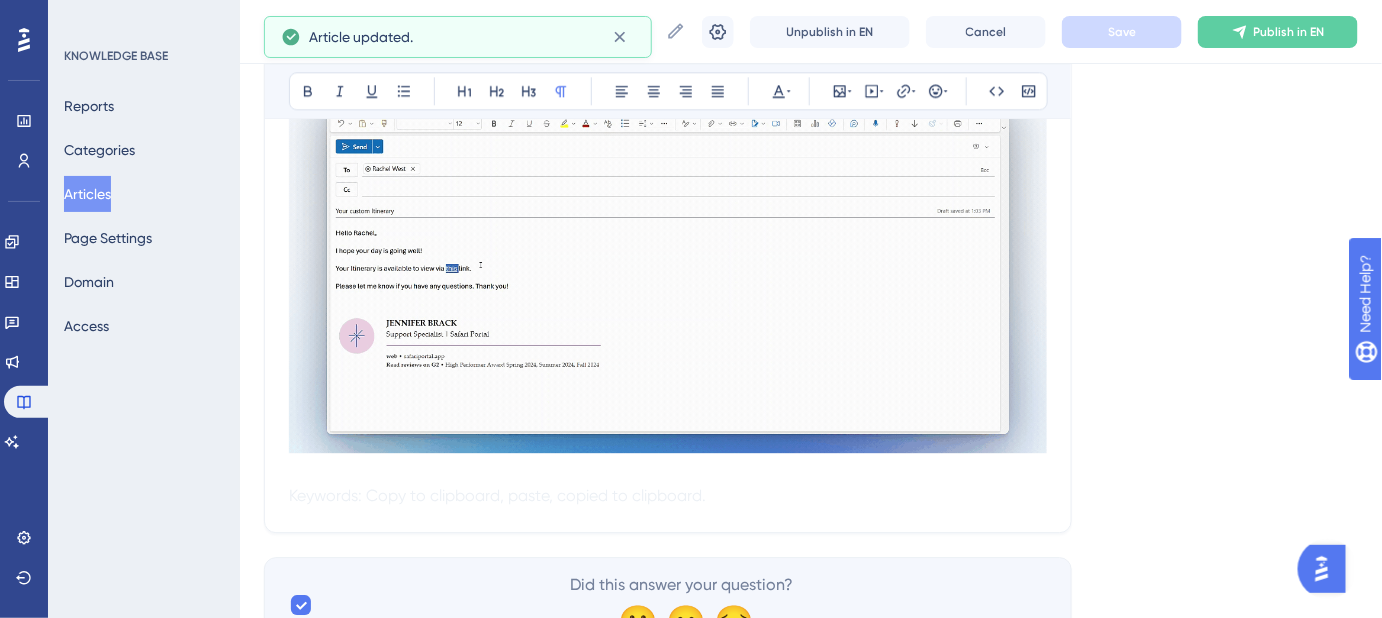 click at bounding box center [668, 472] 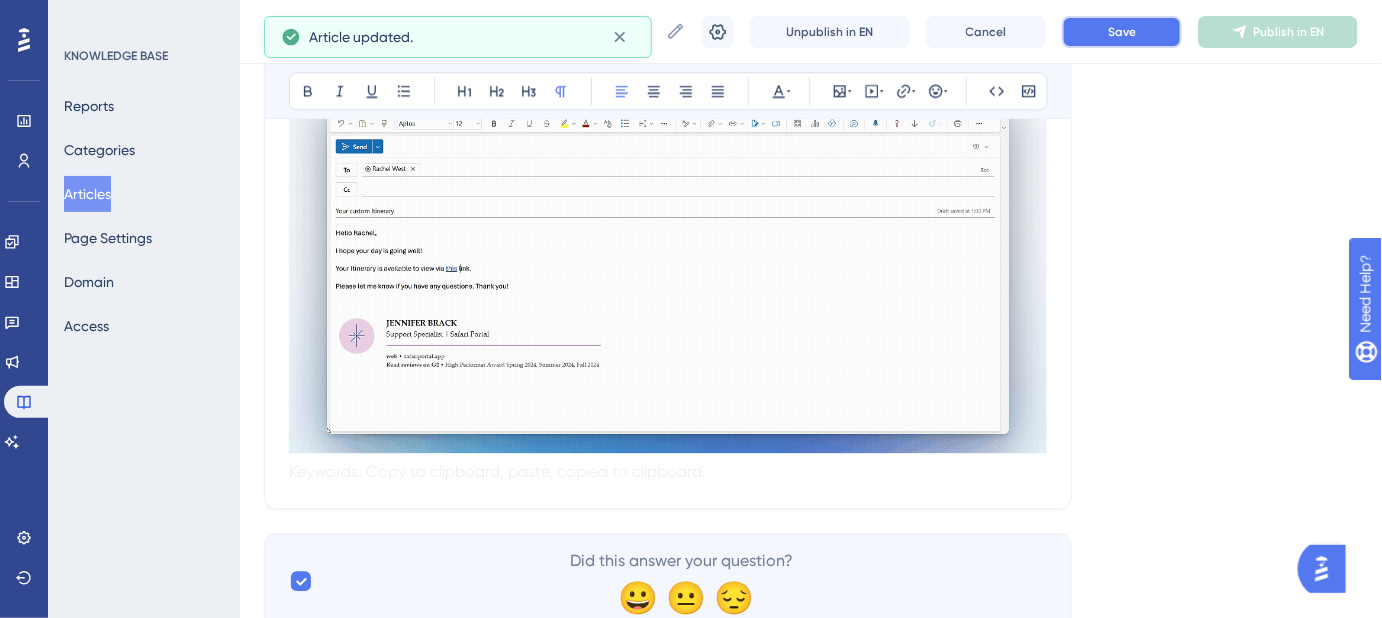 click on "Save" at bounding box center [1122, 32] 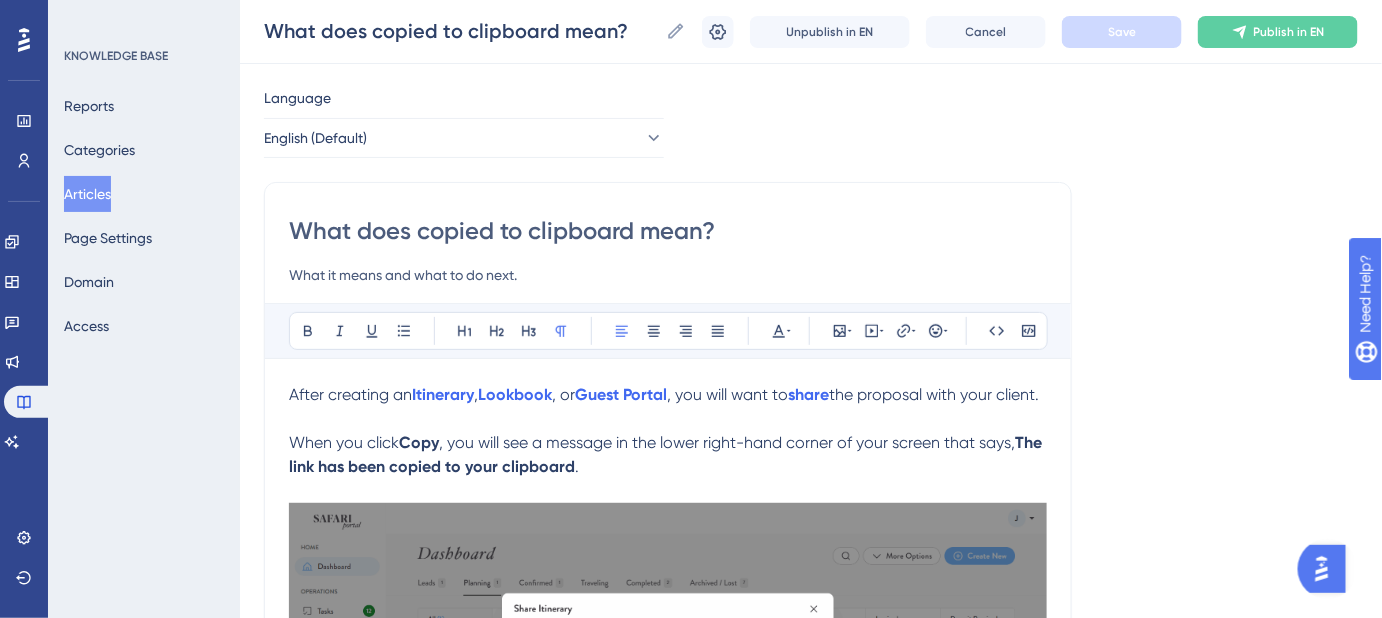 scroll, scrollTop: 0, scrollLeft: 0, axis: both 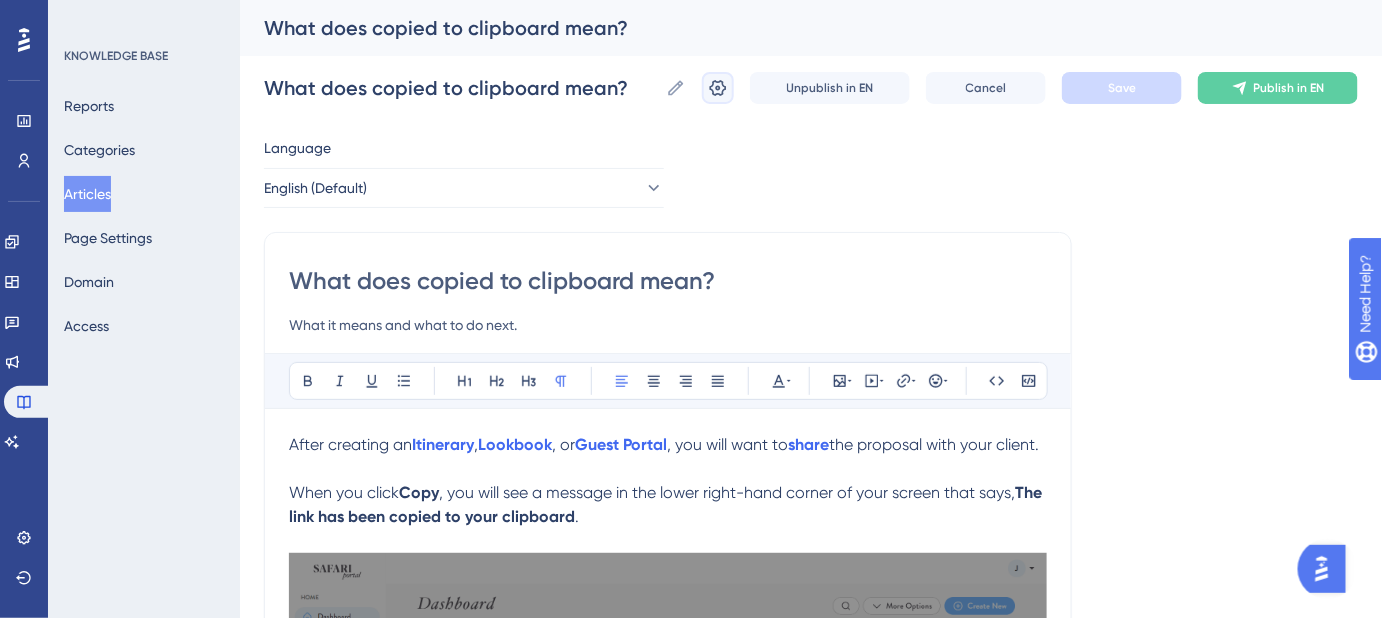 click 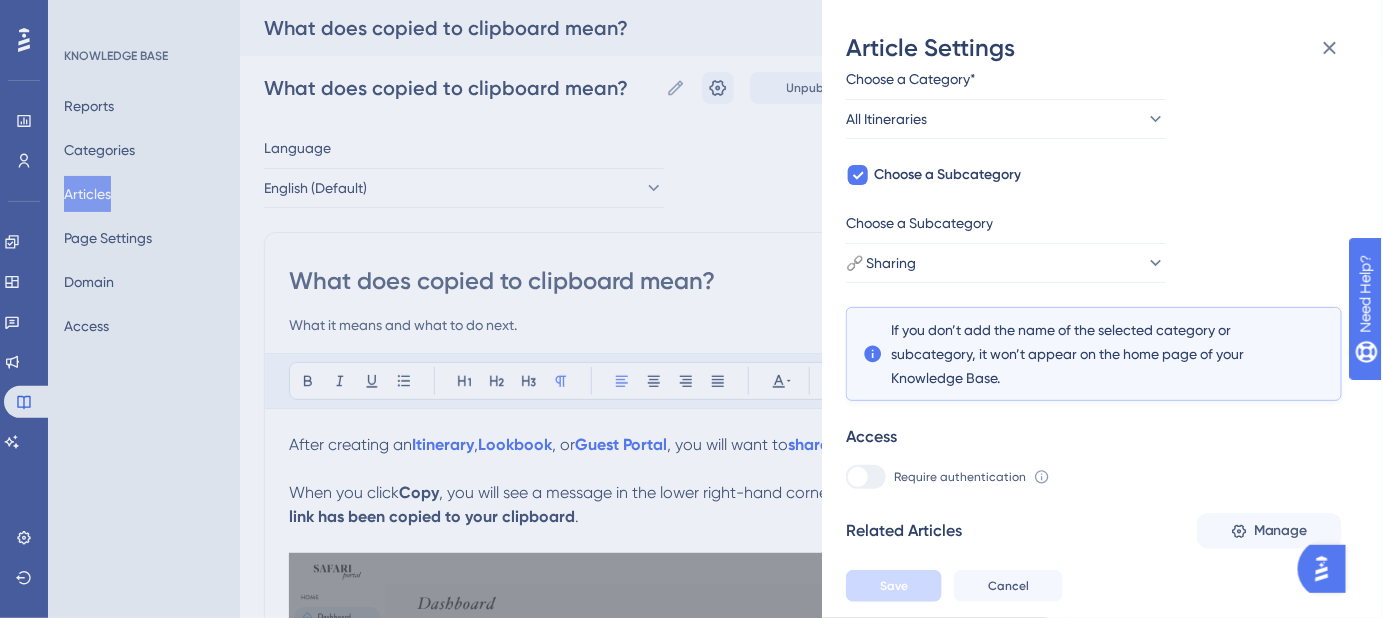 scroll, scrollTop: 293, scrollLeft: 0, axis: vertical 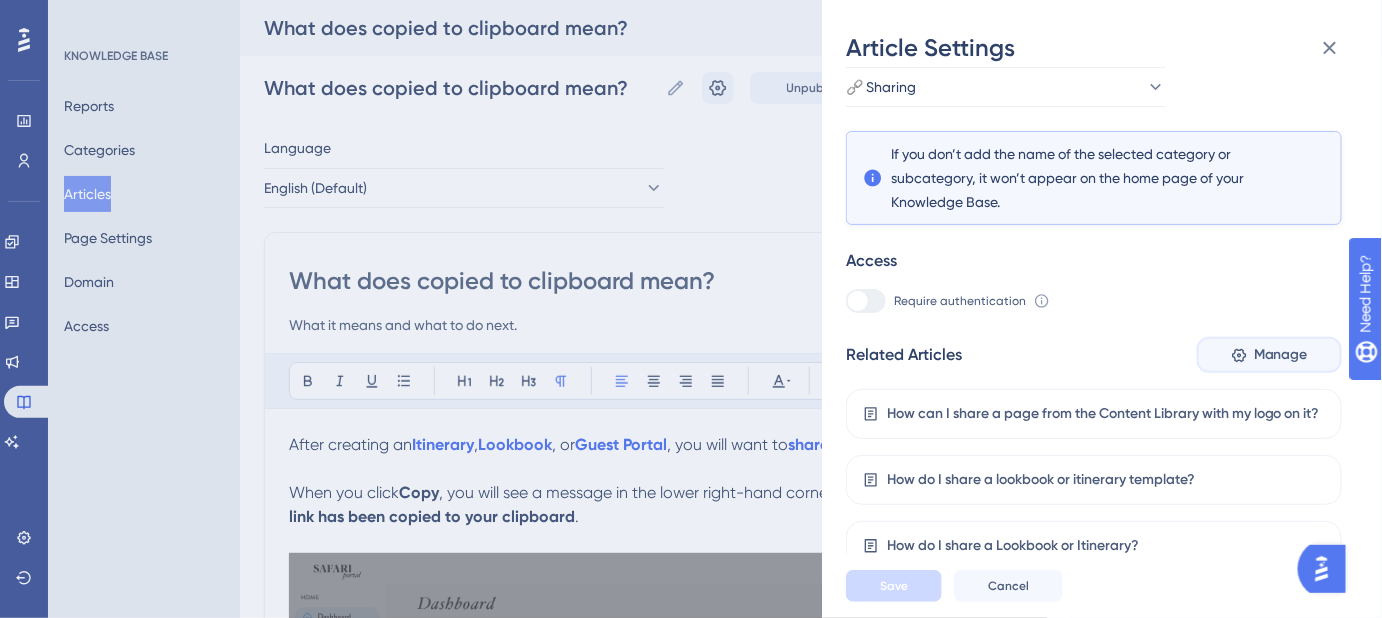 click on "Manage" at bounding box center (1281, 355) 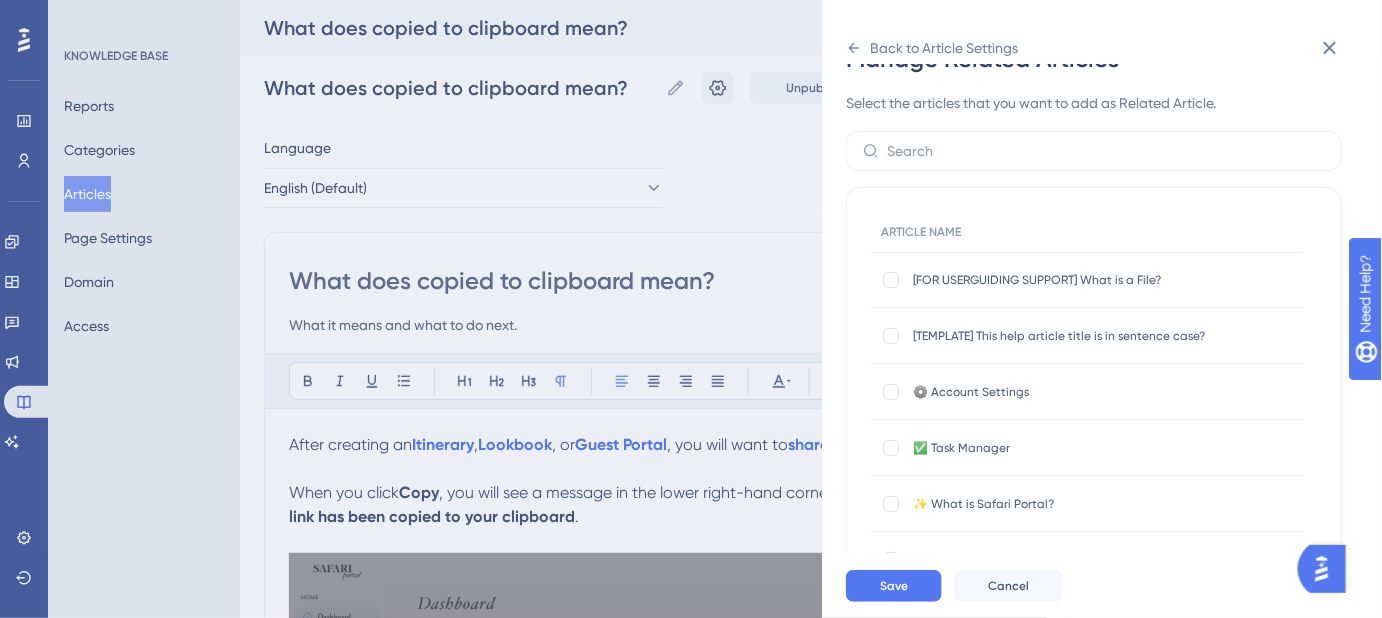 scroll, scrollTop: 0, scrollLeft: 0, axis: both 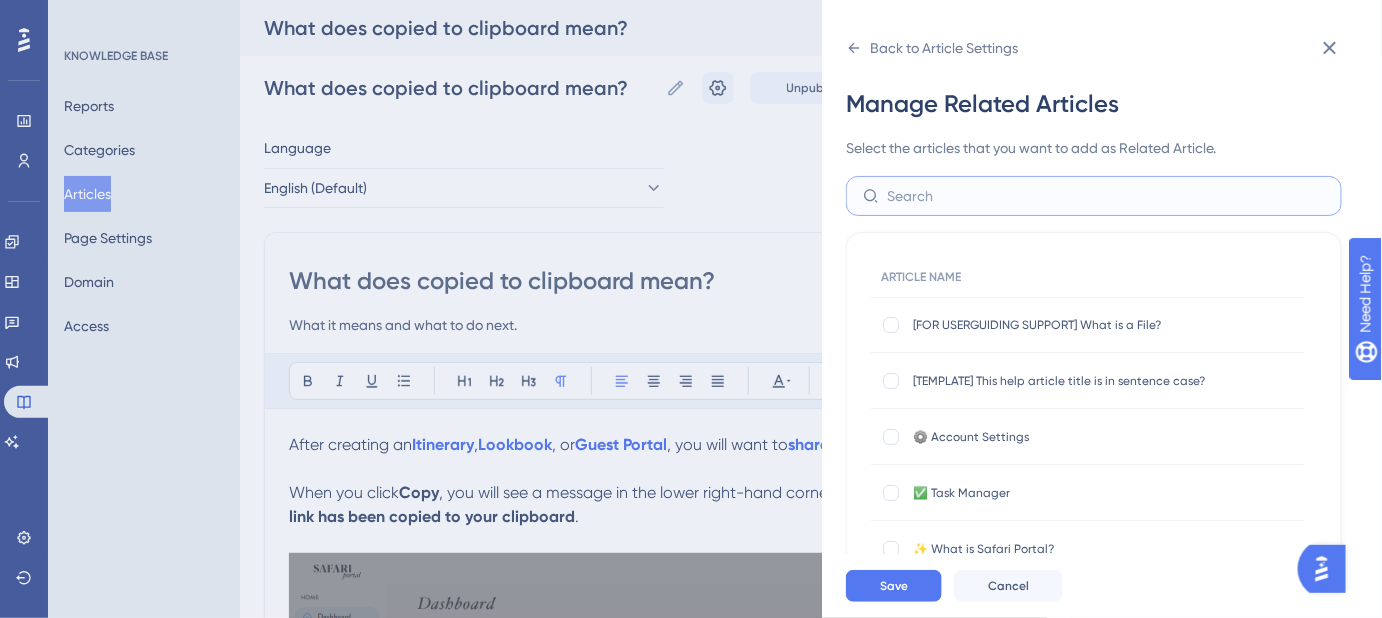 click at bounding box center (1106, 196) 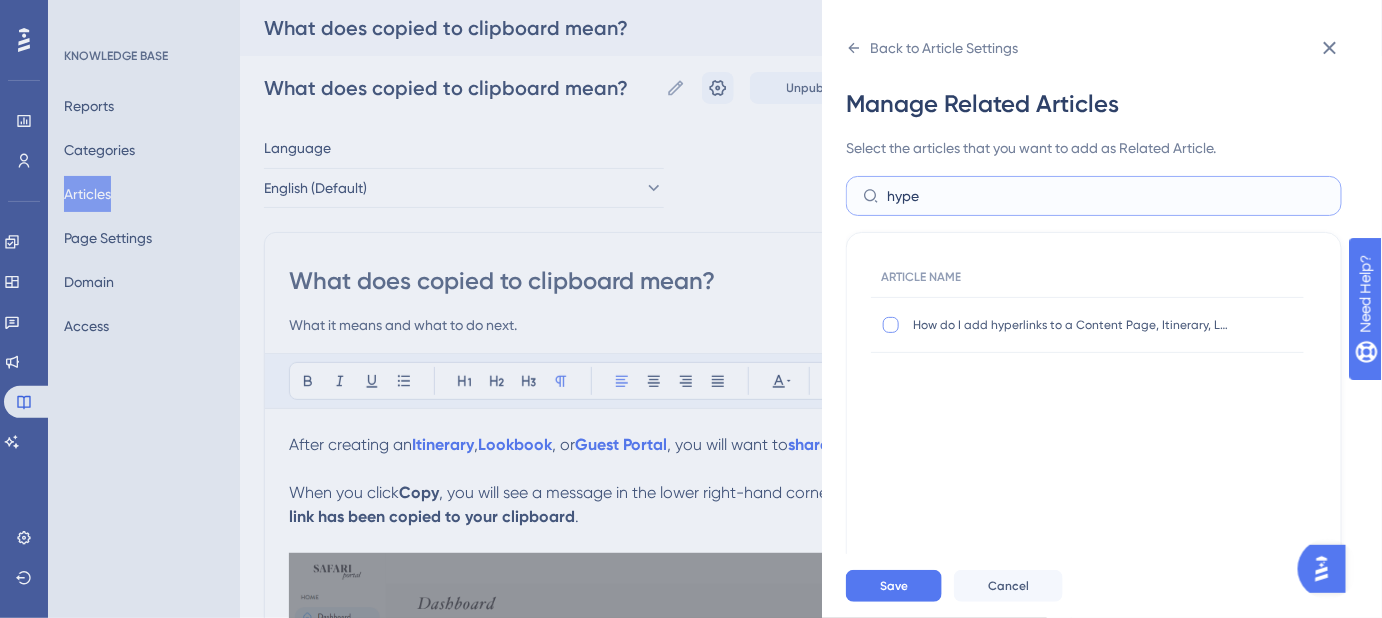type on "hype" 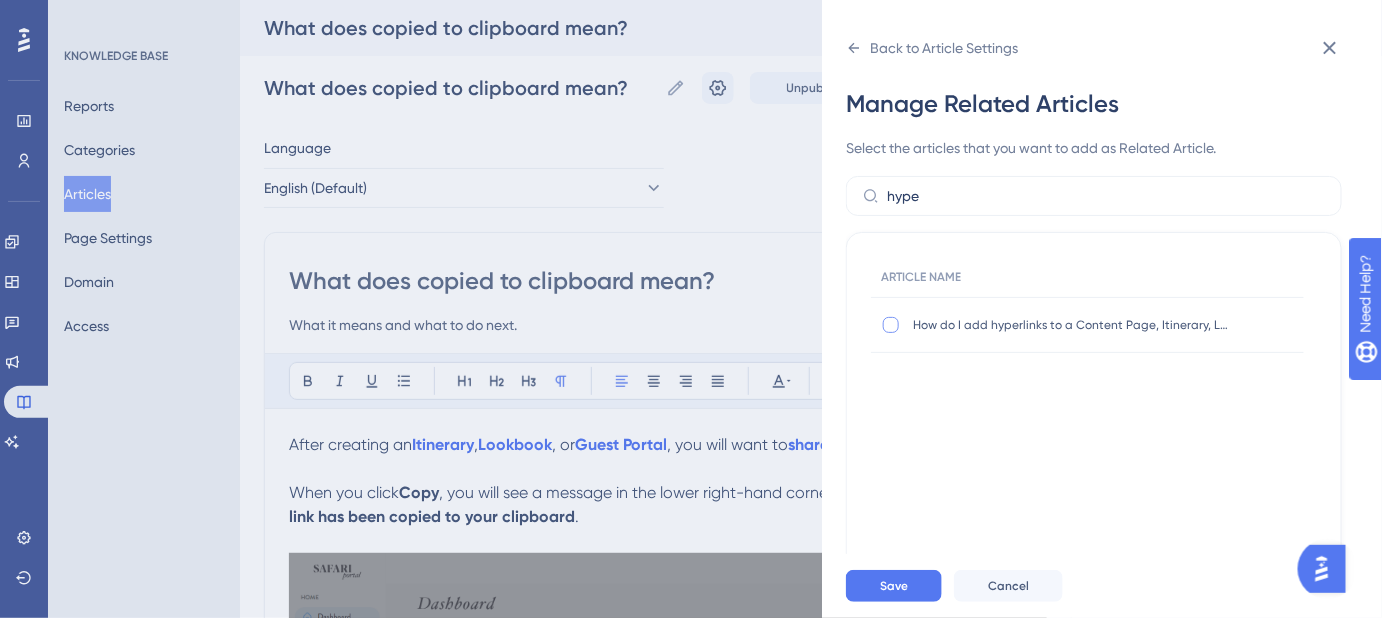 click at bounding box center [891, 325] 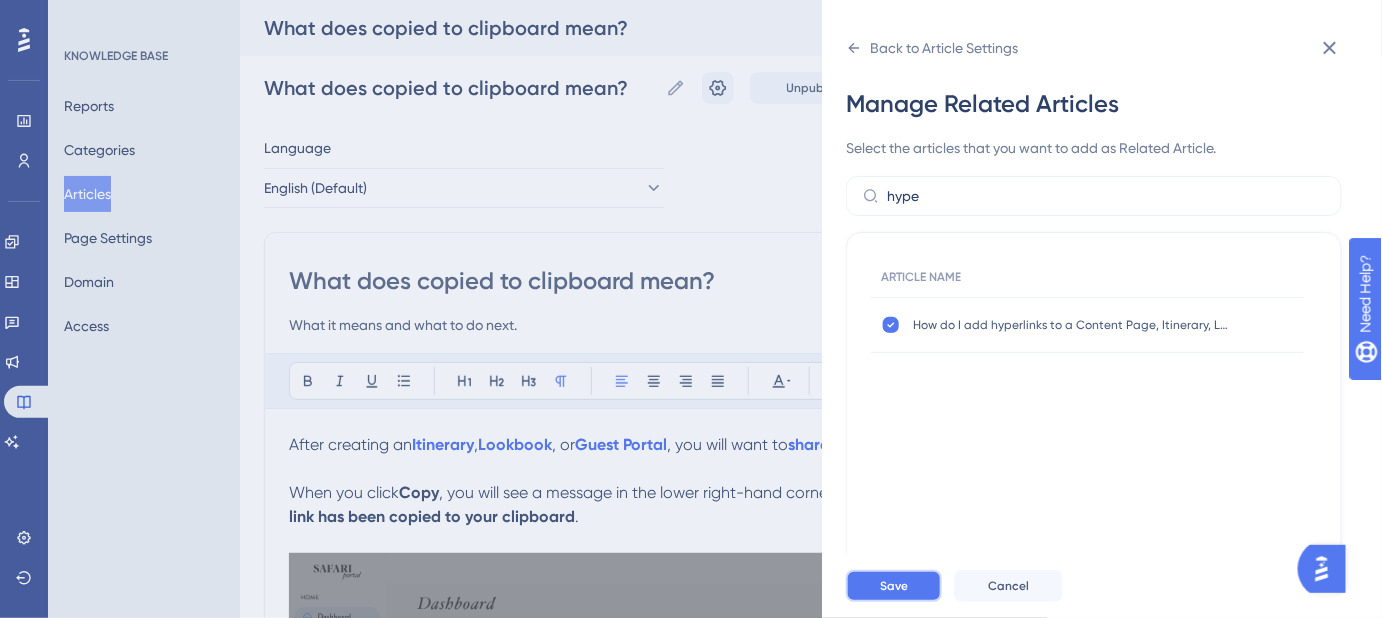 click on "Save" at bounding box center (894, 586) 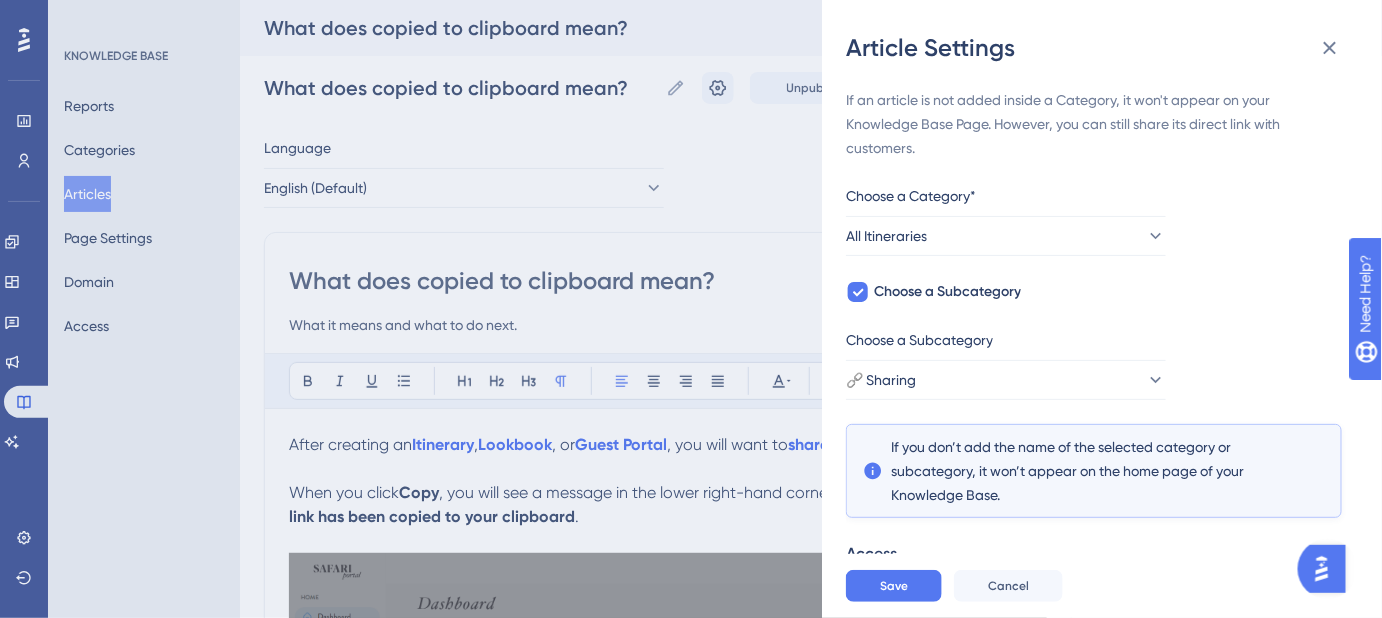 scroll, scrollTop: 359, scrollLeft: 0, axis: vertical 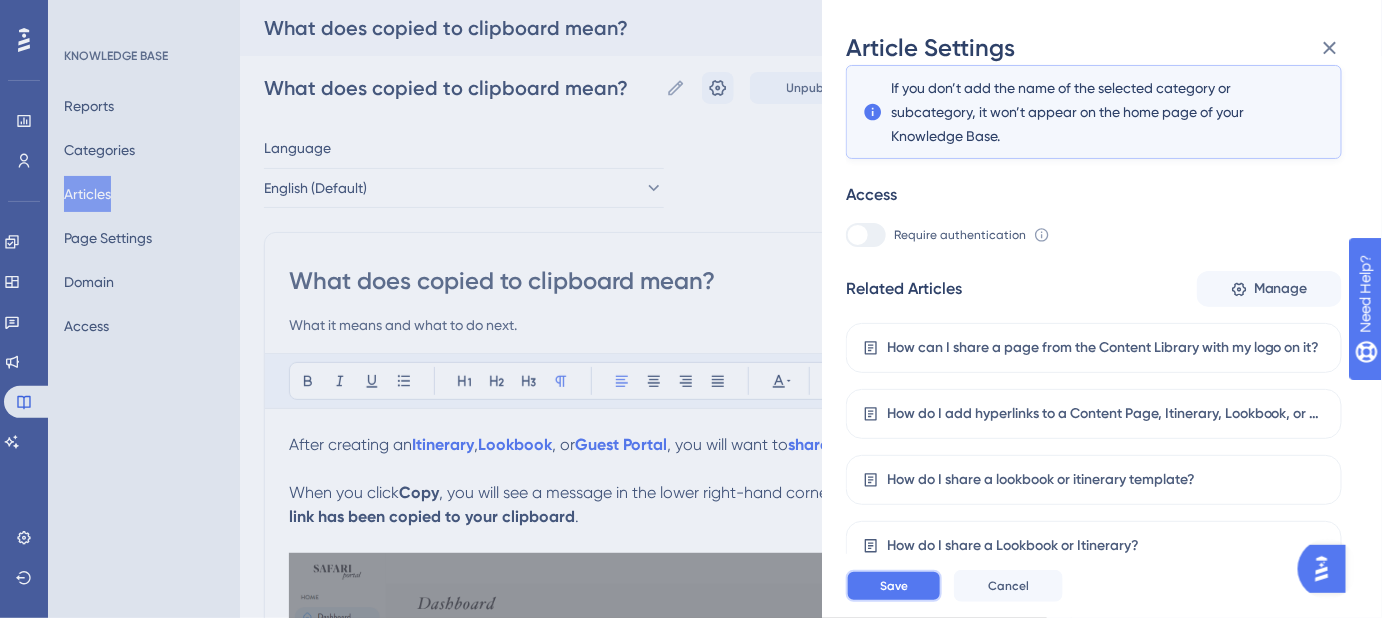 click on "Save" at bounding box center (894, 586) 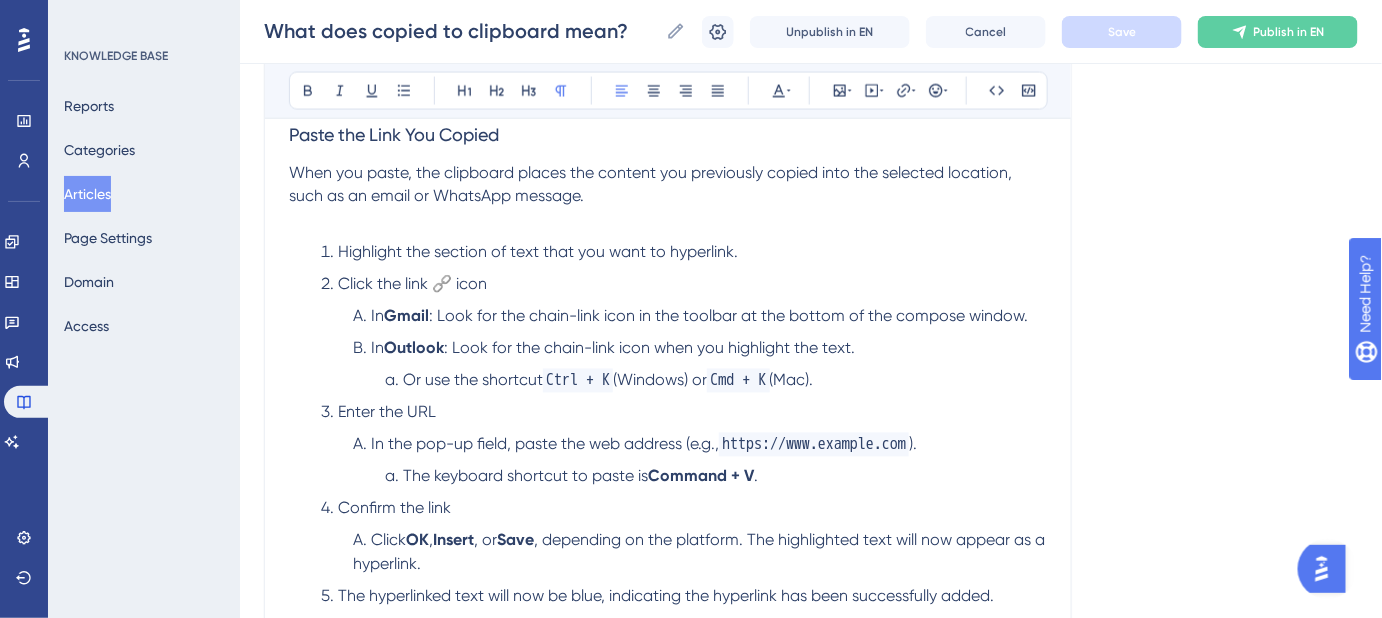 scroll, scrollTop: 1090, scrollLeft: 0, axis: vertical 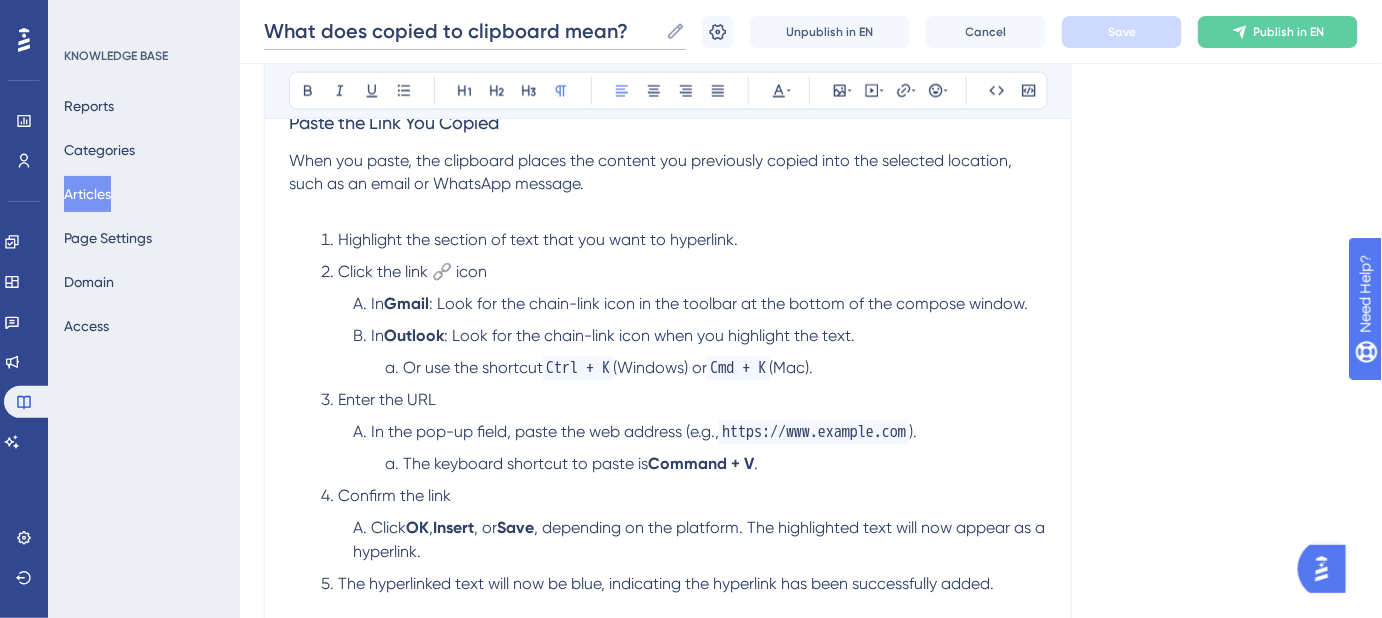 click on "What does copied to clipboard mean?" at bounding box center [461, 31] 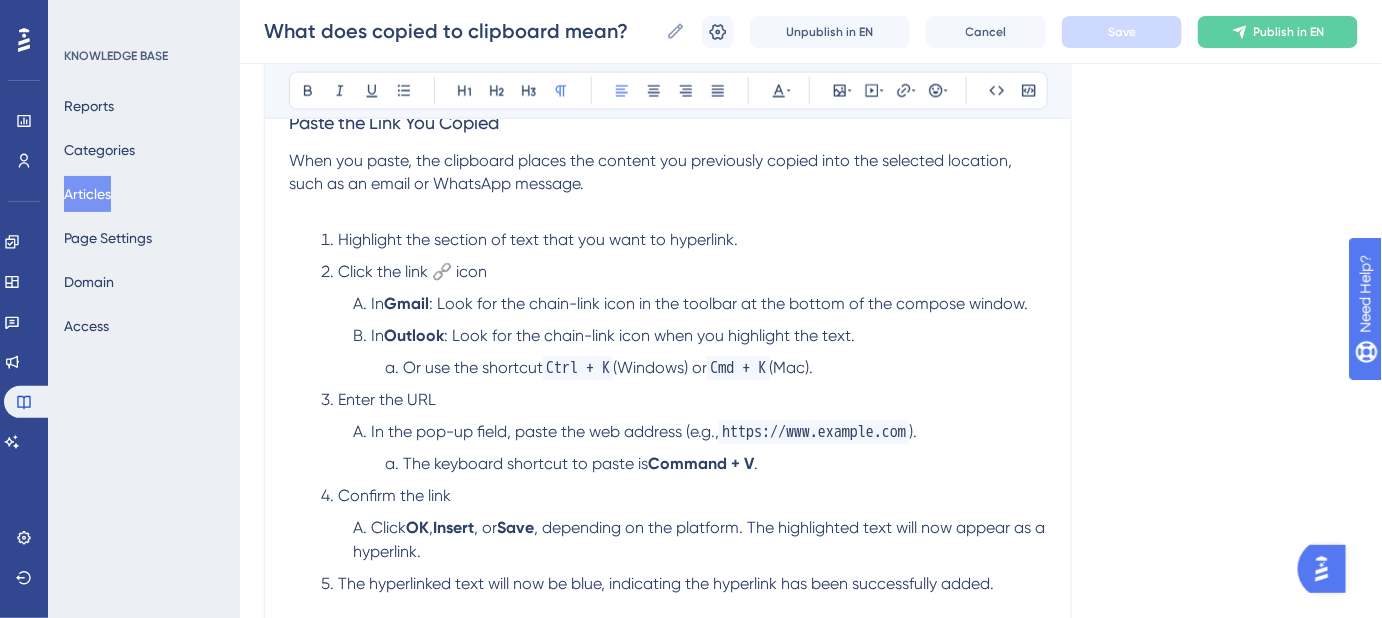 click on "Highlight the section of text that you want to hyperlink." at bounding box center [684, 241] 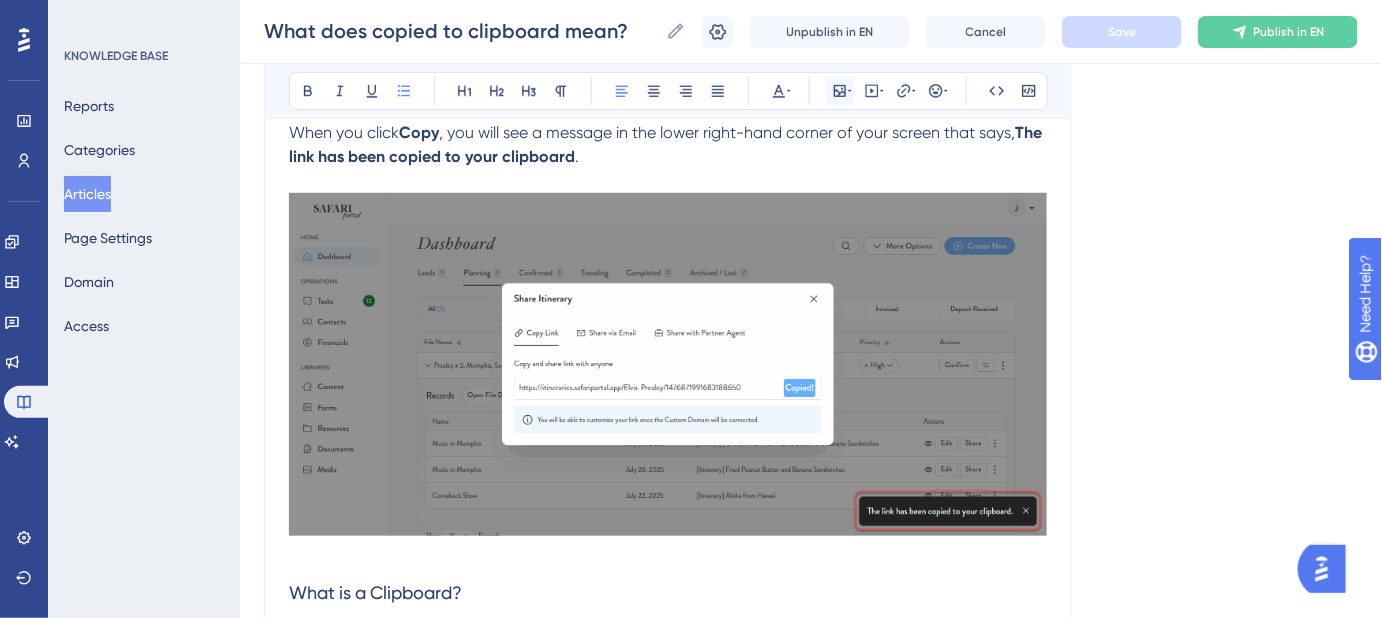scroll, scrollTop: 363, scrollLeft: 0, axis: vertical 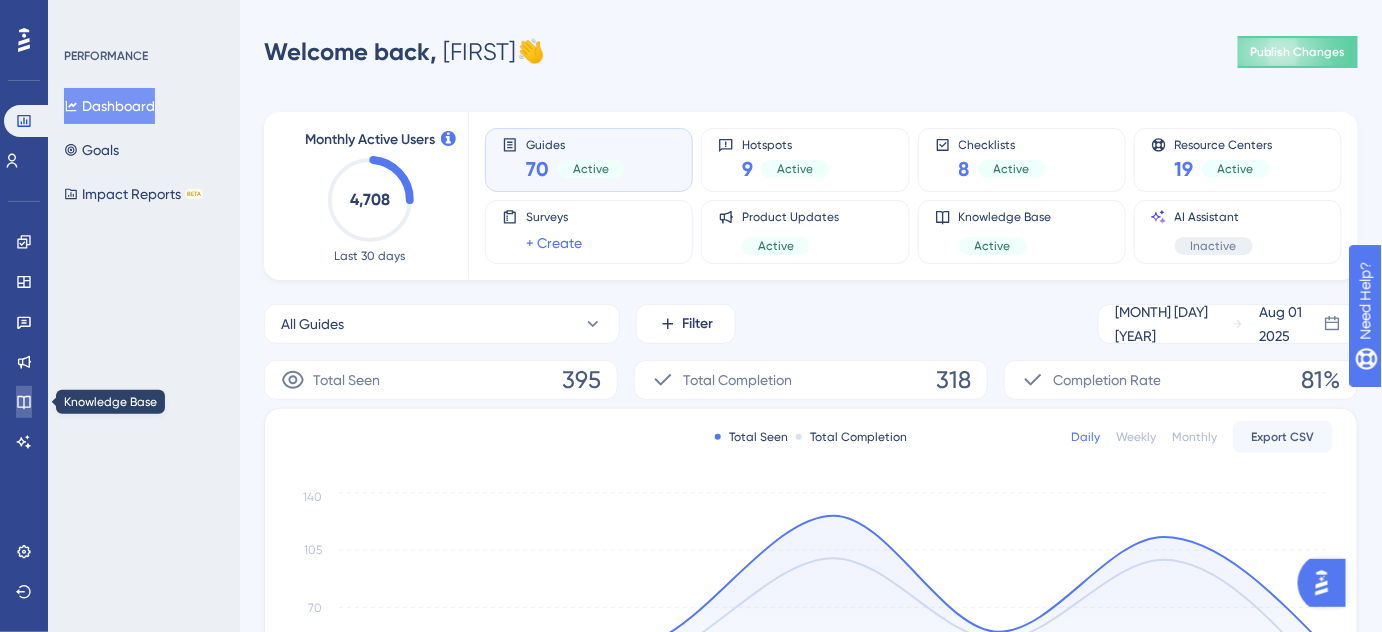 click 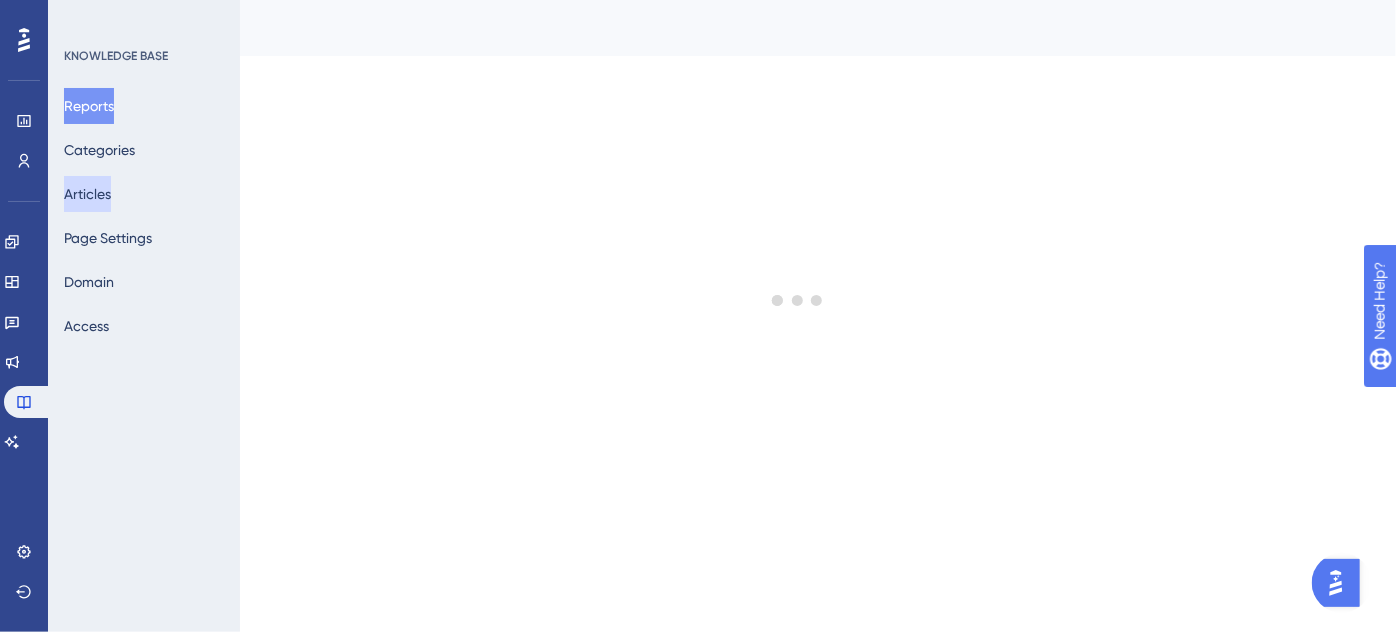click on "Articles" at bounding box center (87, 194) 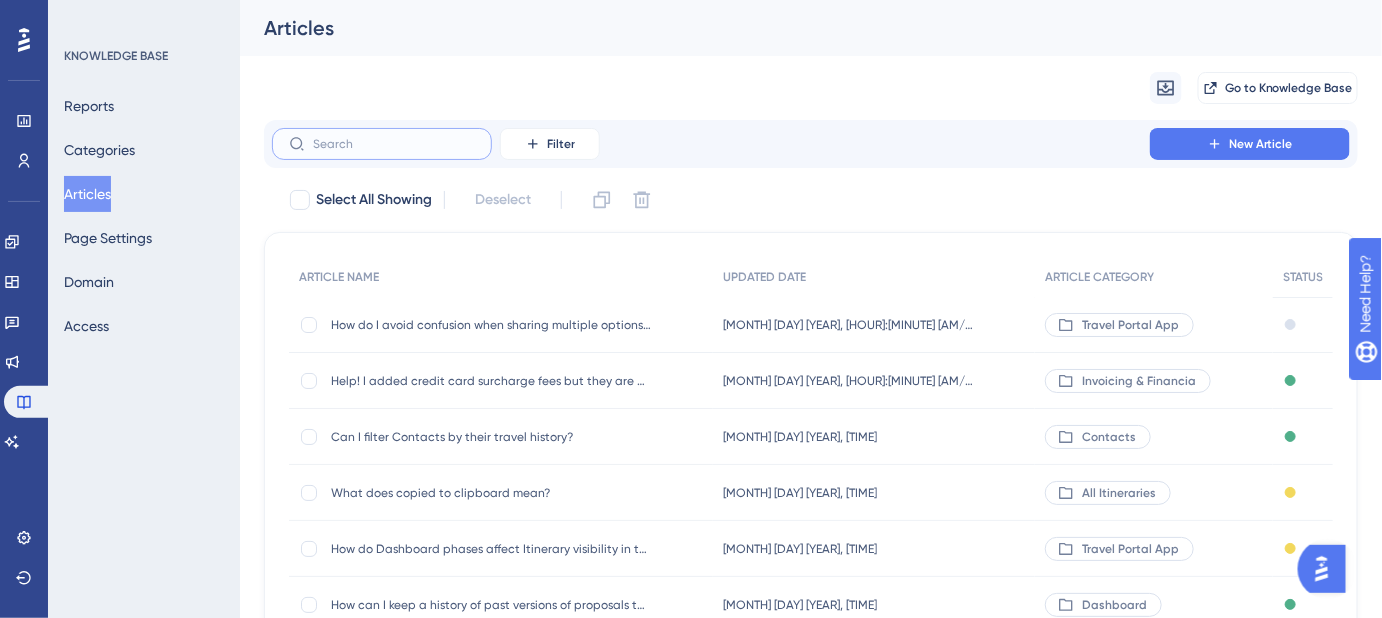 click at bounding box center [394, 144] 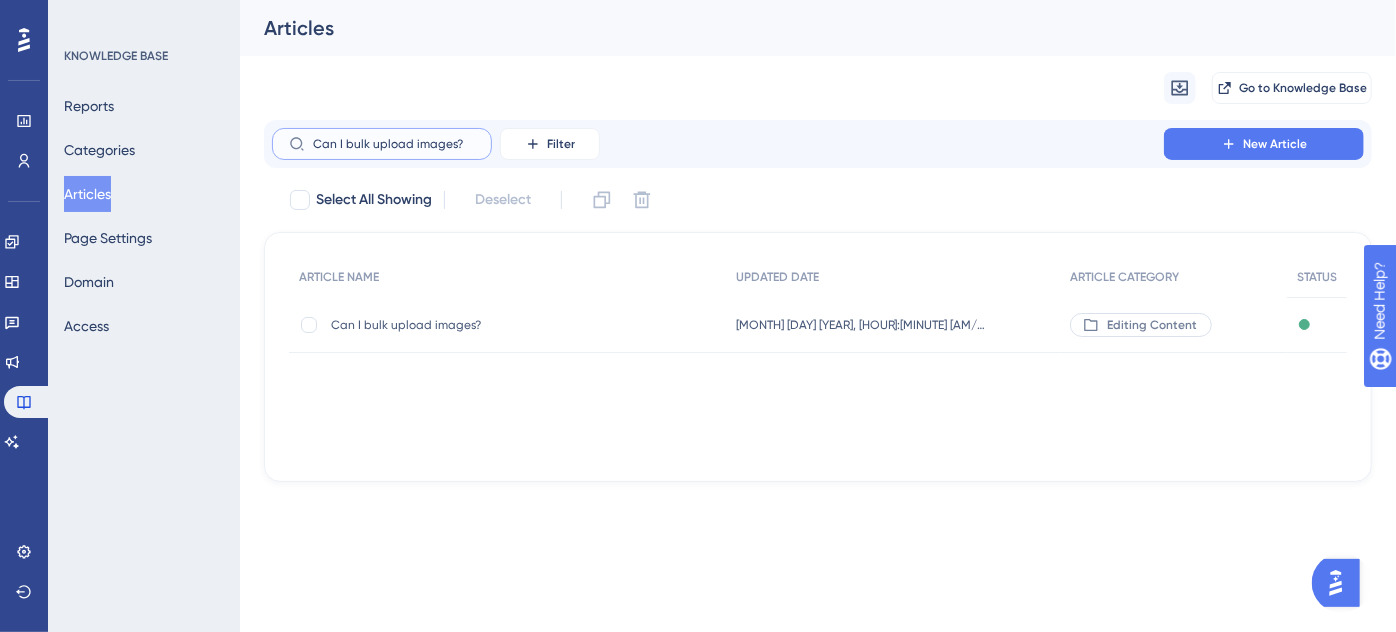 type on "Can I bulk upload images?" 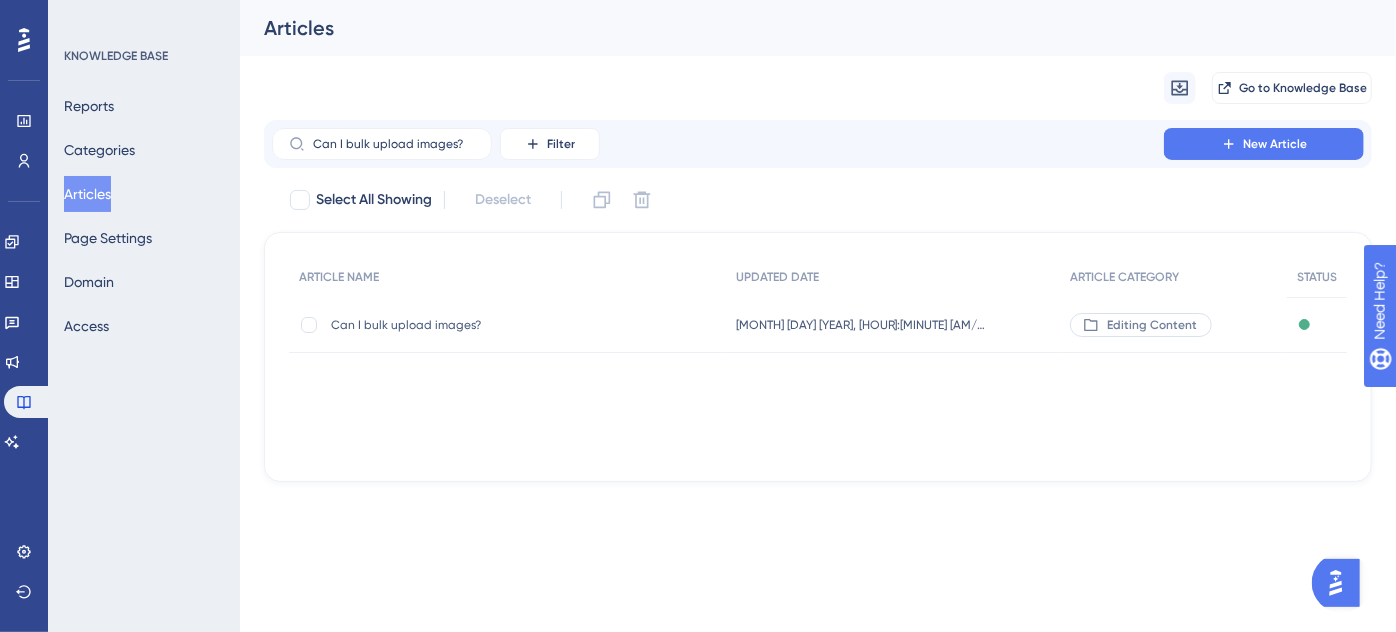 click on "Can I bulk upload images?" at bounding box center [491, 325] 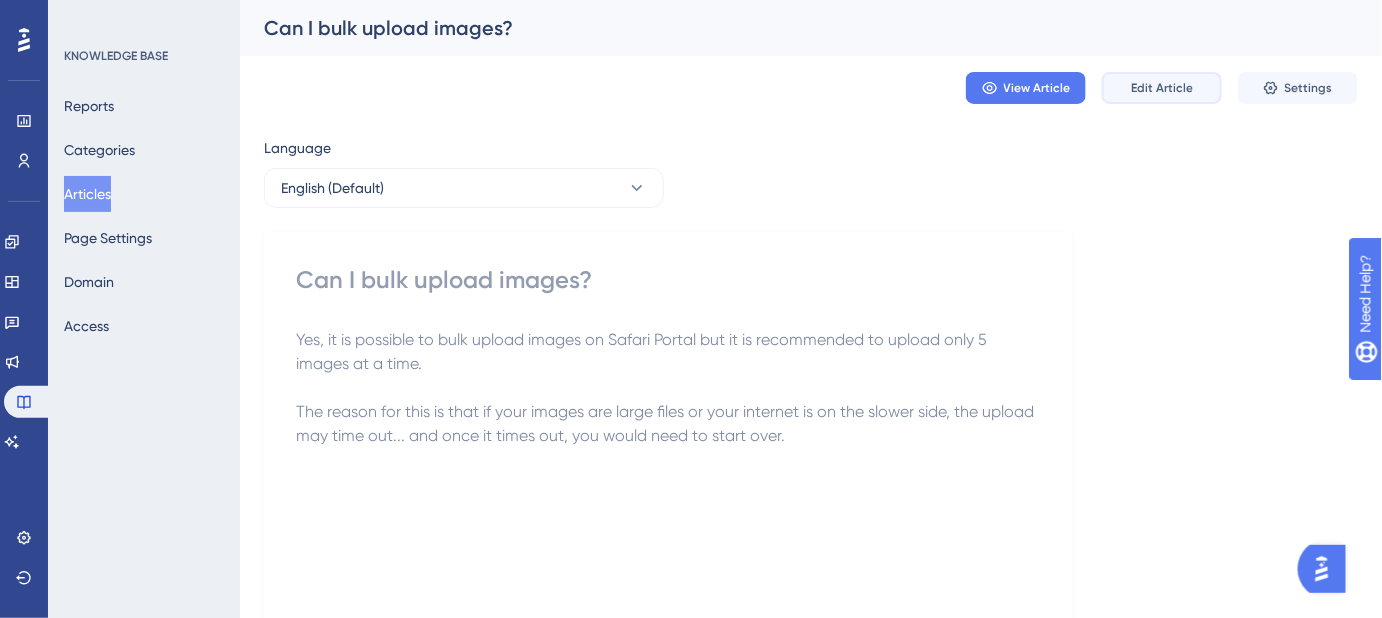 click on "Edit Article" at bounding box center [1162, 88] 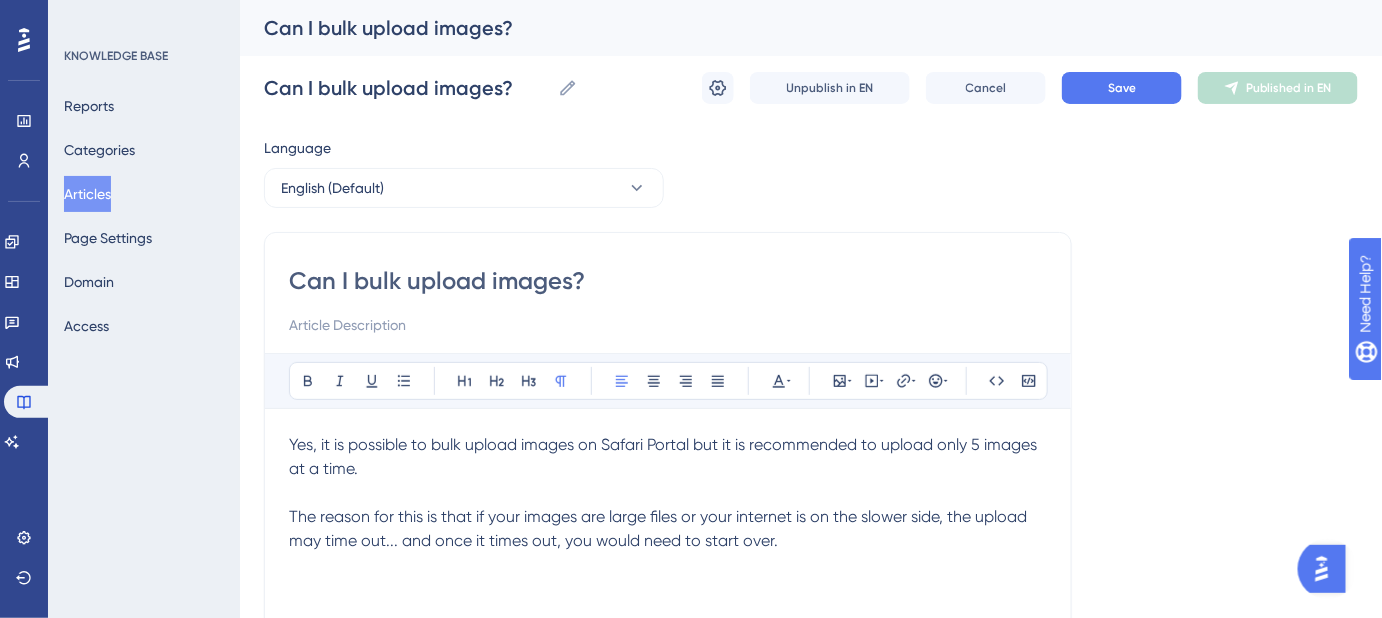 drag, startPoint x: 597, startPoint y: 280, endPoint x: 280, endPoint y: 288, distance: 317.10092 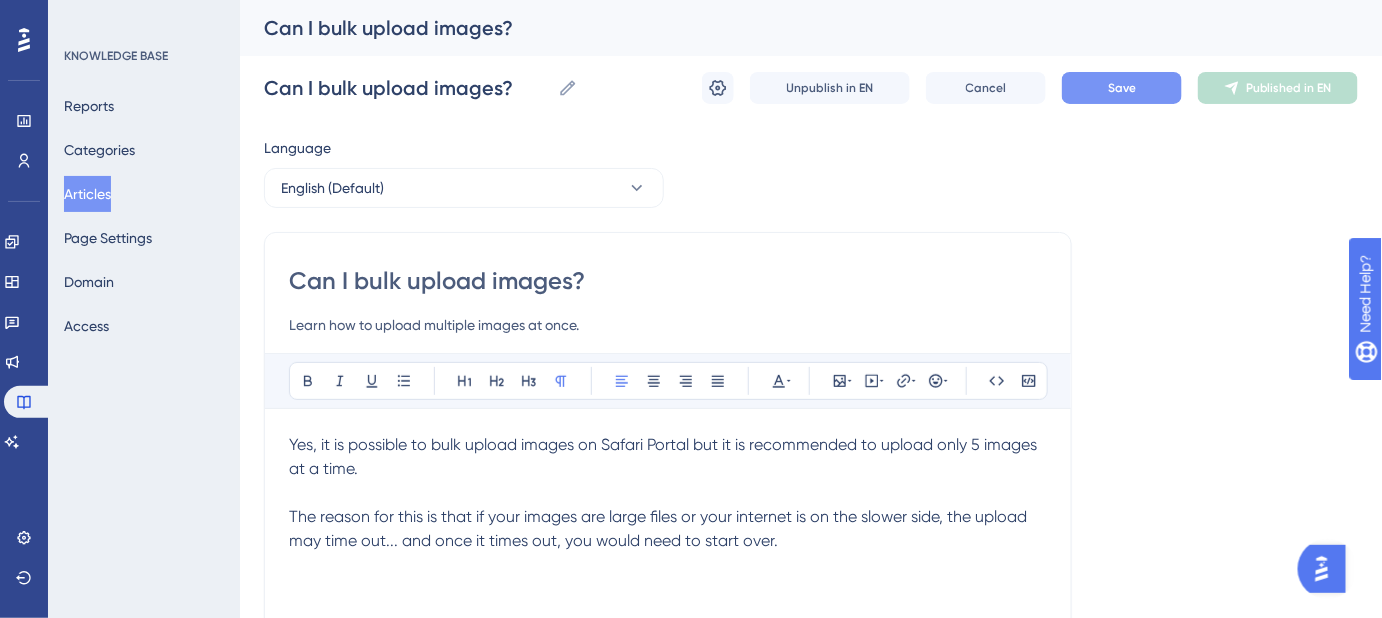 type on "Learn how to upload multiple images at once." 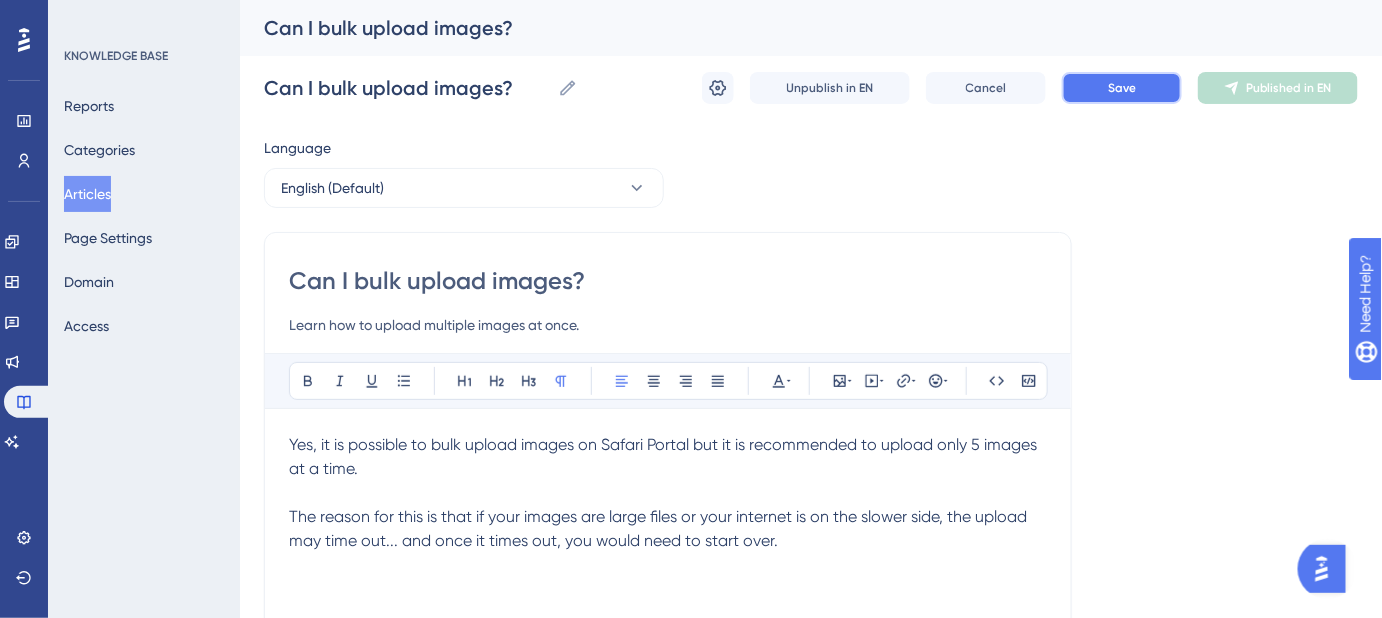 click on "Save" at bounding box center [1122, 88] 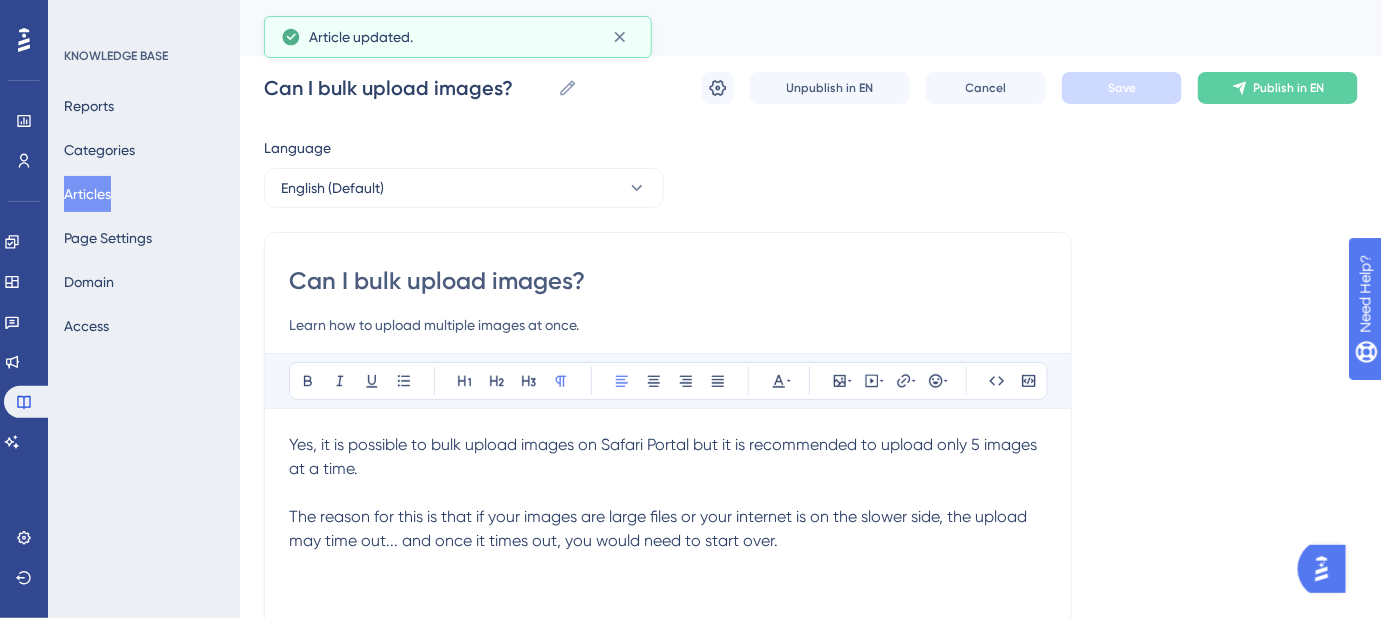 click on "Yes, it is possible to bulk upload images on Safari Portal but it is recommended to upload only 5 images at a time." at bounding box center (668, 457) 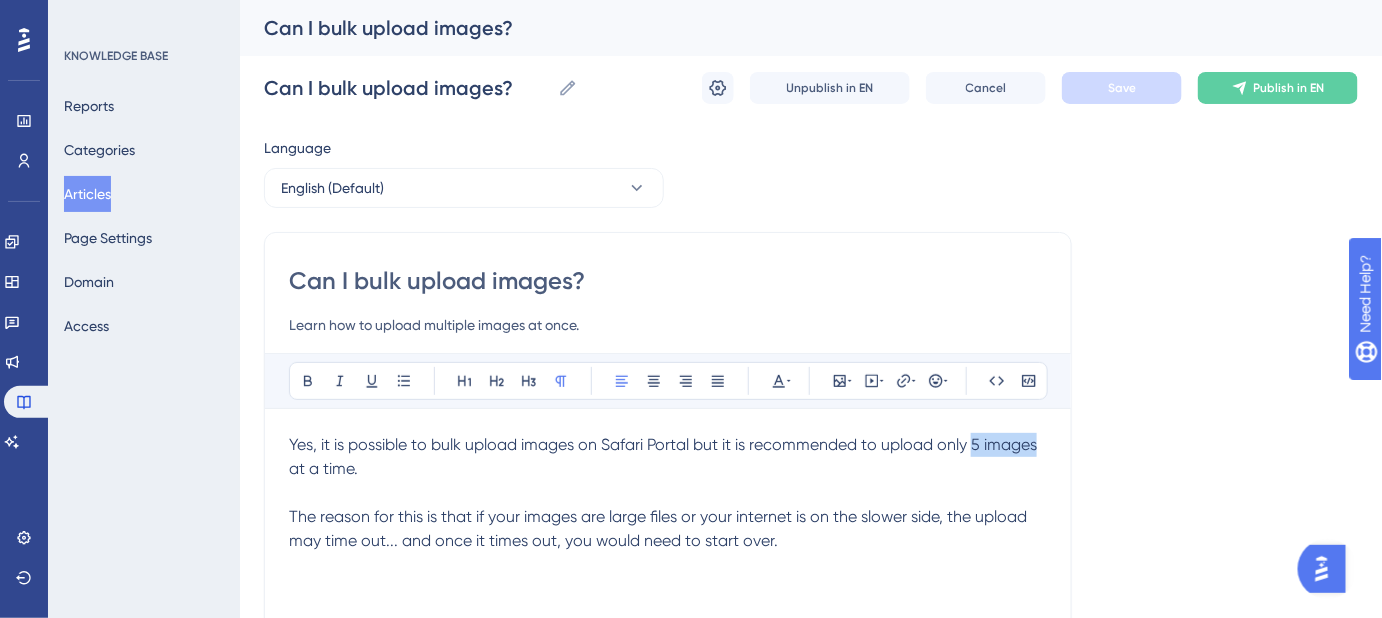 drag, startPoint x: 974, startPoint y: 442, endPoint x: 1037, endPoint y: 445, distance: 63.07139 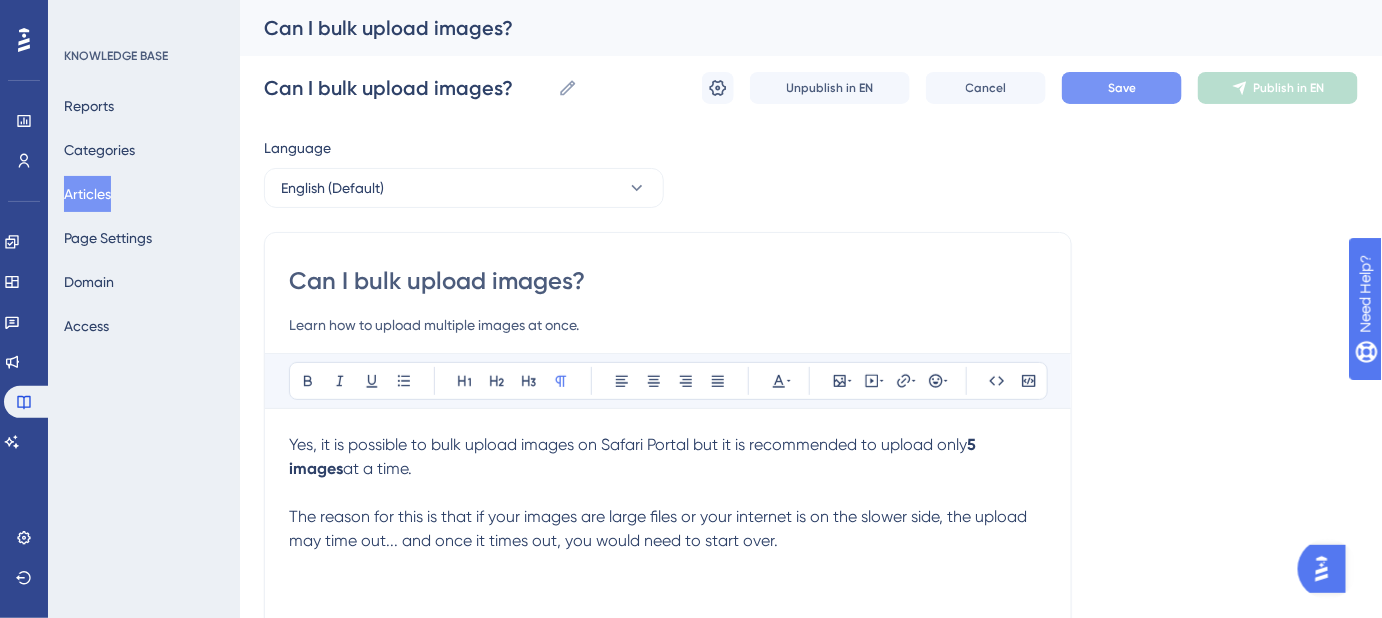 click at bounding box center [668, 493] 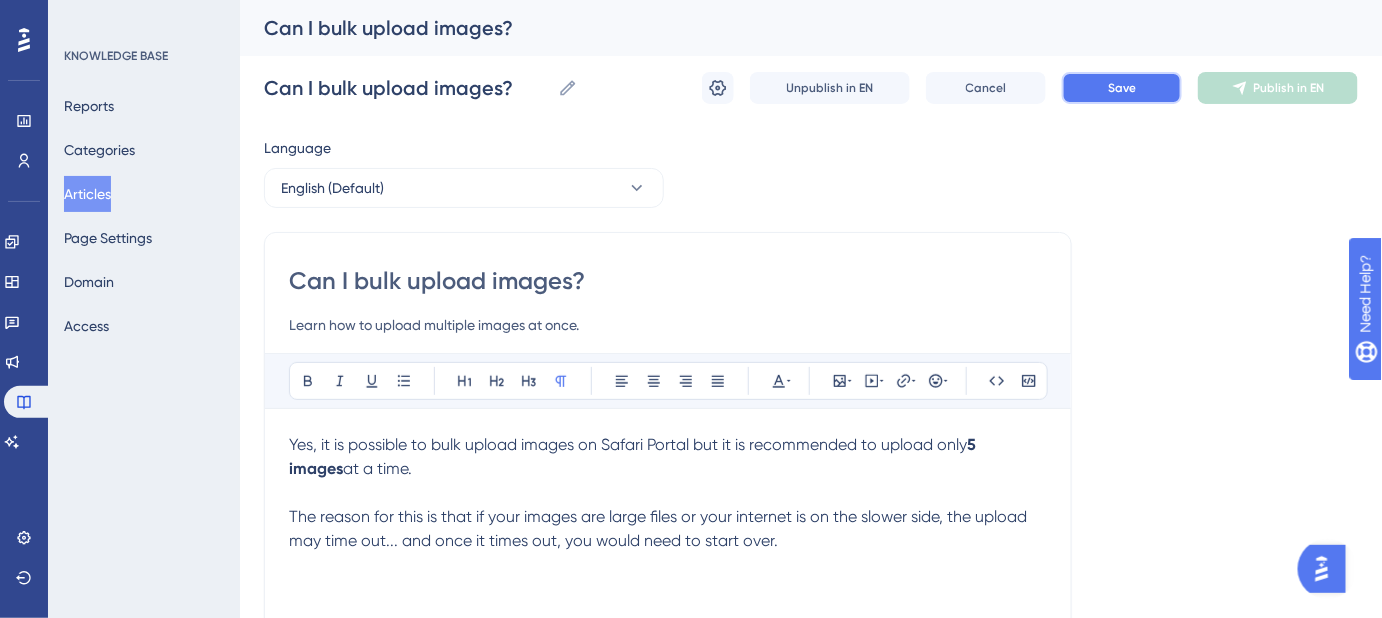 click on "Save" at bounding box center (1122, 88) 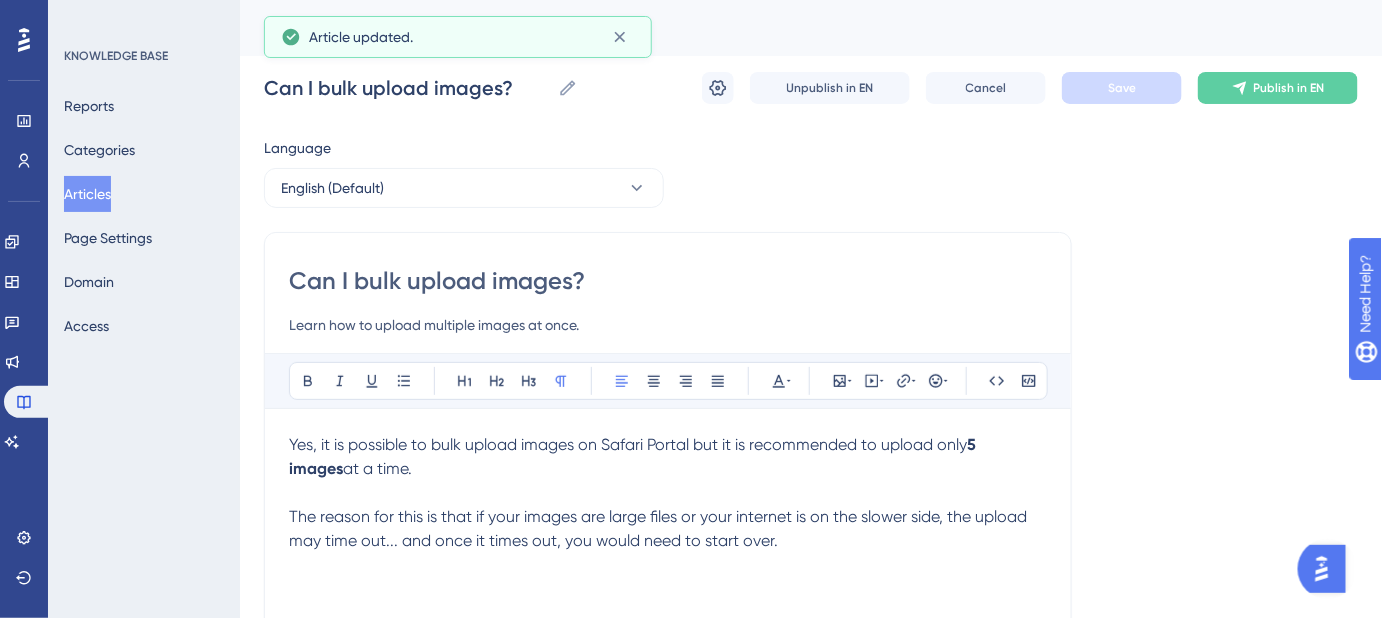 drag, startPoint x: 372, startPoint y: 468, endPoint x: 293, endPoint y: 458, distance: 79.630394 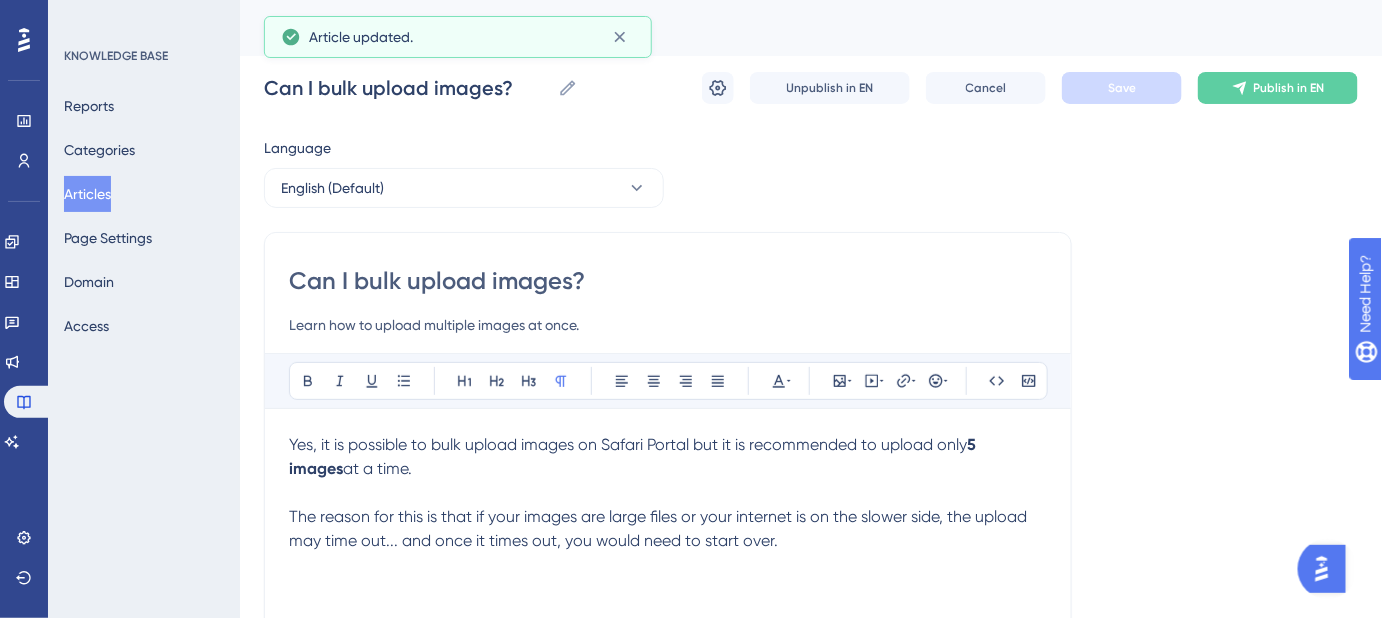 click at bounding box center (668, 493) 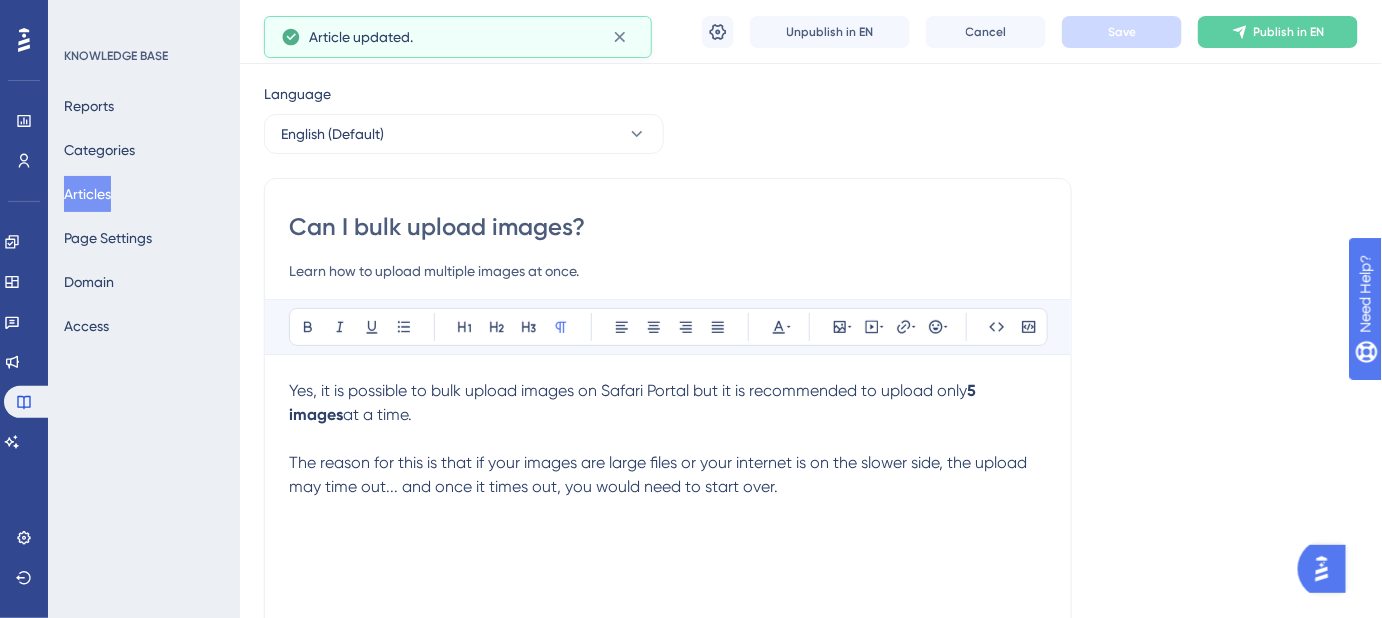 scroll, scrollTop: 90, scrollLeft: 0, axis: vertical 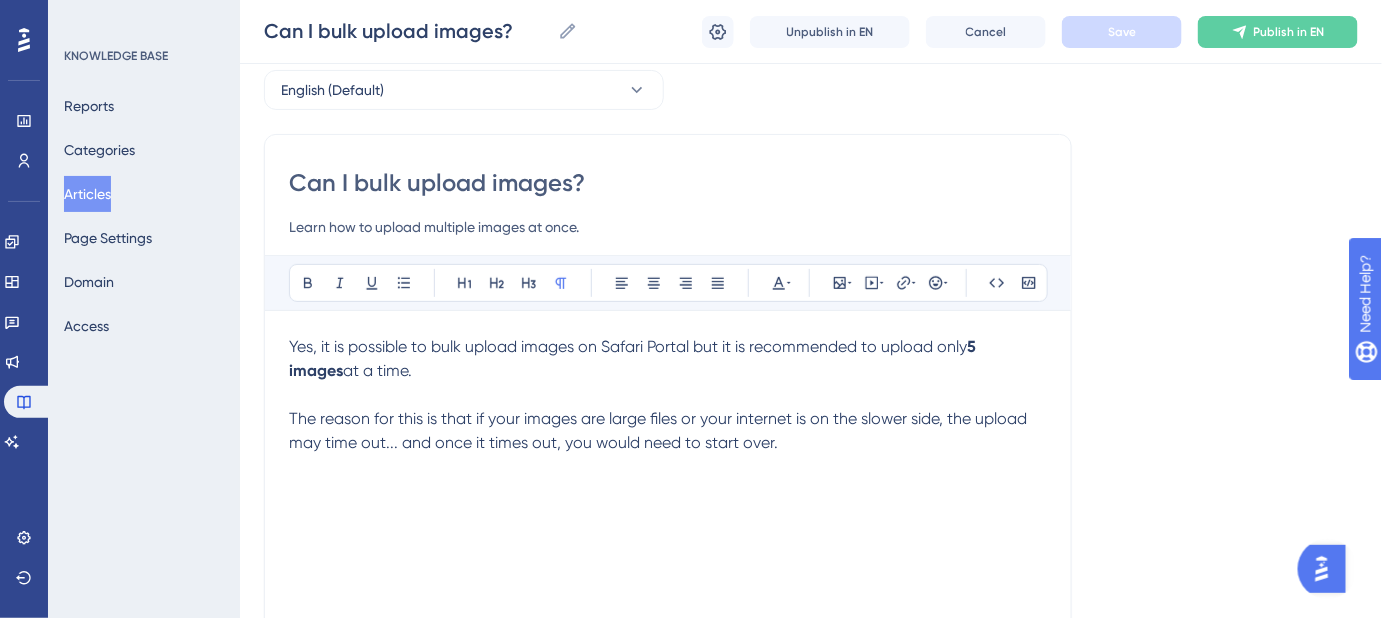 click on "The reason for this is that if your images are large files or your internet is on the slower side, the upload may time out... and once it times out, you would need to start over." at bounding box center (668, 431) 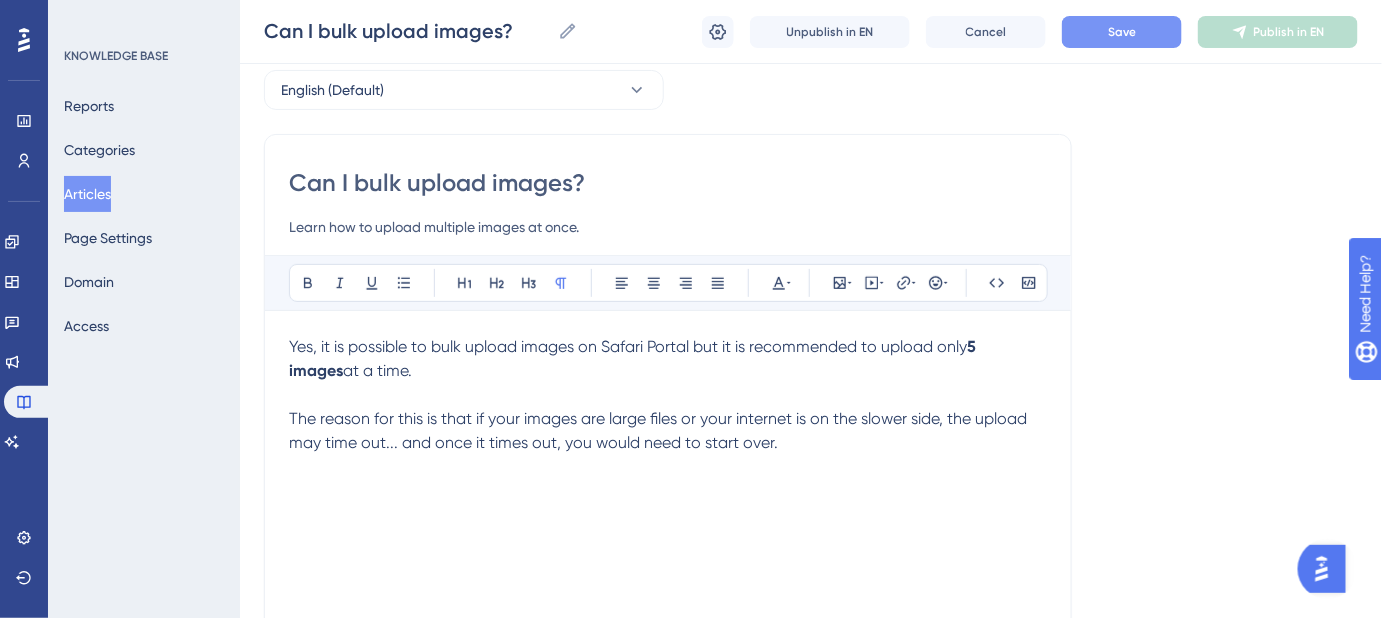 type 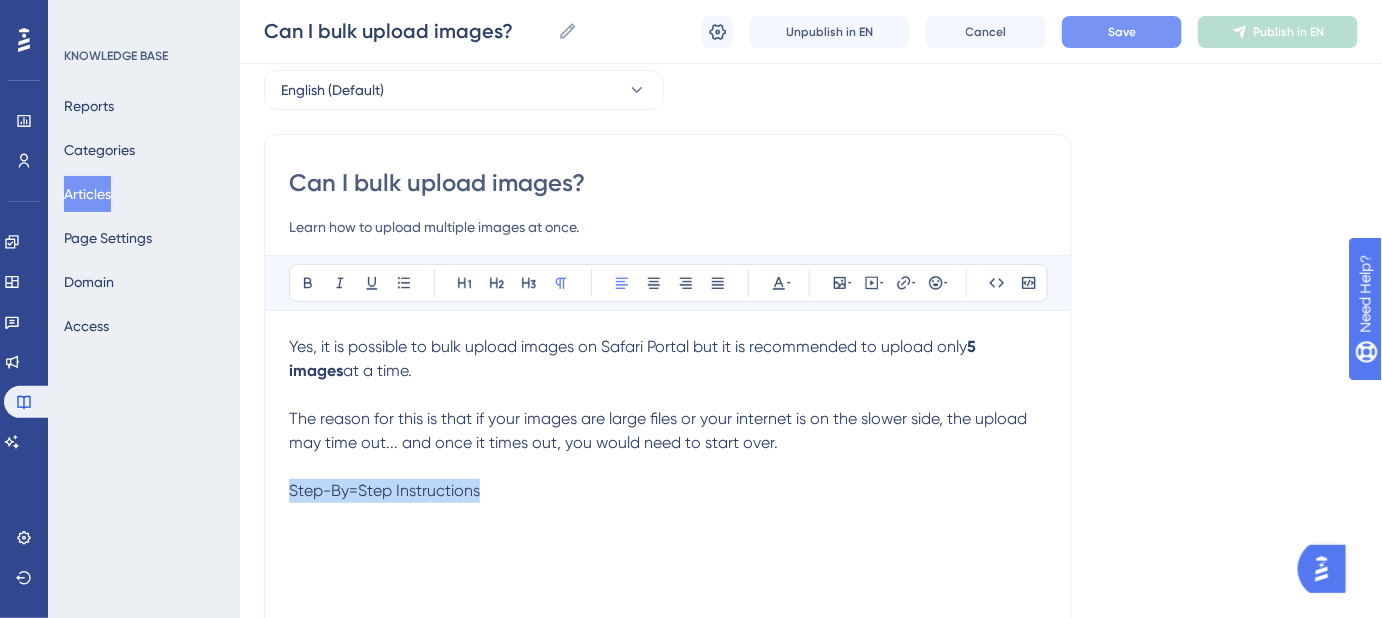drag, startPoint x: 486, startPoint y: 494, endPoint x: 264, endPoint y: 508, distance: 222.44101 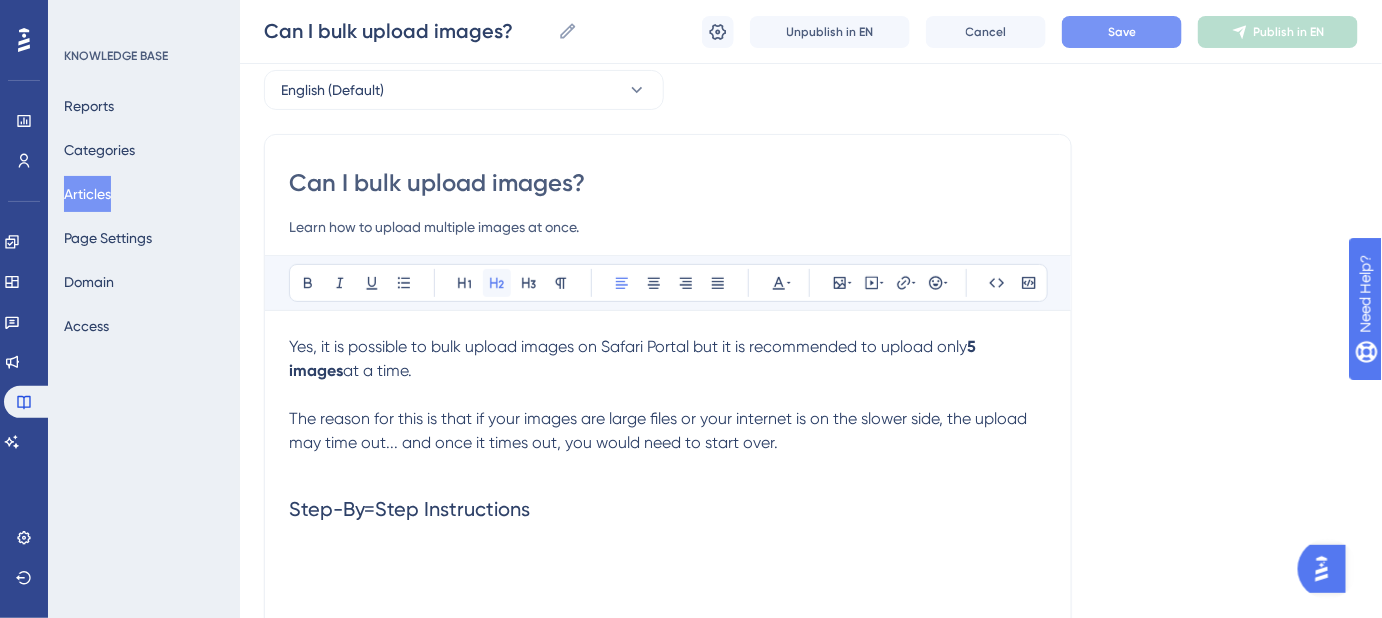click 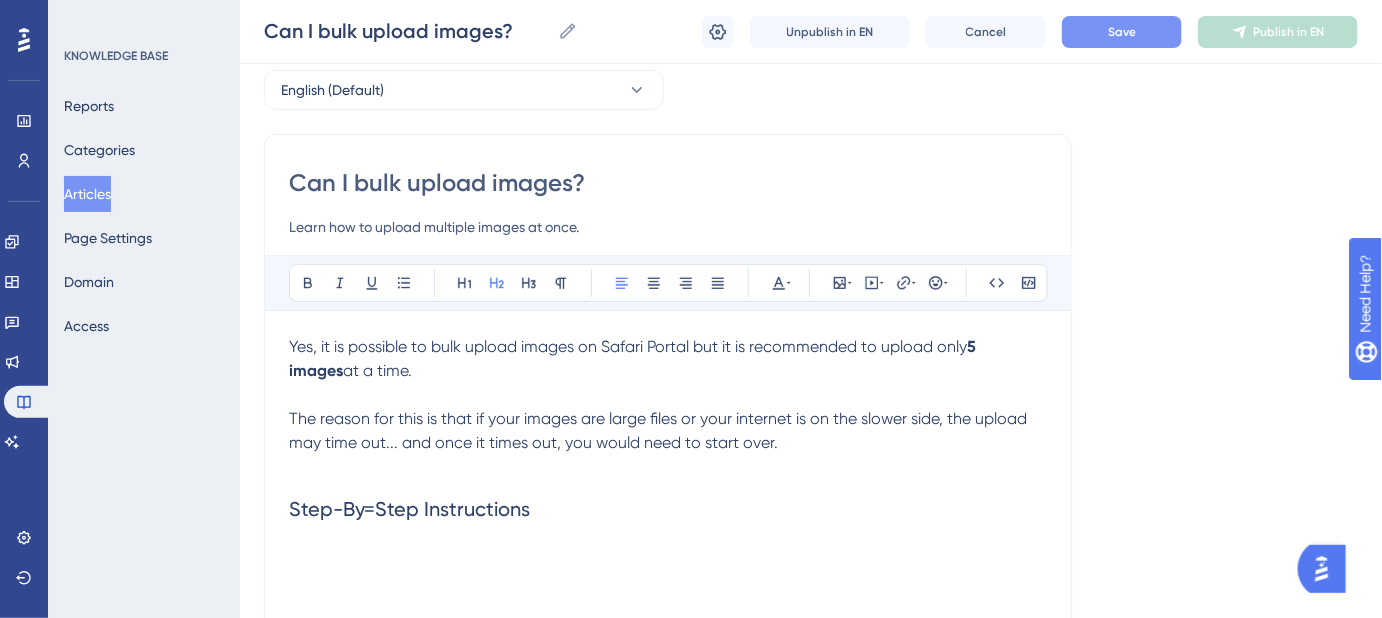 click on "Step-By=Step Instructions" at bounding box center [668, 509] 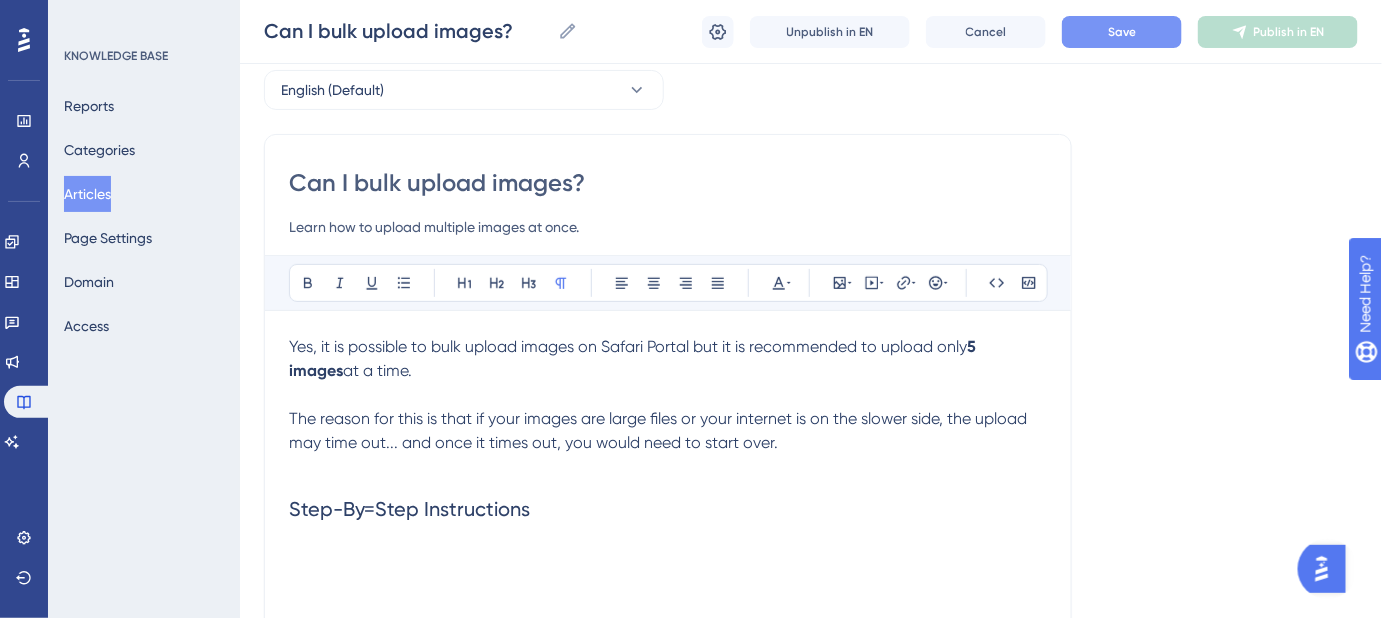 click at bounding box center (668, 551) 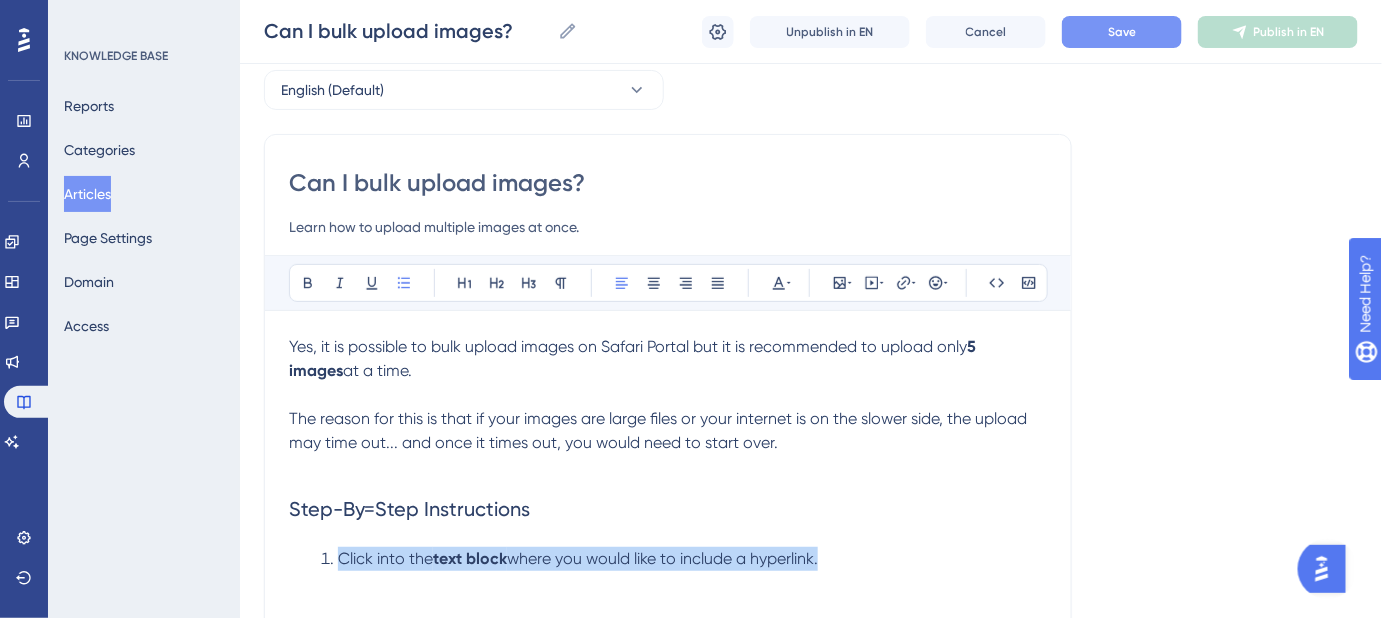 drag, startPoint x: 820, startPoint y: 556, endPoint x: 340, endPoint y: 556, distance: 480 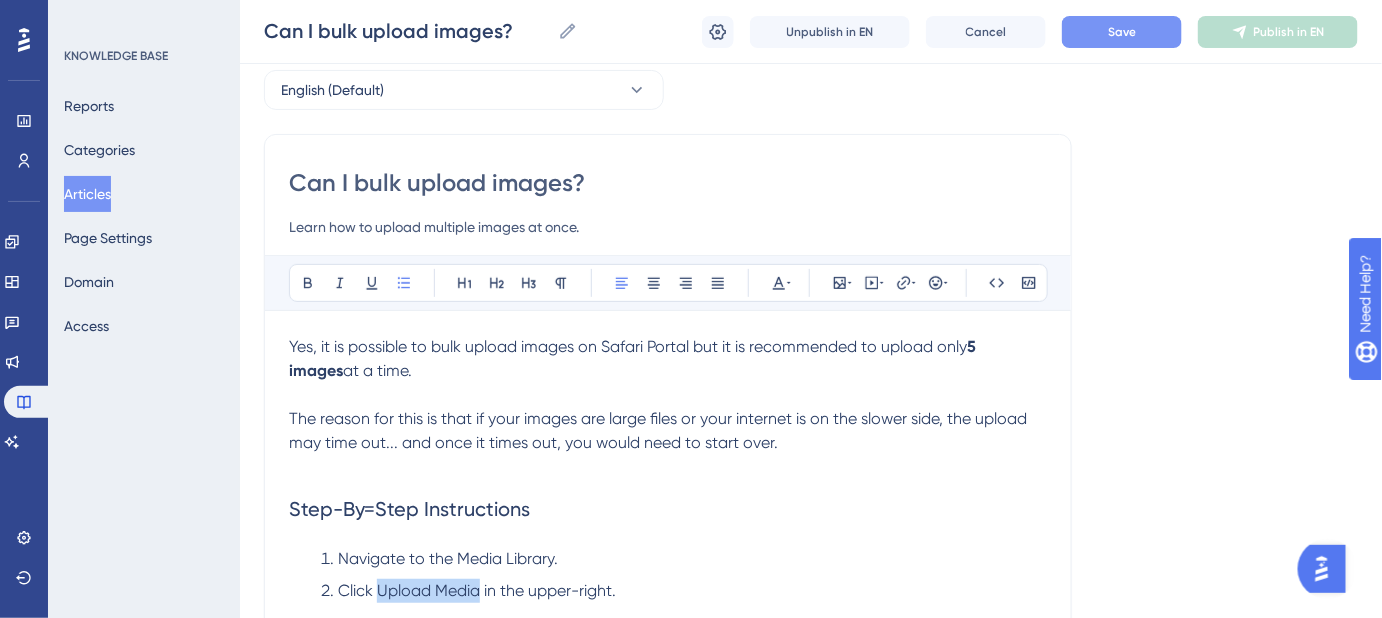 drag, startPoint x: 482, startPoint y: 588, endPoint x: 380, endPoint y: 596, distance: 102.31325 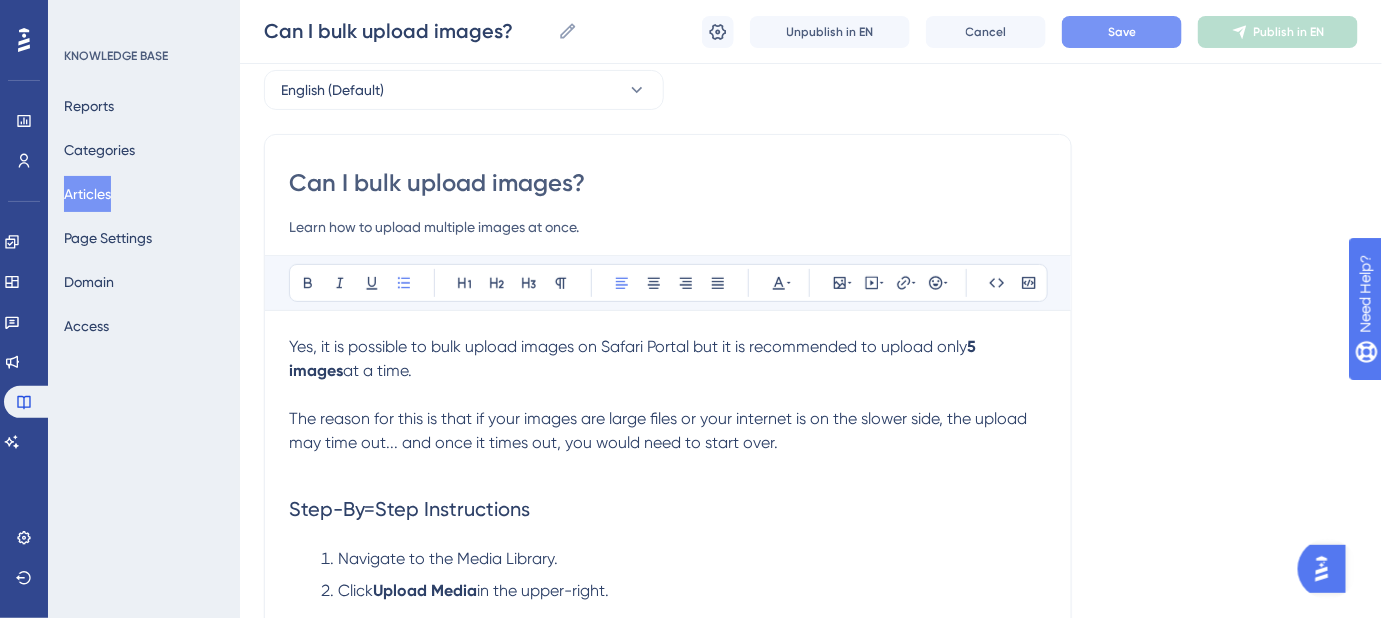 click on "Click  Upload Media  in the upper-right." at bounding box center (684, 591) 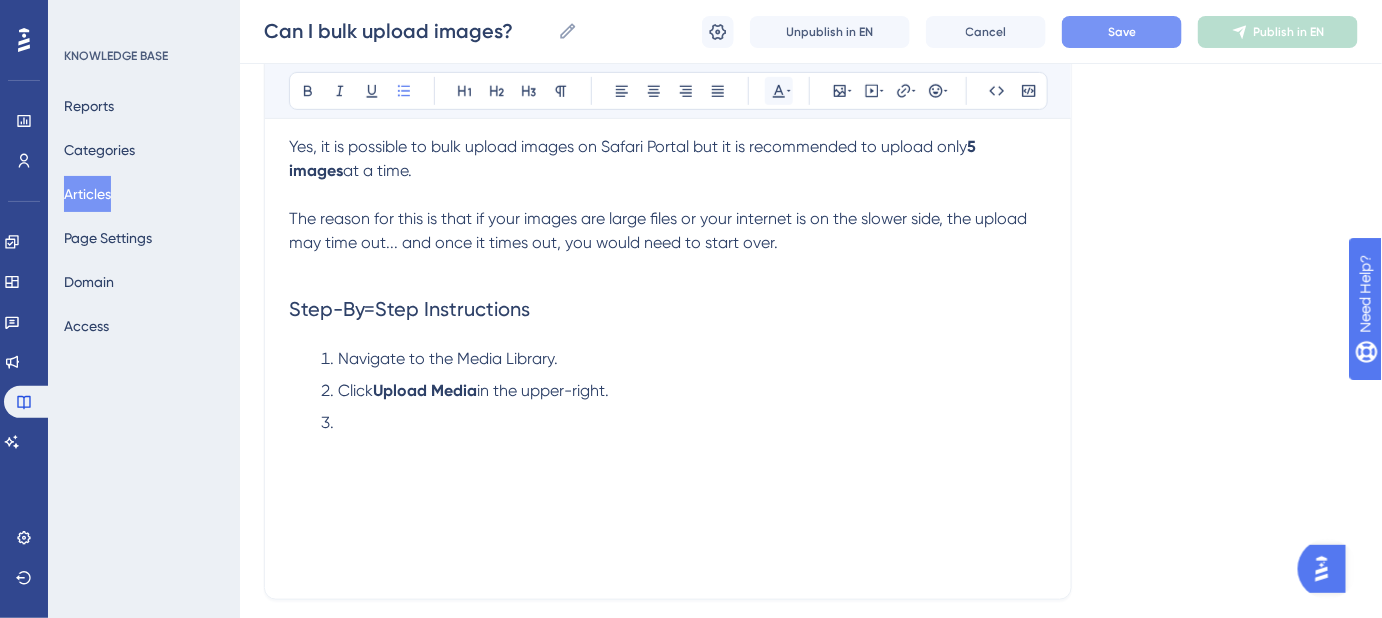 scroll, scrollTop: 363, scrollLeft: 0, axis: vertical 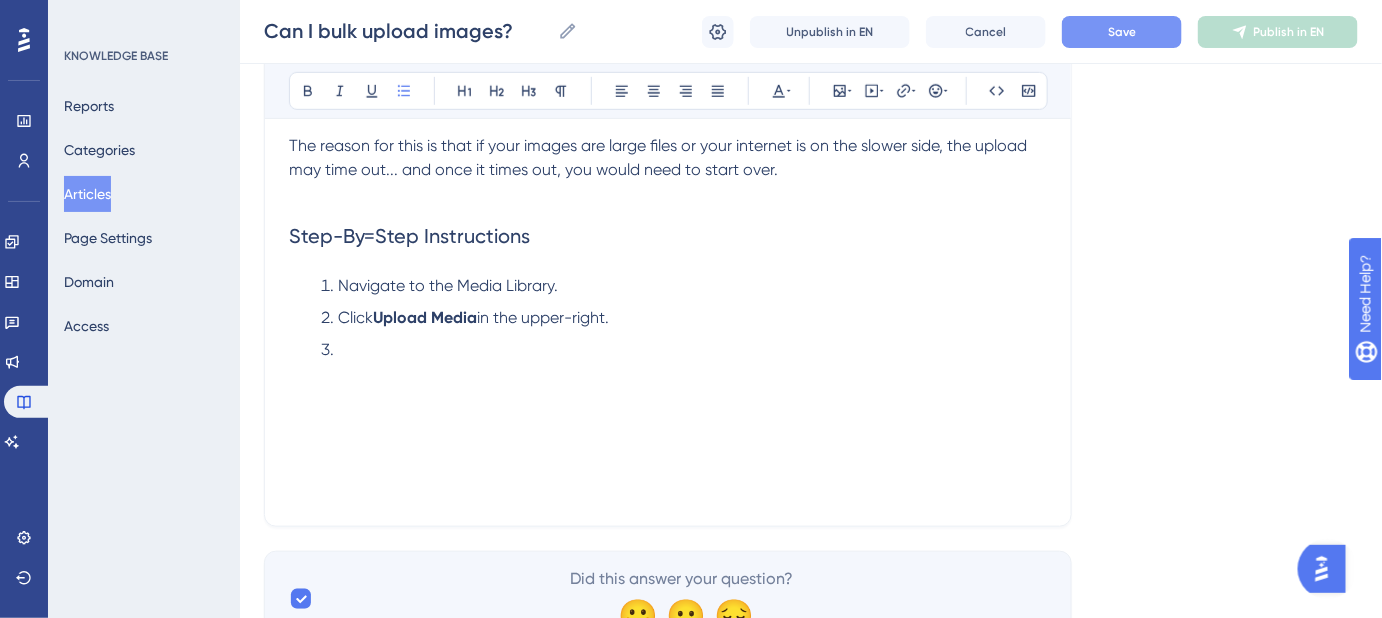 click at bounding box center [684, 350] 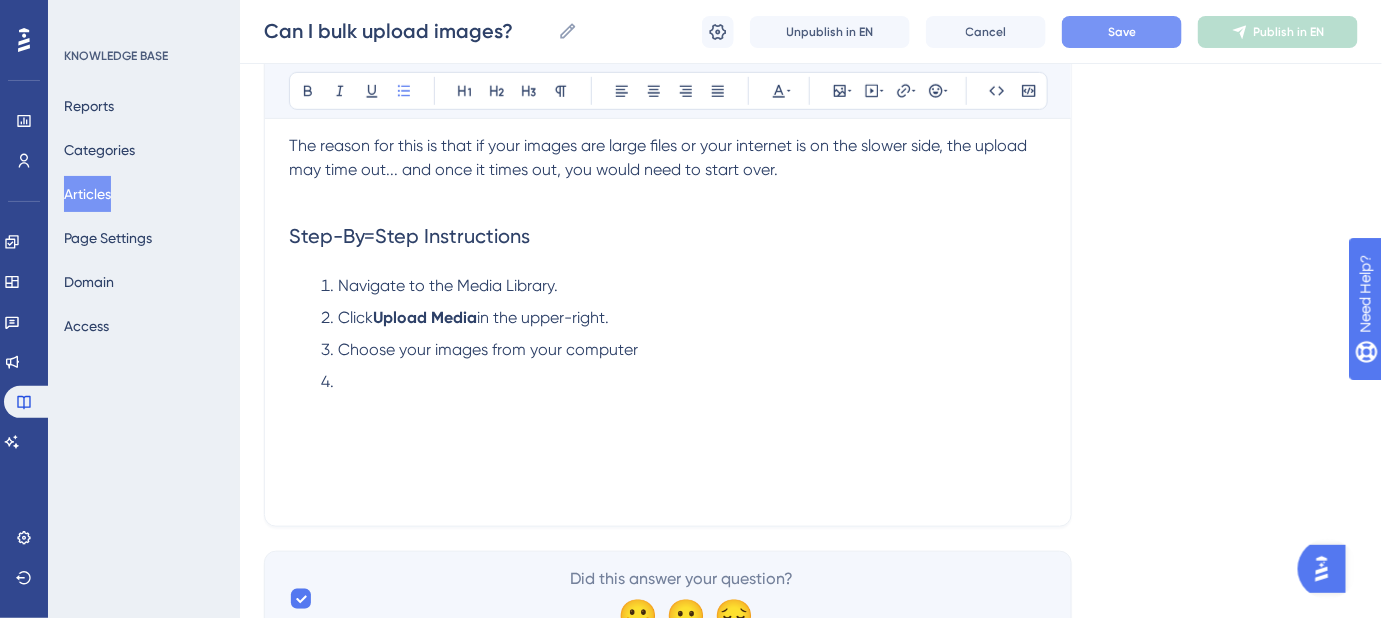 click on "Choose your images from your computer" at bounding box center (684, 350) 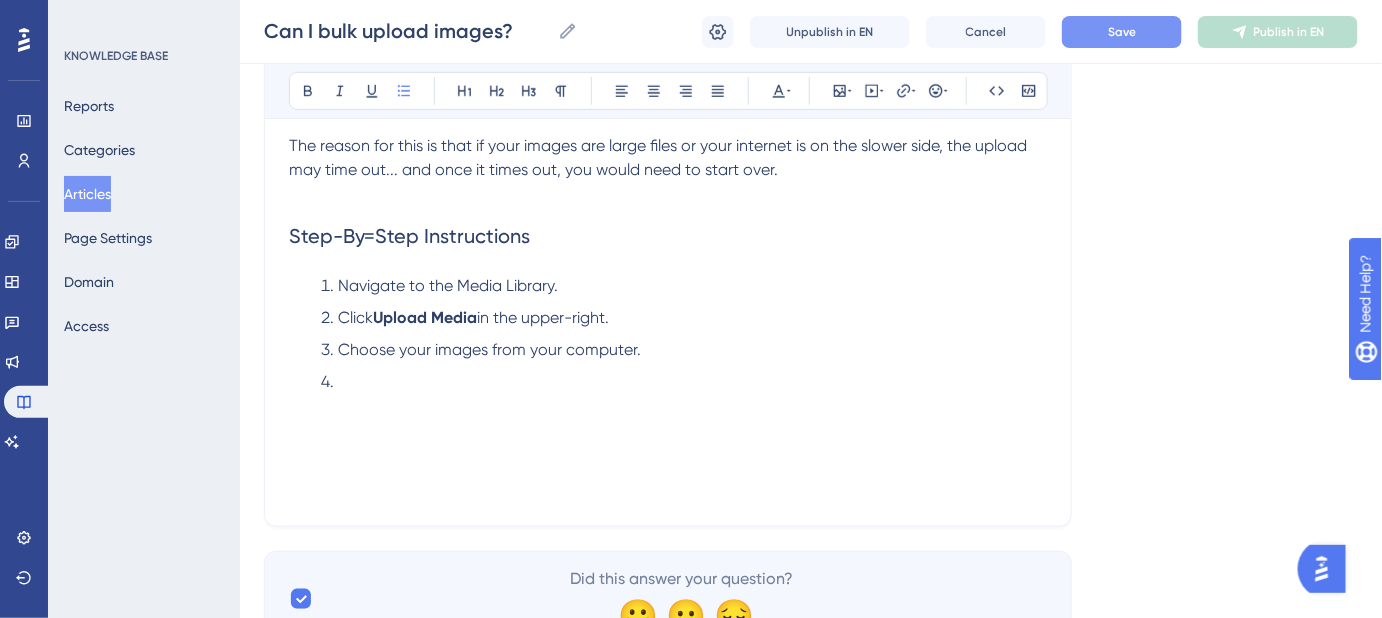 click at bounding box center (684, 382) 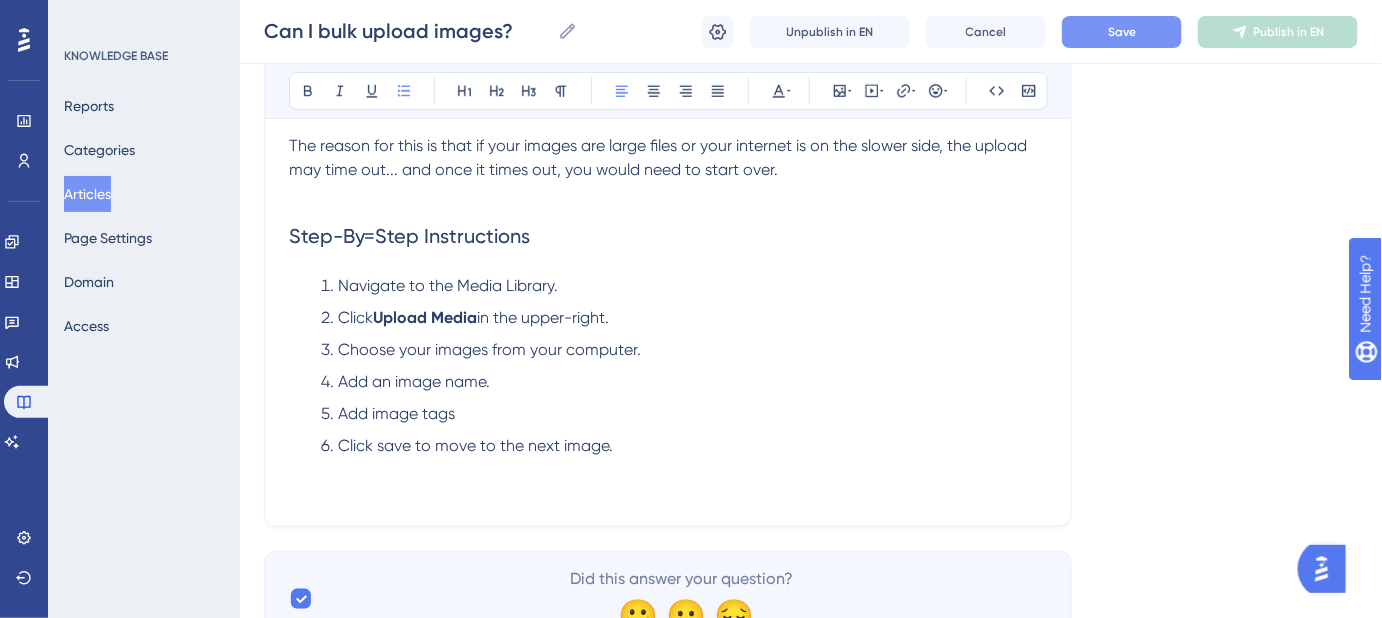 click on "Add image tags" at bounding box center (684, 414) 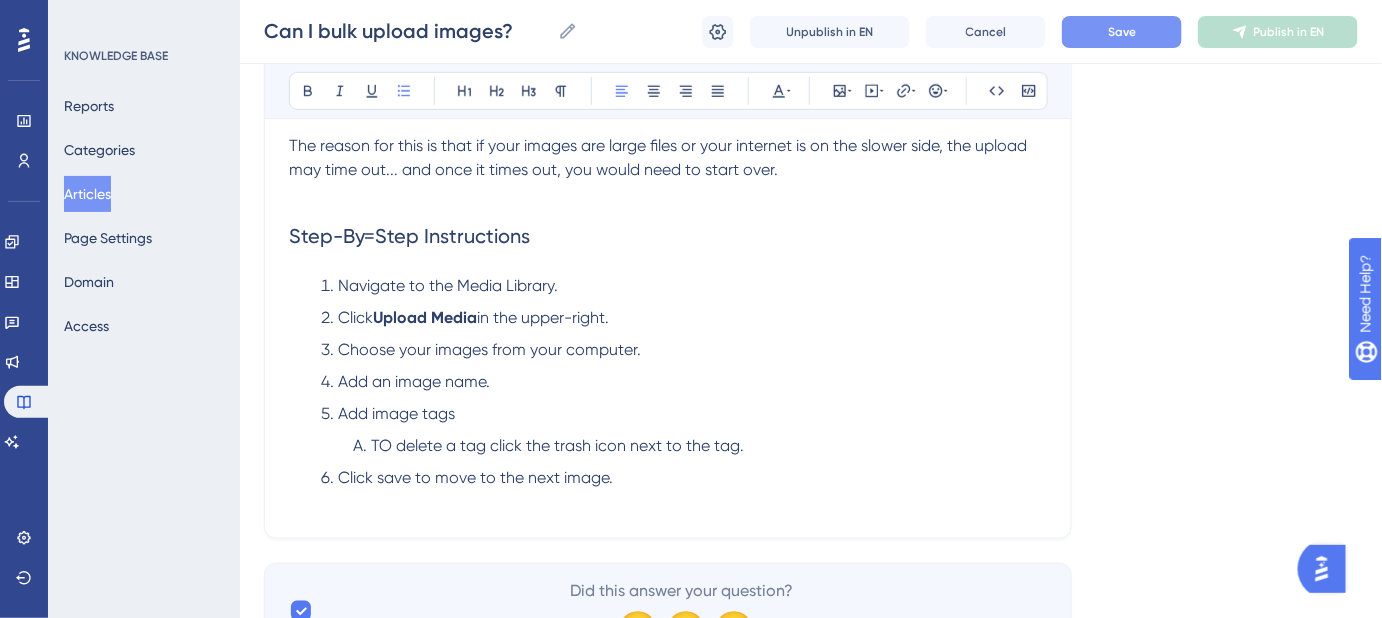 click on "Click save to move to the next image." at bounding box center [684, 478] 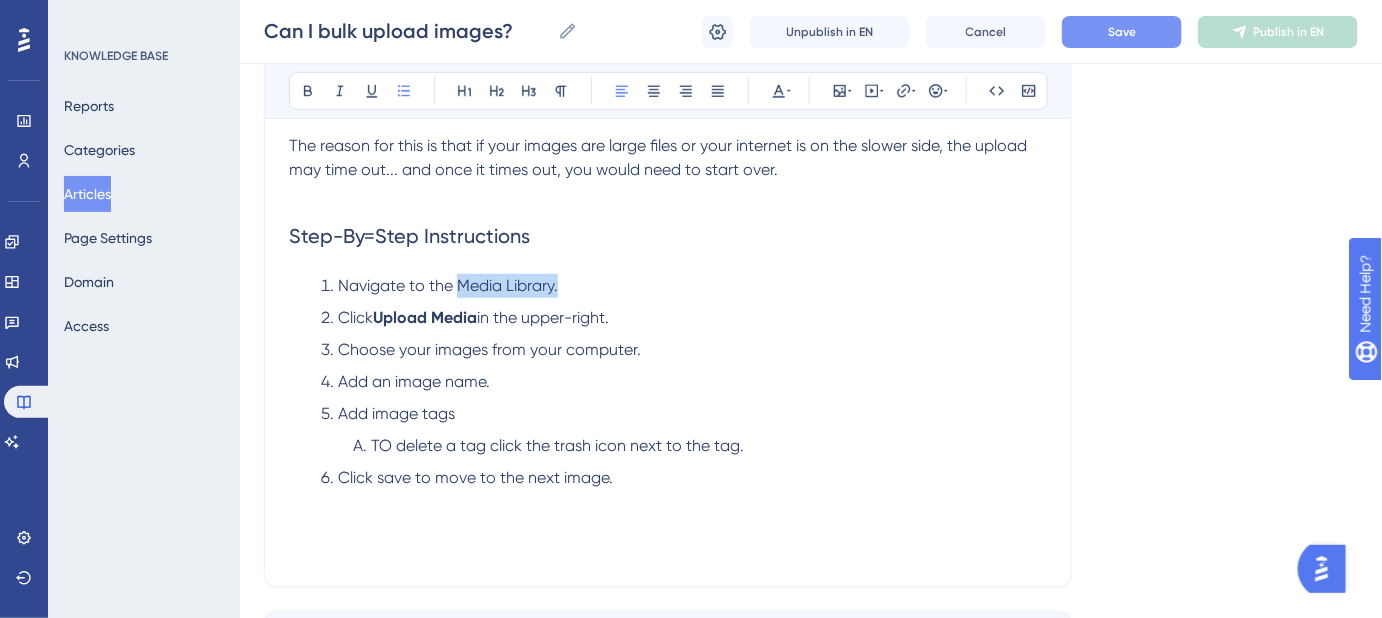 drag, startPoint x: 555, startPoint y: 282, endPoint x: 457, endPoint y: 278, distance: 98.0816 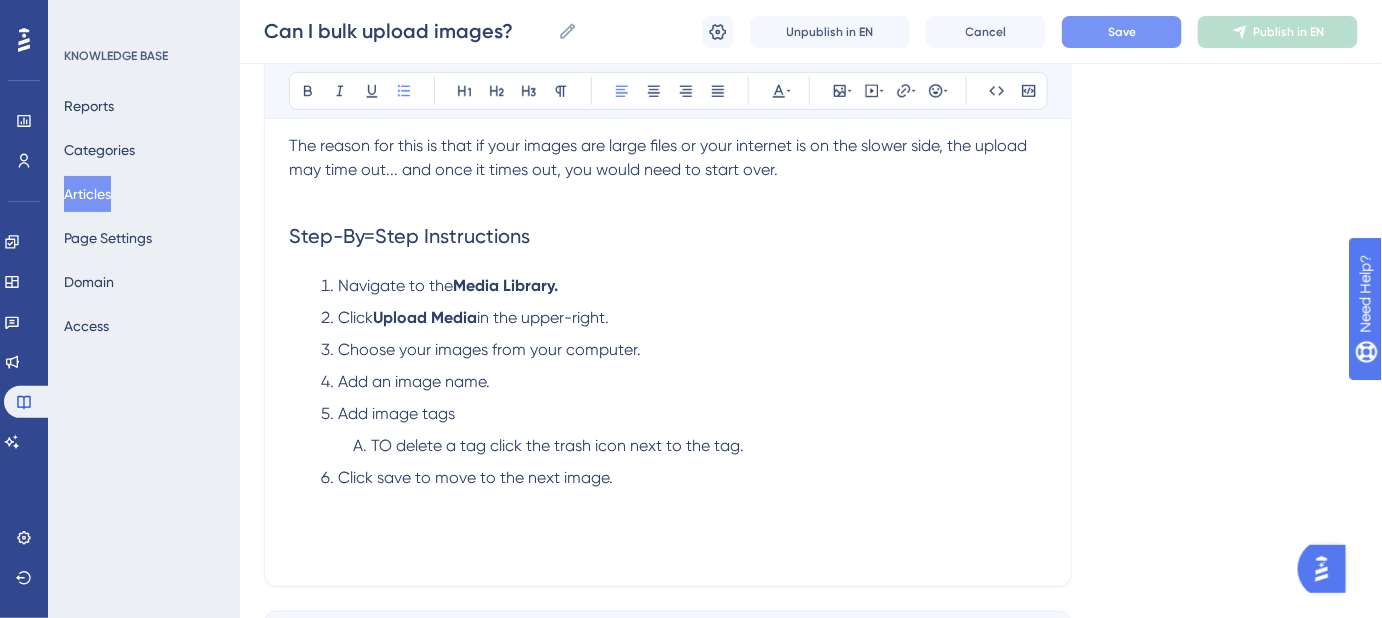 click on "Navigate to the  Media Library. Click  Upload Media  in the upper-right. Choose your images from your computer. Add an image name. Add image tags TO delete a tag click the trash icon next to the tag. Click save to move to the next image." at bounding box center [668, 382] 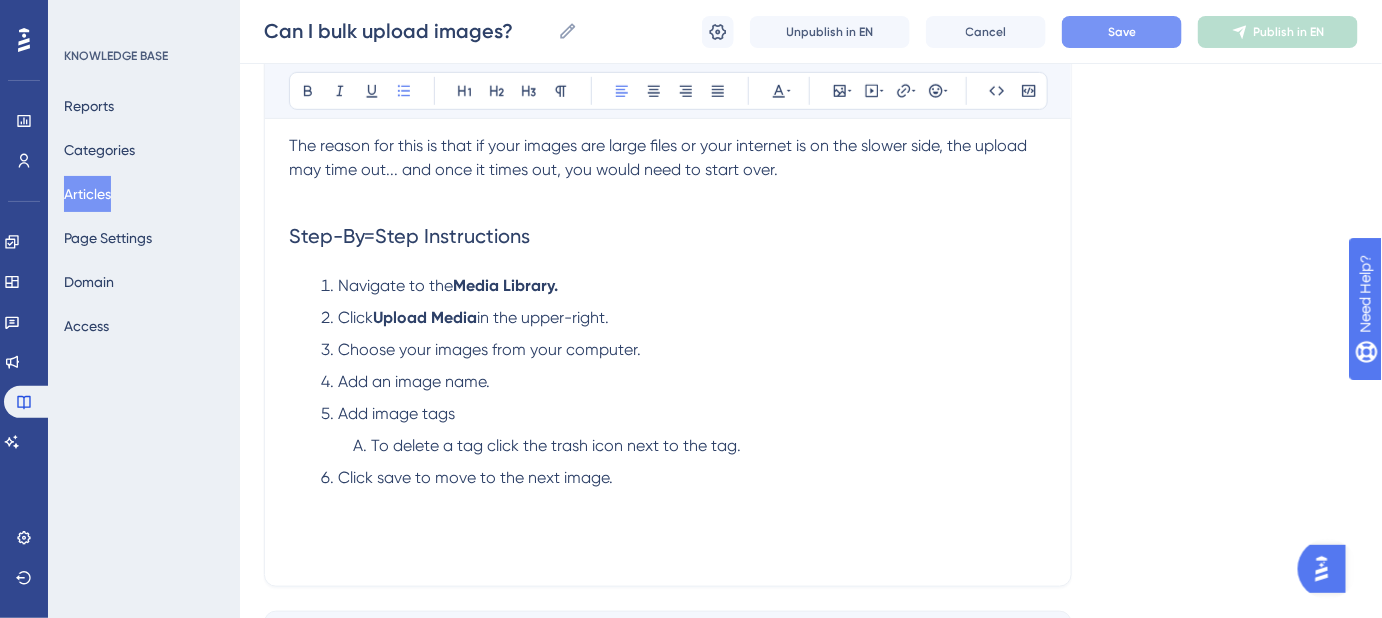 click on "Click save to move to the next image." at bounding box center [684, 478] 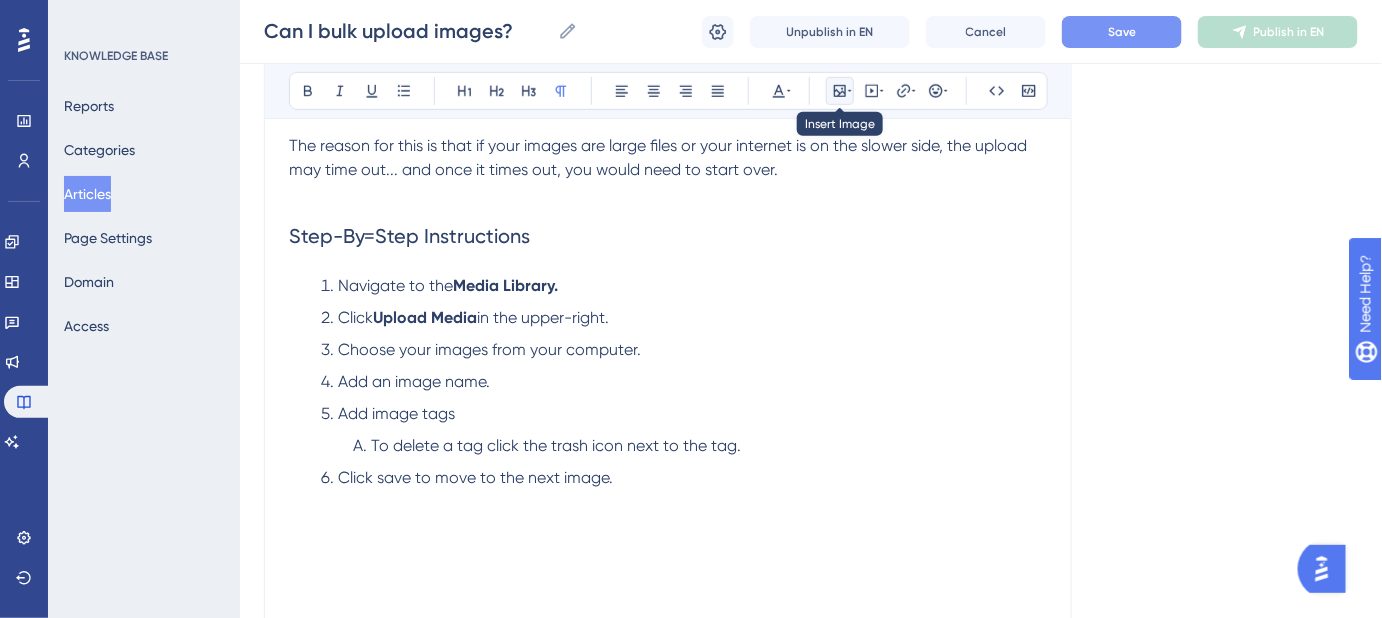 click 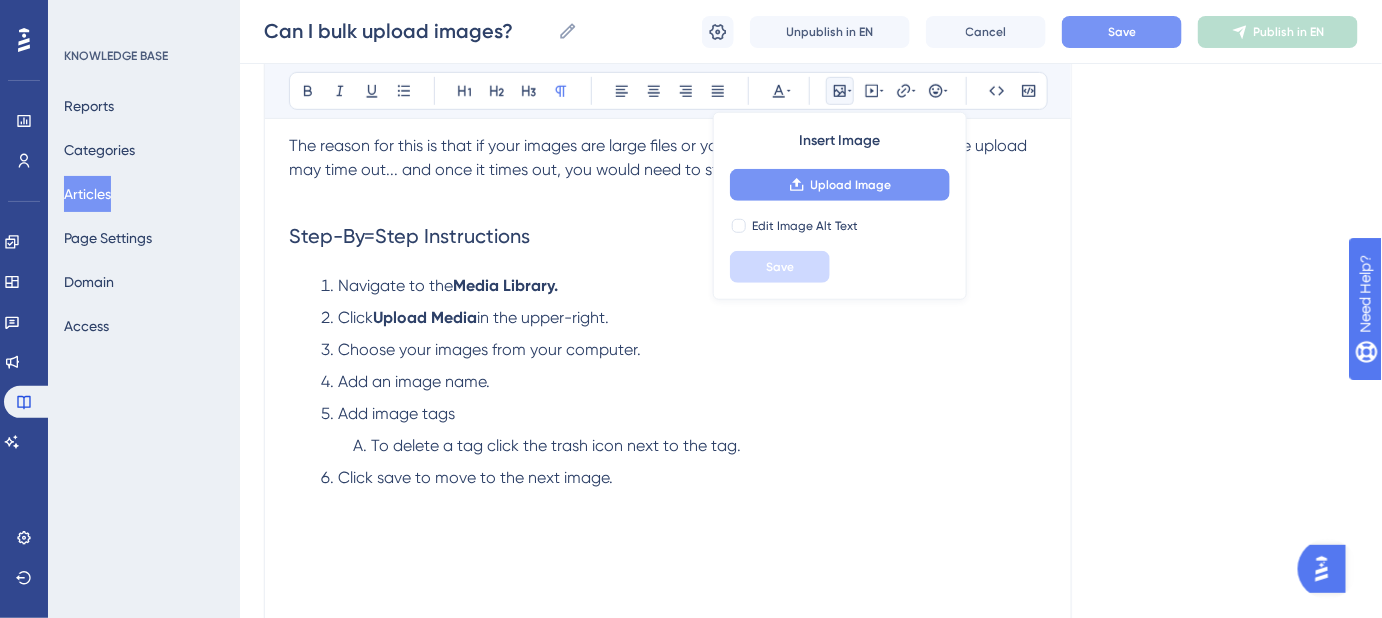 click on "Upload Image" at bounding box center [851, 185] 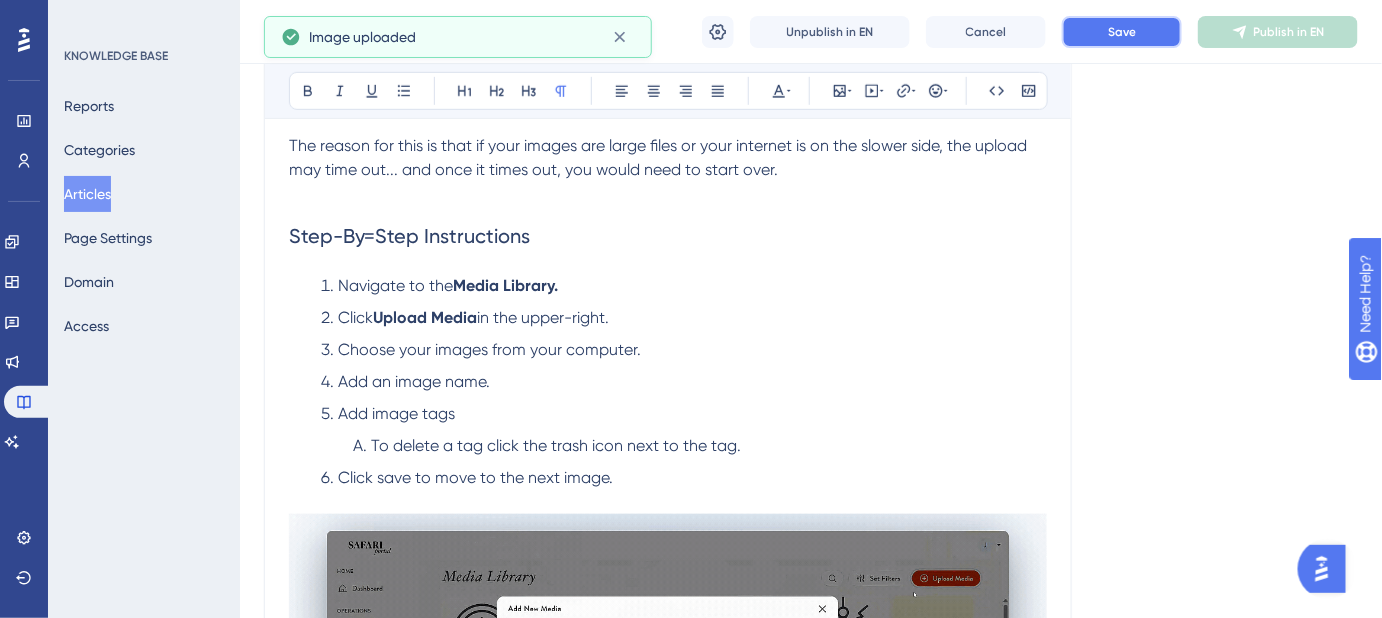 click on "Save" at bounding box center [1122, 32] 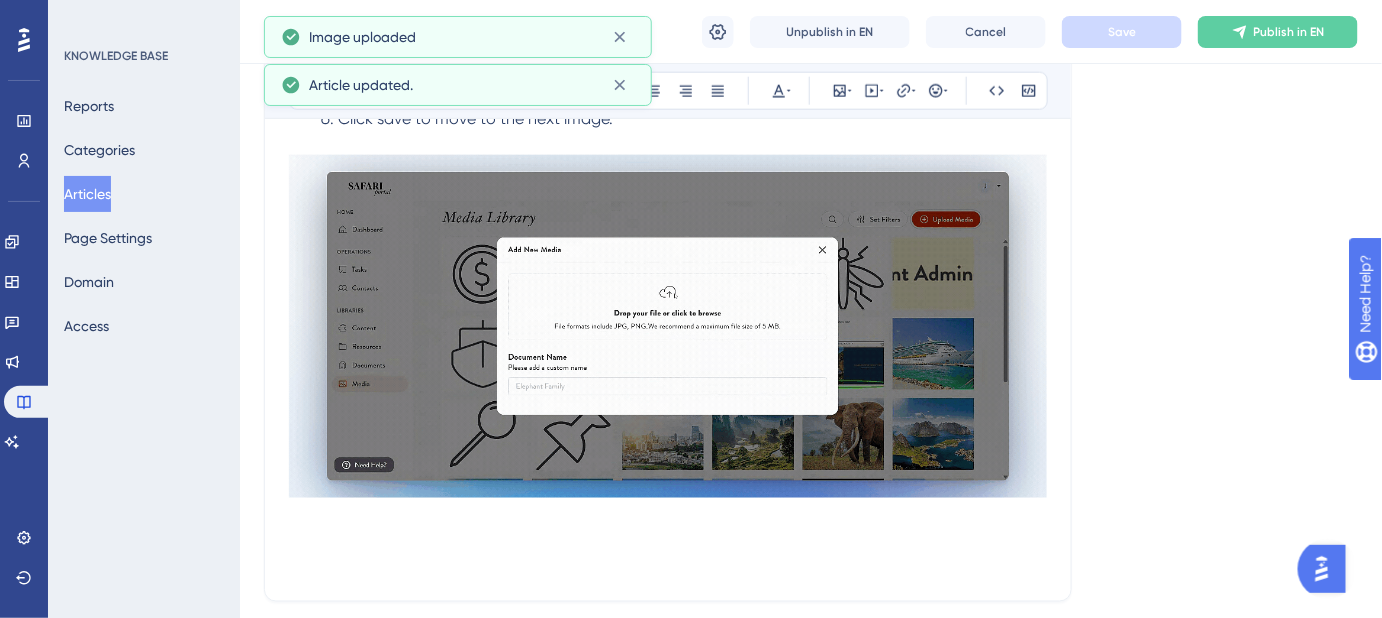 scroll, scrollTop: 727, scrollLeft: 0, axis: vertical 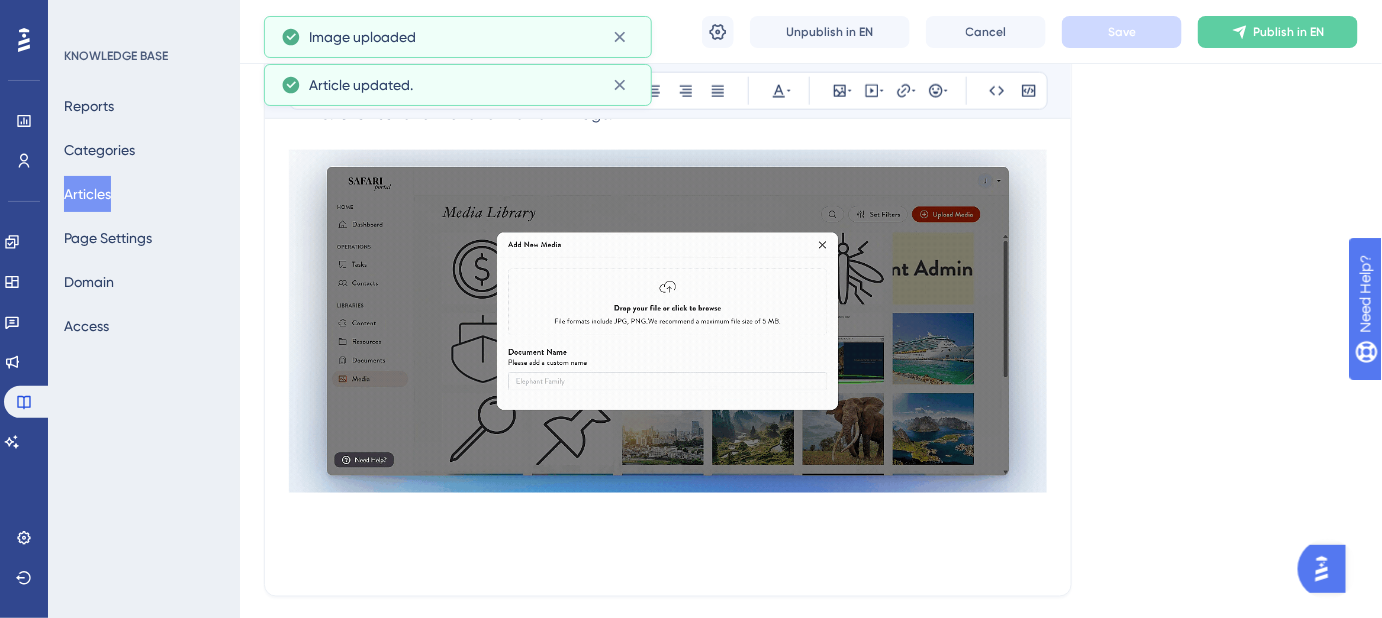 click at bounding box center [668, 536] 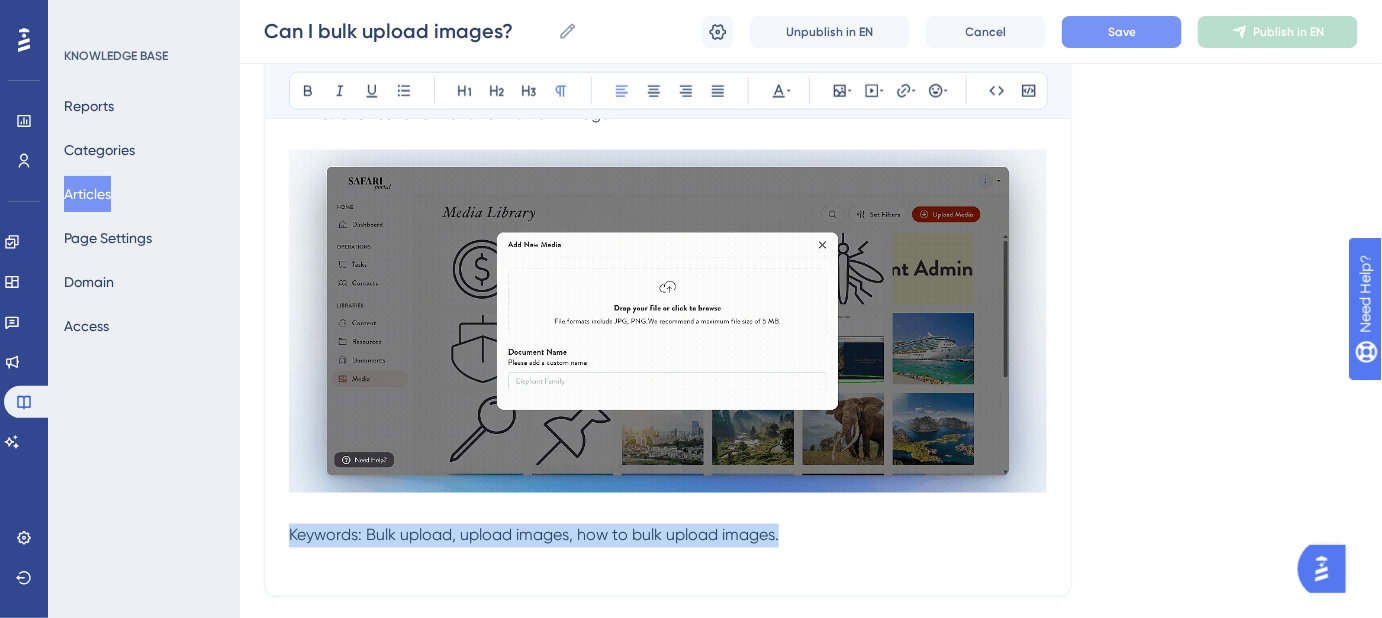 drag, startPoint x: 794, startPoint y: 537, endPoint x: 272, endPoint y: 537, distance: 522 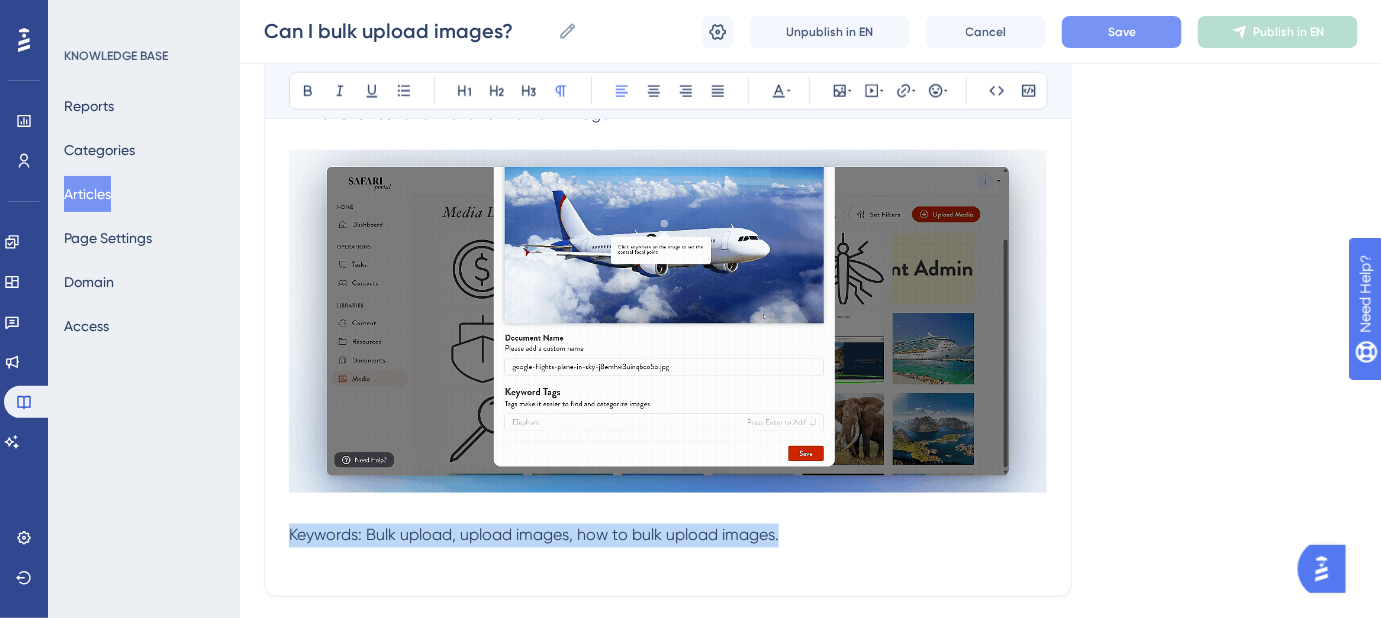 click on "Can I bulk upload images? Learn how to upload multiple images at once. Bold Italic Underline Bullet Point Heading 1 Heading 2 Heading 3 Normal Align Left Align Center Align Right Align Justify Text Color Insert Image Embed Video Hyperlink Emojis Code Code Block Yes, it is possible to bulk upload images on Safari Portal but it is recommended to upload only  5 images  at a time. The reason for this is that if your images are large files or your internet is on the slower side, the upload may time out... and once it times out, you would need to start over. Step-By=Step Instructions Navigate to the  Media Library. Click  Upload Media  in the upper-right. Choose your images from your computer. Add an image name. Add image tags To delete a tag click the trash icon next to the tag. Click save to move to the next image. Keywords: Bulk upload, upload images, how to bulk upload images." at bounding box center [668, 47] 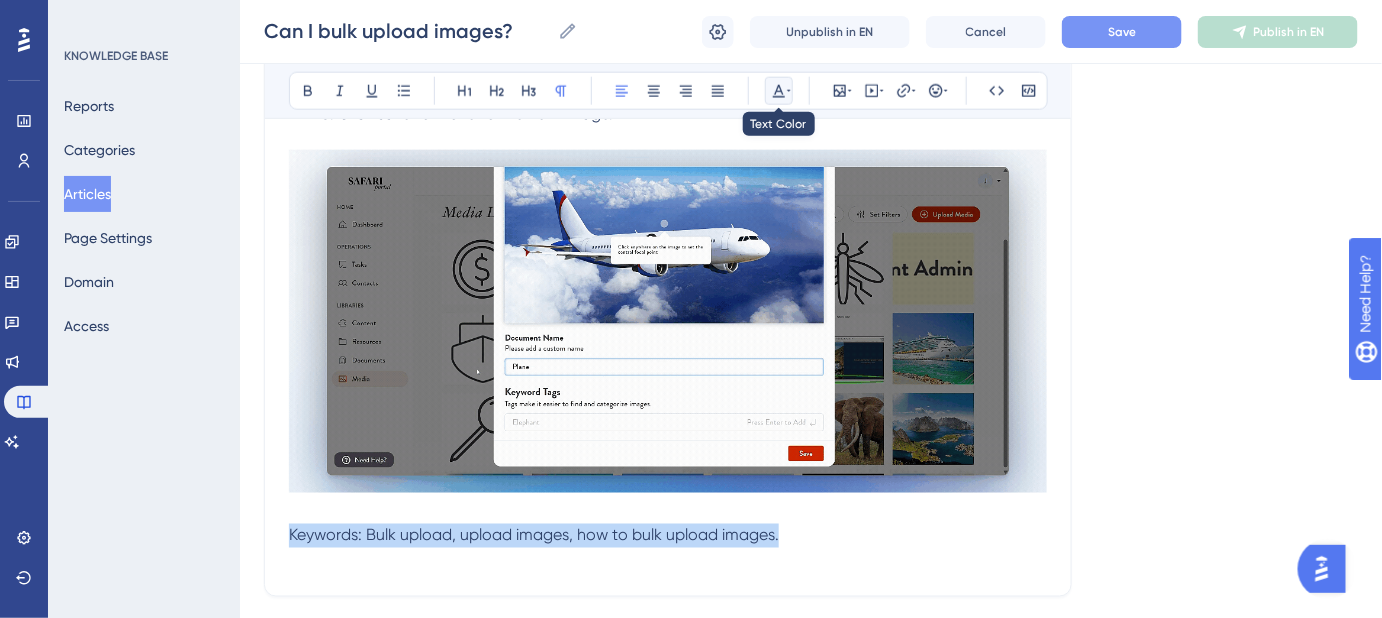 click at bounding box center [779, 91] 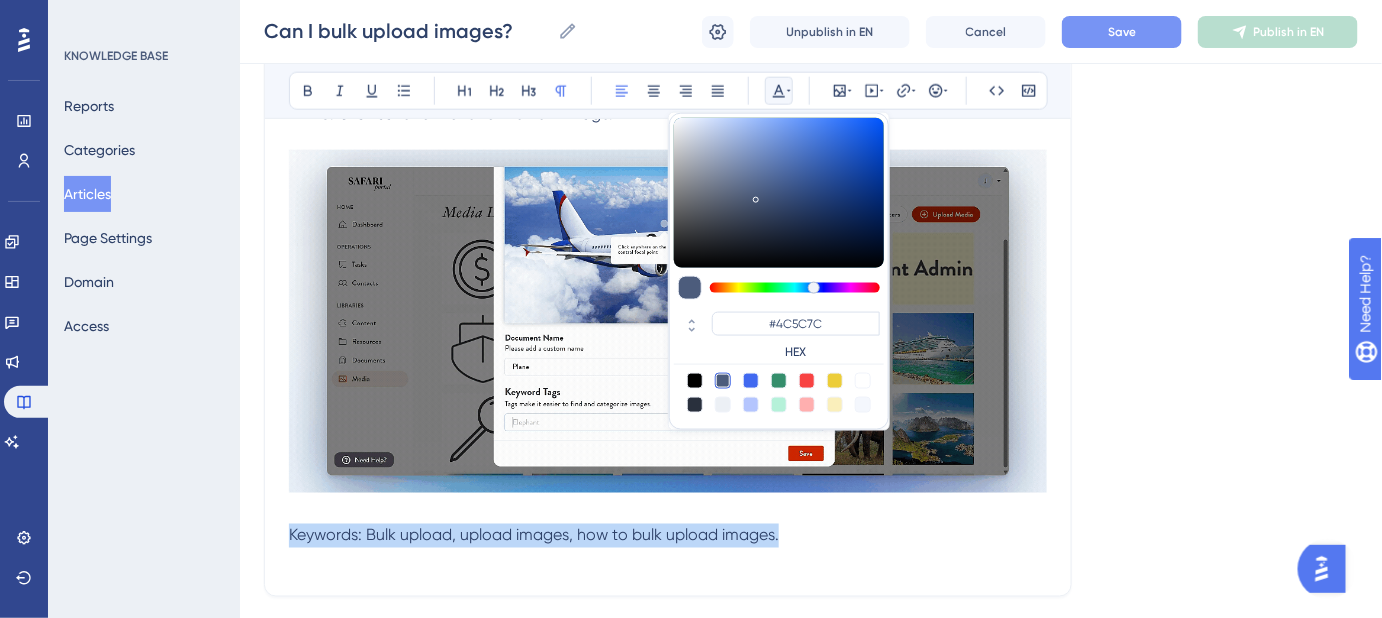 drag, startPoint x: 720, startPoint y: 409, endPoint x: 740, endPoint y: 412, distance: 20.22375 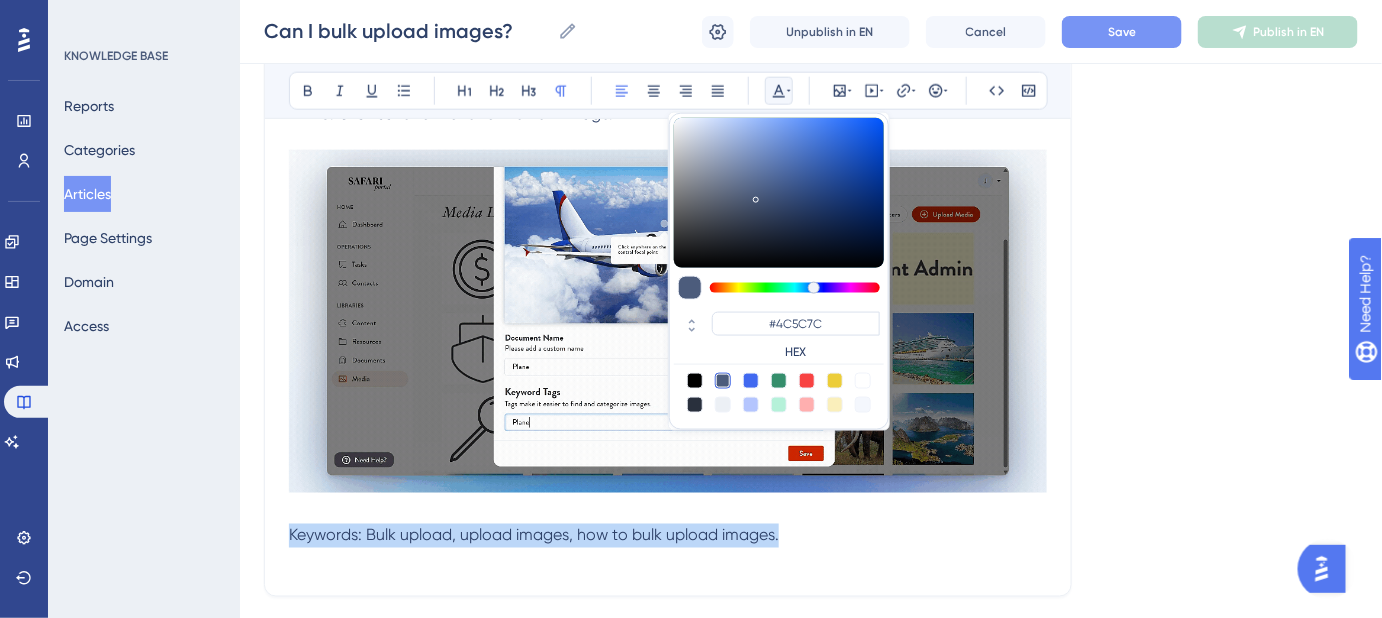 click at bounding box center [723, 405] 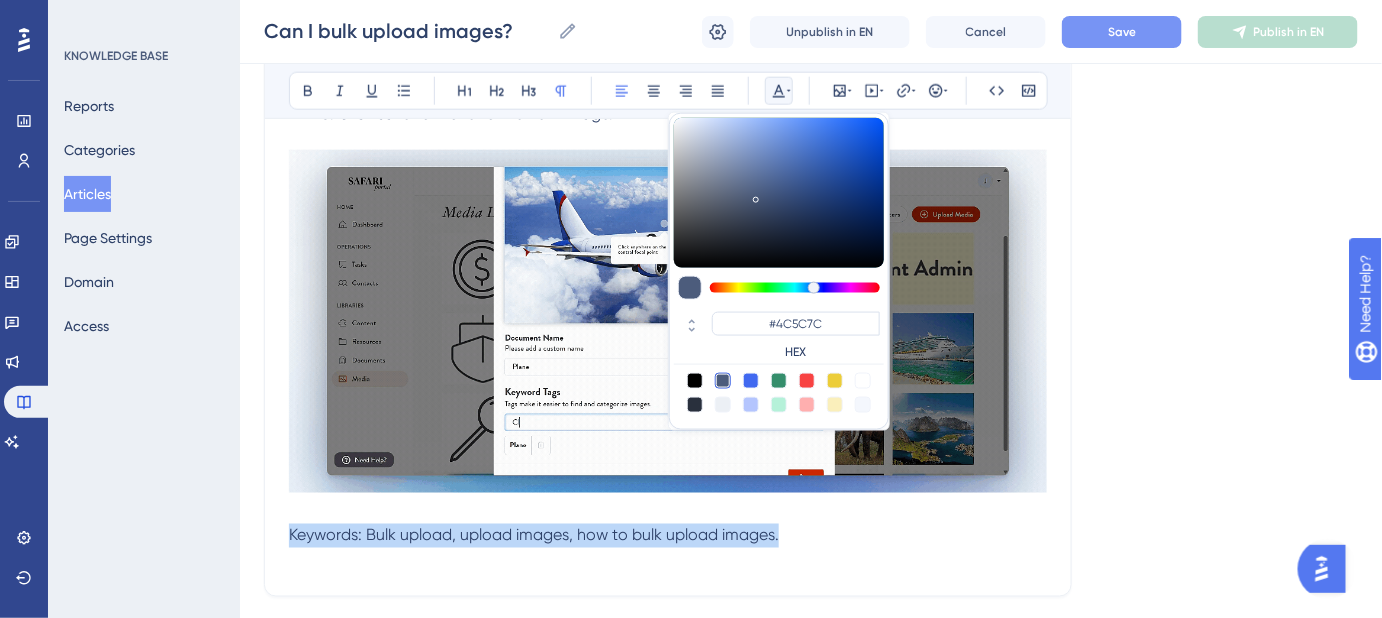 type on "#ECF0F5" 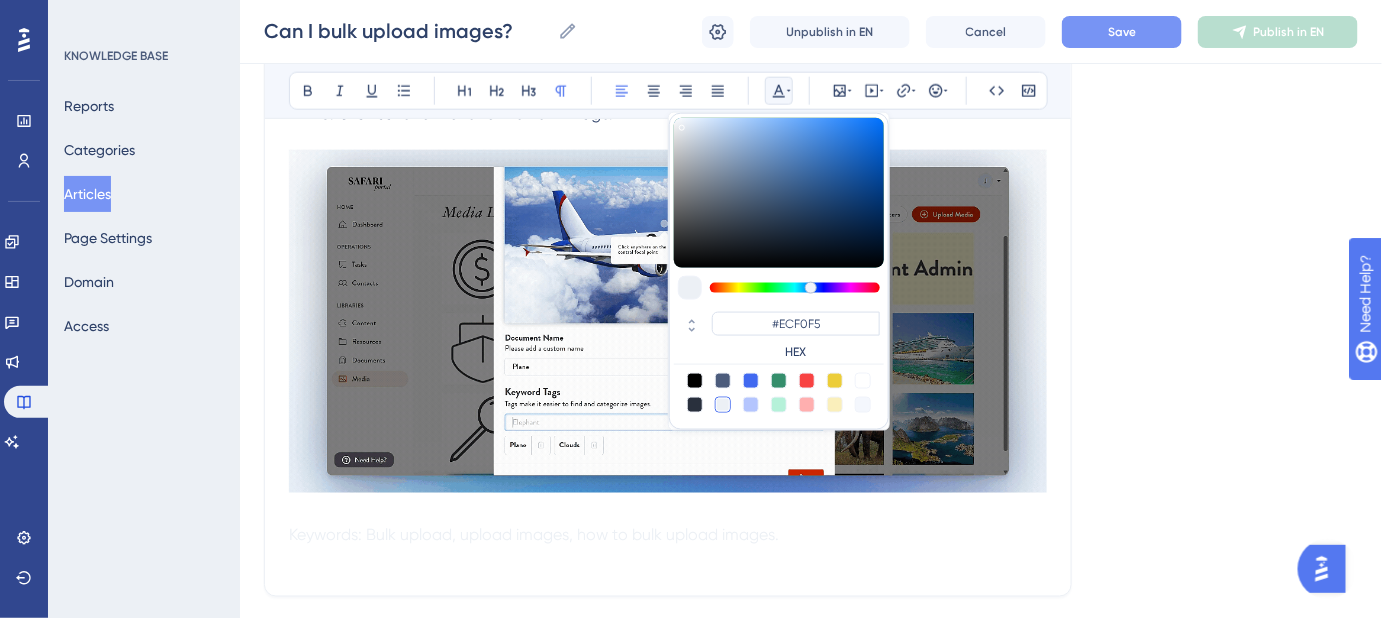 click on "Language English (Default) Can I bulk upload images? Learn how to upload multiple images at once. Bold Italic Underline Bullet Point Heading 1 Heading 2 Heading 3 Normal Align Left Align Center Align Right Align Justify #ECF0F5 HEX Insert Image Embed Video Hyperlink Emojis Code Code Block Yes, it is possible to bulk upload images on Safari Portal but it is recommended to upload only  5 images  at a time. The reason for this is that if your images are large files or your internet is on the slower side, the upload may time out... and once it times out, you would need to start over. Step-By=Step Instructions Navigate to the  Media Library. Click  Upload Media  in the upper-right. Choose your images from your computer. Add an image name. Add image tags To delete a tag click the trash icon next to the tag. Click save to move to the next image. Keywords: Bulk upload, upload images, how to bulk upload images. Did this answer your question? 😀 😐 😔" at bounding box center (811, 59) 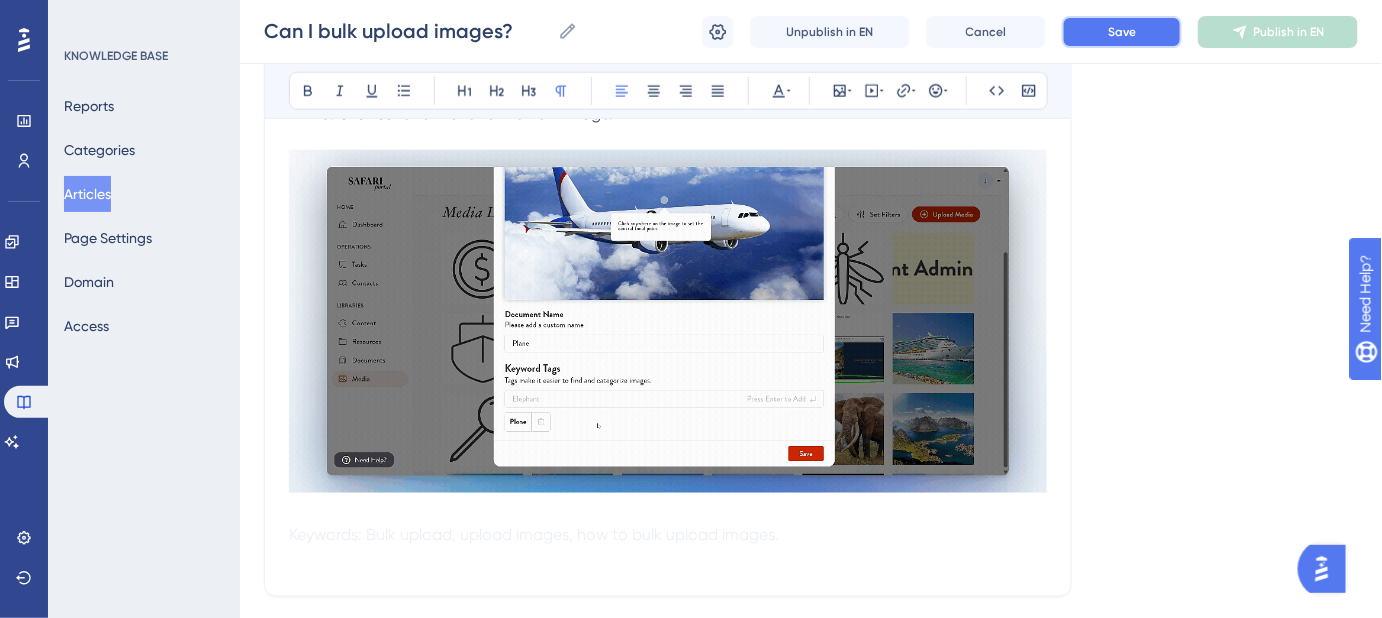 click on "Save" at bounding box center [1122, 32] 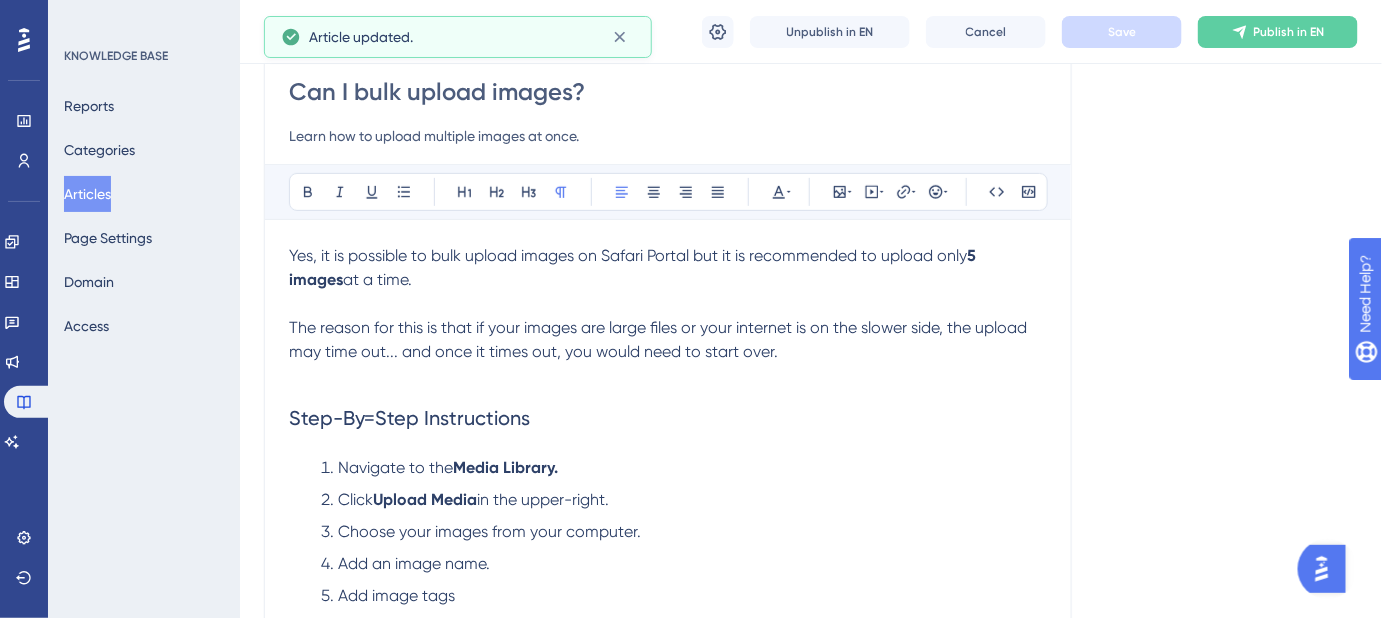 scroll, scrollTop: 0, scrollLeft: 0, axis: both 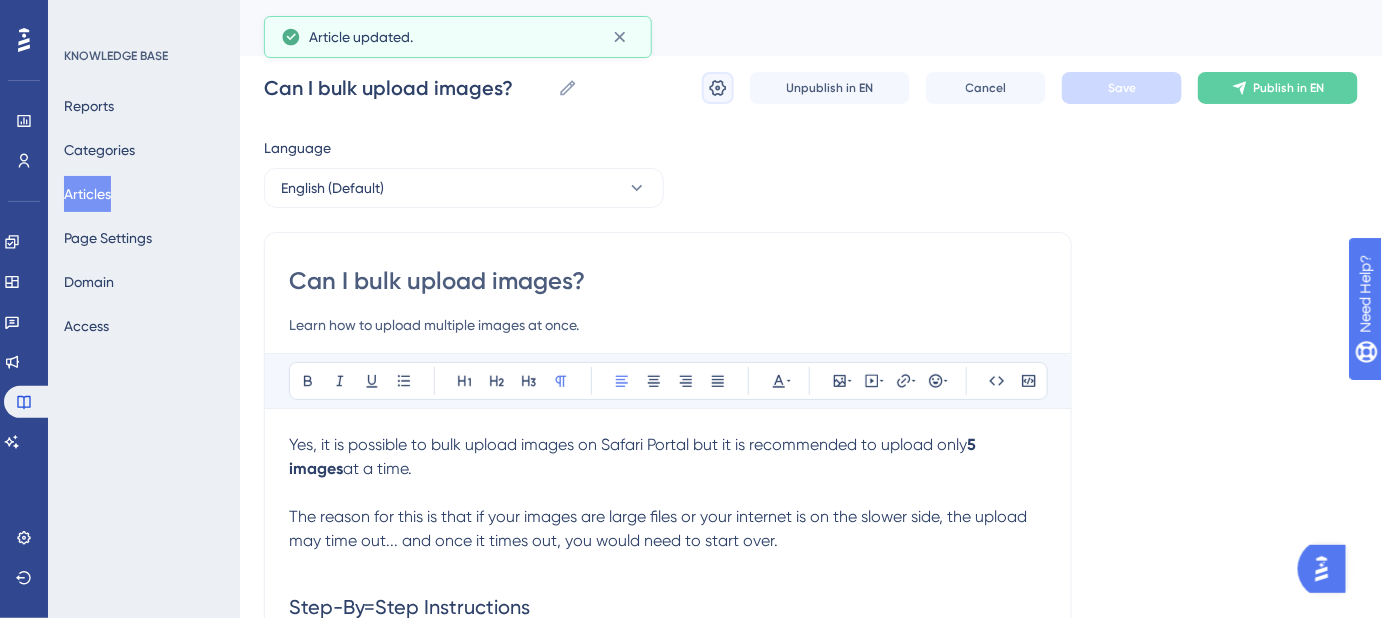 click 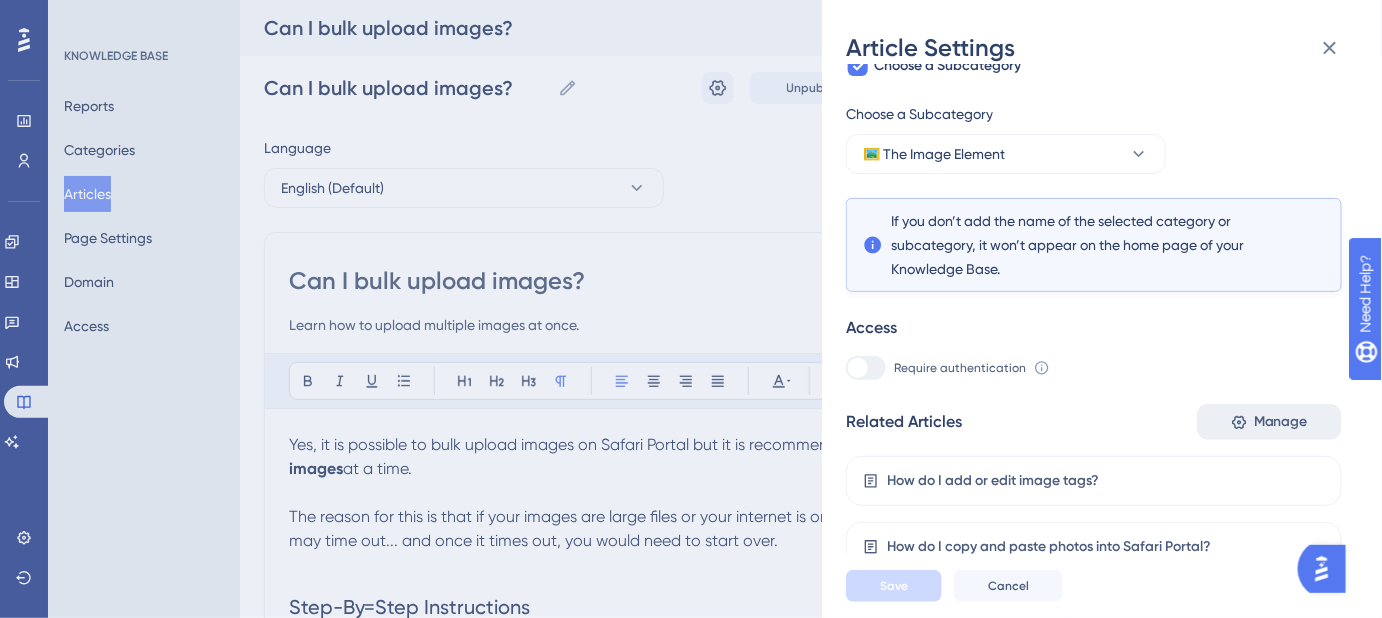 scroll, scrollTop: 228, scrollLeft: 0, axis: vertical 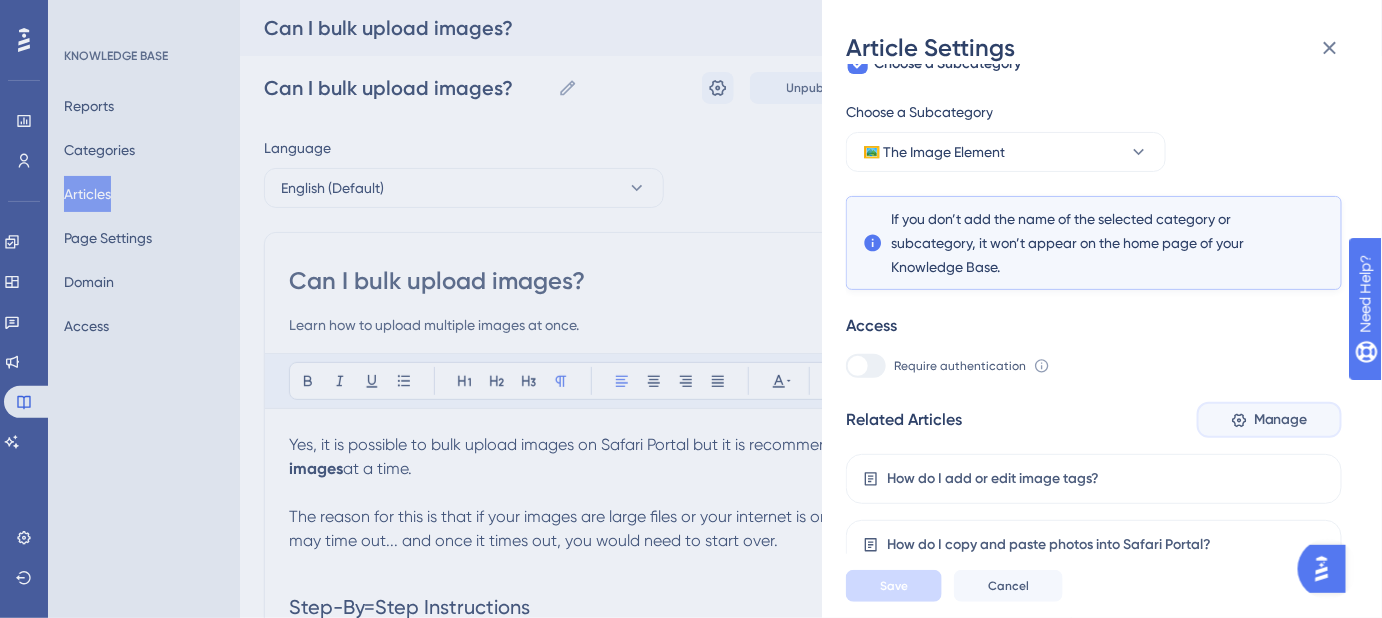 click on "Manage" at bounding box center [1281, 420] 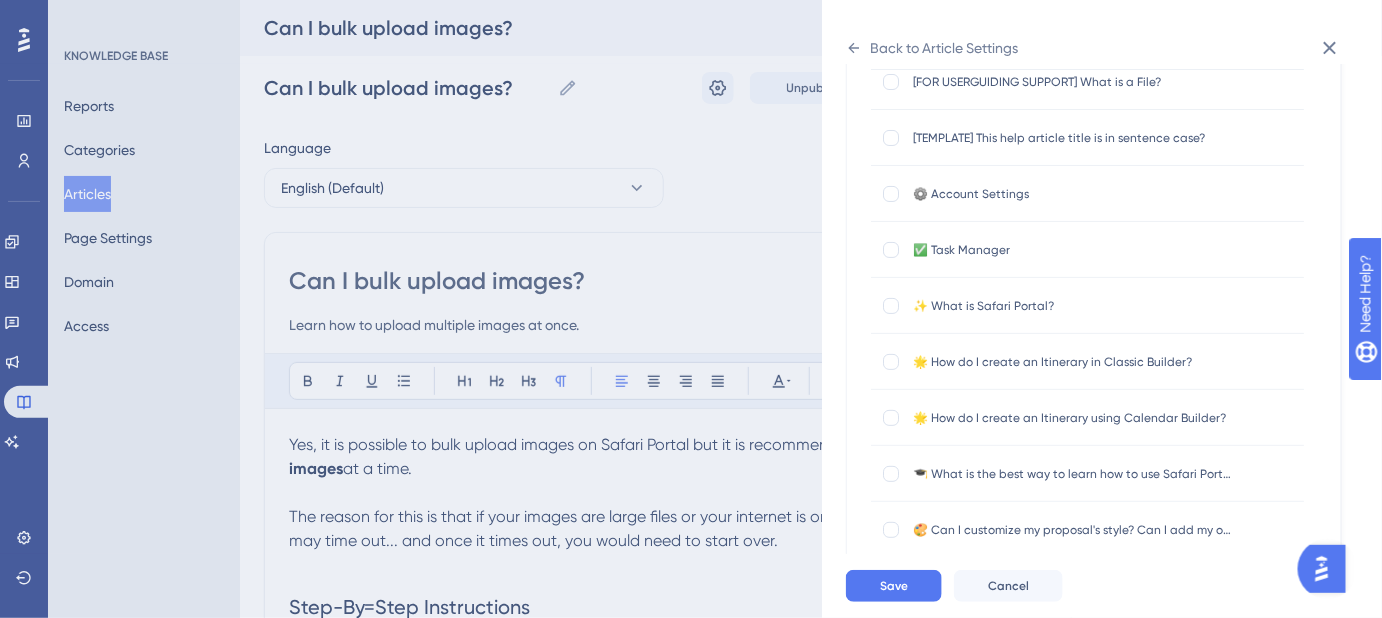 scroll, scrollTop: 0, scrollLeft: 0, axis: both 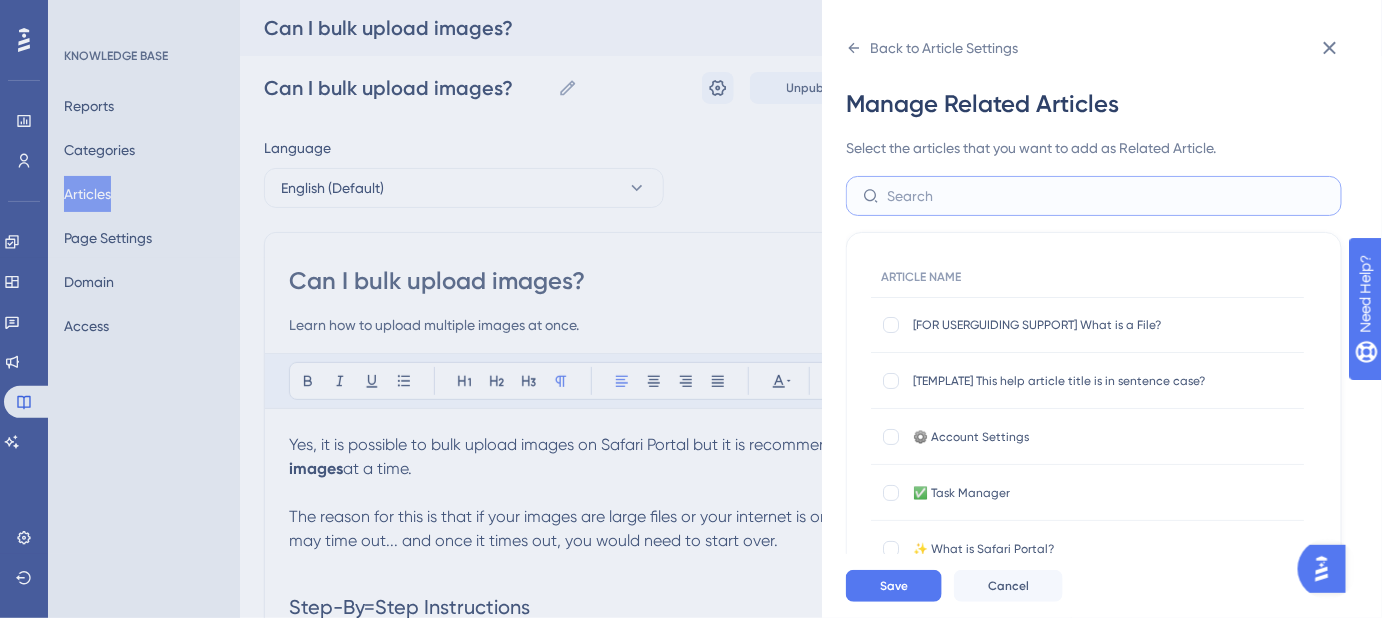 click at bounding box center [1106, 196] 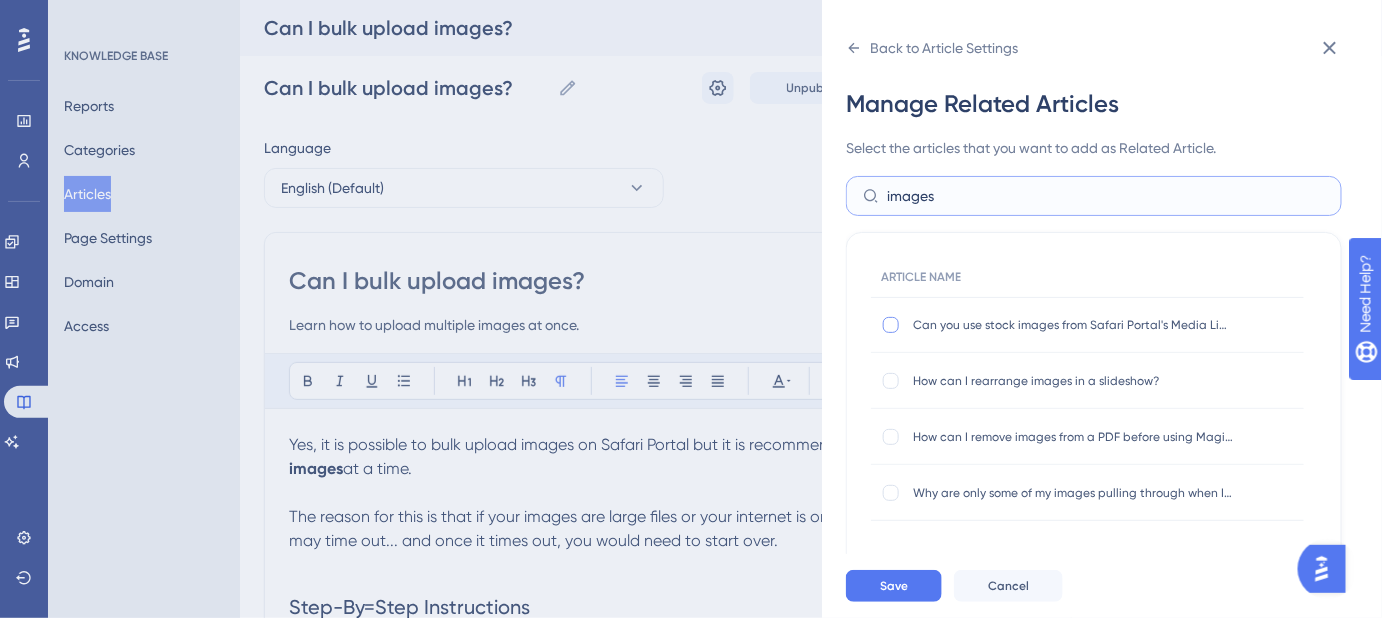 type on "images" 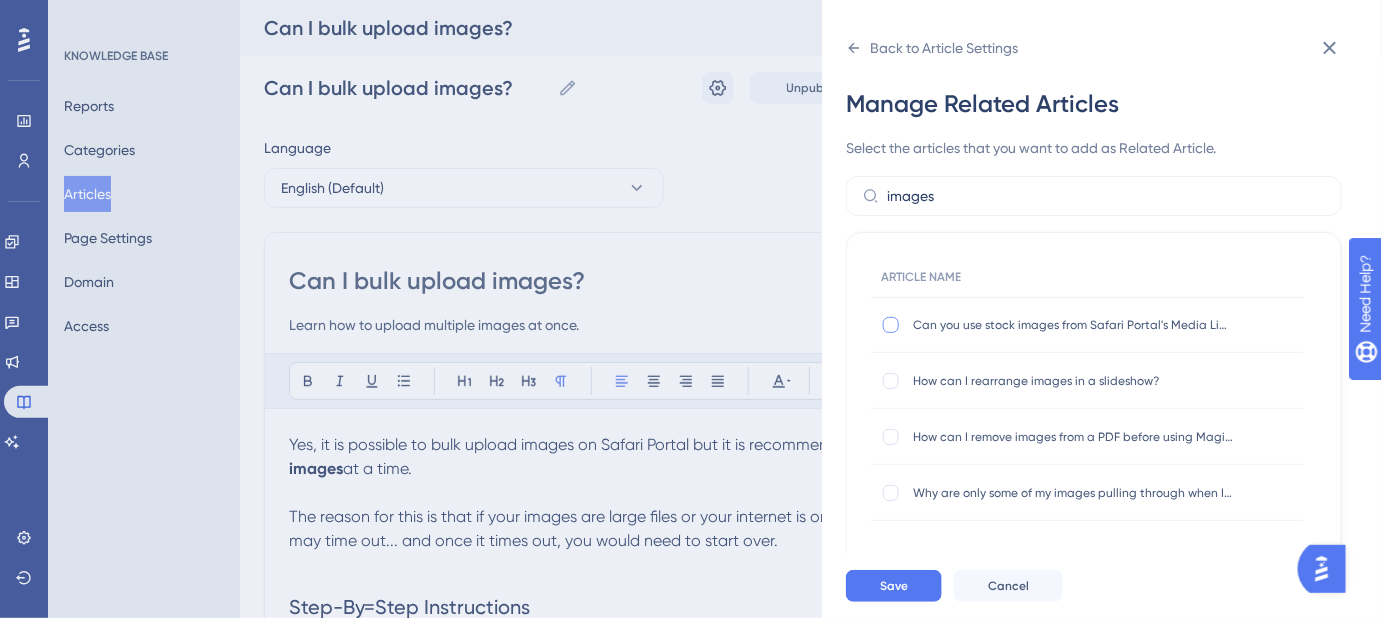 click at bounding box center [891, 325] 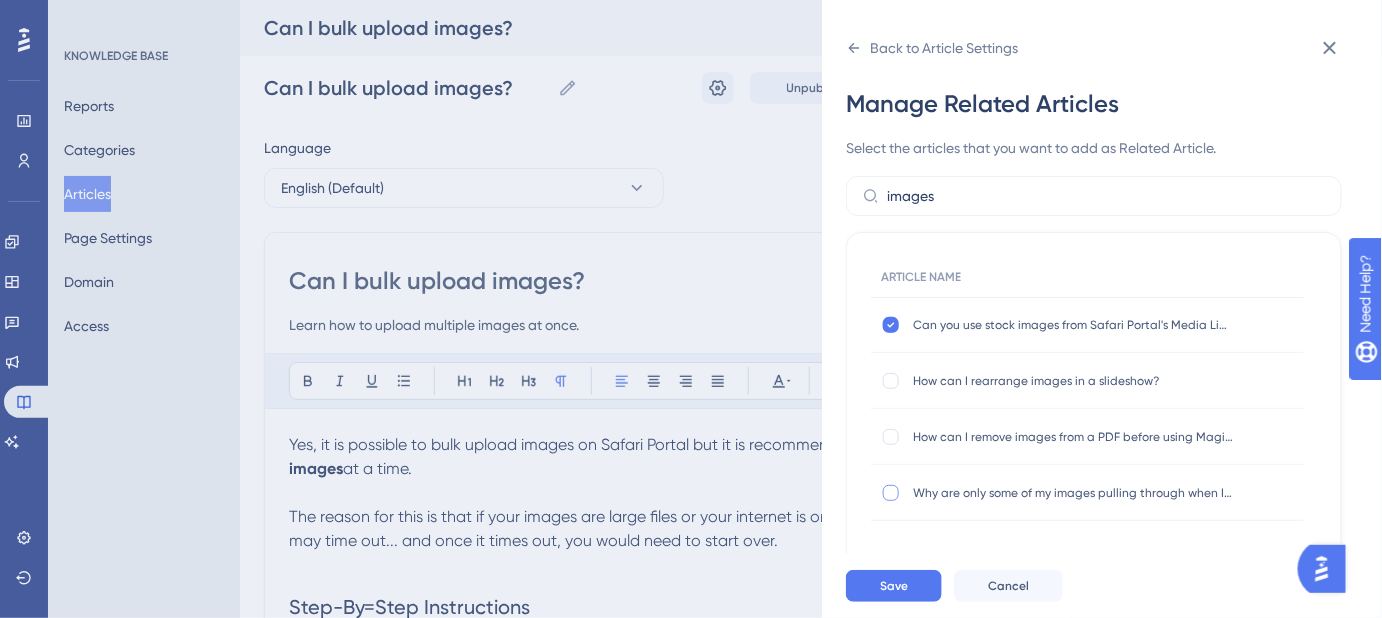 click at bounding box center (891, 493) 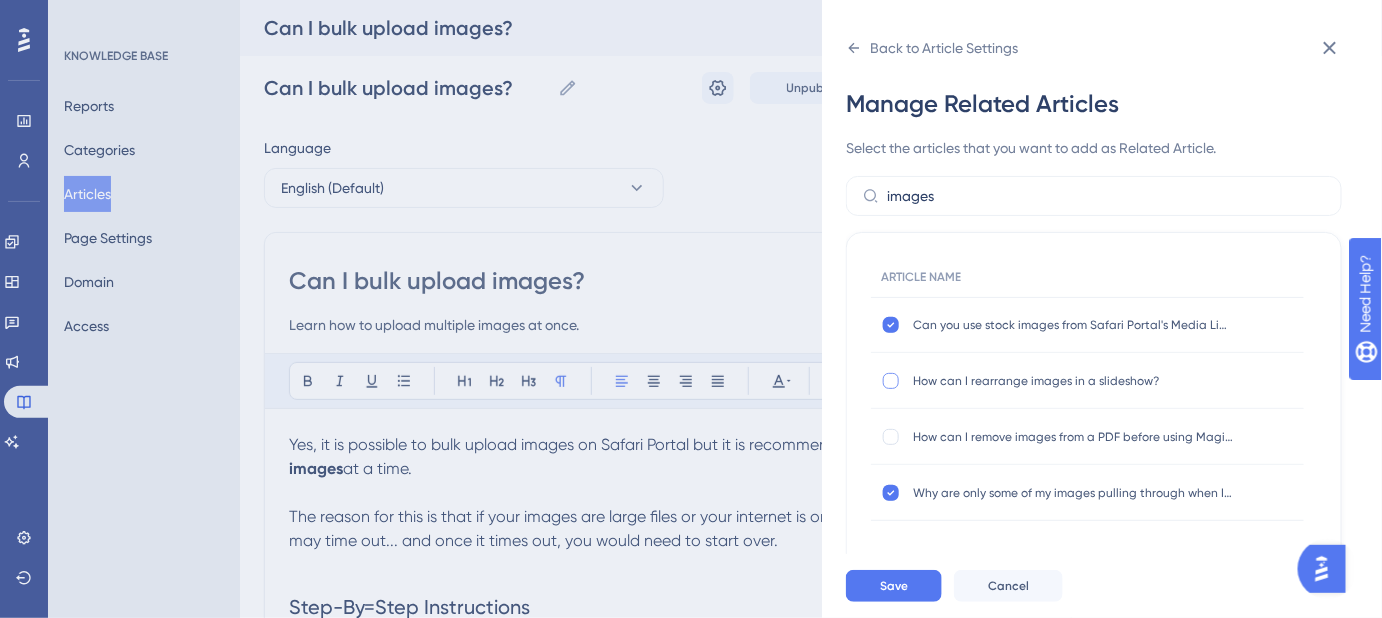 click at bounding box center (891, 381) 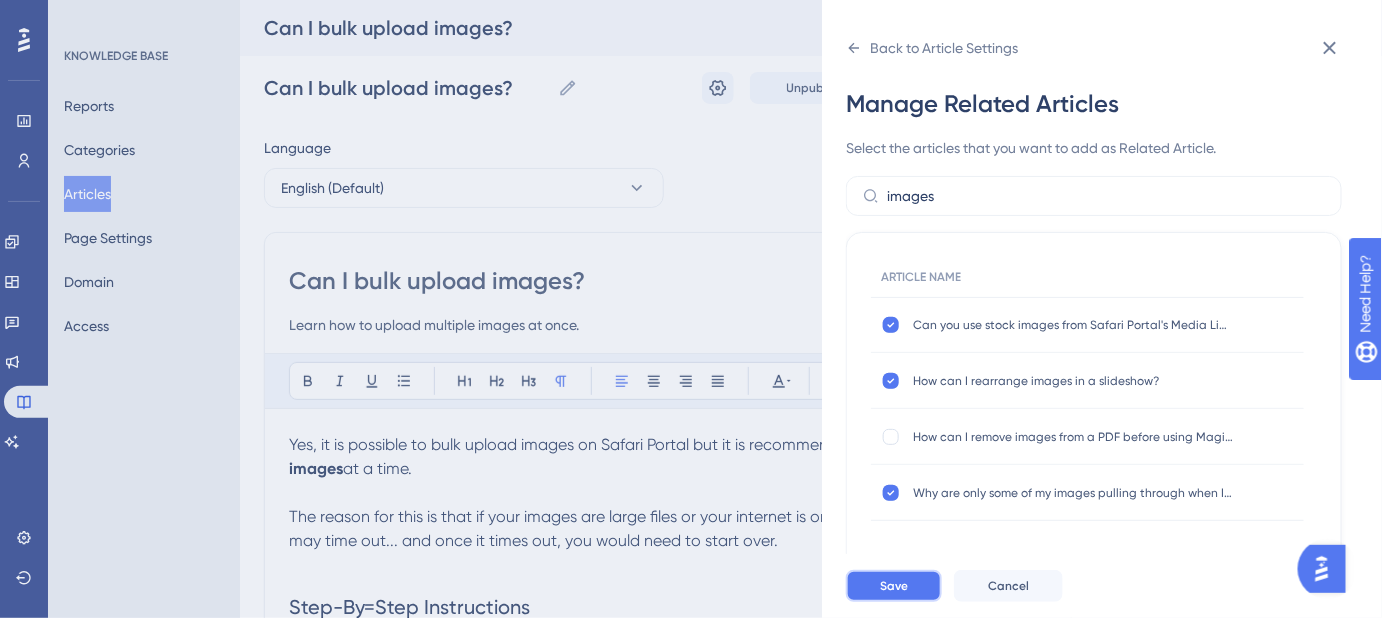 click on "Save" at bounding box center [894, 586] 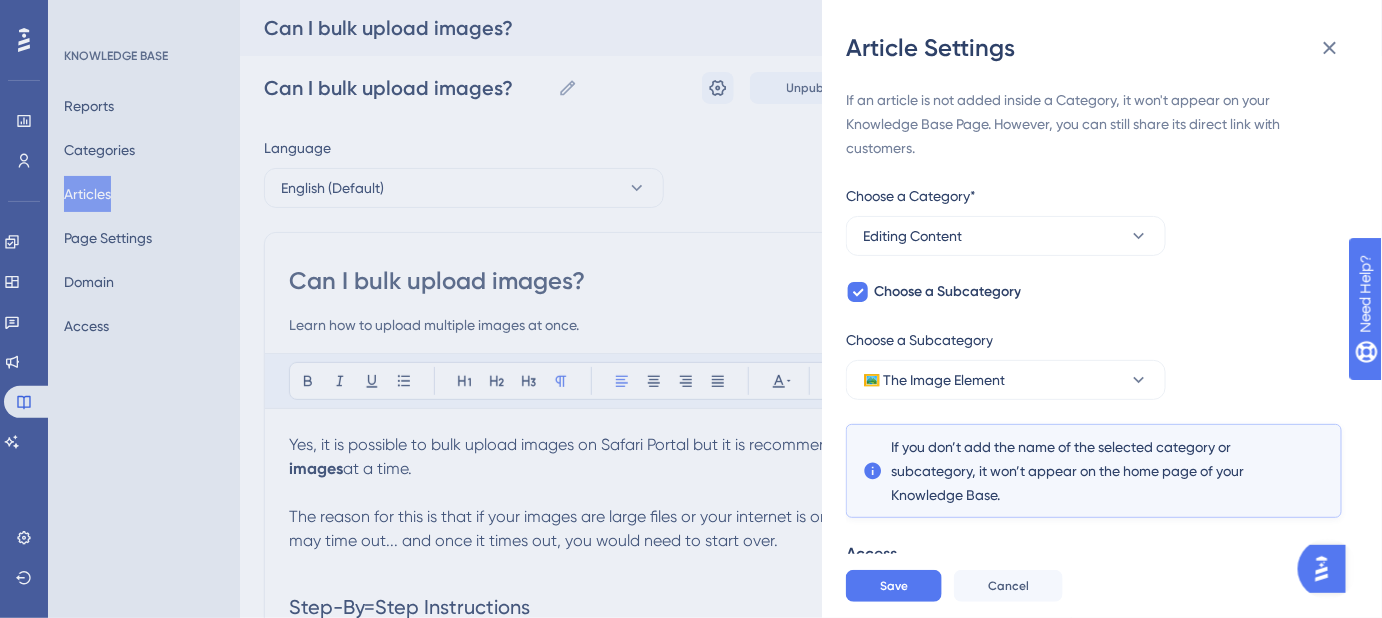 scroll, scrollTop: 424, scrollLeft: 0, axis: vertical 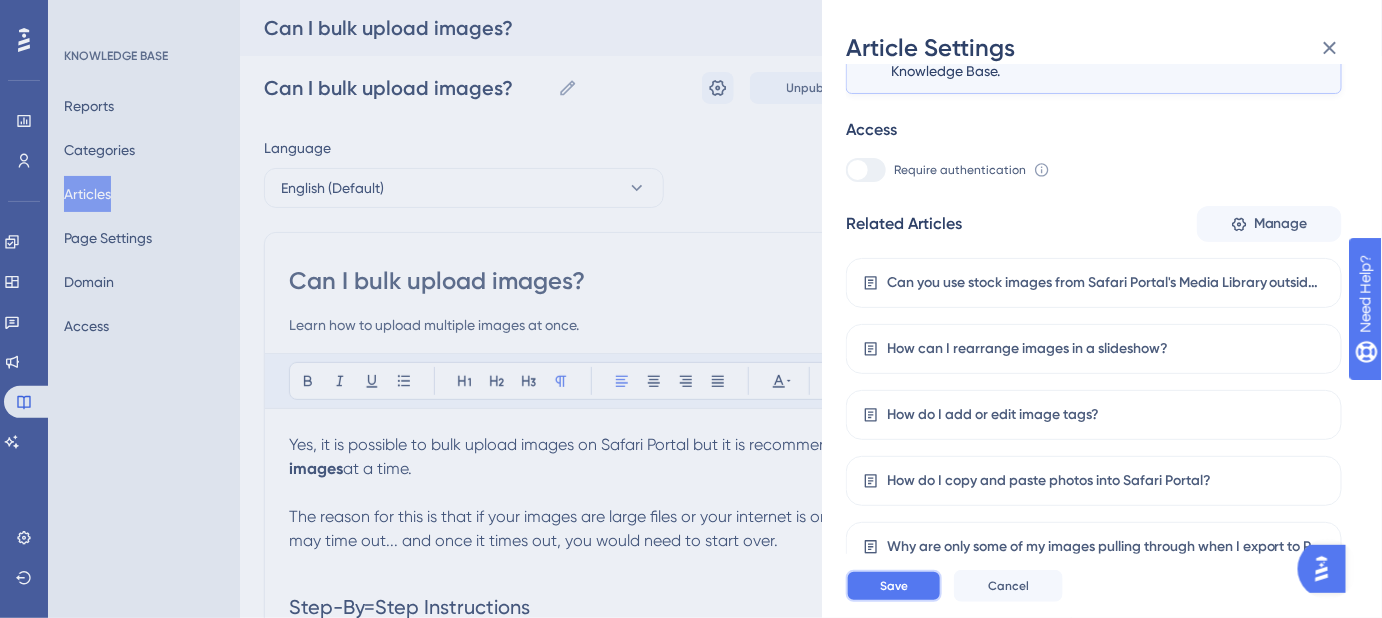 click on "Save" at bounding box center [894, 586] 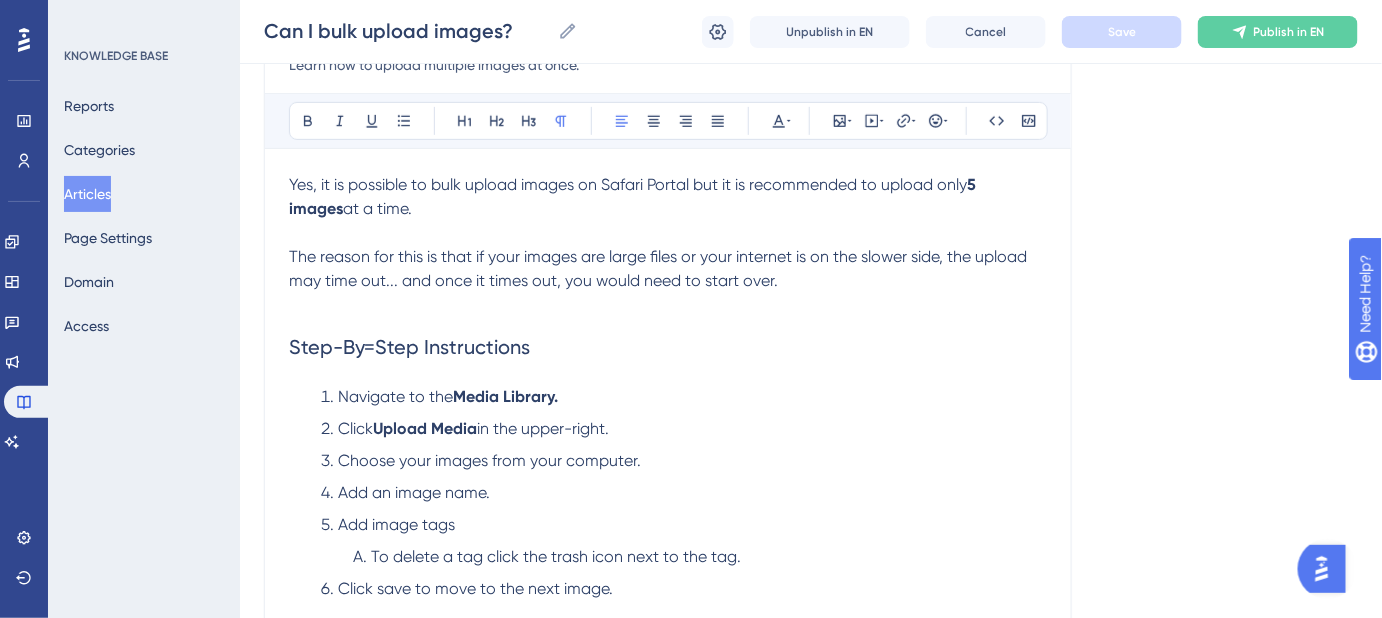scroll, scrollTop: 272, scrollLeft: 0, axis: vertical 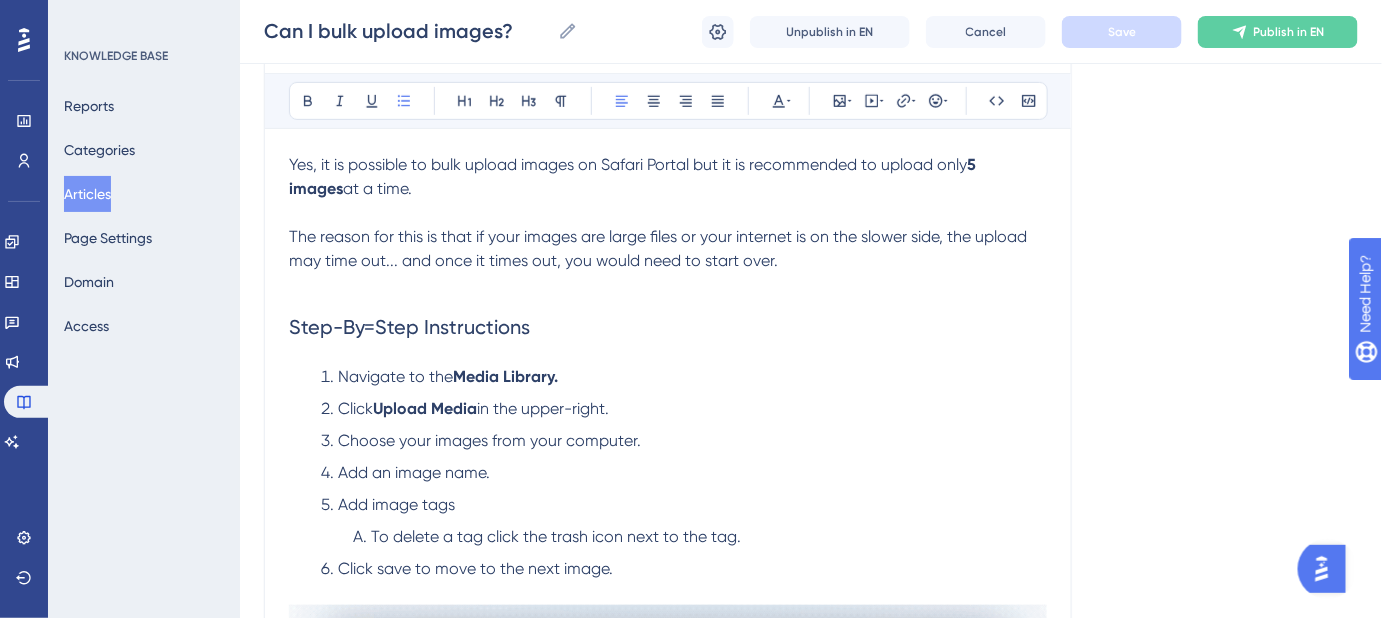 click on "Choose your images from your computer." at bounding box center [489, 440] 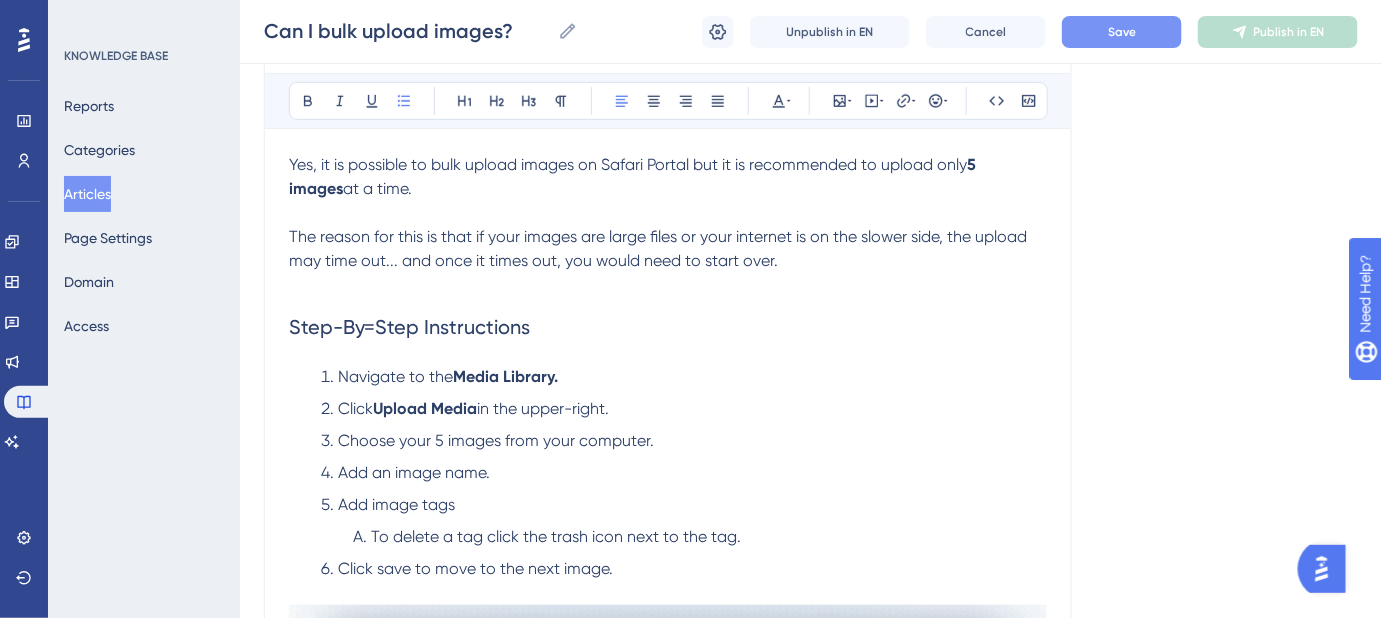 click on "Choose your  5 images from your computer." at bounding box center [496, 440] 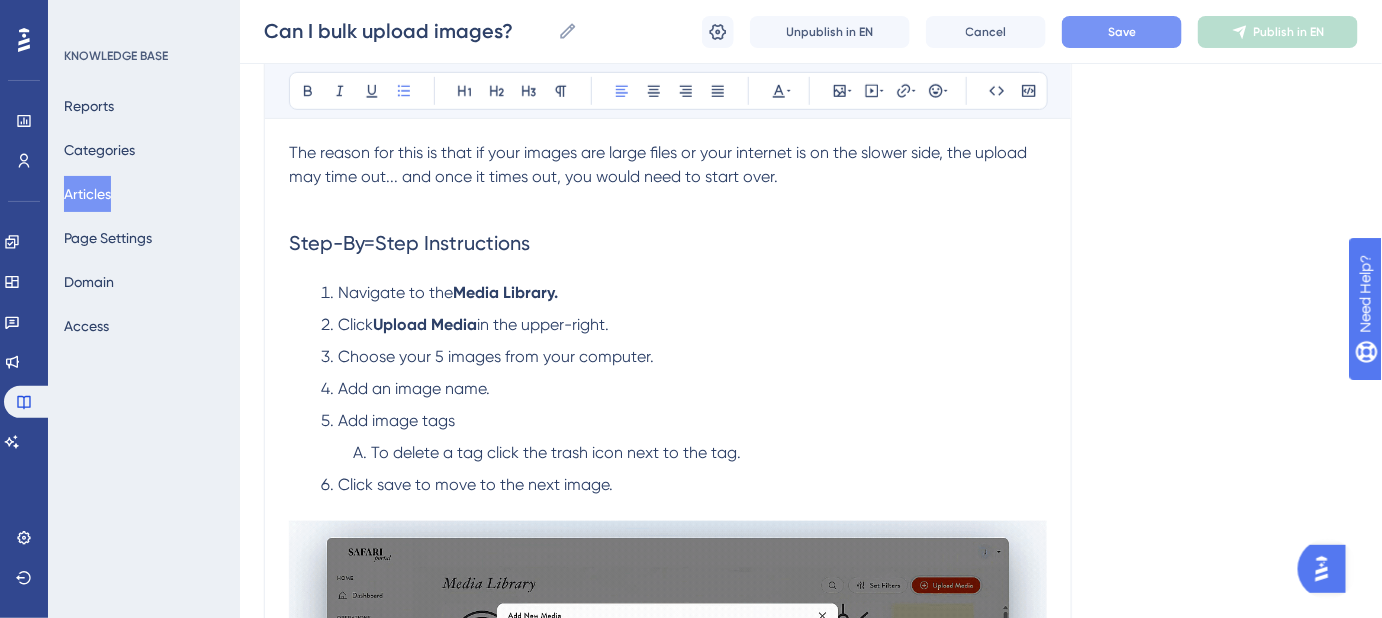 scroll, scrollTop: 454, scrollLeft: 0, axis: vertical 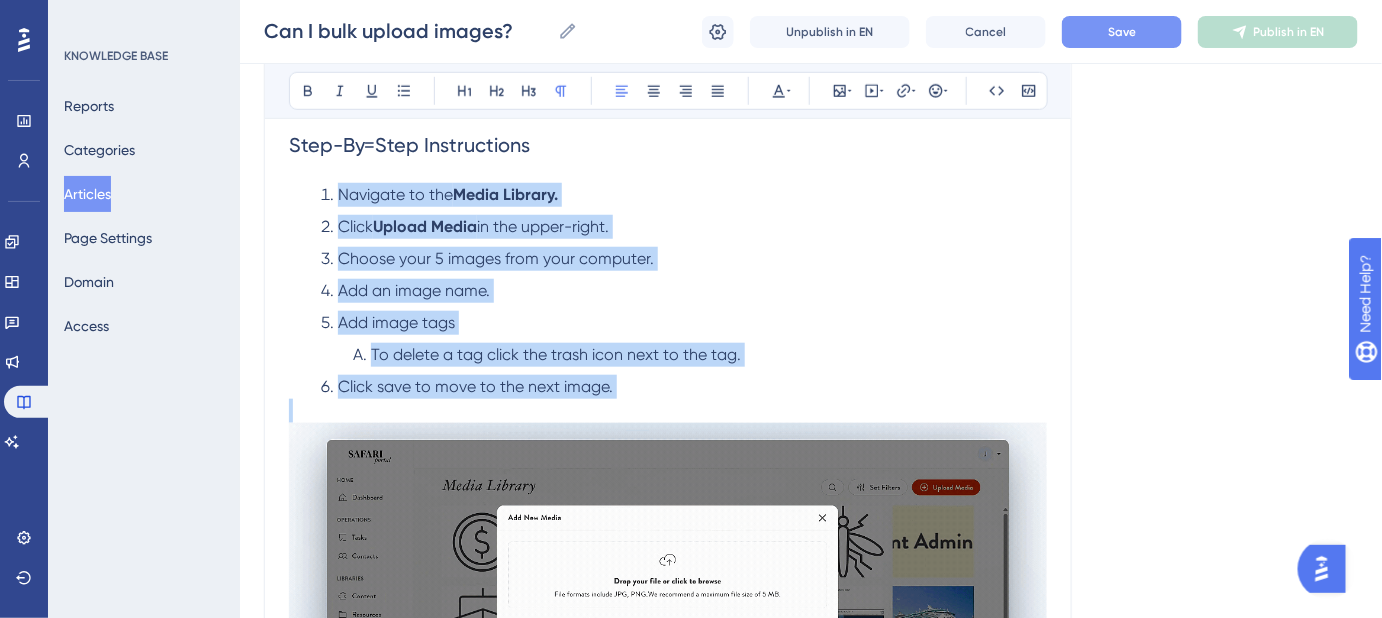 drag, startPoint x: 621, startPoint y: 395, endPoint x: 328, endPoint y: 196, distance: 354.1892 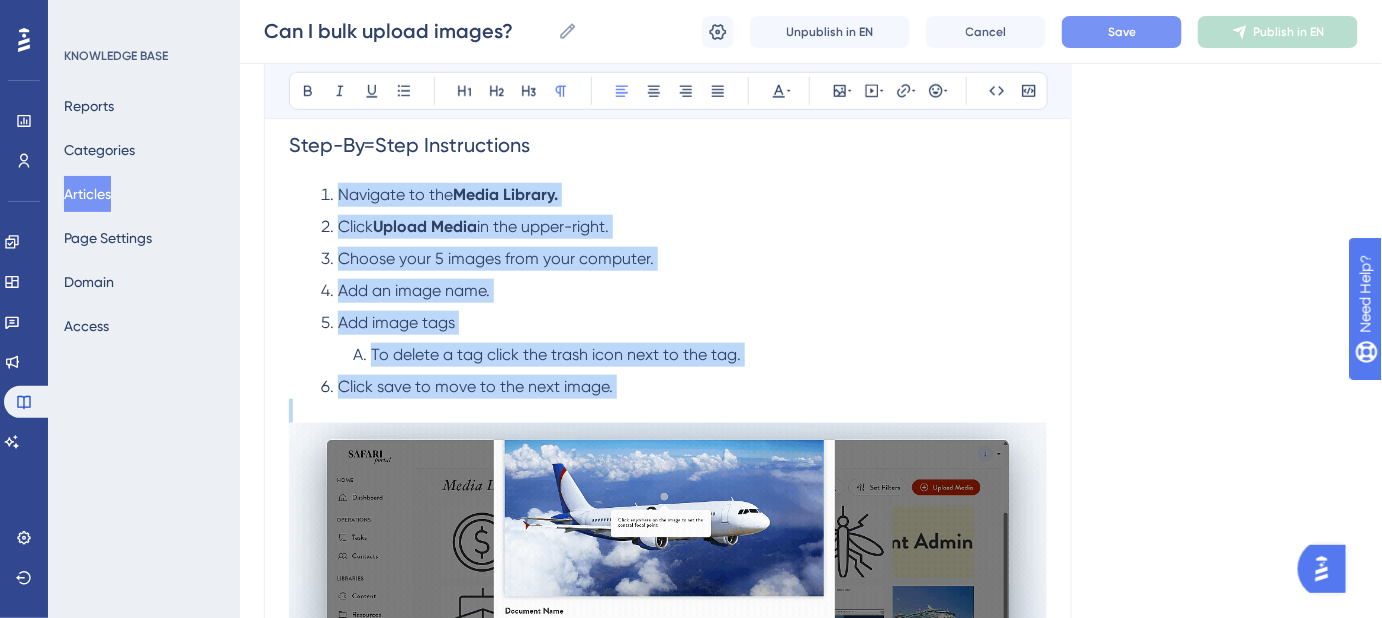 click on "Click  Upload Media  in the upper-right." at bounding box center (684, 227) 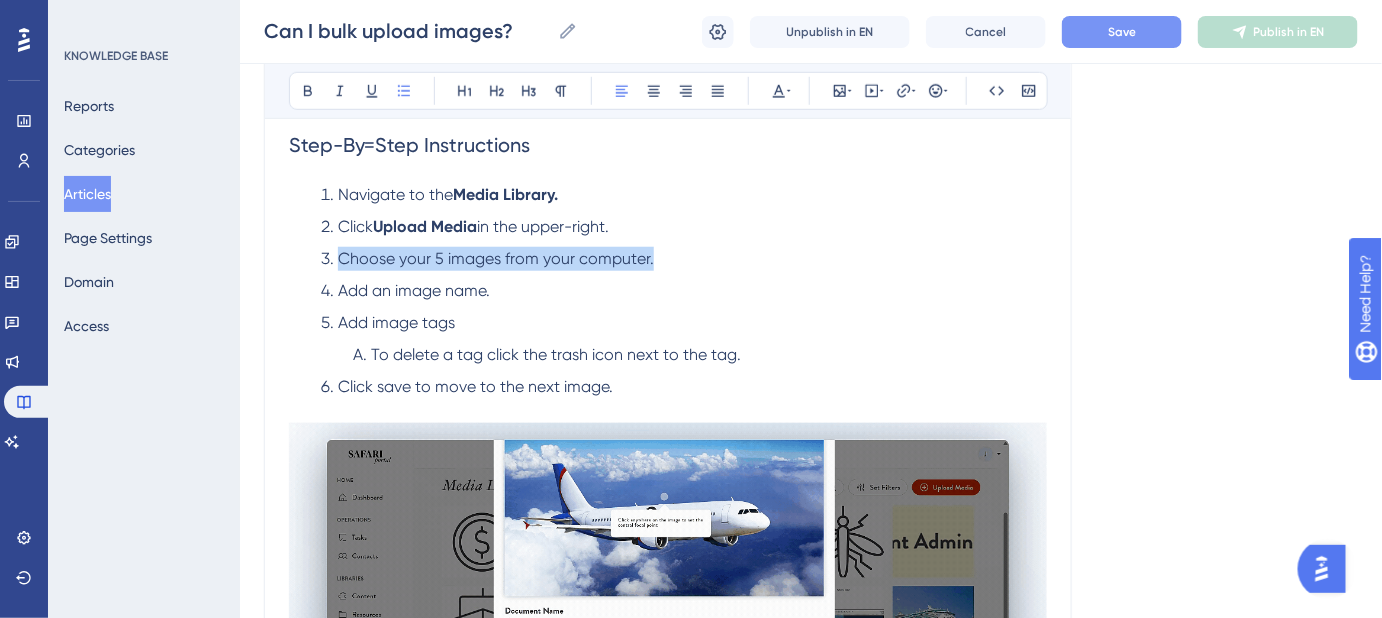 drag, startPoint x: 653, startPoint y: 254, endPoint x: 340, endPoint y: 266, distance: 313.22995 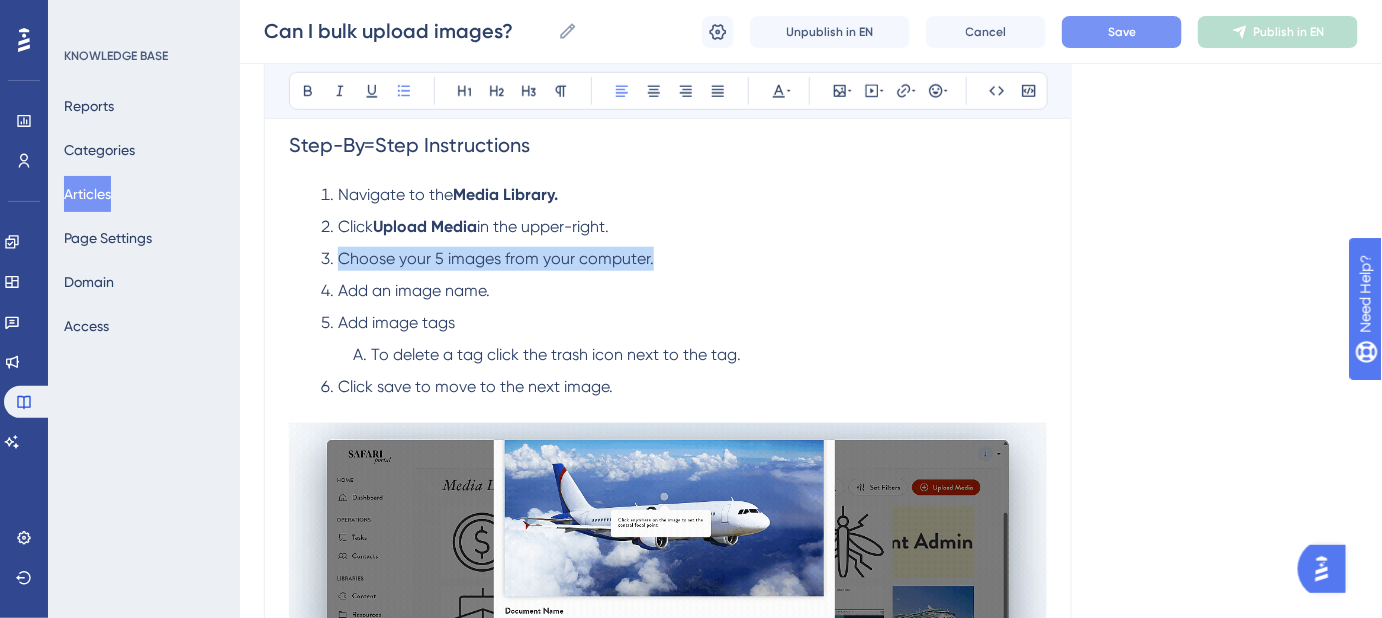 click on "Choose your 5 images from your computer." at bounding box center [684, 259] 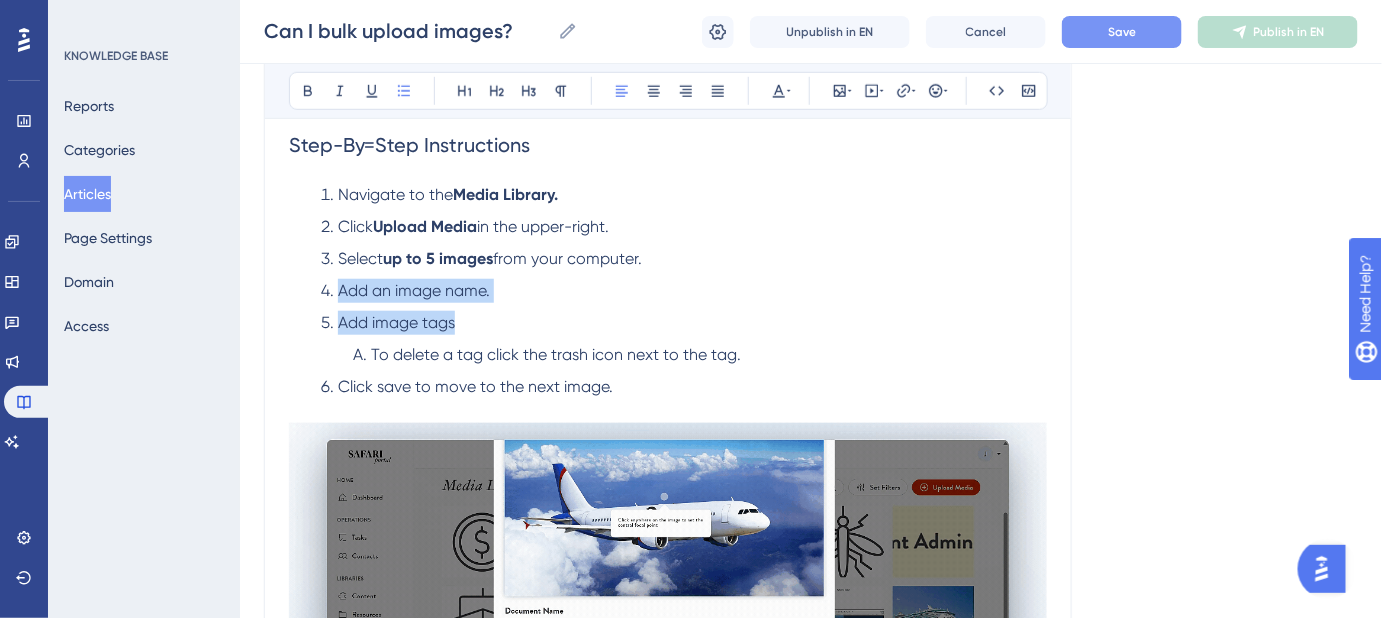 drag, startPoint x: 469, startPoint y: 322, endPoint x: 338, endPoint y: 293, distance: 134.17154 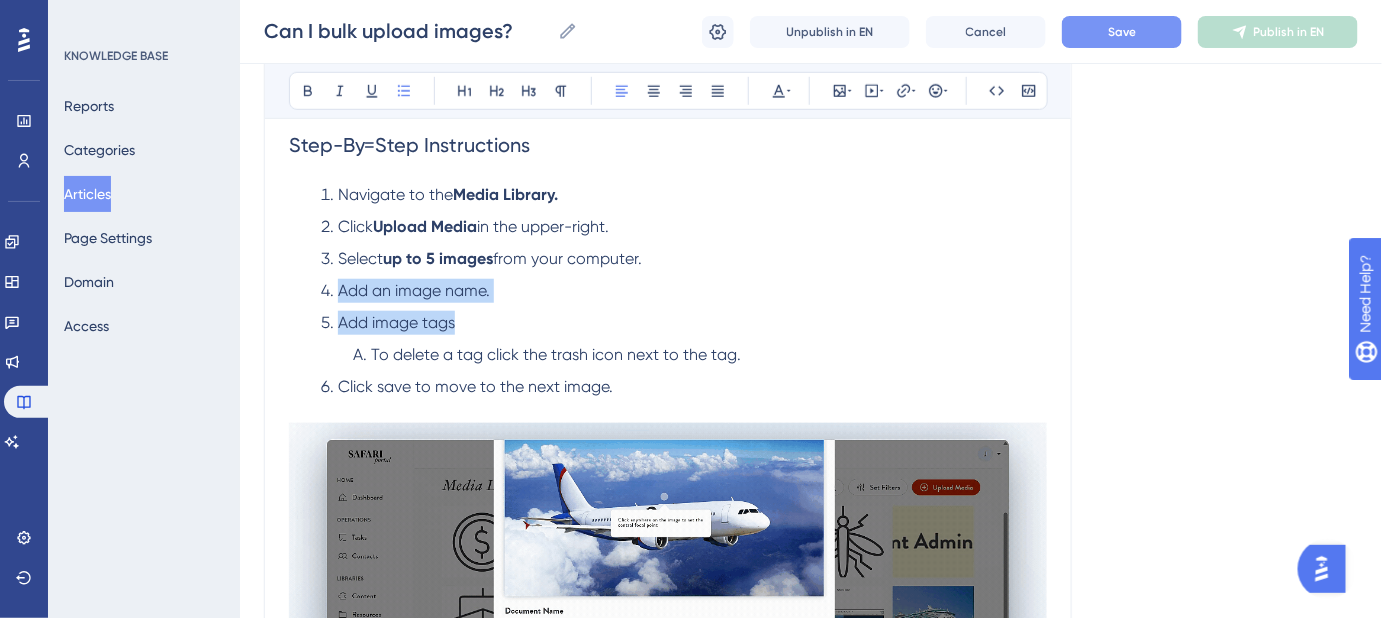 click on "Navigate to the  Media Library. Click  Upload Media  in the upper-right. Select  up to 5 images  from your computer. Add an image name. Add image tags To delete a tag click the trash icon next to the tag. Click save to move to the next image." at bounding box center [668, 291] 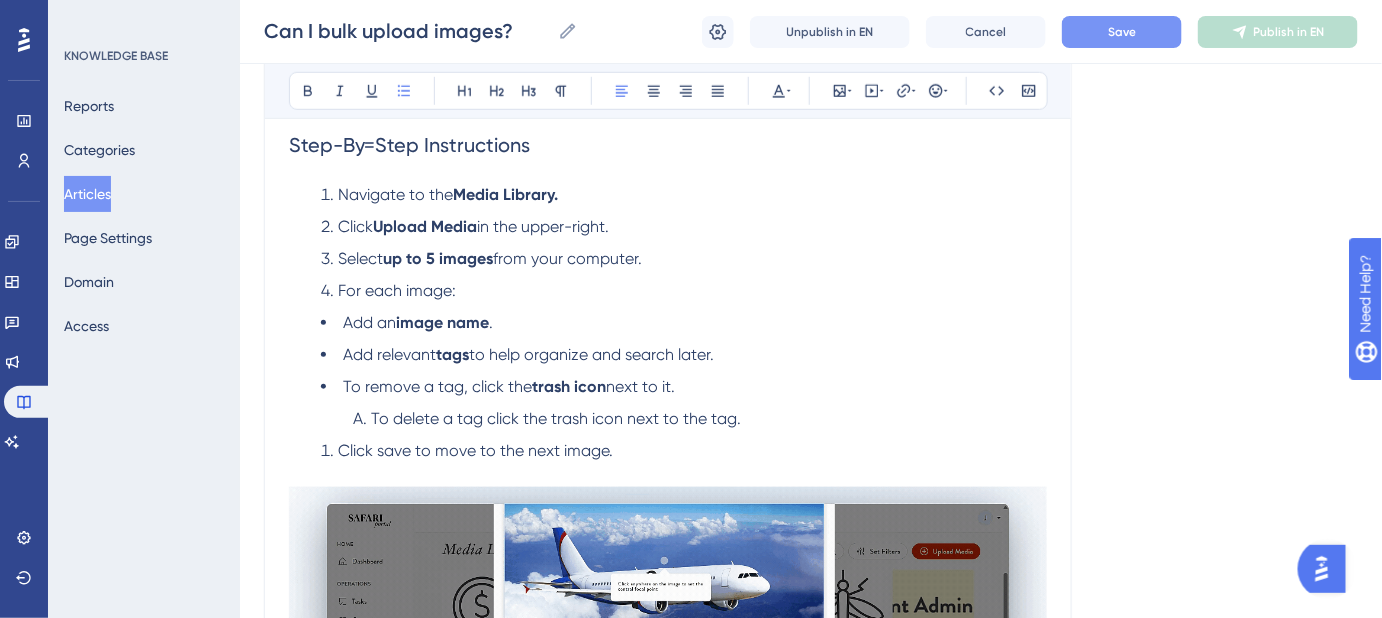 click on "Add an" at bounding box center (369, 322) 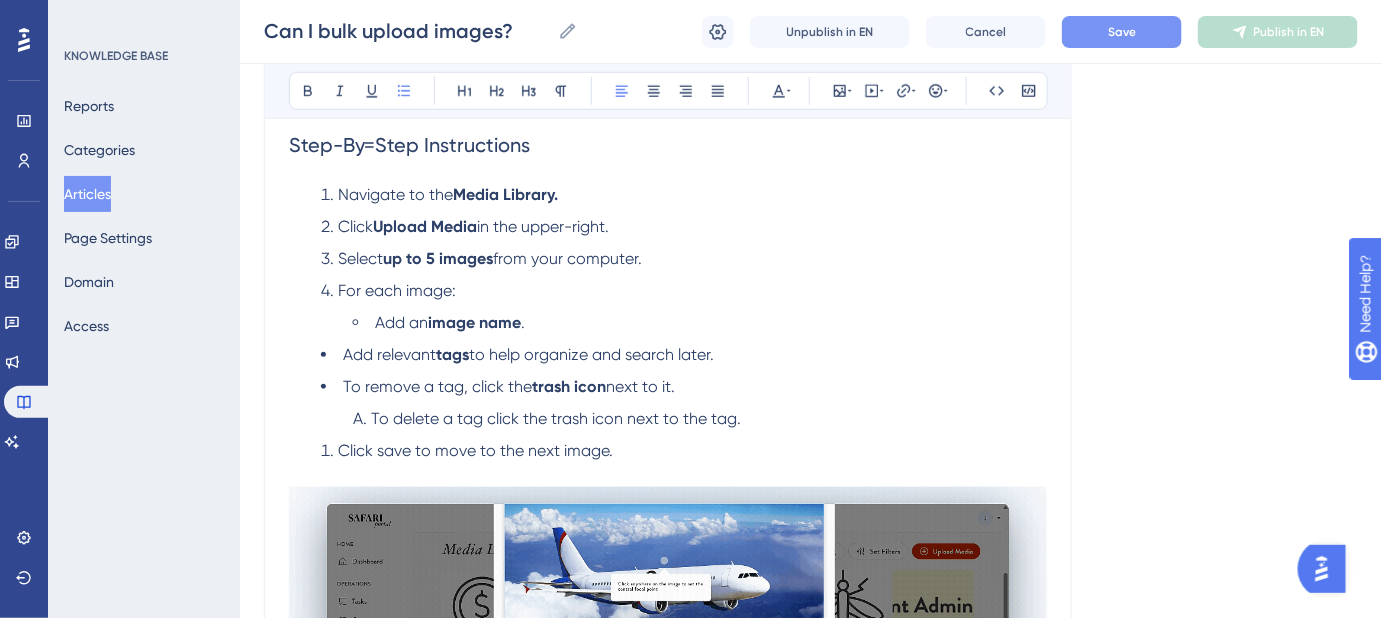 click on "Add relevant" at bounding box center [389, 354] 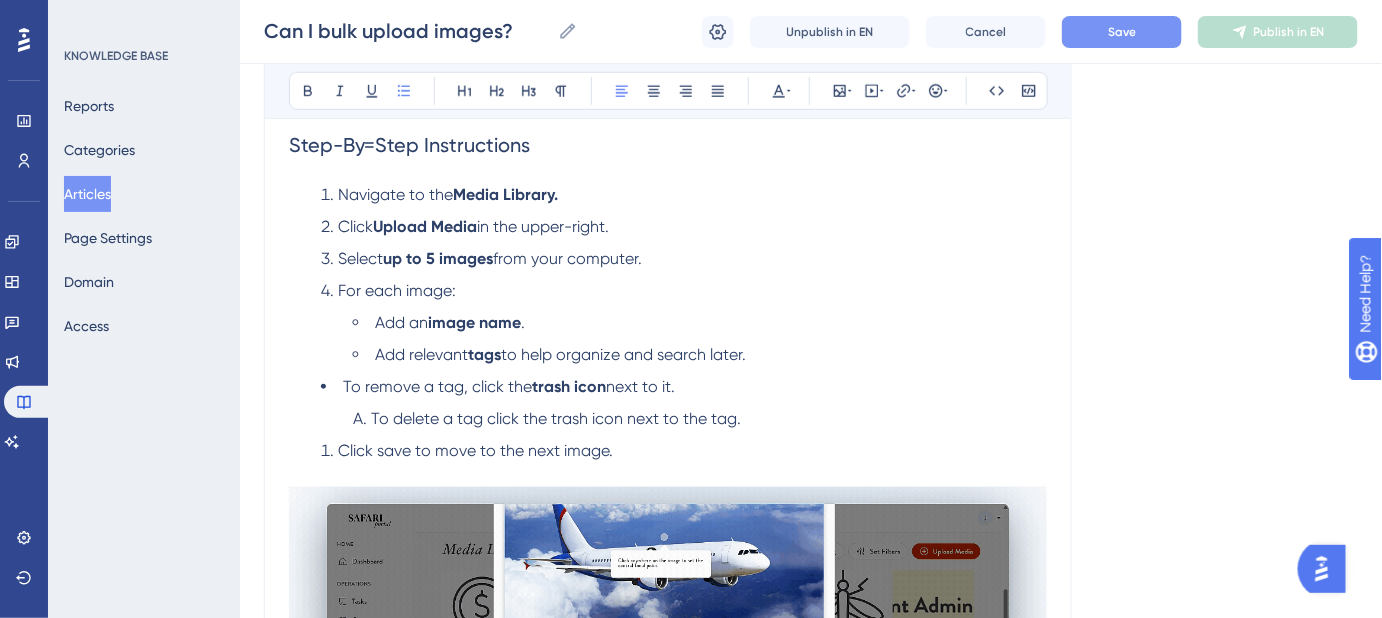 click on "To remove a tag, click the" at bounding box center [437, 386] 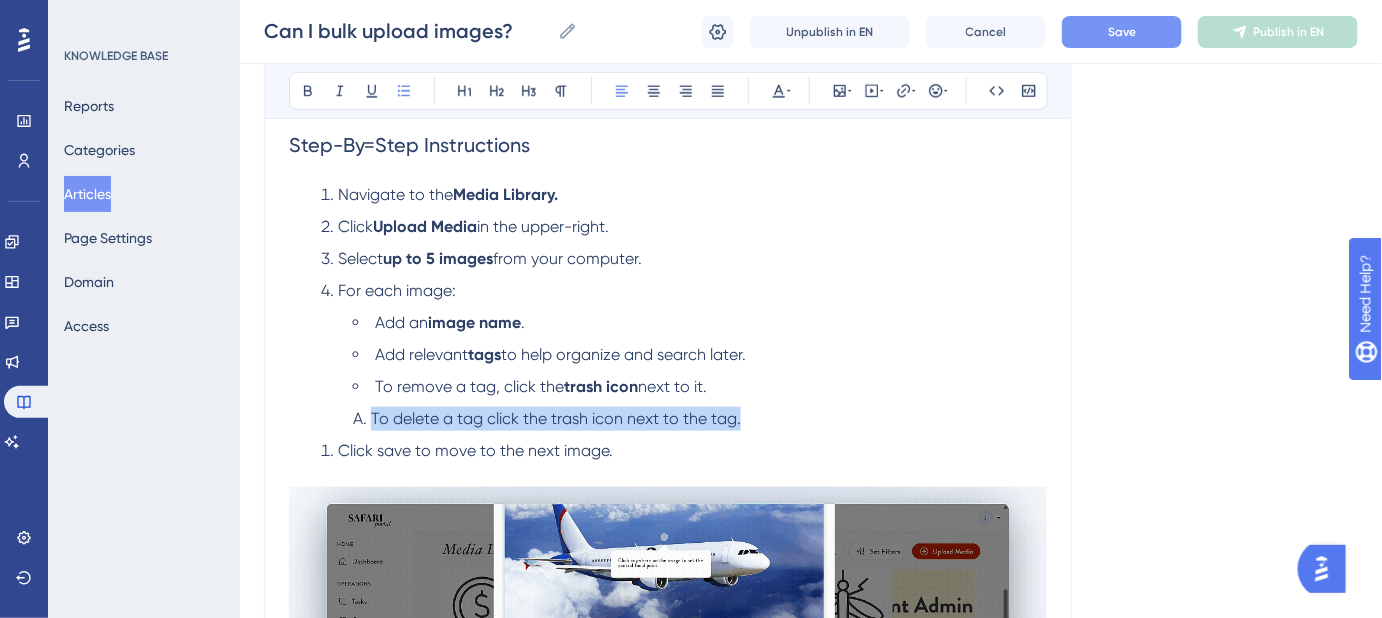 drag, startPoint x: 737, startPoint y: 420, endPoint x: 324, endPoint y: 415, distance: 413.03027 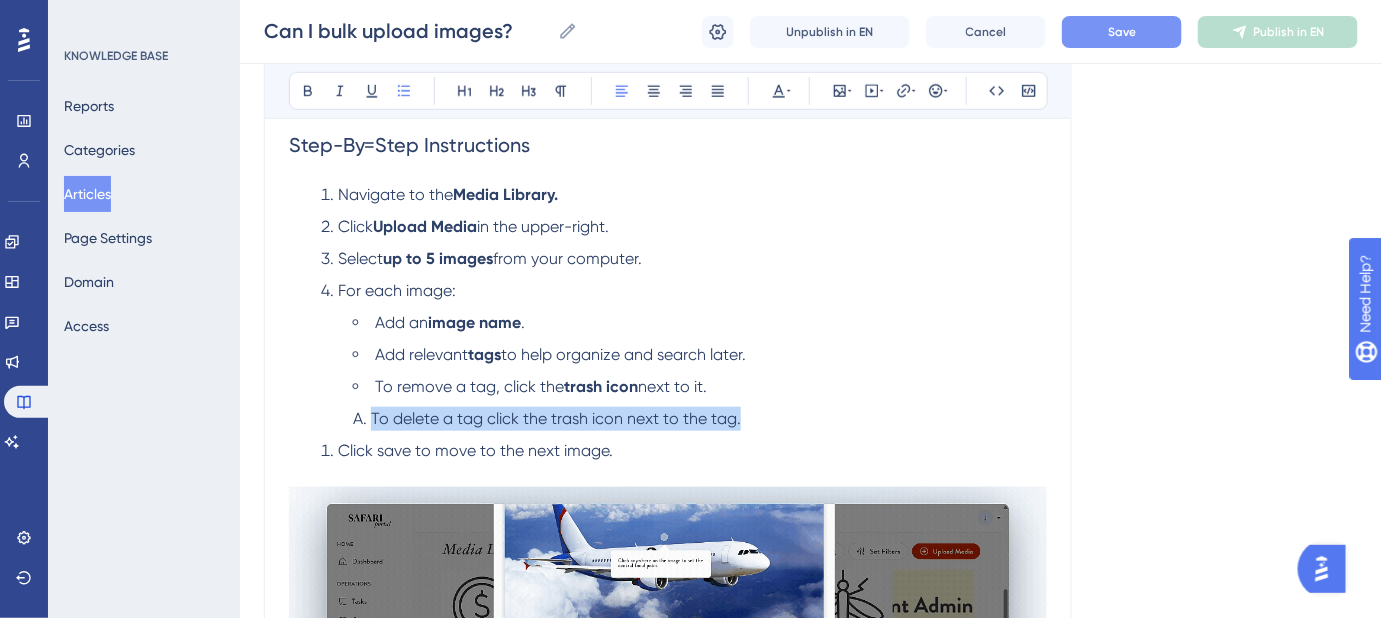 click on "To delete a tag click the trash icon next to the tag." at bounding box center [684, 419] 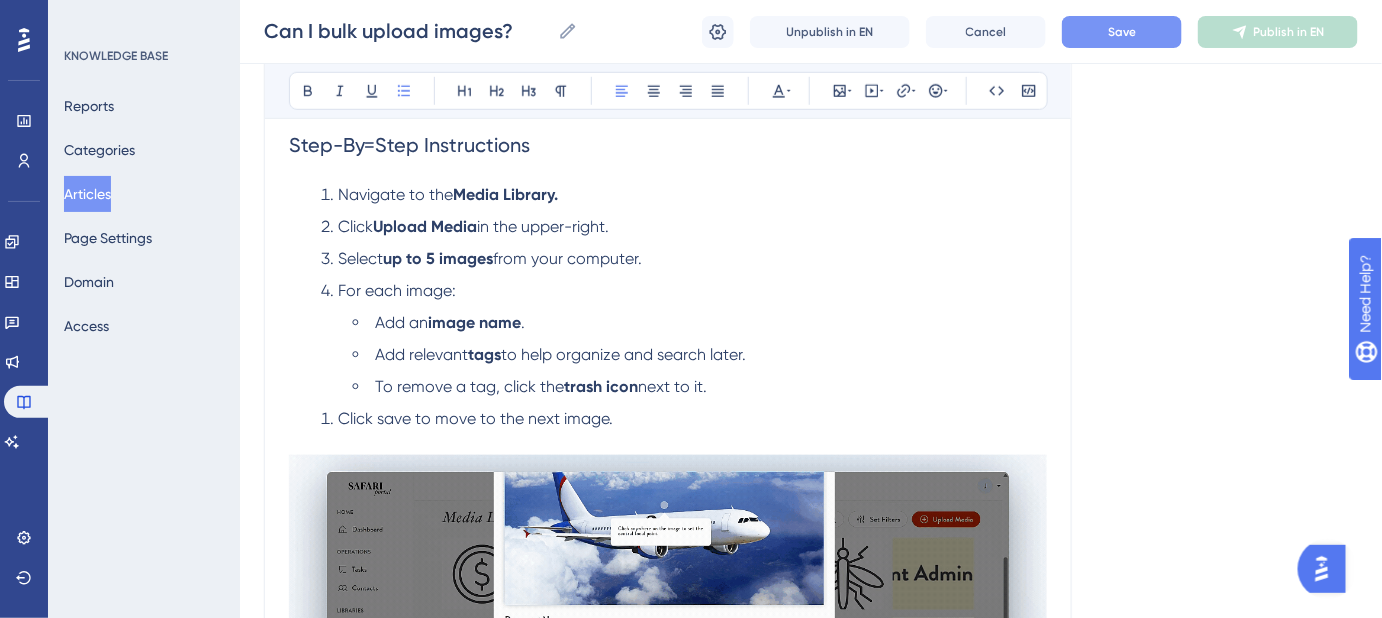 click on "Click save to move to the next image." at bounding box center (475, 418) 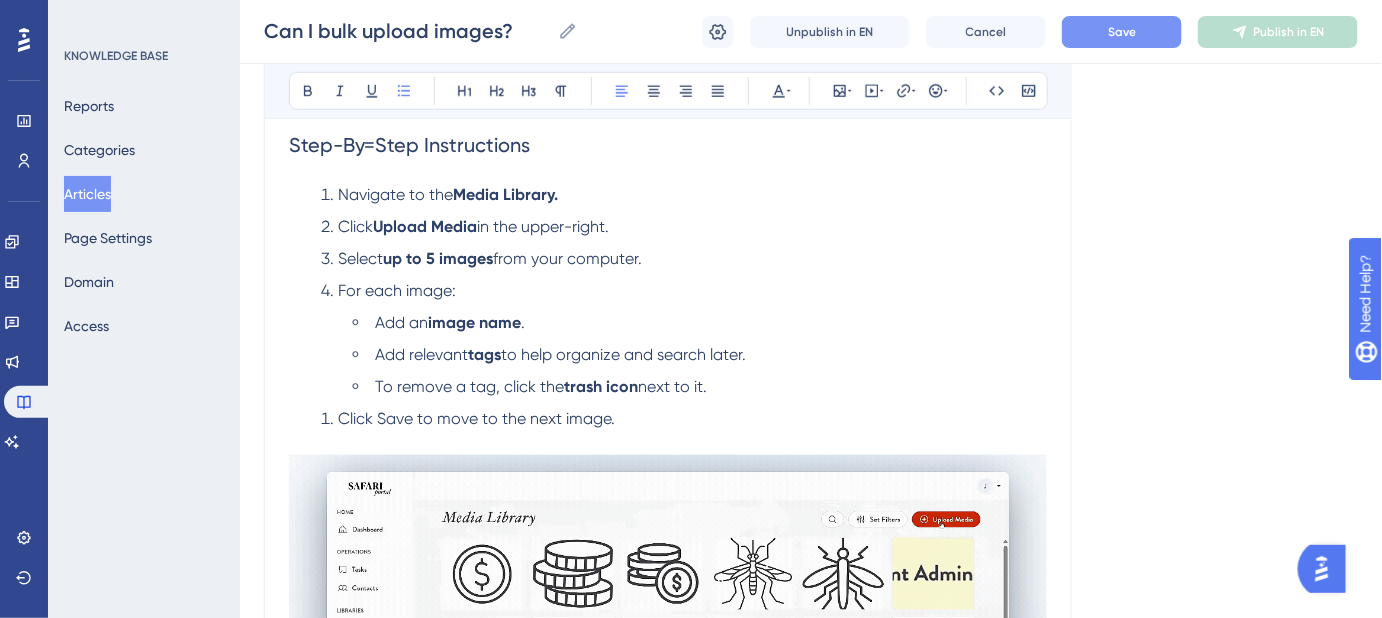 click on "Click Save to move to the next image." at bounding box center [476, 418] 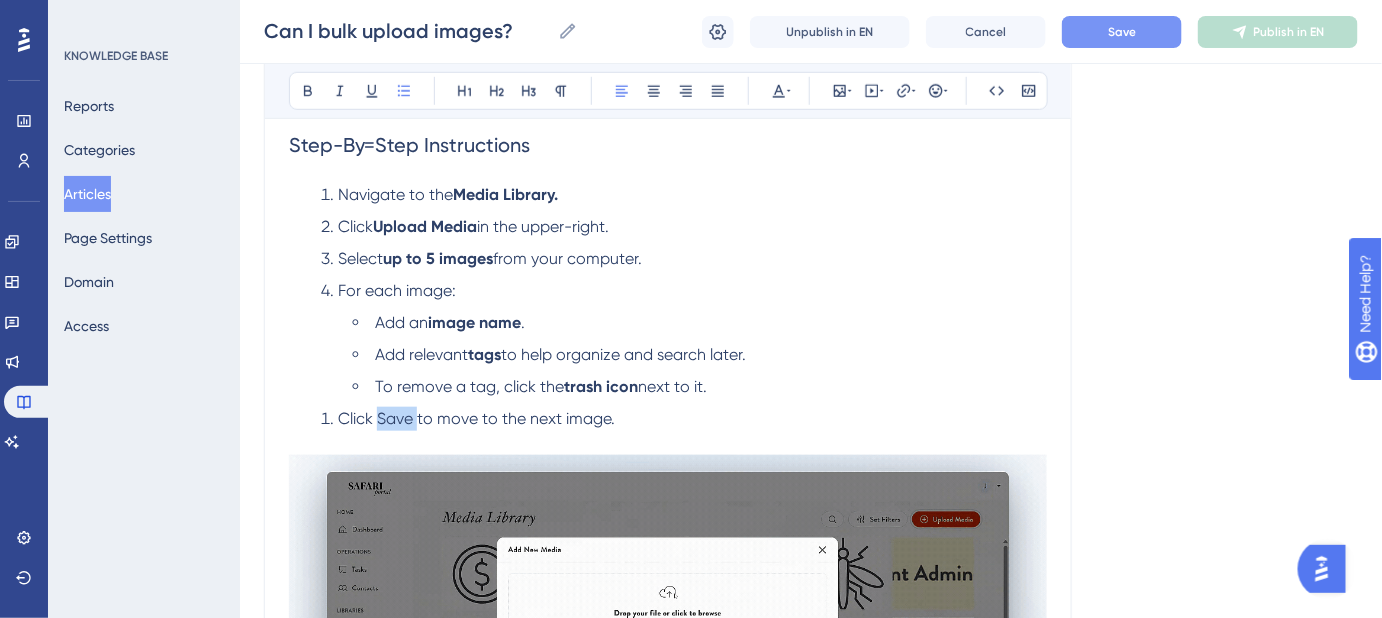 click on "Click Save to move to the next image." at bounding box center [476, 418] 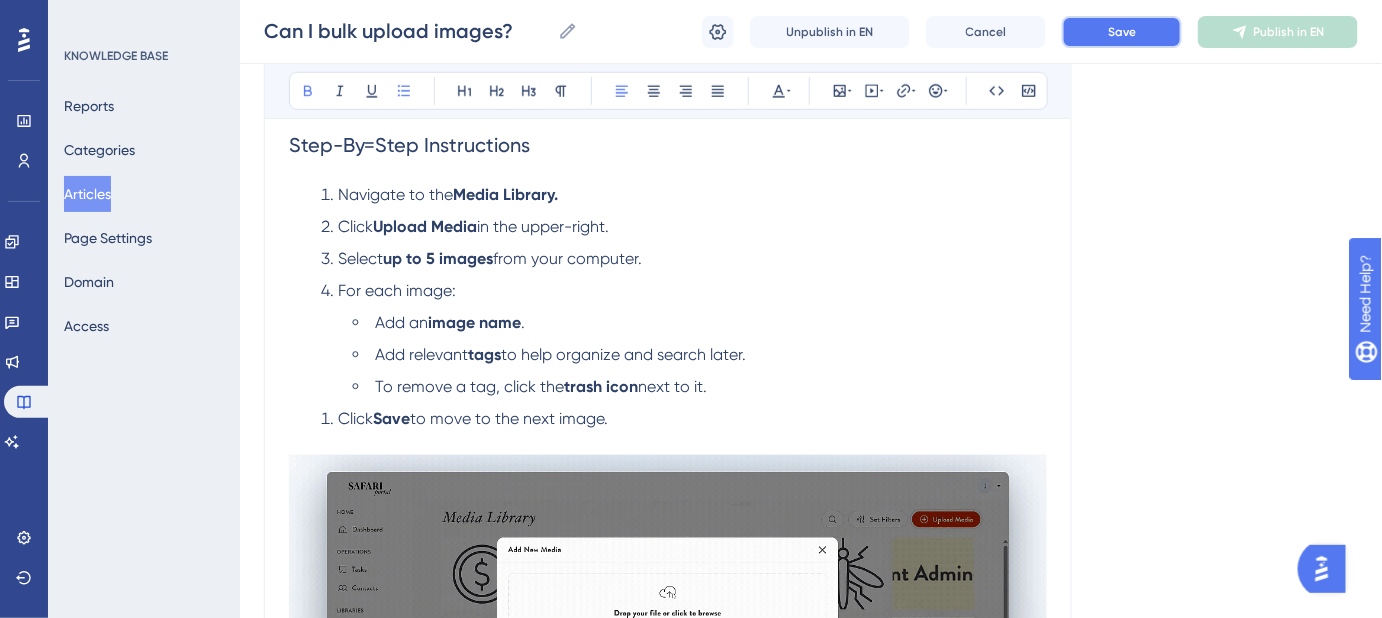 click on "Save" at bounding box center [1122, 32] 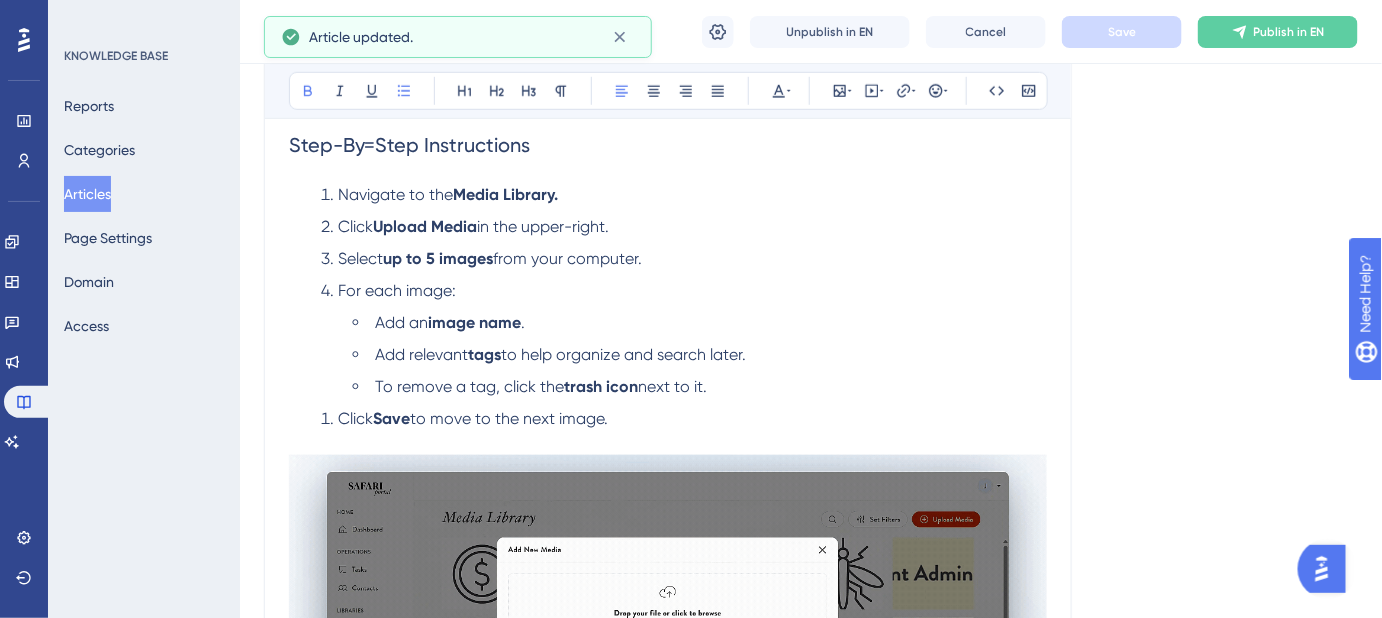click on "Click  Save  to move to the next image." at bounding box center (684, 419) 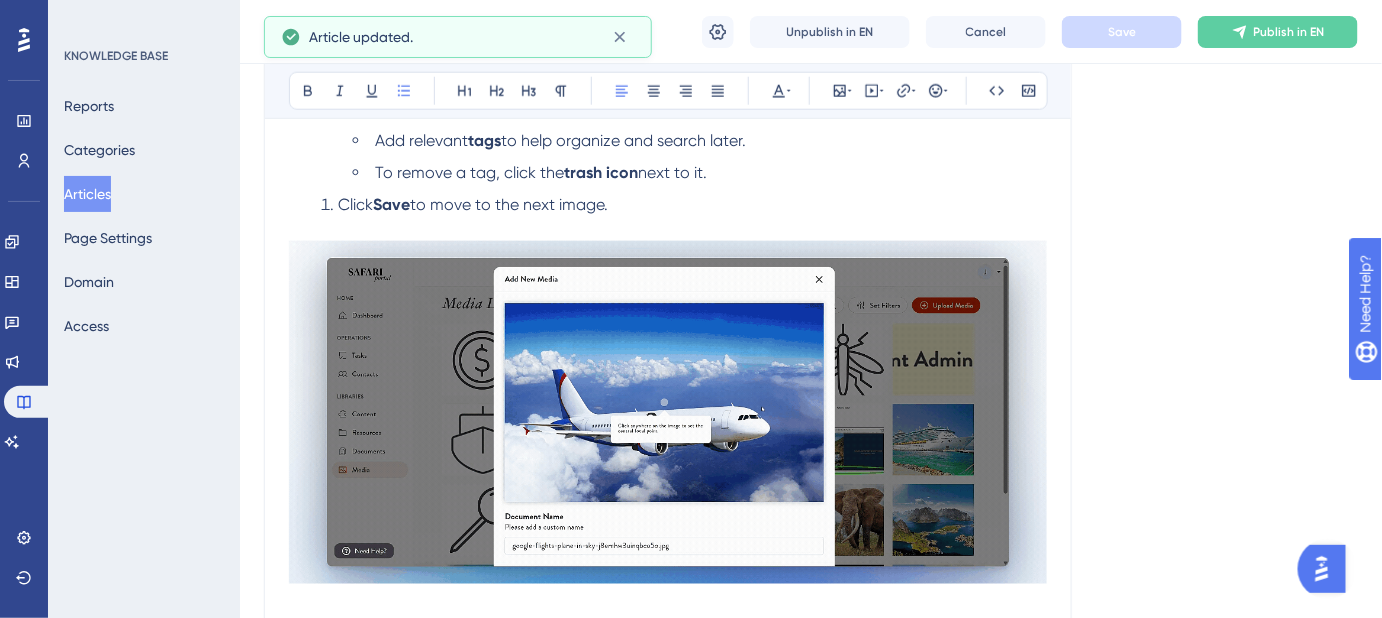 scroll, scrollTop: 636, scrollLeft: 0, axis: vertical 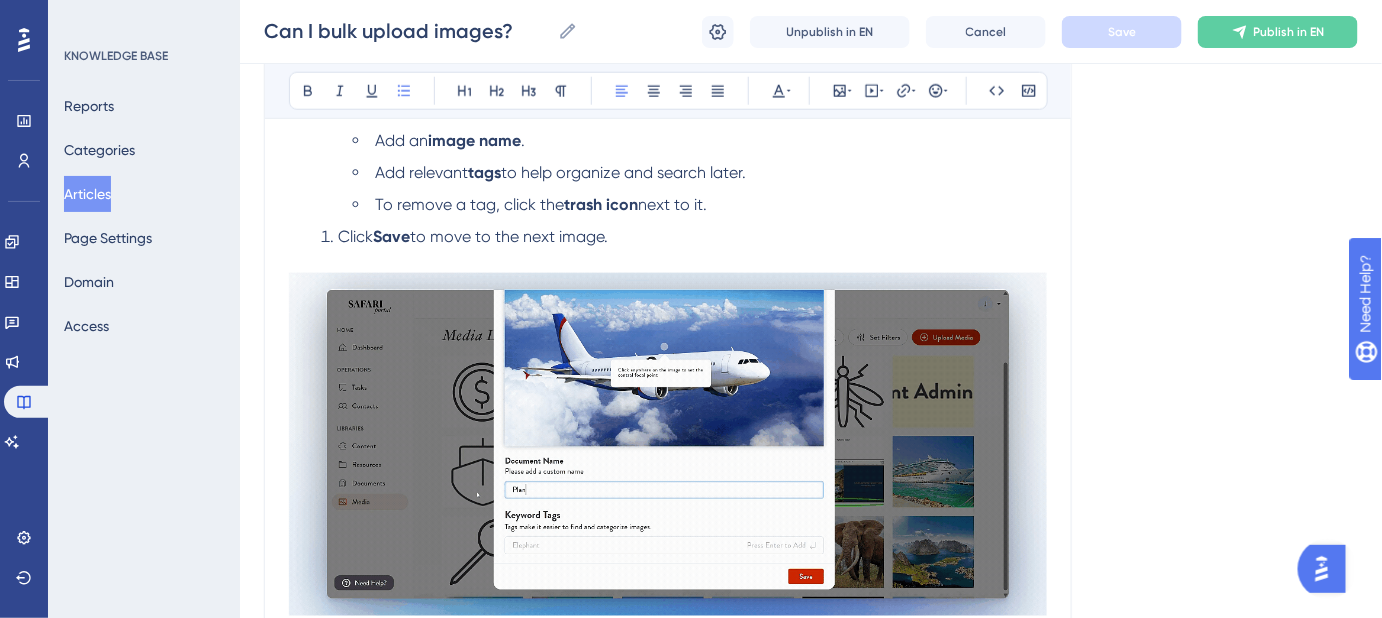 click on "Save" at bounding box center [391, 236] 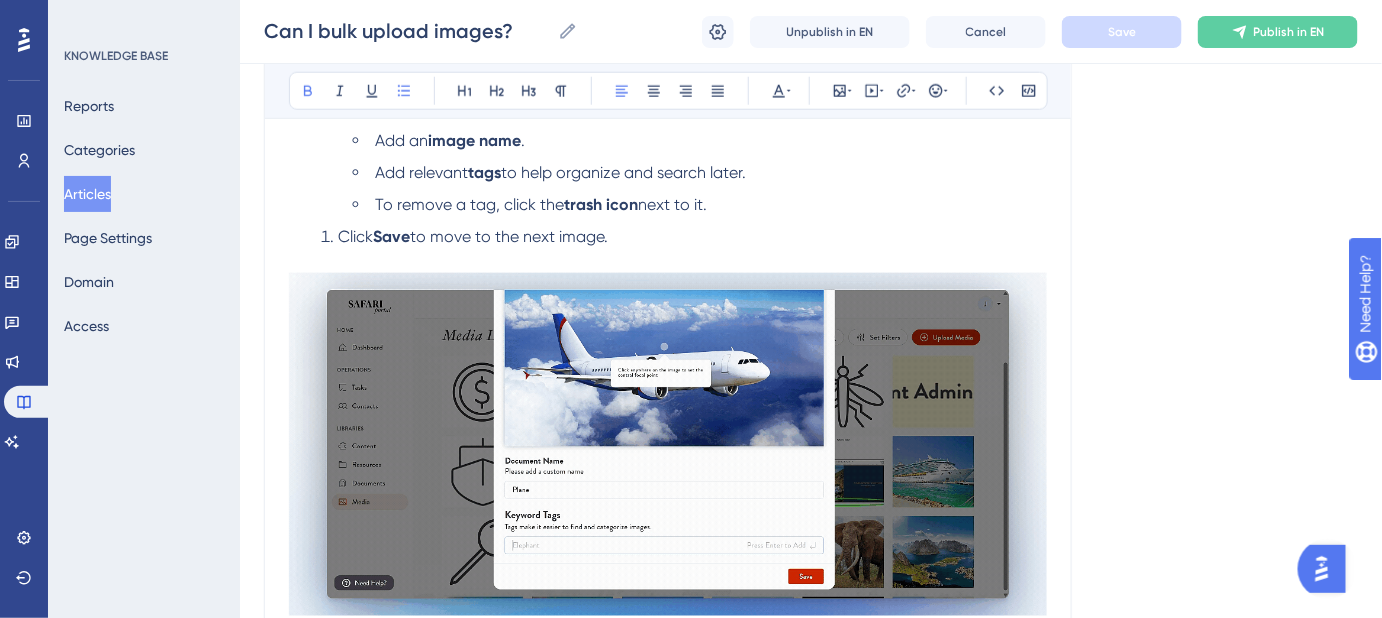 click on "Save" at bounding box center [391, 236] 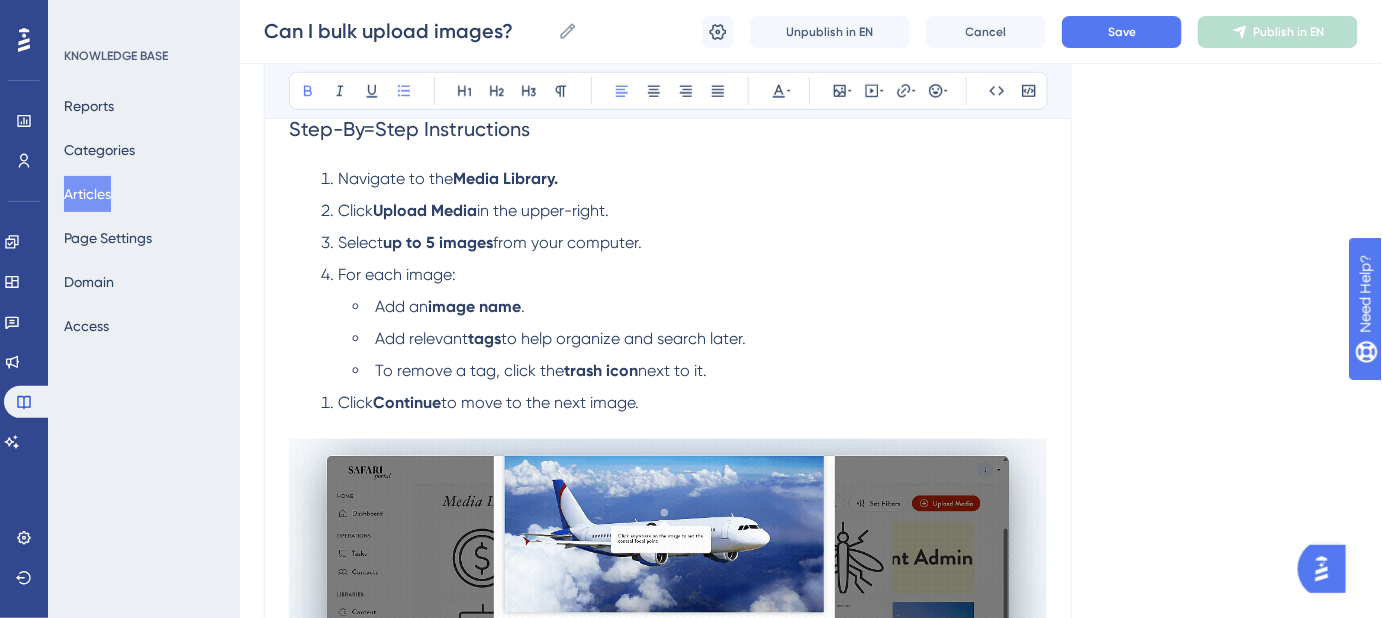 scroll, scrollTop: 363, scrollLeft: 0, axis: vertical 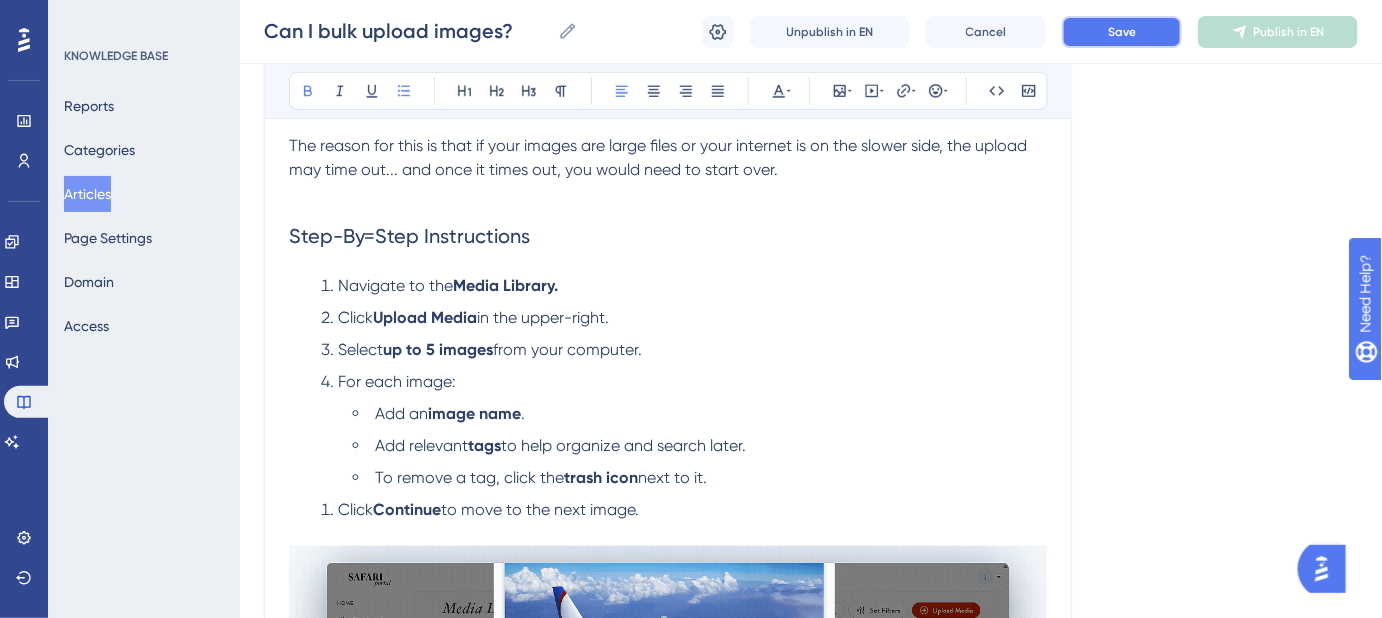 click on "Save" at bounding box center (1122, 32) 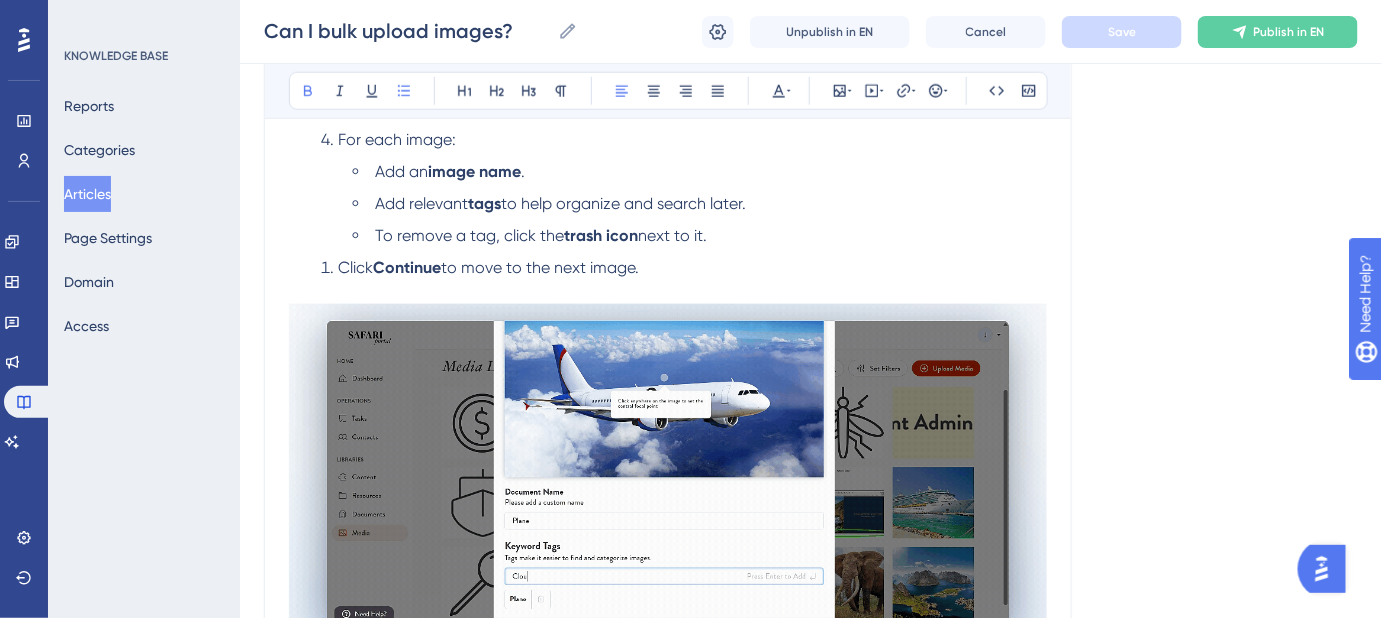 scroll, scrollTop: 636, scrollLeft: 0, axis: vertical 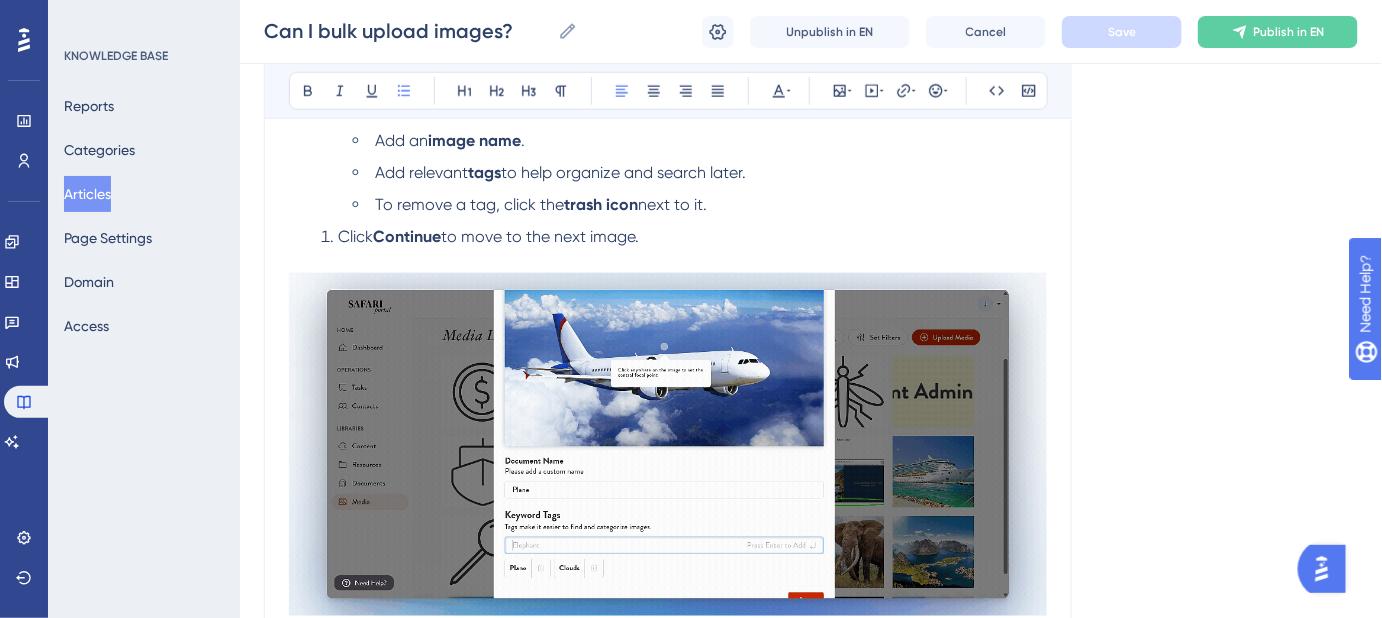 drag, startPoint x: 754, startPoint y: 175, endPoint x: 837, endPoint y: 175, distance: 83 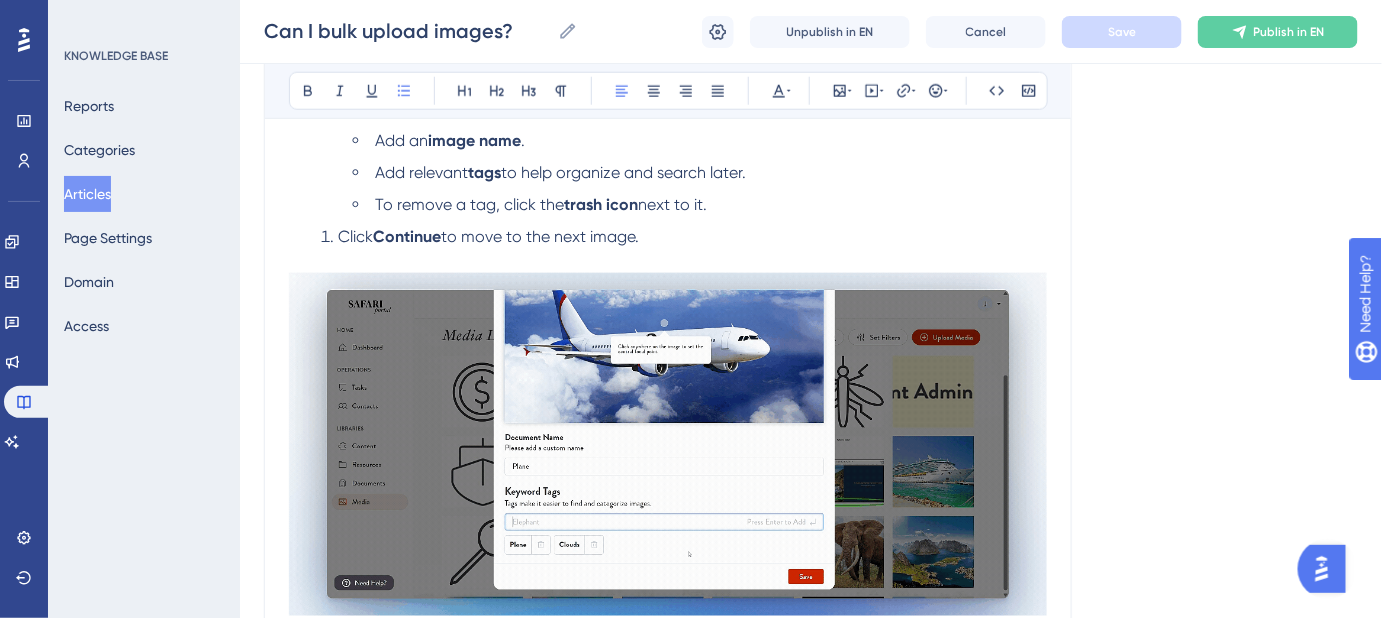 click on "Add relevant  tags  to help organize and search later." at bounding box center [700, 173] 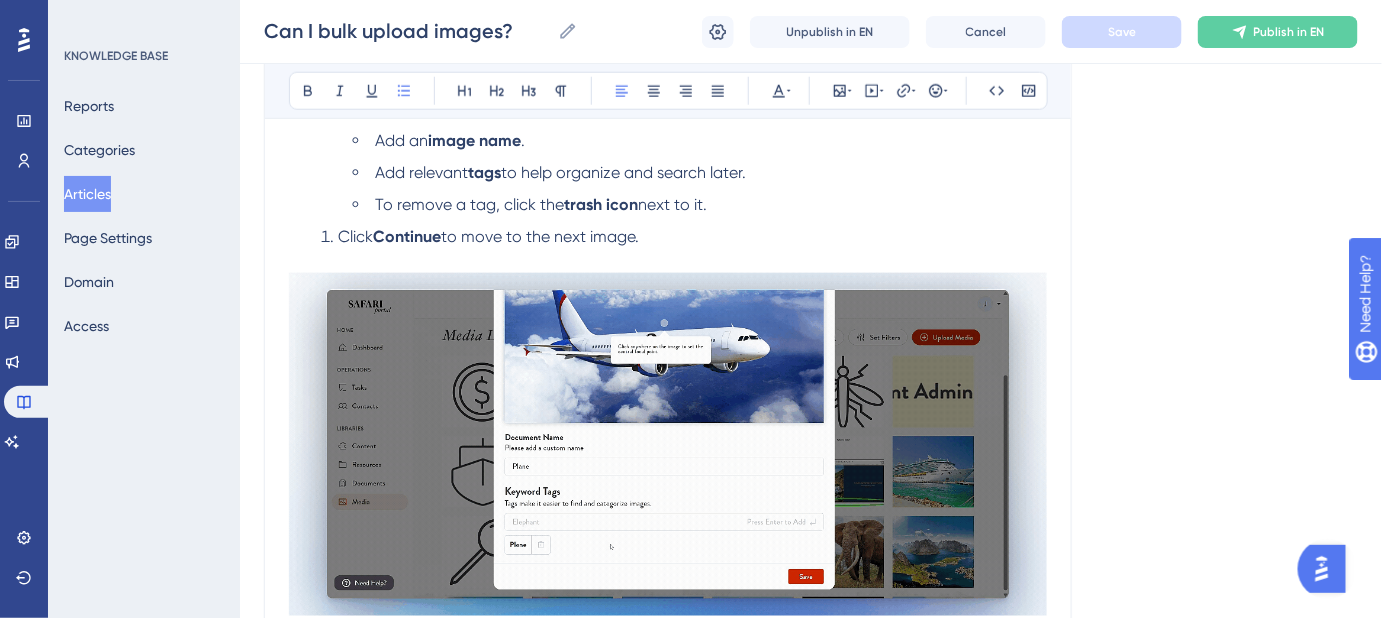 click on "Add relevant  tags  to help organize and search later." at bounding box center (700, 173) 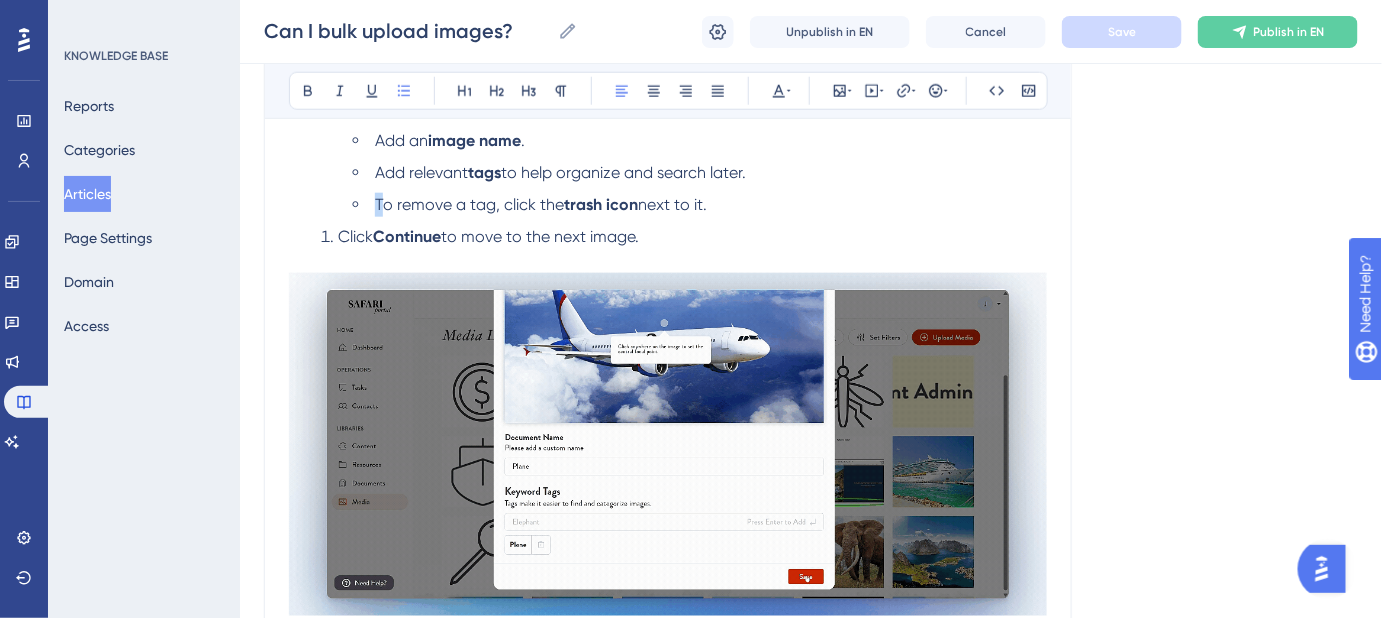 click on "To remove a tag, click the" at bounding box center (469, 204) 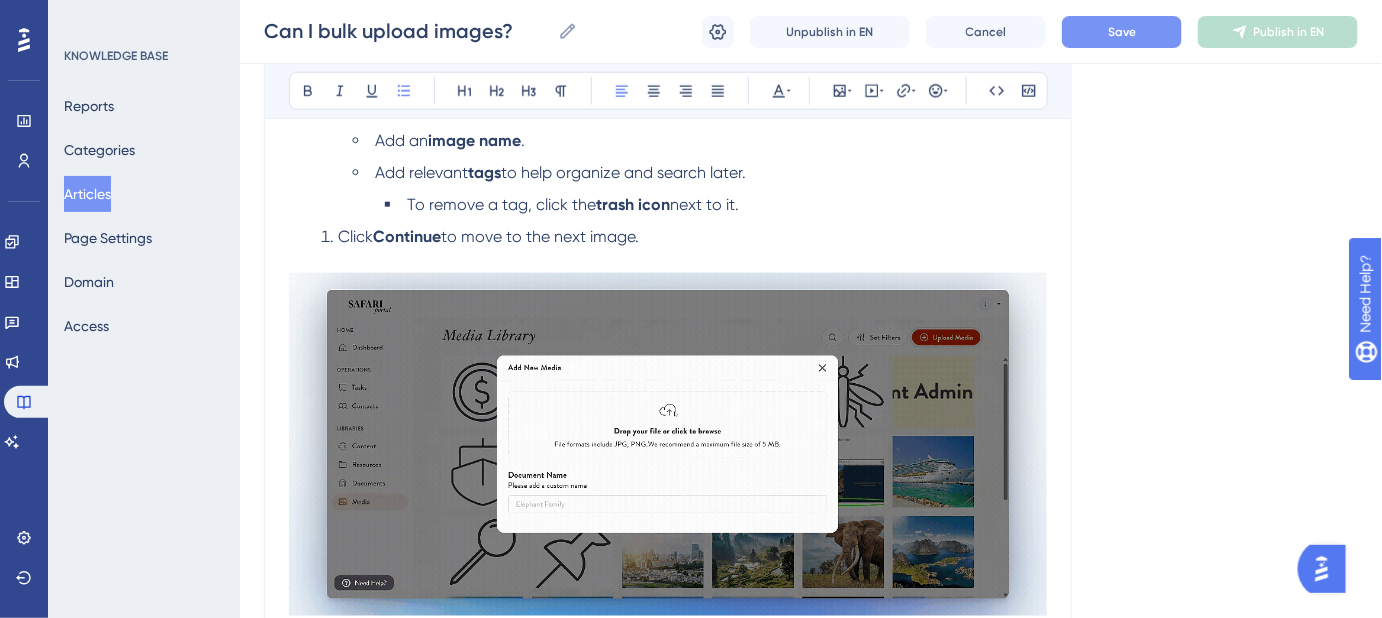 click on "Save" at bounding box center (1122, 32) 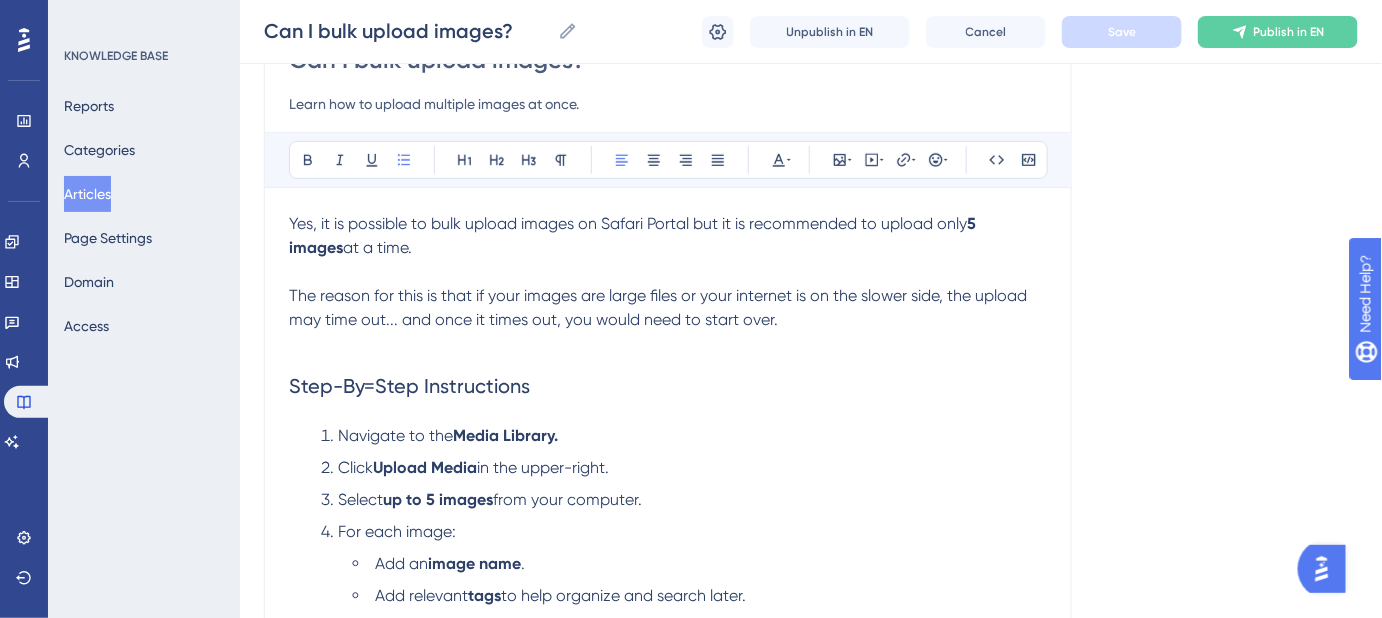 scroll, scrollTop: 181, scrollLeft: 0, axis: vertical 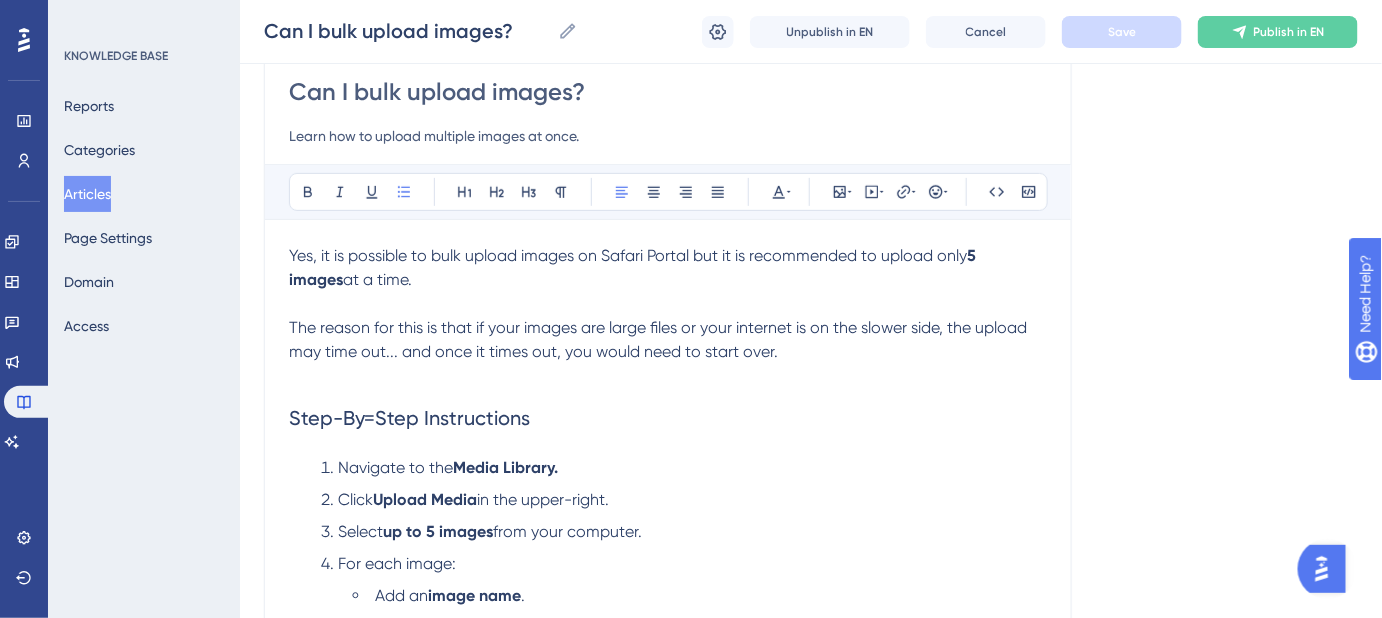 click on "Step-By=Step Instructions" at bounding box center [409, 418] 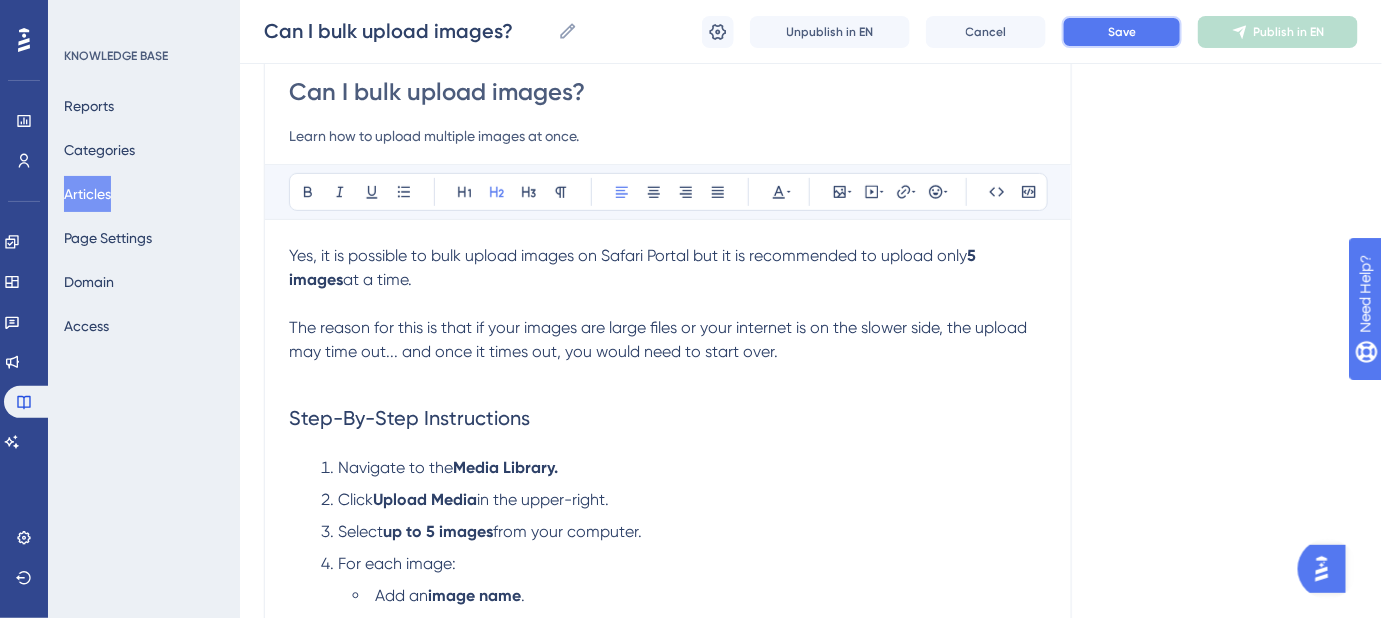 click on "Save" at bounding box center (1122, 32) 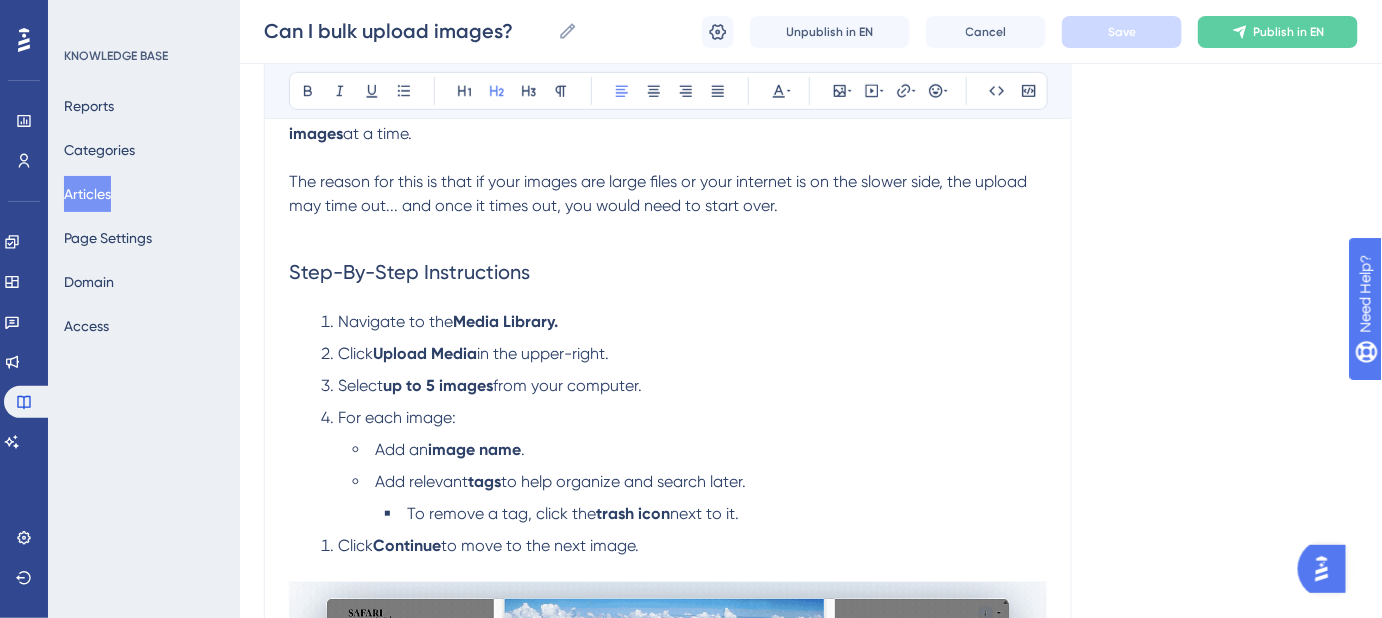 scroll, scrollTop: 545, scrollLeft: 0, axis: vertical 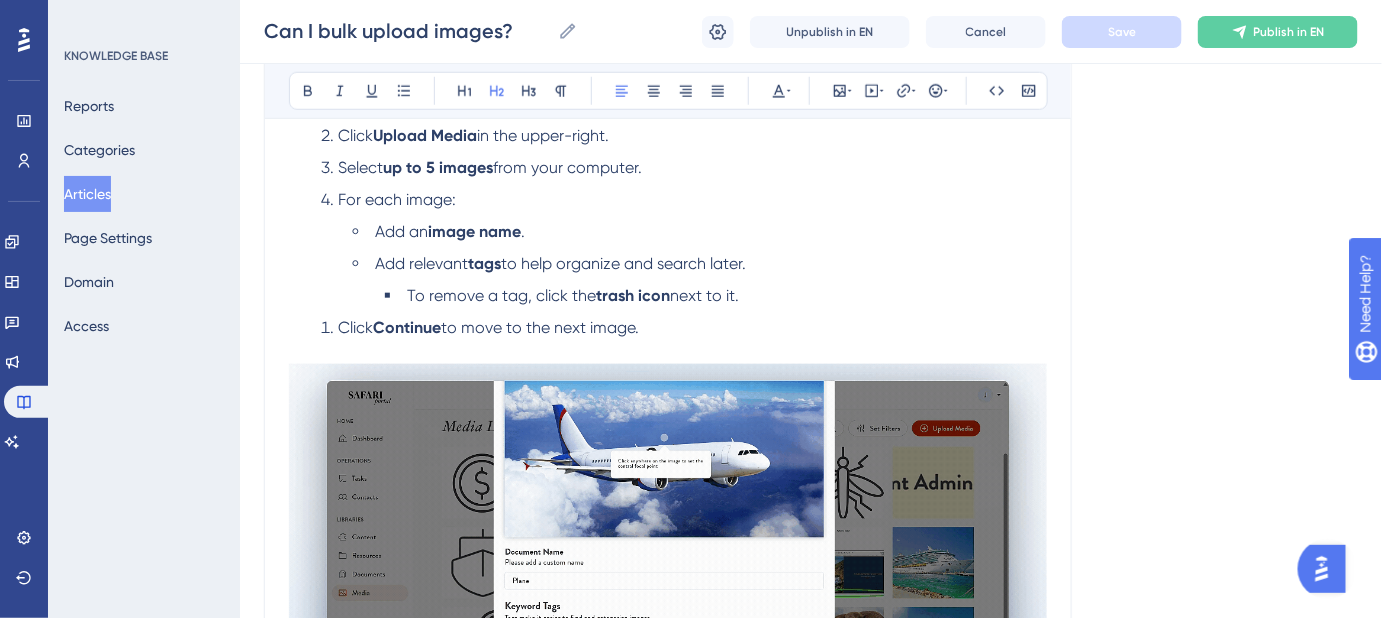 click at bounding box center [668, 535] 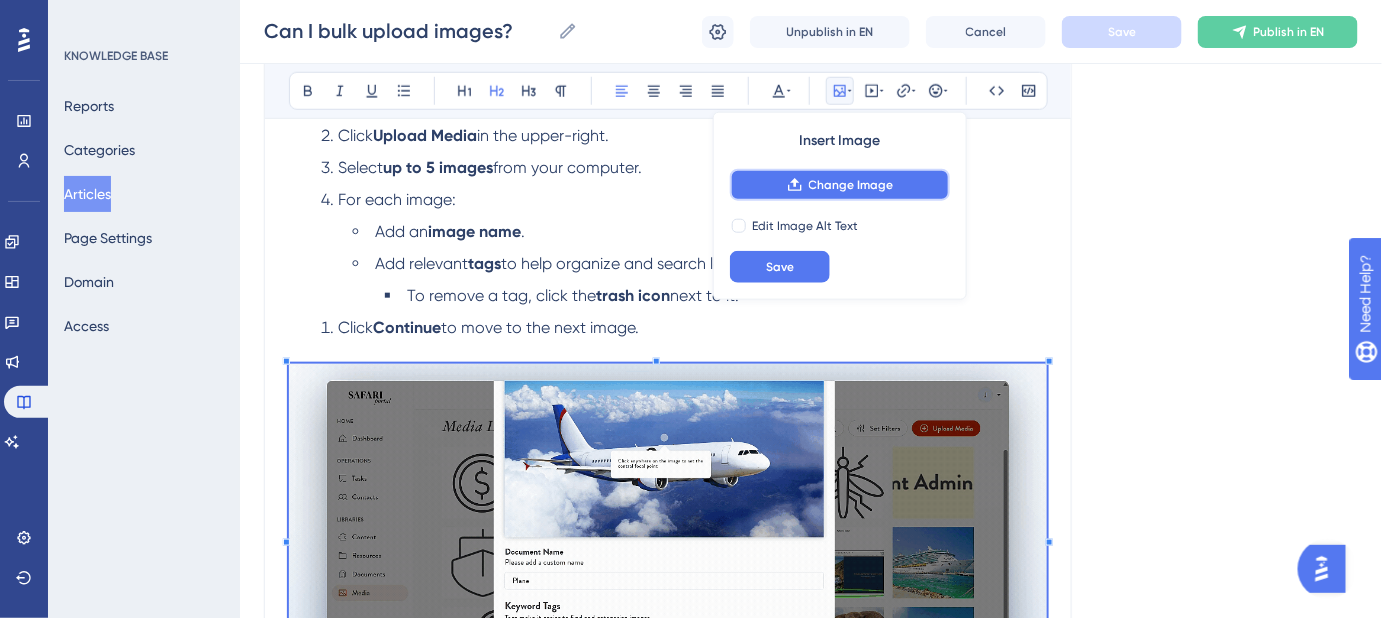 click on "Change Image" at bounding box center (851, 185) 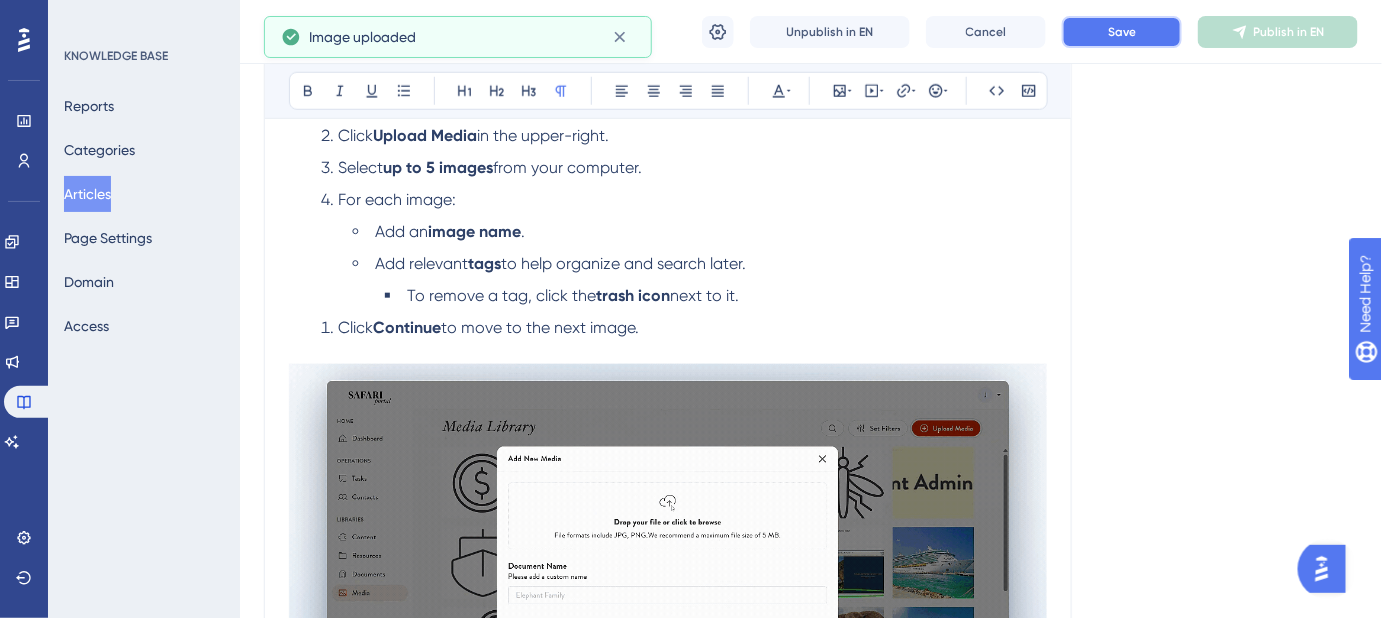 click on "Save" at bounding box center [1122, 32] 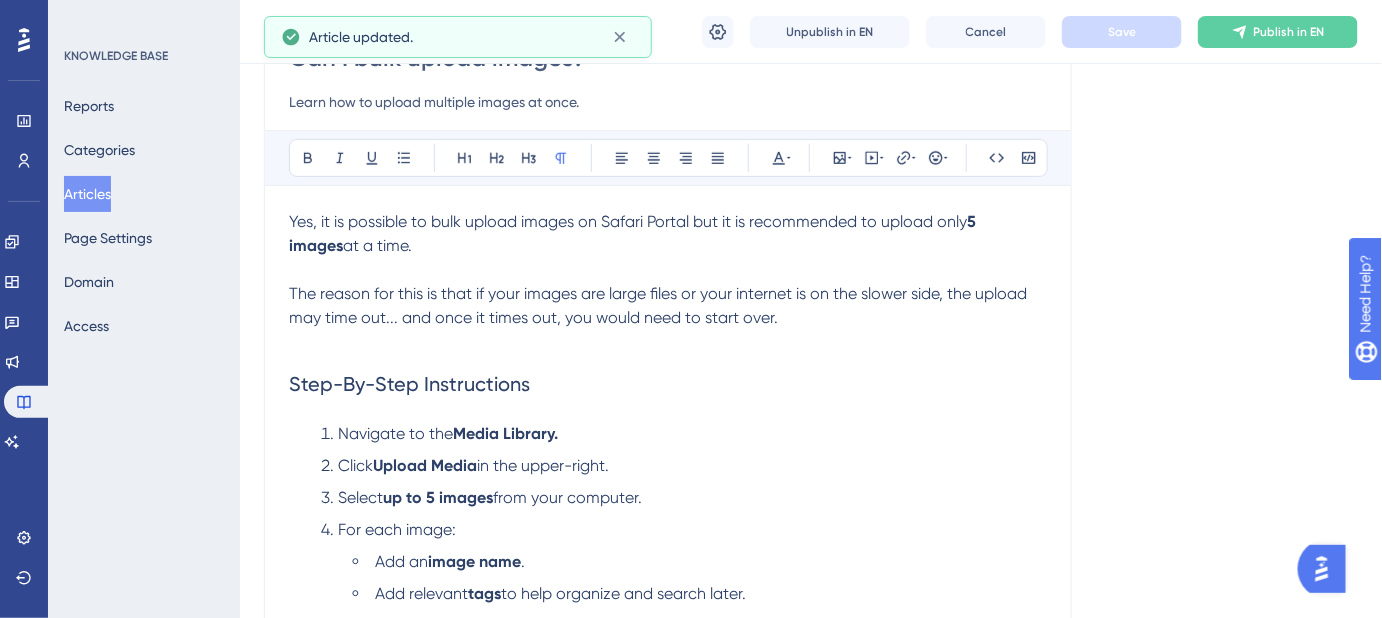scroll, scrollTop: 181, scrollLeft: 0, axis: vertical 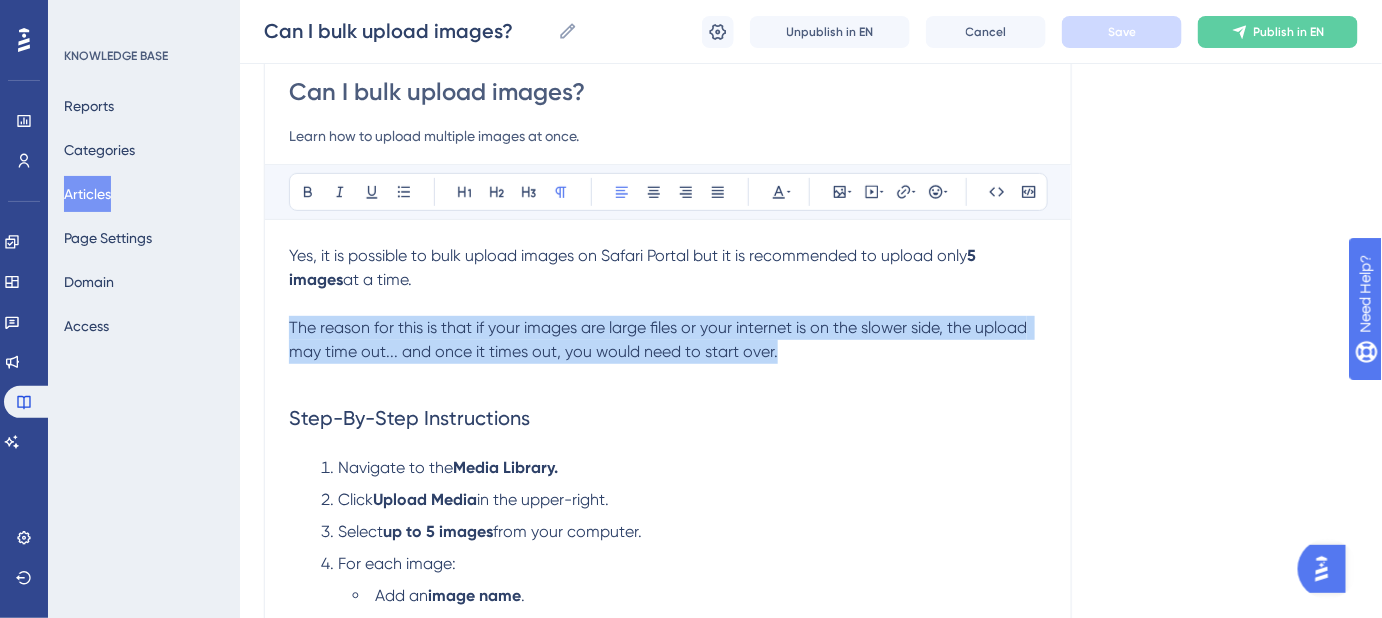 drag, startPoint x: 787, startPoint y: 354, endPoint x: 284, endPoint y: 327, distance: 503.72412 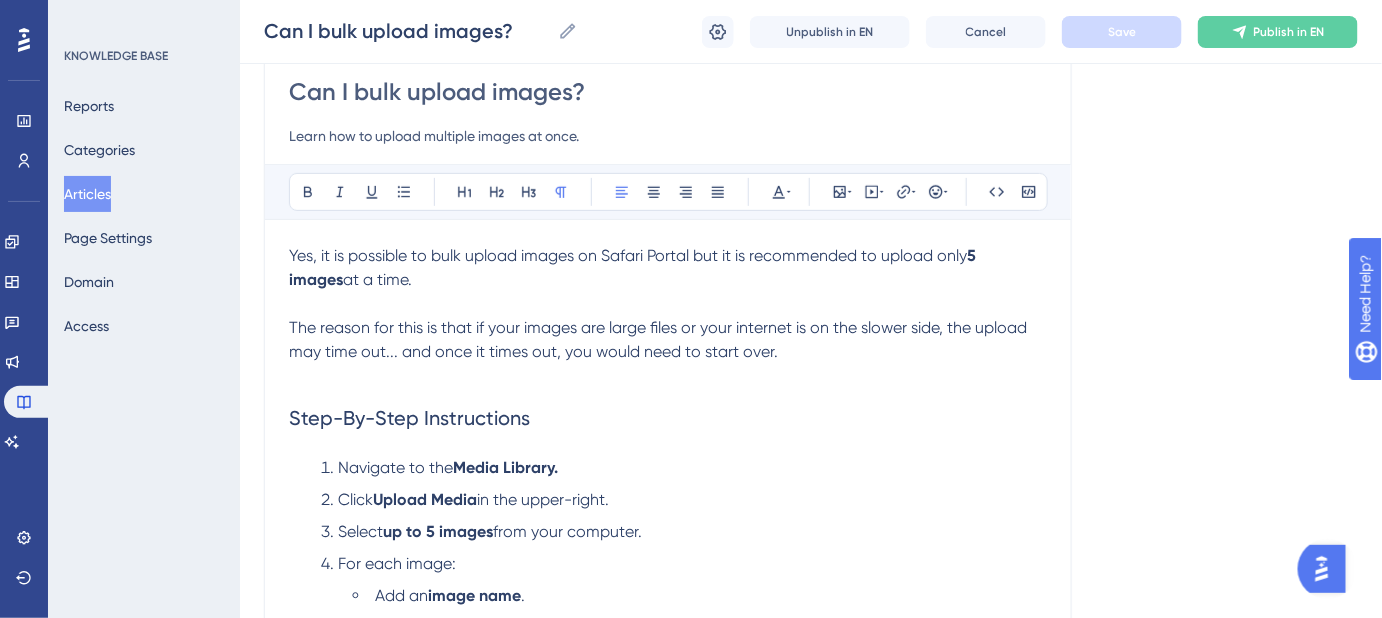 click at bounding box center [668, 376] 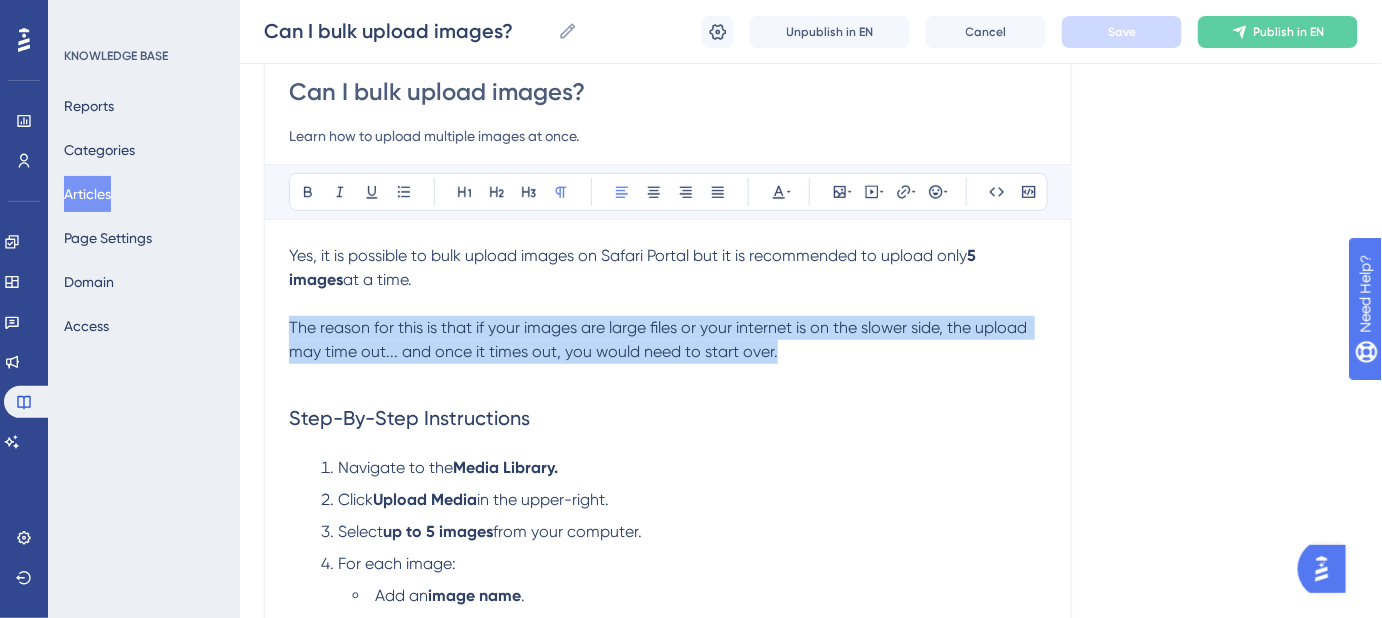drag, startPoint x: 783, startPoint y: 348, endPoint x: 277, endPoint y: 336, distance: 506.14227 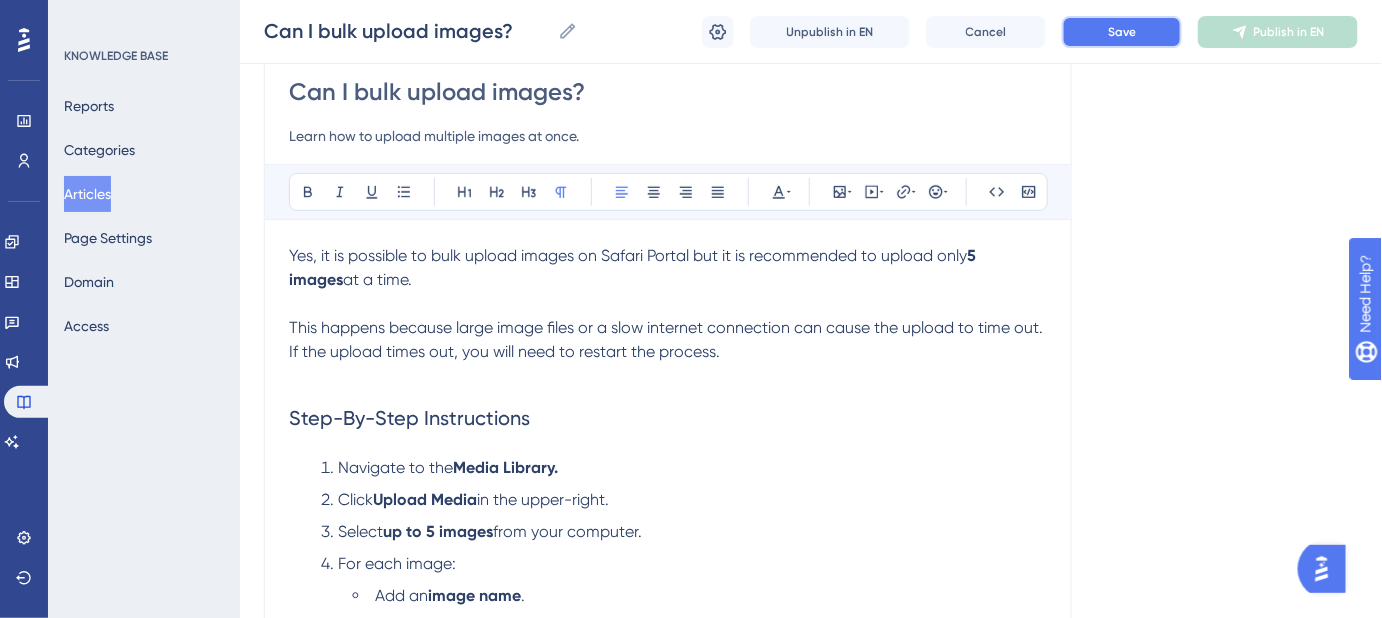 click on "Save" at bounding box center (1122, 32) 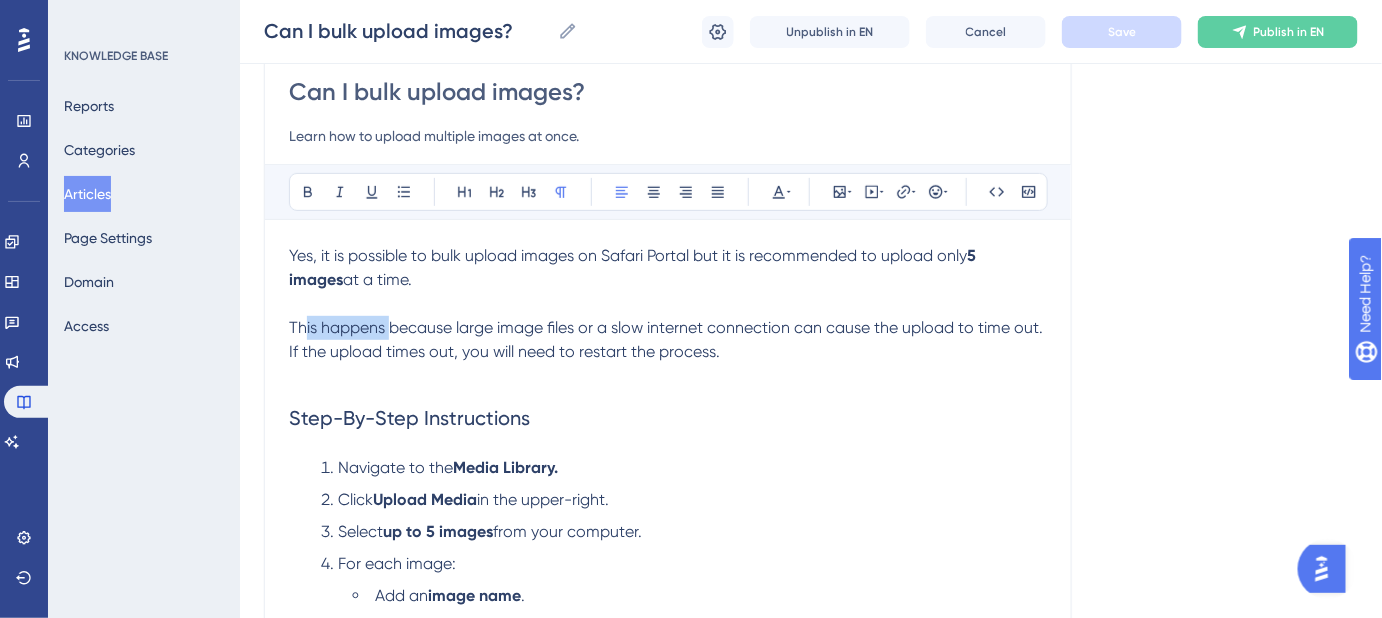 drag, startPoint x: 388, startPoint y: 327, endPoint x: 304, endPoint y: 324, distance: 84.05355 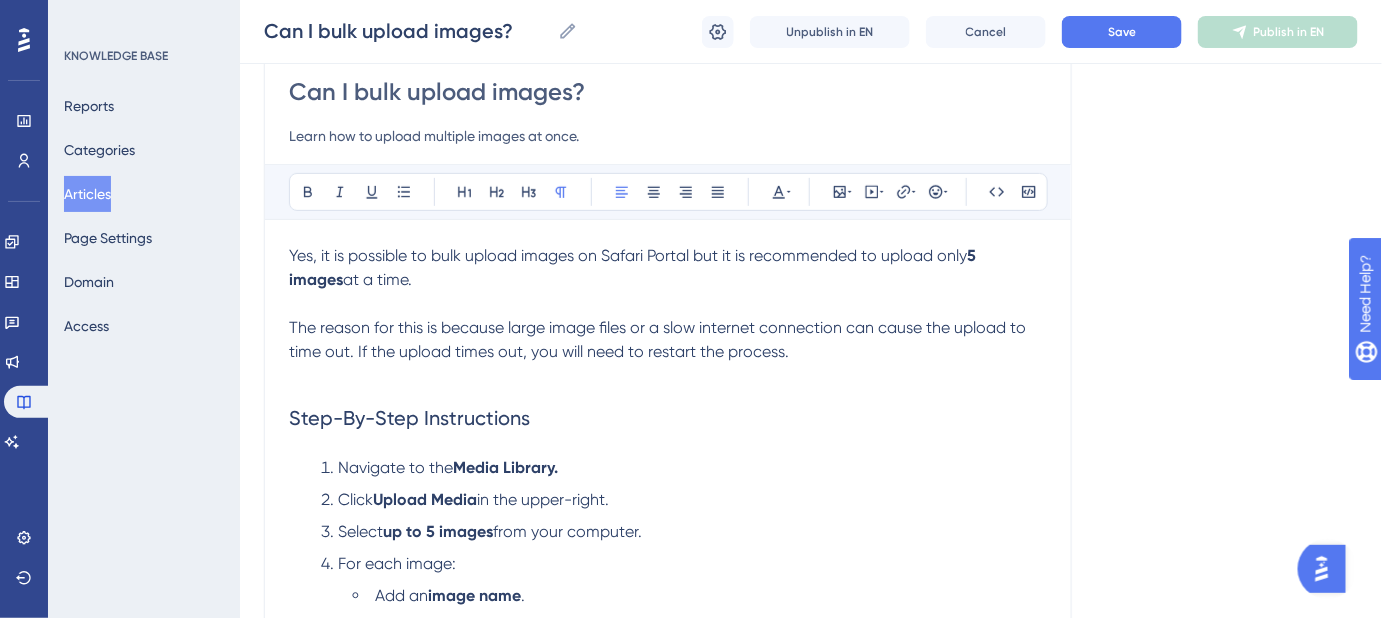 click on "The reason for this is because large image files or a slow internet connection can cause the upload to time out. If the upload times out, you will need to restart the process." at bounding box center (659, 339) 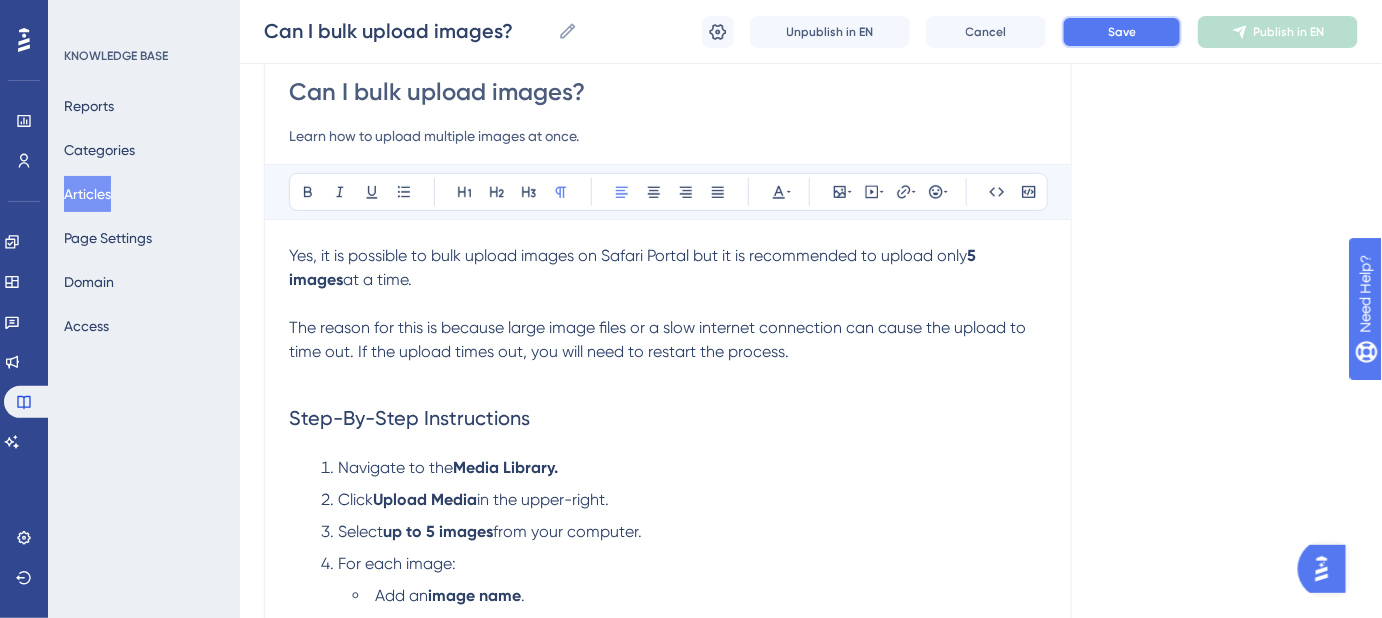 click on "Save" at bounding box center (1122, 32) 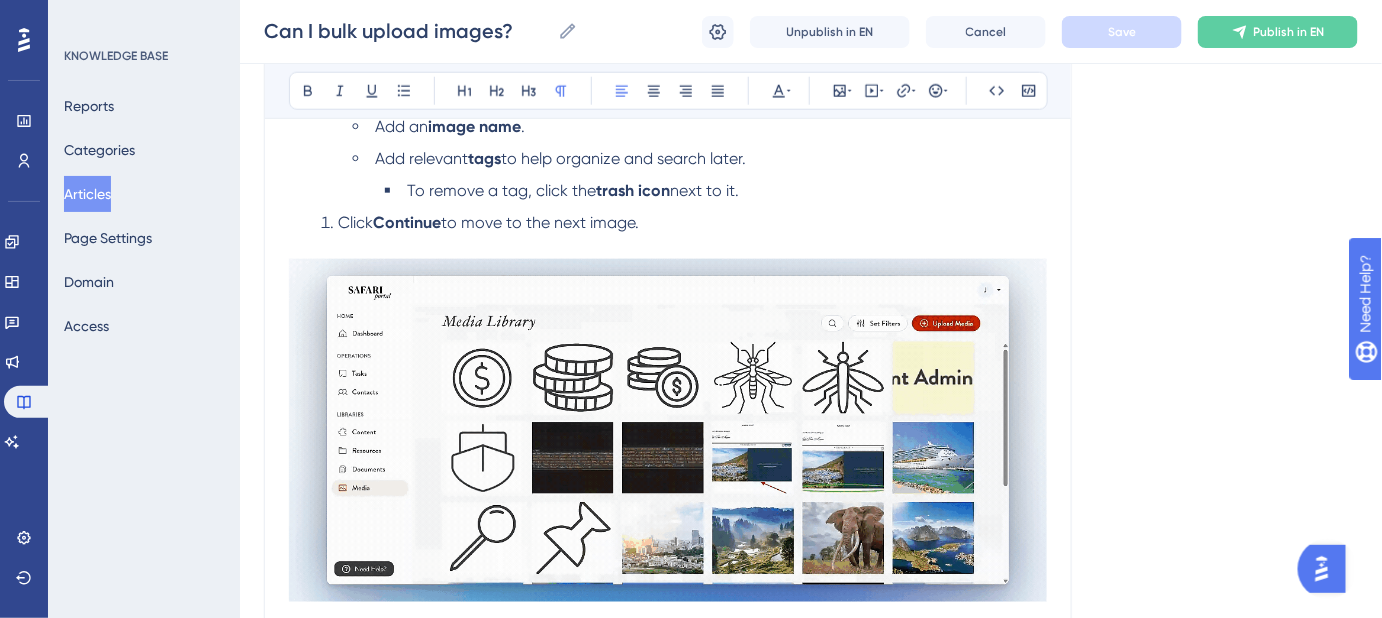 scroll, scrollTop: 545, scrollLeft: 0, axis: vertical 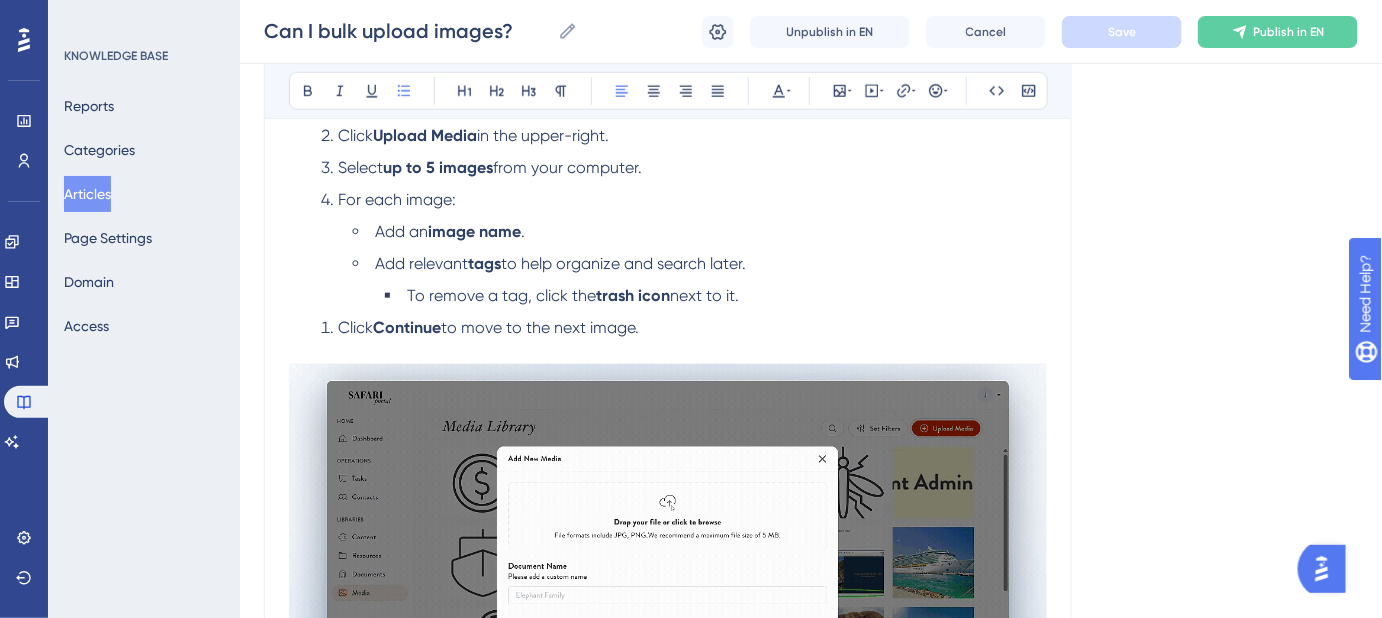 click on "To remove a tag, click the  trash icon  next to it." at bounding box center (716, 296) 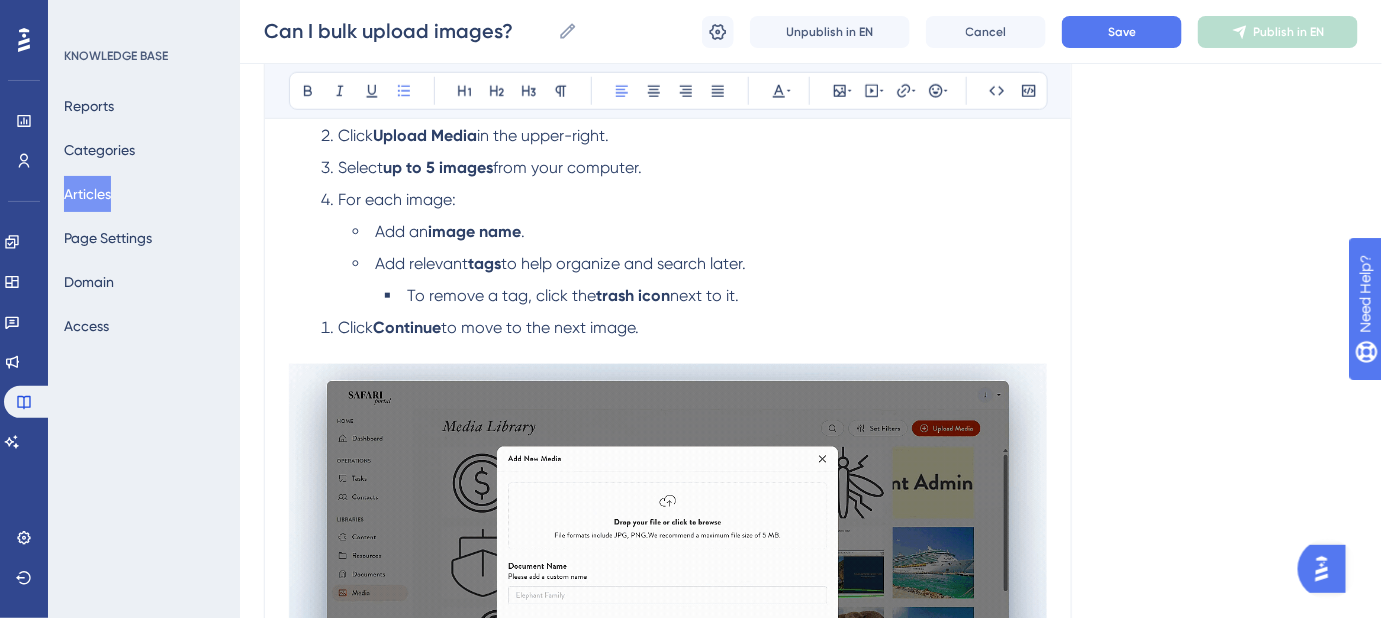 click on "Click  Continue  to move to the next image." at bounding box center (684, 328) 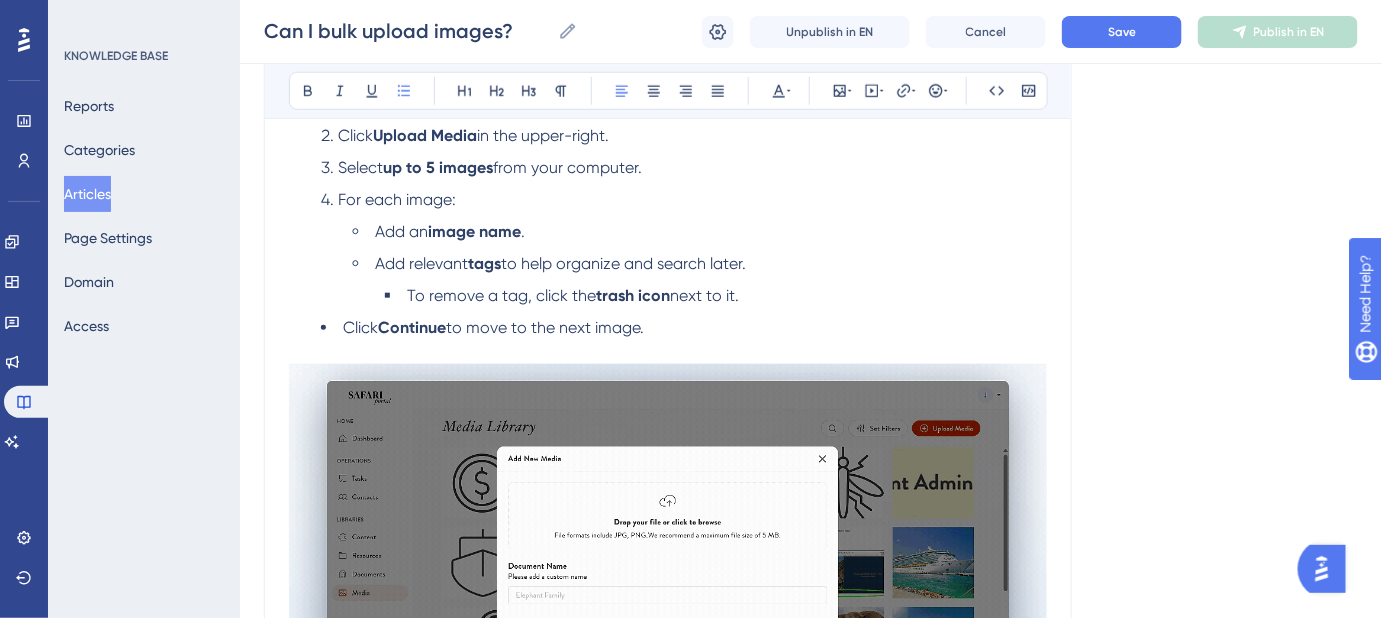 click on "For each image:" at bounding box center [684, 200] 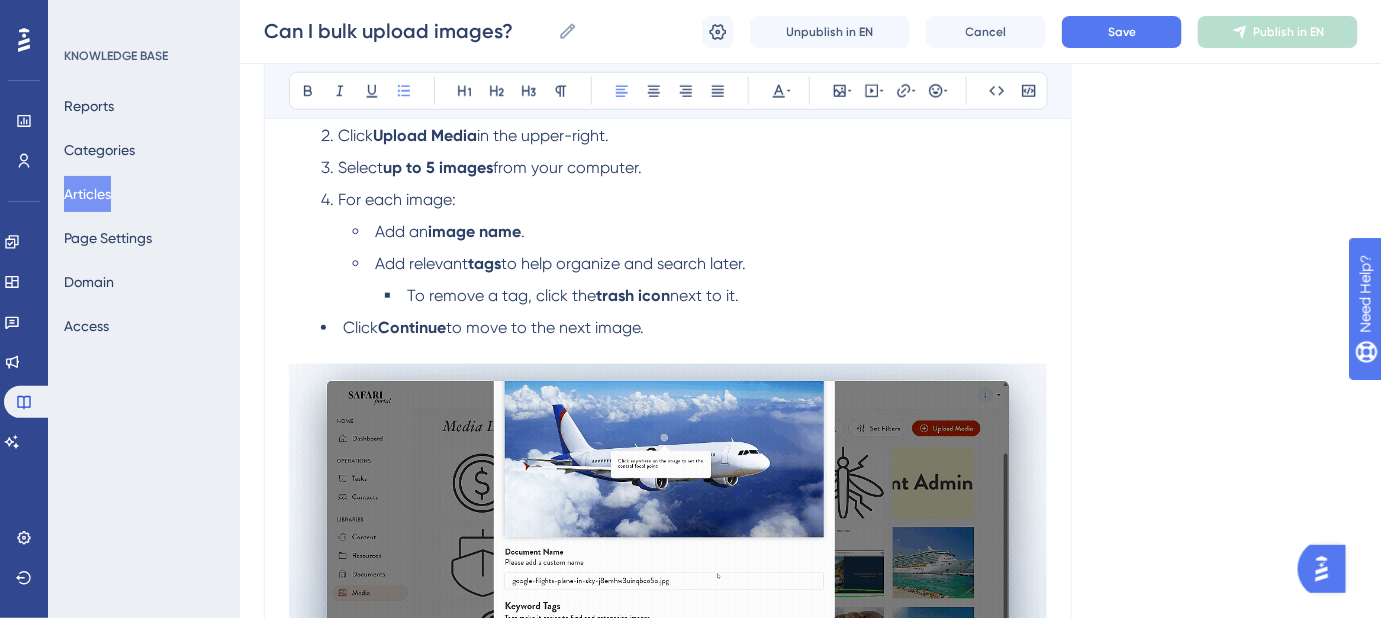 click on "Select  up to 5 images  from your computer." at bounding box center (684, 168) 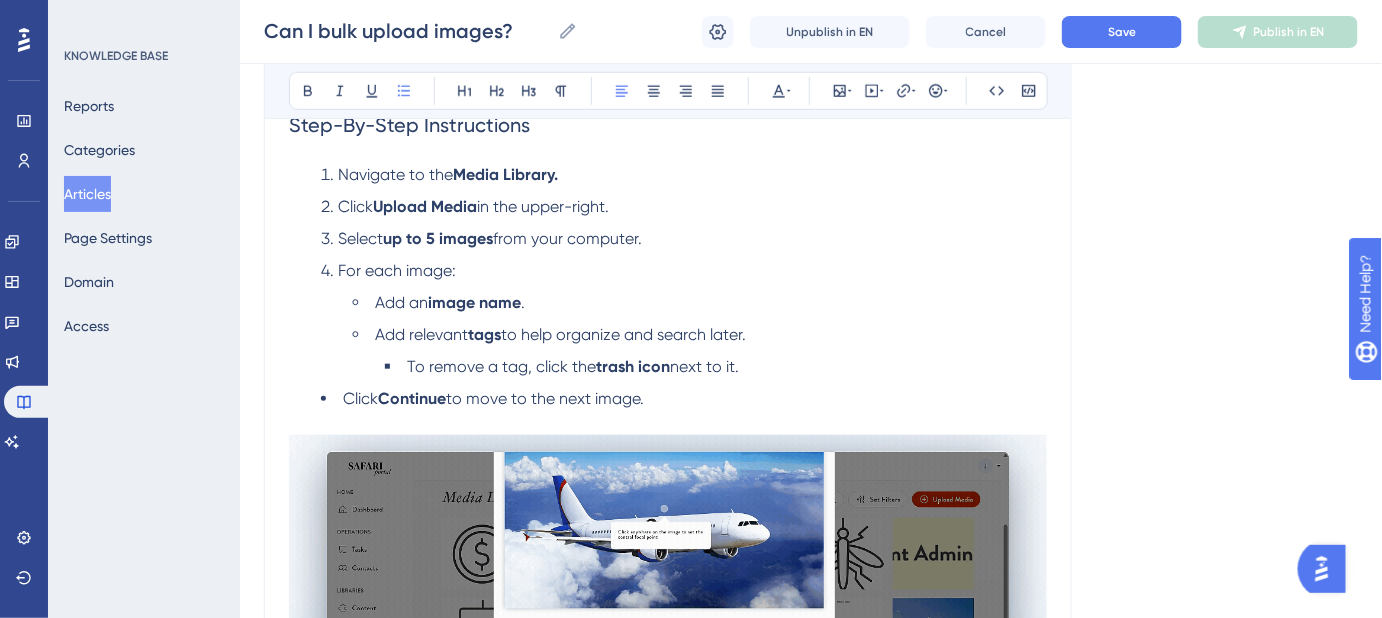 scroll, scrollTop: 454, scrollLeft: 0, axis: vertical 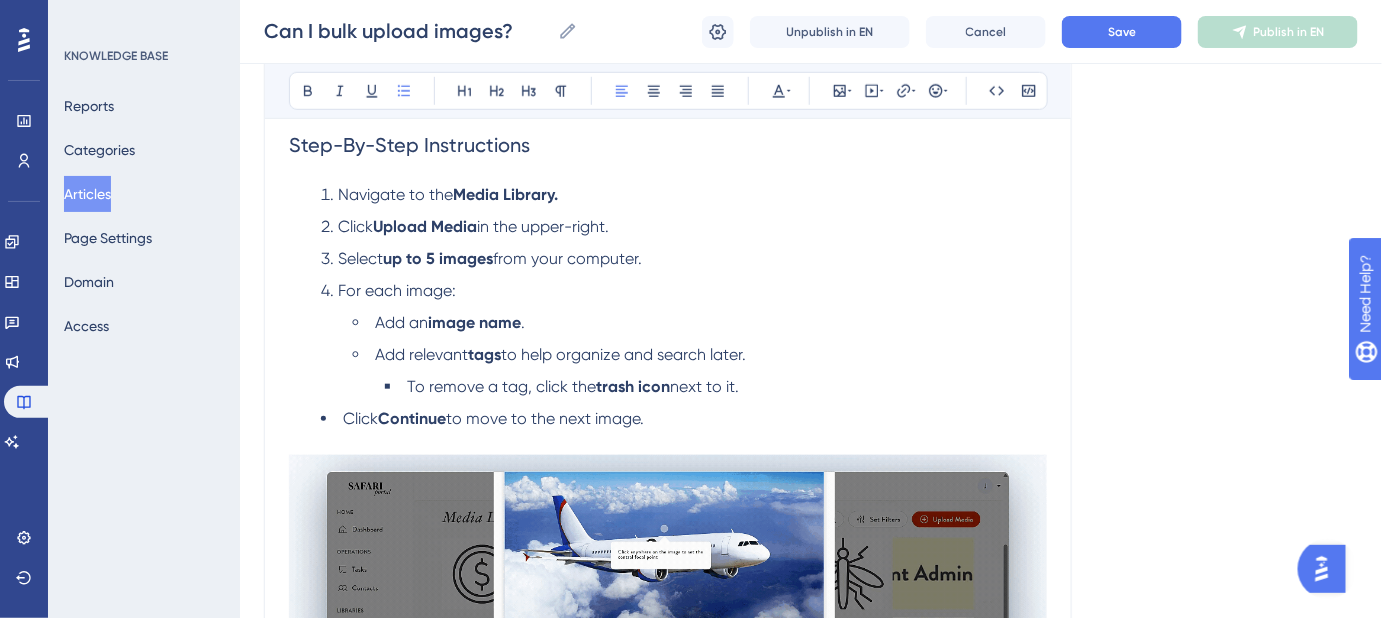 click on "To remove a tag, click the  trash icon  next to it." at bounding box center [716, 387] 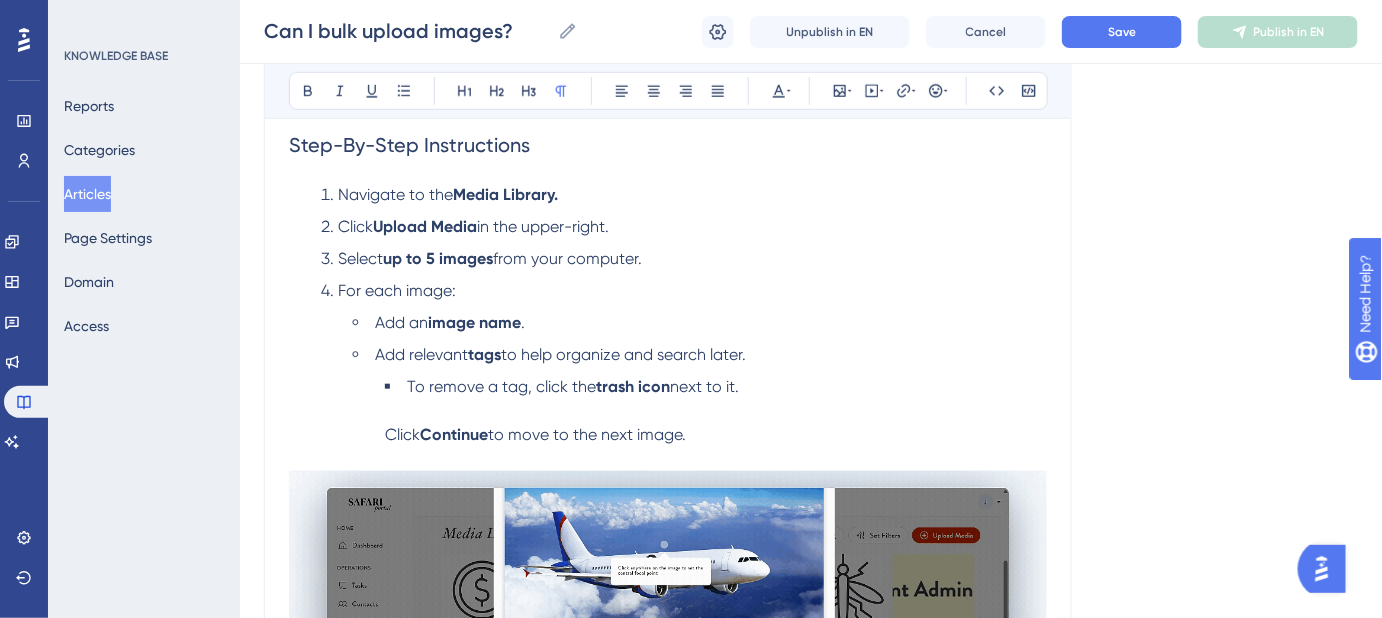 scroll, scrollTop: 656, scrollLeft: 0, axis: vertical 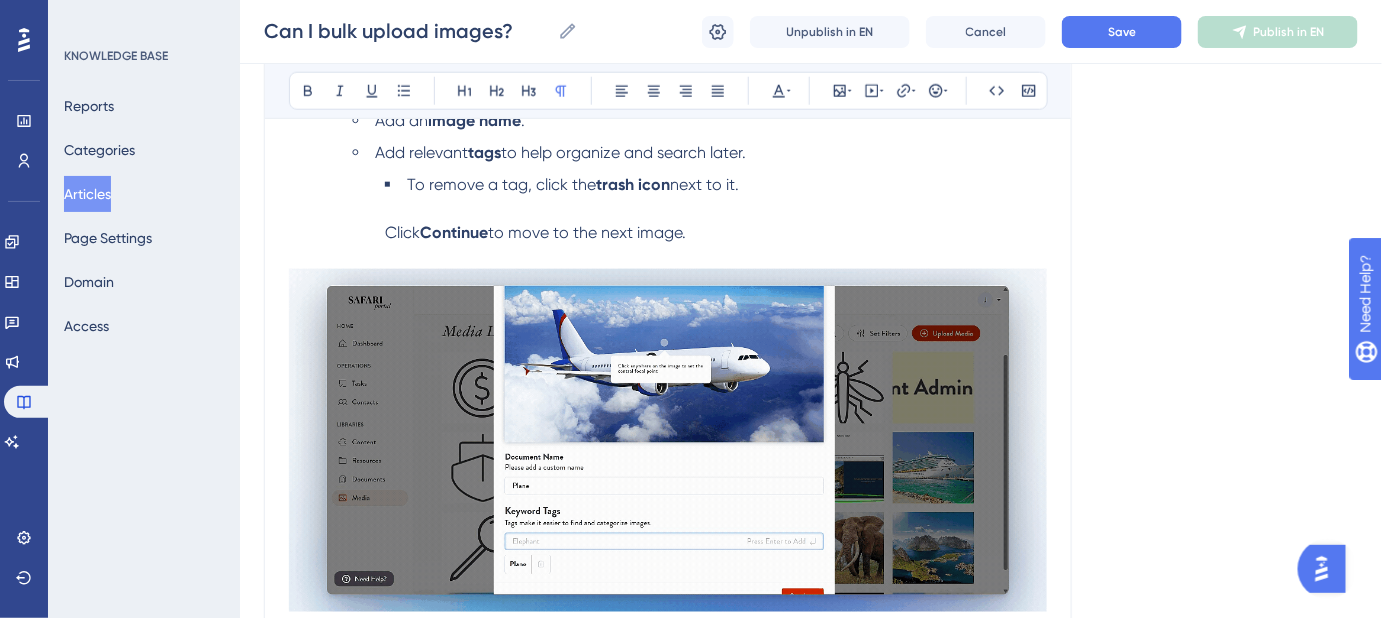 click on "To remove a tag, click the  trash icon  next to it. Click  Continue  to move to the next image." at bounding box center (716, 209) 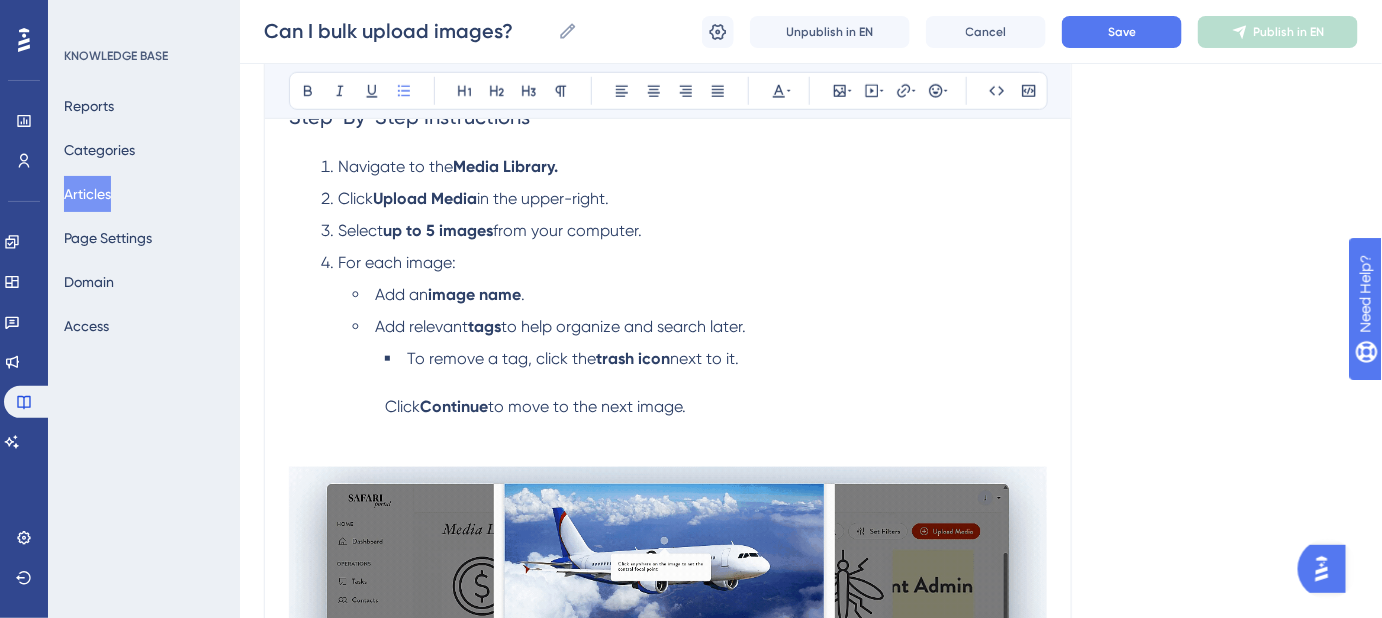 scroll, scrollTop: 474, scrollLeft: 0, axis: vertical 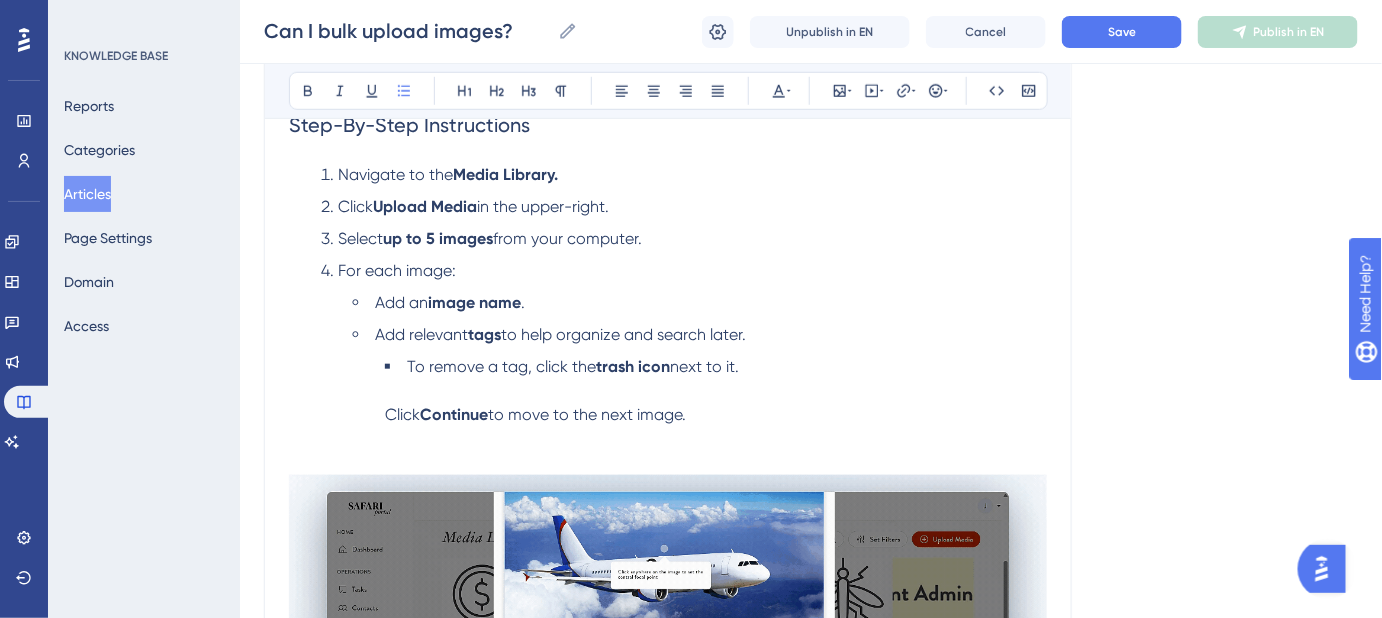 click on "For each image:" at bounding box center [684, 271] 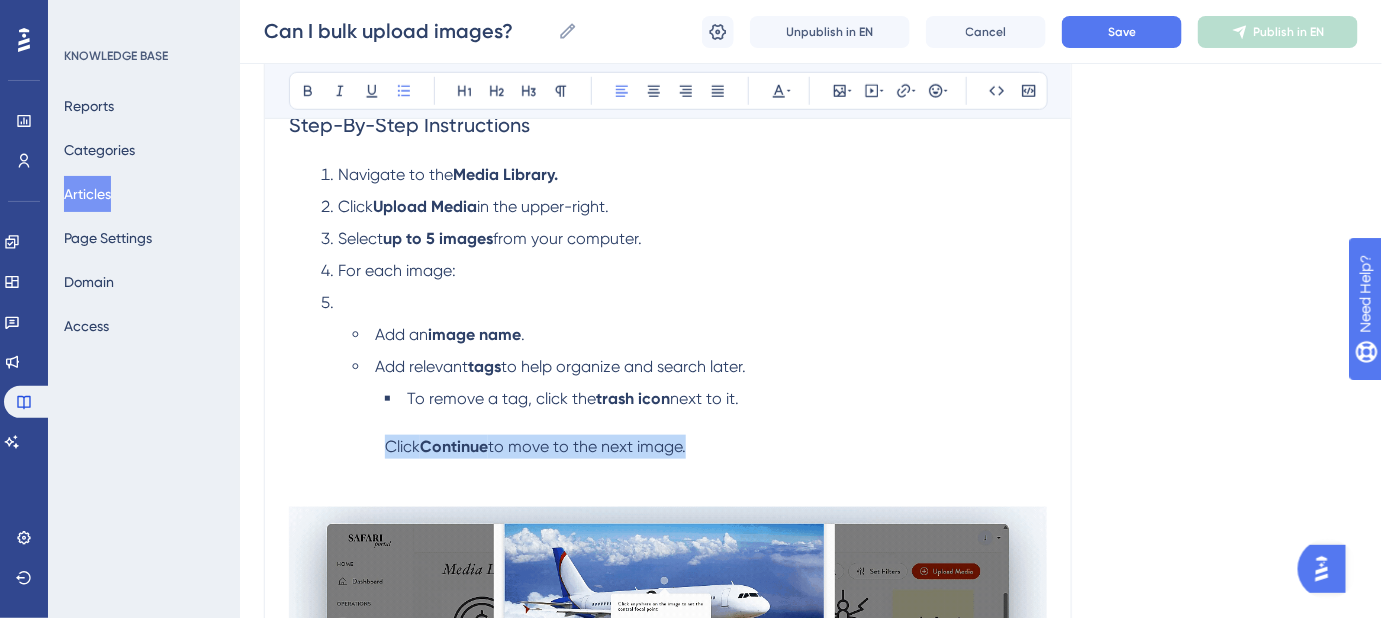 drag, startPoint x: 624, startPoint y: 445, endPoint x: 365, endPoint y: 447, distance: 259.00772 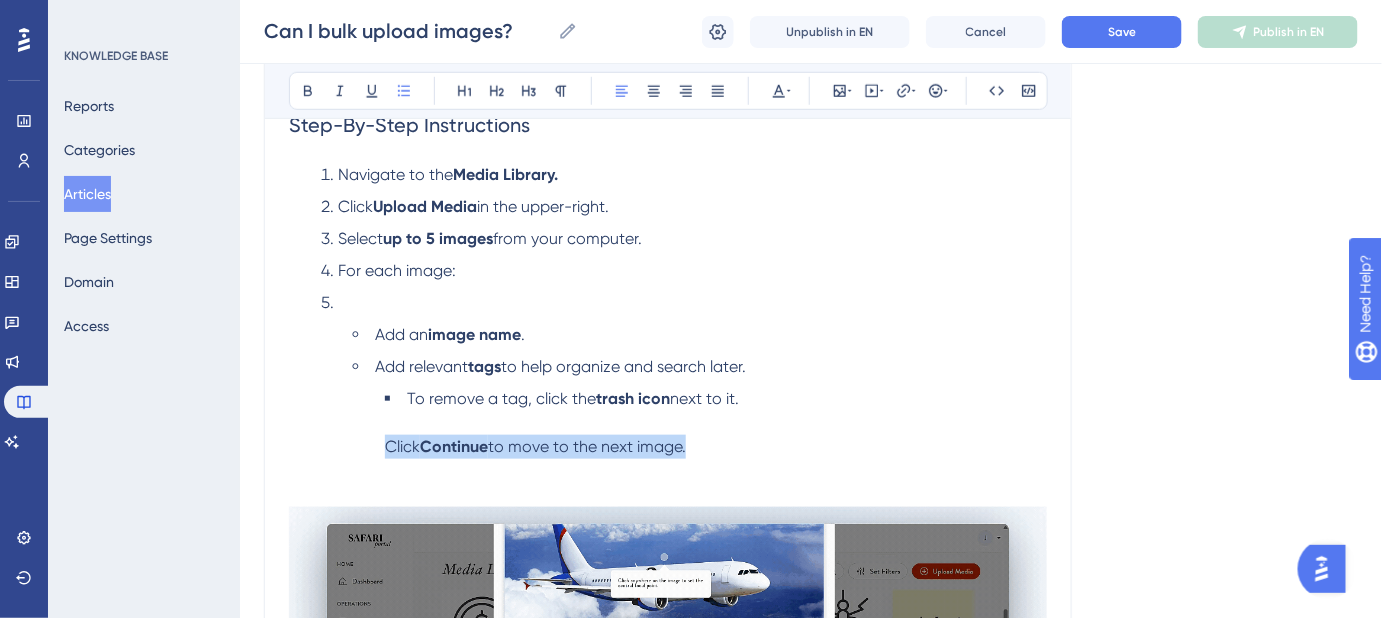 click on "To remove a tag, click the  trash icon  next to it. Click  Continue  to move to the next image." at bounding box center (700, 435) 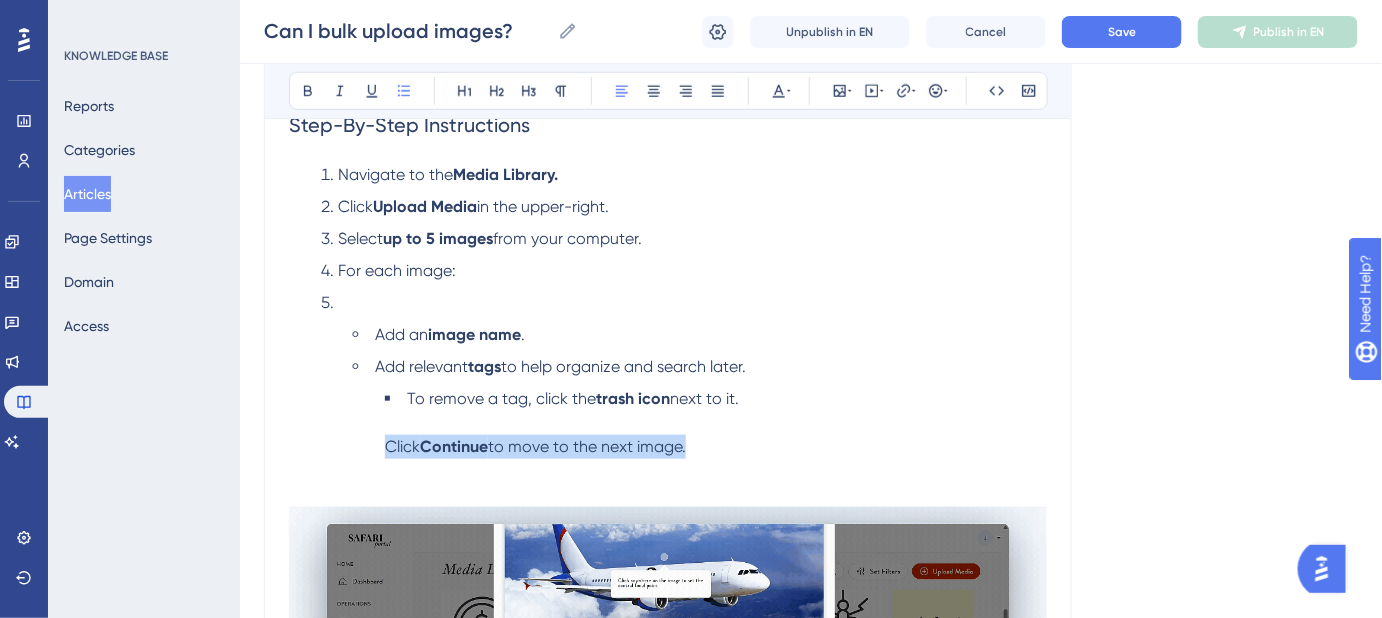 copy on "Click  Continue  to move to the next image." 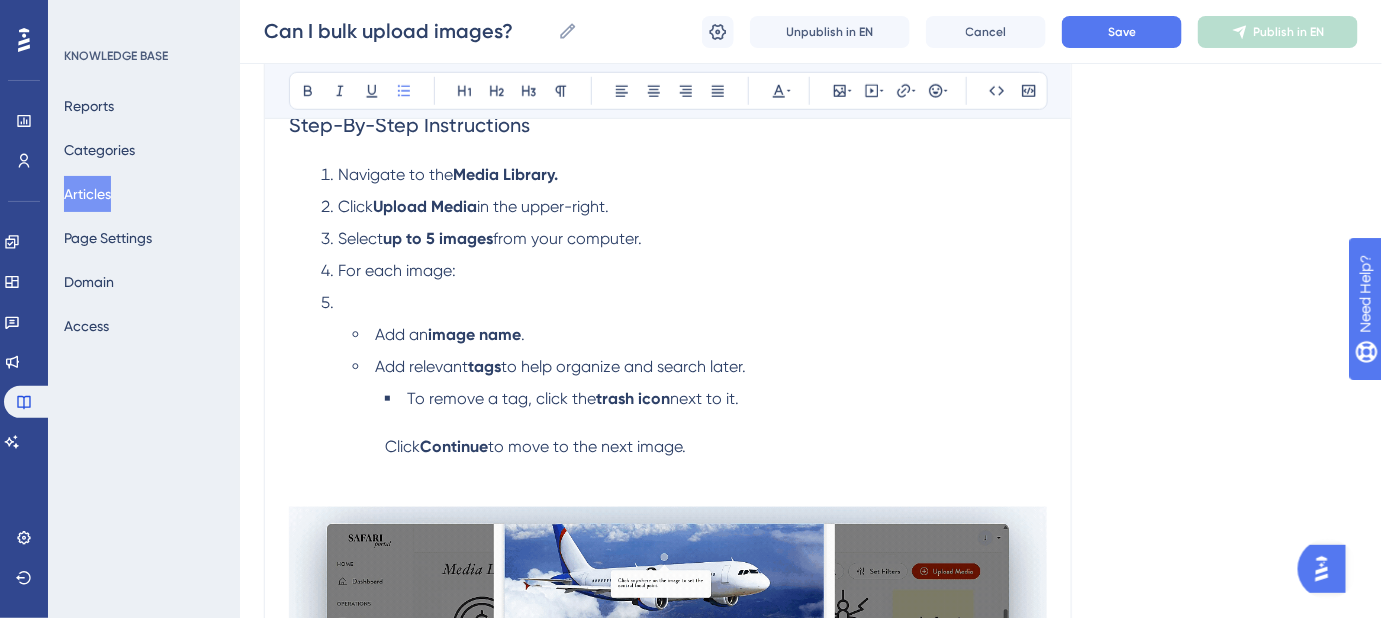 click on "Navigate to the  Media Library. Click  Upload Media  in the upper-right. Select  up to 5 images  from your computer. For each image:" at bounding box center (668, 239) 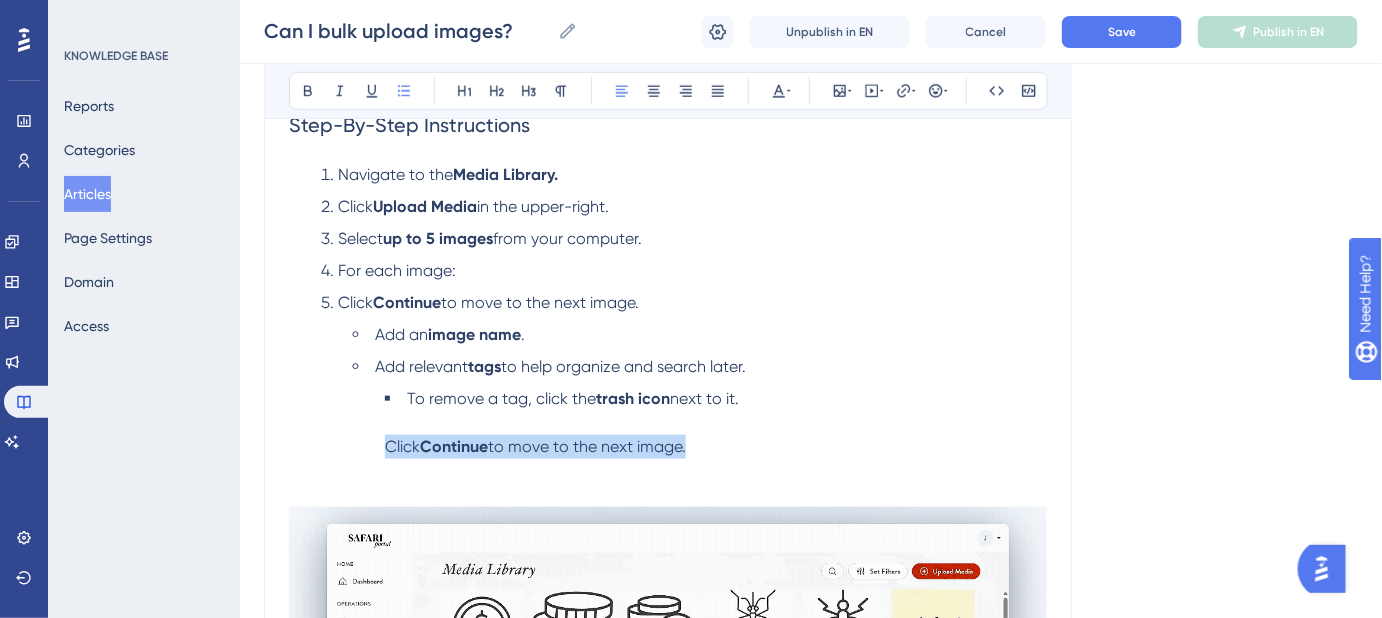 drag, startPoint x: 590, startPoint y: 443, endPoint x: 401, endPoint y: 342, distance: 214.29419 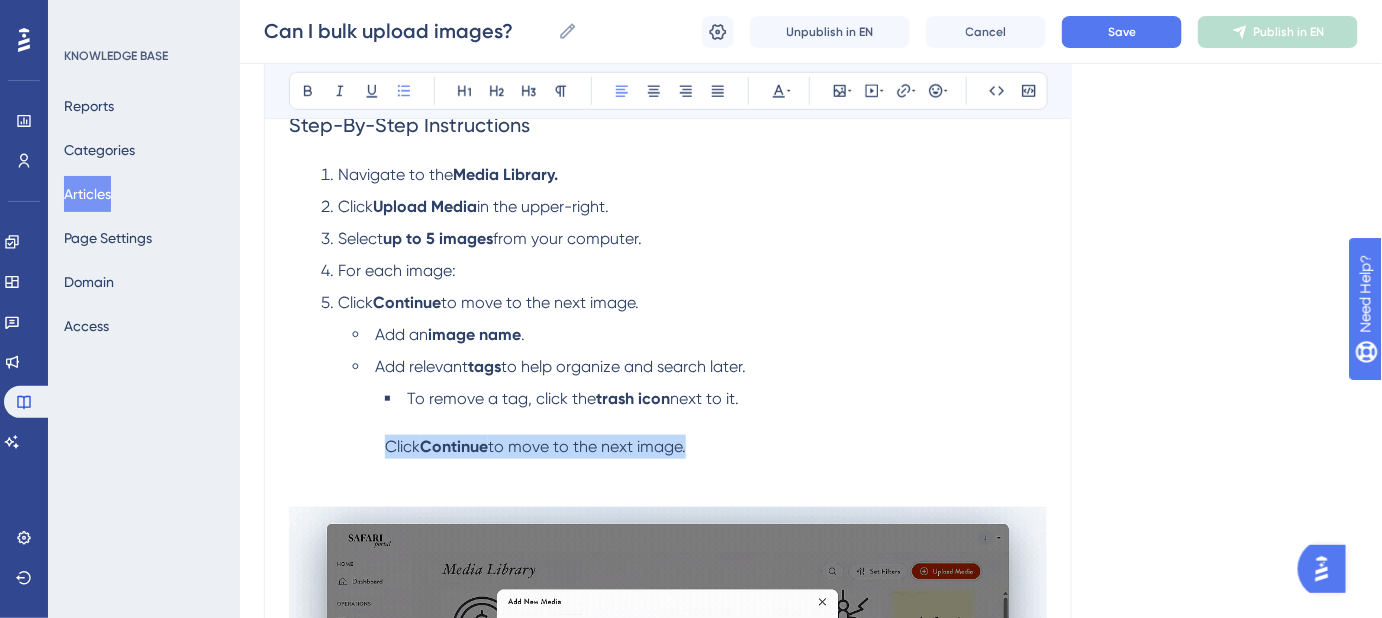 click on "Add an  image name . Add relevant  tags  to help organize and search later. To remove a tag, click the  trash icon  next to it. Click  Continue  to move to the next image." at bounding box center [684, 403] 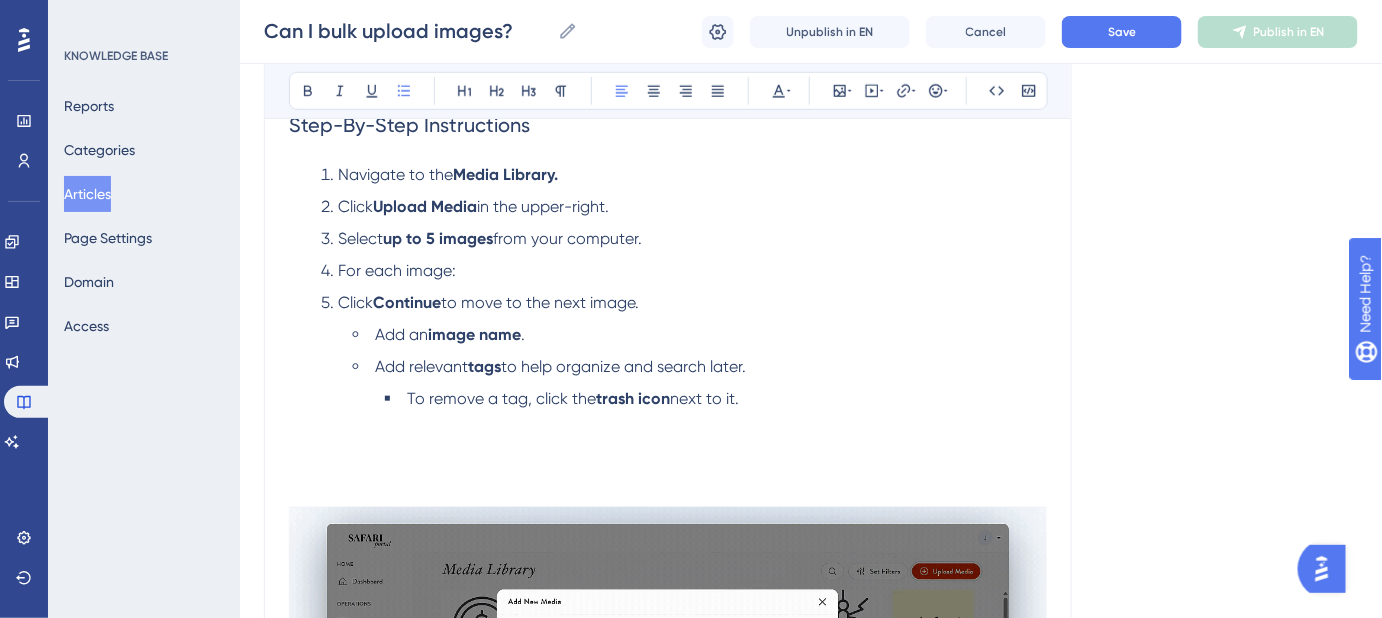 drag, startPoint x: 749, startPoint y: 396, endPoint x: 373, endPoint y: 342, distance: 379.85788 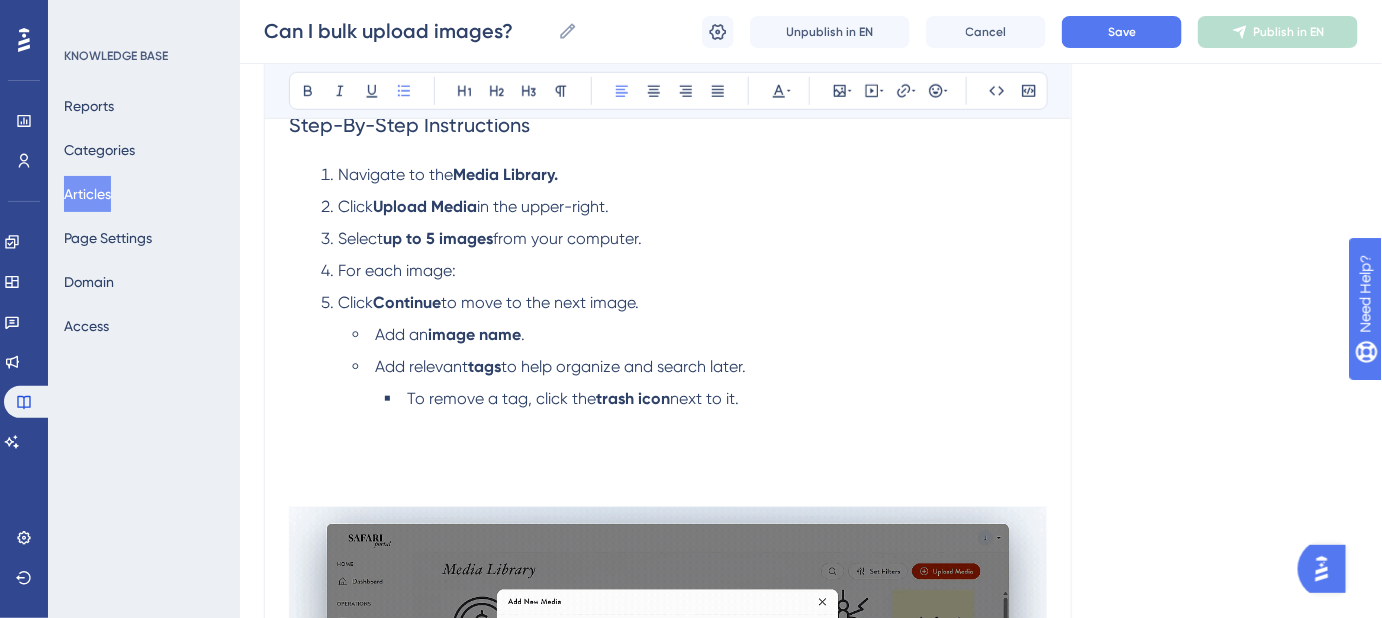 copy on "Add an  image name . Add relevant  tags  to help organize and search later. To remove a tag, click the  trash icon  next to it." 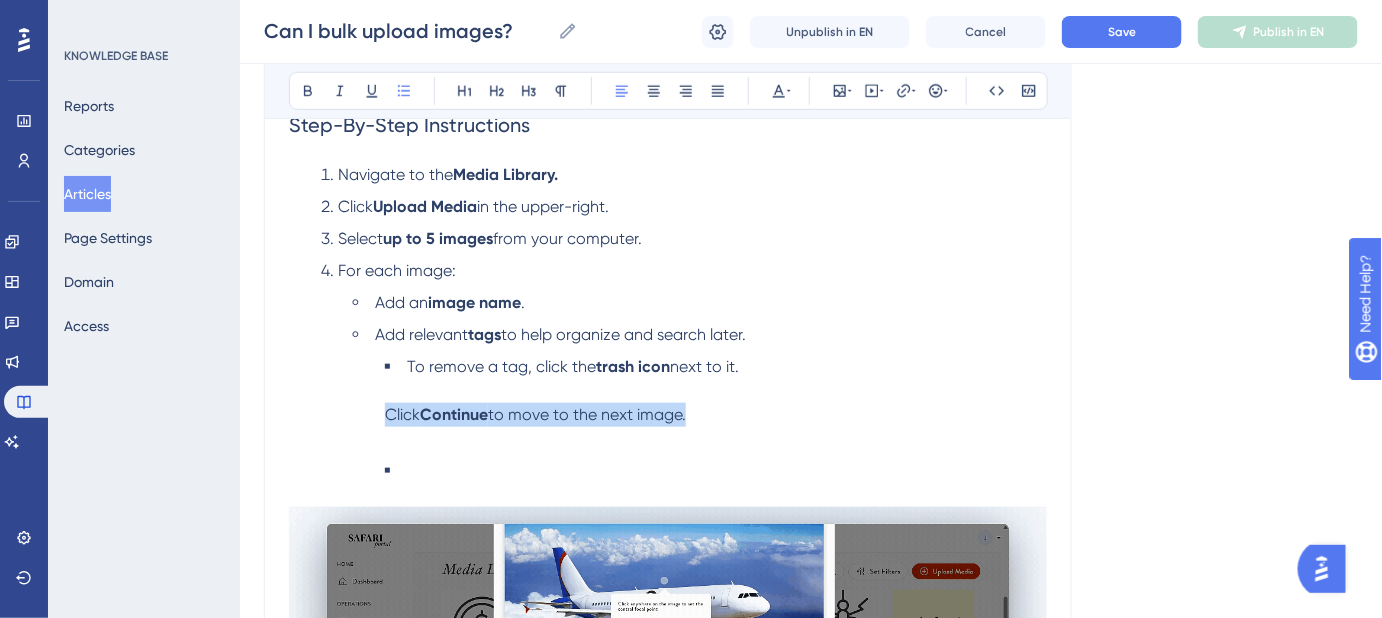 drag, startPoint x: 707, startPoint y: 416, endPoint x: 354, endPoint y: 415, distance: 353.0014 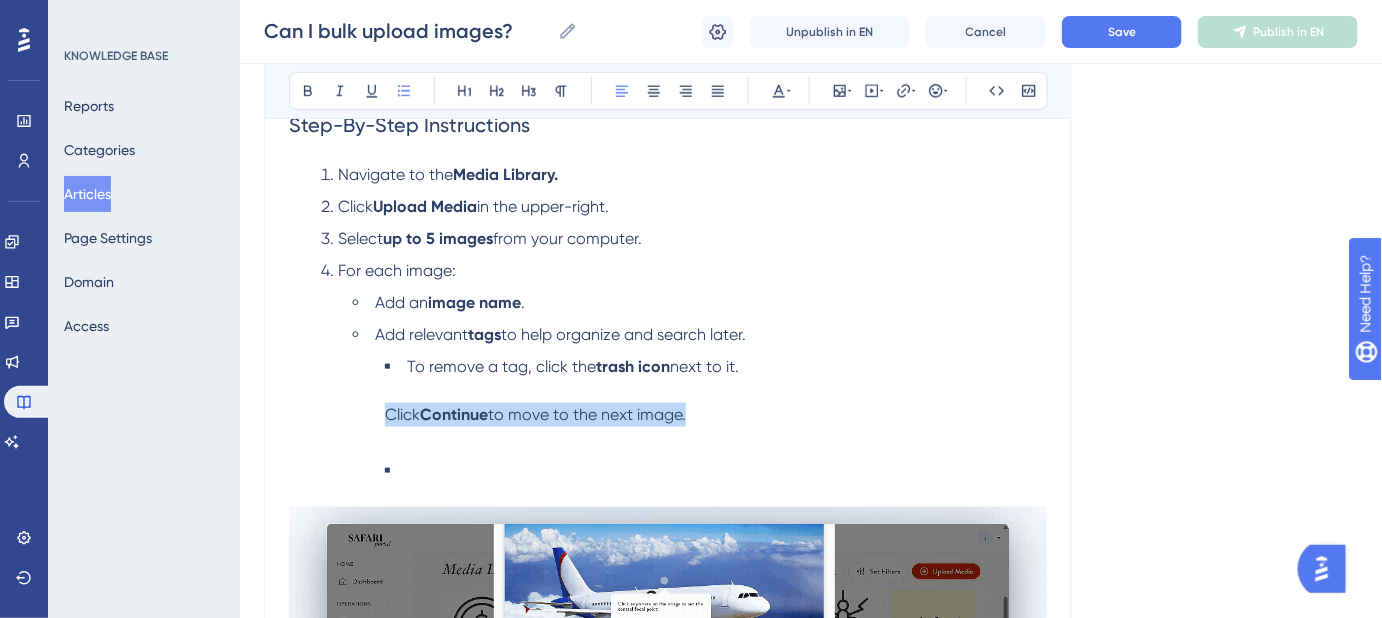 click on "To remove a tag, click the  trash icon  next to it. Click  Continue  to move to the next image." at bounding box center (700, 419) 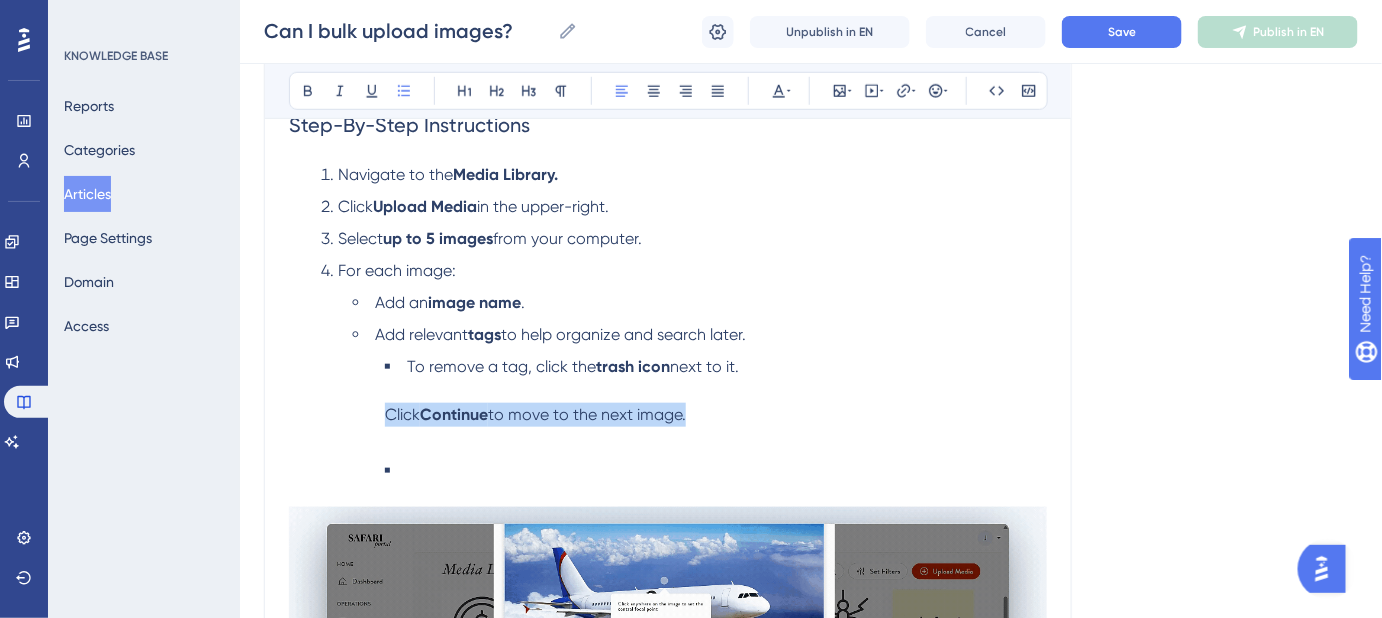 copy on "Click  Continue  to move to the next image." 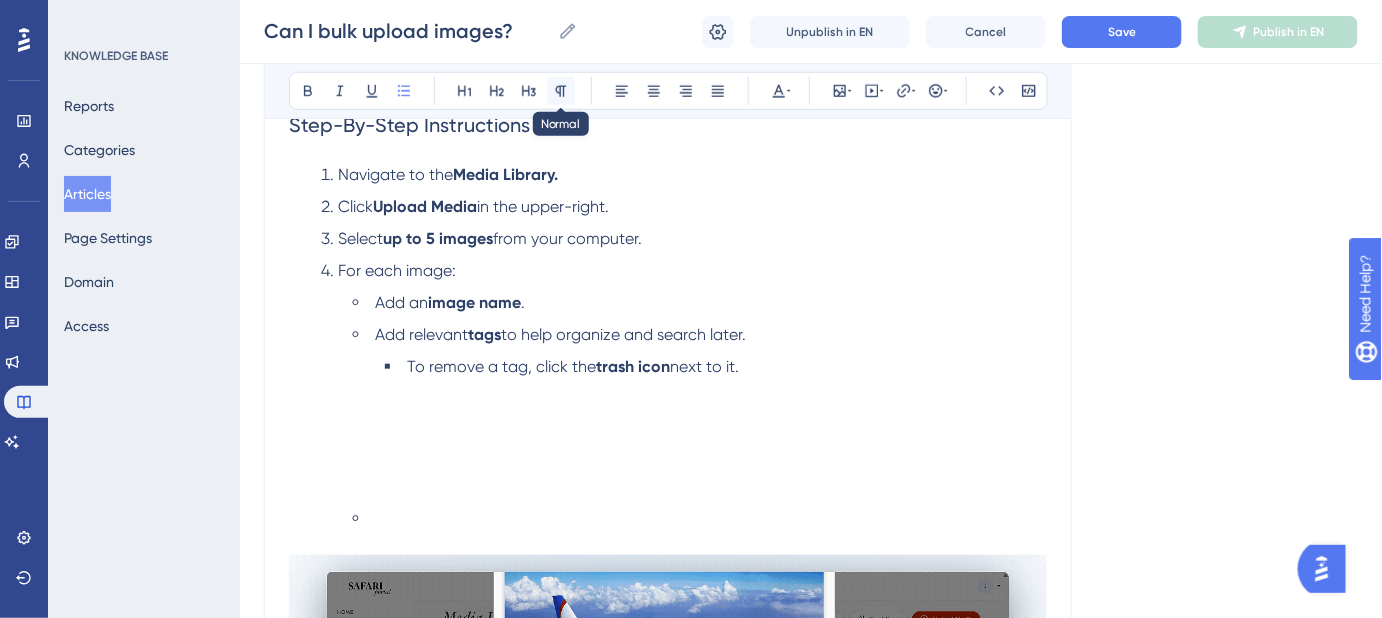 click 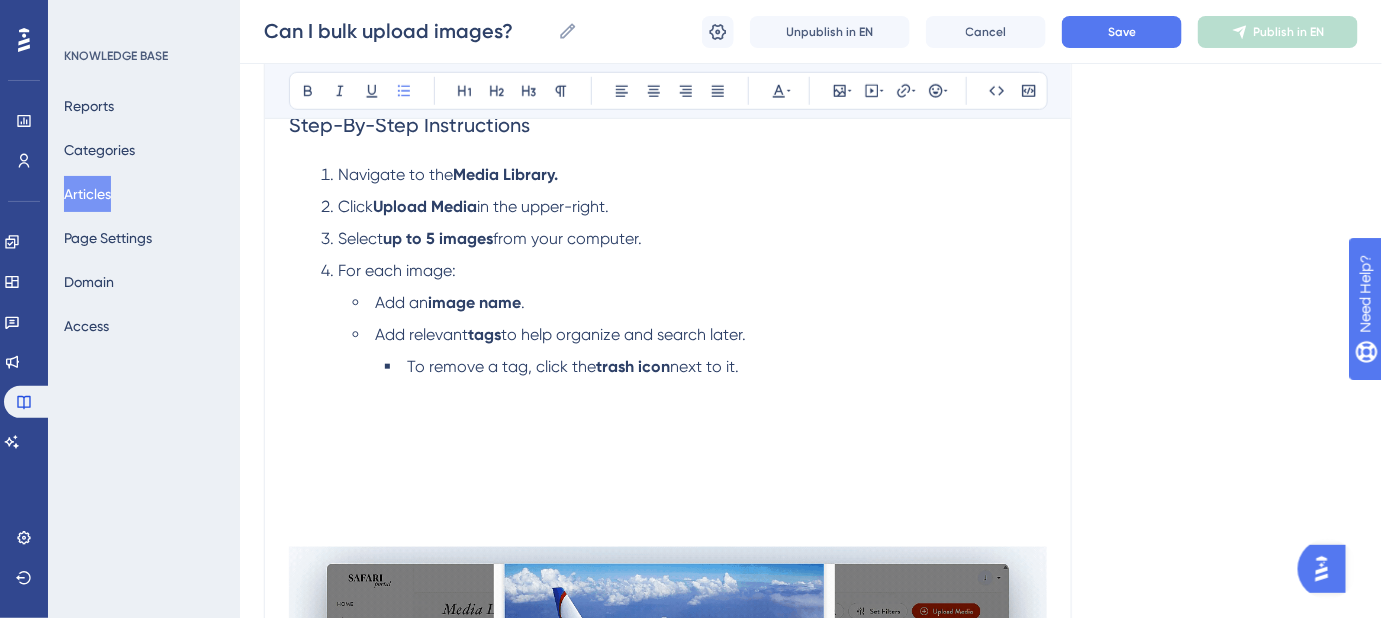 click on "Add an  image name . Add relevant  tags  to help organize and search later. To remove a tag, click the  trash icon  next to it." at bounding box center [668, 395] 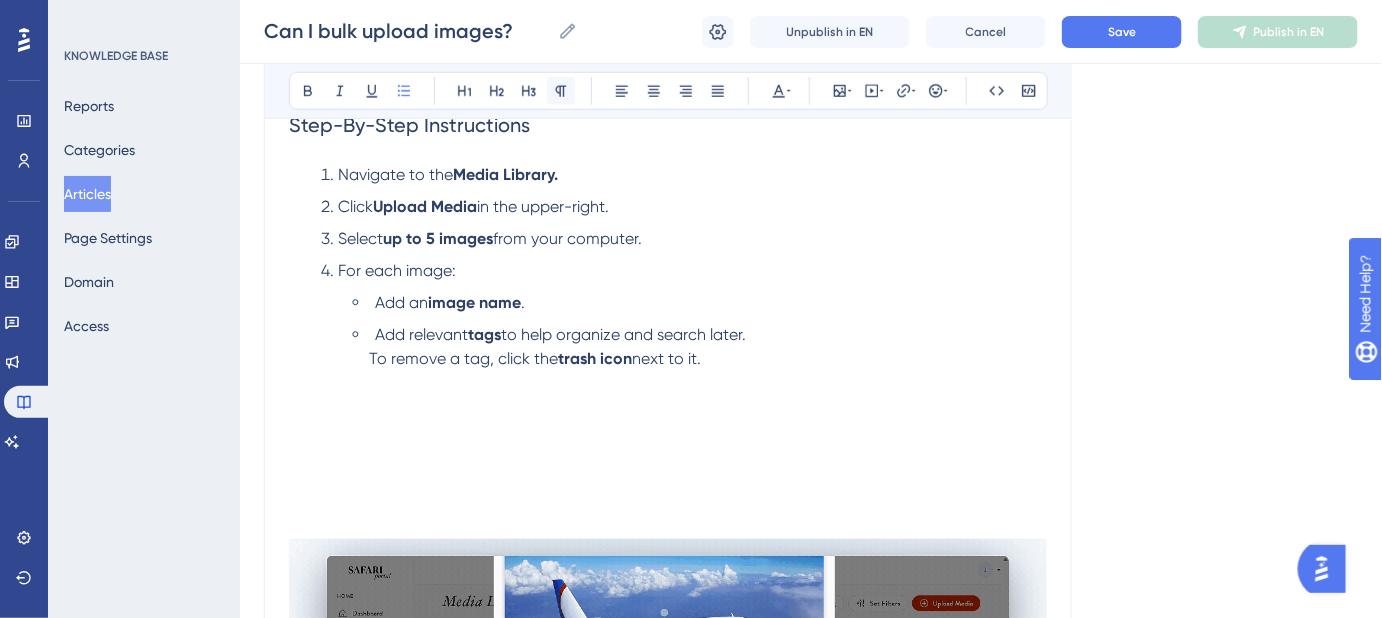 click 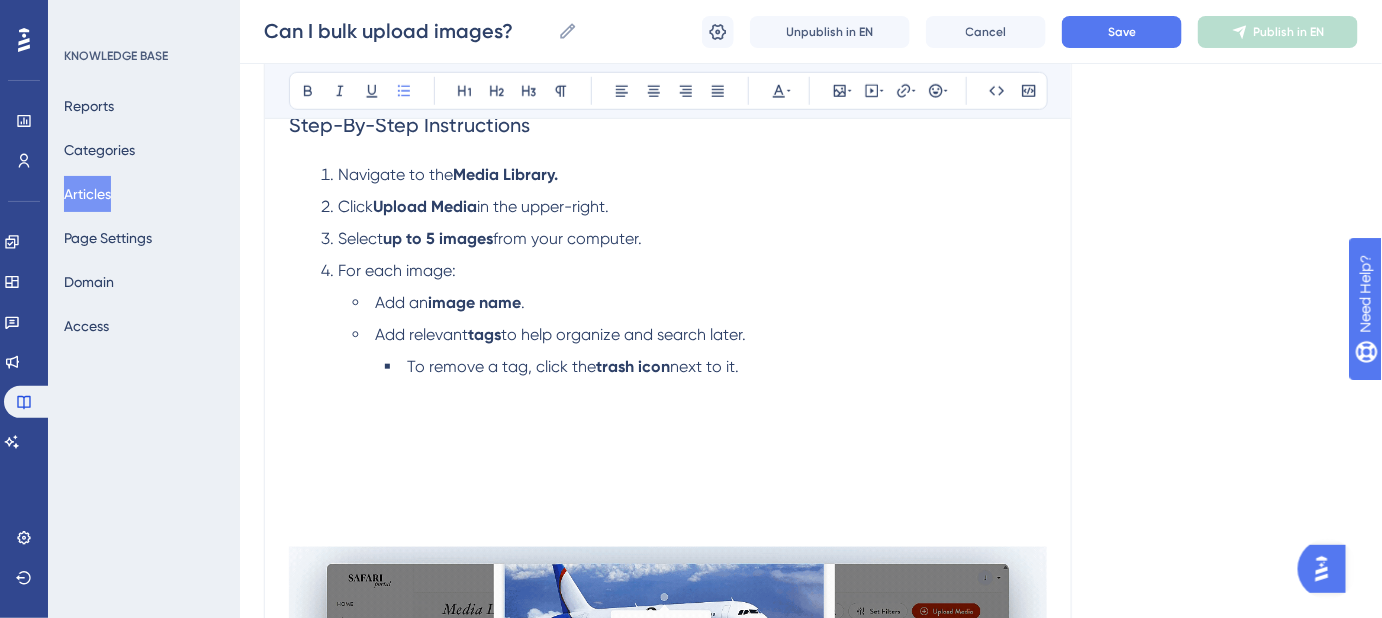 click on "Add an  image name . Add relevant  tags  to help organize and search later. To remove a tag, click the  trash icon  next to it." at bounding box center (668, 395) 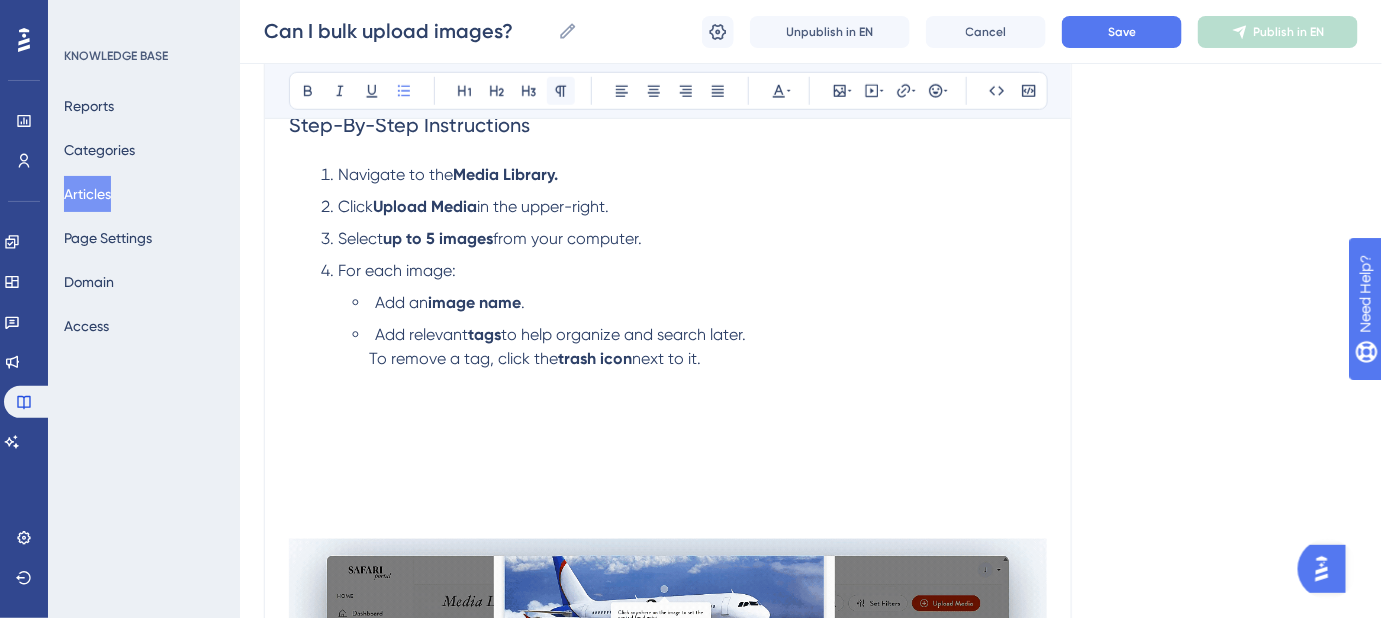 click 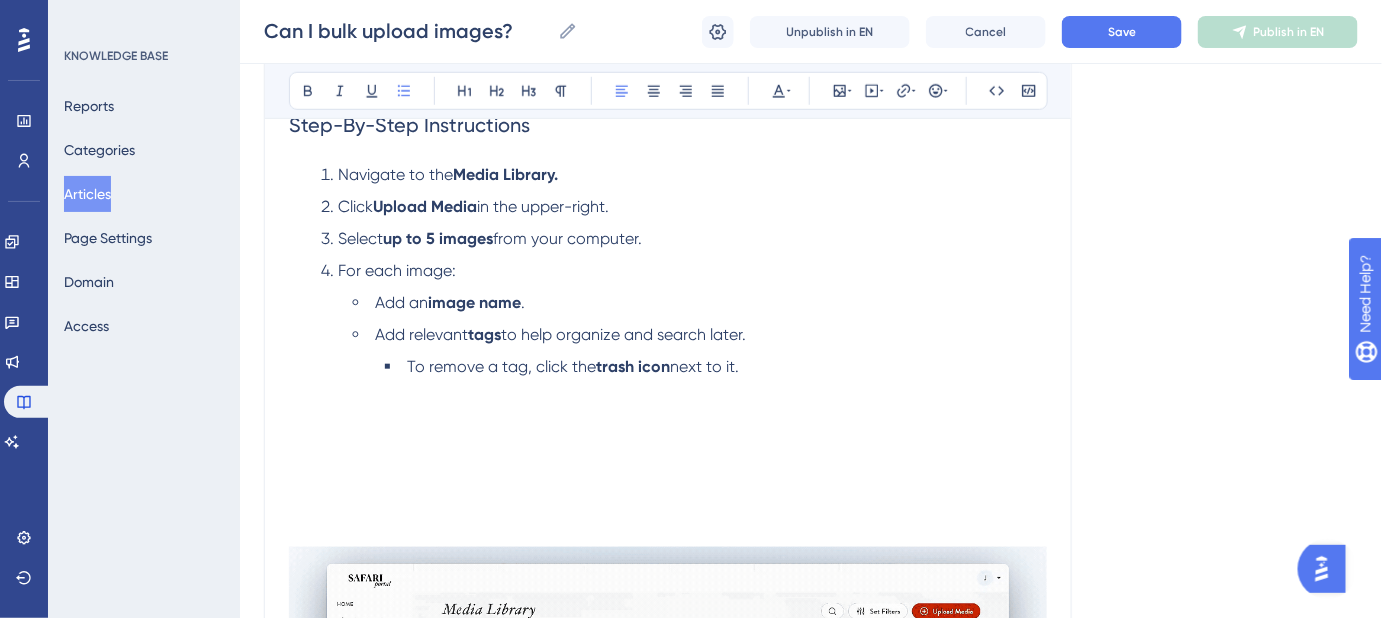 drag, startPoint x: 685, startPoint y: 345, endPoint x: 318, endPoint y: 174, distance: 404.8827 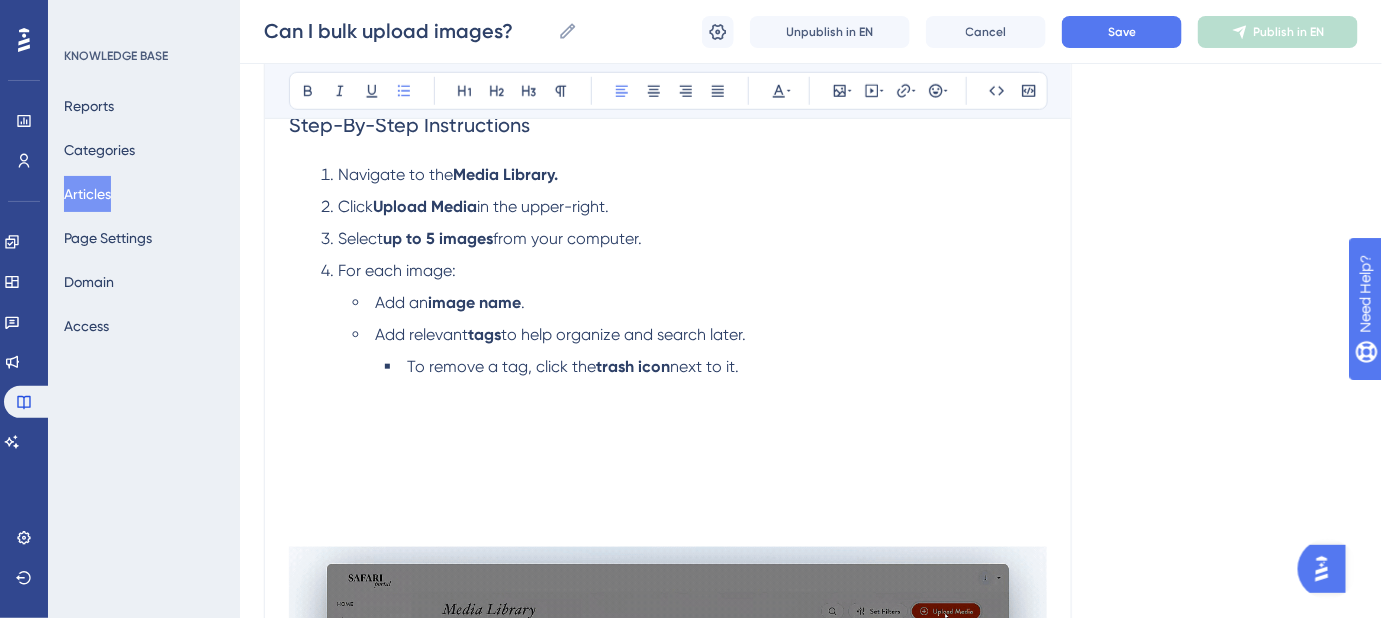 click on "Yes, it is possible to bulk upload images on Safari Portal but it is recommended to upload only  5 images  at a time. The reason for this is because large image files or a slow internet connection can cause the upload to time out. If the upload times out, you will need to restart the process. Step-By-Step Instructions Navigate to the  Media Library. Click  Upload Media  in the upper-right. Select  up to 5 images  from your computer. For each image: Add an  image name . Add relevant  tags  to help organize and search later. To remove a tag, click the  trash icon  next to it. Keywords: Bulk upload, upload images, how to bulk upload images." at bounding box center [668, 460] 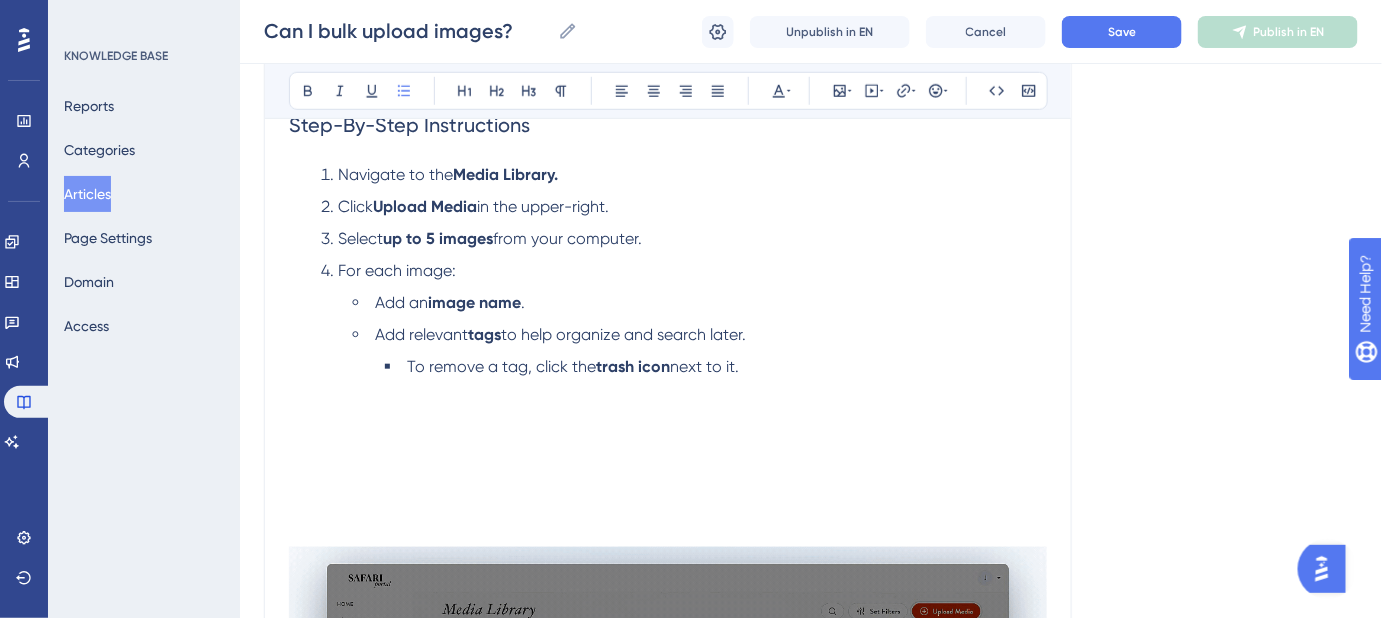 click on "To remove a tag, click the  trash icon  next to it." at bounding box center [716, 427] 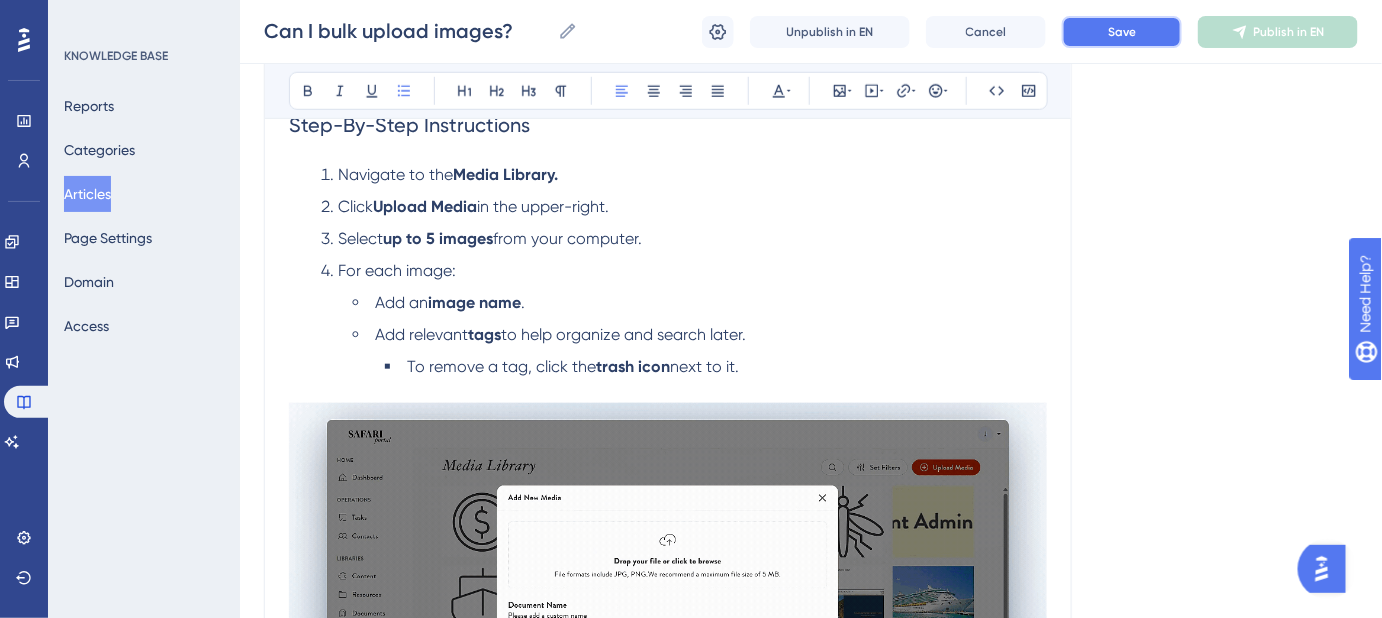 click on "Save" at bounding box center [1122, 32] 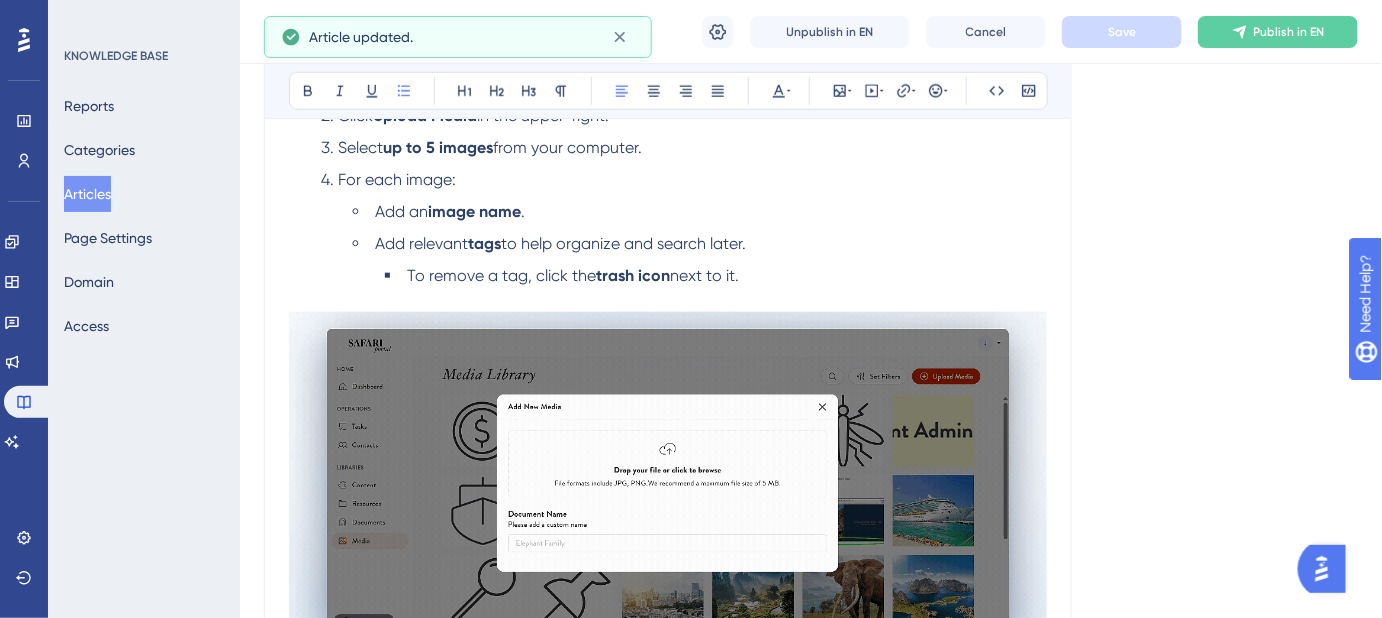 scroll, scrollTop: 474, scrollLeft: 0, axis: vertical 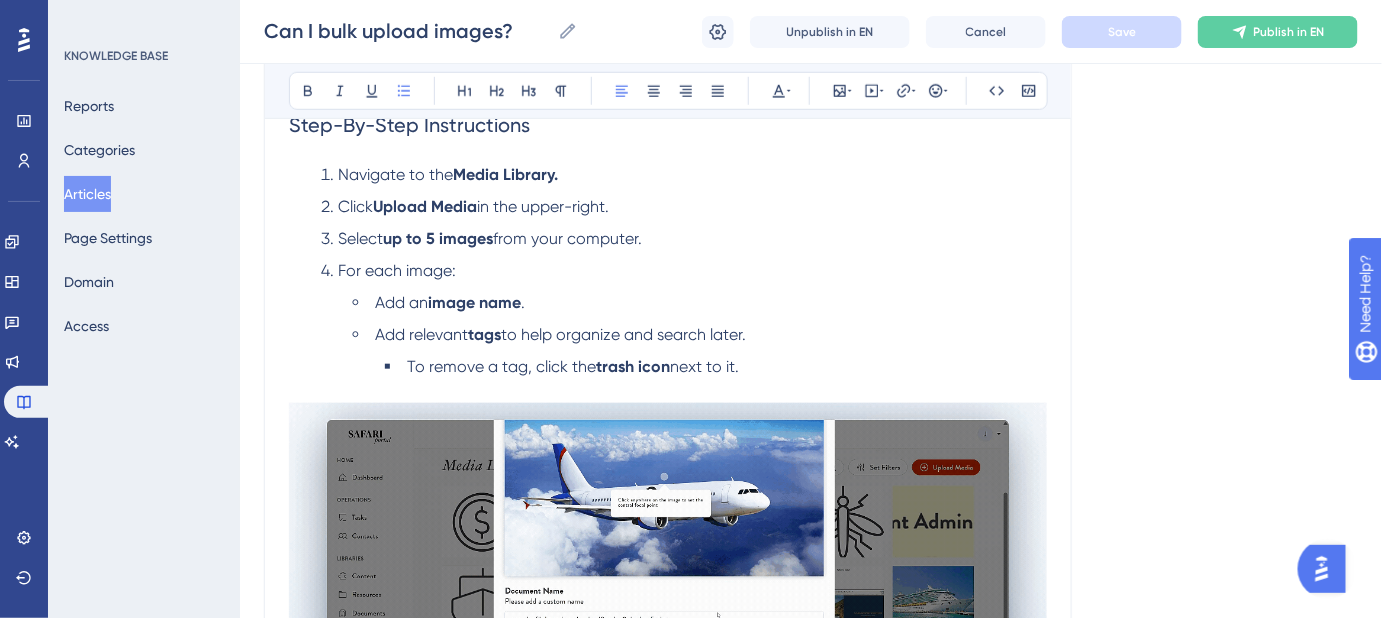 click on "To remove a tag, click the  trash icon  next to it." at bounding box center (716, 367) 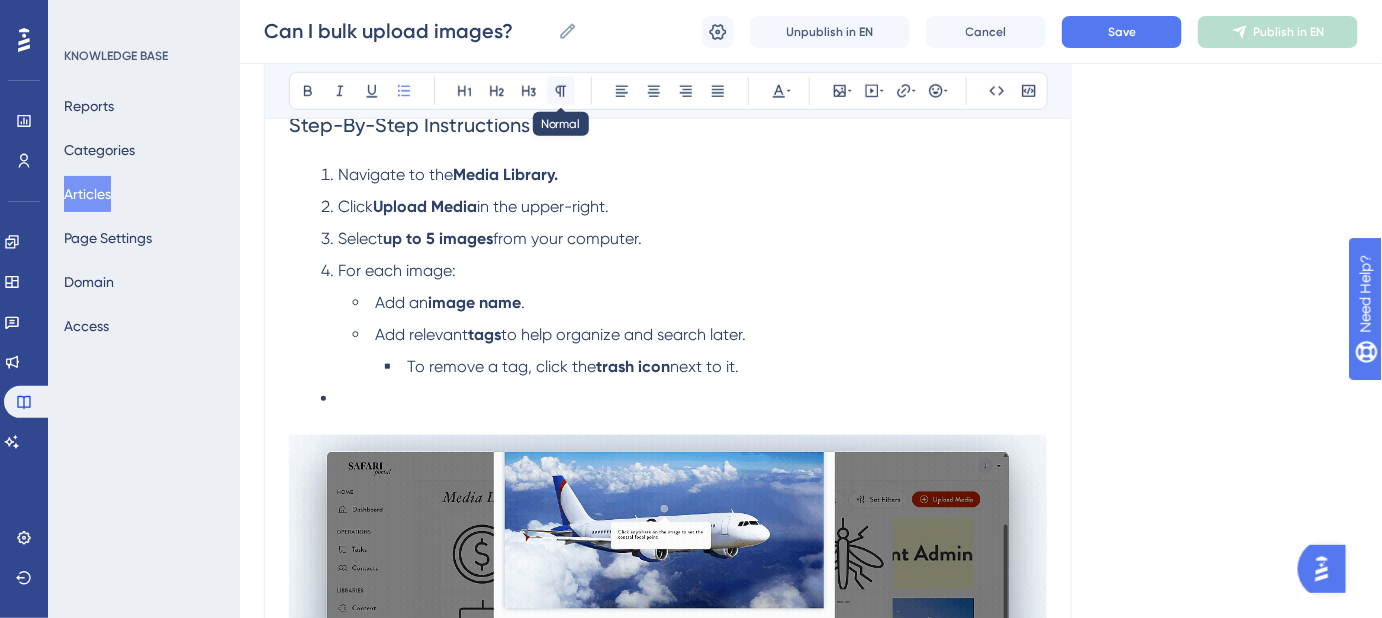 click 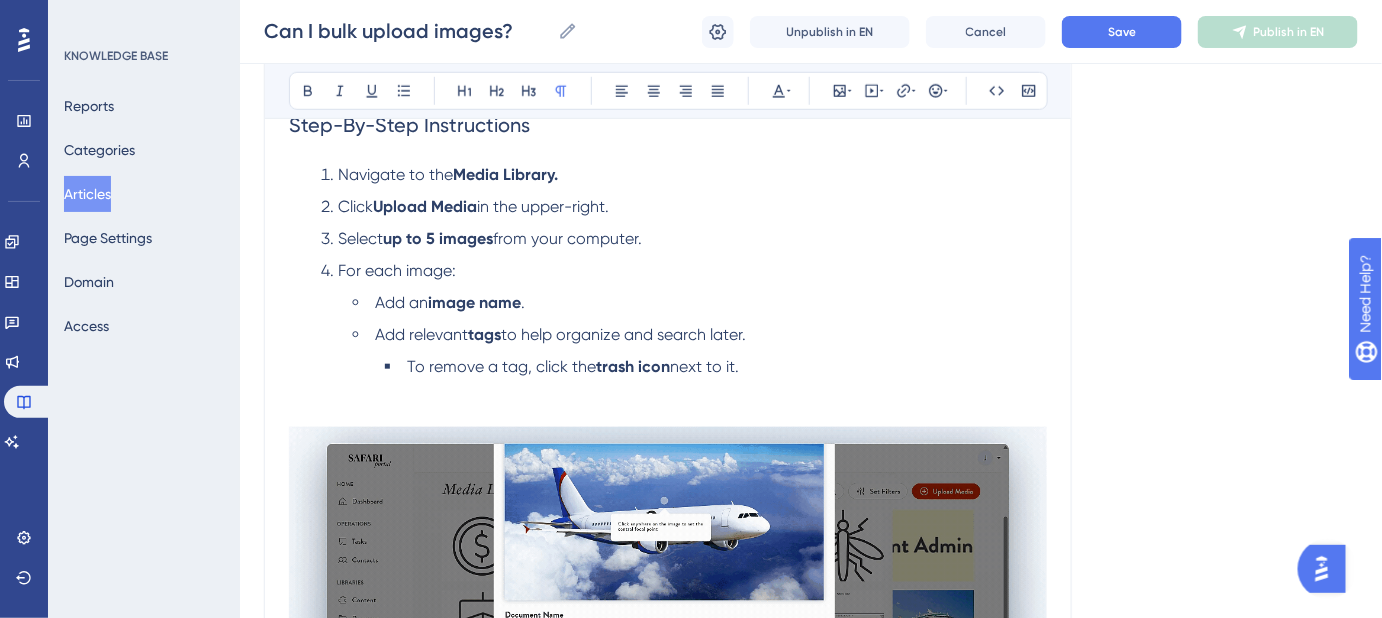 click at bounding box center [668, 415] 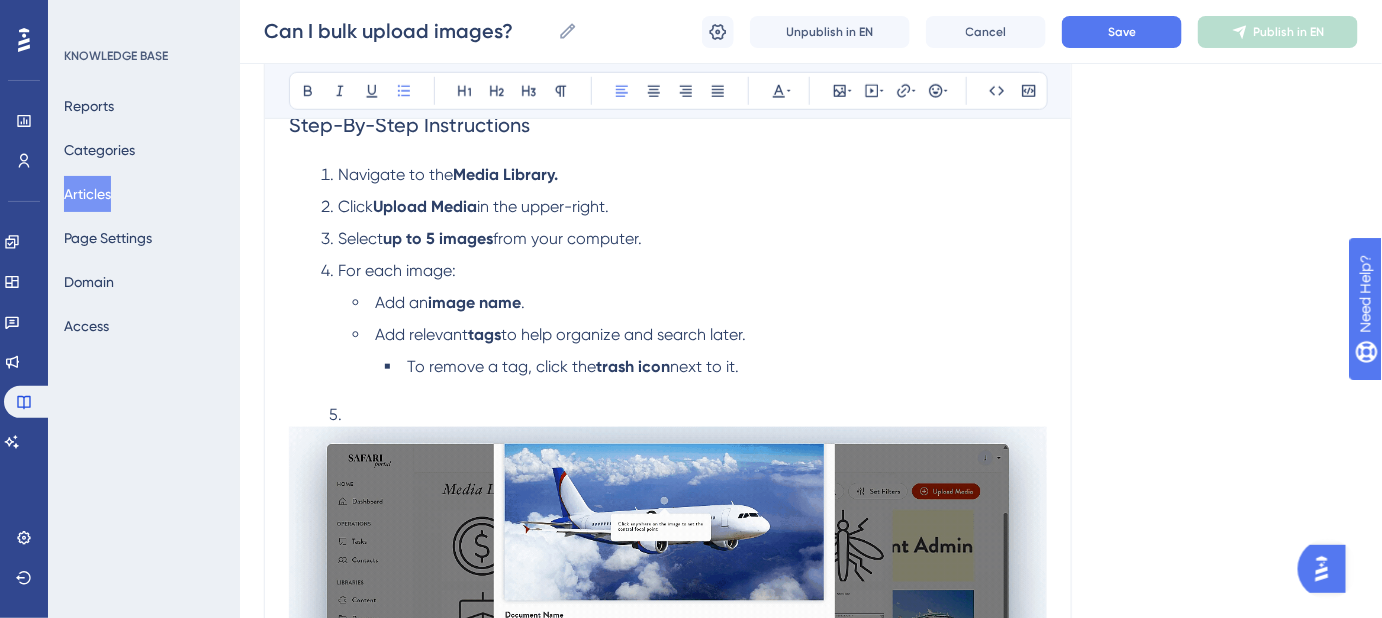 click on "To remove a tag, click the  trash icon  next to it." at bounding box center [716, 367] 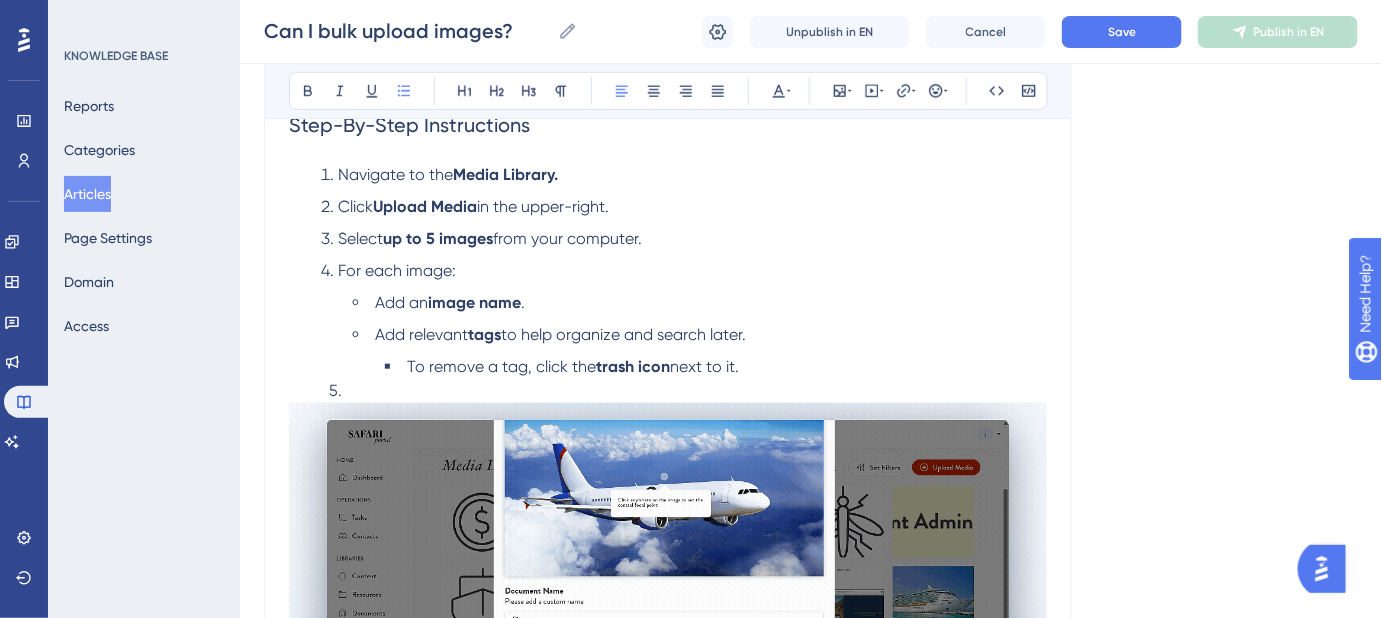 click on "5." at bounding box center [668, 391] 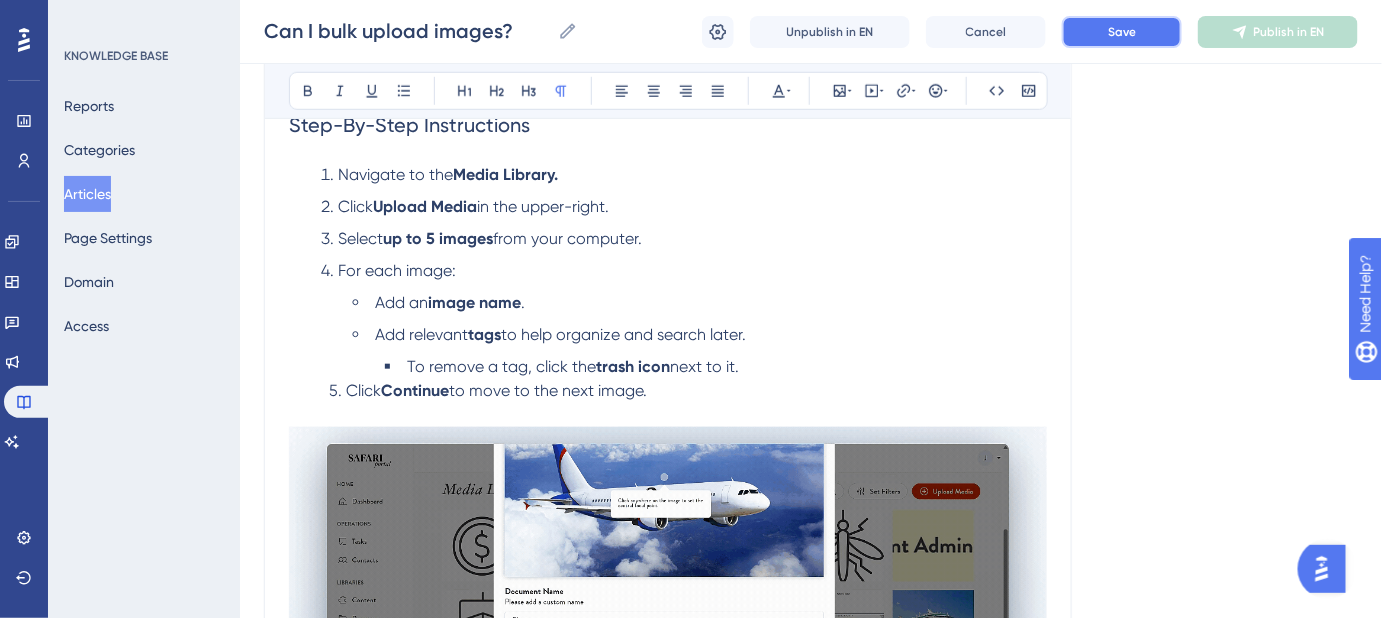 click on "Save" at bounding box center [1122, 32] 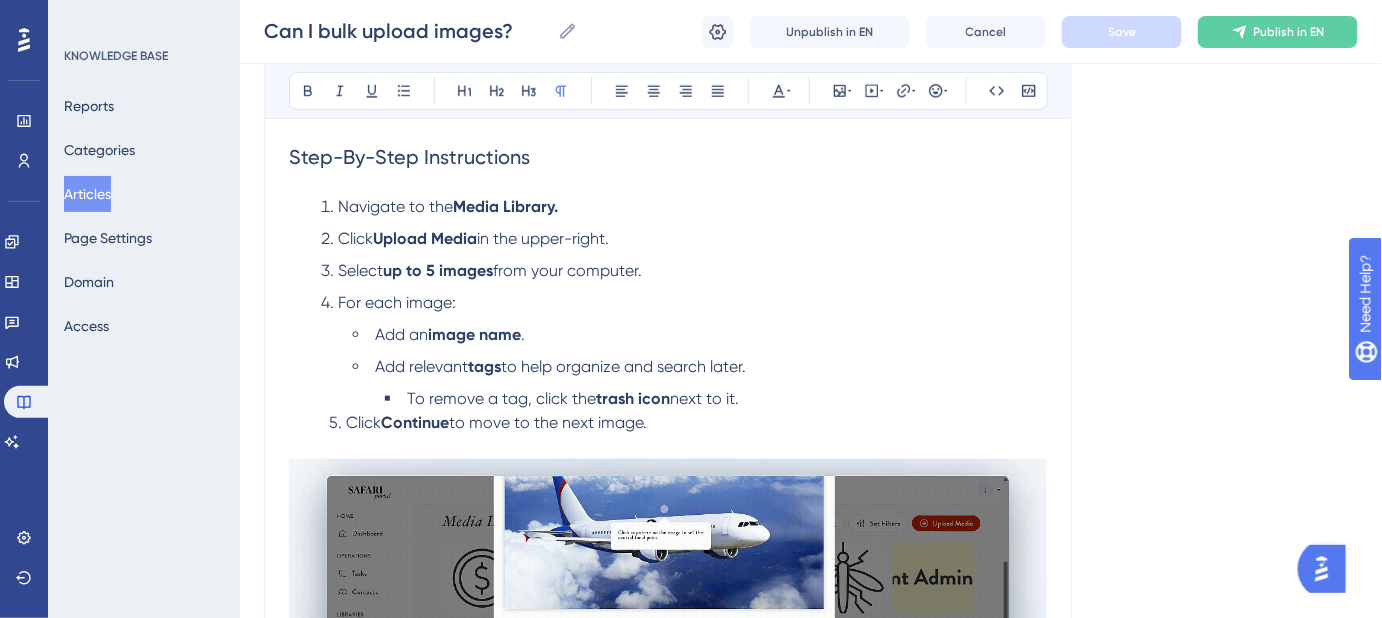 scroll, scrollTop: 474, scrollLeft: 0, axis: vertical 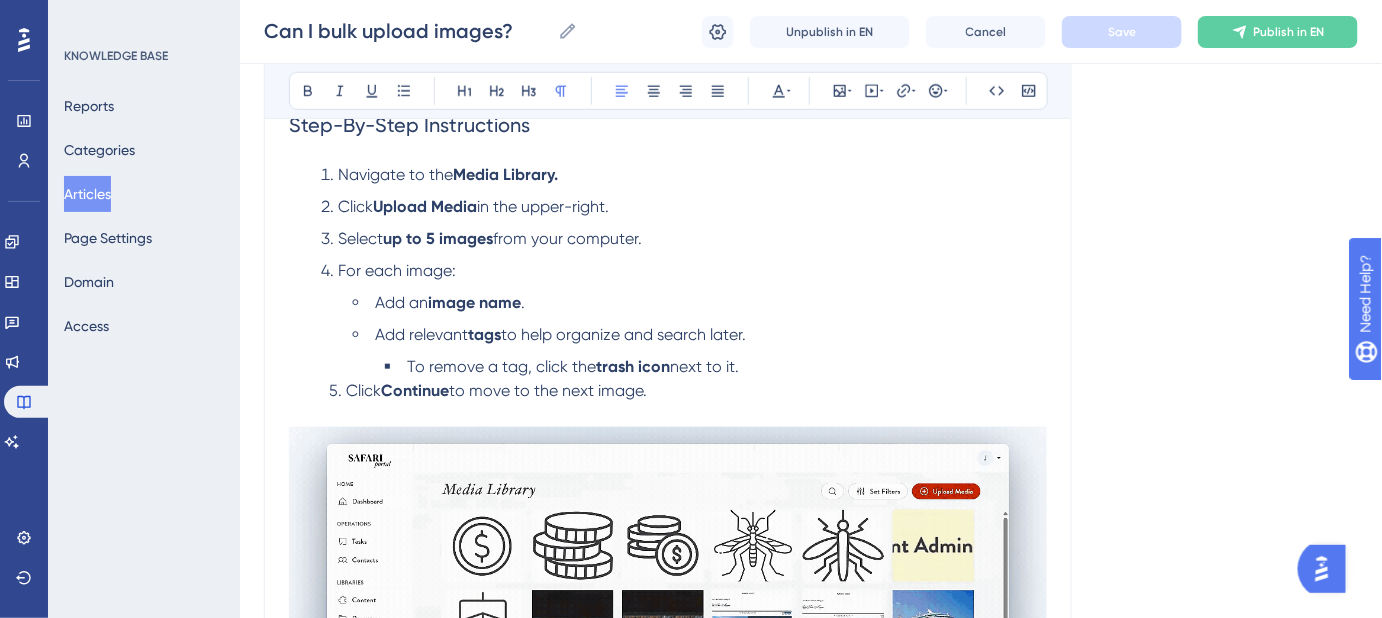 click on "5. Click  Continue  to move to the next image." at bounding box center [668, 403] 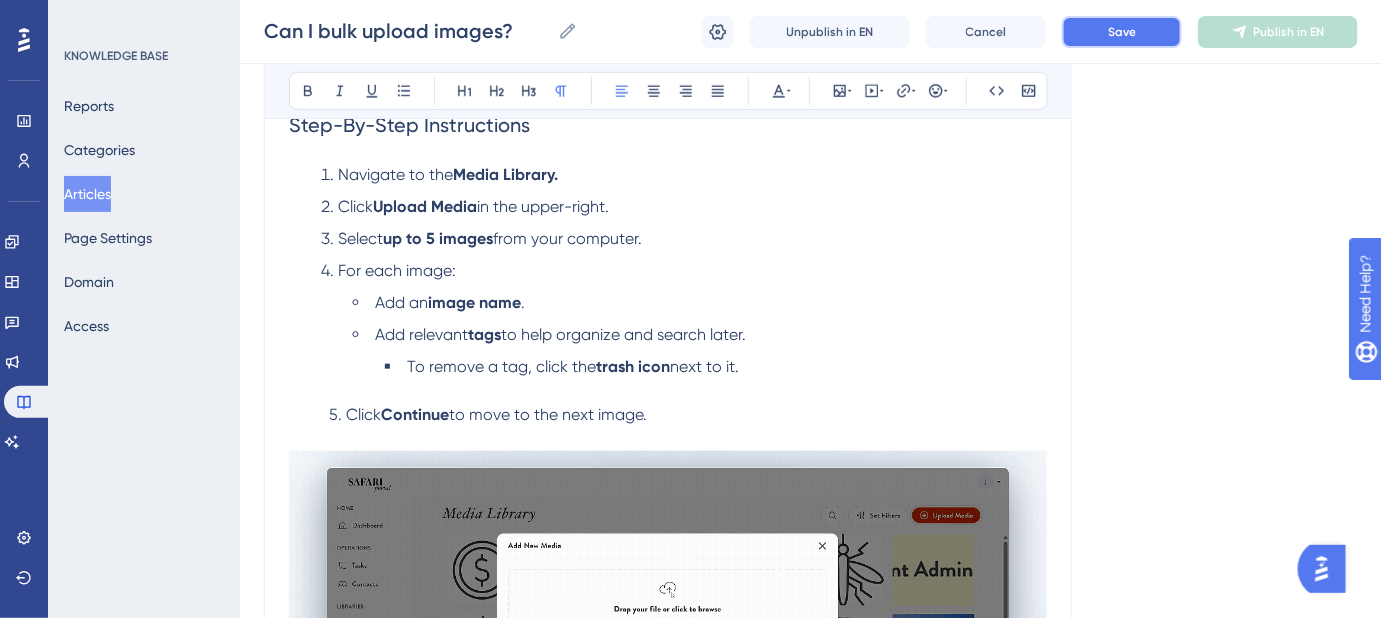 click on "Save" at bounding box center (1122, 32) 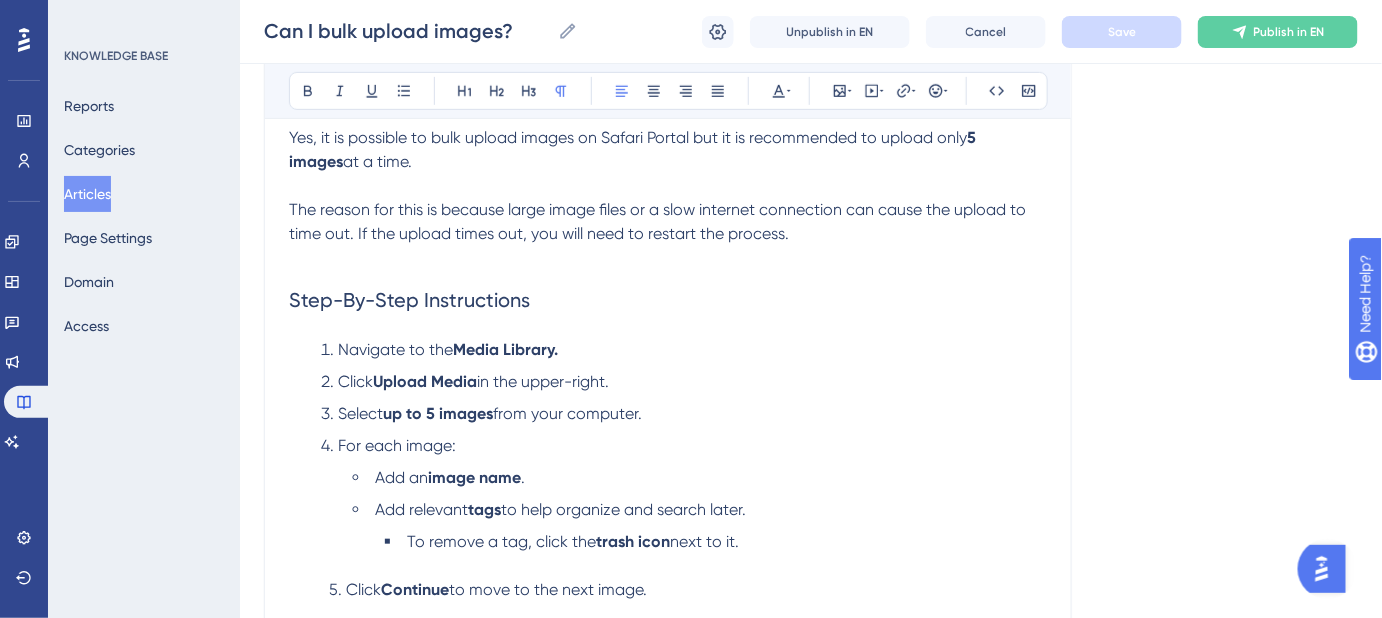 scroll, scrollTop: 0, scrollLeft: 0, axis: both 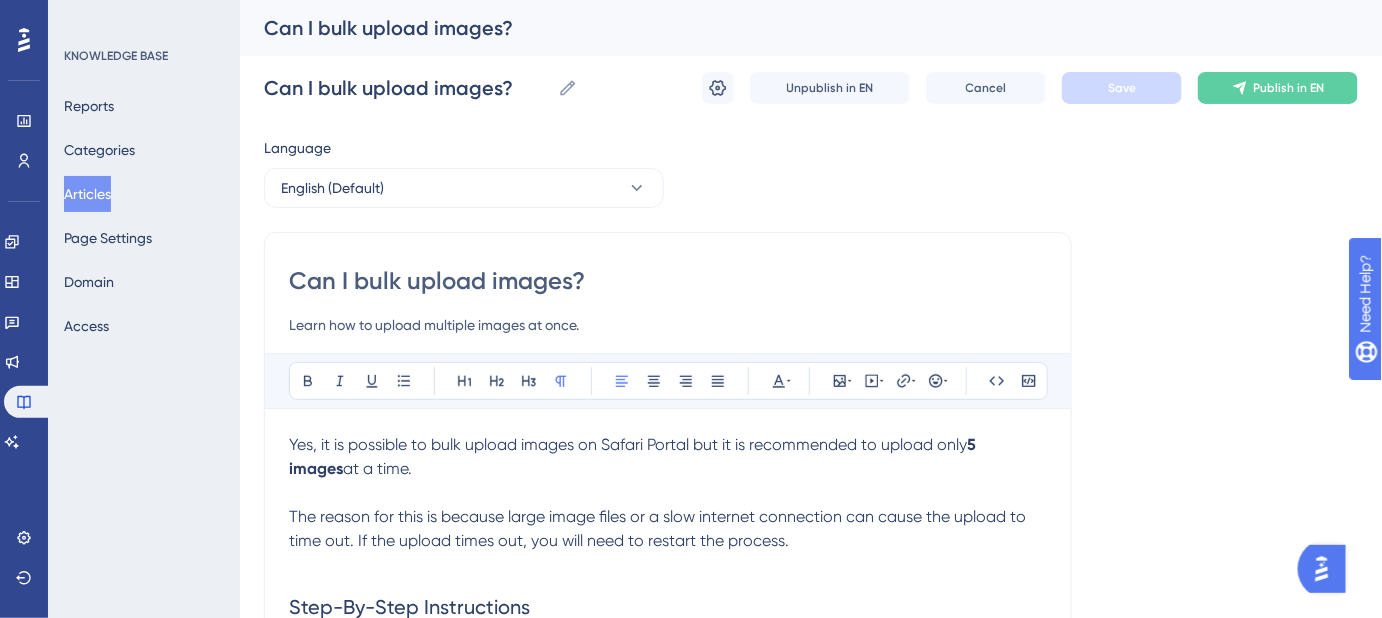 drag, startPoint x: 589, startPoint y: 278, endPoint x: 233, endPoint y: 276, distance: 356.0056 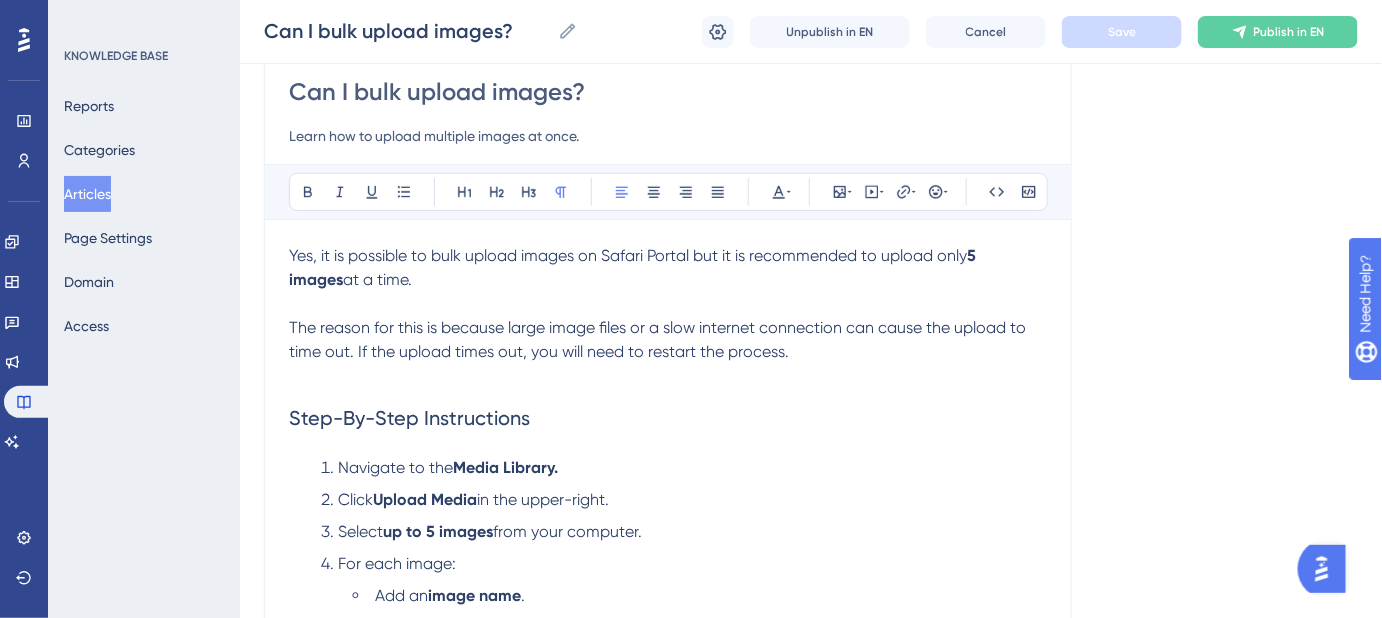 scroll, scrollTop: 363, scrollLeft: 0, axis: vertical 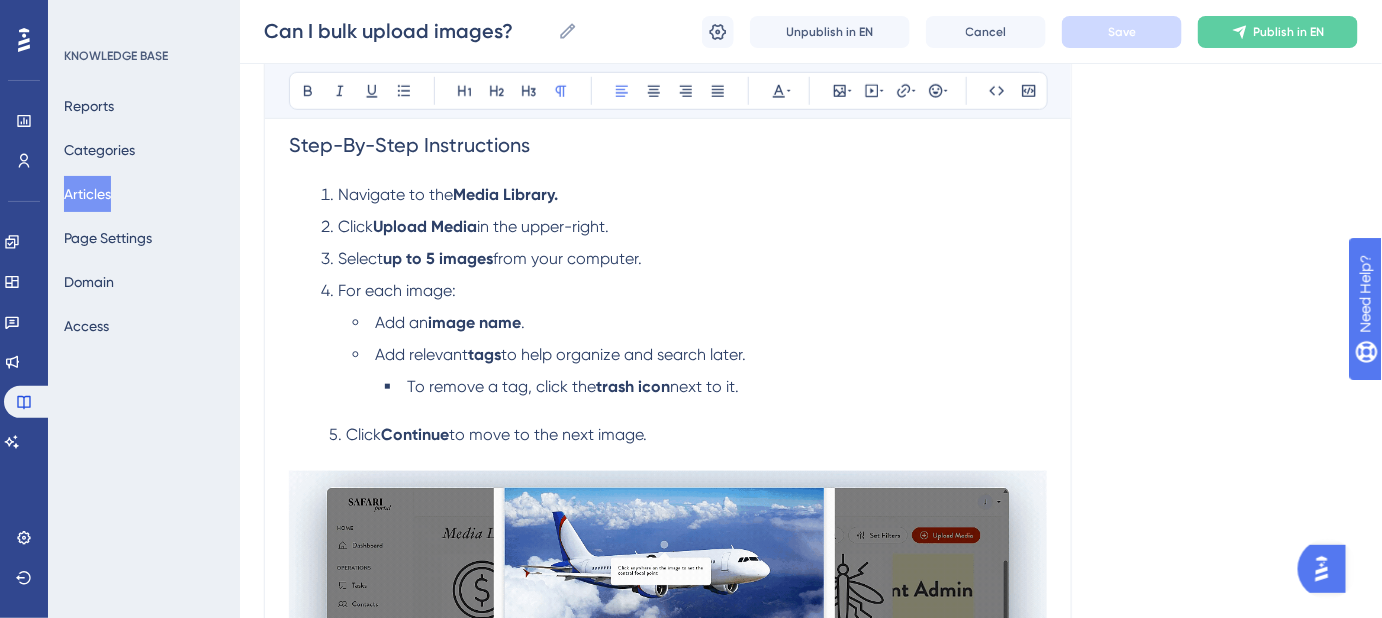 click on "To remove a tag, click the  trash icon  next to it." at bounding box center [716, 387] 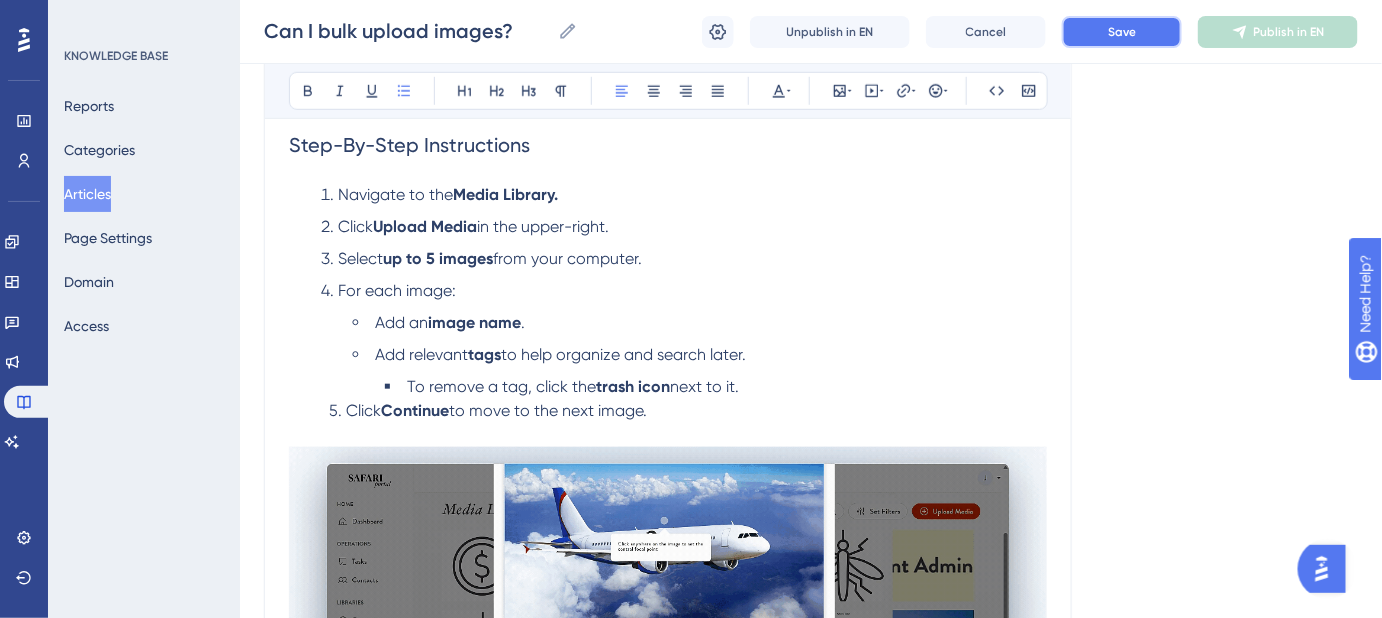 click on "Save" at bounding box center (1122, 32) 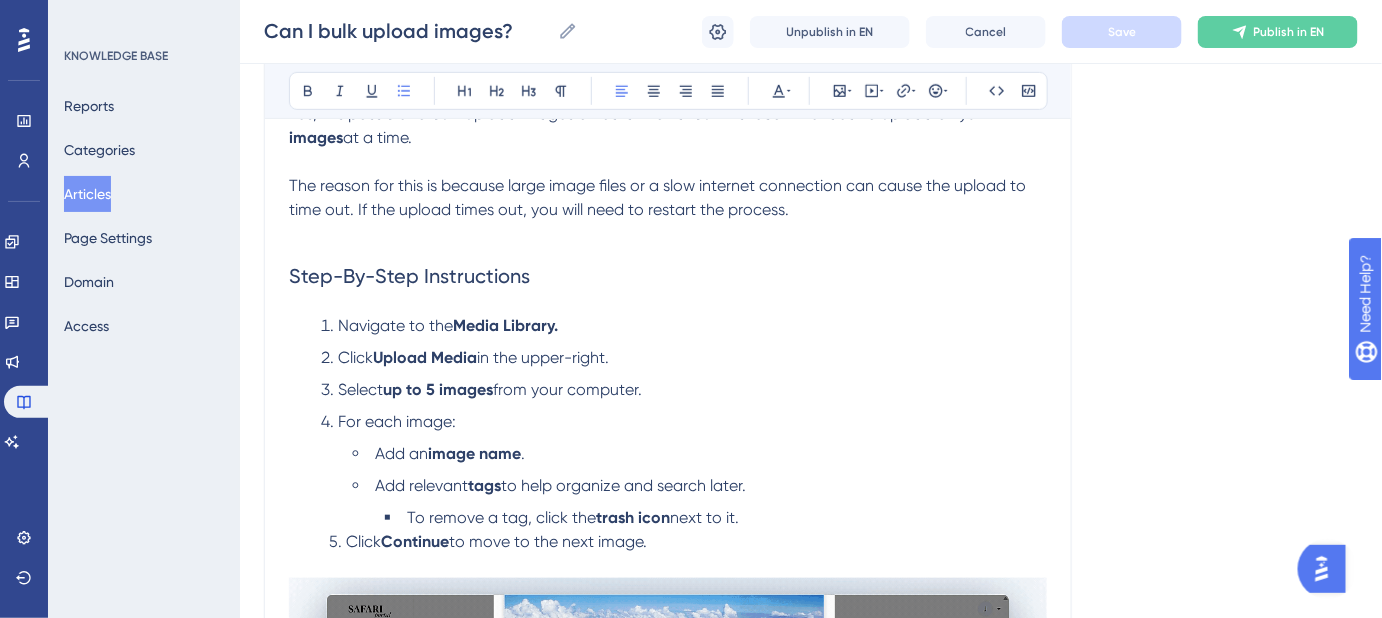 scroll, scrollTop: 363, scrollLeft: 0, axis: vertical 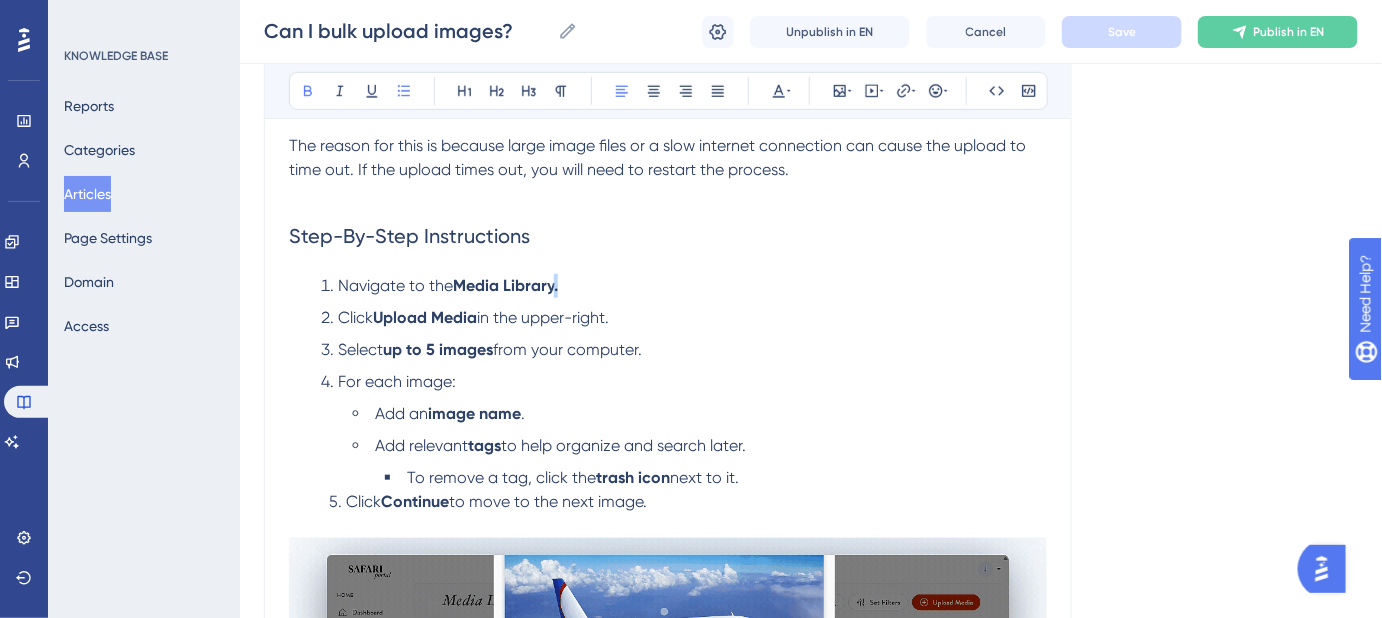 click on "Navigate to the  Media Library." at bounding box center [684, 286] 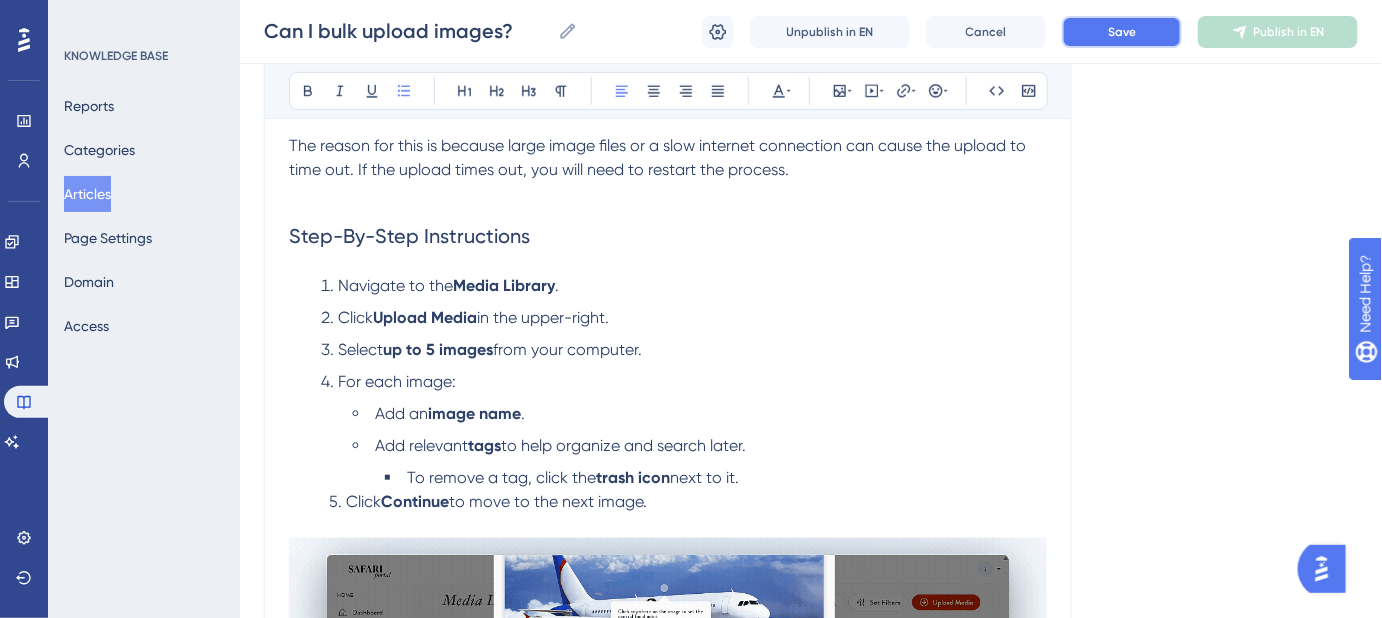 click on "Save" at bounding box center [1122, 32] 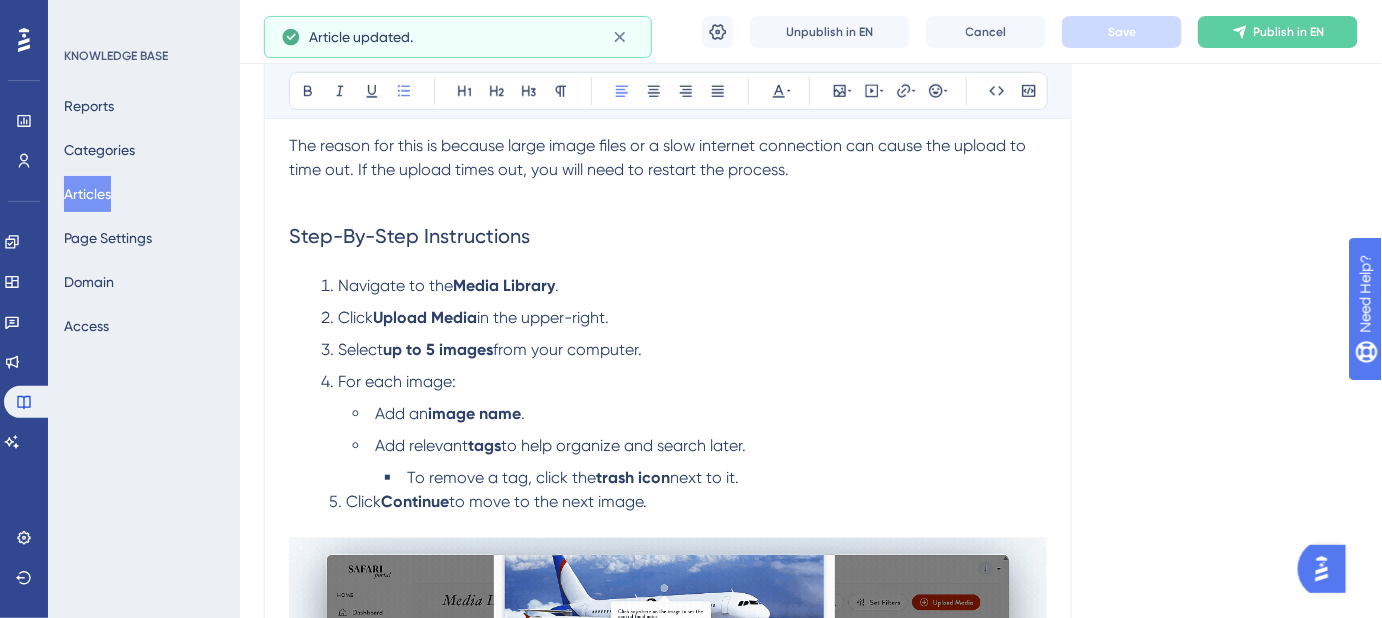 click on "Navigate to the  Media Library . Click  Upload Media  in the upper-right. Select  up to 5 images  from your computer. For each image:" at bounding box center [668, 334] 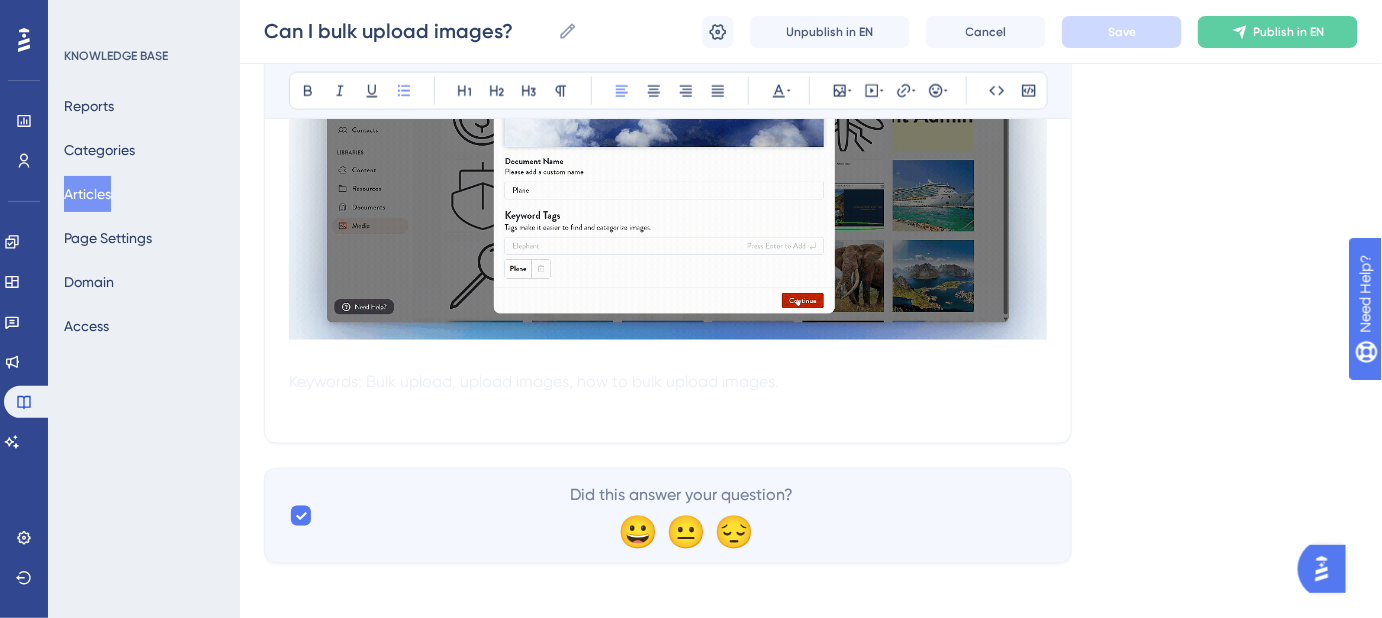 scroll, scrollTop: 909, scrollLeft: 0, axis: vertical 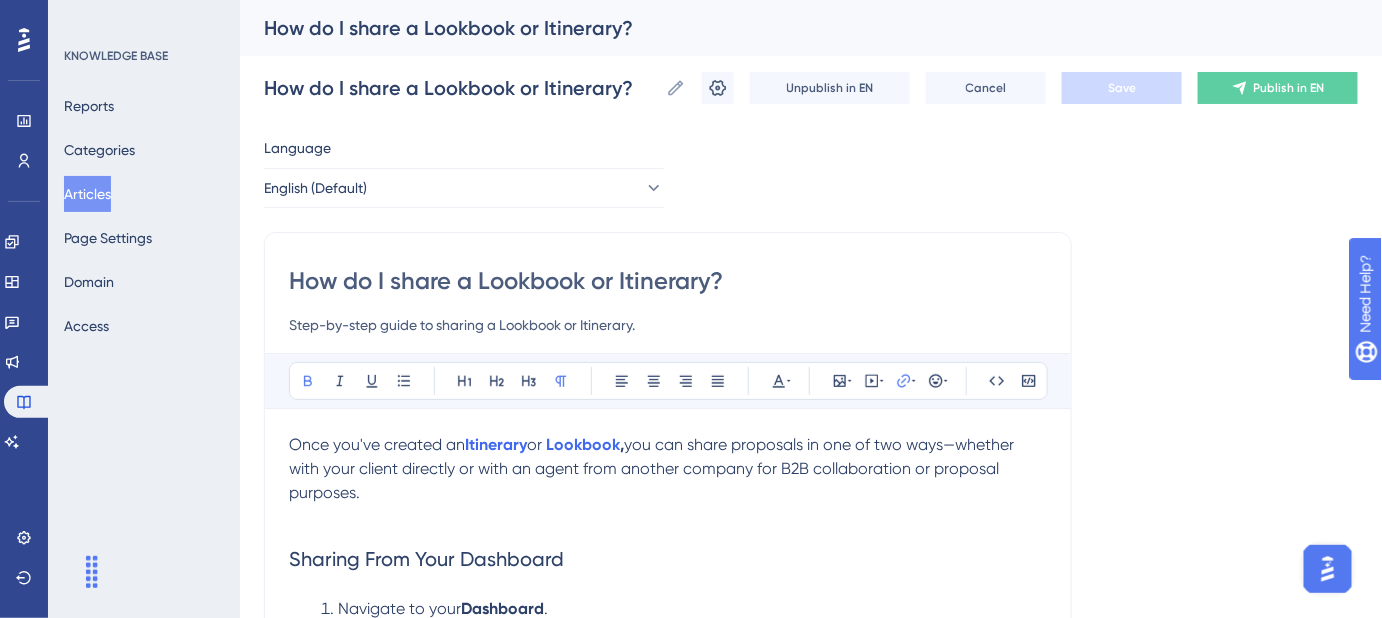 drag, startPoint x: 716, startPoint y: 274, endPoint x: 280, endPoint y: 274, distance: 436 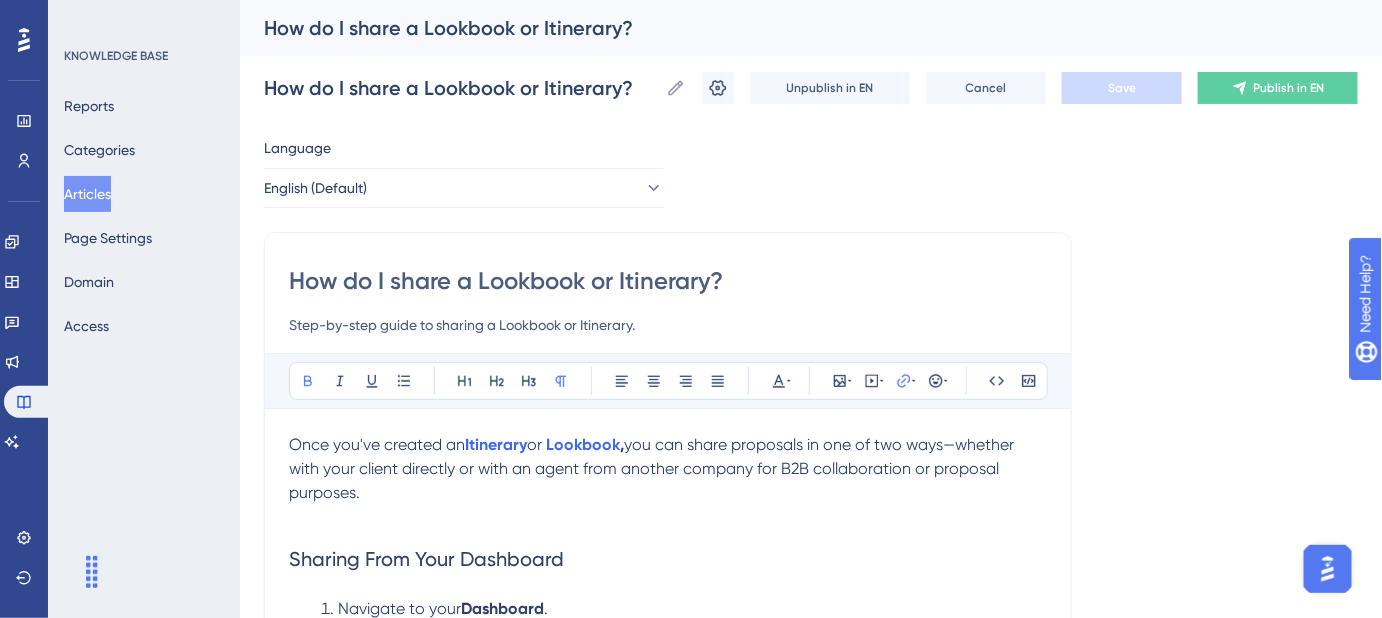 click on "Once you've created an Itinerary or Lookbook, you can share proposals in one of two ways—whether with your client directly or with an agent from another company for B2B collaboration or proposal purposes." at bounding box center (668, 469) 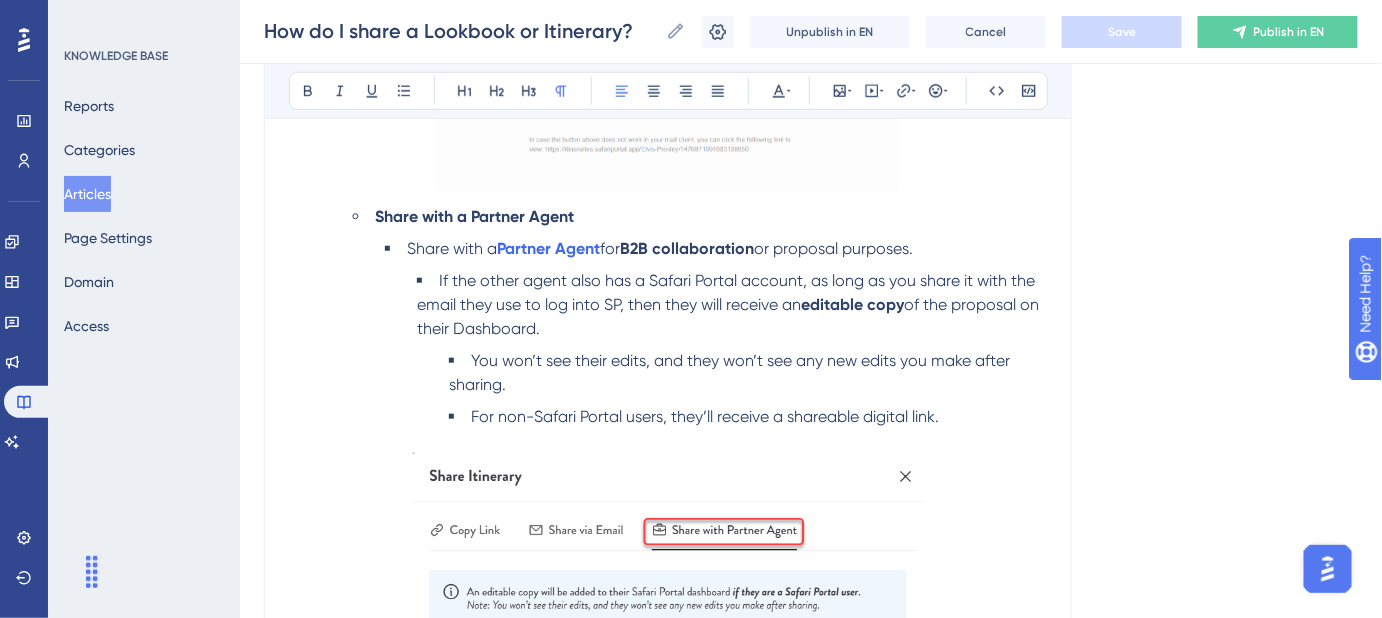 scroll, scrollTop: 3000, scrollLeft: 0, axis: vertical 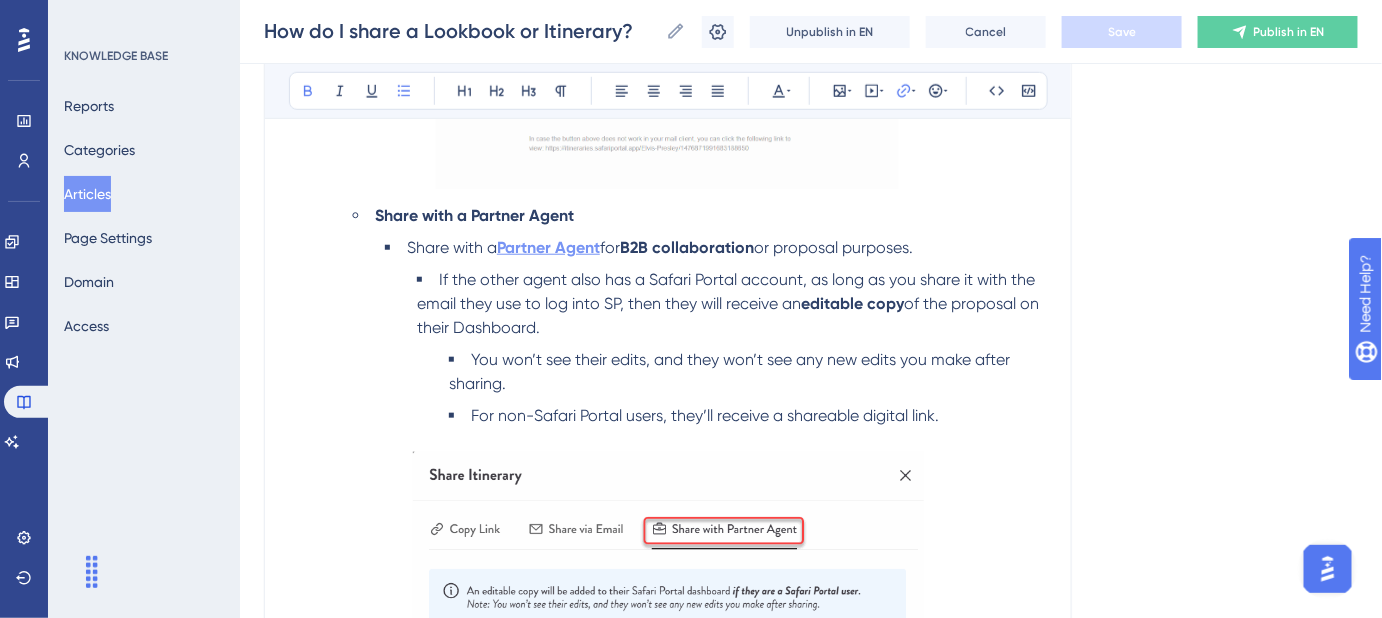 click on "Partner Agent" at bounding box center (548, 247) 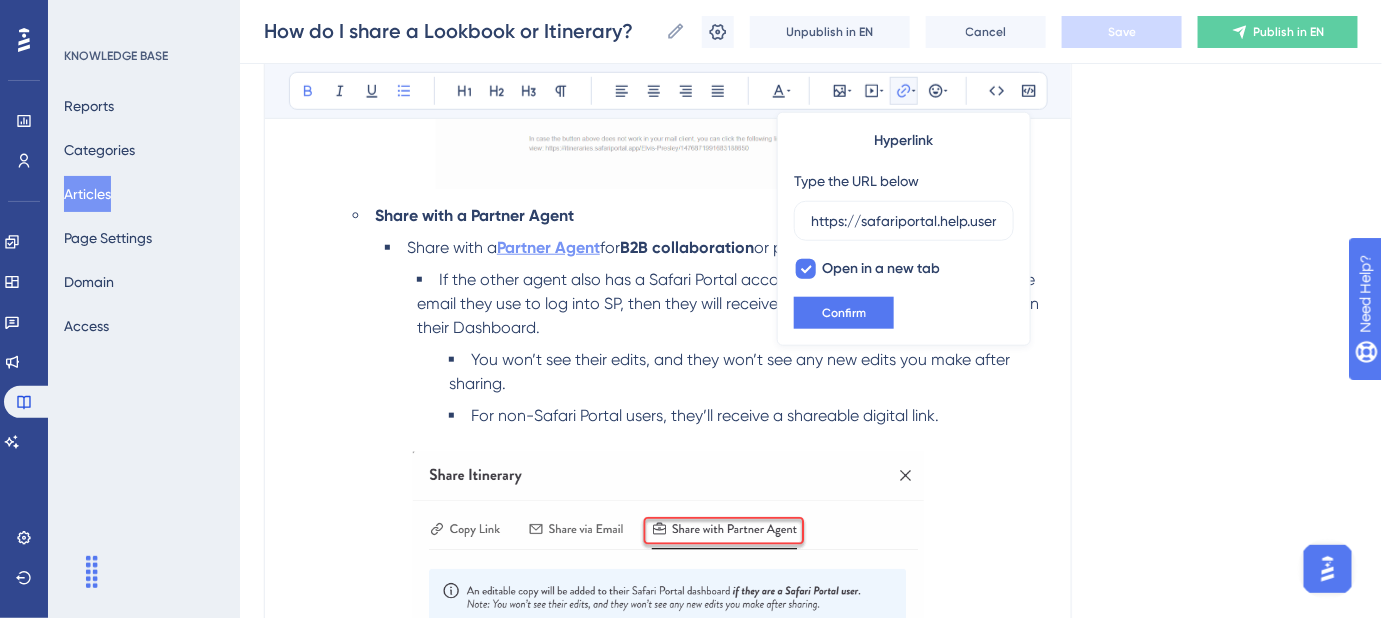 scroll, scrollTop: 0, scrollLeft: 368, axis: horizontal 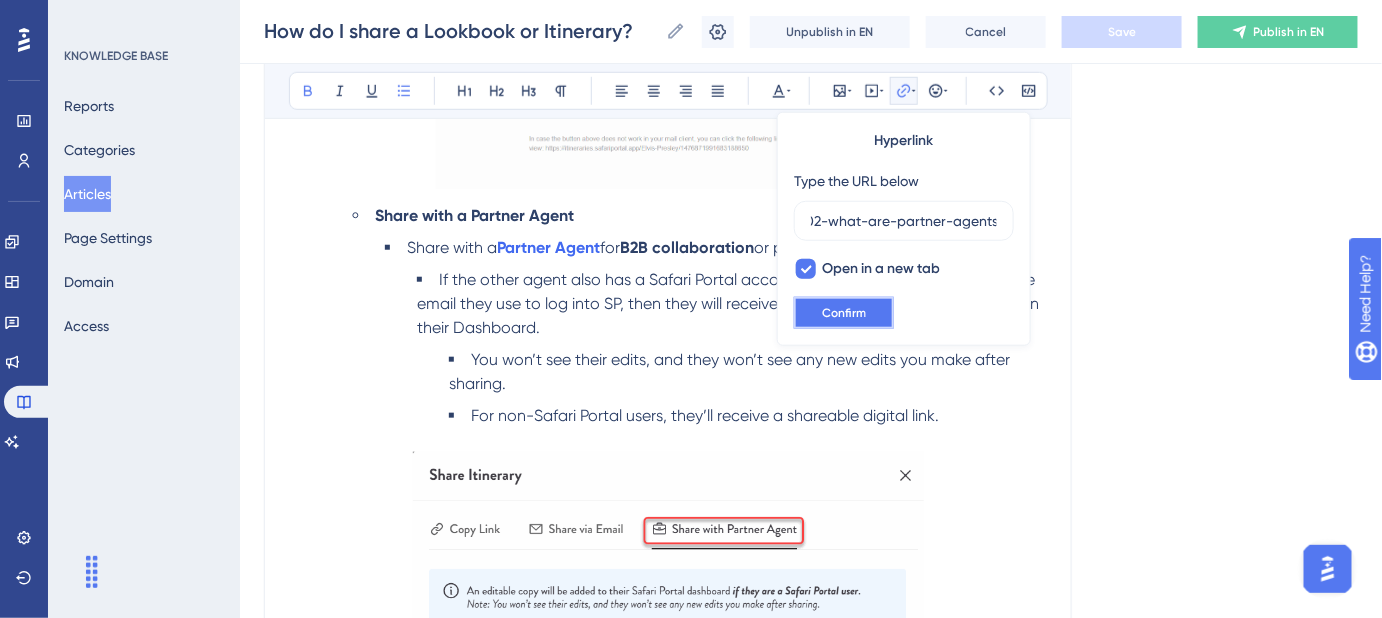 click on "Confirm" at bounding box center [844, 313] 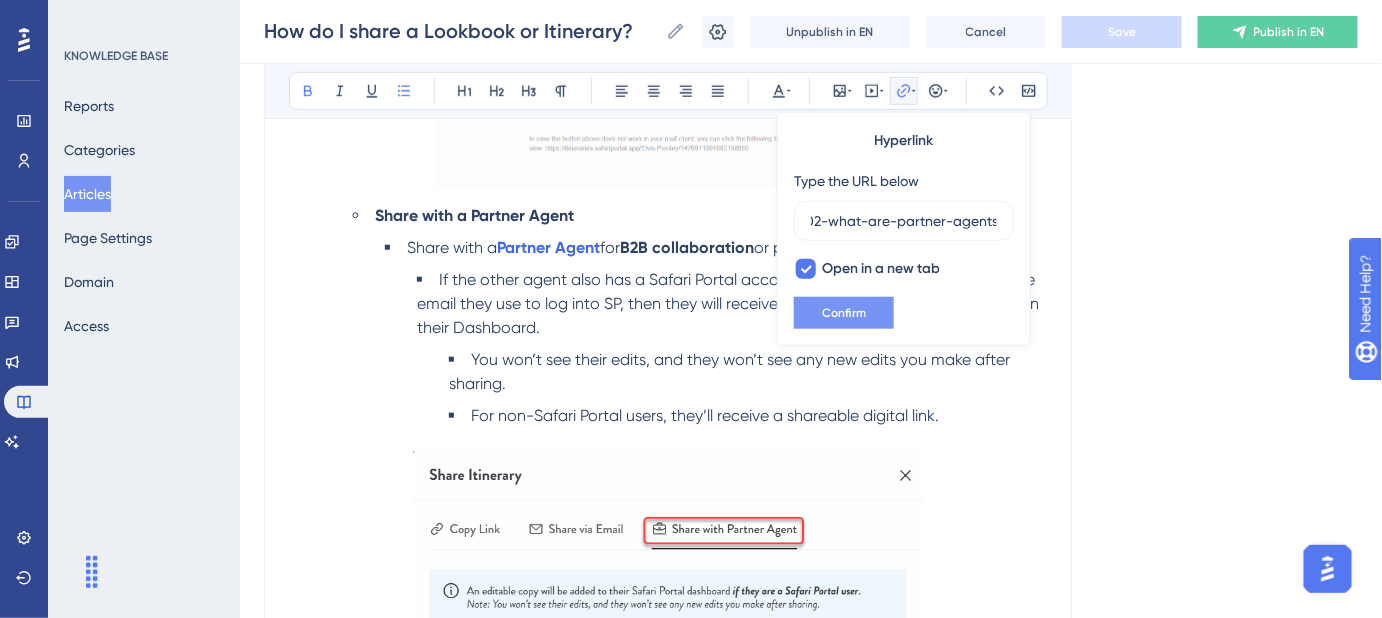 scroll, scrollTop: 0, scrollLeft: 0, axis: both 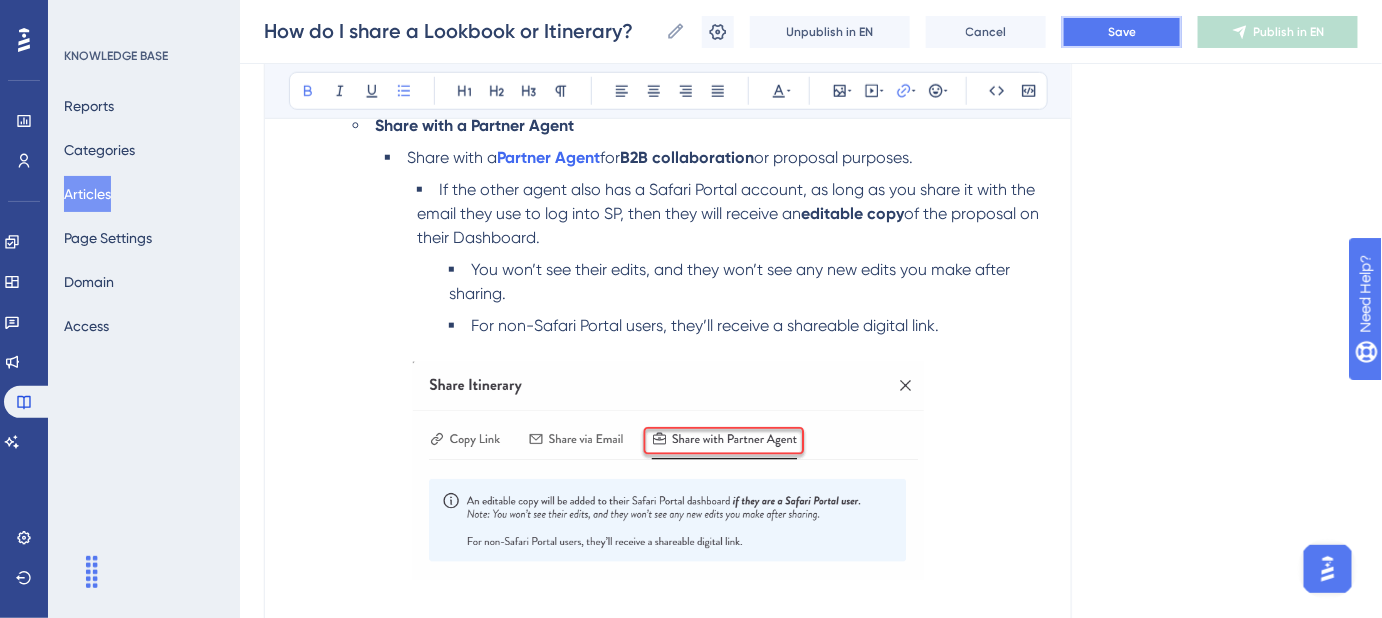 click on "Save" at bounding box center (1122, 32) 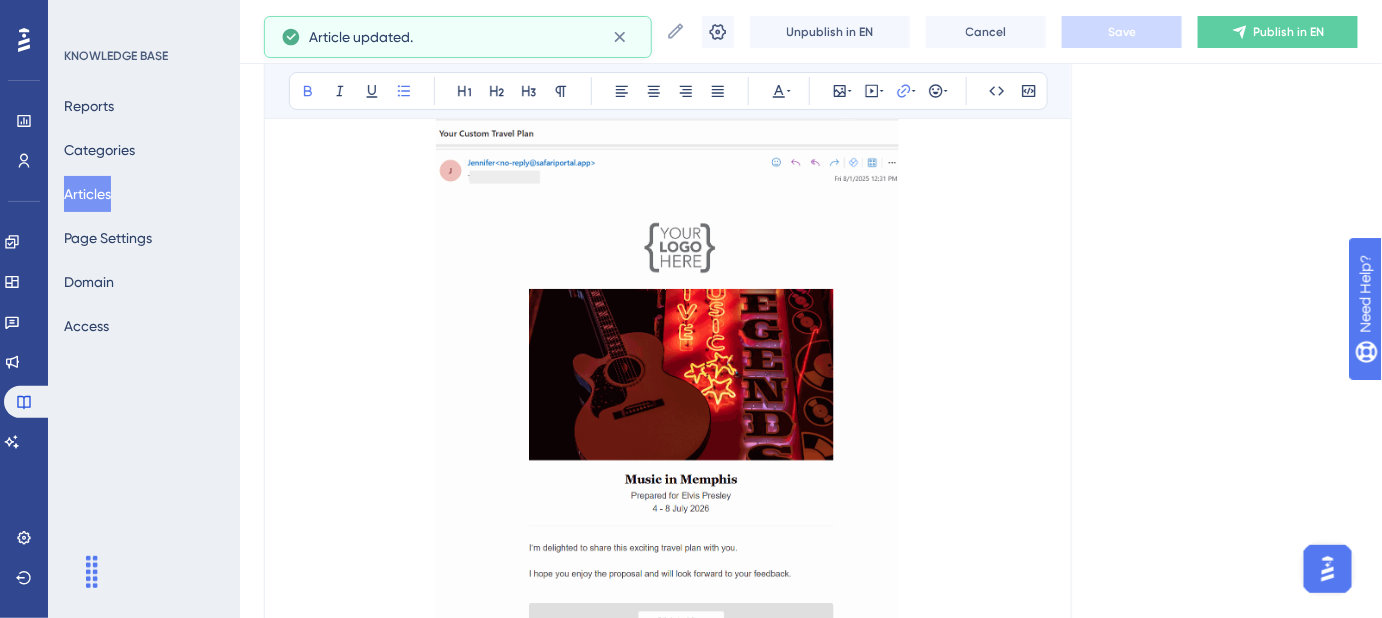 scroll, scrollTop: 2363, scrollLeft: 0, axis: vertical 